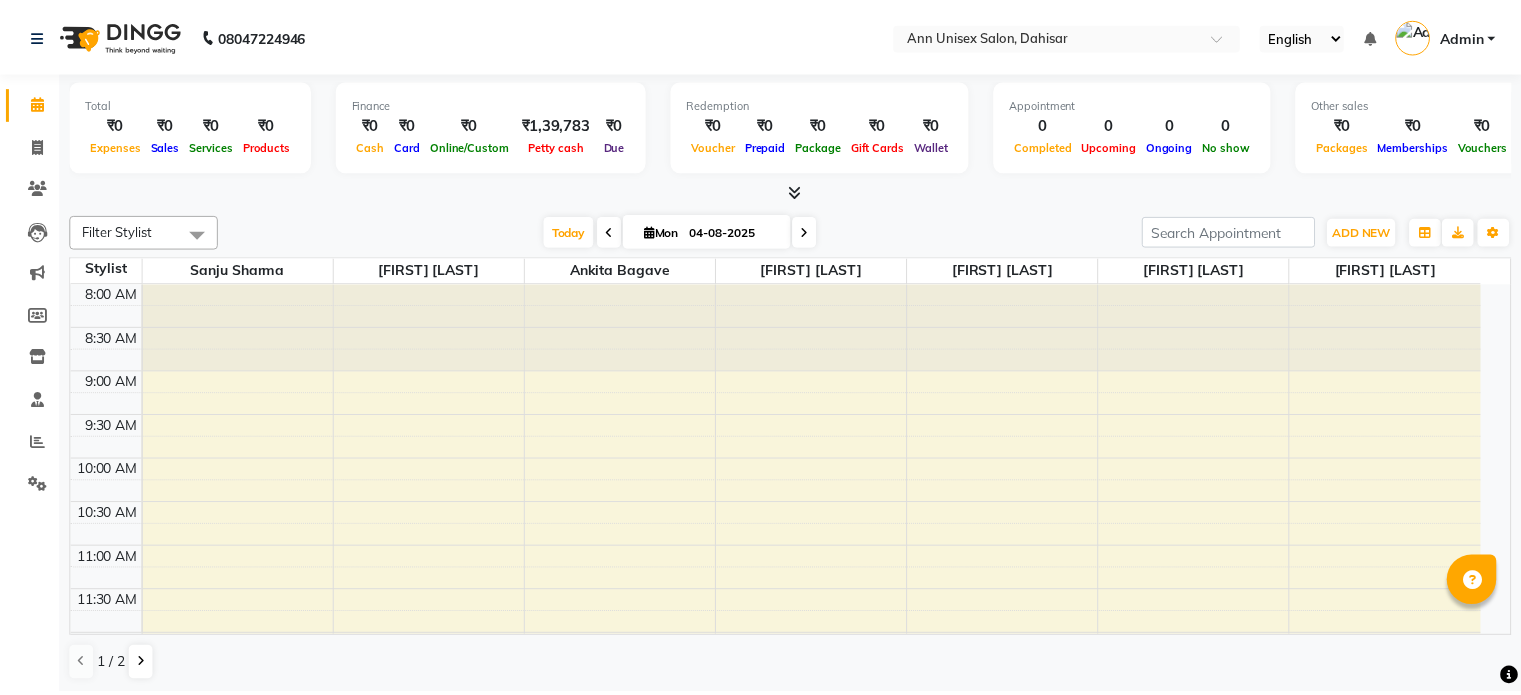 scroll, scrollTop: 0, scrollLeft: 0, axis: both 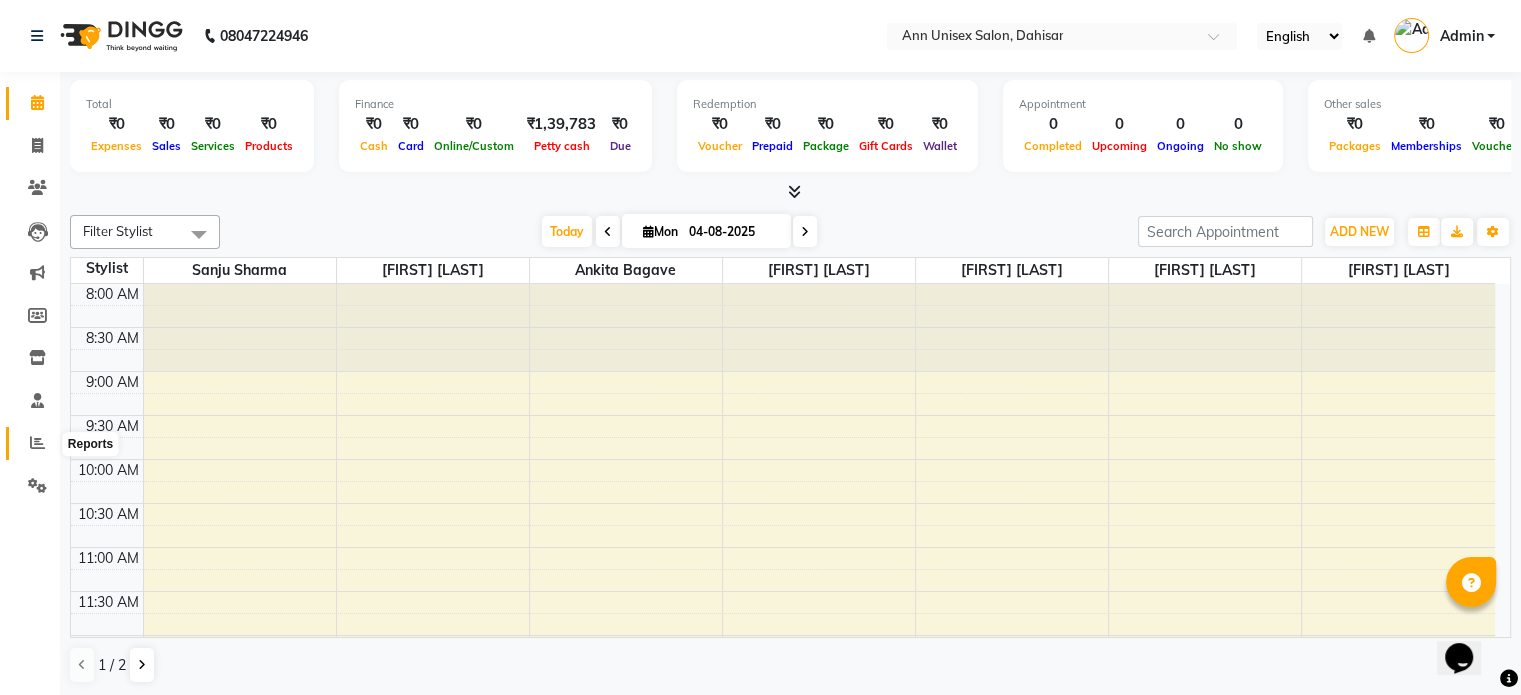 click 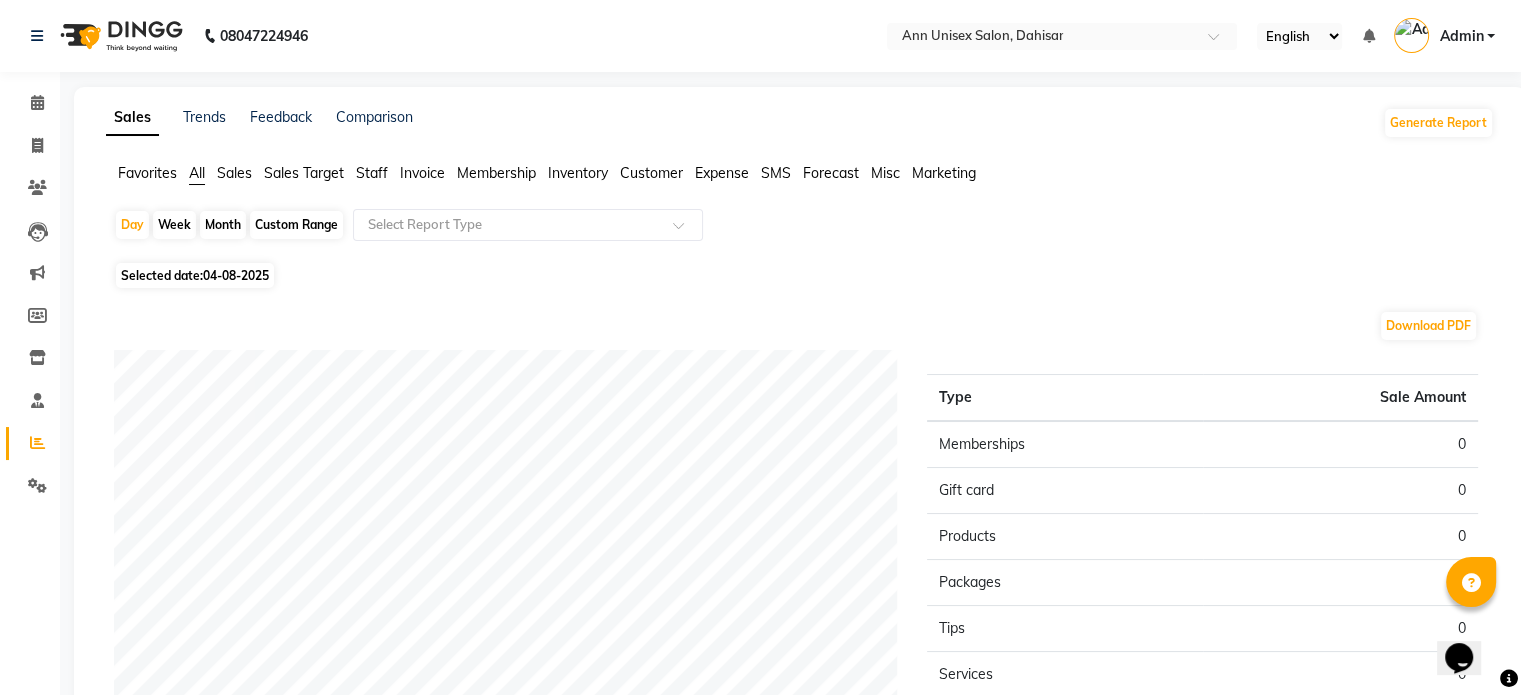 click on "Selected date:  04-08-2025" 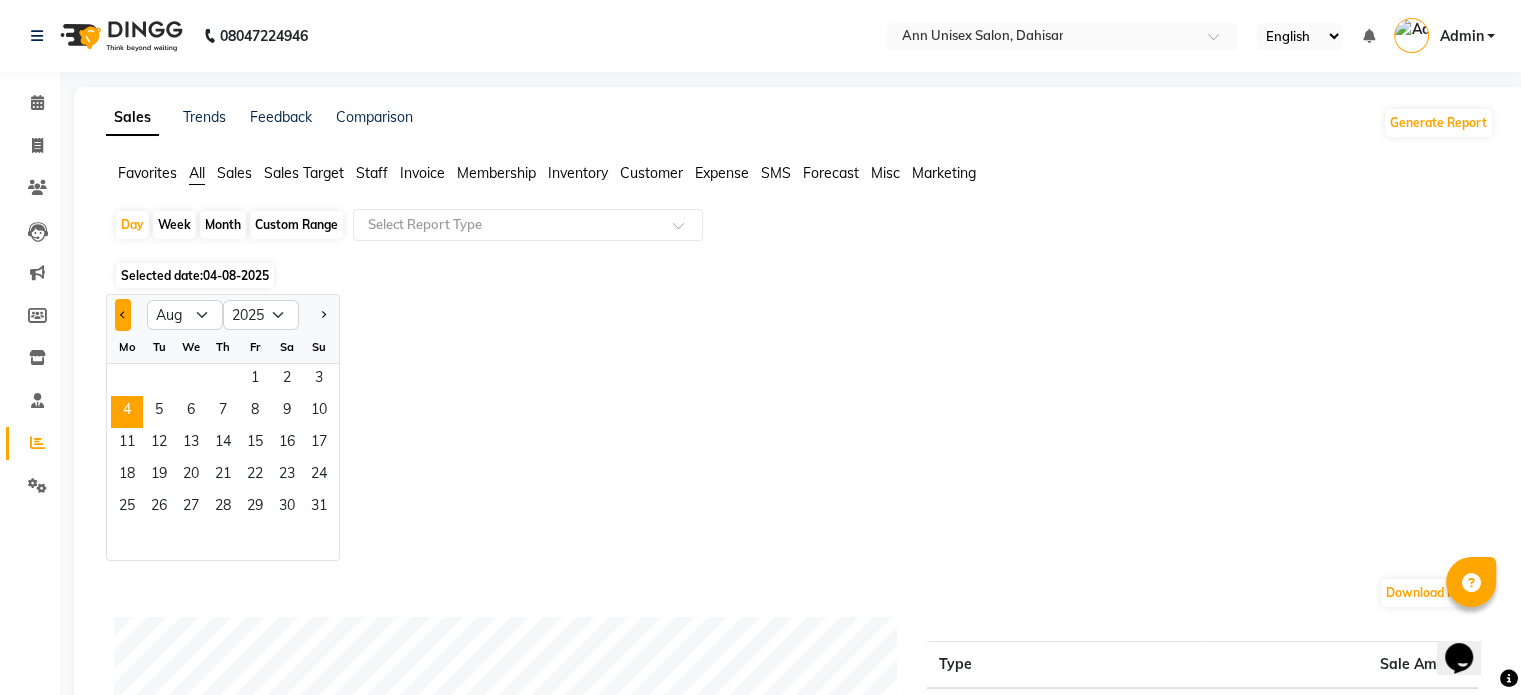 click 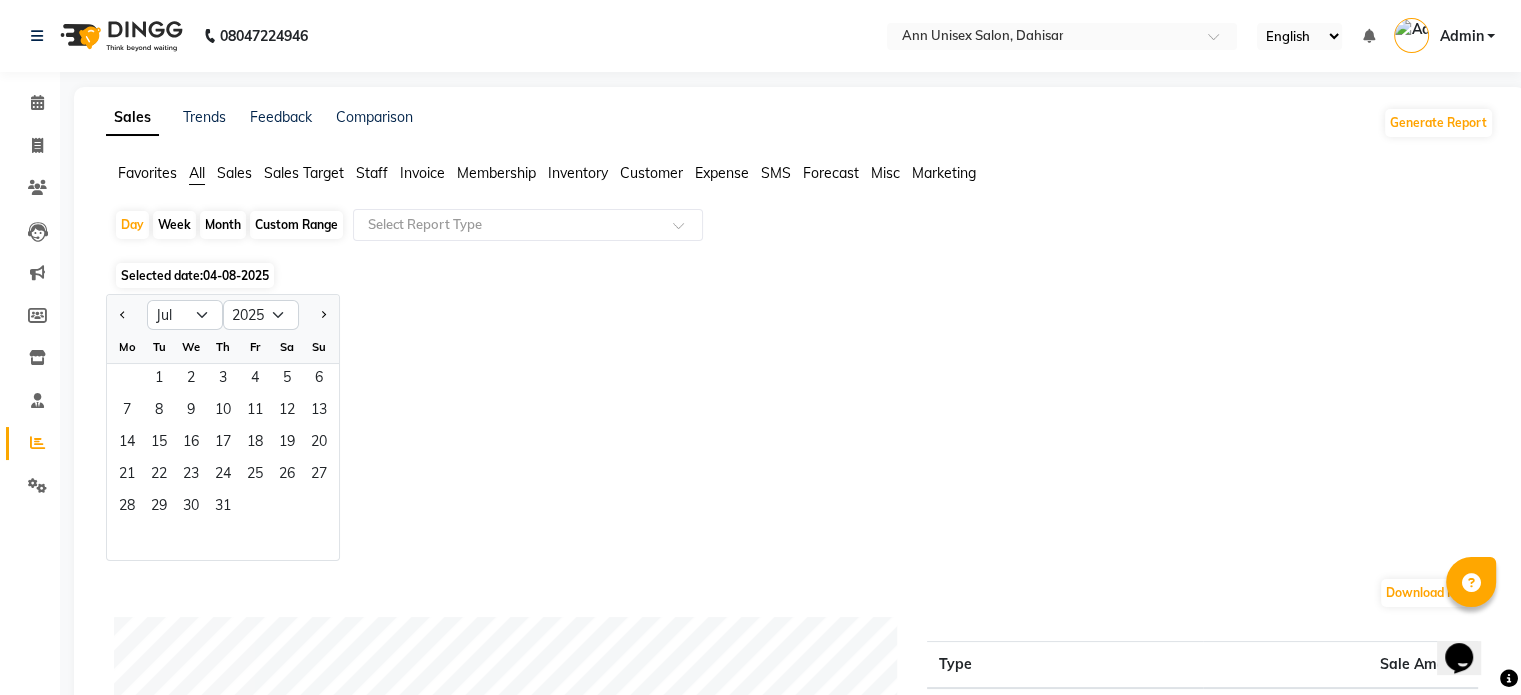 click on "Month" 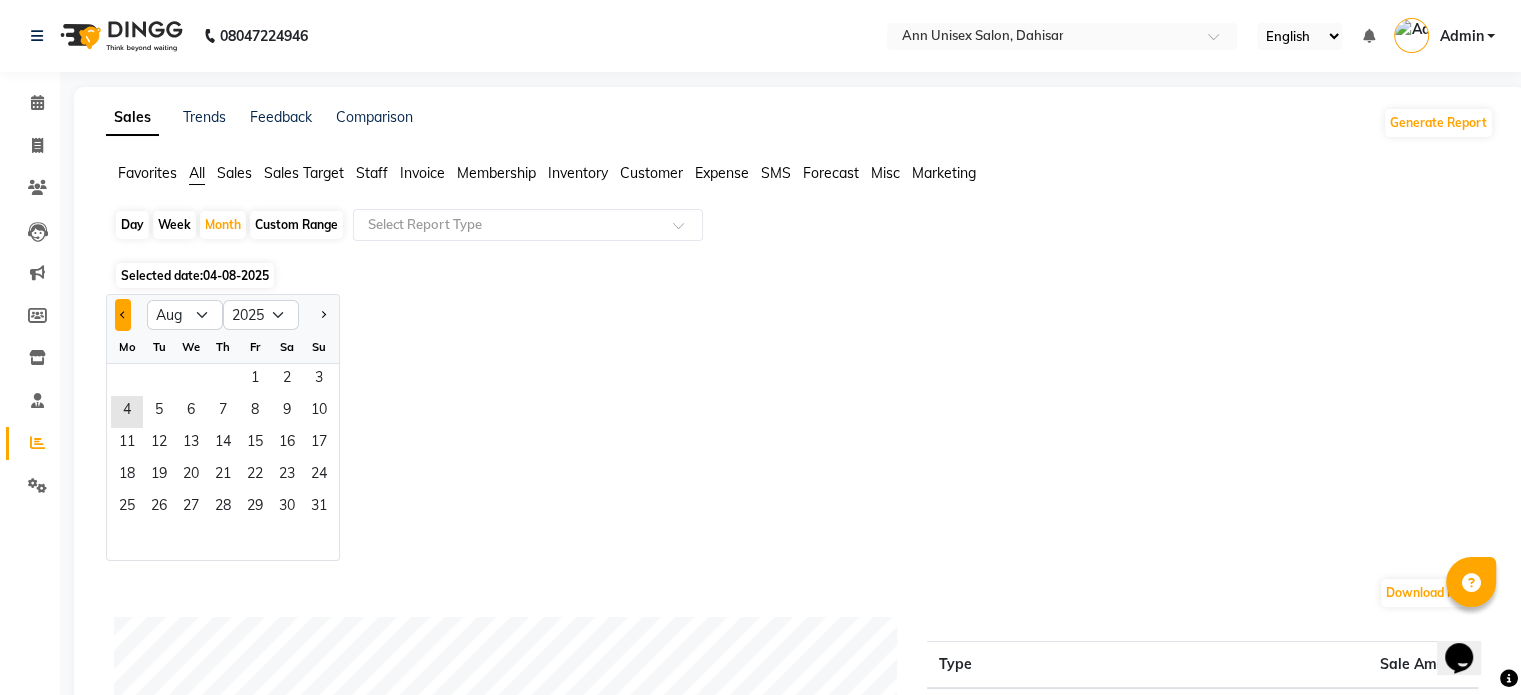 click 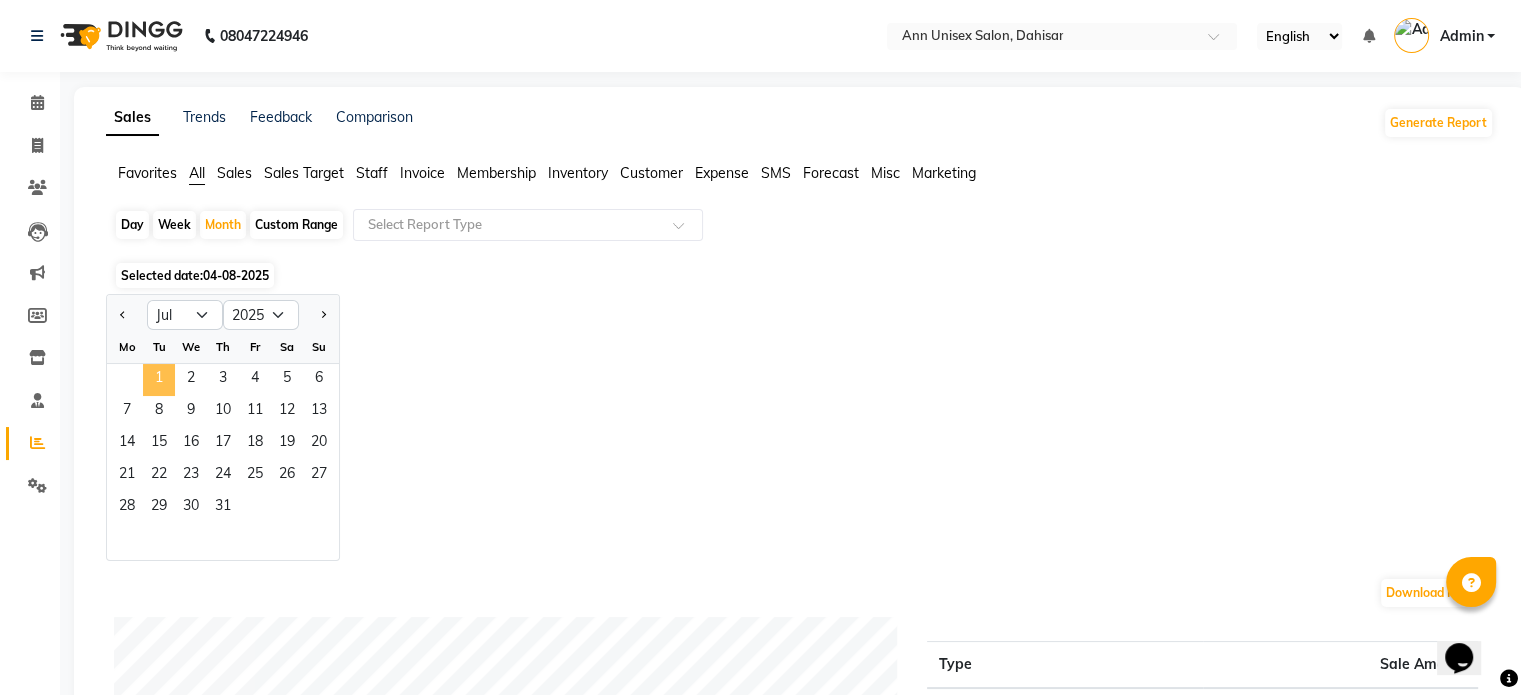 click on "1" 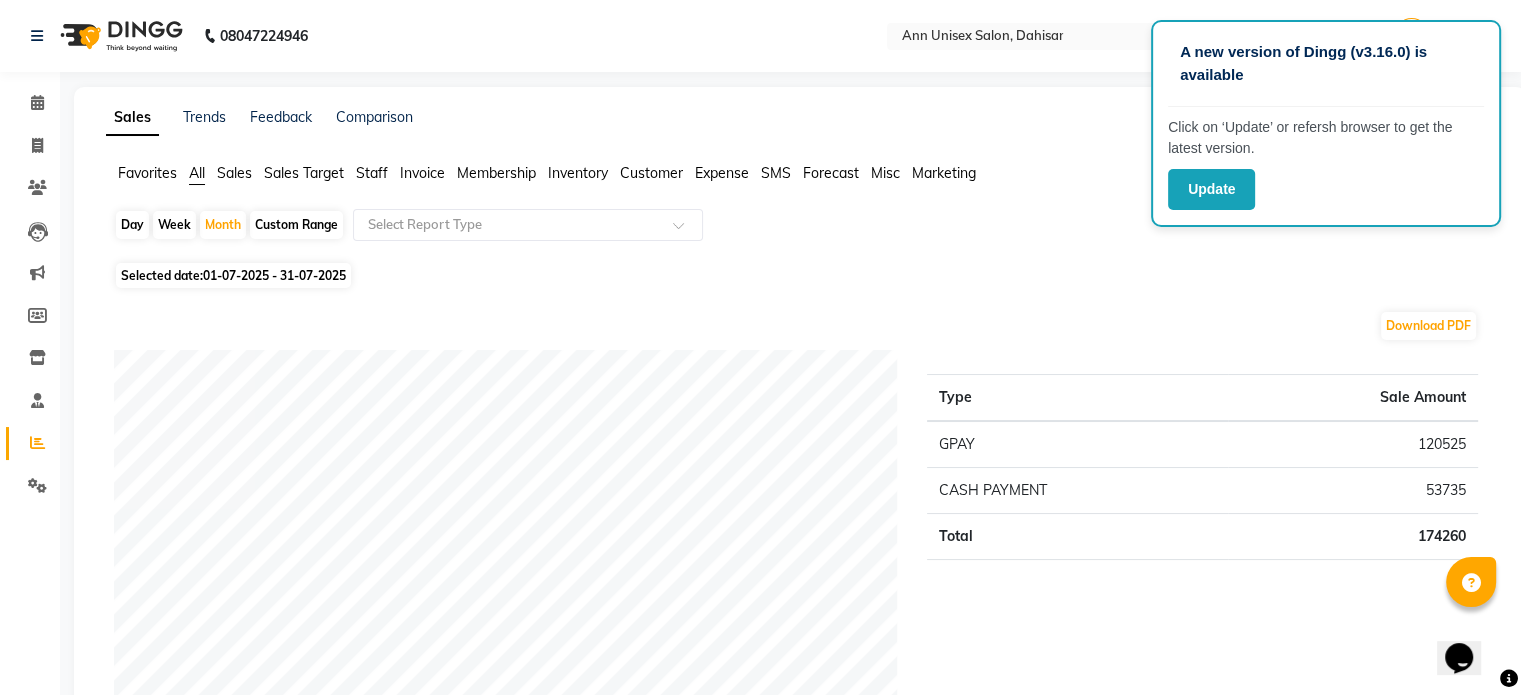 click on "Custom Range" 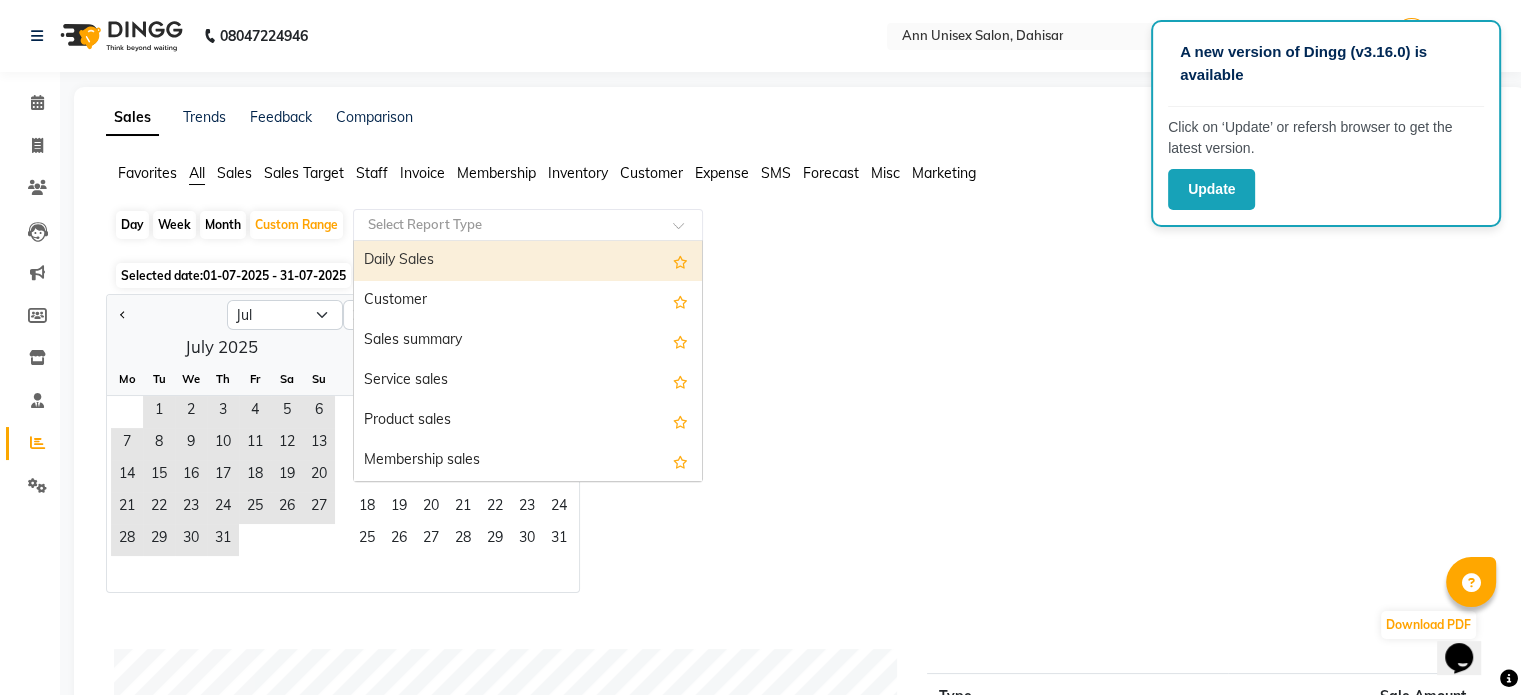 click 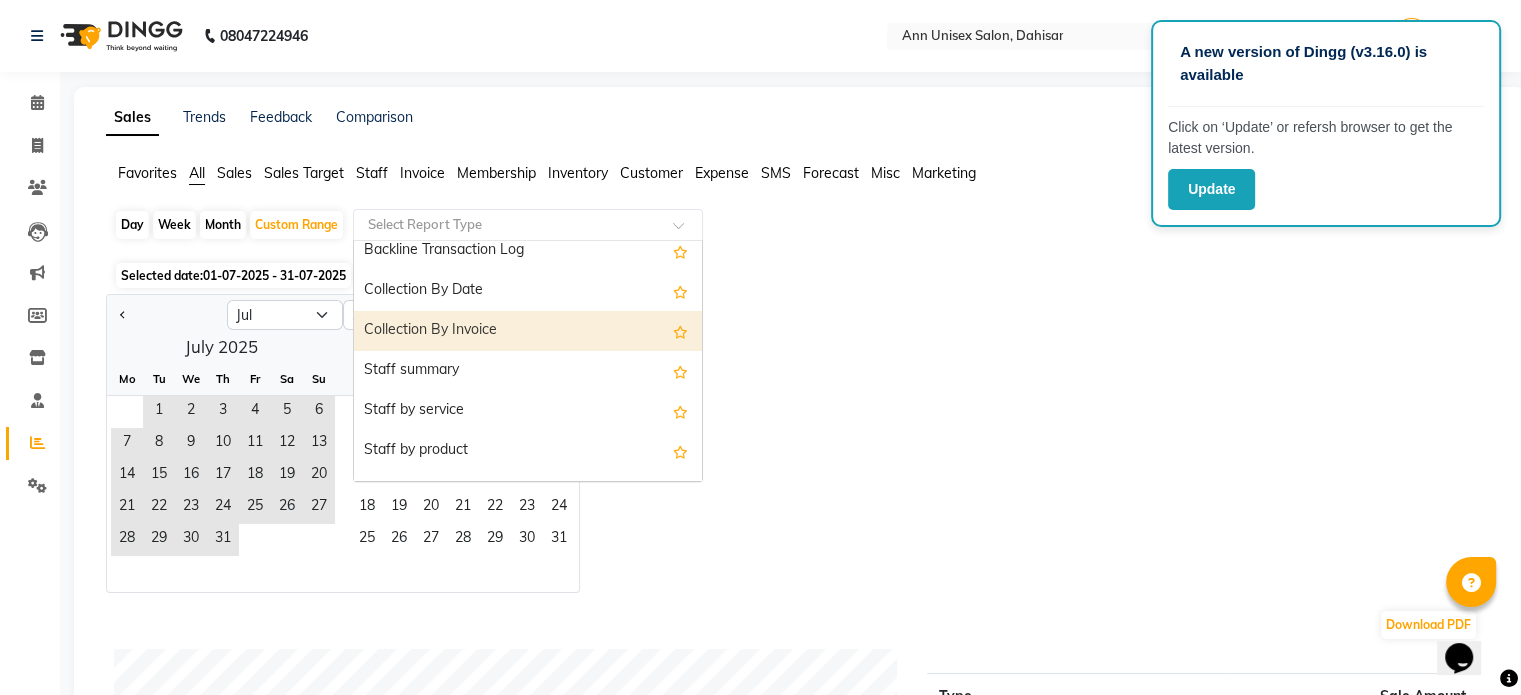 scroll, scrollTop: 620, scrollLeft: 0, axis: vertical 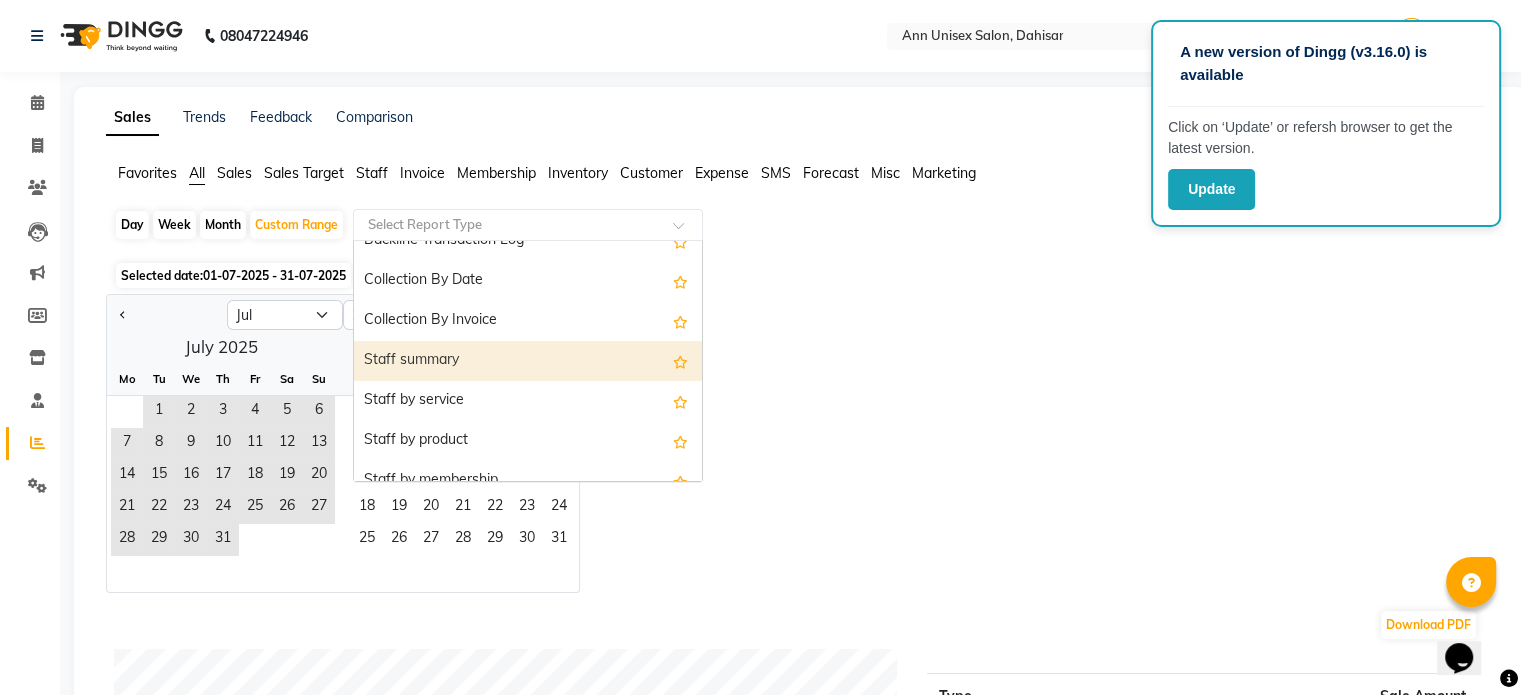 click on "Staff summary" at bounding box center [528, 361] 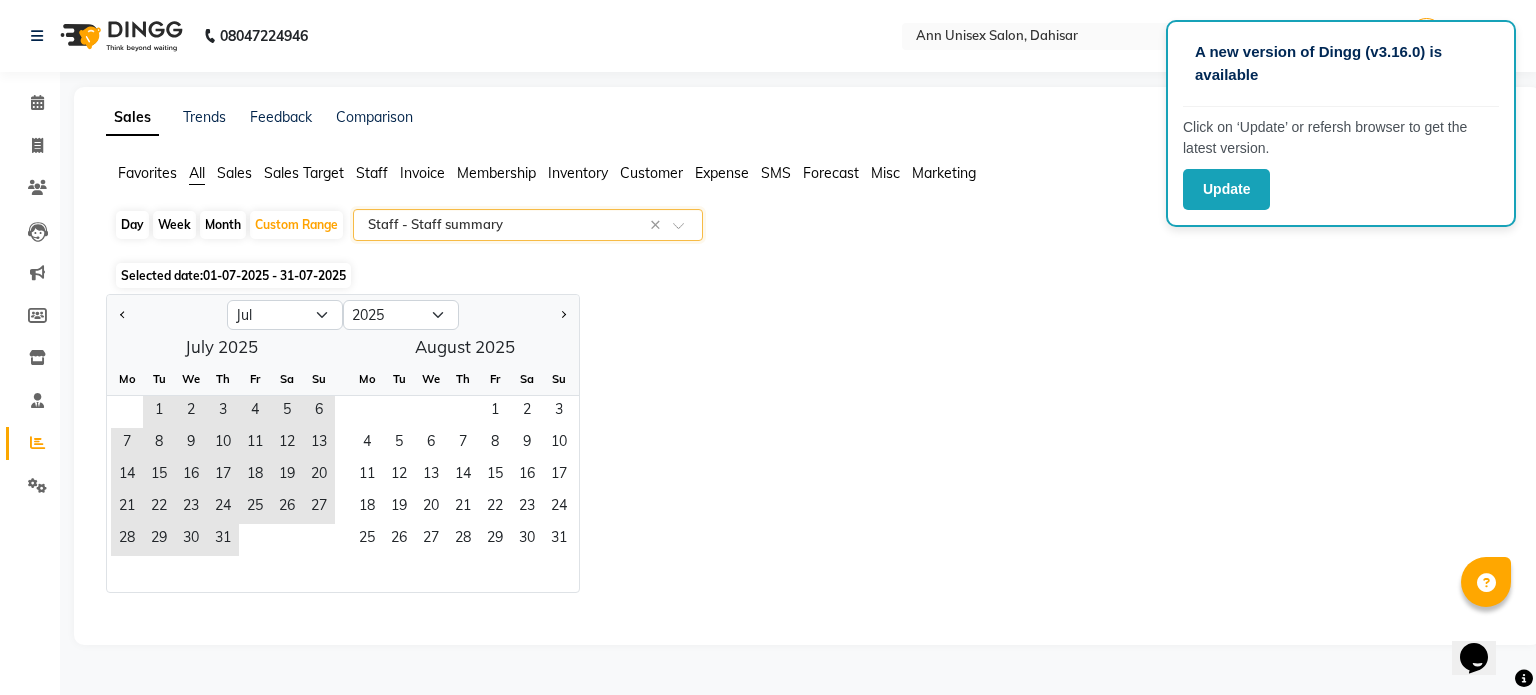 select on "full_report" 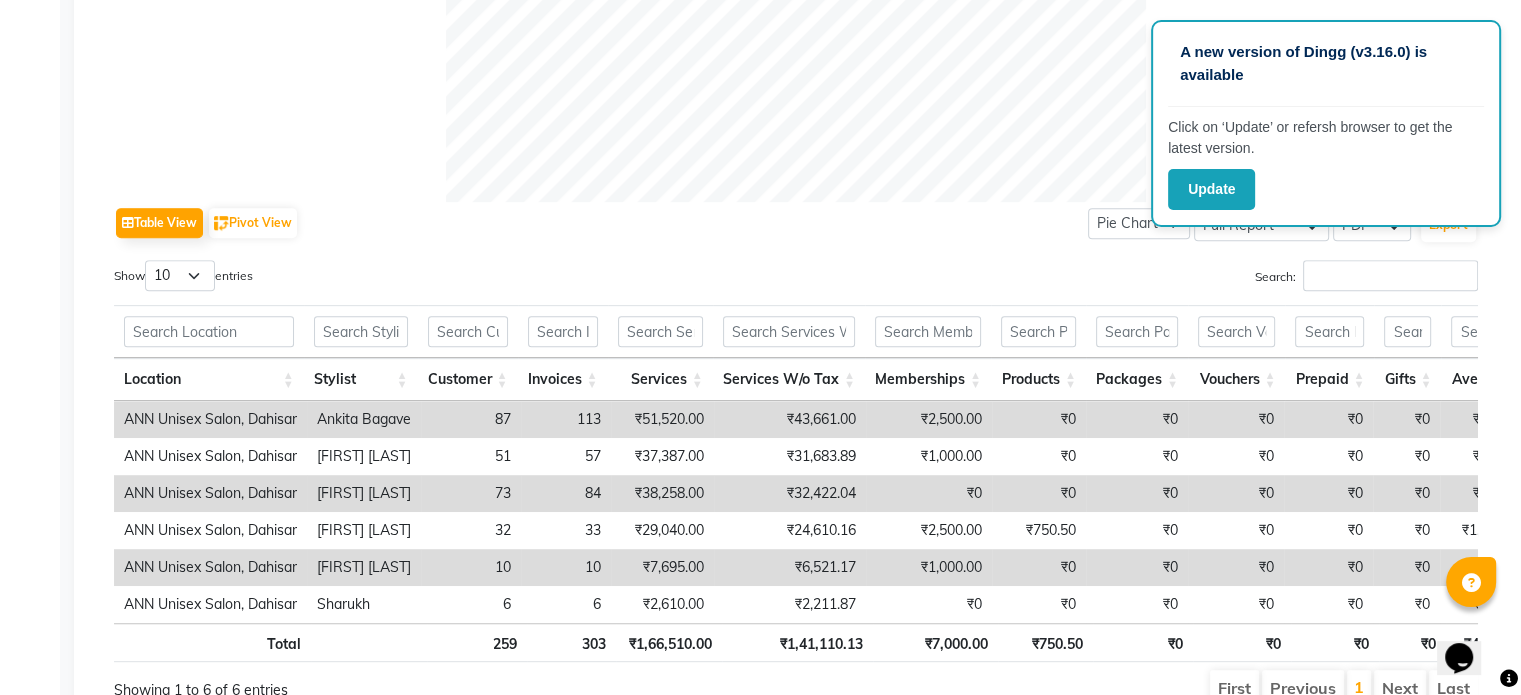scroll, scrollTop: 834, scrollLeft: 0, axis: vertical 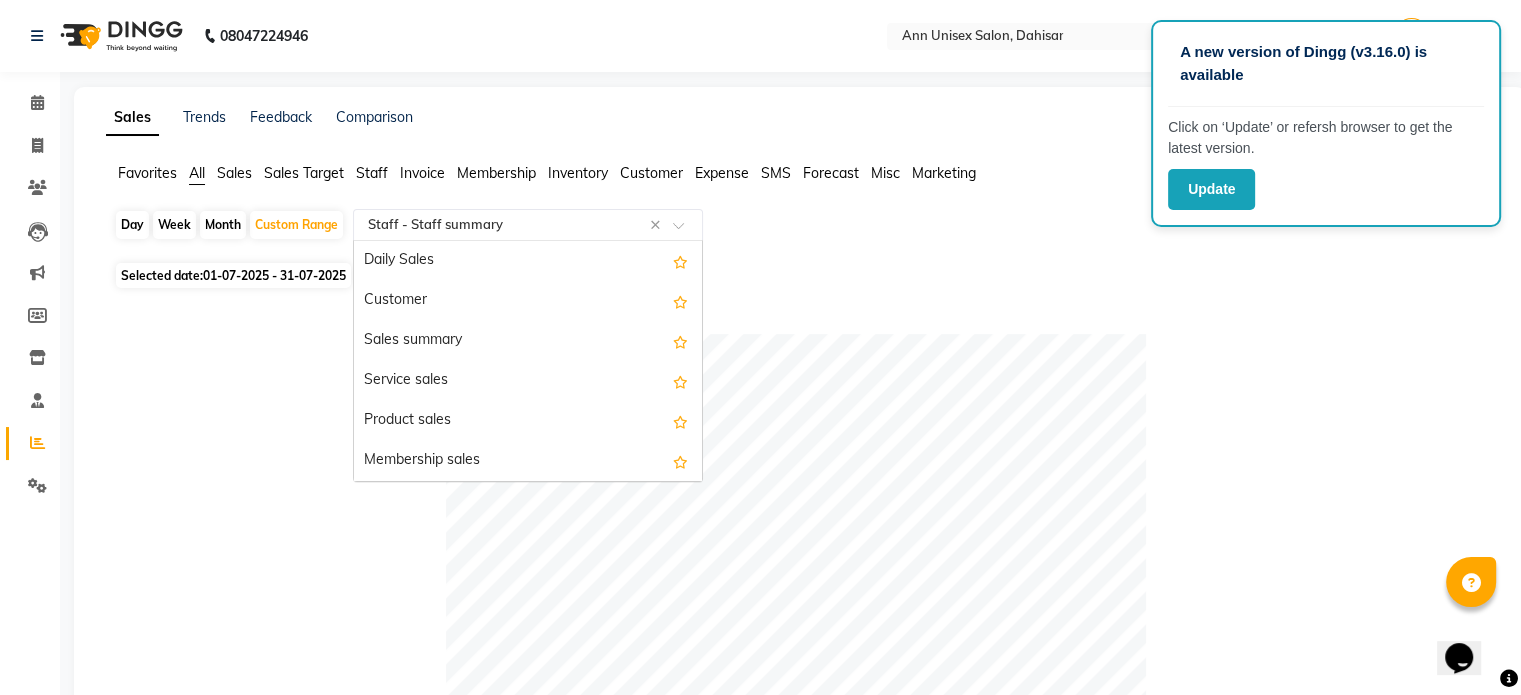 click 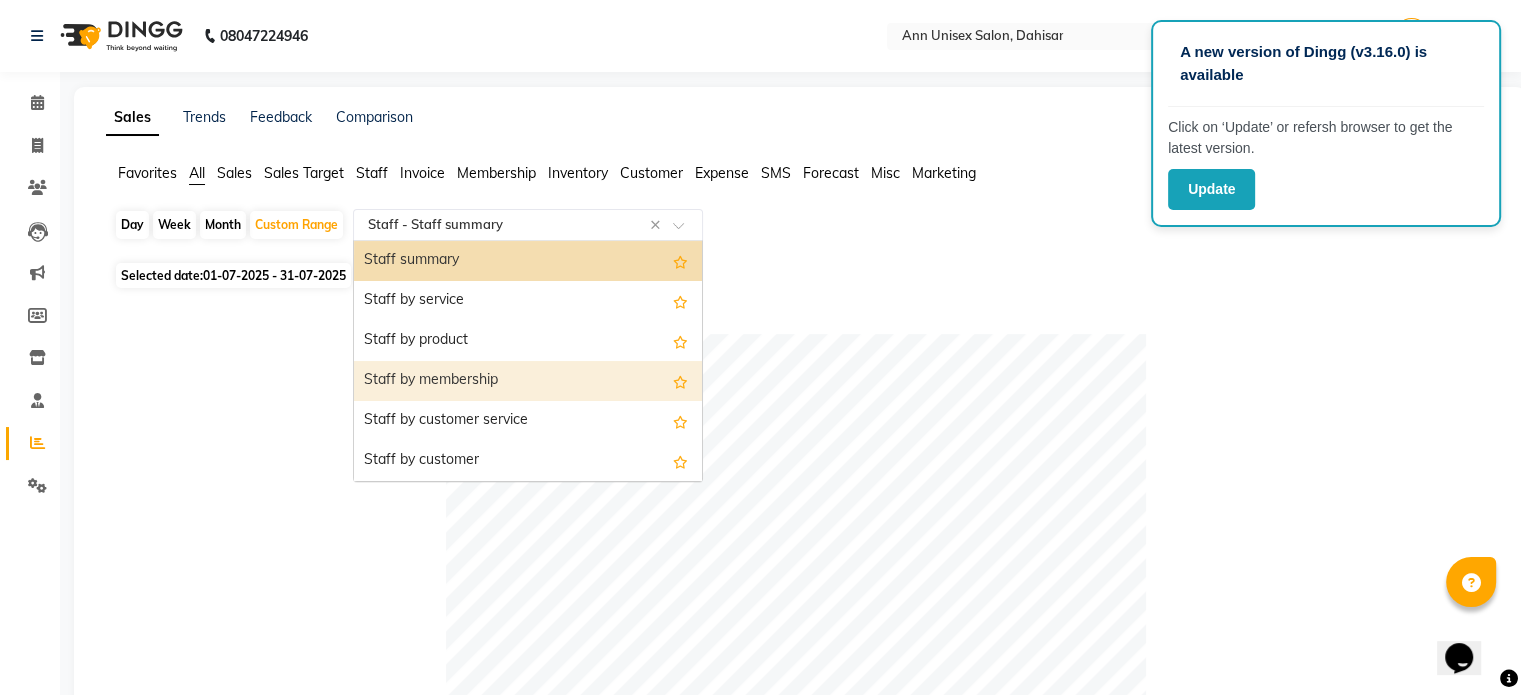click on "Staff by membership" at bounding box center (528, 381) 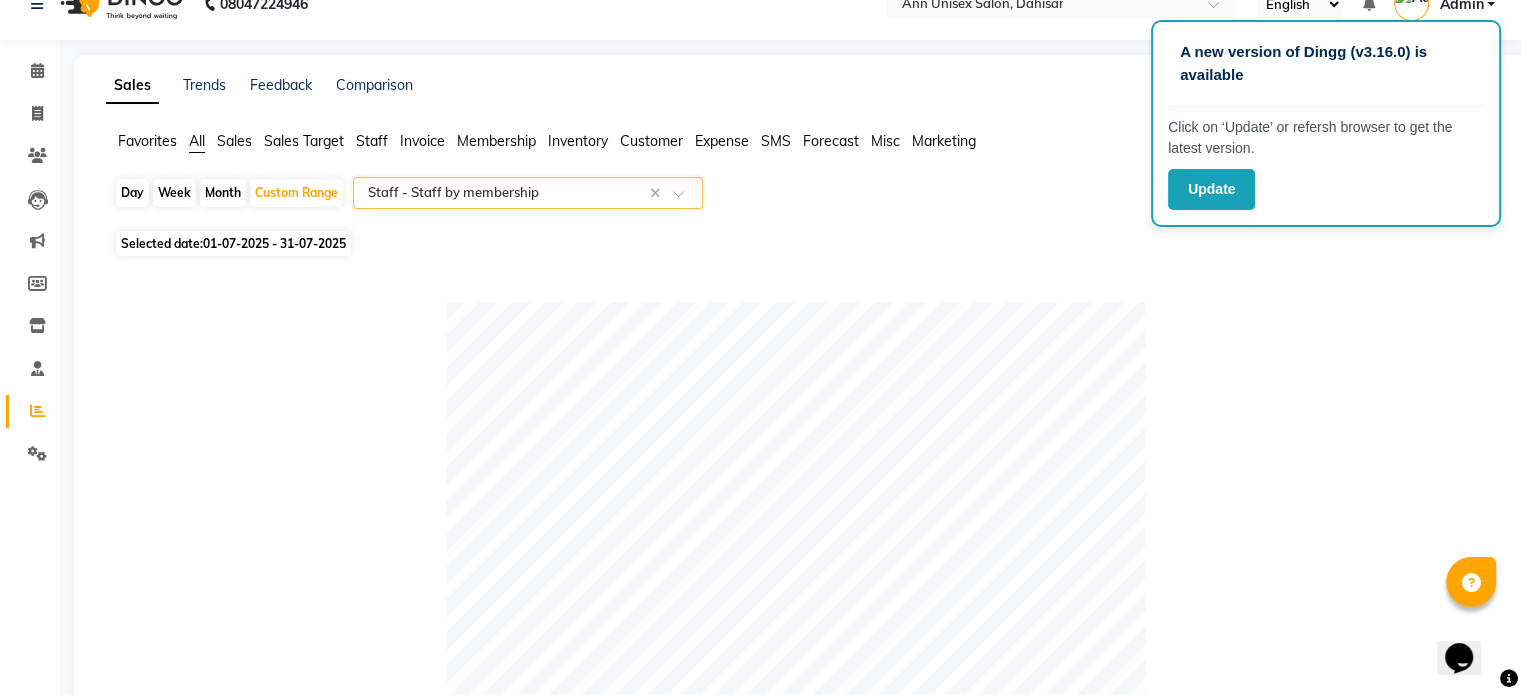 scroll, scrollTop: 32, scrollLeft: 0, axis: vertical 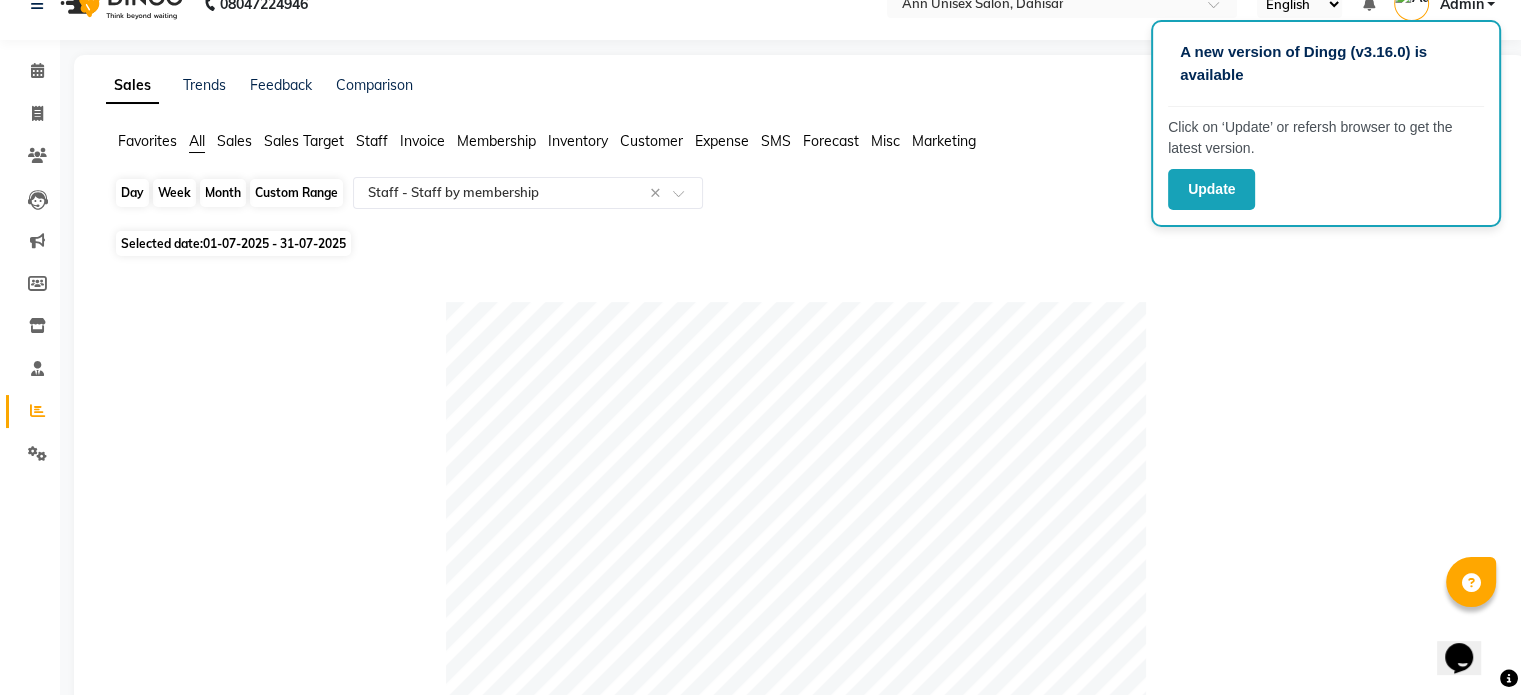 click on "Custom Range" 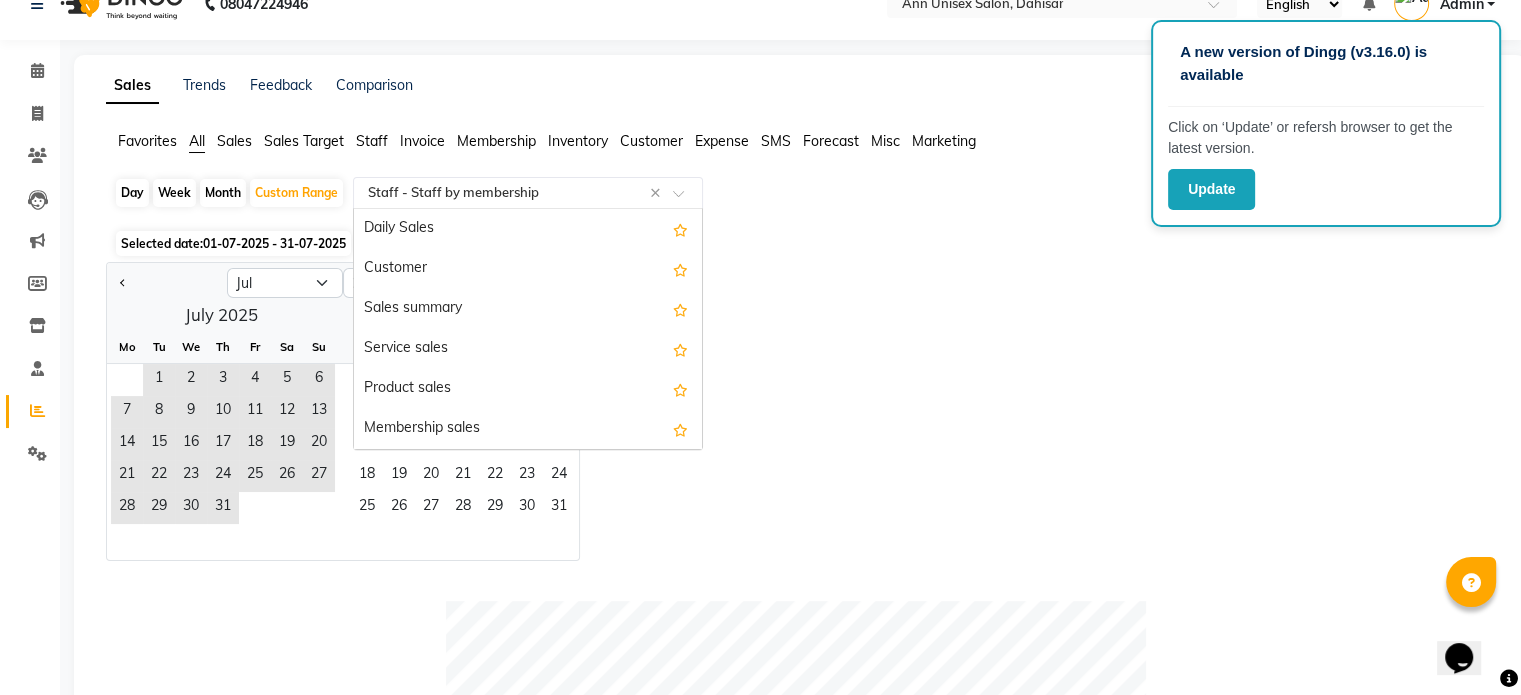 click 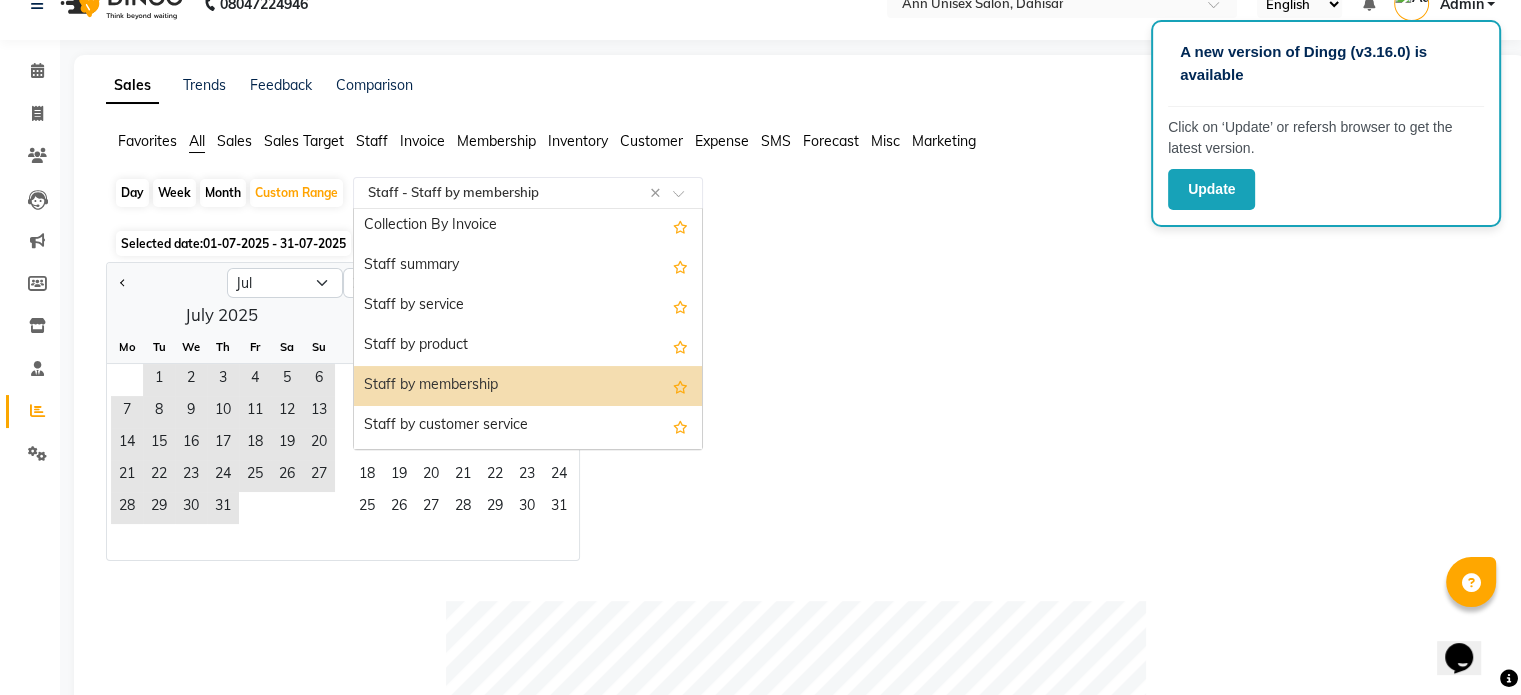 scroll, scrollTop: 668, scrollLeft: 0, axis: vertical 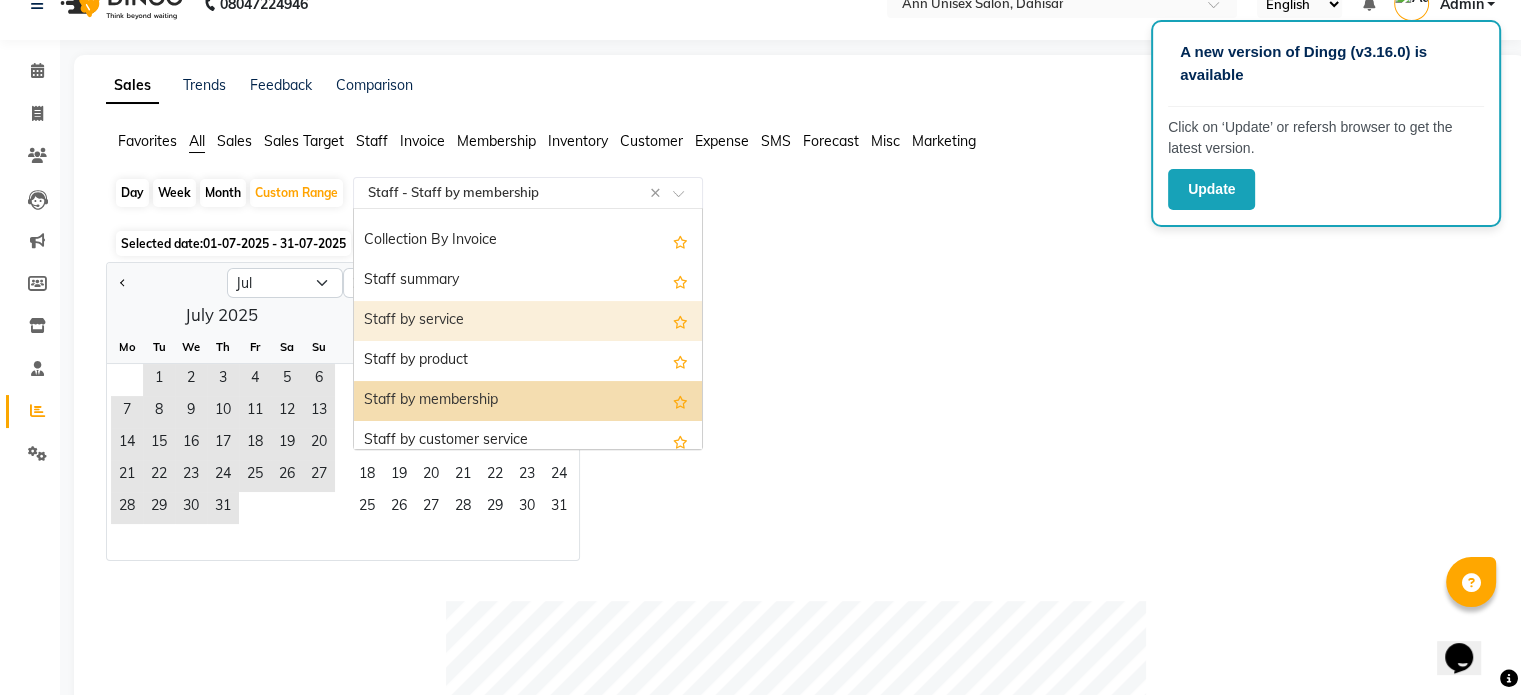 click on "Staff by service" at bounding box center [528, 321] 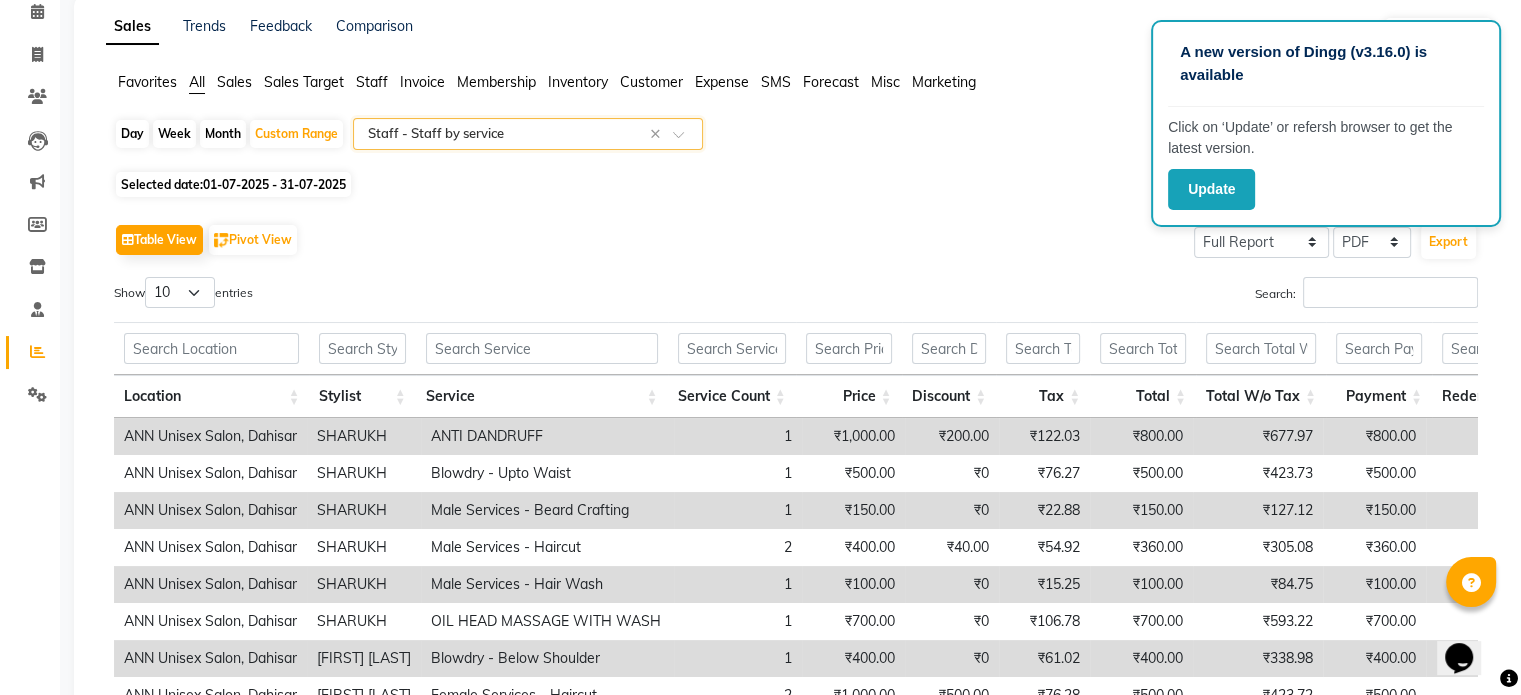 scroll, scrollTop: 92, scrollLeft: 0, axis: vertical 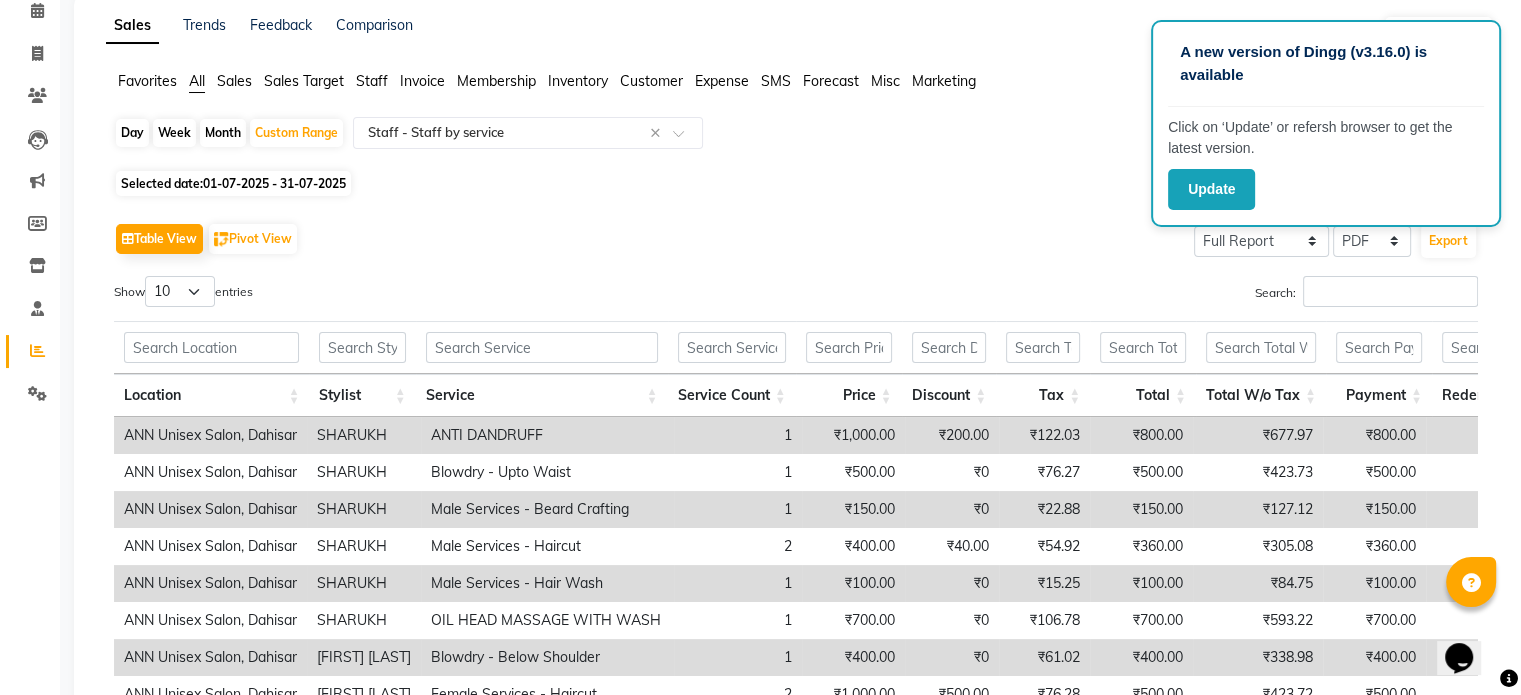click on "01-07-2025 - 31-07-2025" 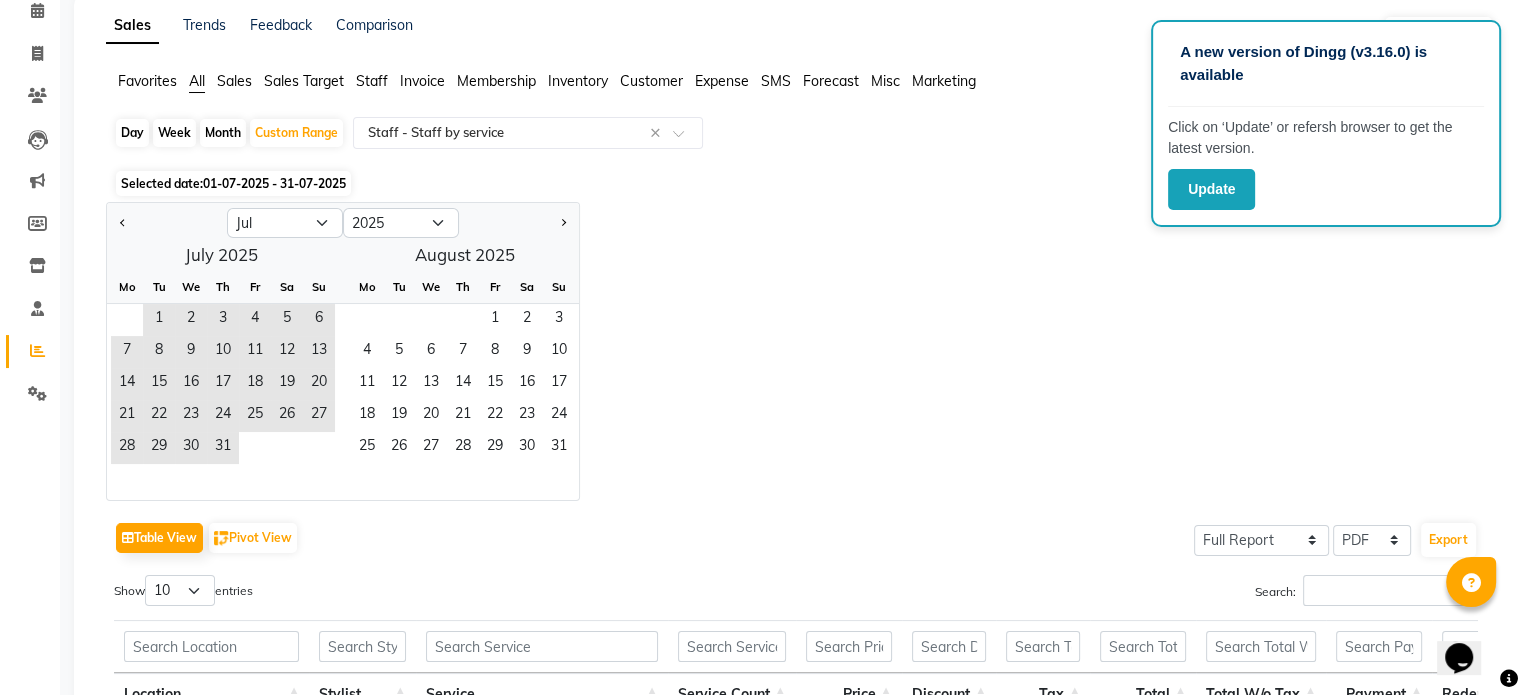 click on "Month" 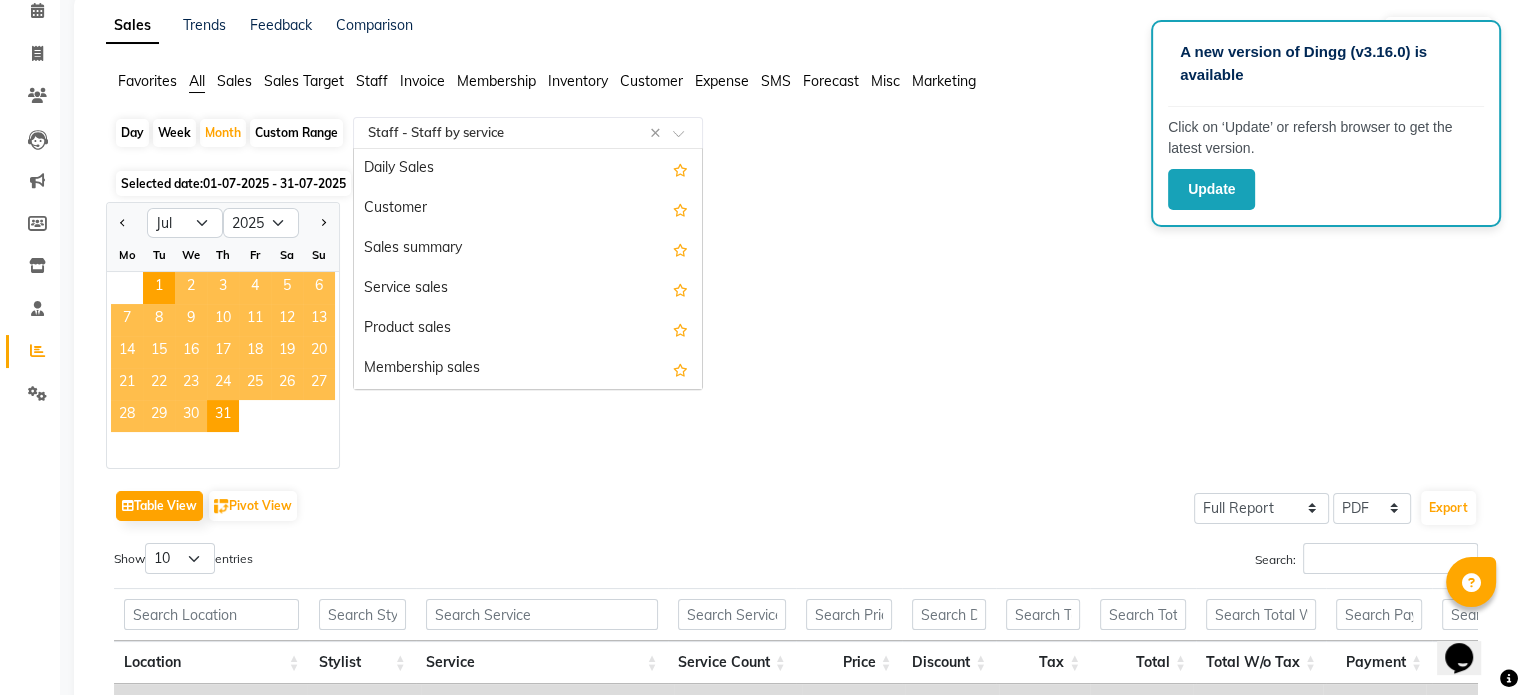 scroll, scrollTop: 760, scrollLeft: 0, axis: vertical 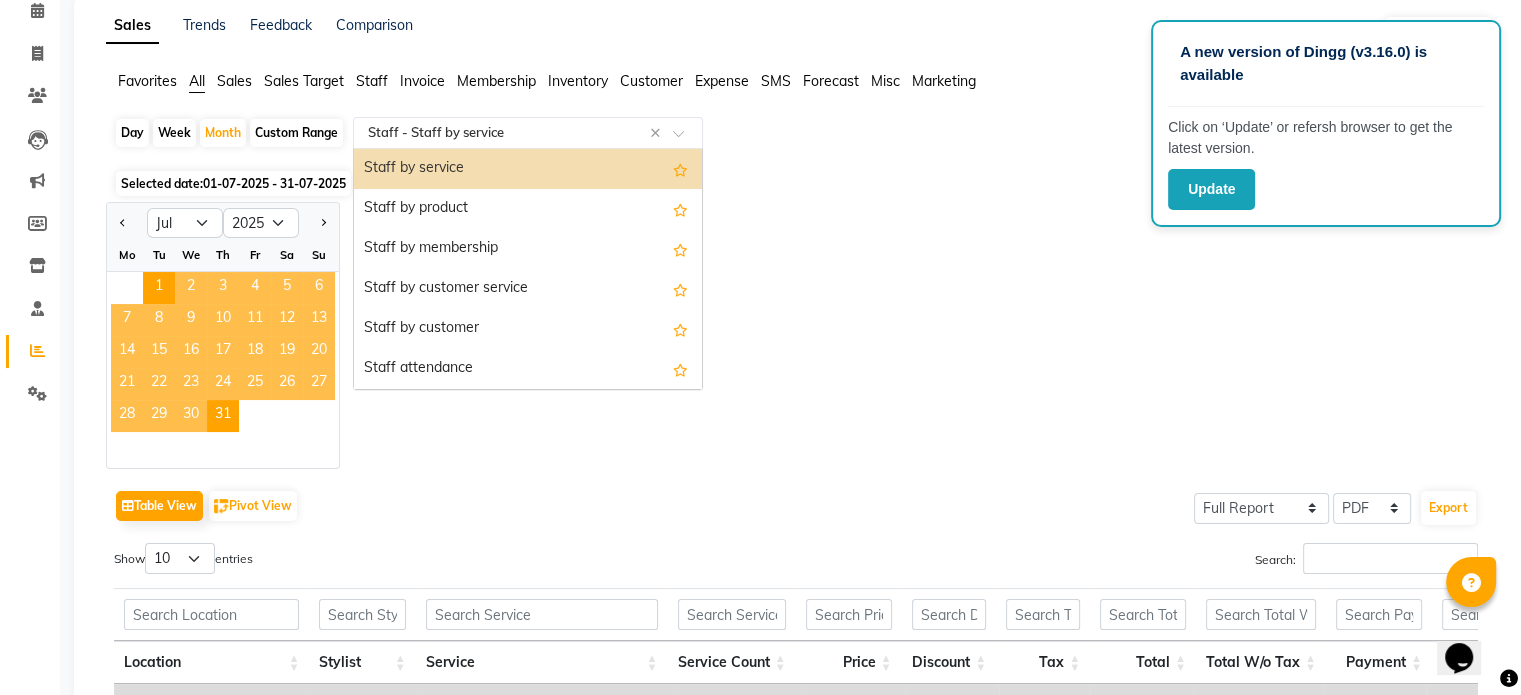 click 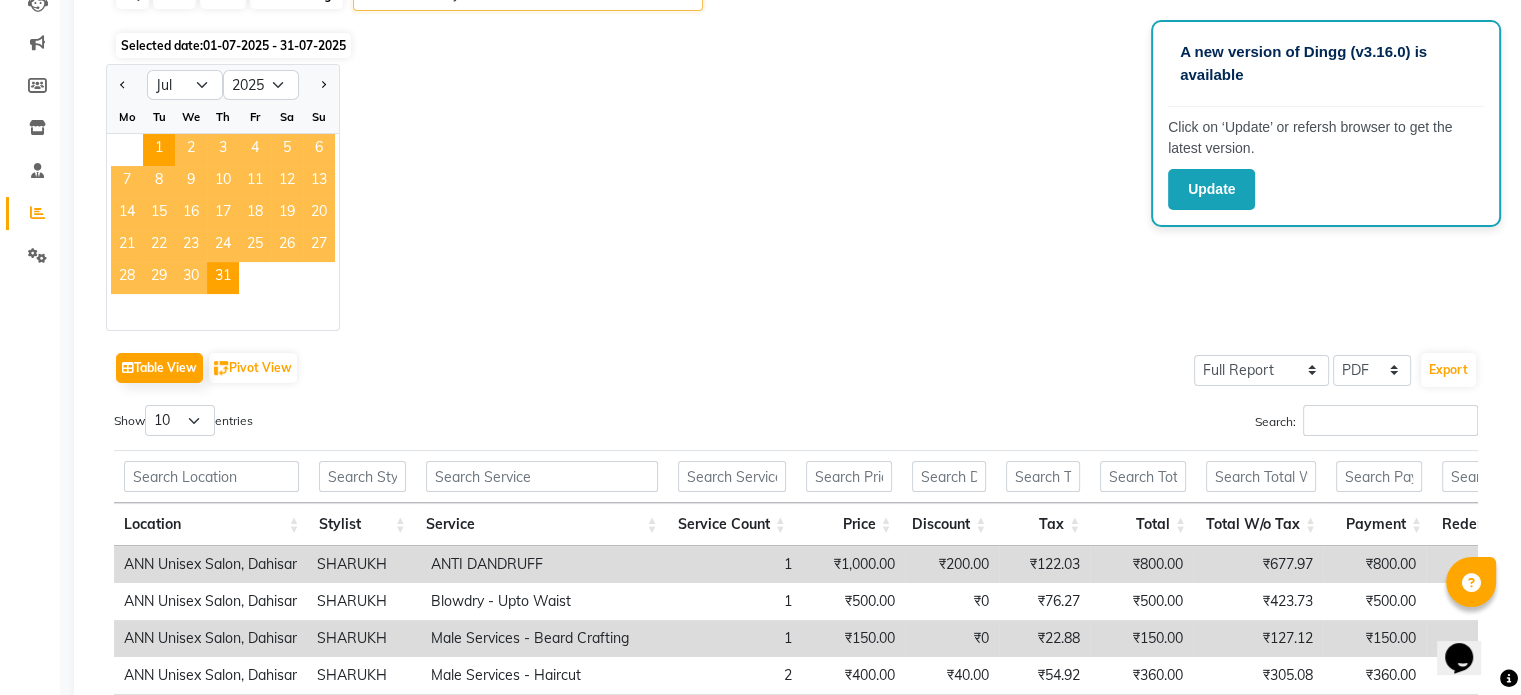 scroll, scrollTop: 0, scrollLeft: 0, axis: both 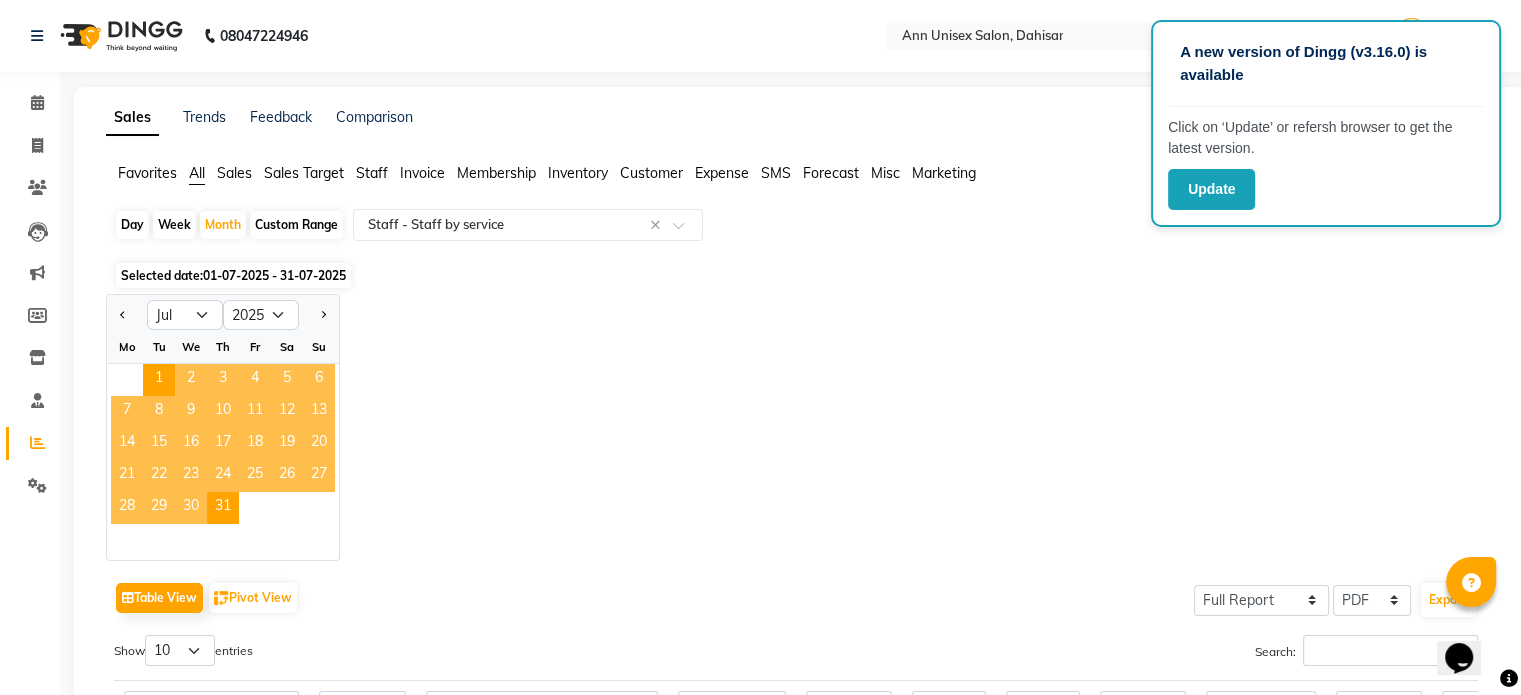 click on "Custom Range" 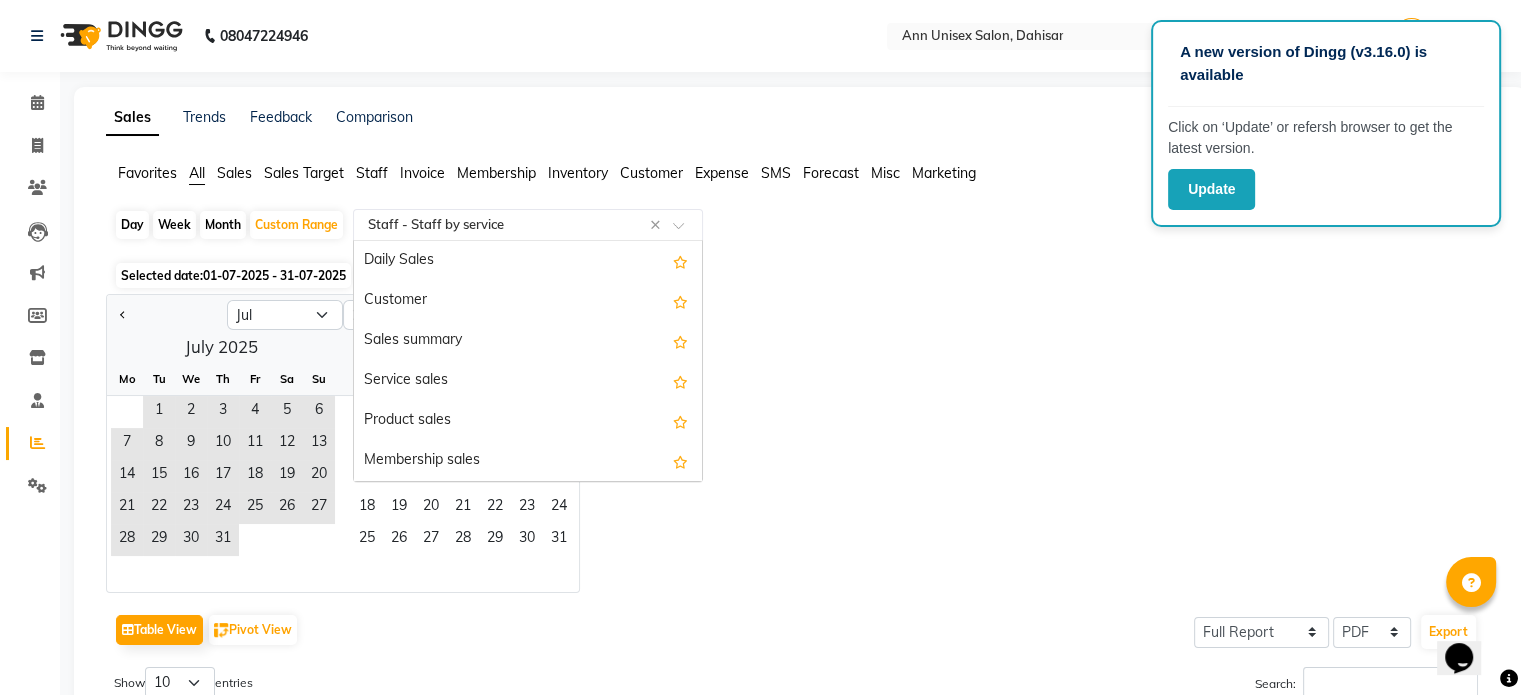 click 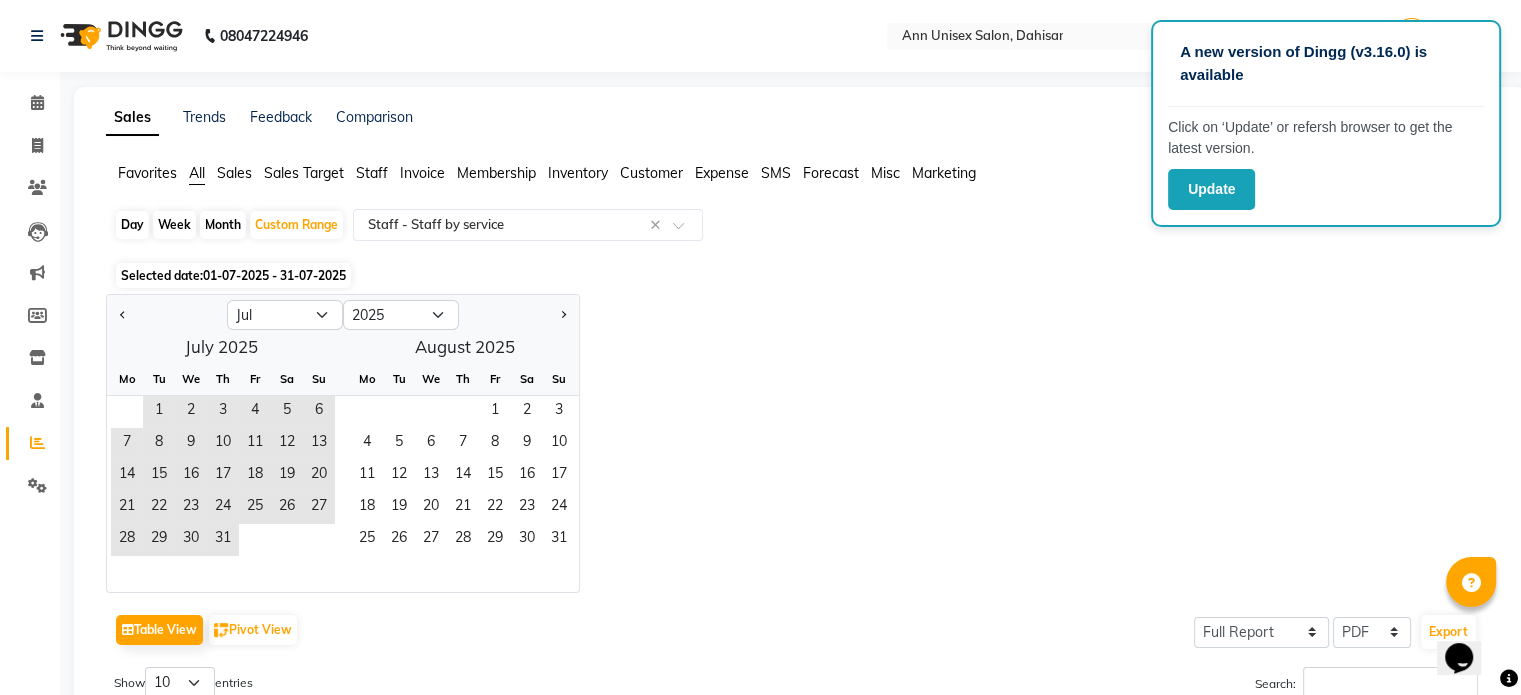 click on "Jan Feb Mar Apr May Jun Jul Aug Sep Oct Nov Dec 2015 2016 2017 2018 2019 2020 2021 2022 2023 2024 2025 2026 2027 2028 2029 2030 2031 2032 2033 2034 2035  July 2025  Mo Tu We Th Fr Sa Su  1   2   3   4   5   6   7   8   9   10   11   12   13   14   15   16   17   18   19   20   21   22   23   24   25   26   27   28   29   30   31   August 2025  Mo Tu We Th Fr Sa Su  1   2   3   4   5   6   7   8   9   10   11   12   13   14   15   16   17   18   19   20   21   22   23   24   25   26   27   28   29   30   31" 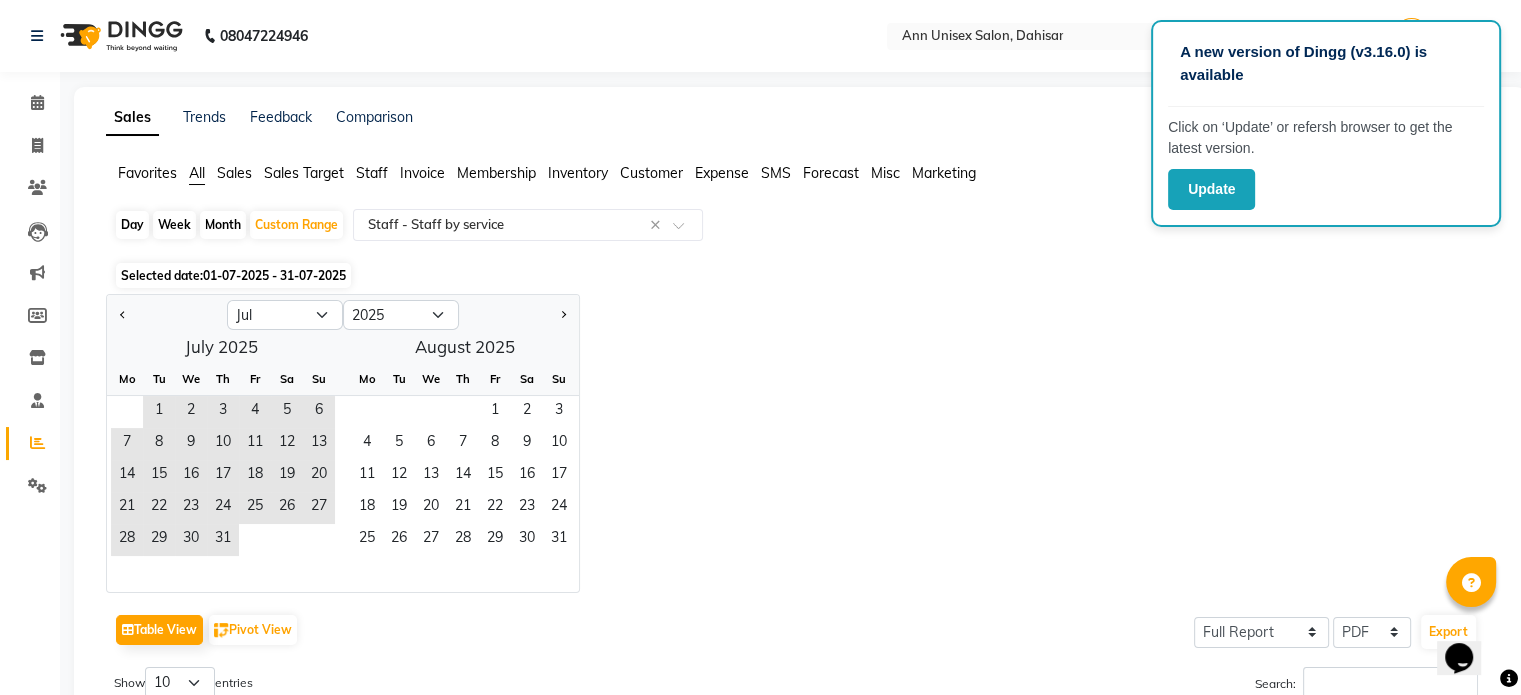 click 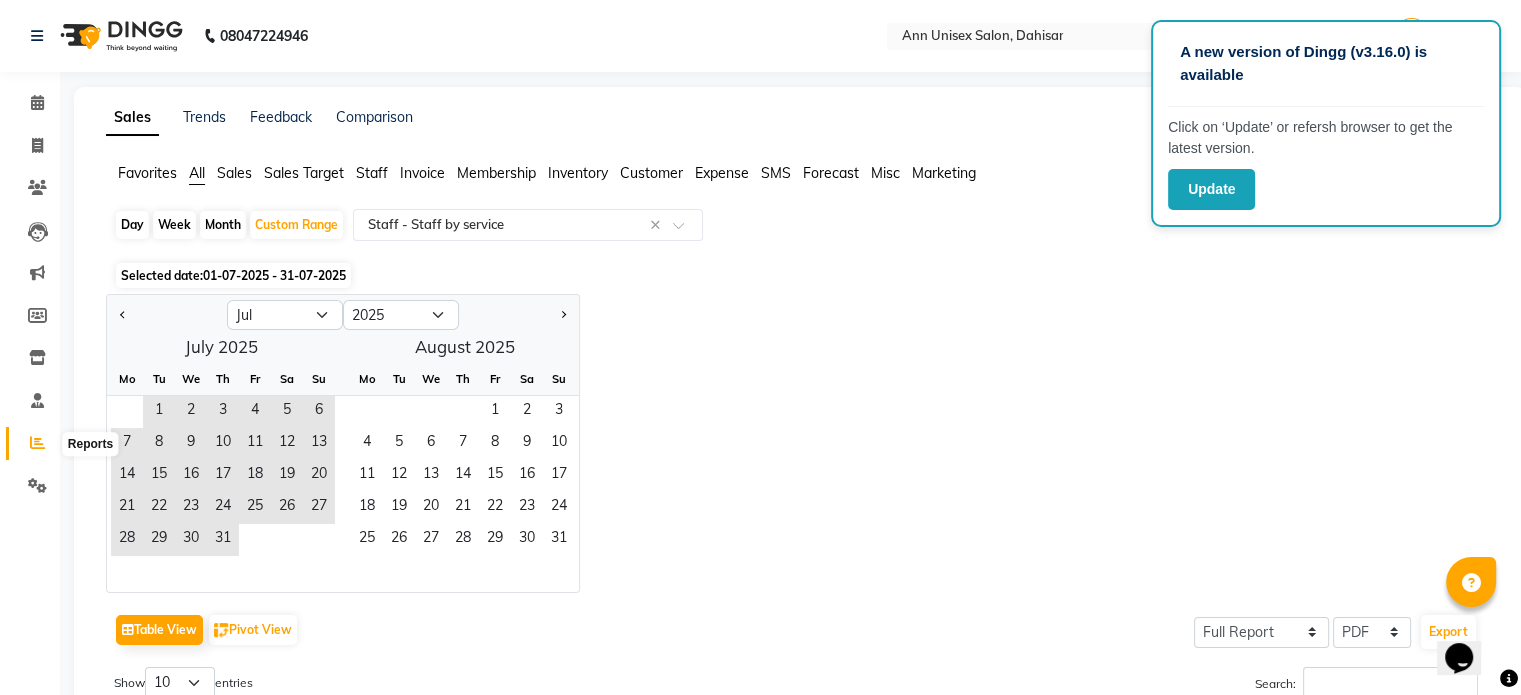 click 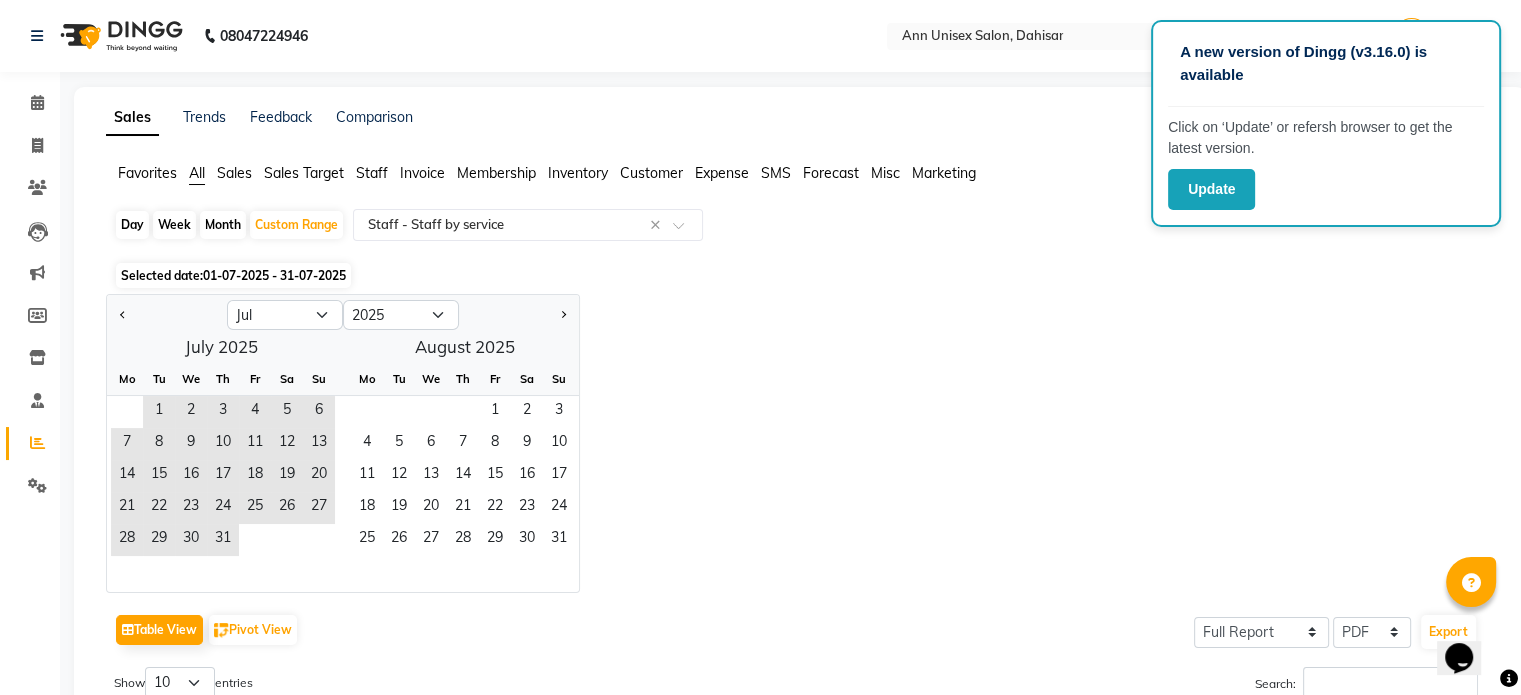 scroll, scrollTop: 16, scrollLeft: 0, axis: vertical 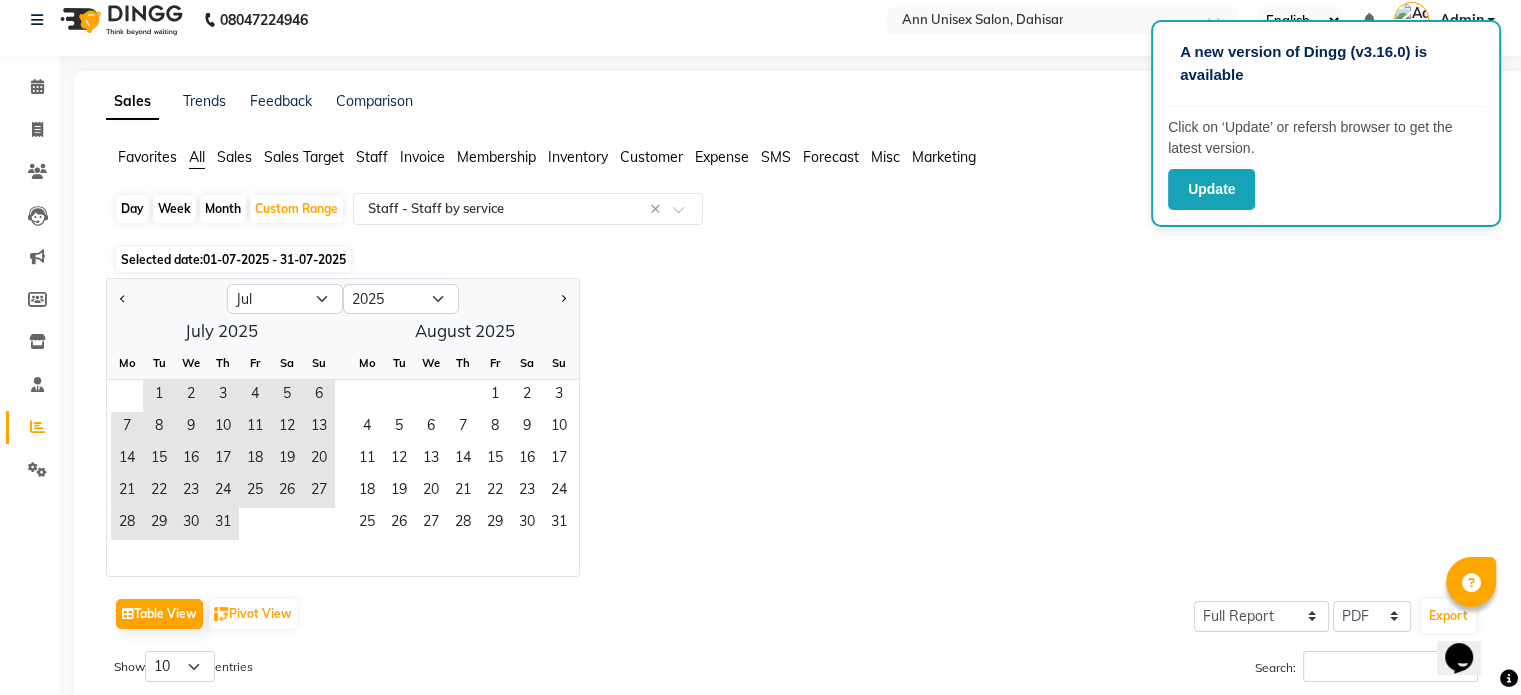 click on "Month" 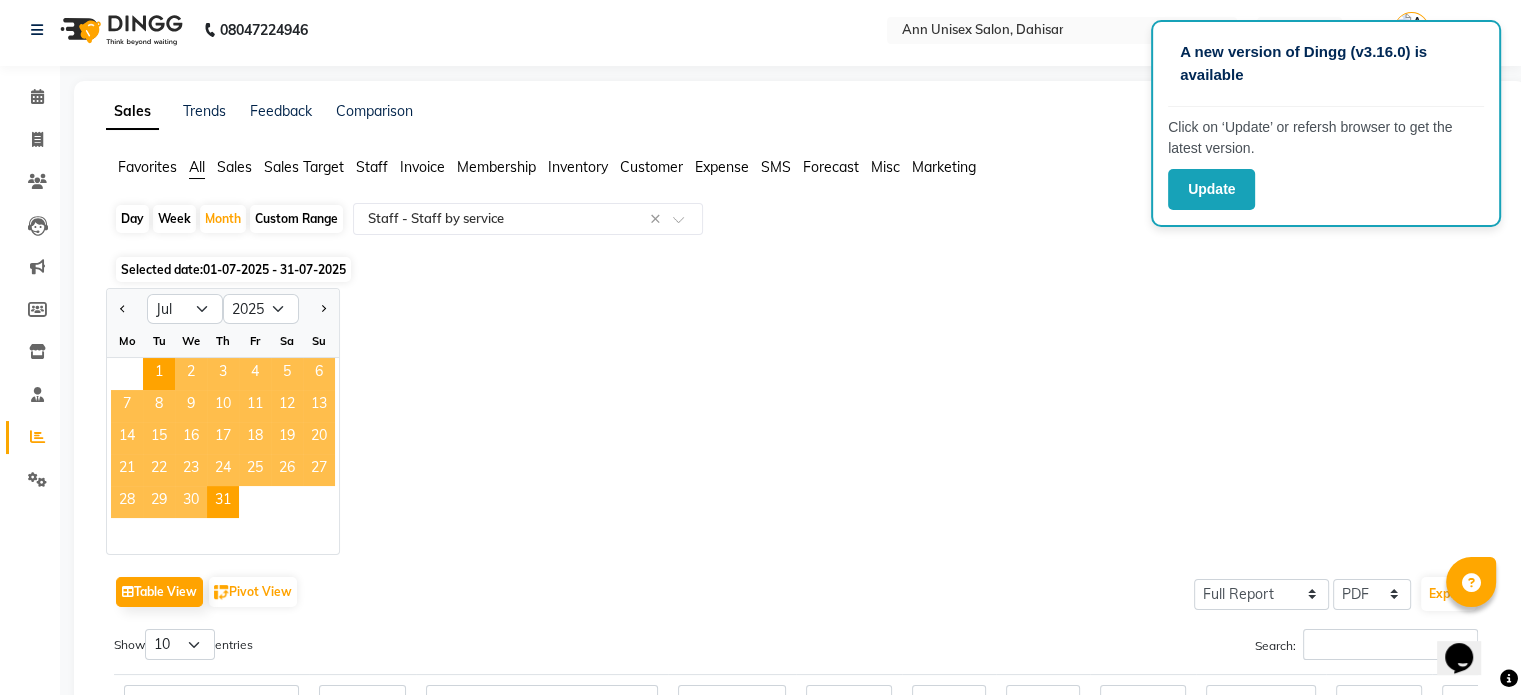 scroll, scrollTop: 0, scrollLeft: 0, axis: both 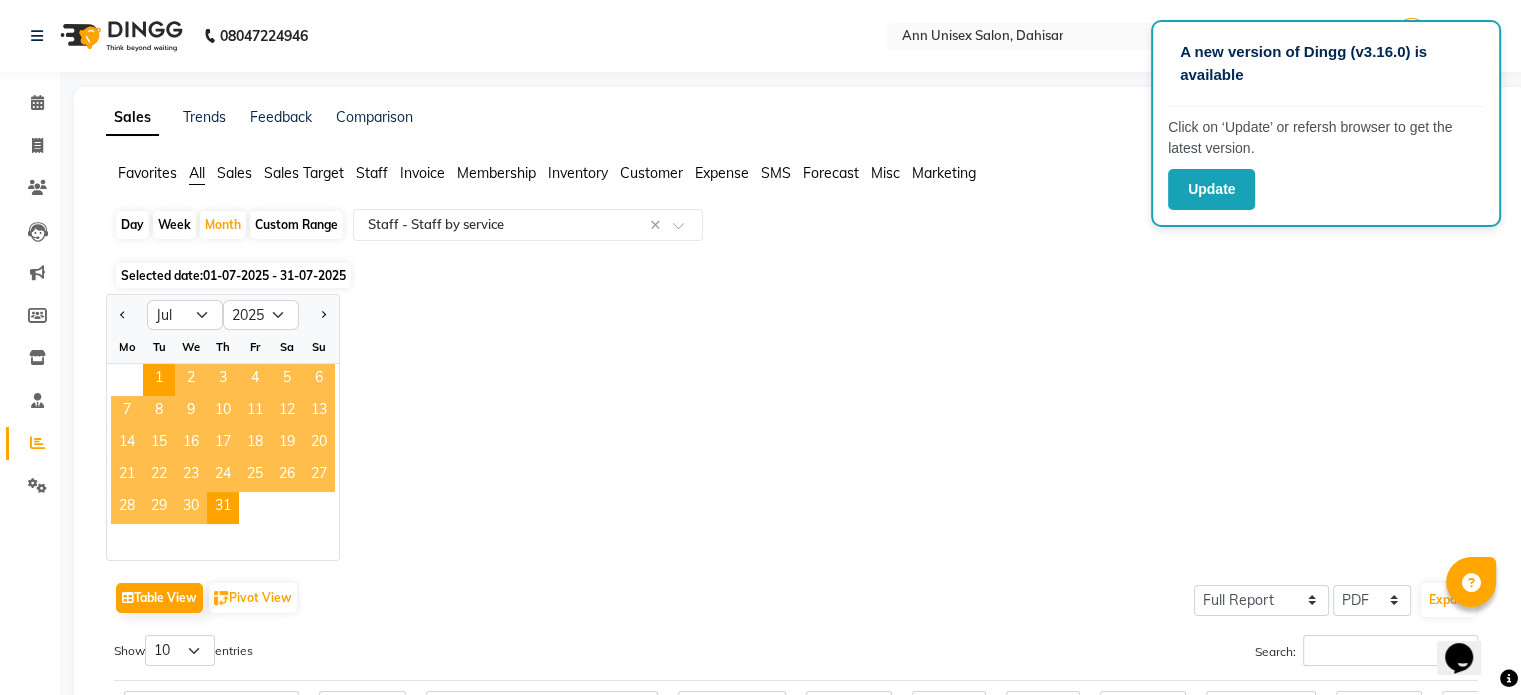 click on "08047224946 Select Location × Ann Unisex Salon, Dahisar English ENGLISH Español العربية मराठी हिंदी ગુજરાતી தமிழ் 中文 Notifications nothing to show Admin Manage Profile Change Password Sign out  Version:3.15.11" 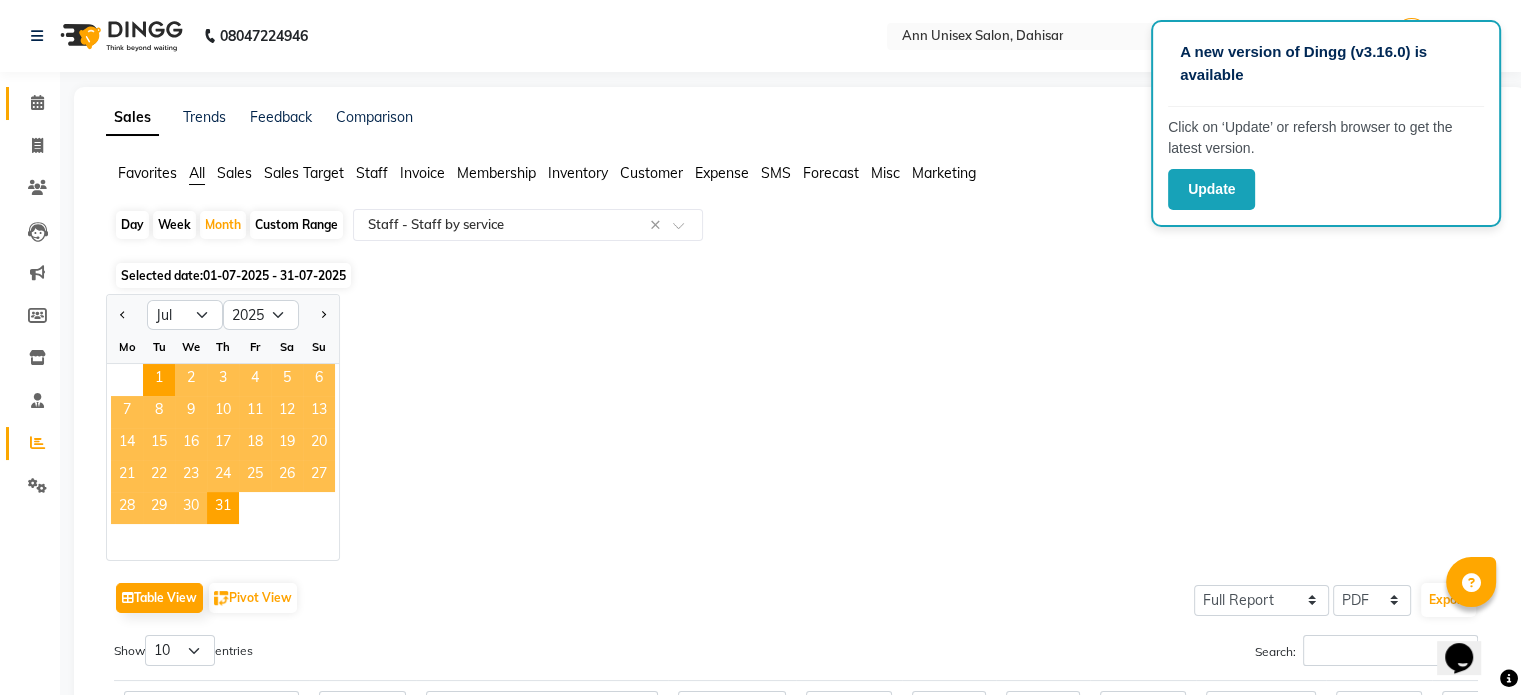 click on "Calendar" 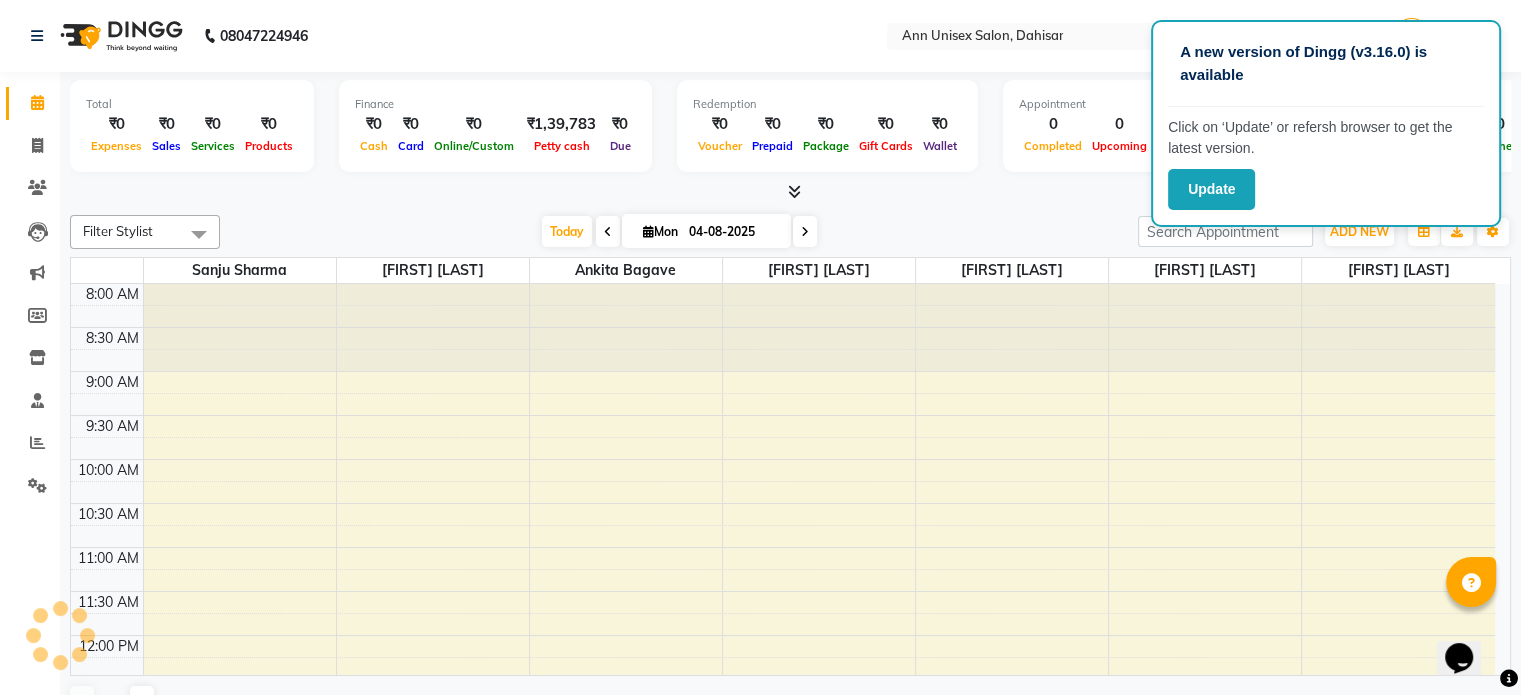 scroll, scrollTop: 0, scrollLeft: 0, axis: both 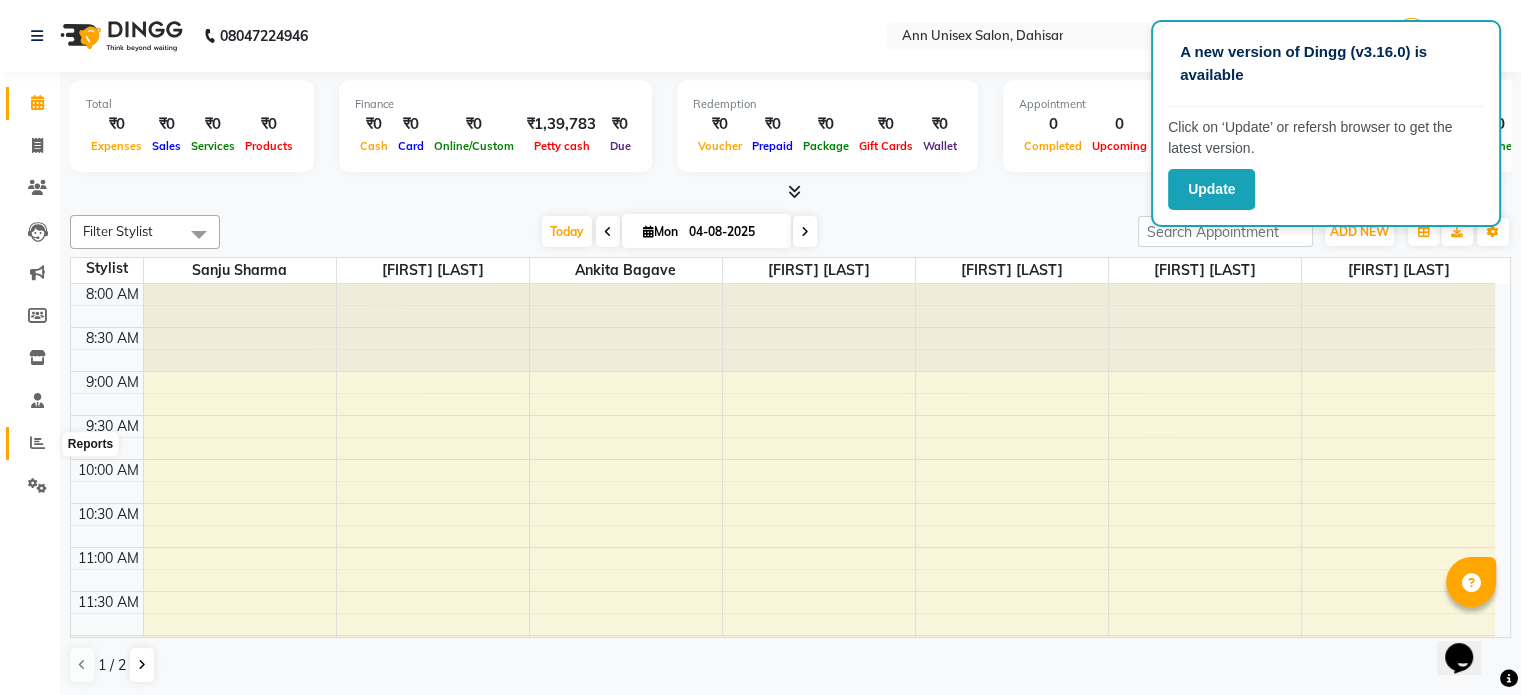 click 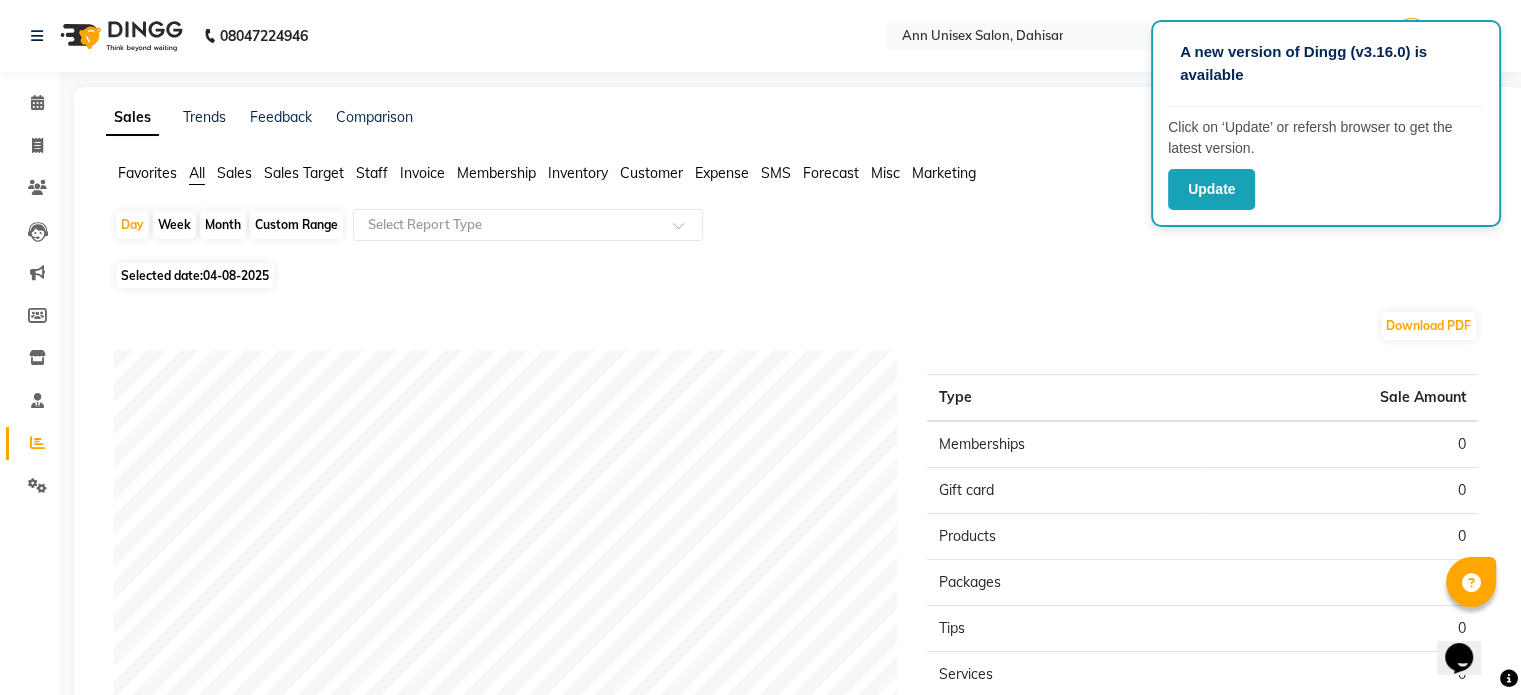 click on "Month" 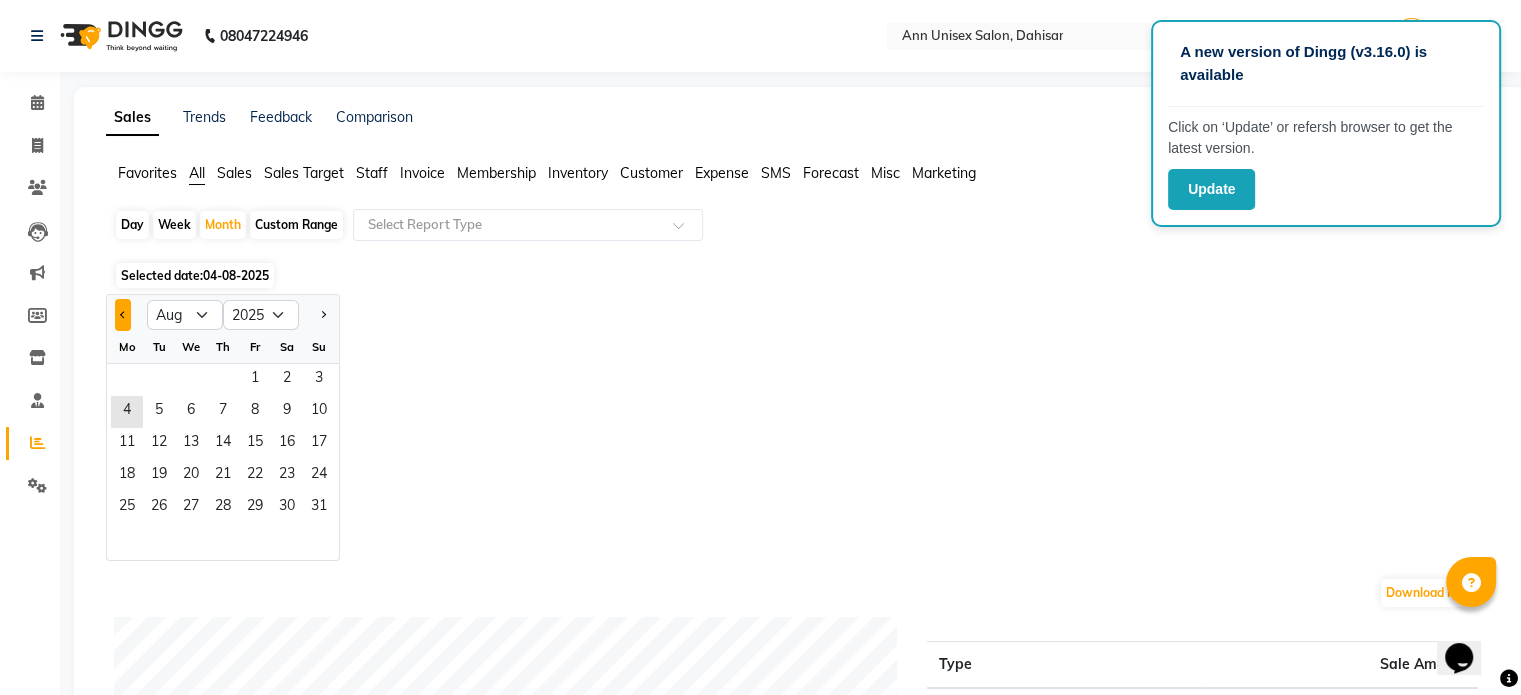 click 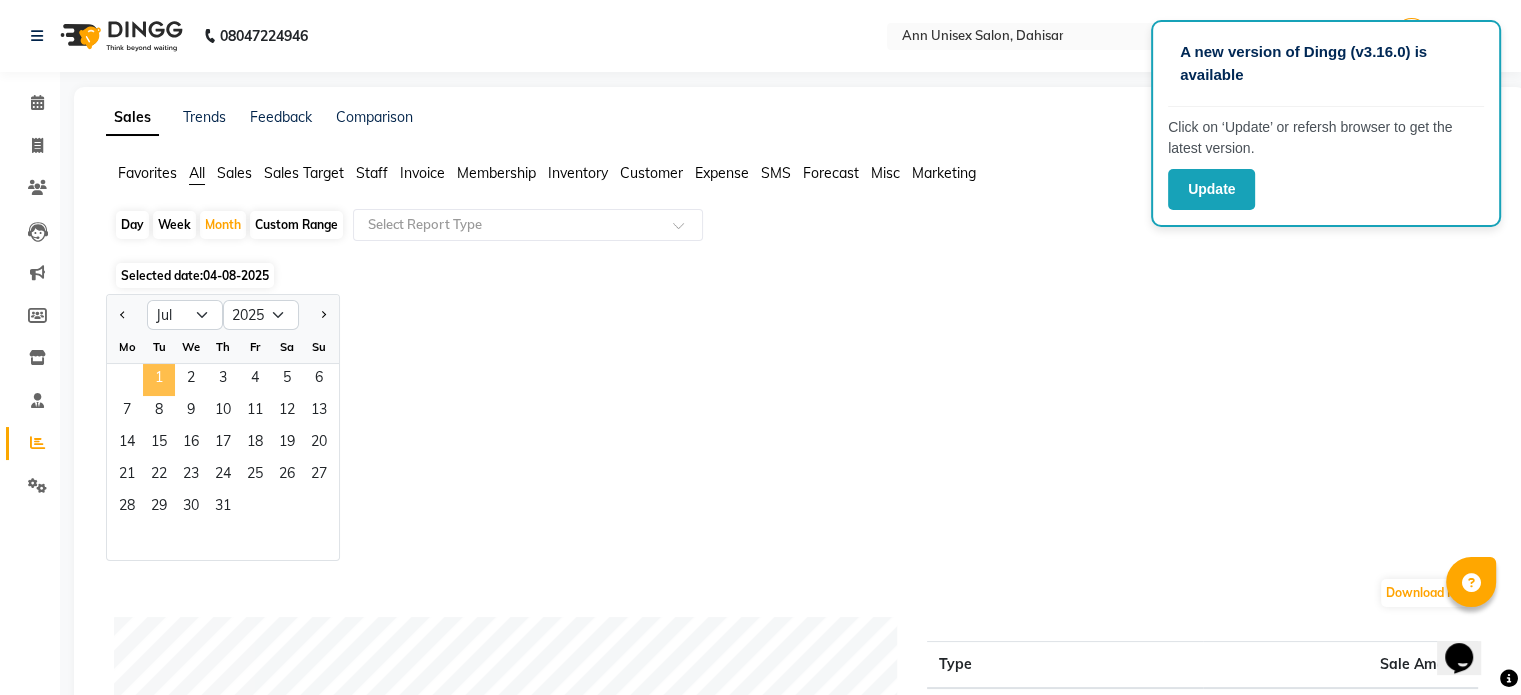 click on "1" 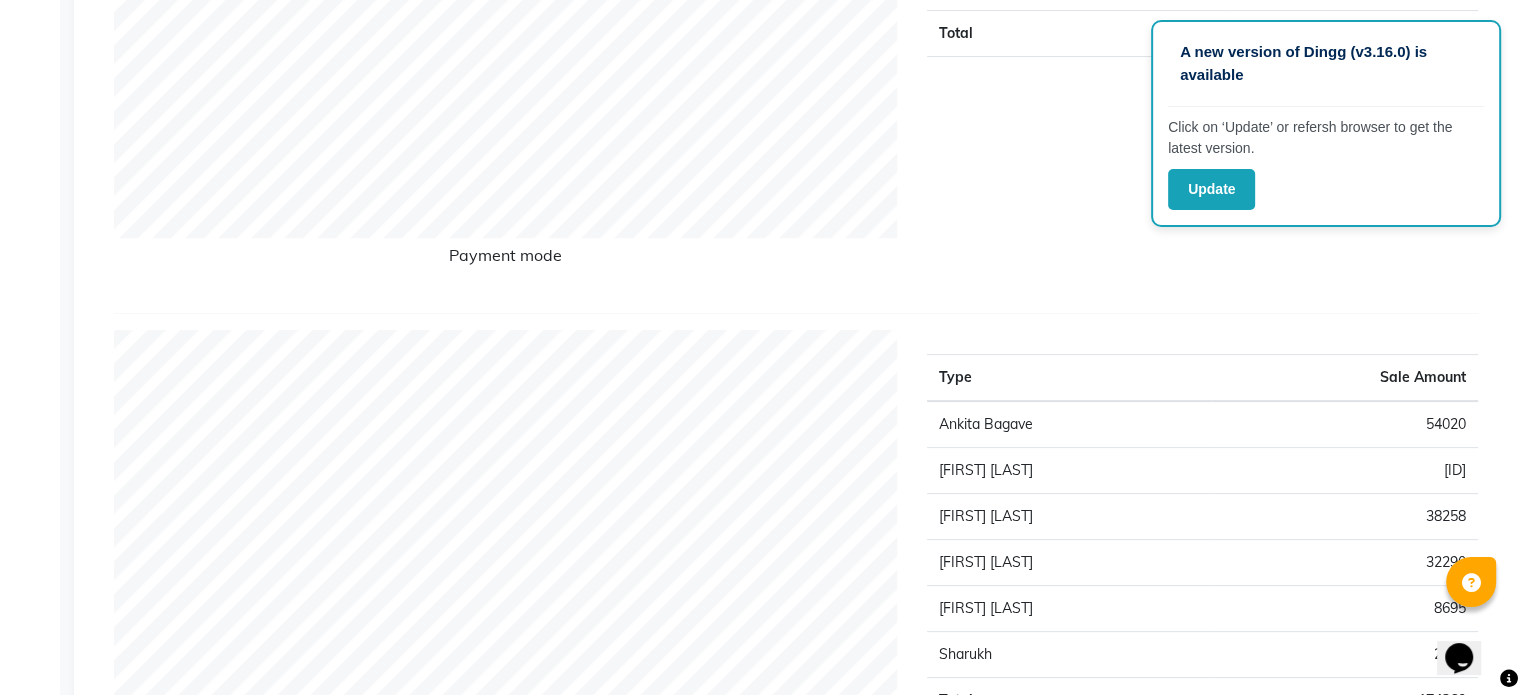scroll, scrollTop: 0, scrollLeft: 0, axis: both 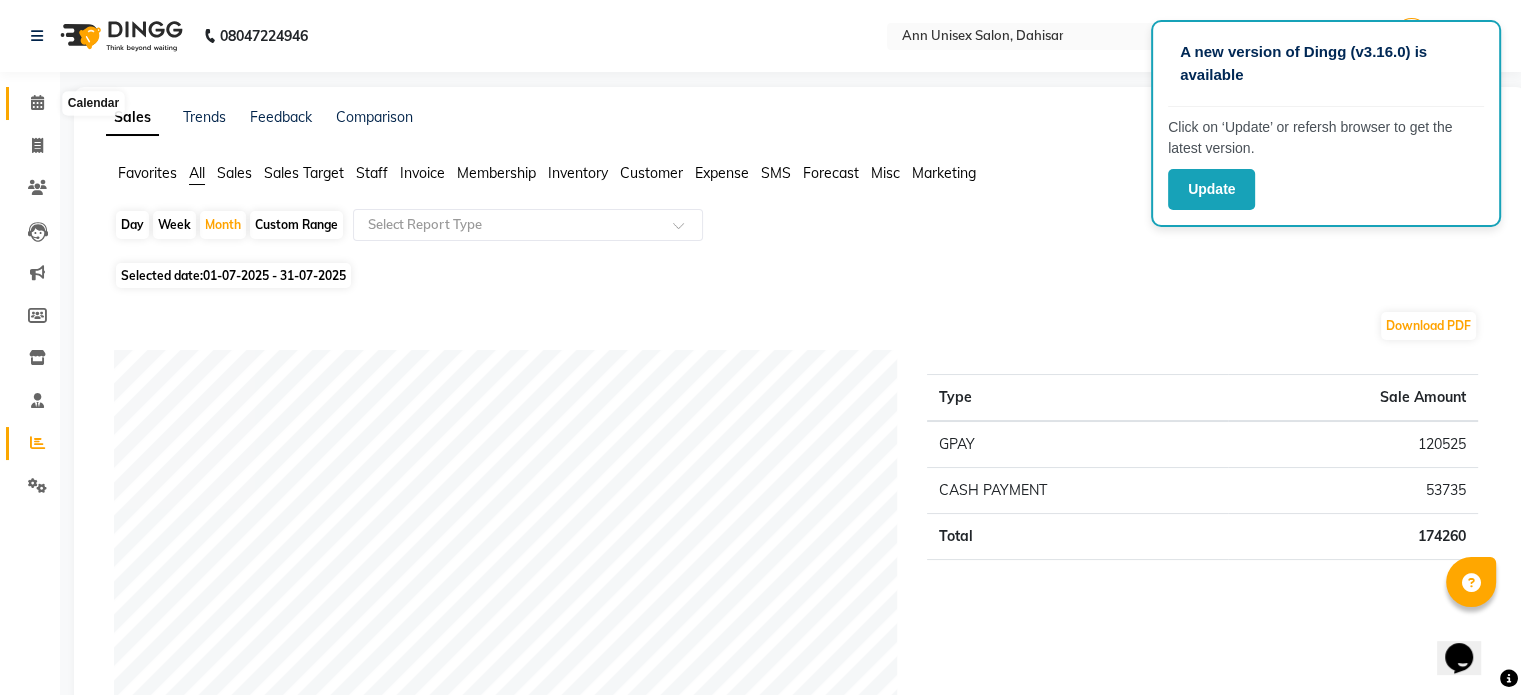 click 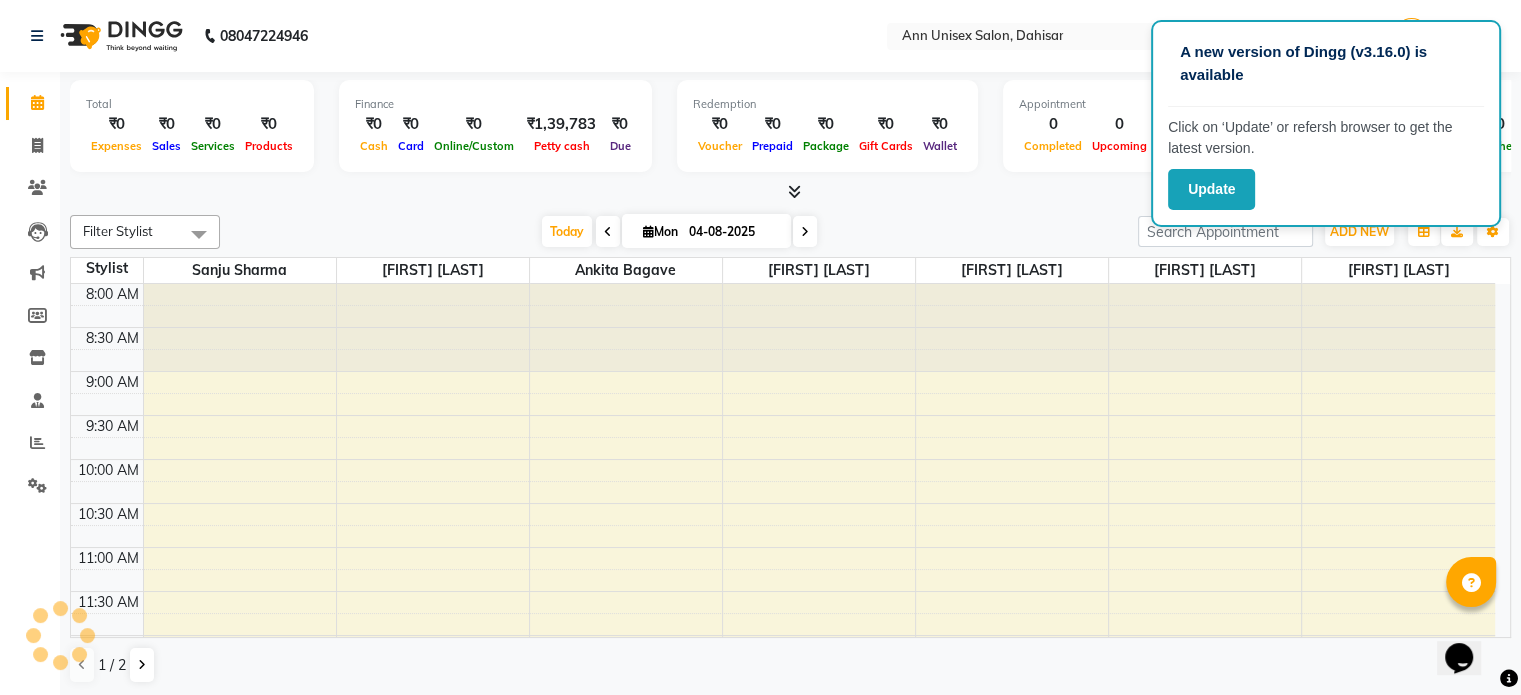 scroll, scrollTop: 0, scrollLeft: 0, axis: both 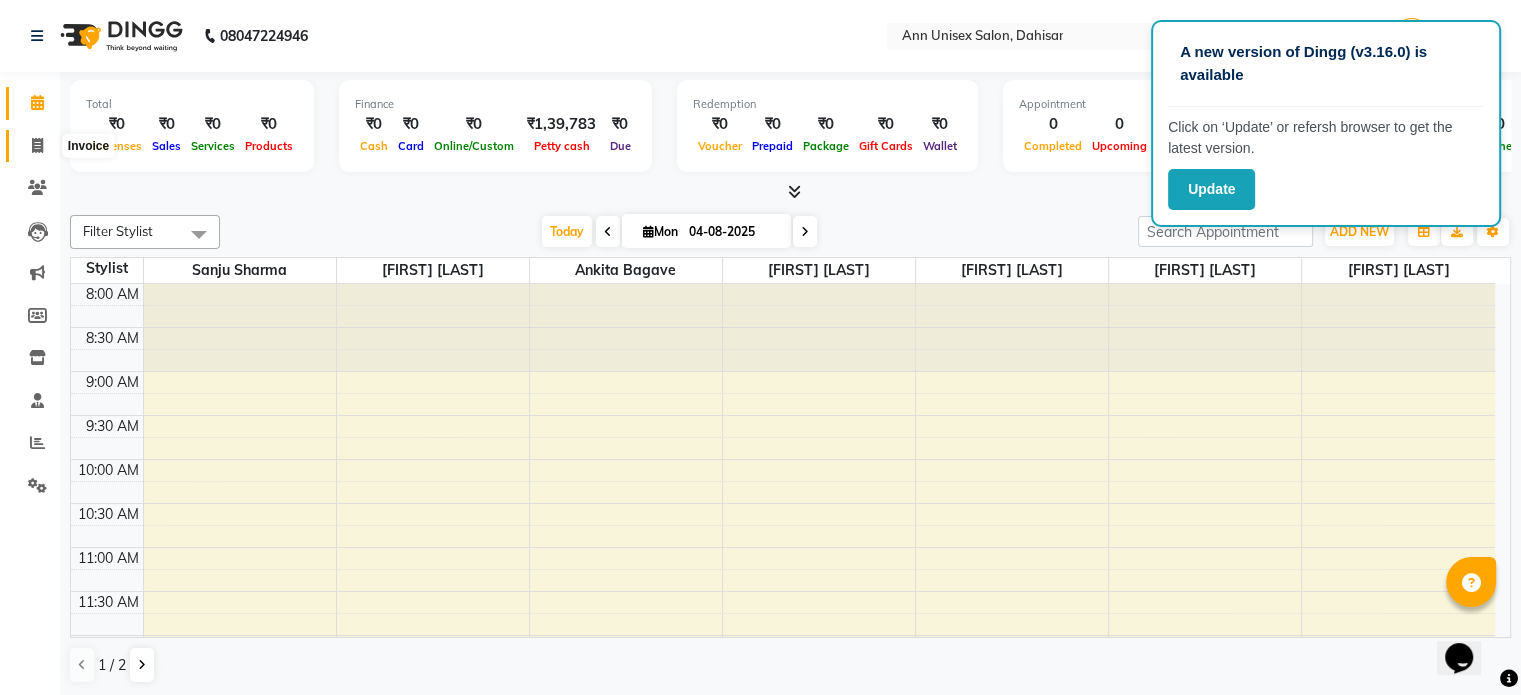 click 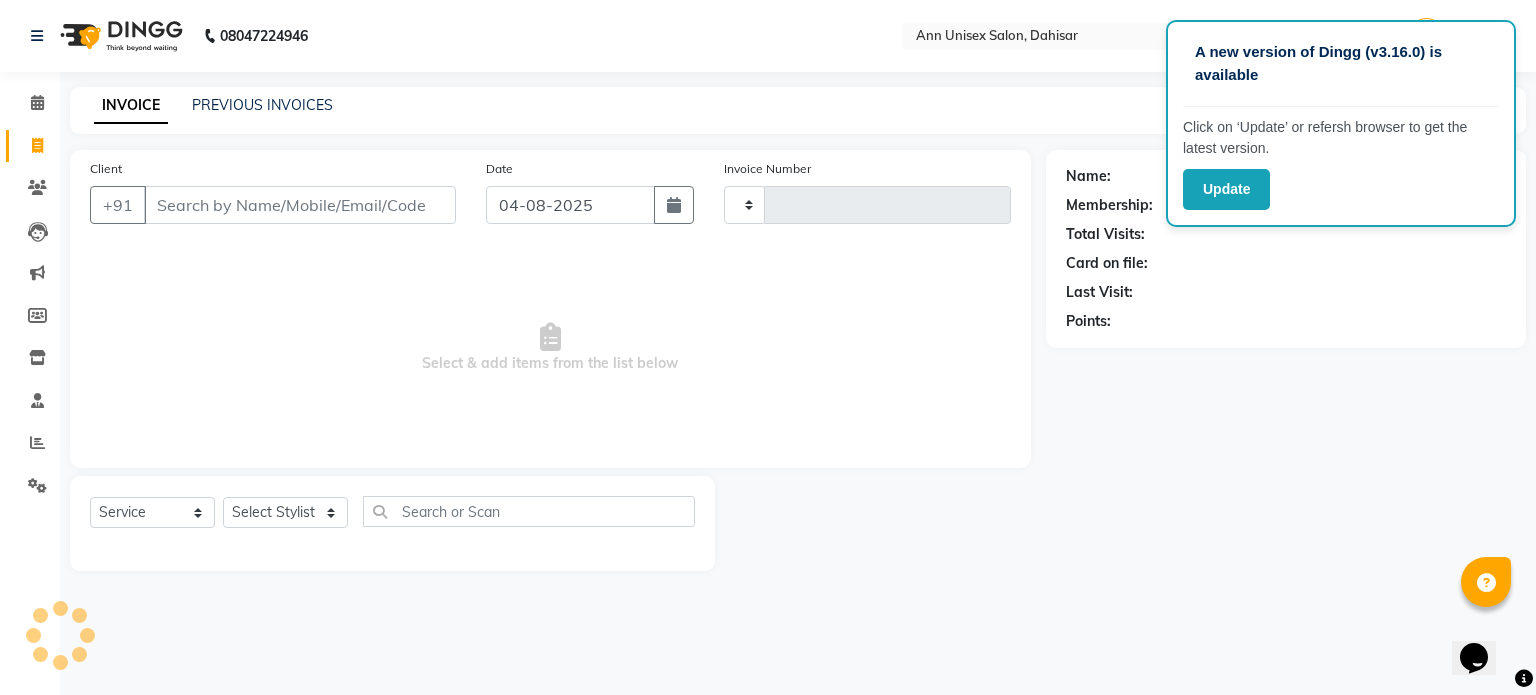 type on "1037" 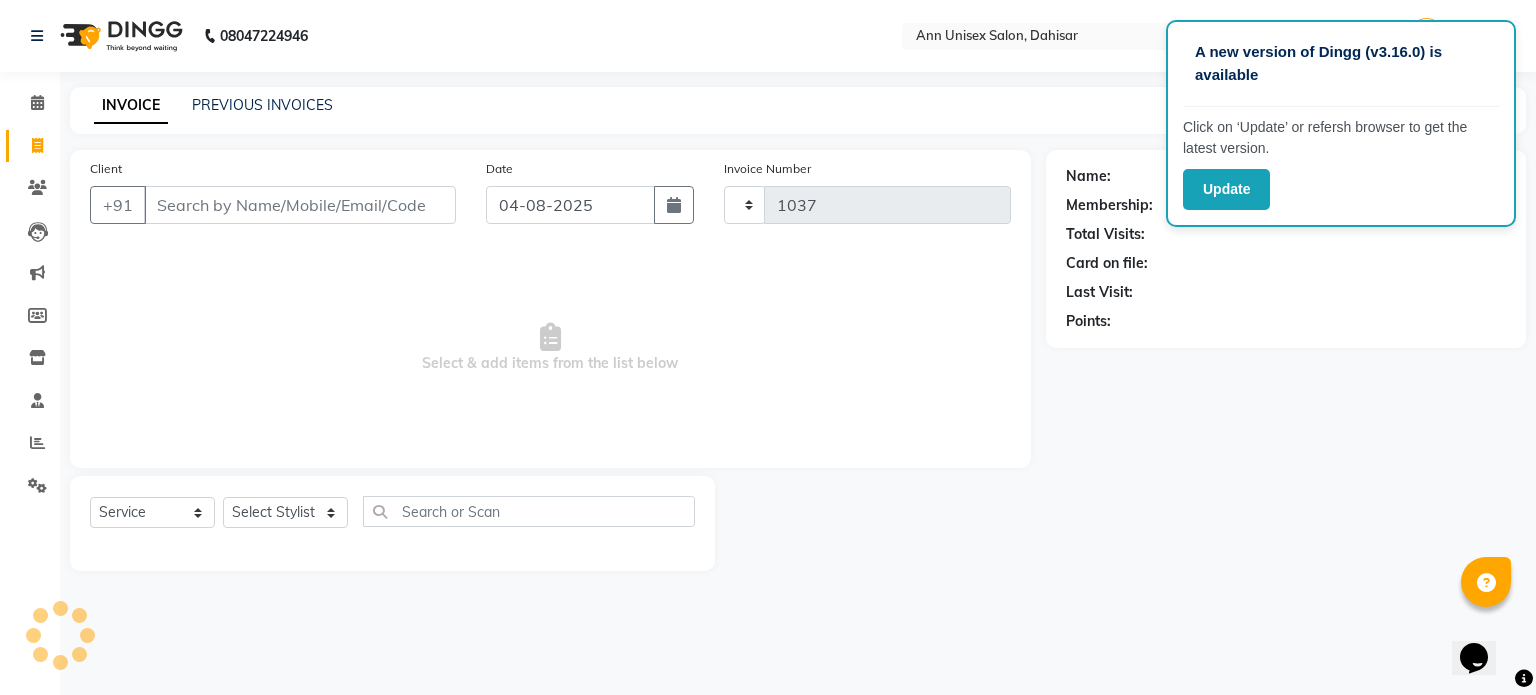 select on "7372" 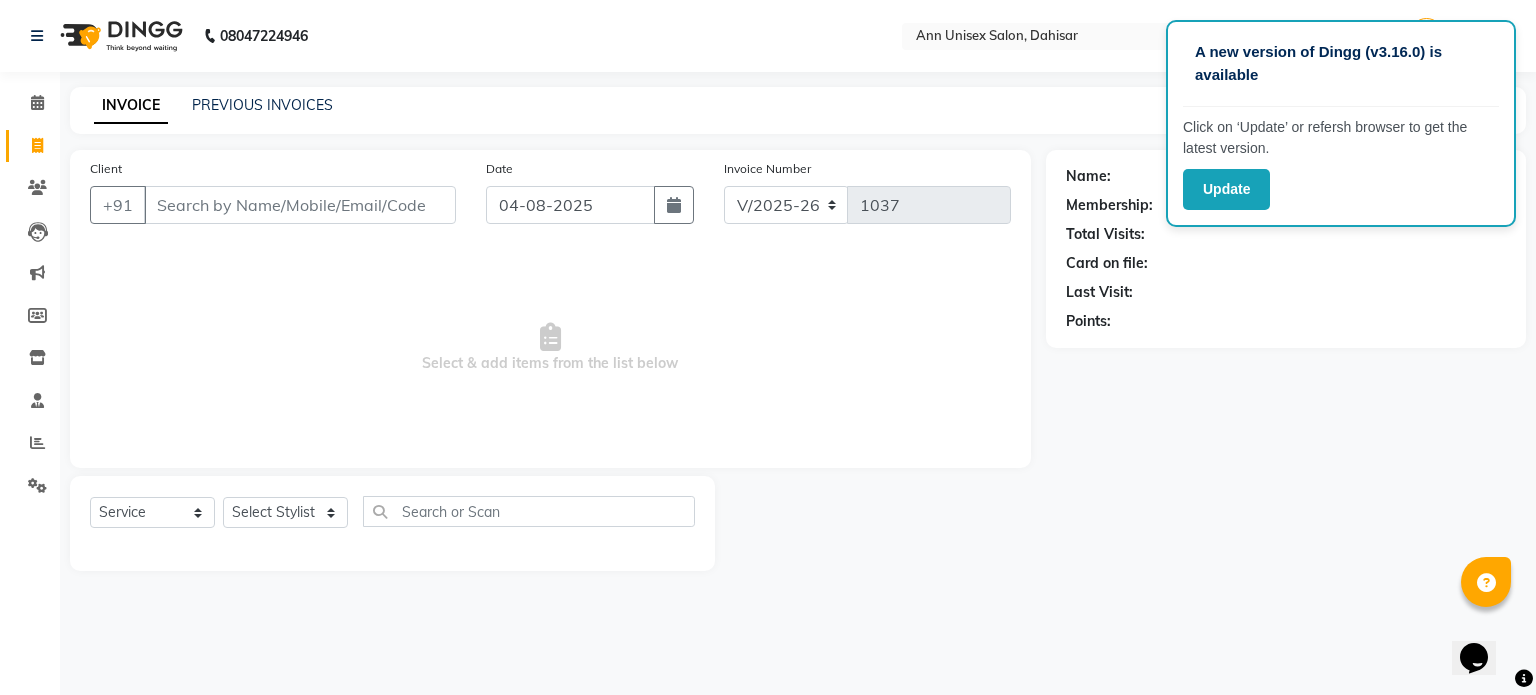 click on "Client" at bounding box center (300, 205) 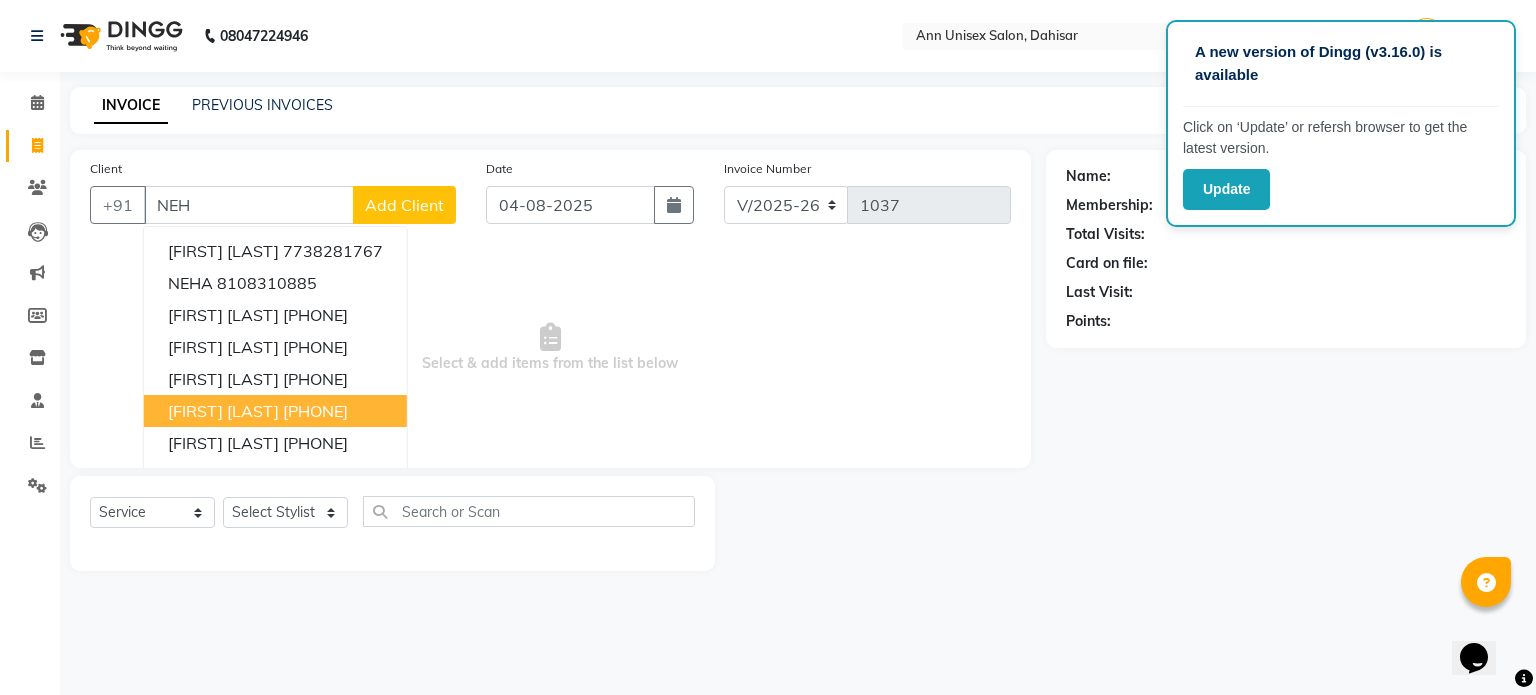 click on "NEHA KHAN" at bounding box center [223, 411] 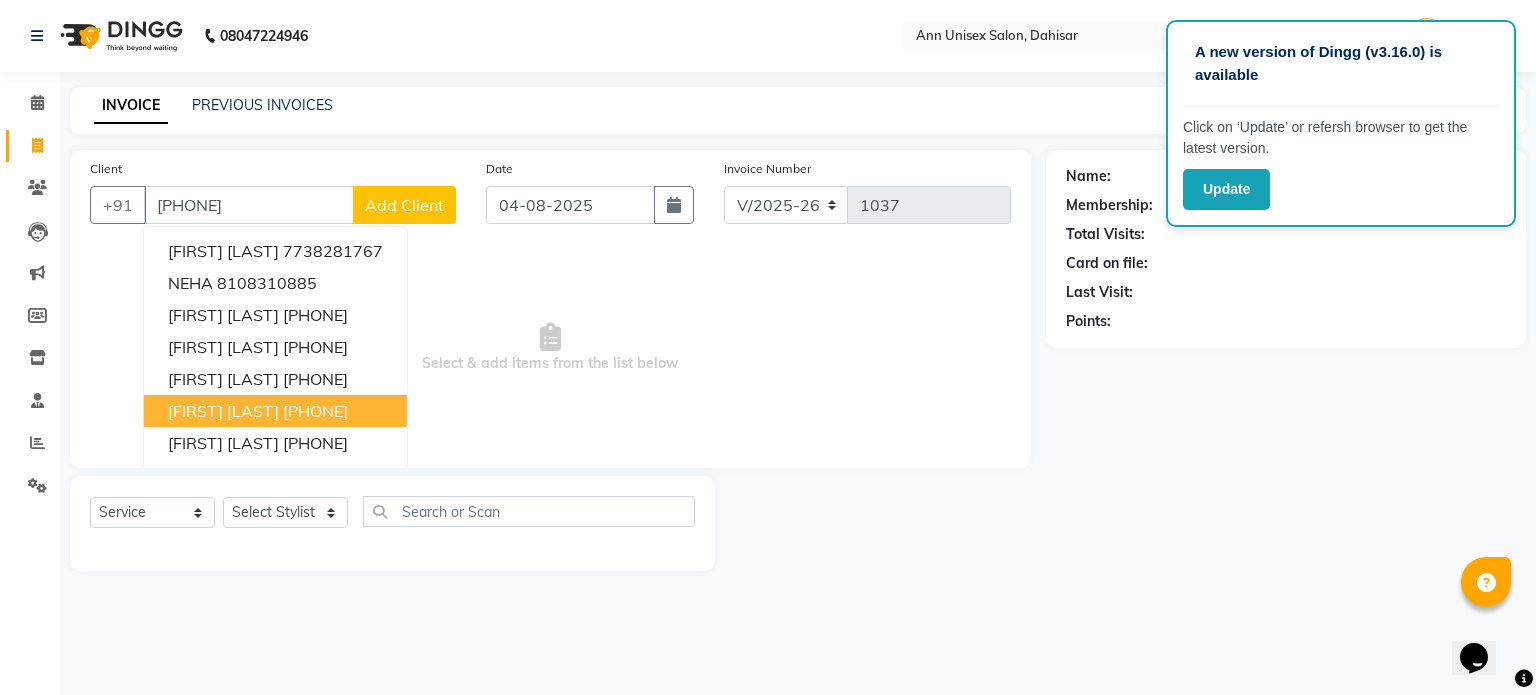 type on "[PHONE]" 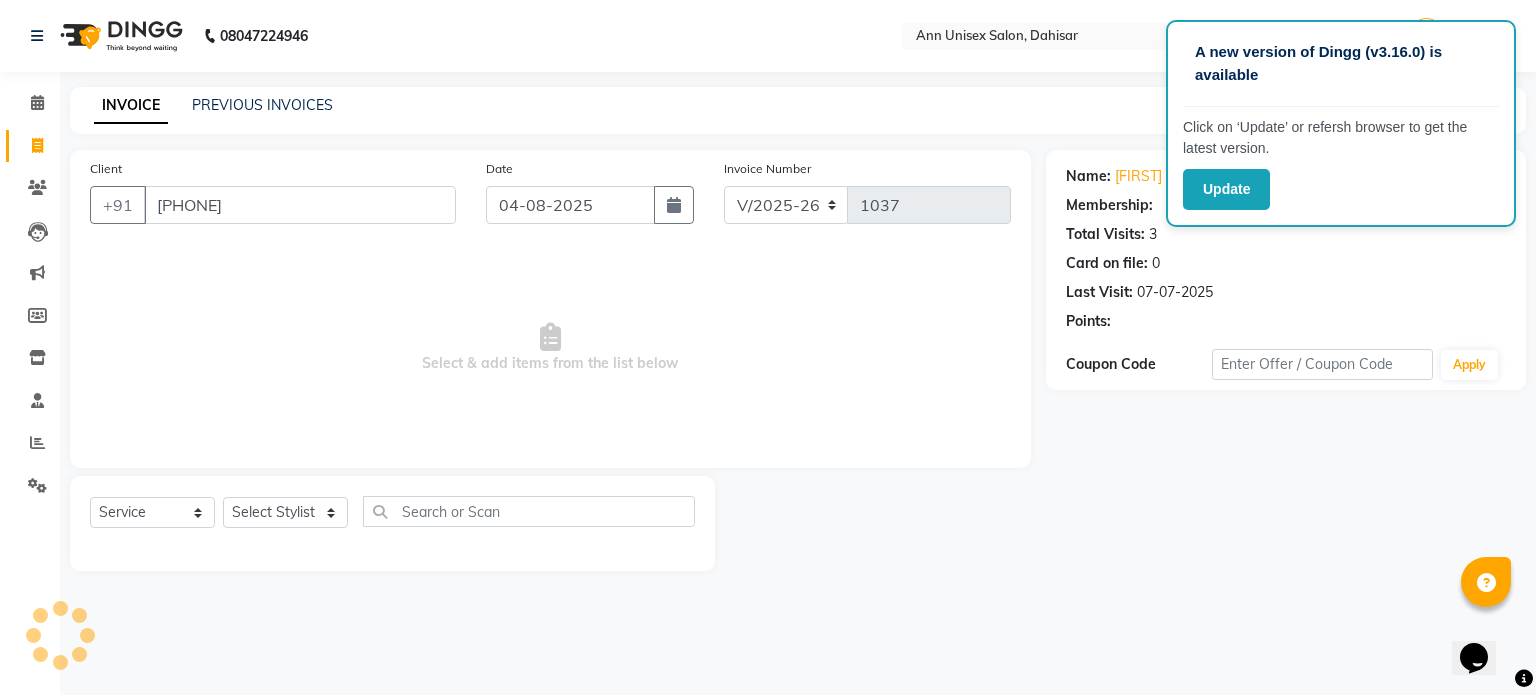 select on "1: Object" 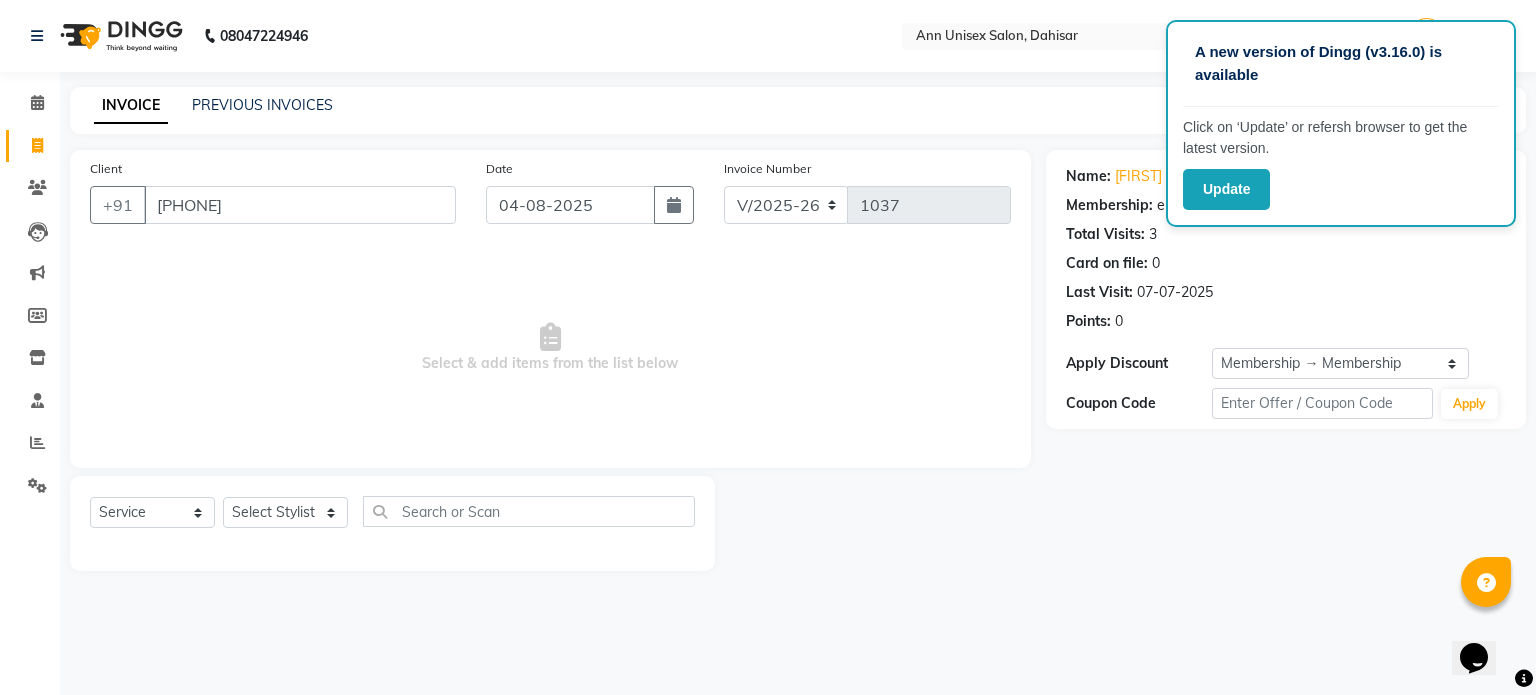 click on "INVOICE PREVIOUS INVOICES Create New   Save" 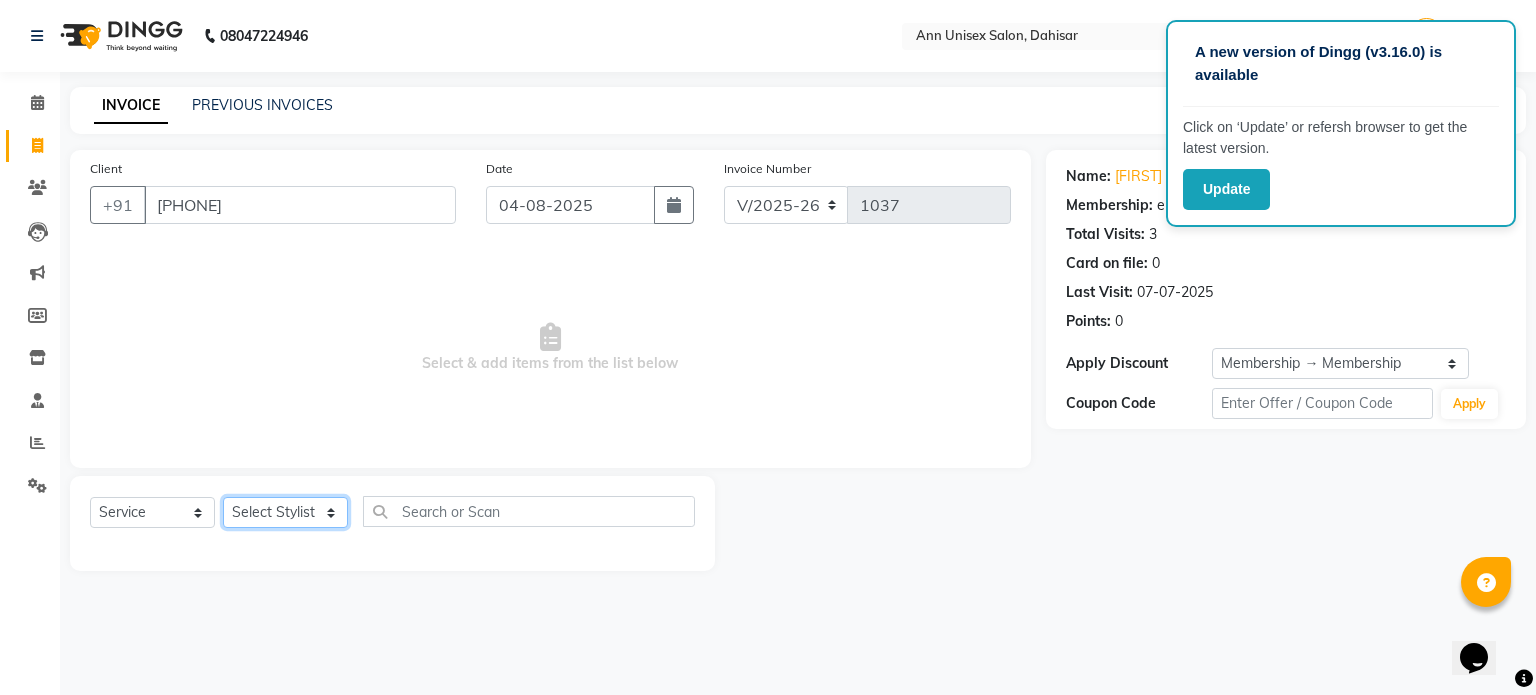 click on "Select Stylist Ankita Bagave Kasim salmani Manisha Doshi Pooja Jha RAHUL AHANKARE Rahul Thakur Sanju Sharma SHARUKH" 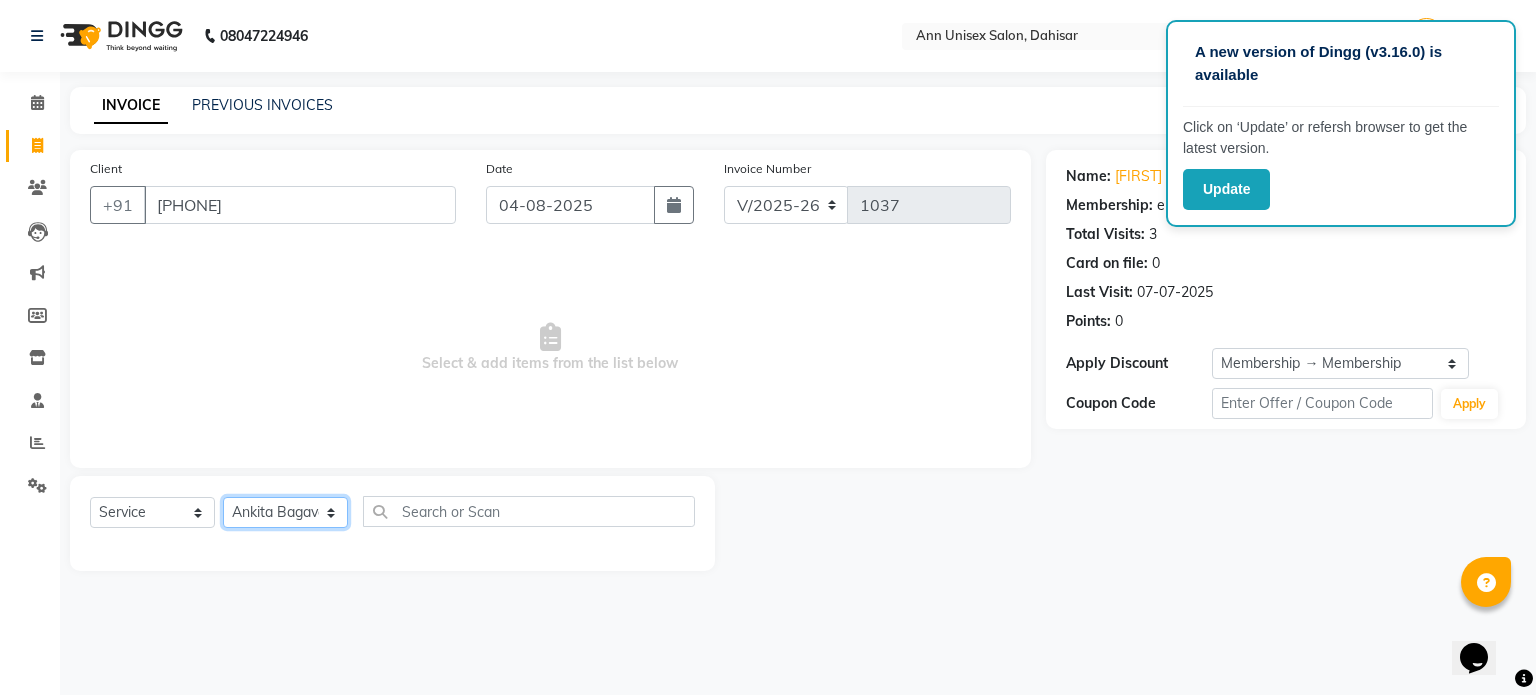 click on "Select Stylist Ankita Bagave Kasim salmani Manisha Doshi Pooja Jha RAHUL AHANKARE Rahul Thakur Sanju Sharma SHARUKH" 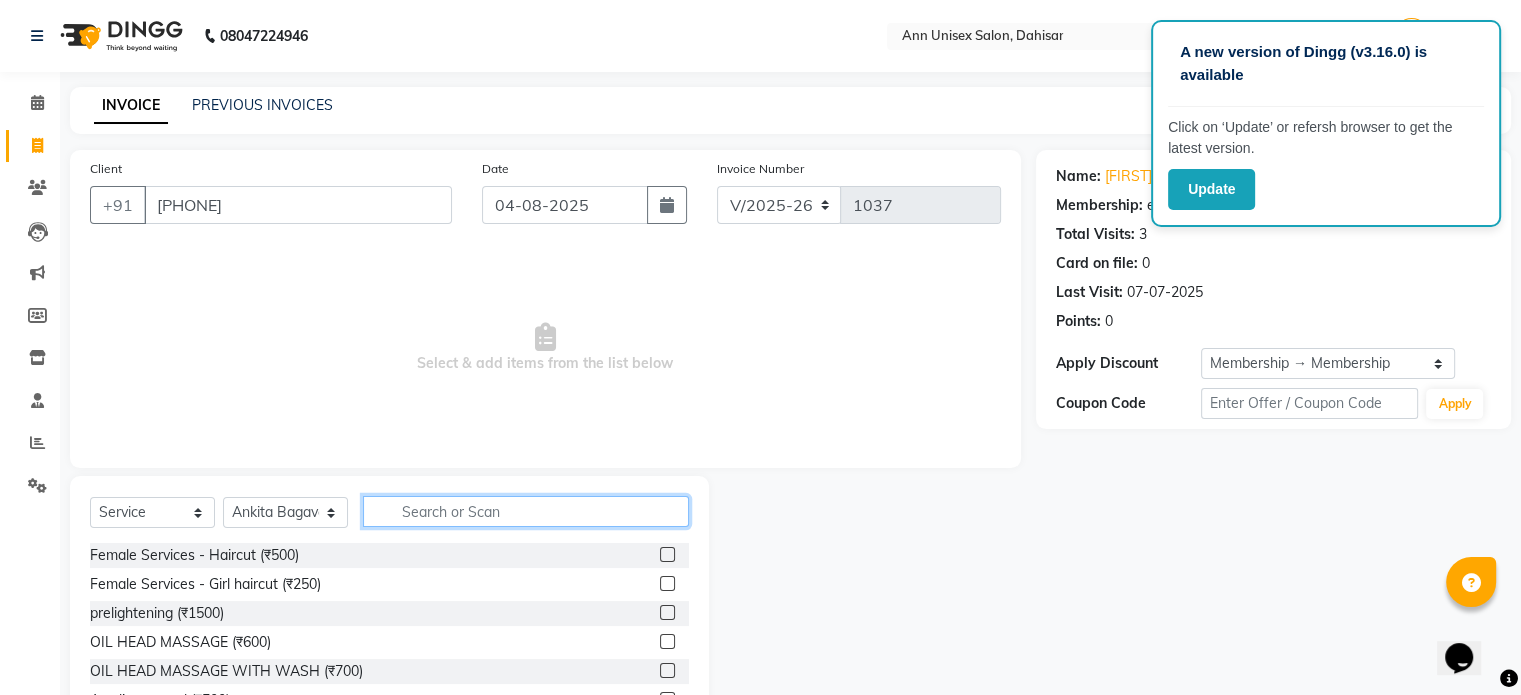 click 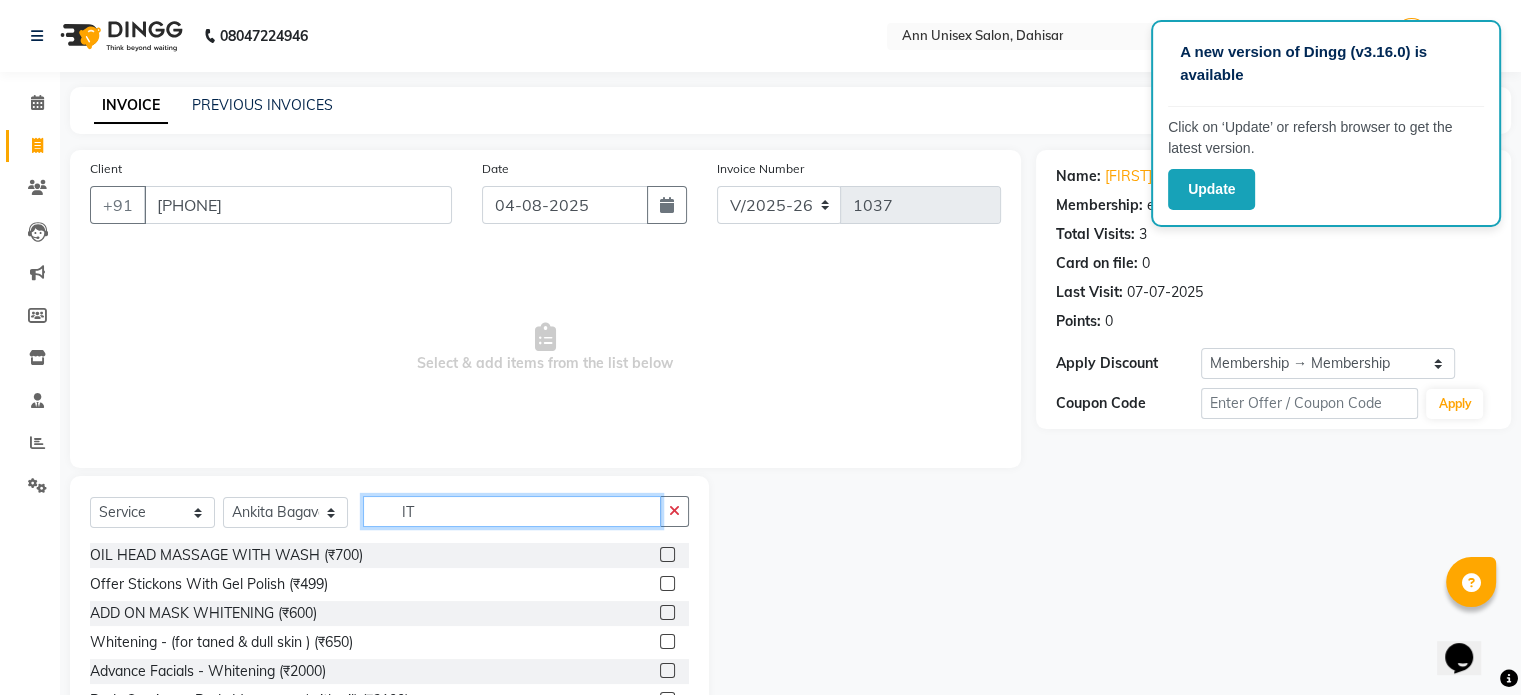 type on "I" 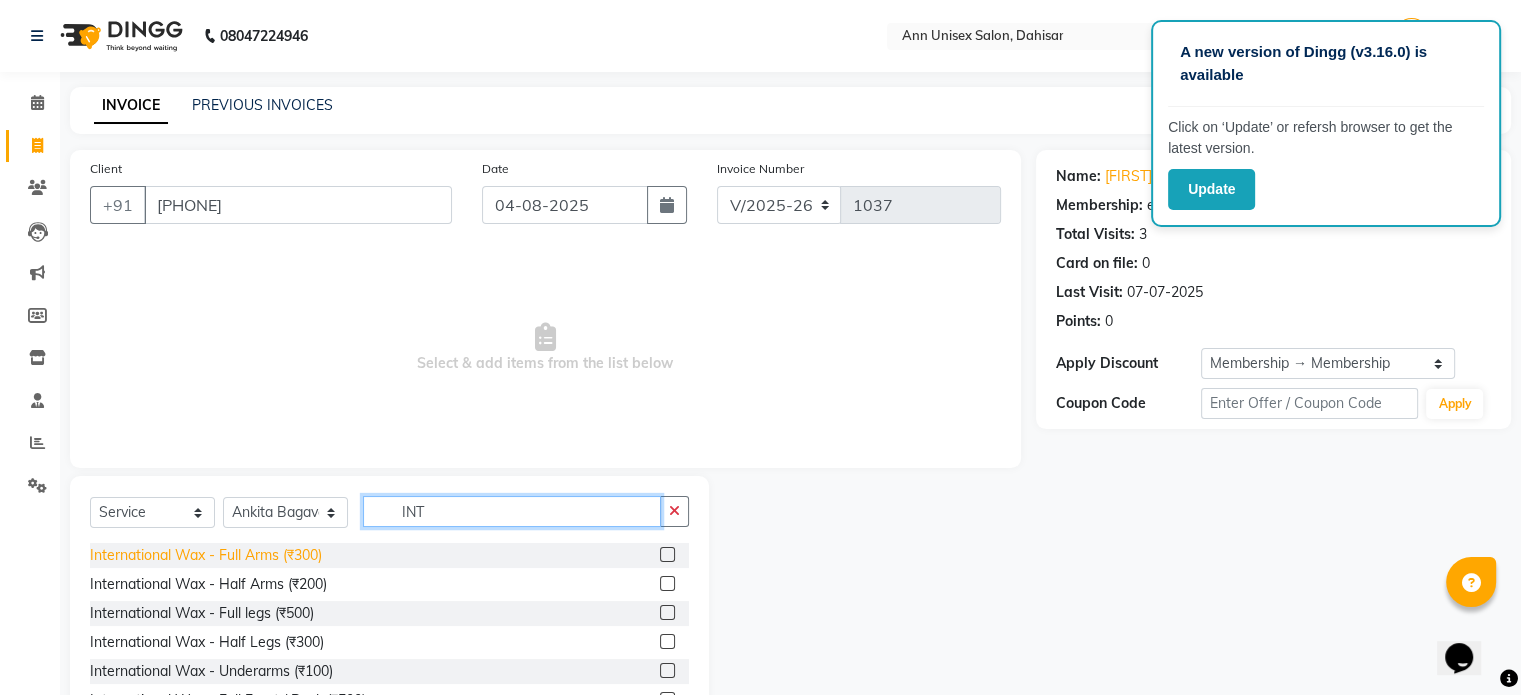 type on "INT" 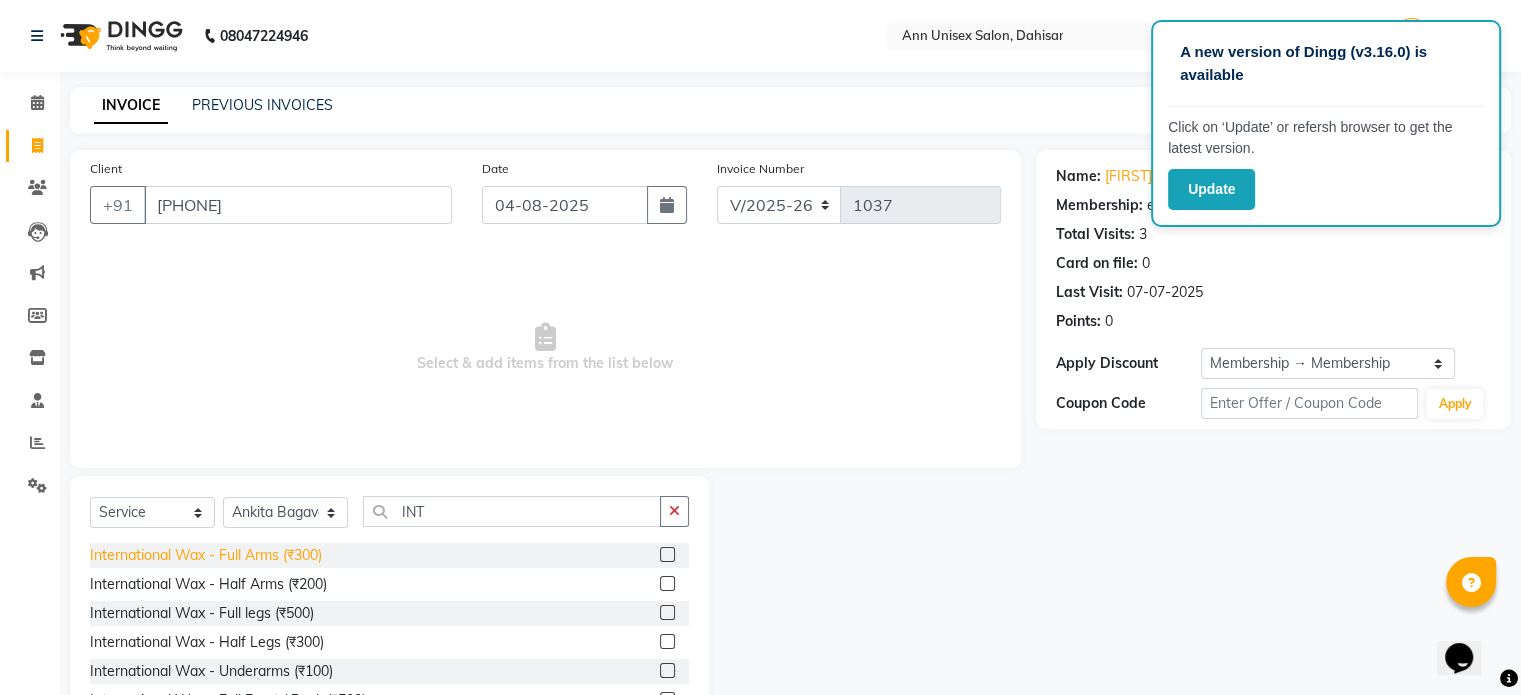 click on "International Wax - Full Arms (₹300)" 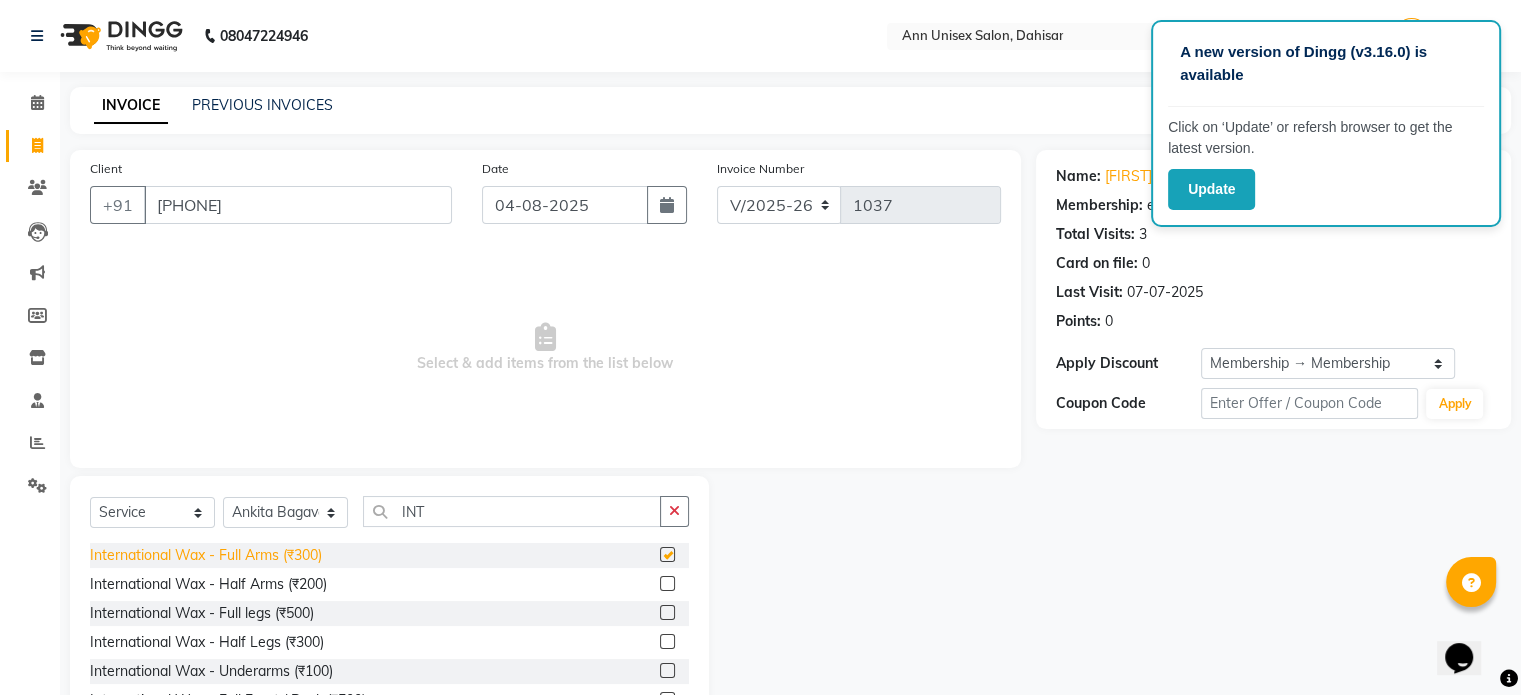 checkbox on "false" 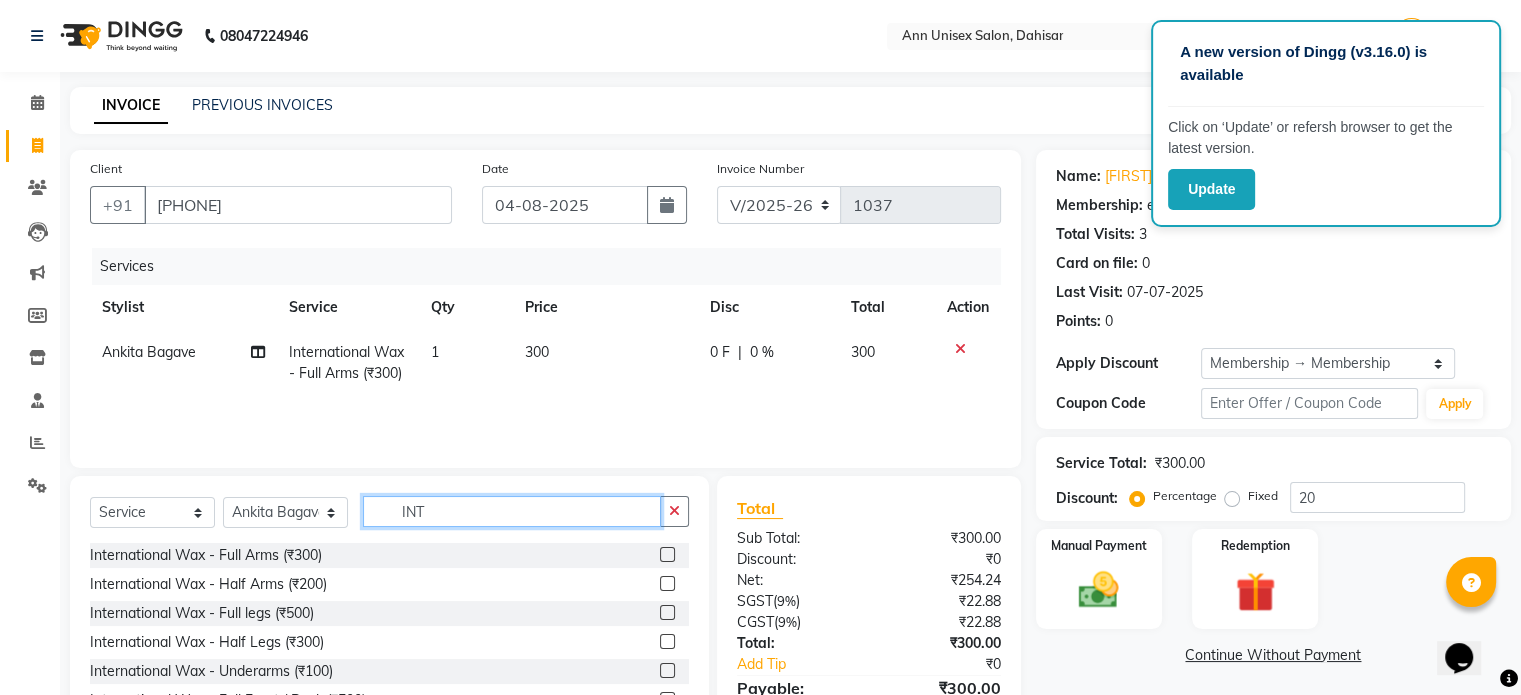 click on "INT" 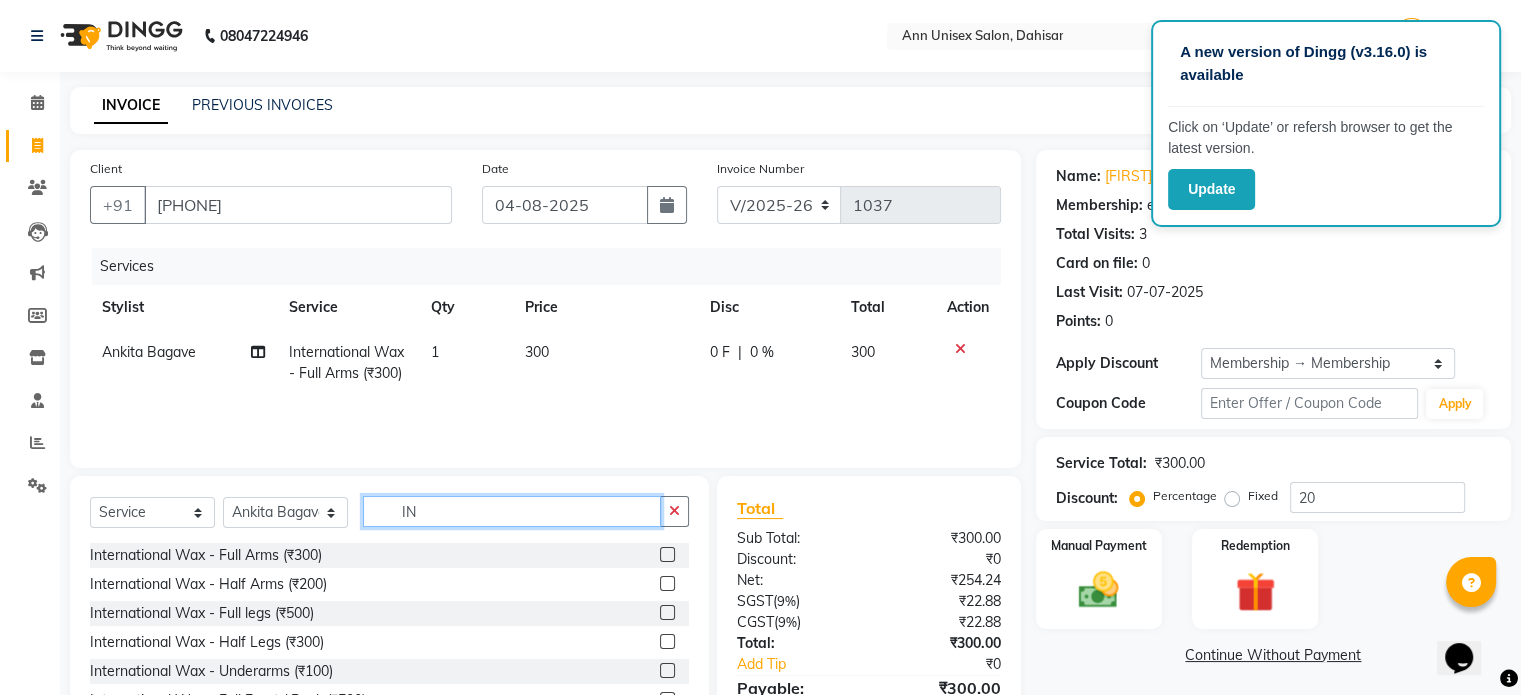 type on "I" 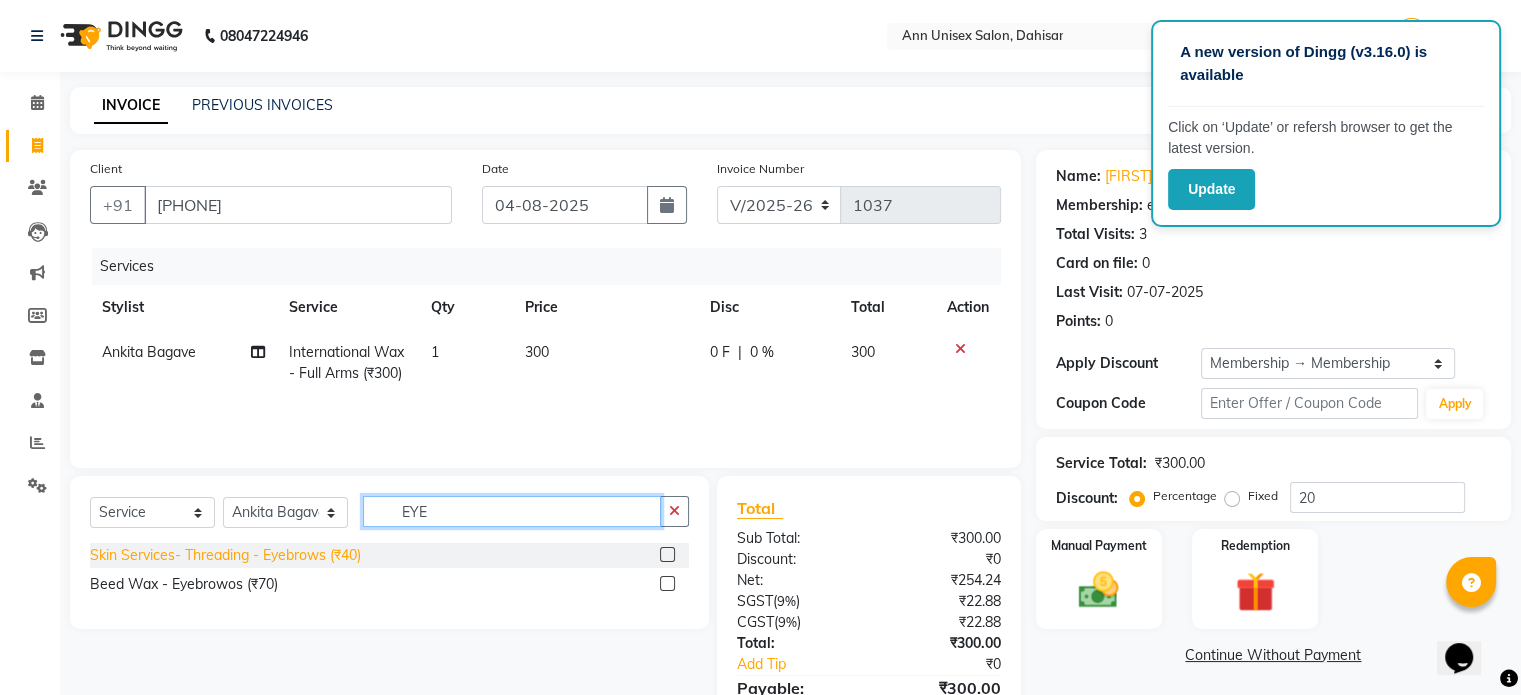 type on "EYE" 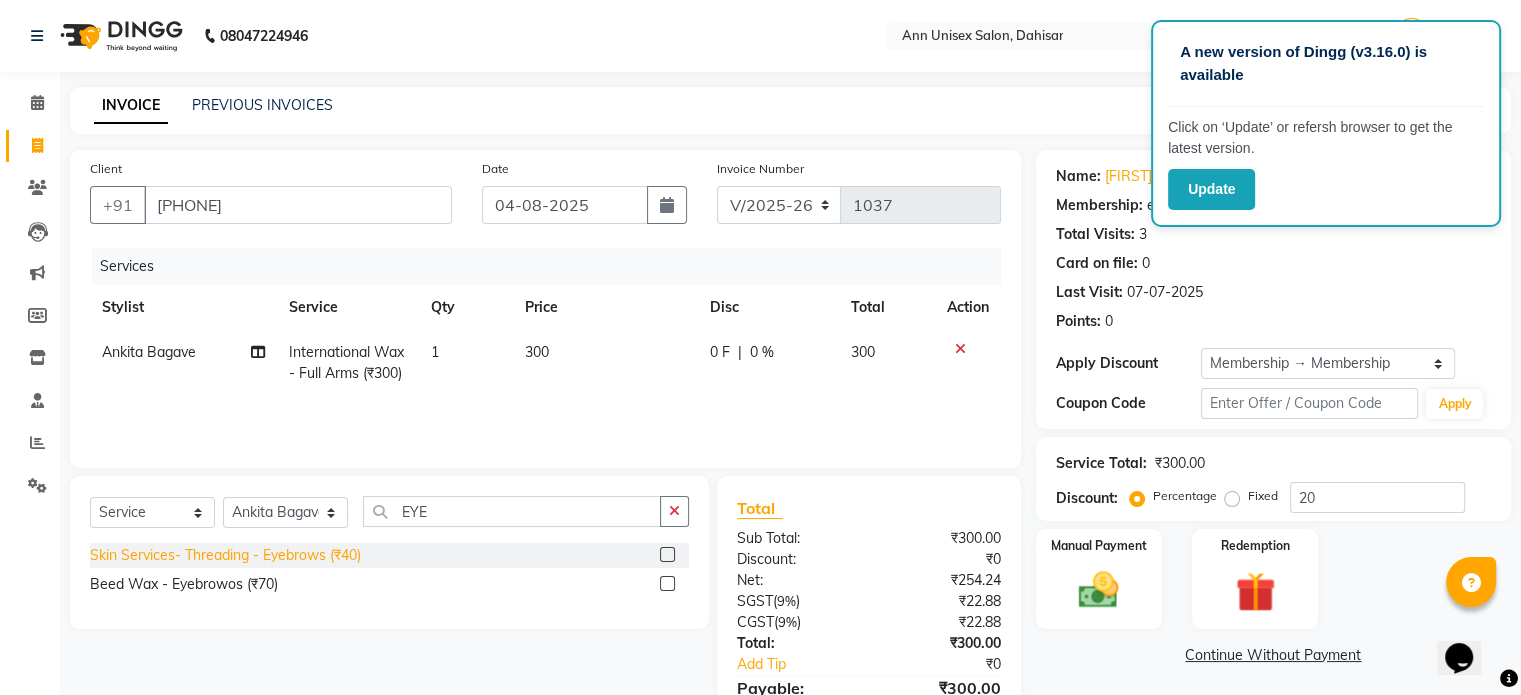 click on "Skin Services- Threading - Eyebrows (₹40)" 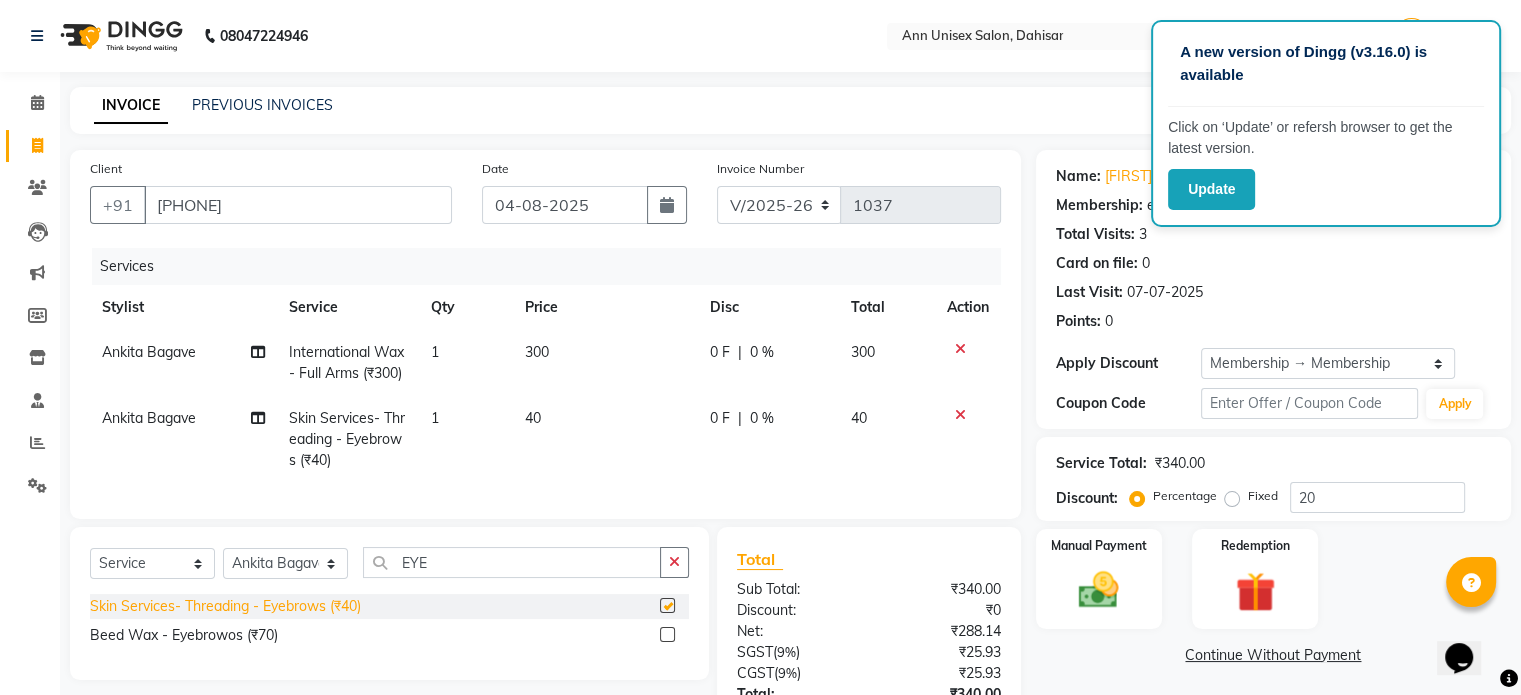 checkbox on "false" 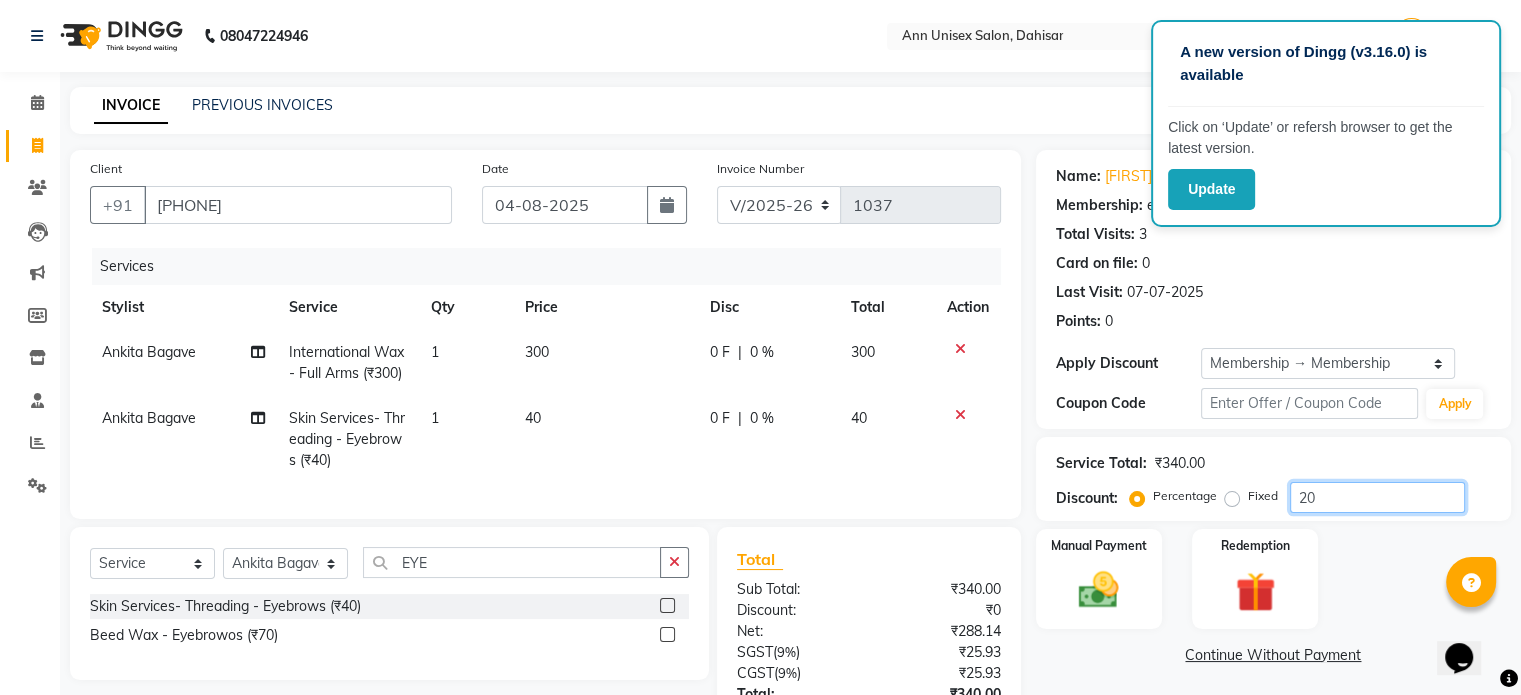 click on "20" 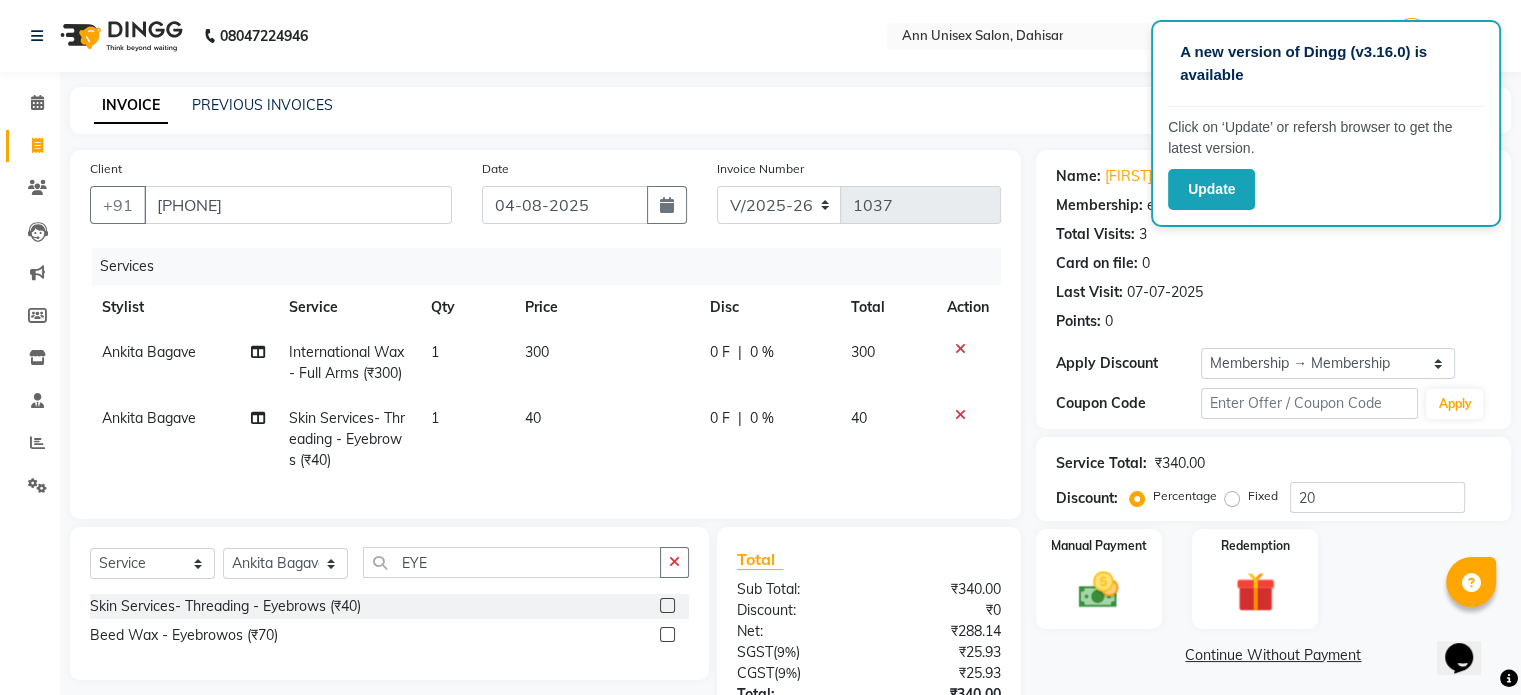 click on "0 %" 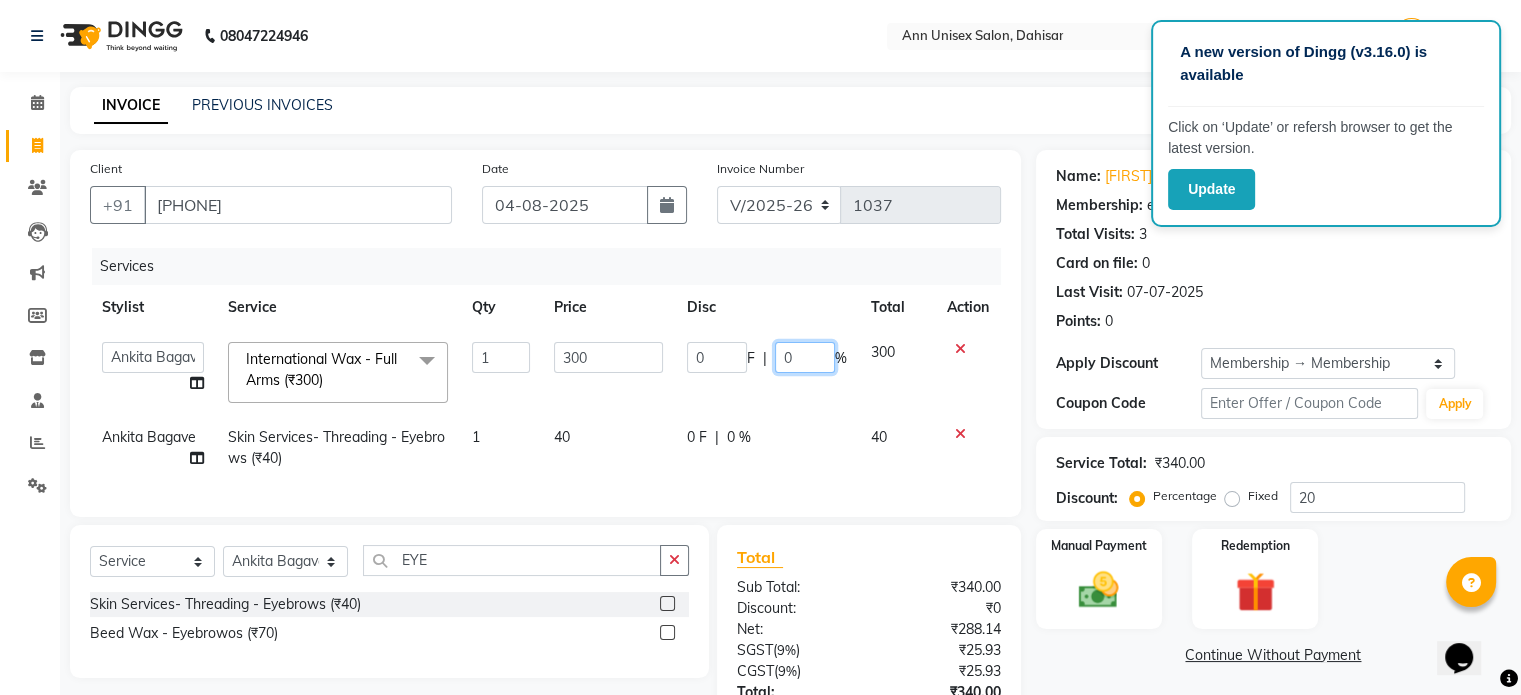 click on "0" 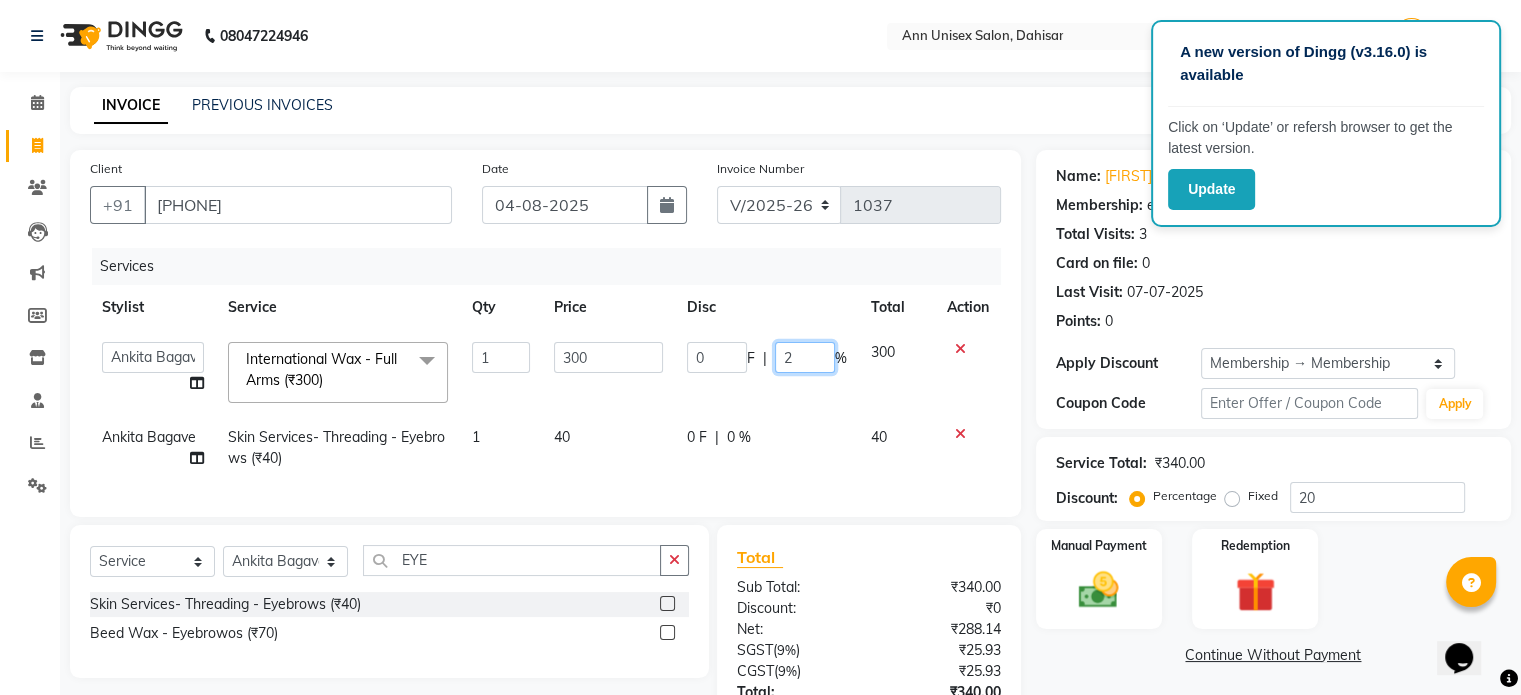type on "20" 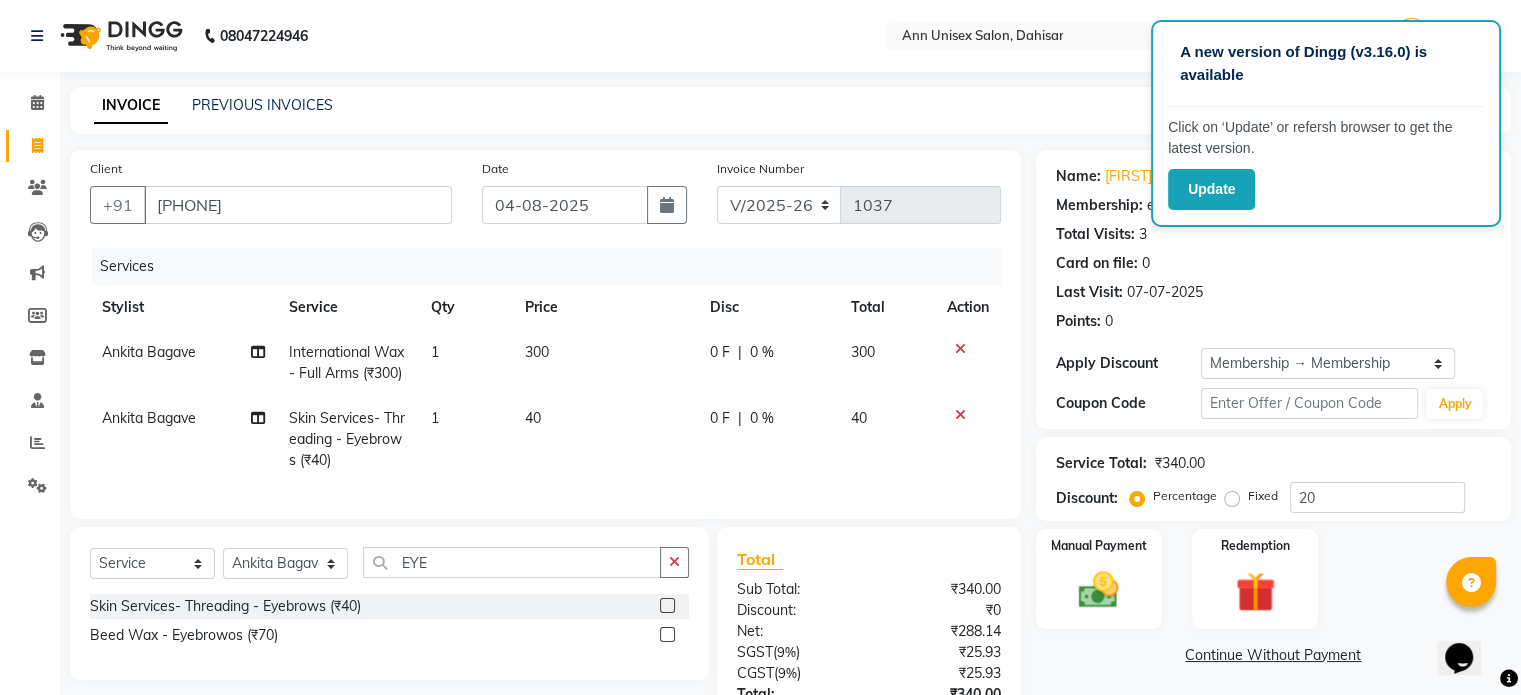 click on "Ankita Bagave International Wax - Full Arms (₹300) 1 300 0 F | 0 % 300 Ankita Bagave Skin Services- Threading - Eyebrows (₹40) 1 40 0 F | 0 % 40" 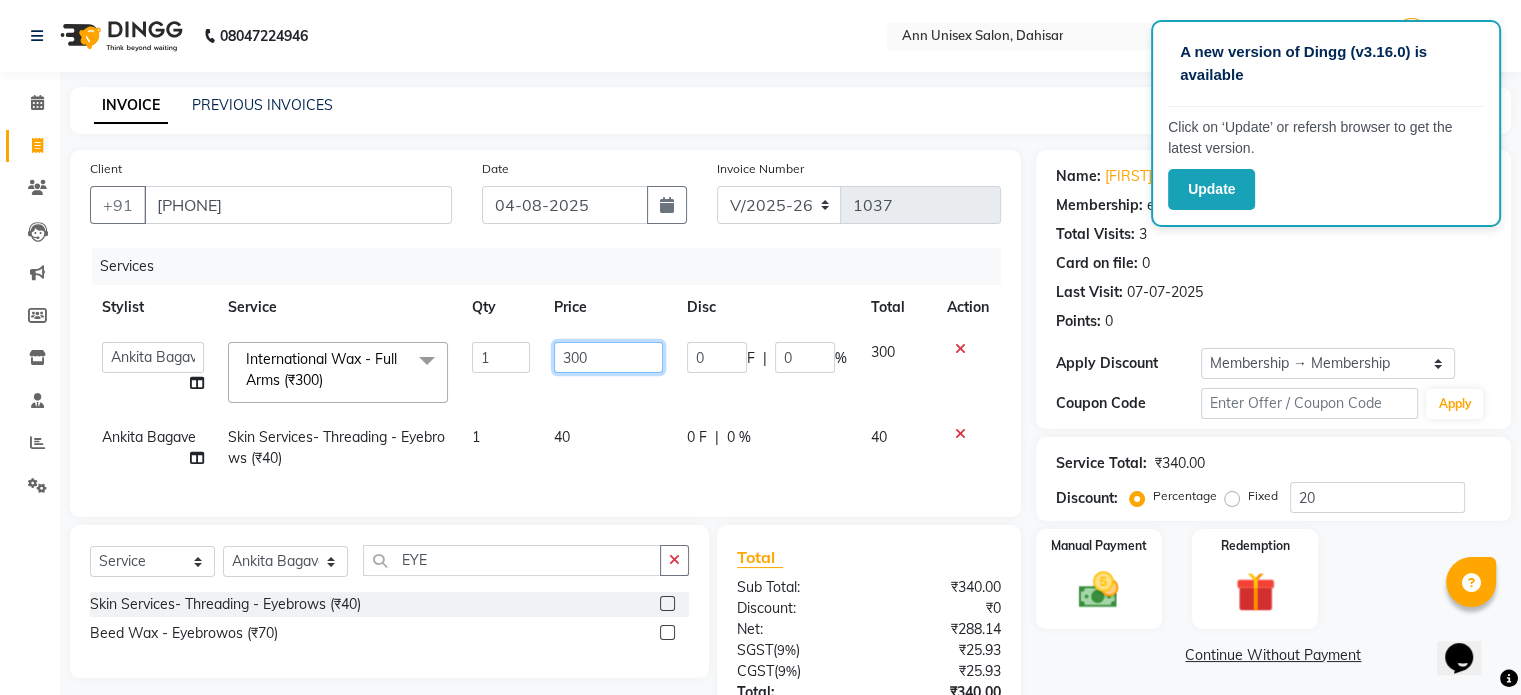 click on "300" 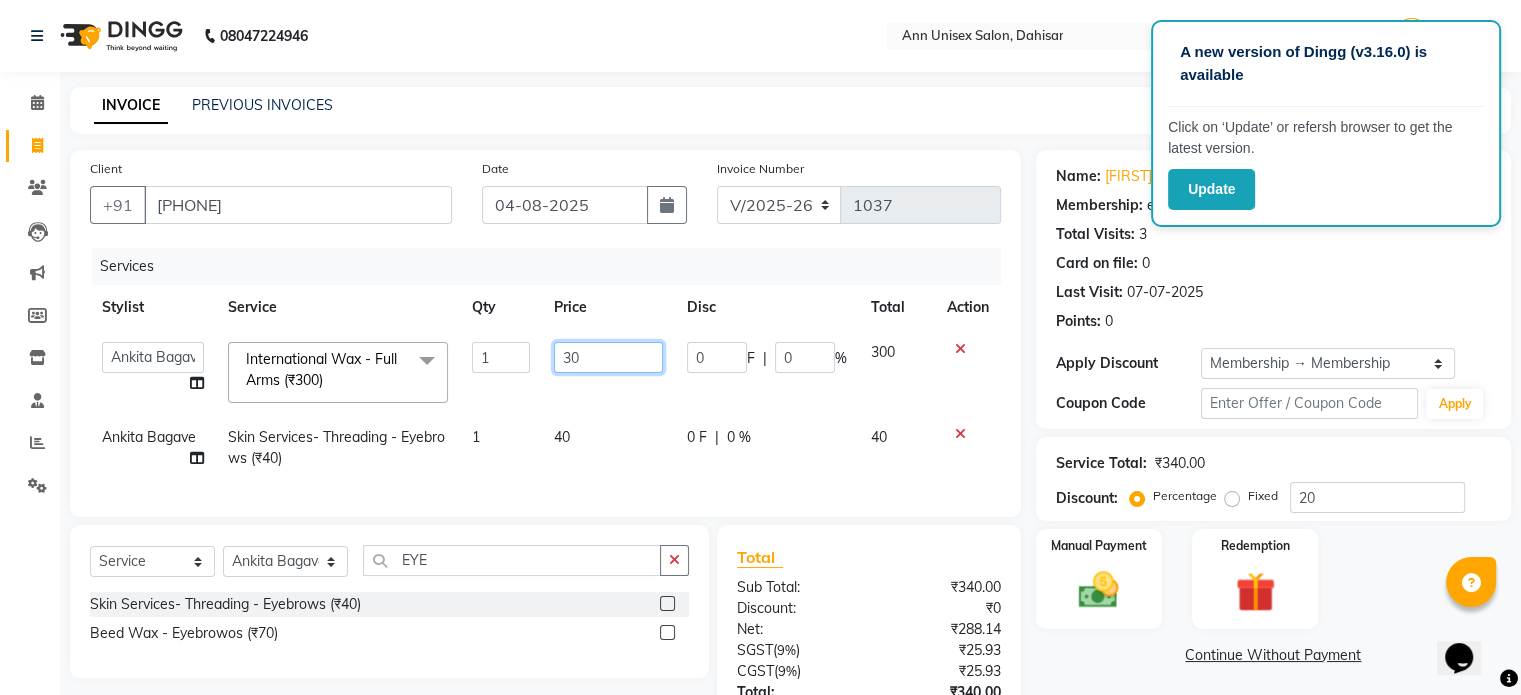 type on "3" 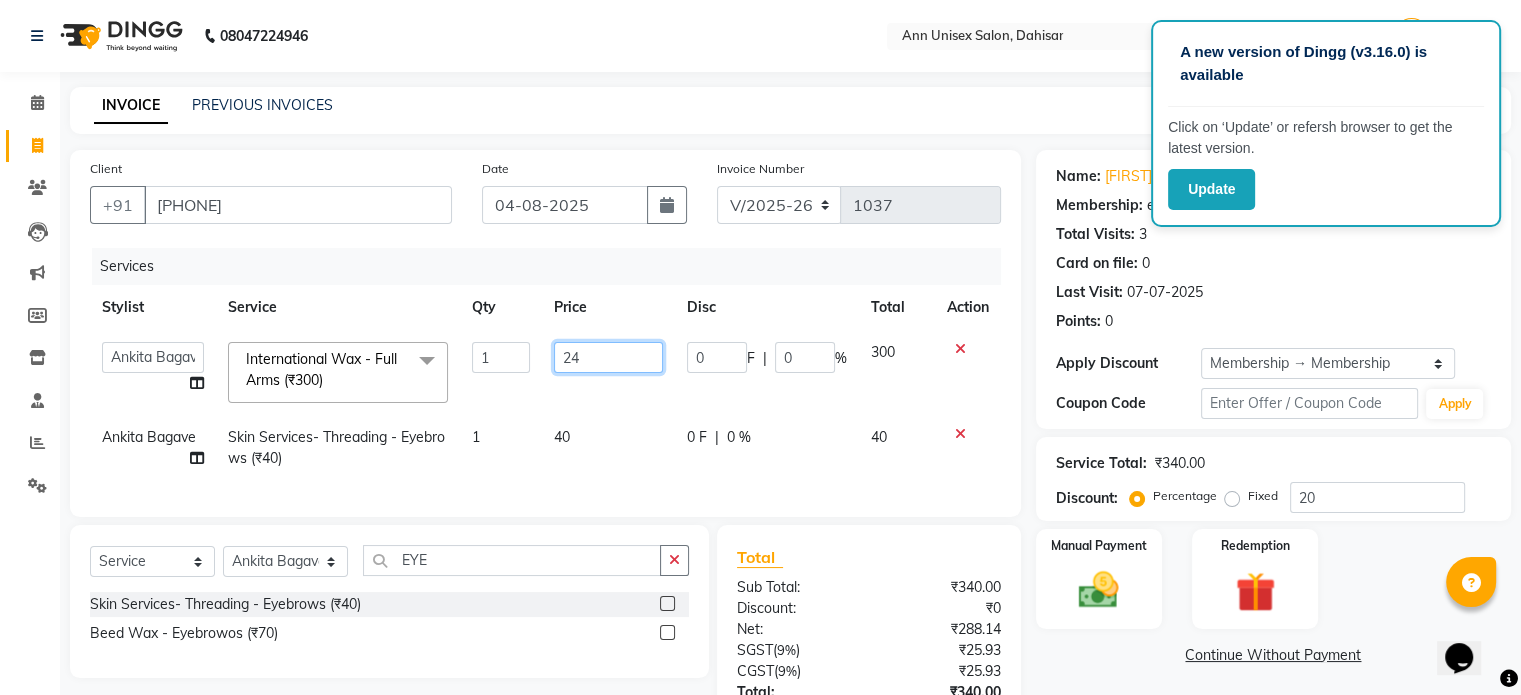 type on "240" 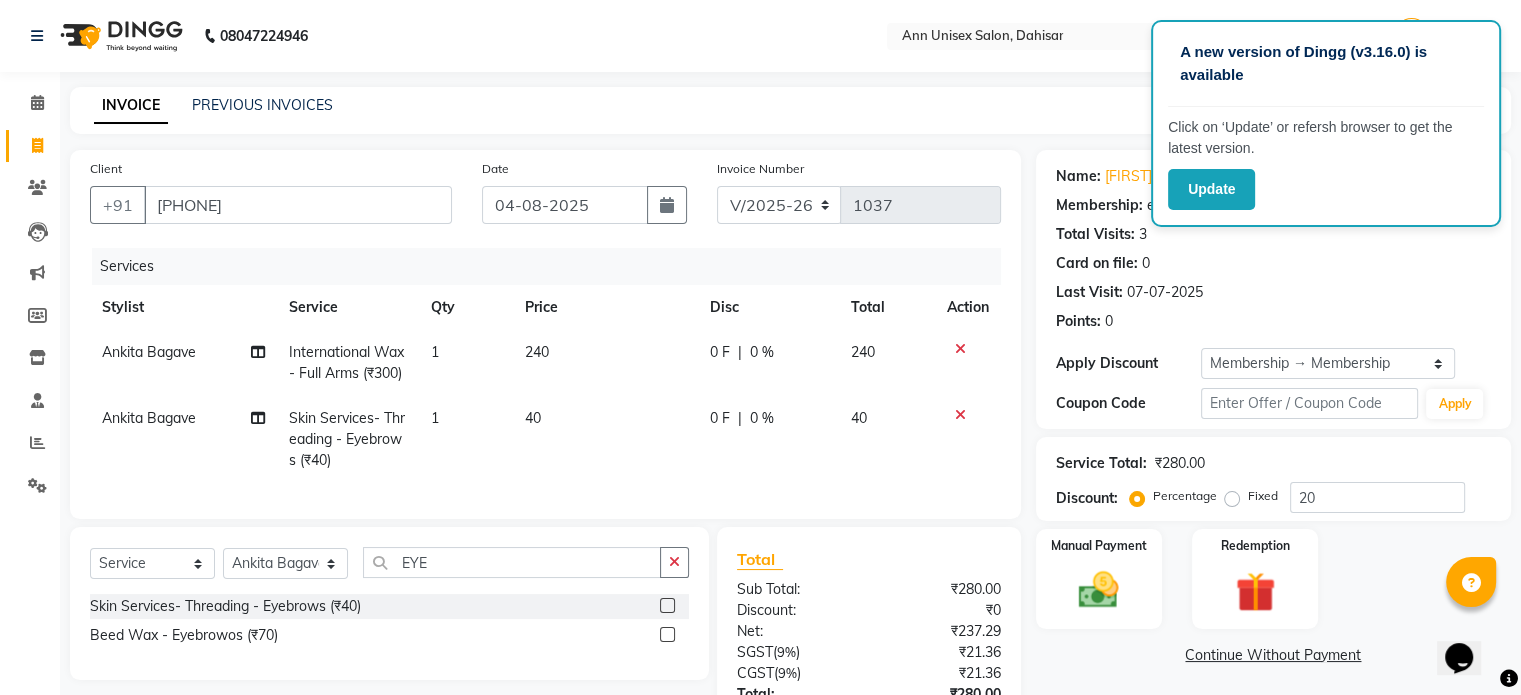 click on "Ankita Bagave Skin Services- Threading - Eyebrows (₹40) 1 40 0 F | 0 % 40" 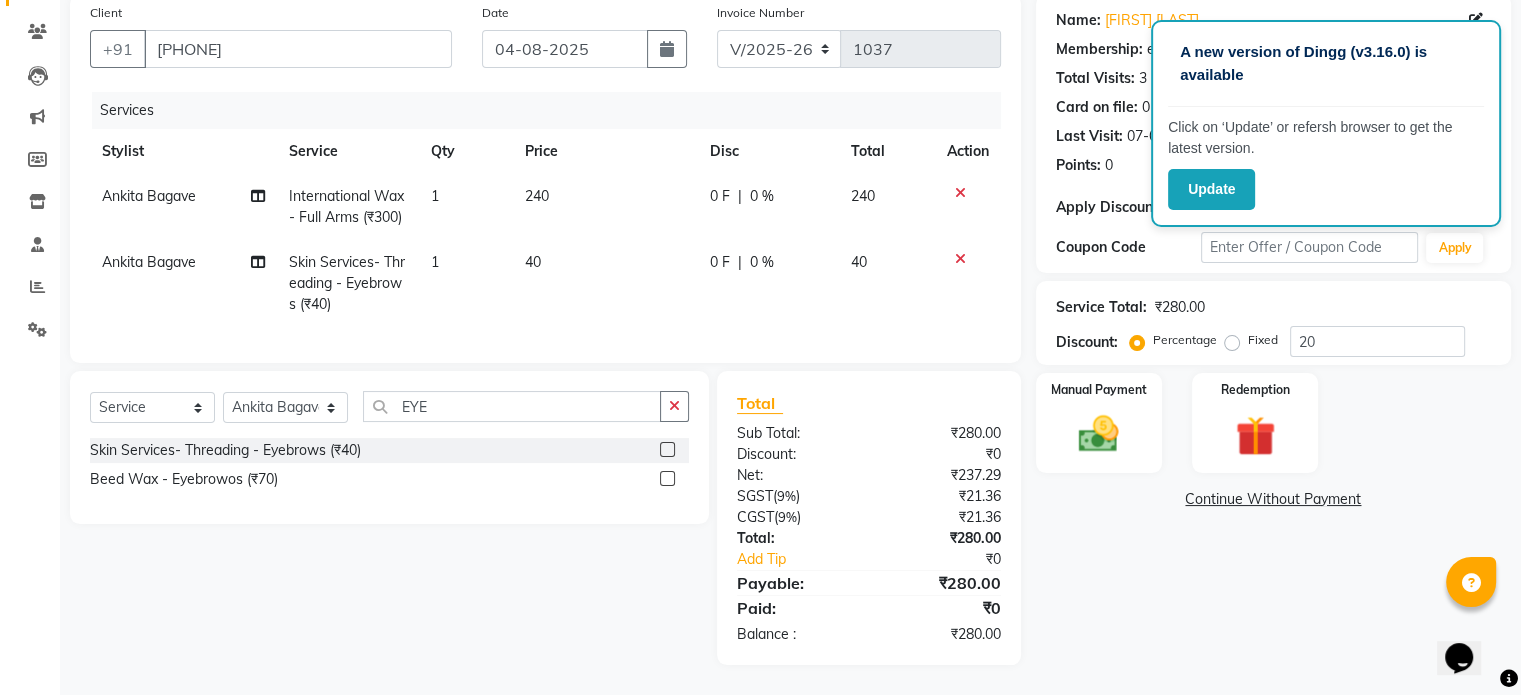 scroll, scrollTop: 172, scrollLeft: 0, axis: vertical 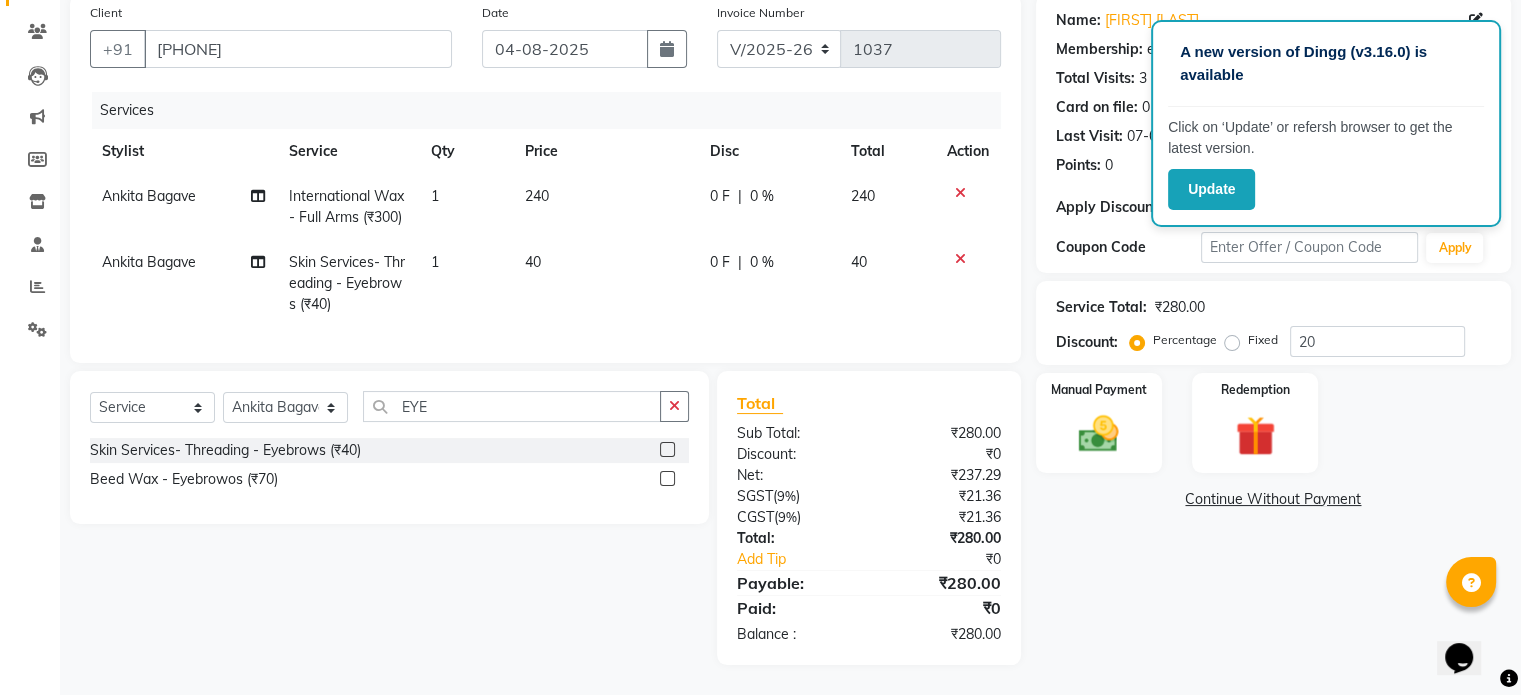 click on "A new version of Dingg (v3.16.0) is available  Click on ‘Update’ or refersh browser to get the latest version.  Update" 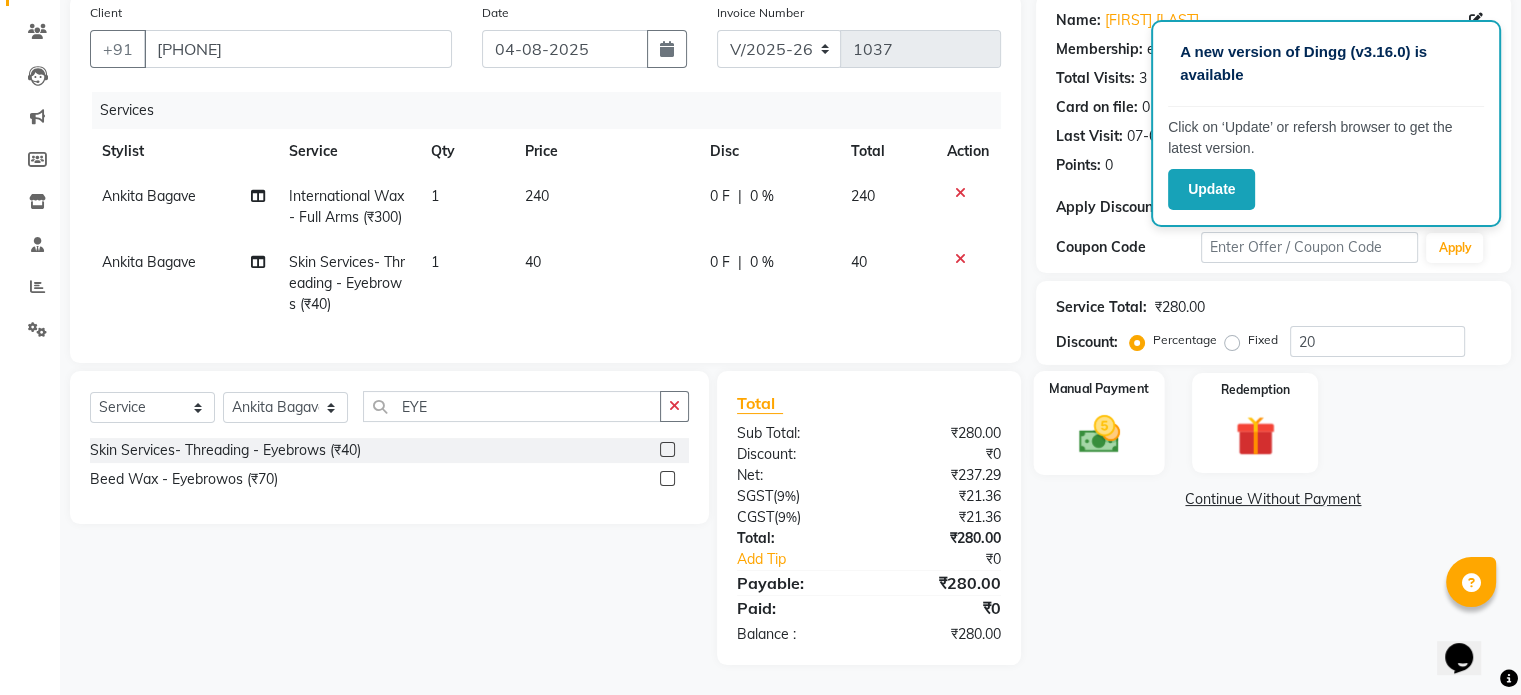 click 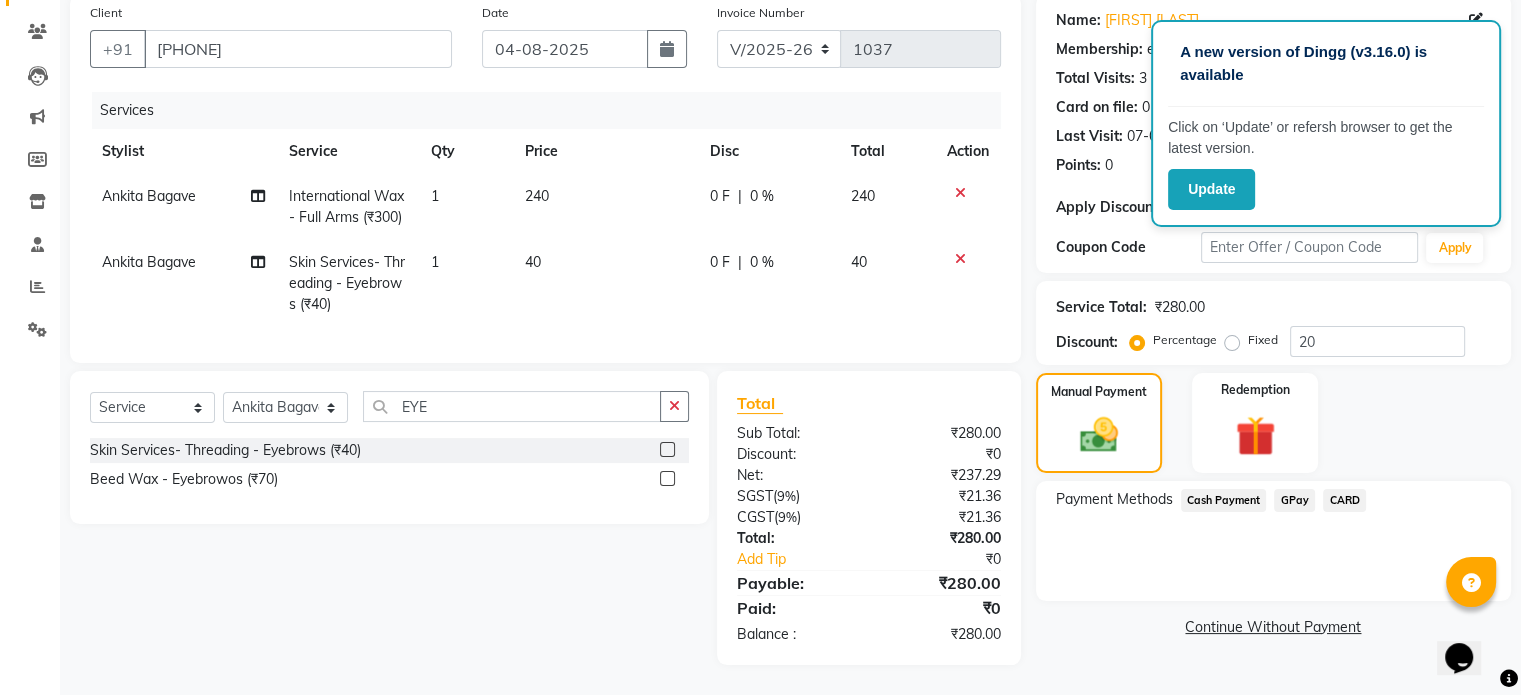 click on "Cash Payment" 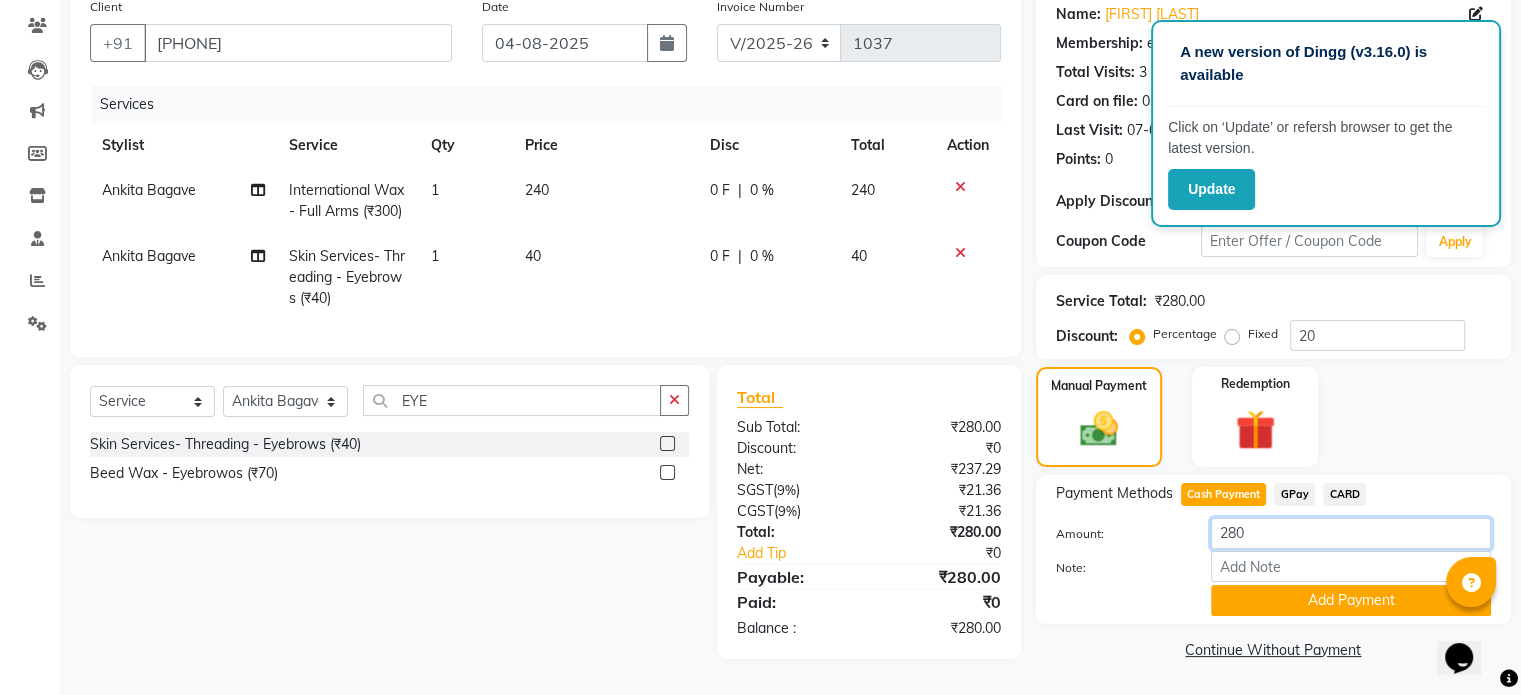 click on "280" 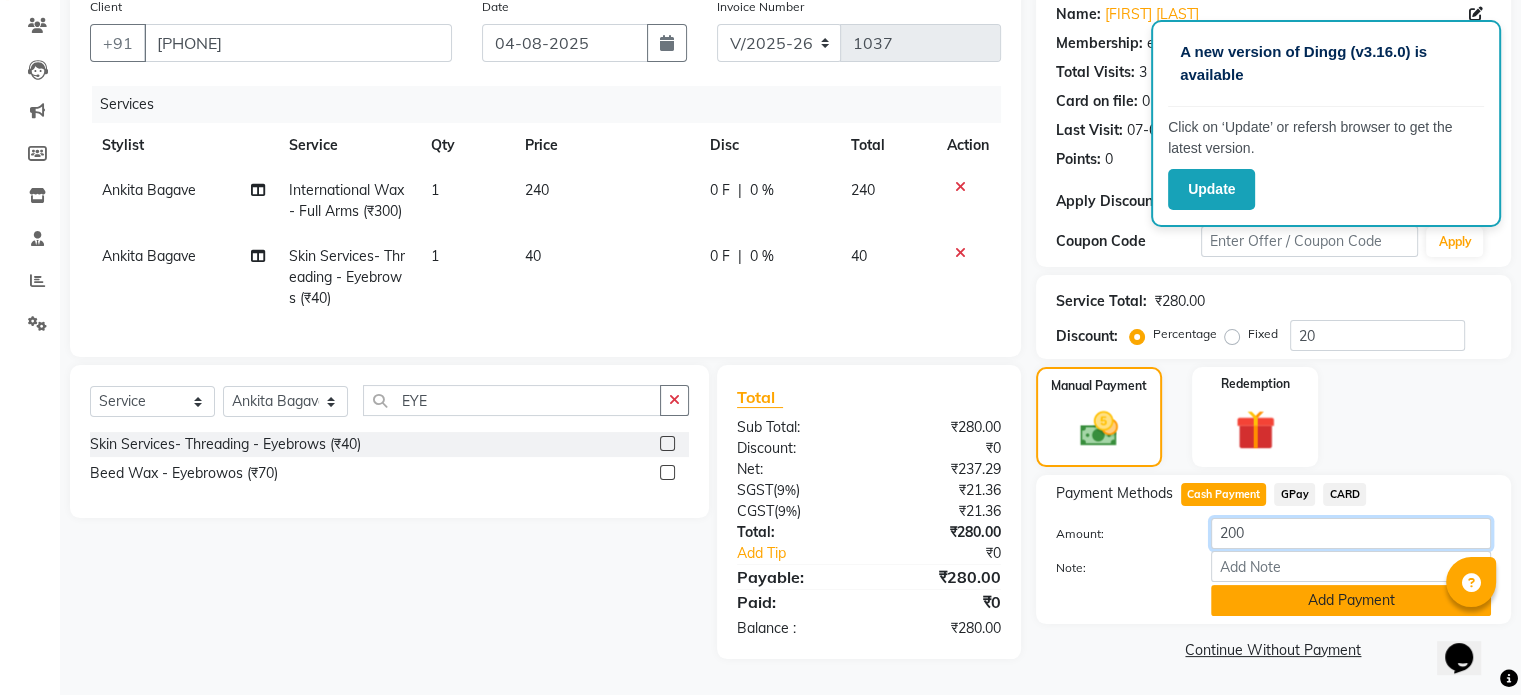 type on "200" 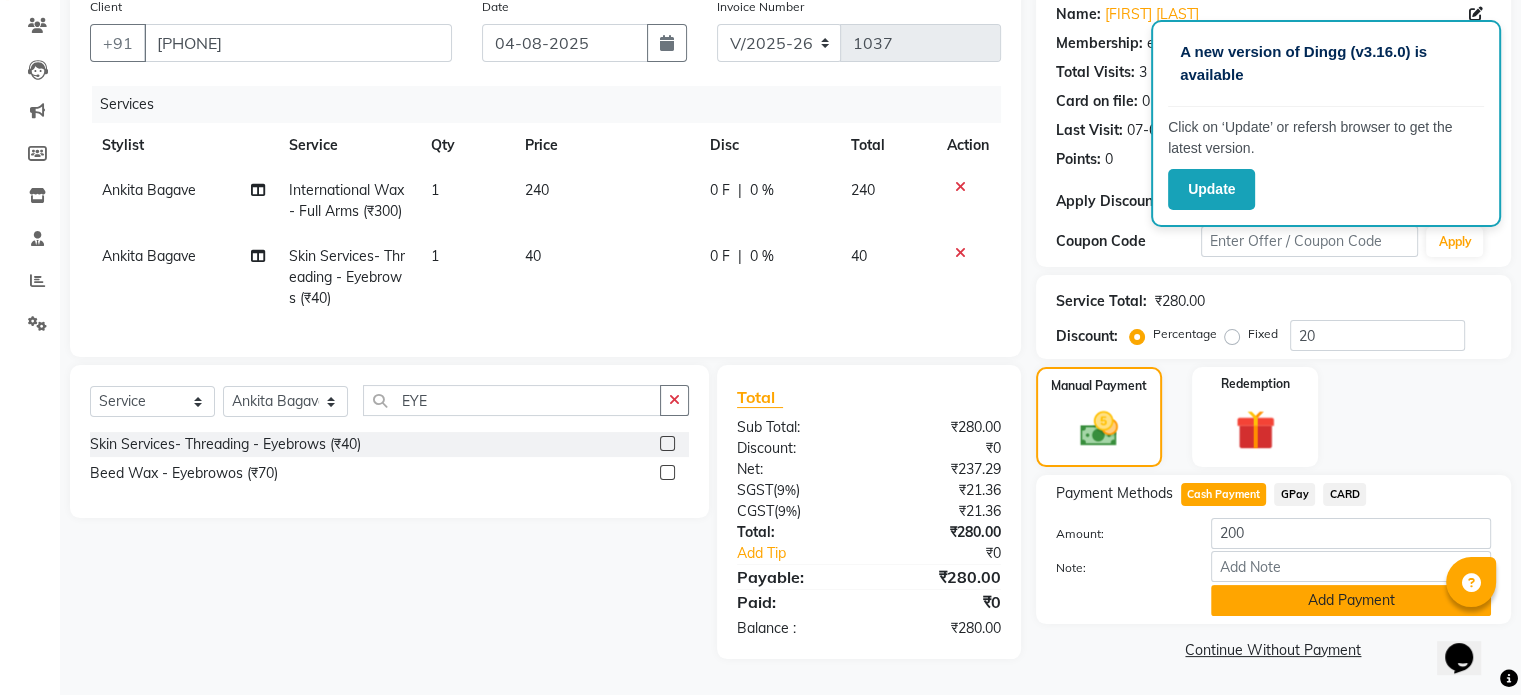 click on "Add Payment" 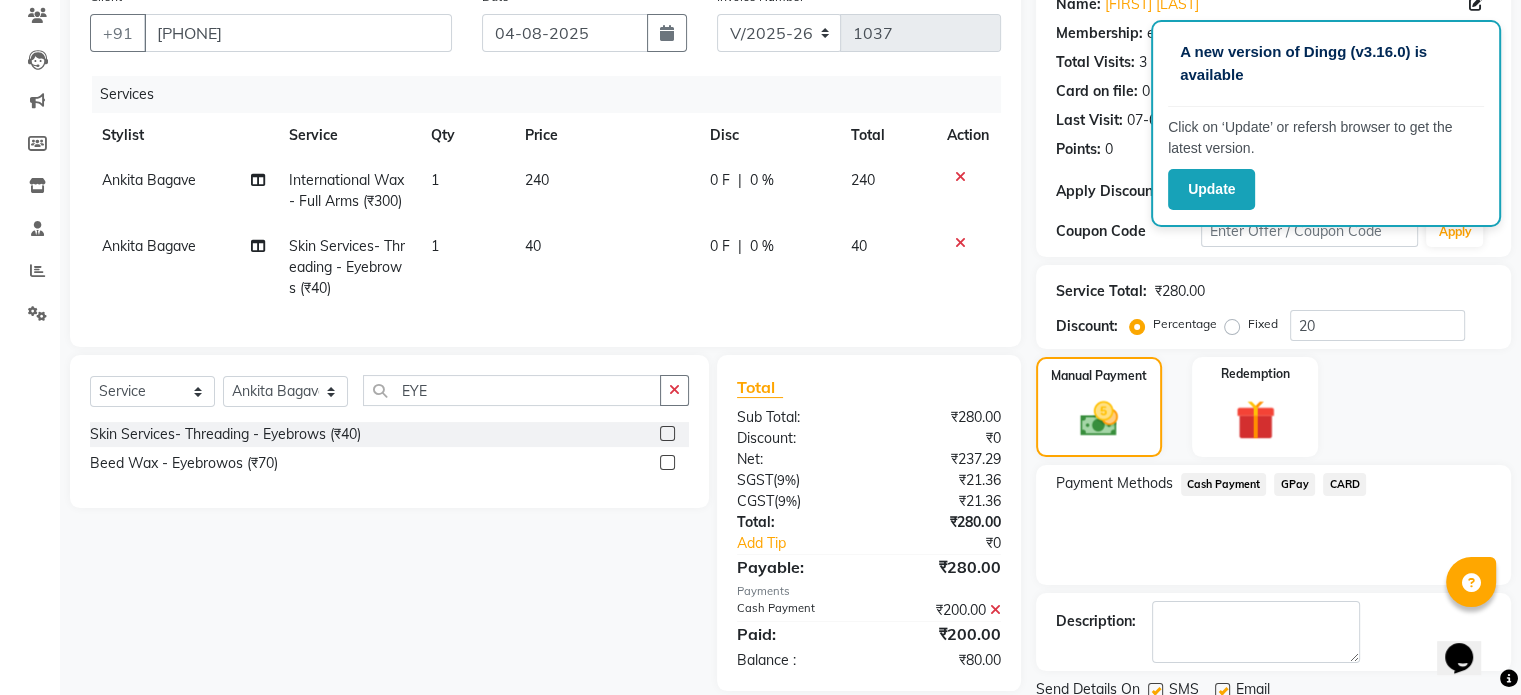 scroll, scrollTop: 244, scrollLeft: 0, axis: vertical 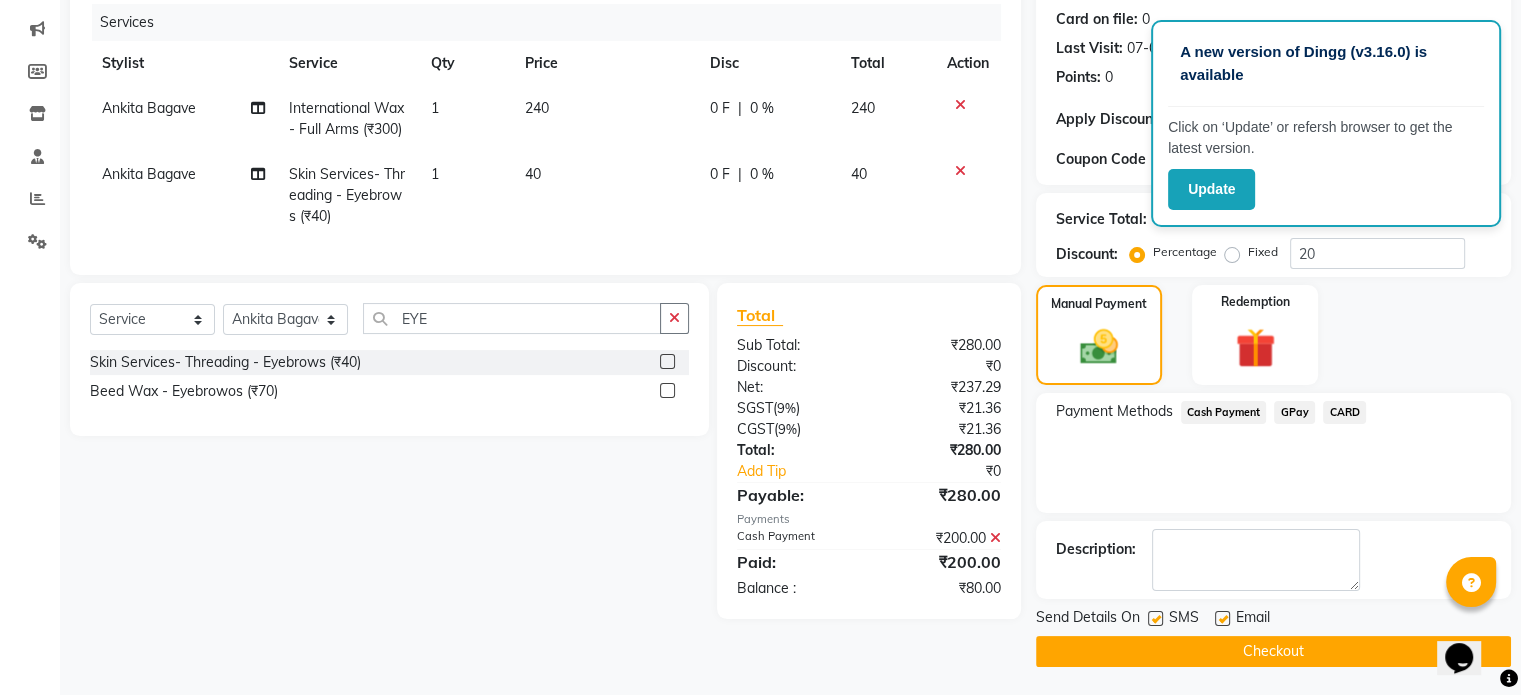 click on "GPay" 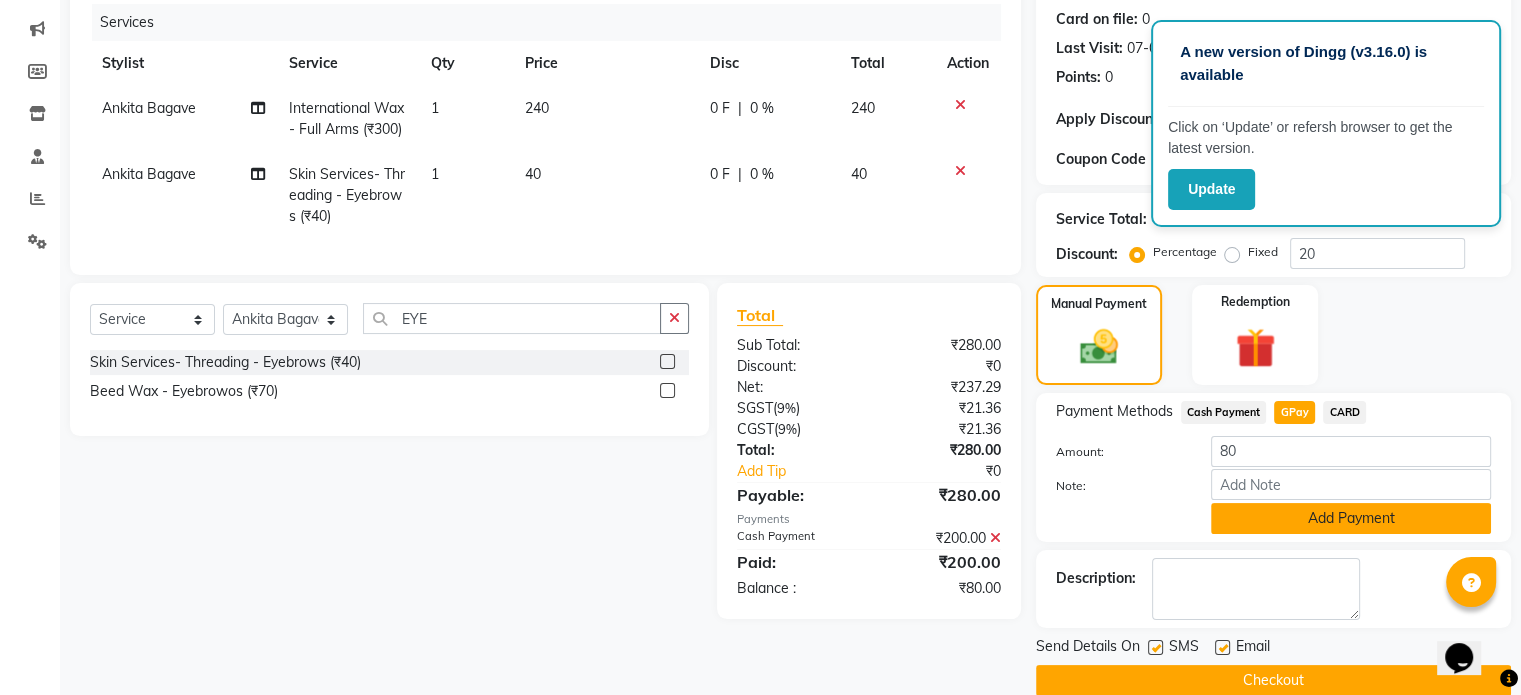 click on "Add Payment" 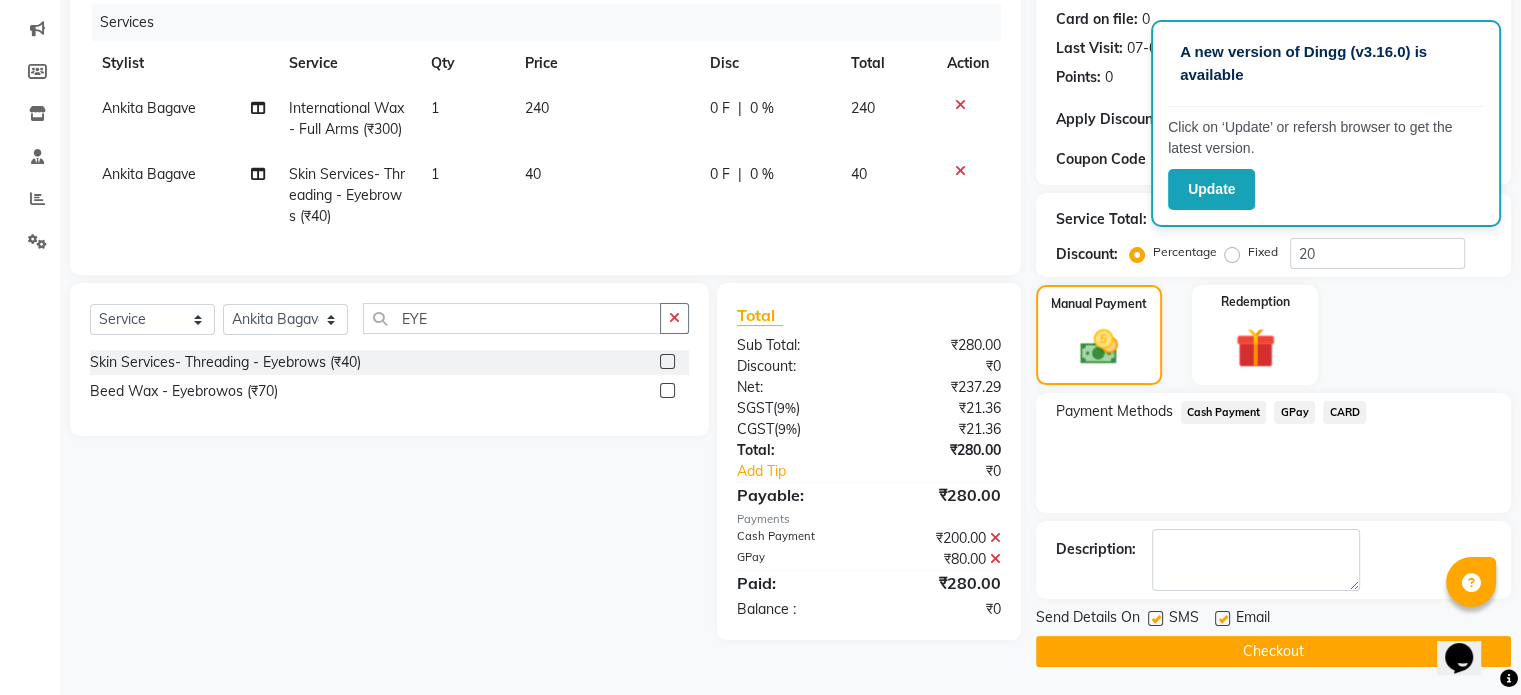 click on "Checkout" 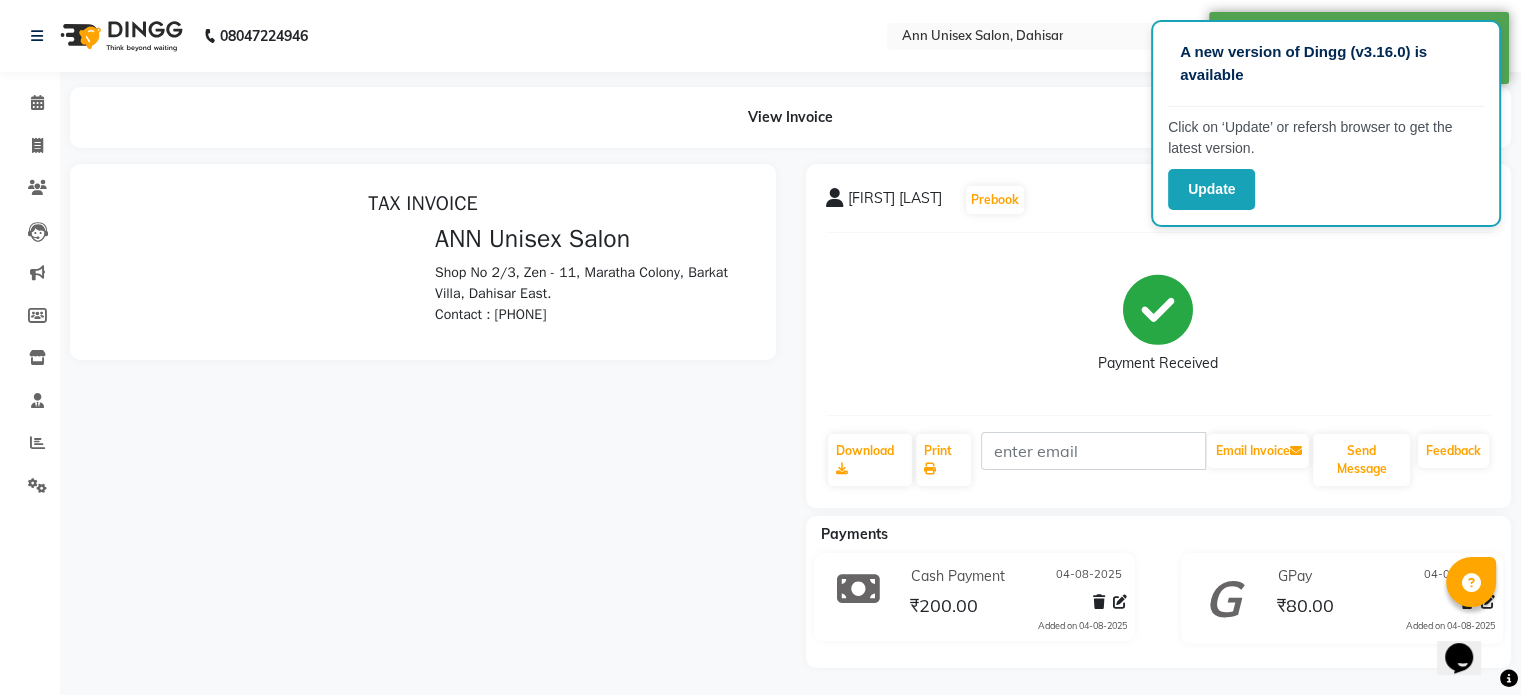 scroll, scrollTop: 0, scrollLeft: 0, axis: both 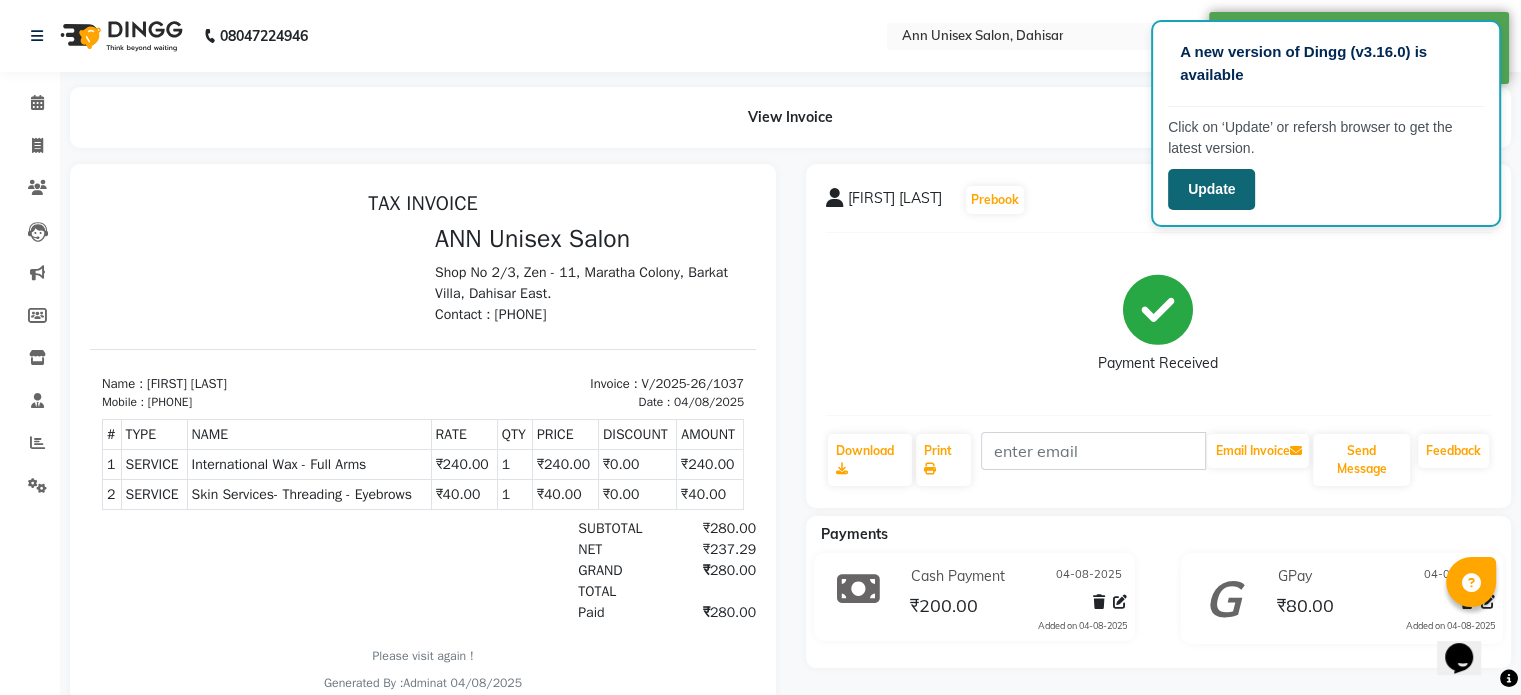 click on "Update" 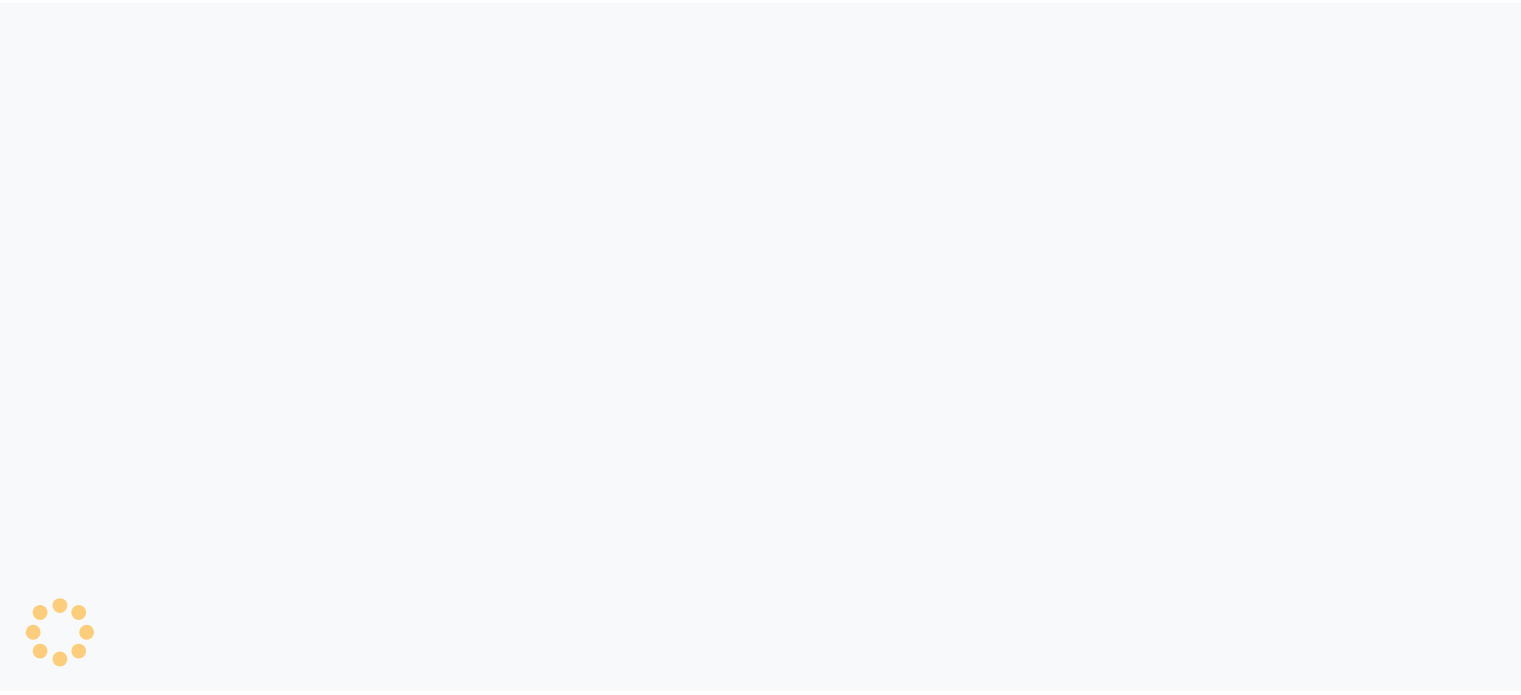 scroll, scrollTop: 0, scrollLeft: 0, axis: both 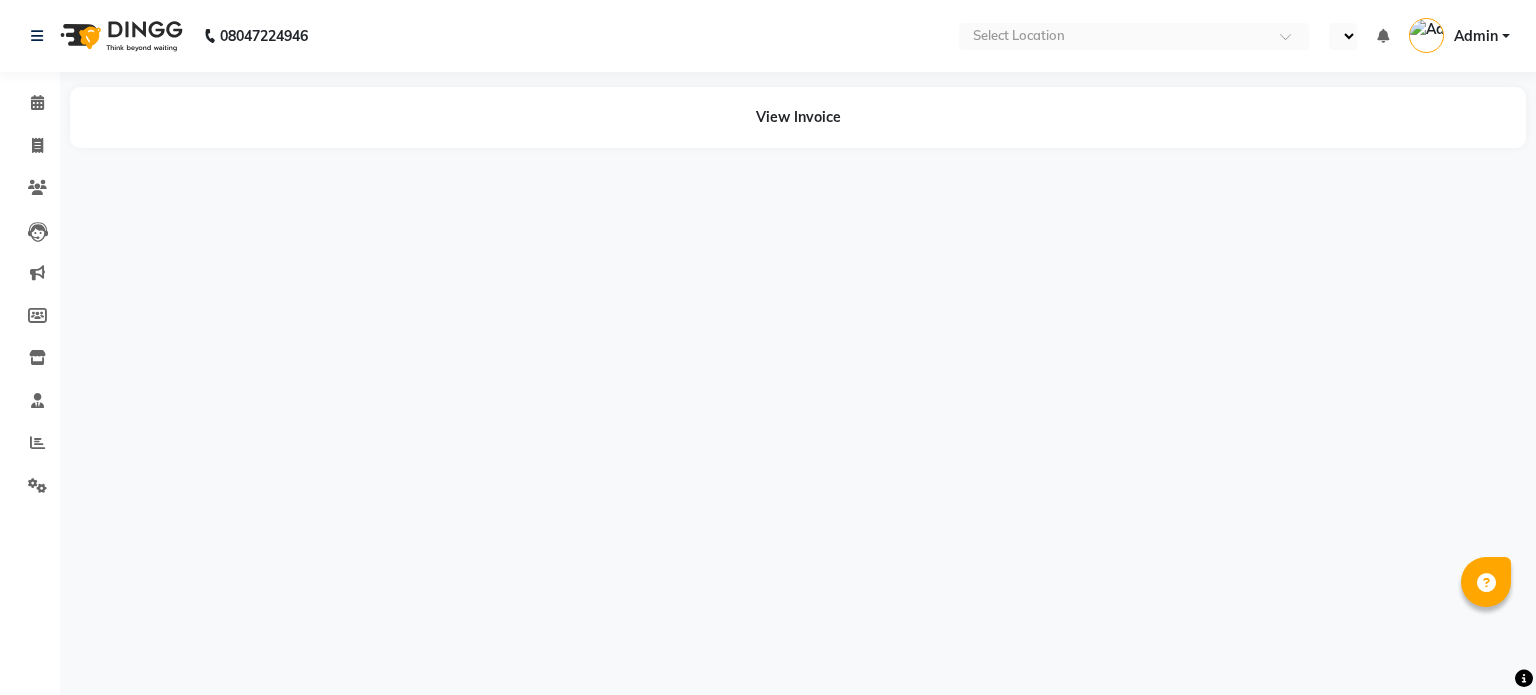 select on "en" 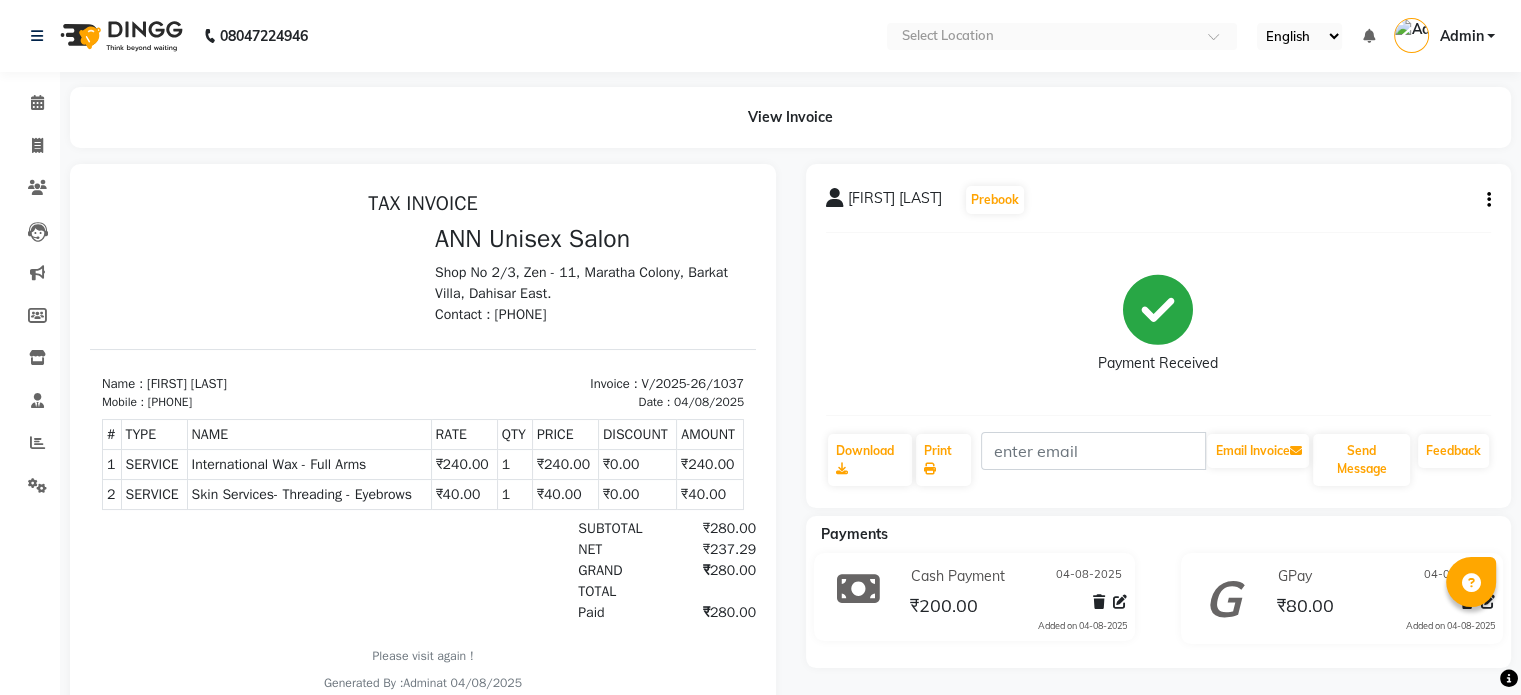 scroll, scrollTop: 0, scrollLeft: 0, axis: both 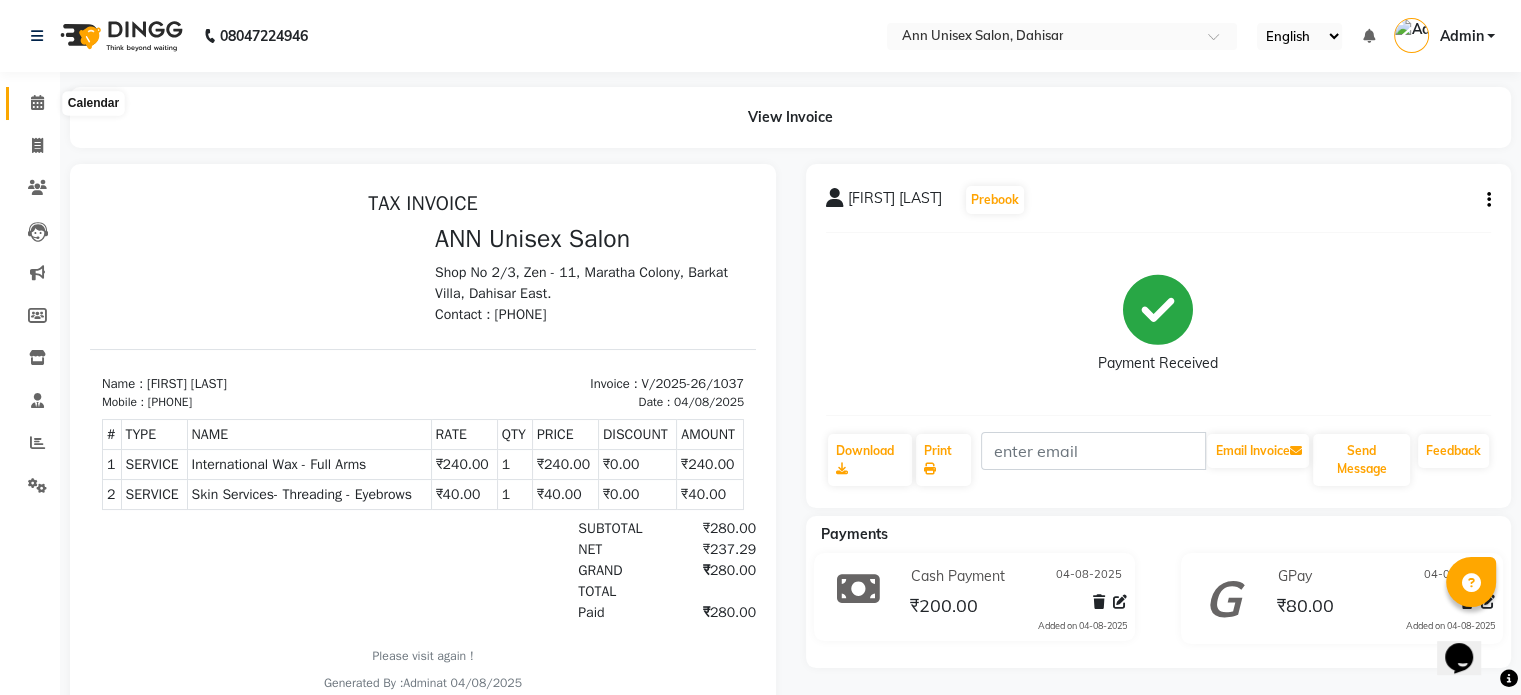 click 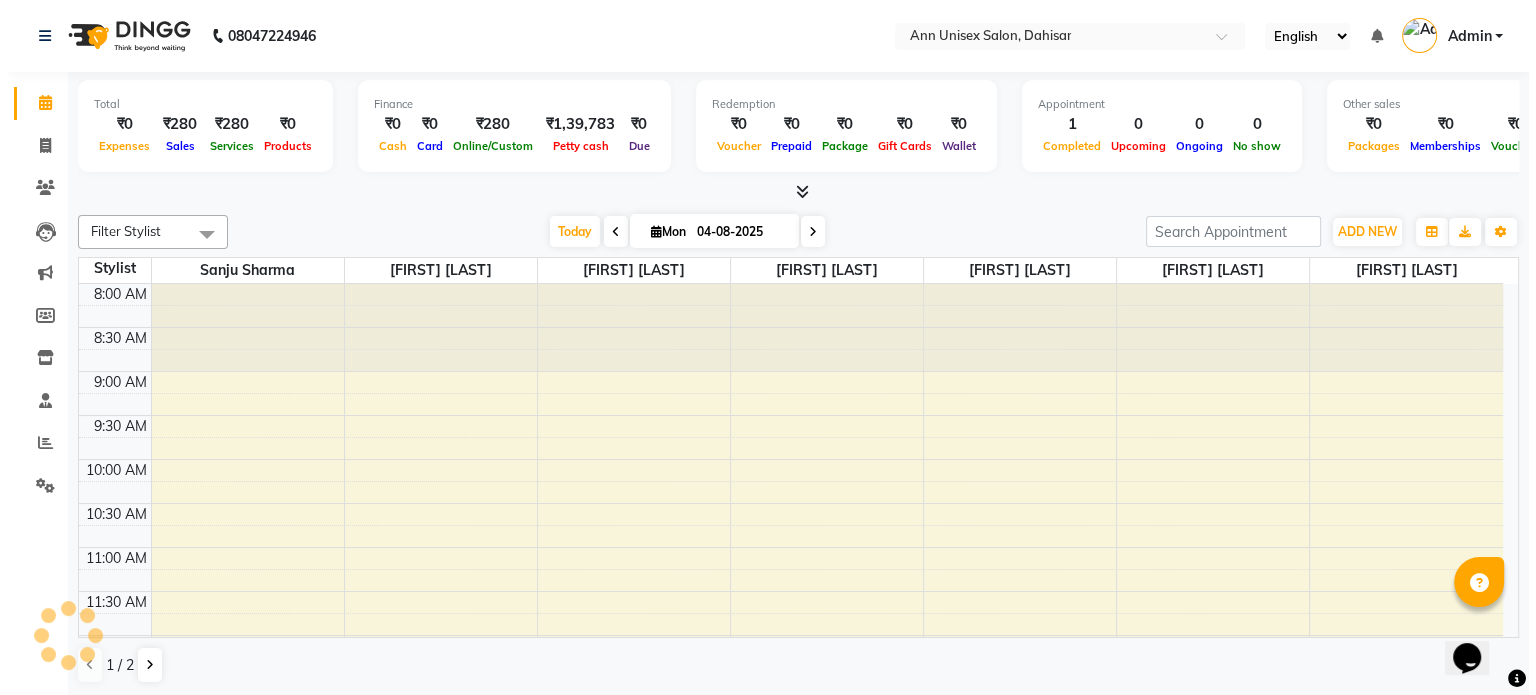 scroll, scrollTop: 0, scrollLeft: 0, axis: both 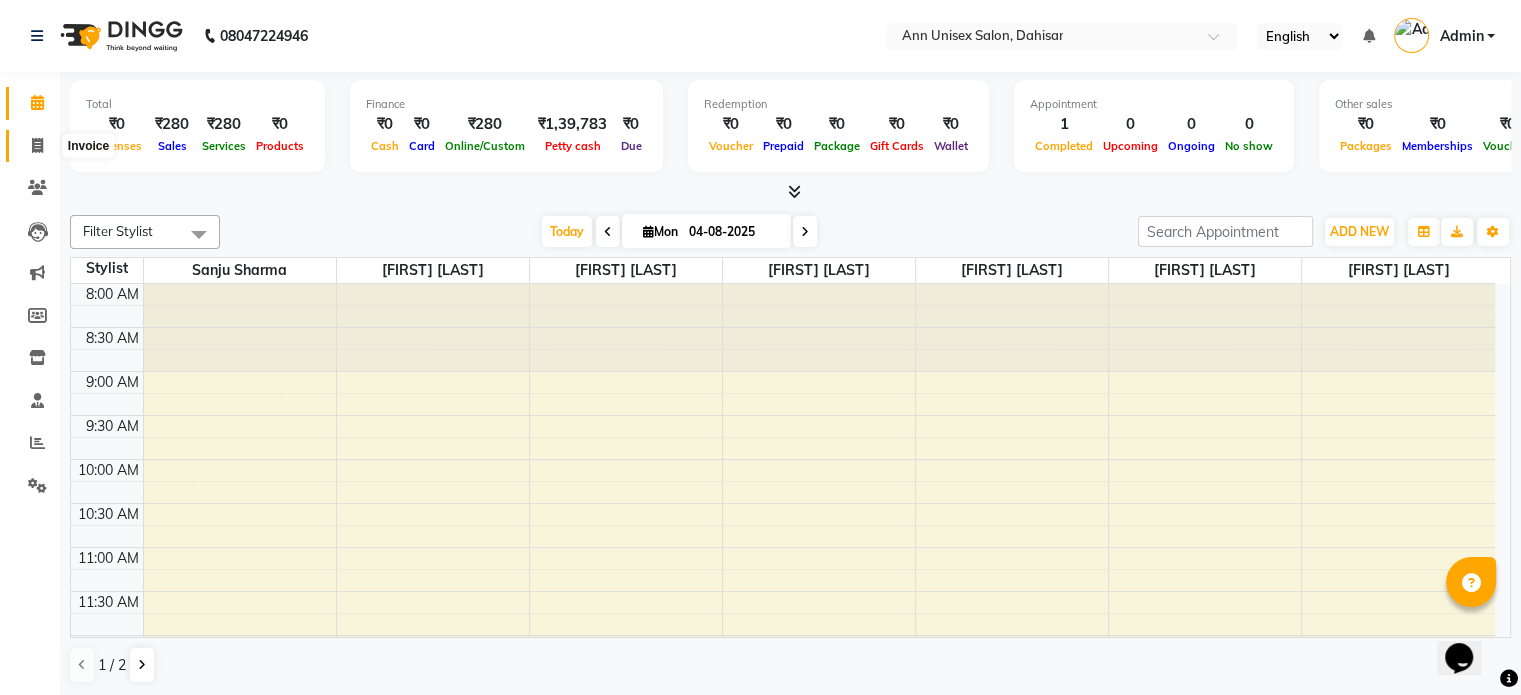 click 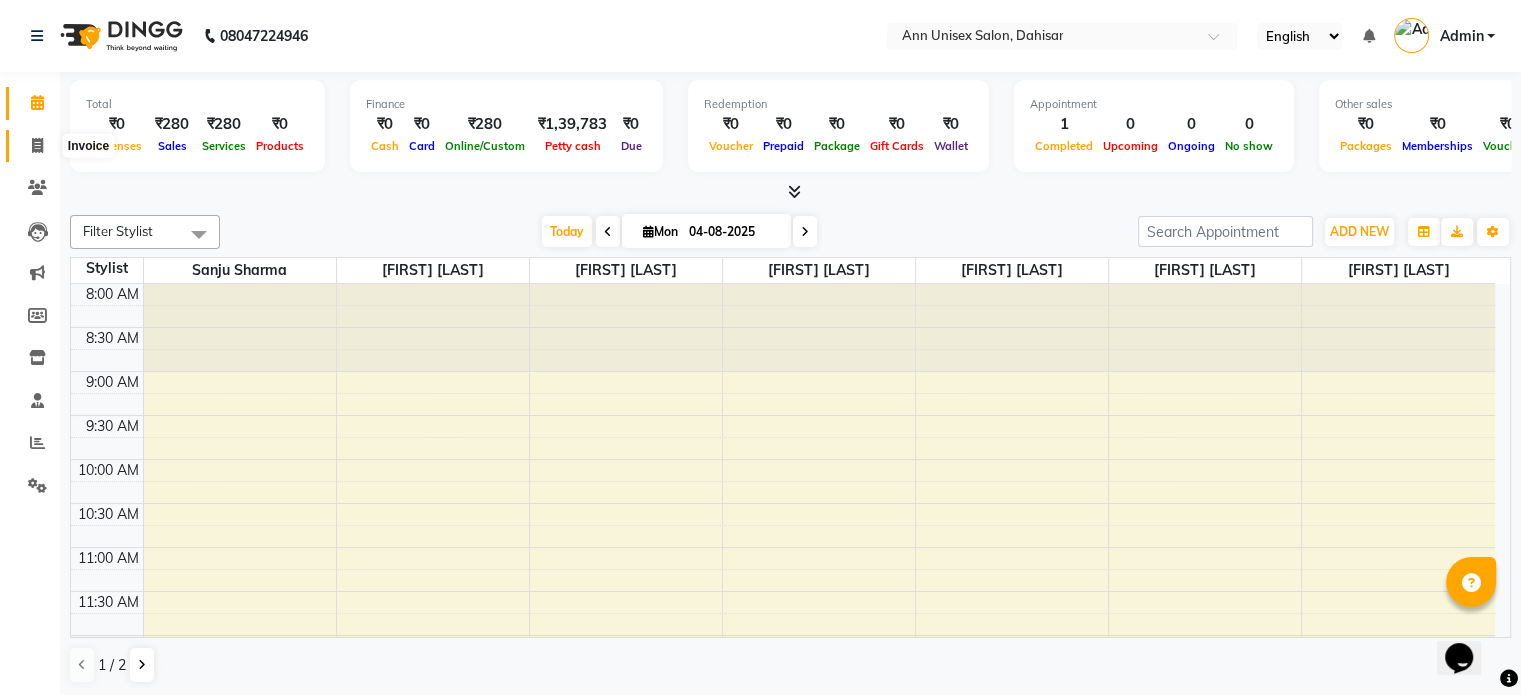 select on "service" 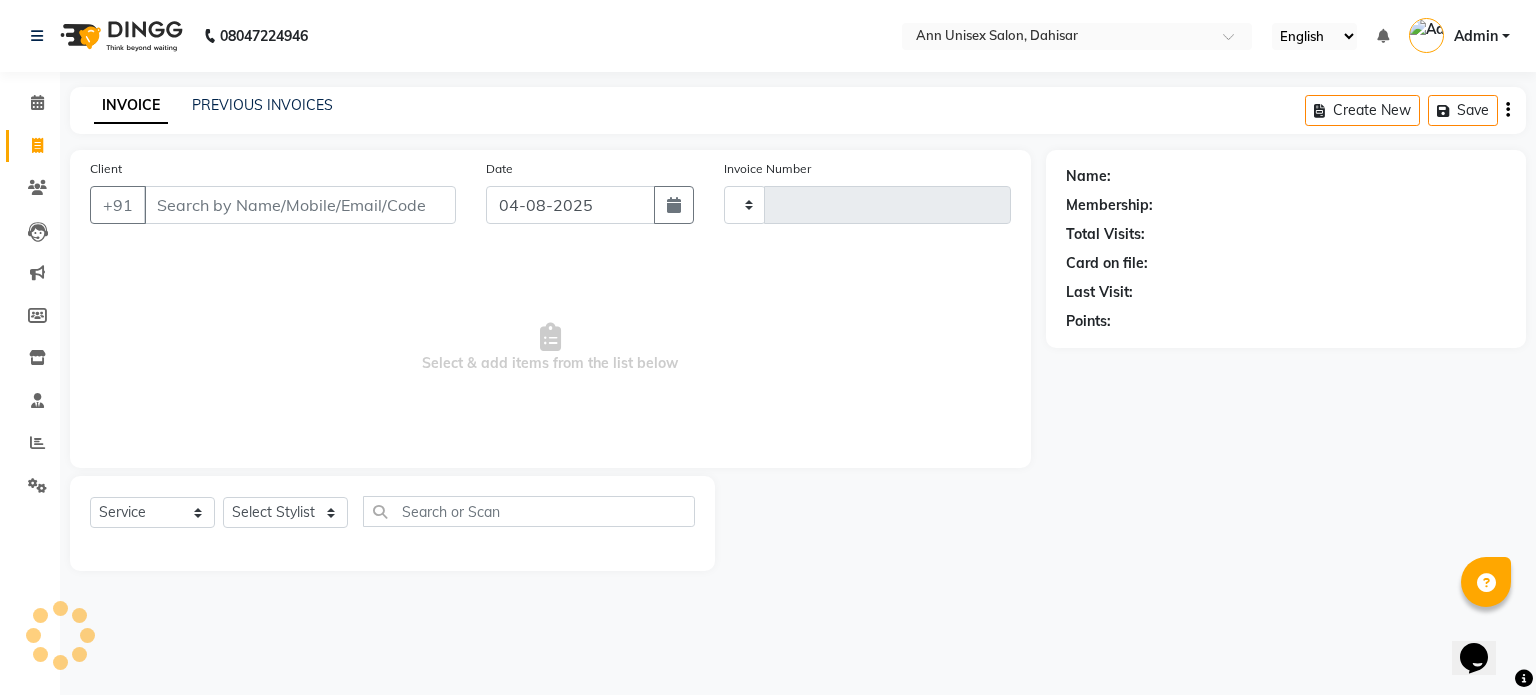 type on "1038" 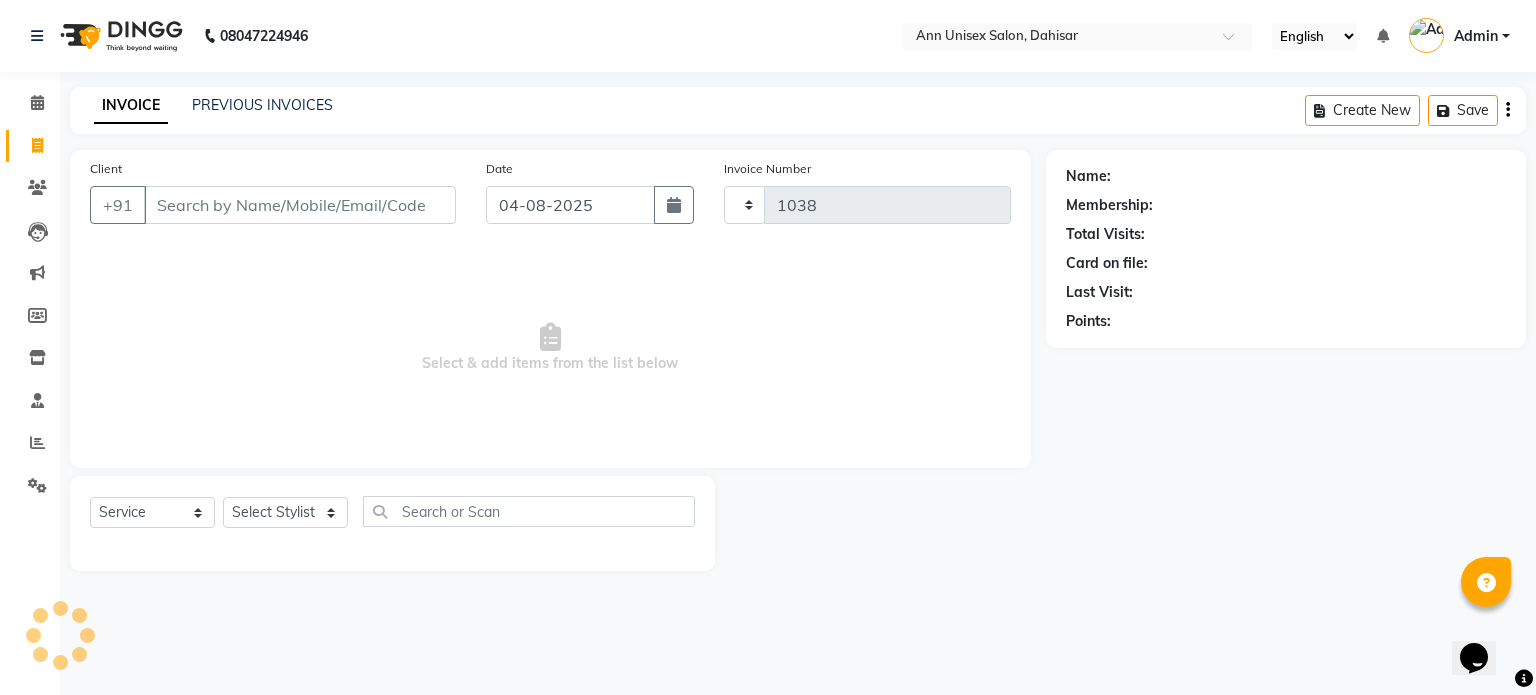 select on "7372" 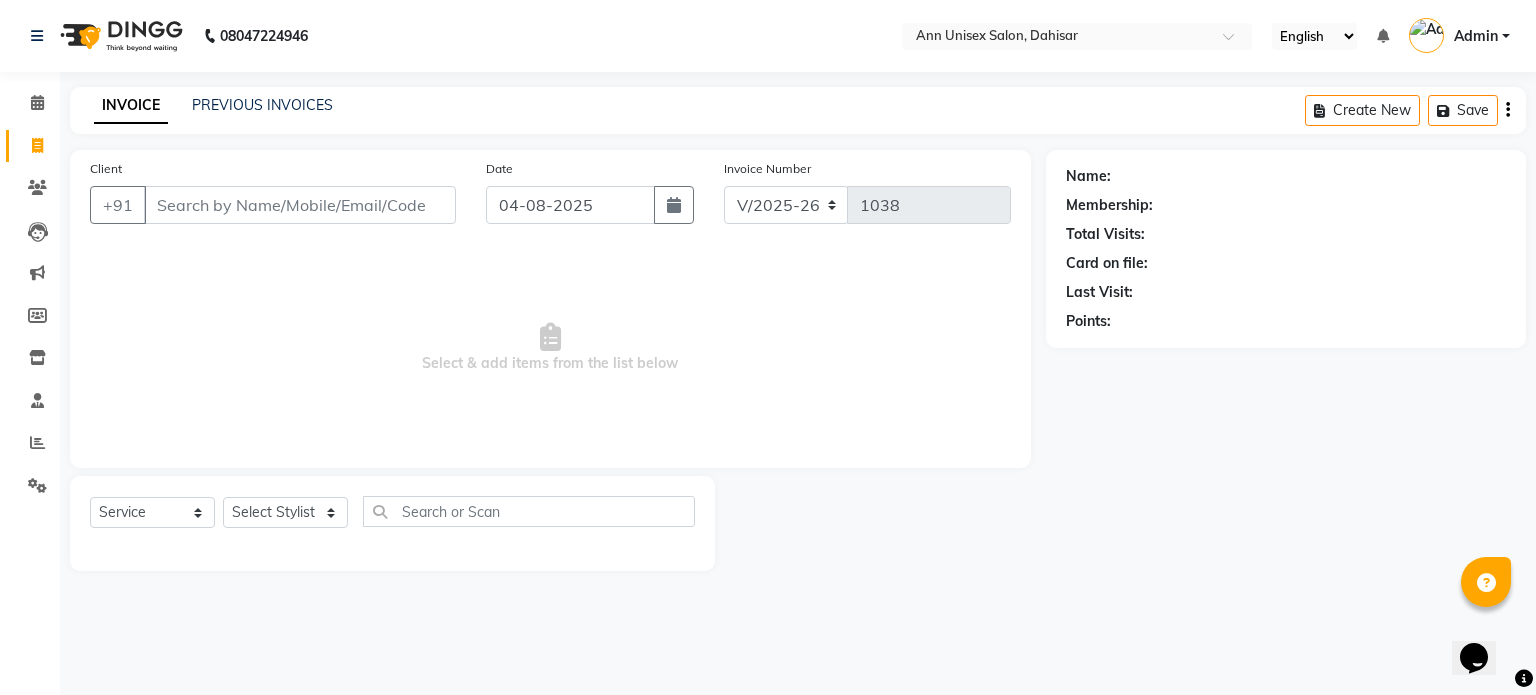 click on "Client" at bounding box center [300, 205] 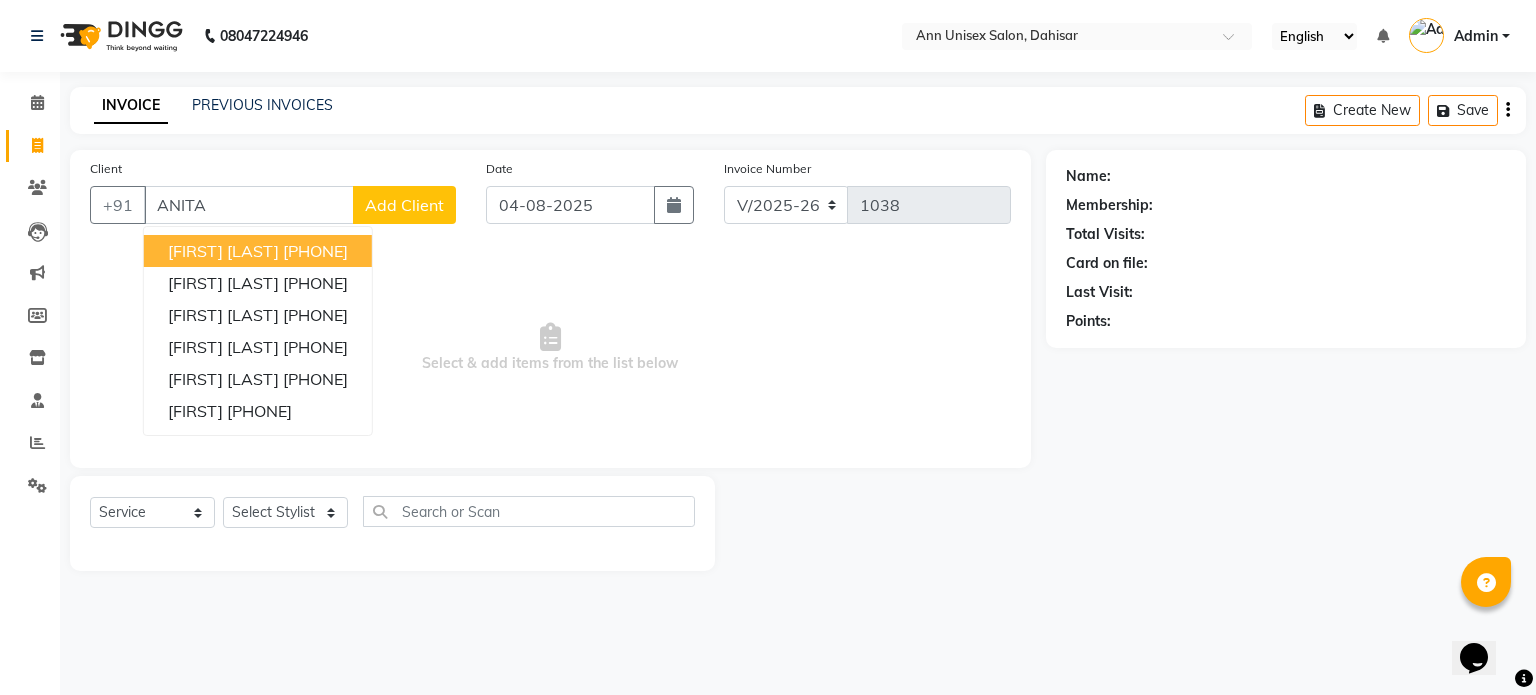 click on "ANITA" at bounding box center [249, 205] 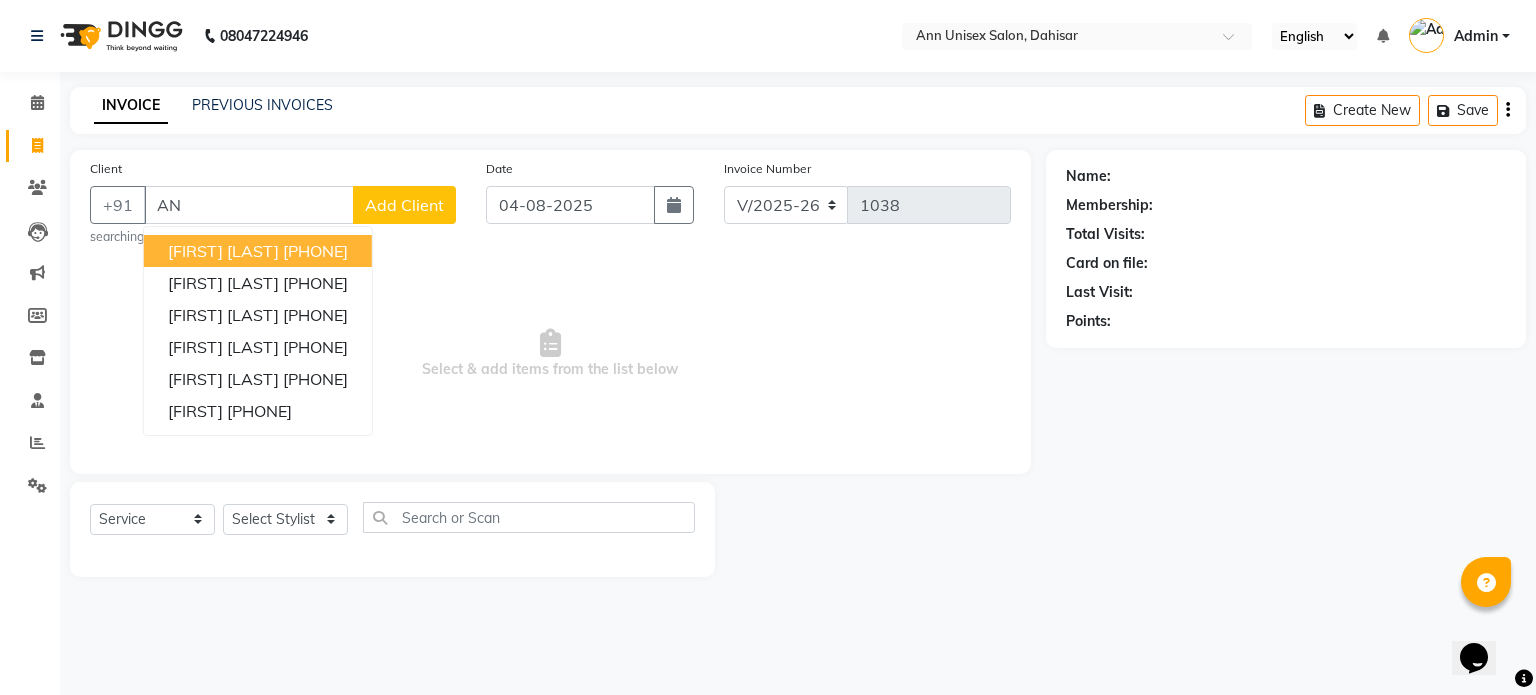 type on "A" 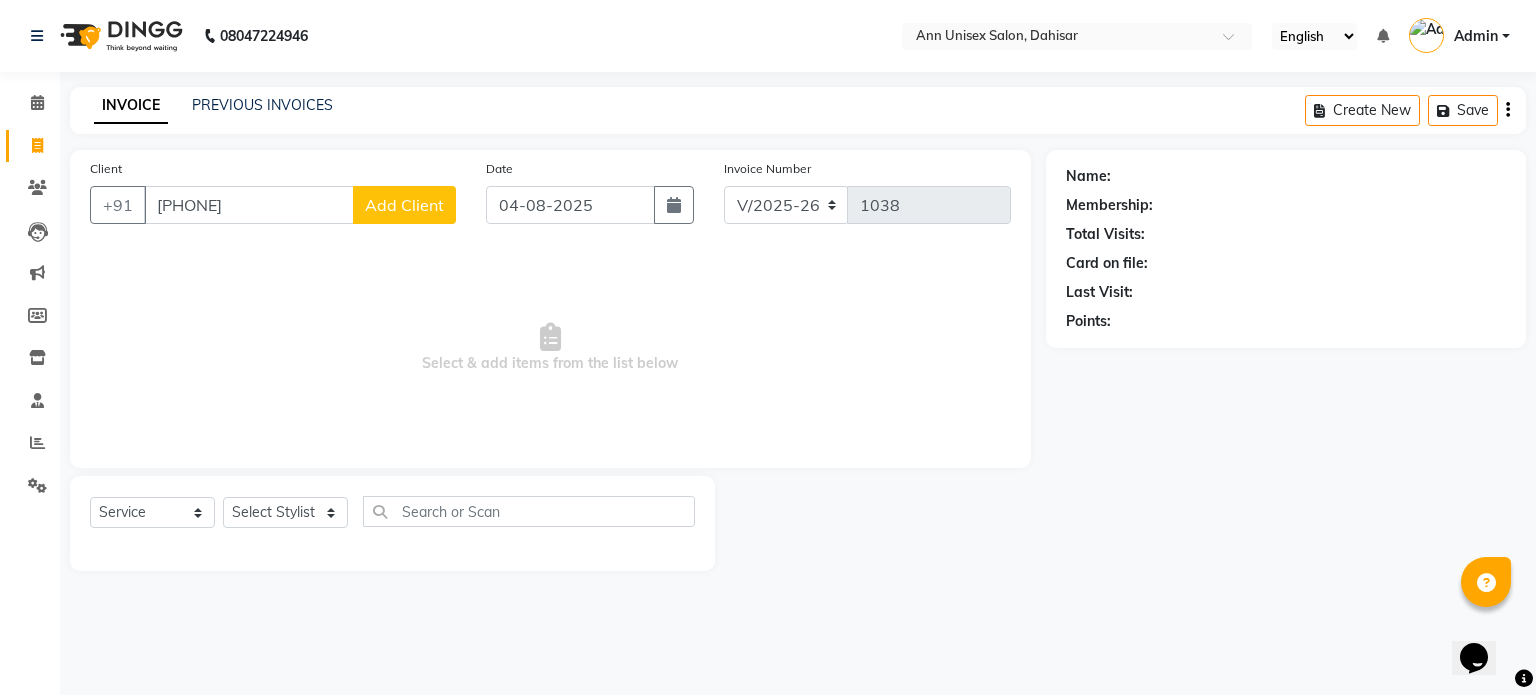type on "[PHONE]" 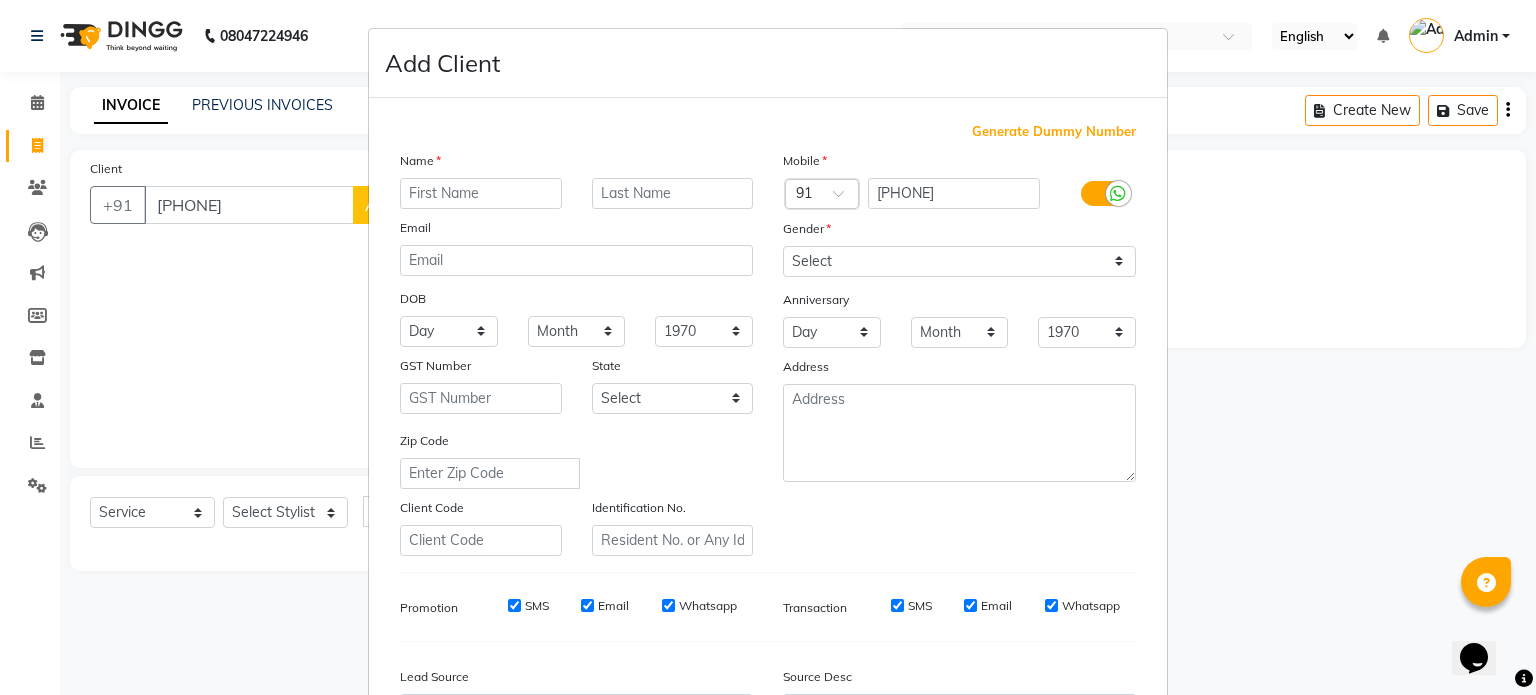 click at bounding box center [481, 193] 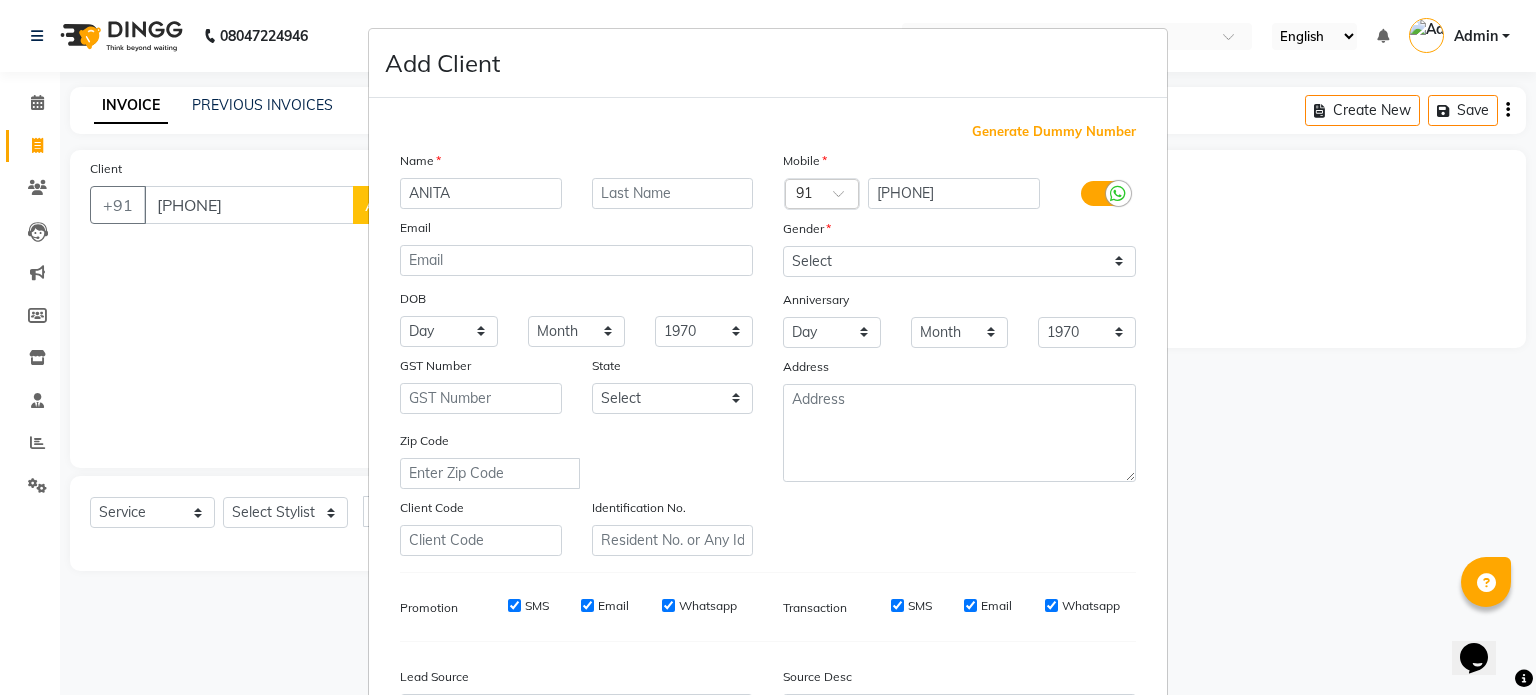 type on "ANITA" 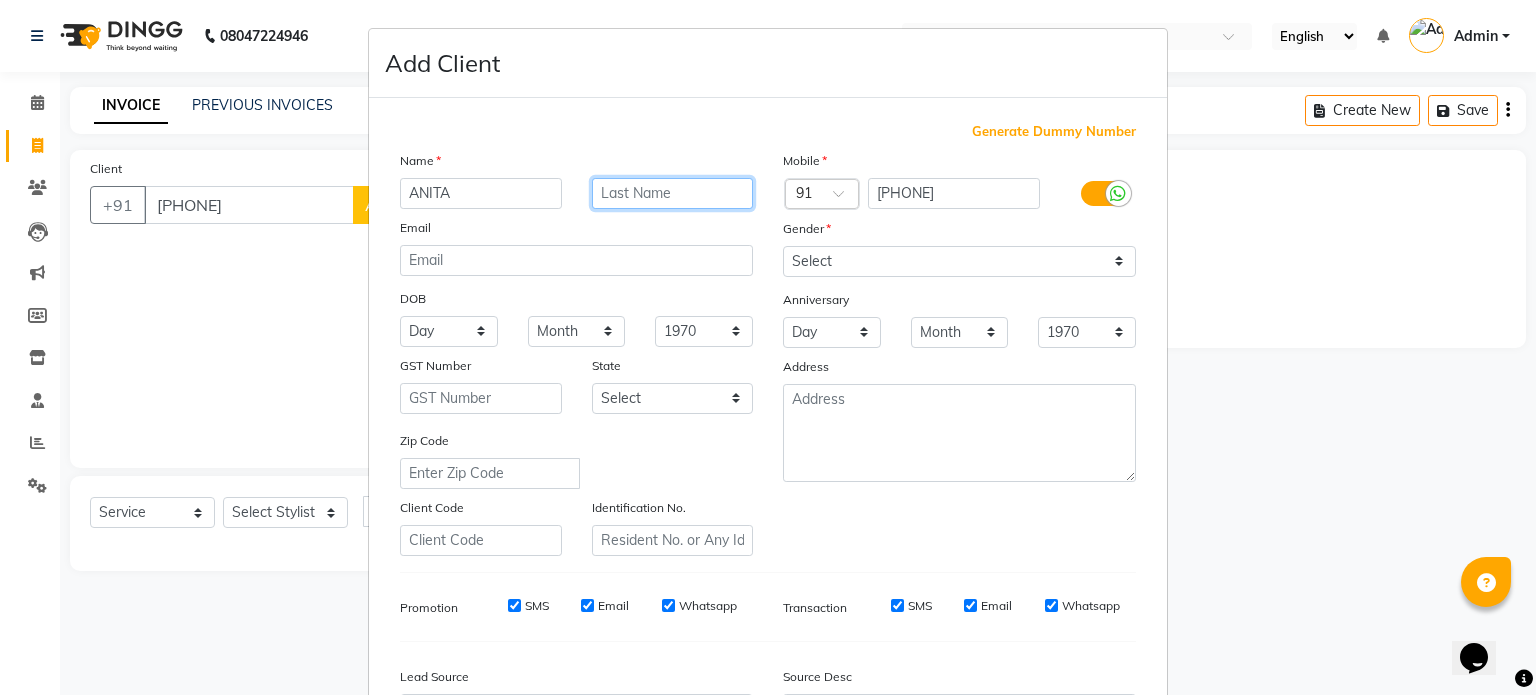click at bounding box center [673, 193] 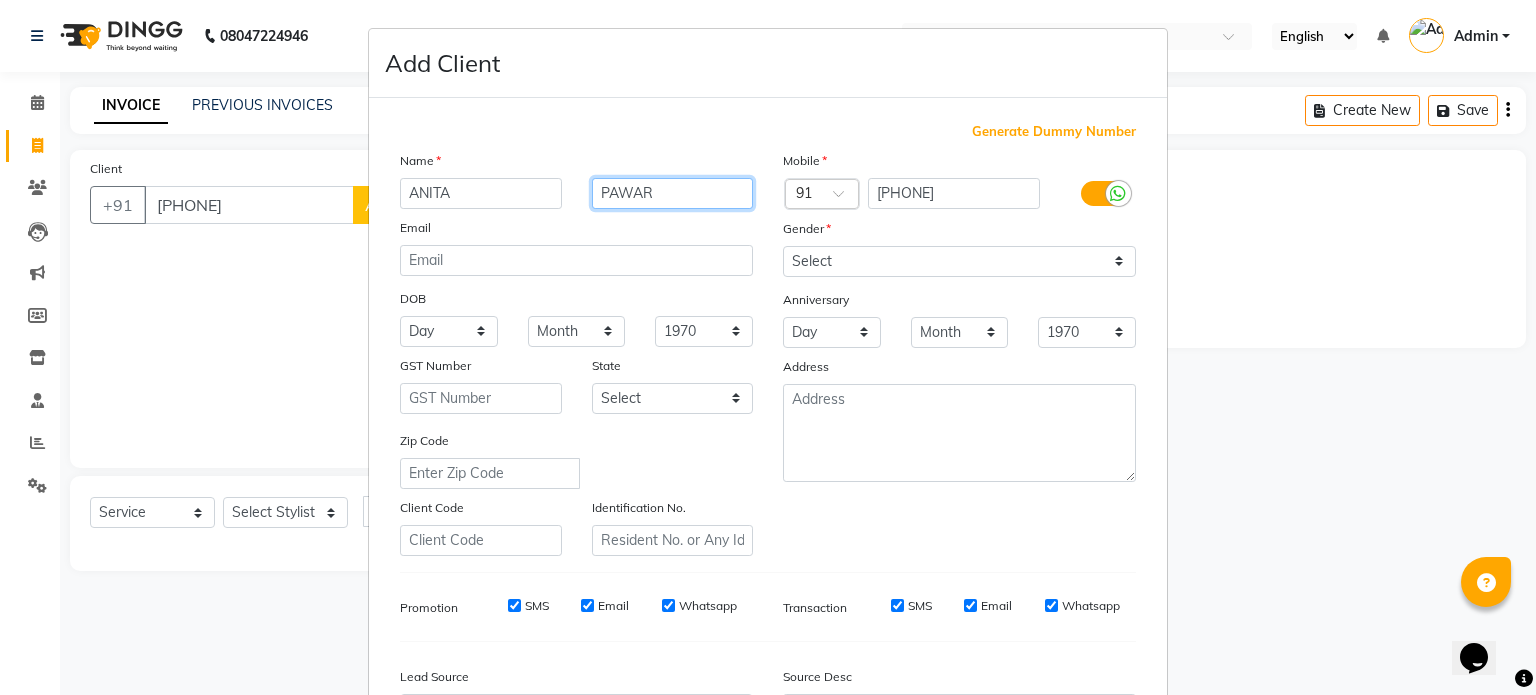 type on "PAWAR" 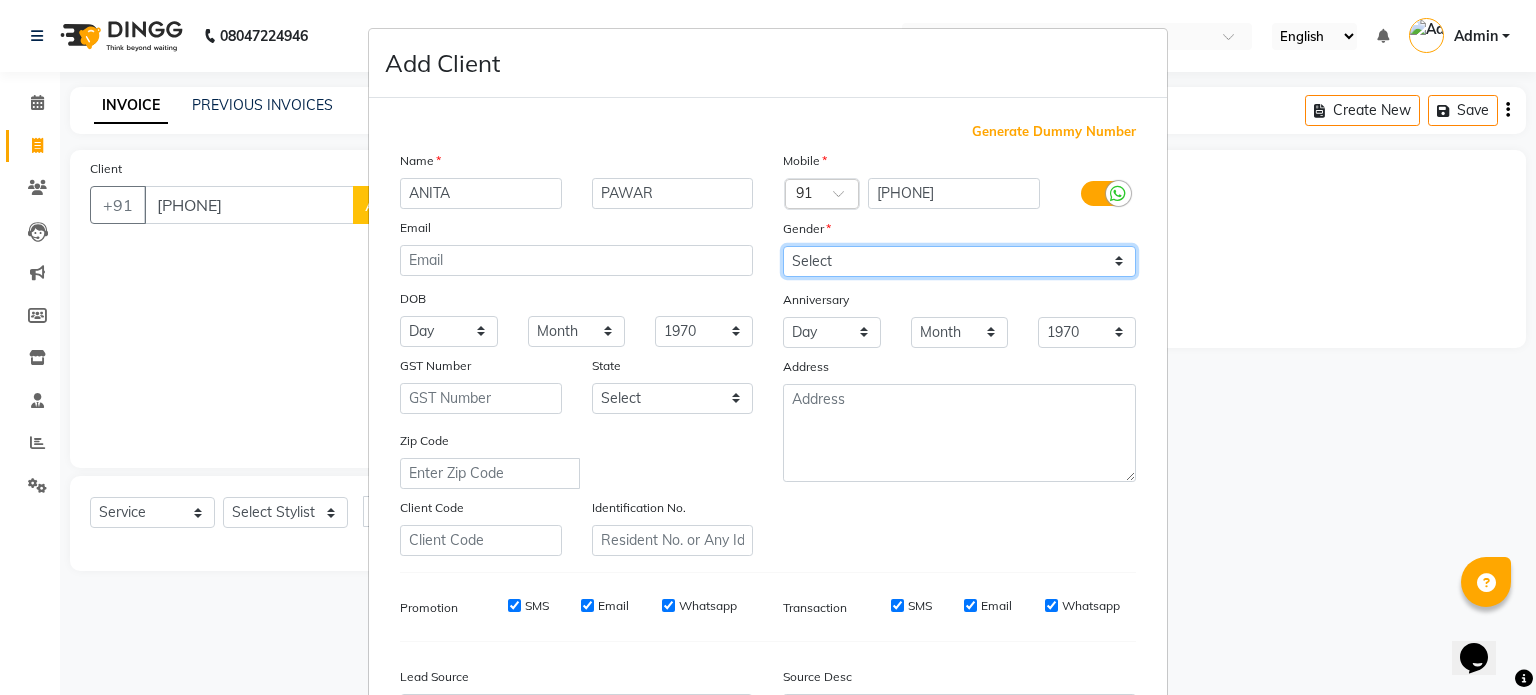click on "Select Male Female Other Prefer Not To Say" at bounding box center [959, 261] 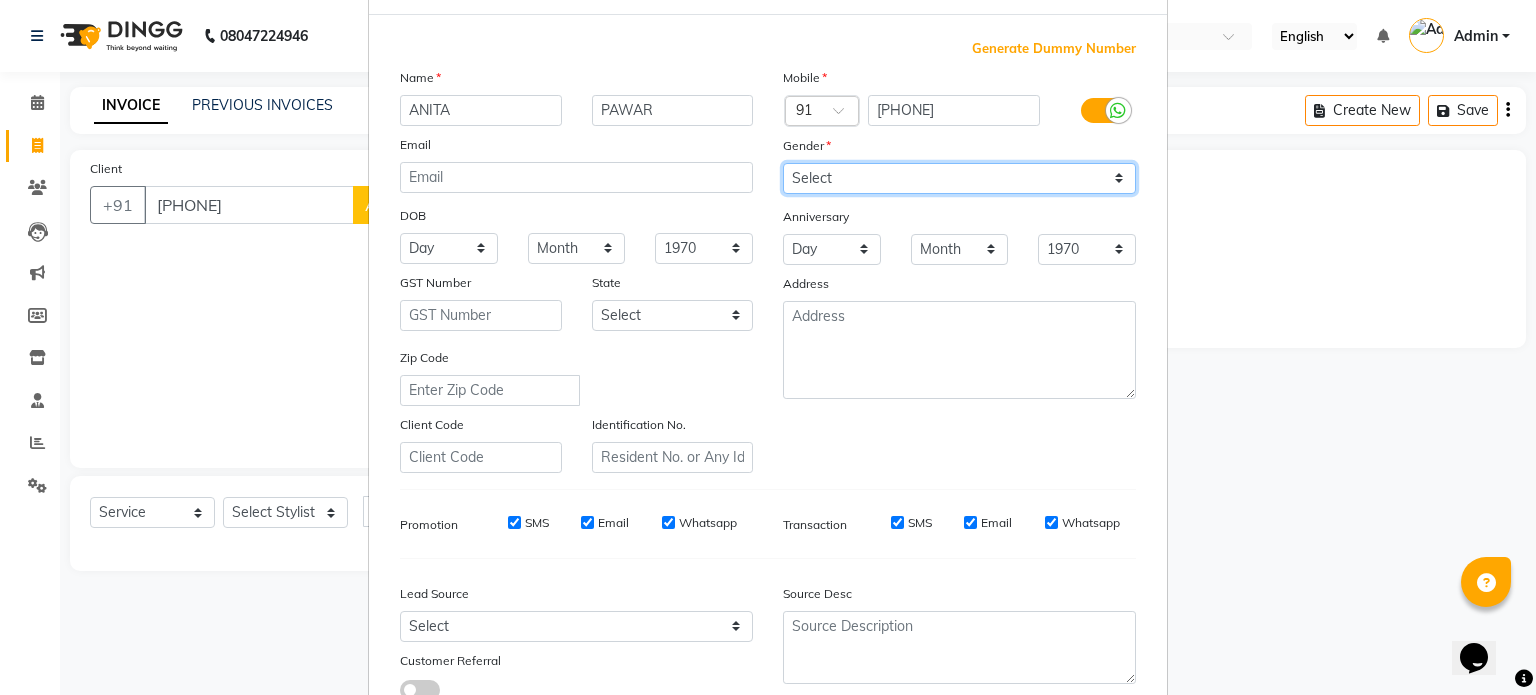 click on "Select Male Female Other Prefer Not To Say" at bounding box center (959, 178) 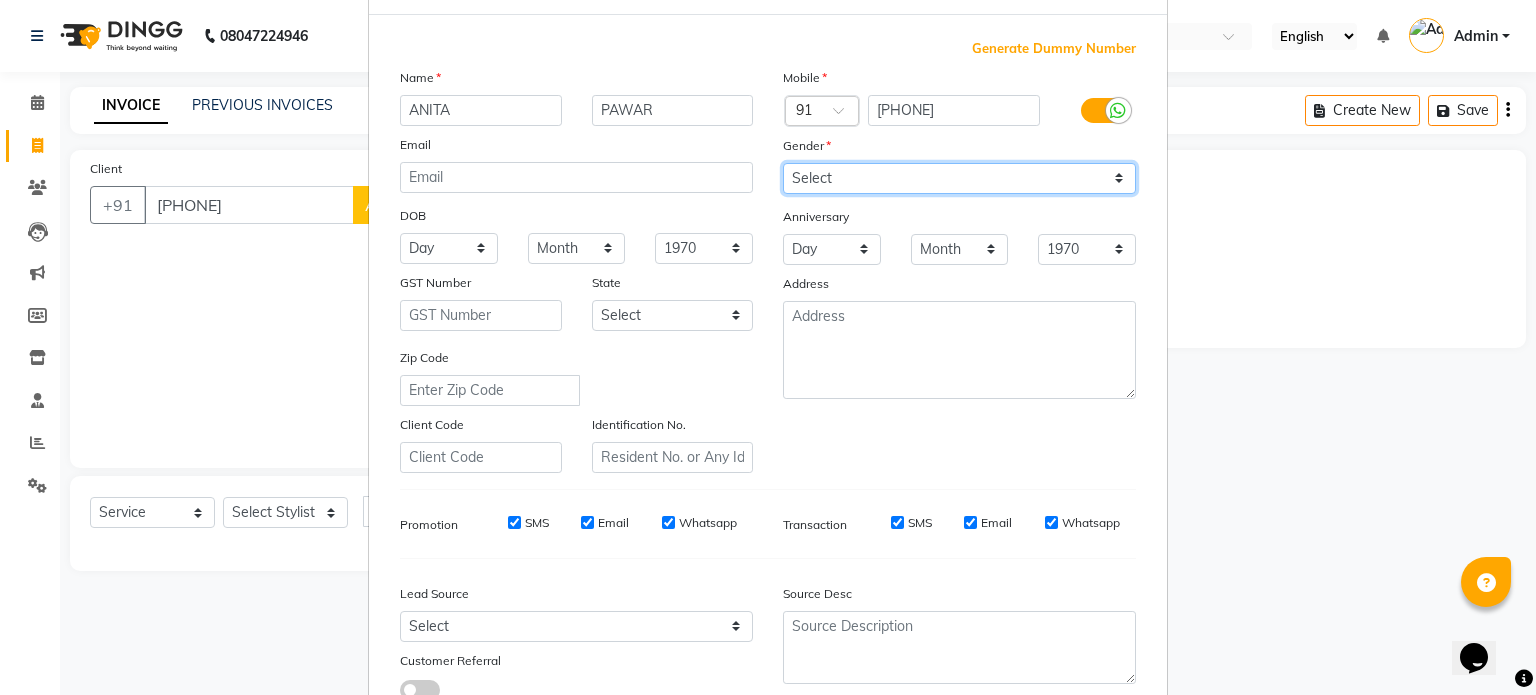select on "female" 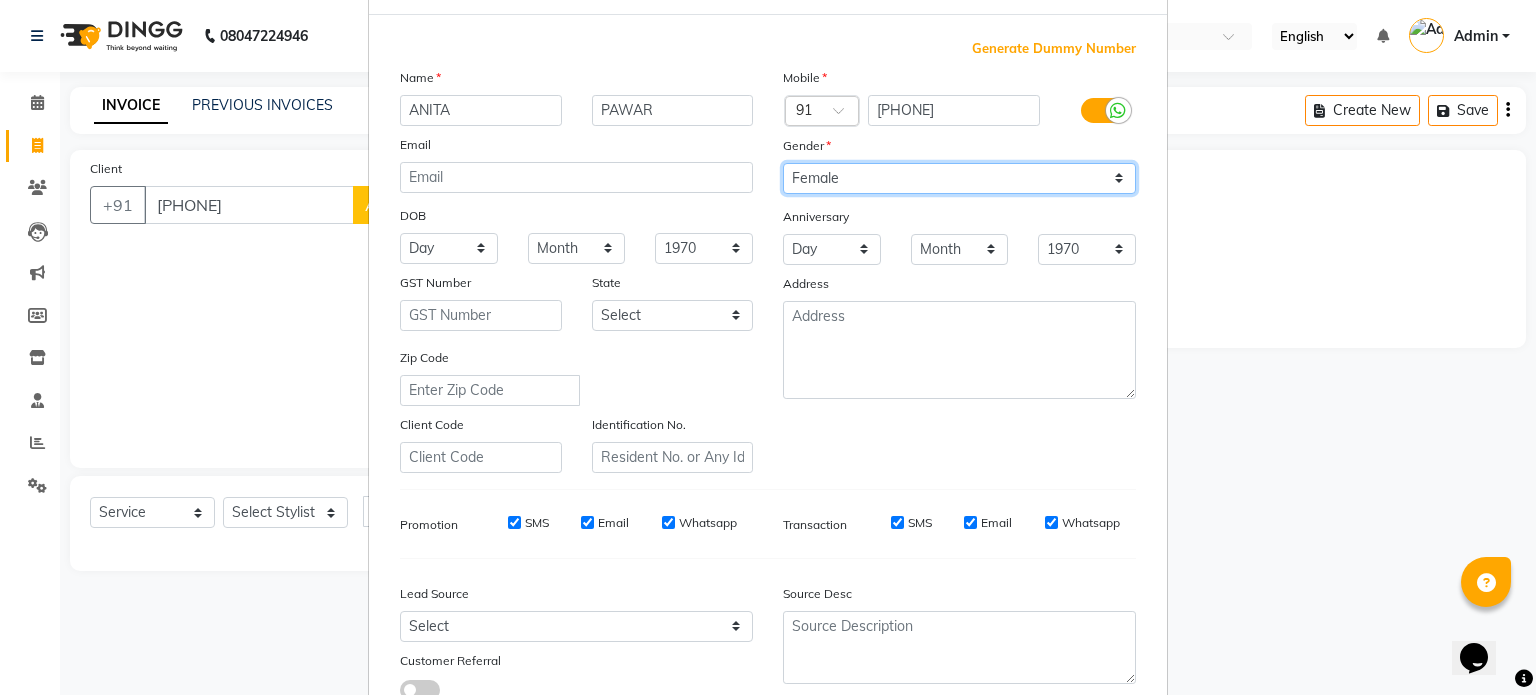 click on "Select Male Female Other Prefer Not To Say" at bounding box center (959, 178) 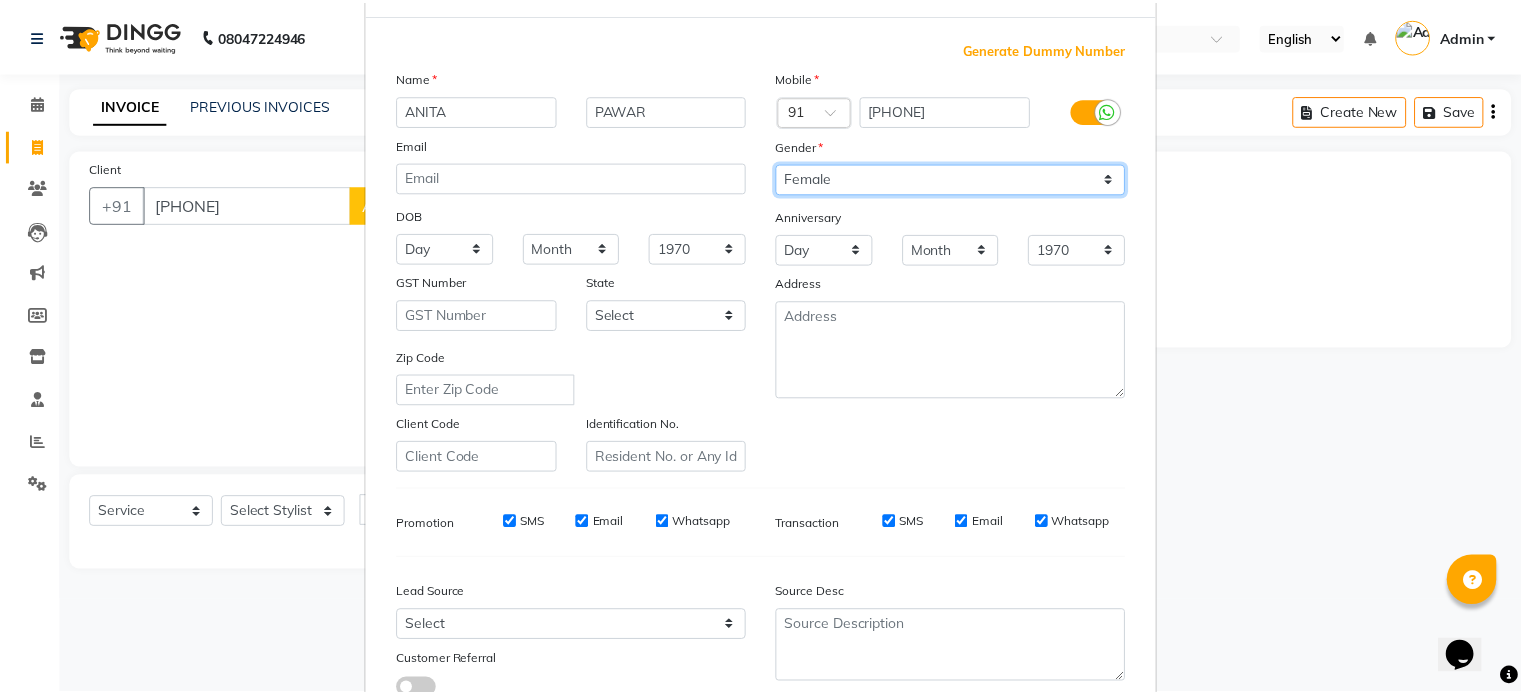 scroll, scrollTop: 237, scrollLeft: 0, axis: vertical 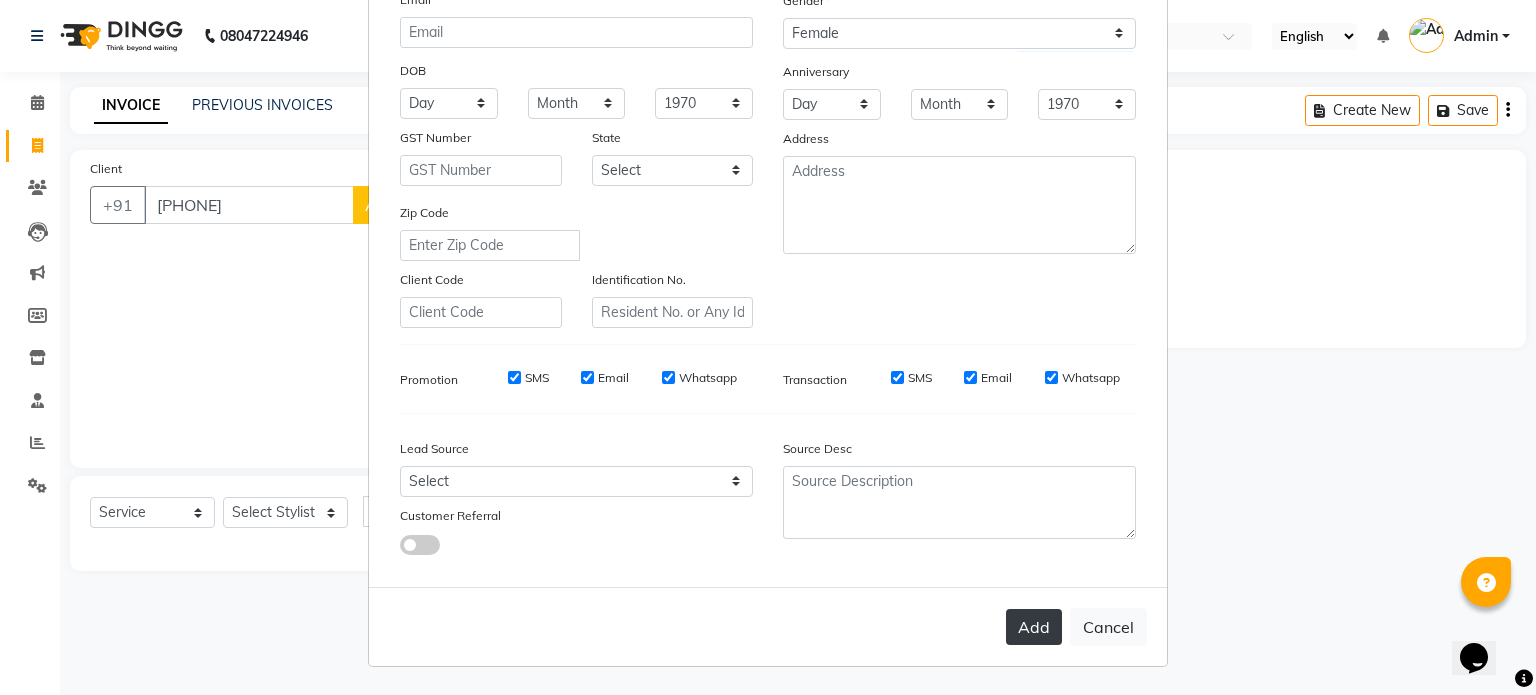 click on "Add" at bounding box center [1034, 627] 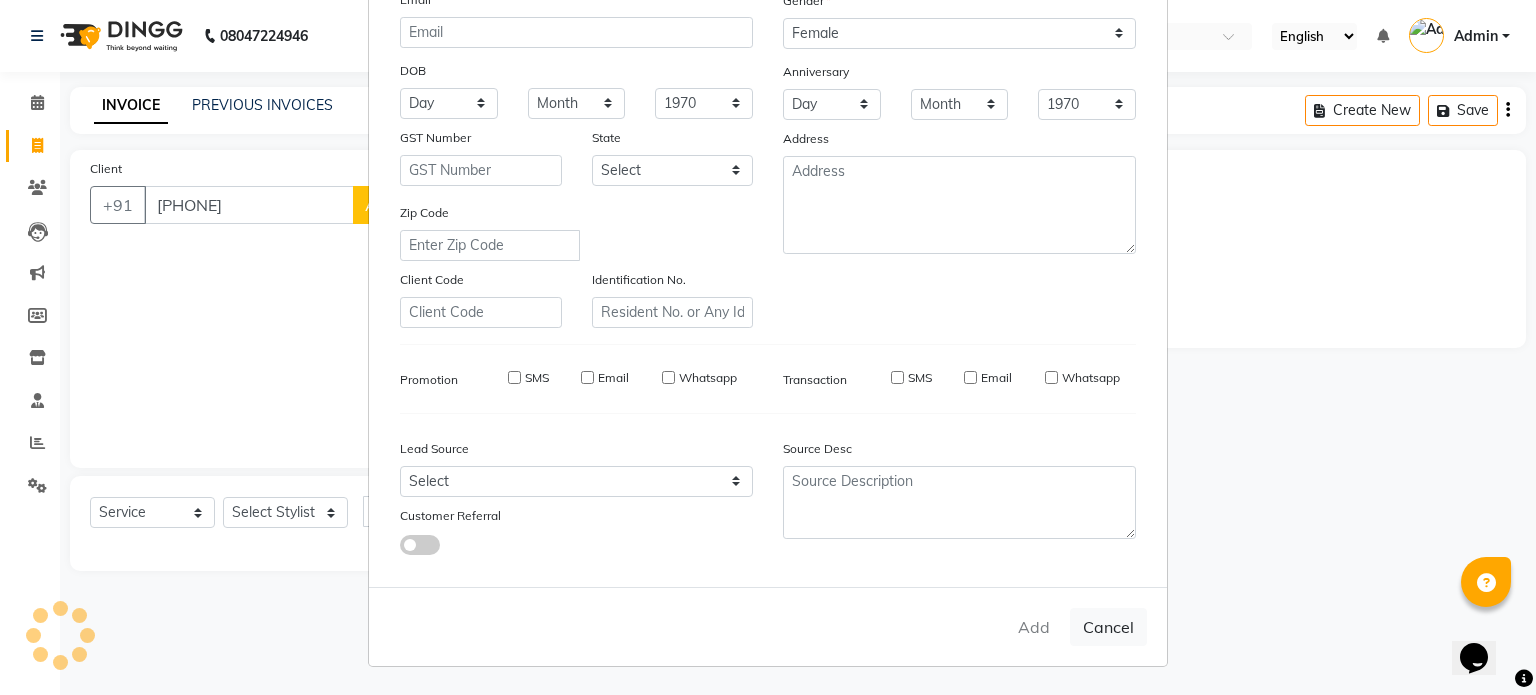 type 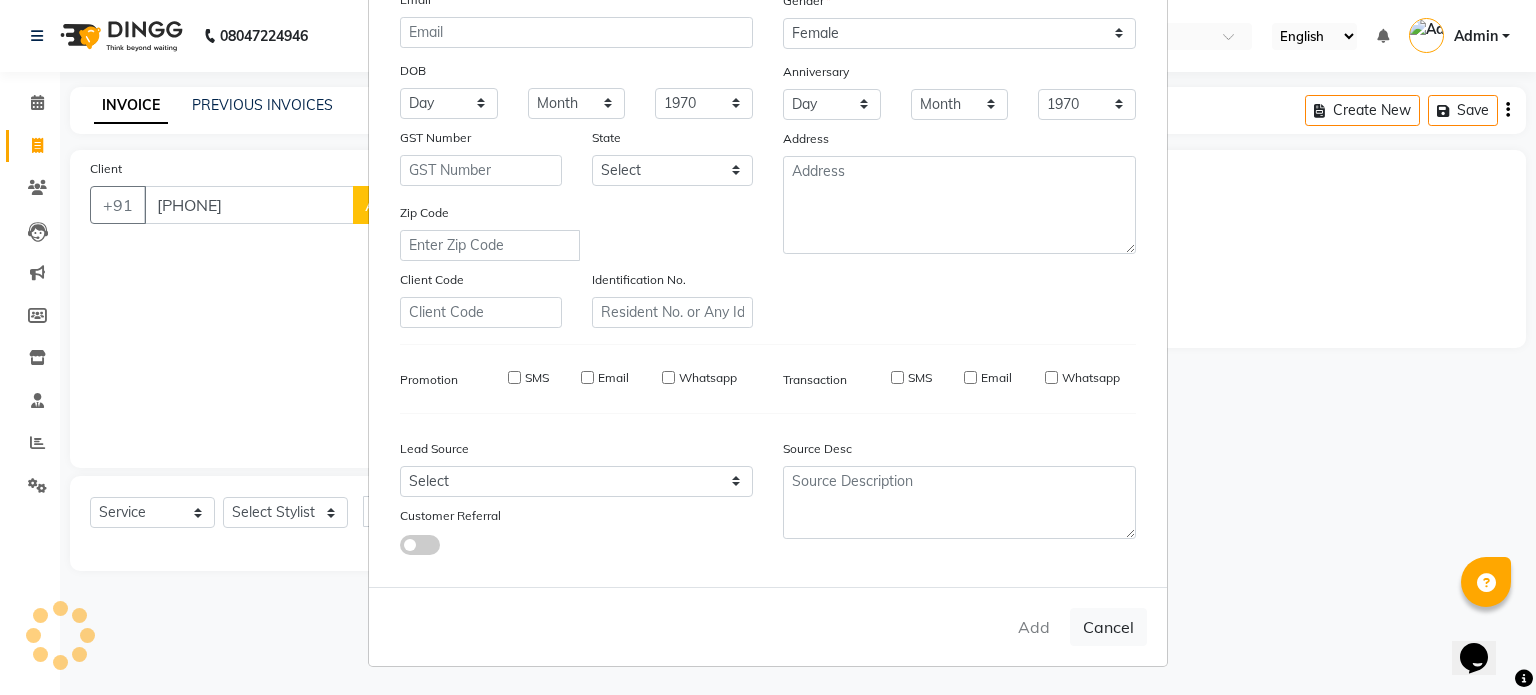 type 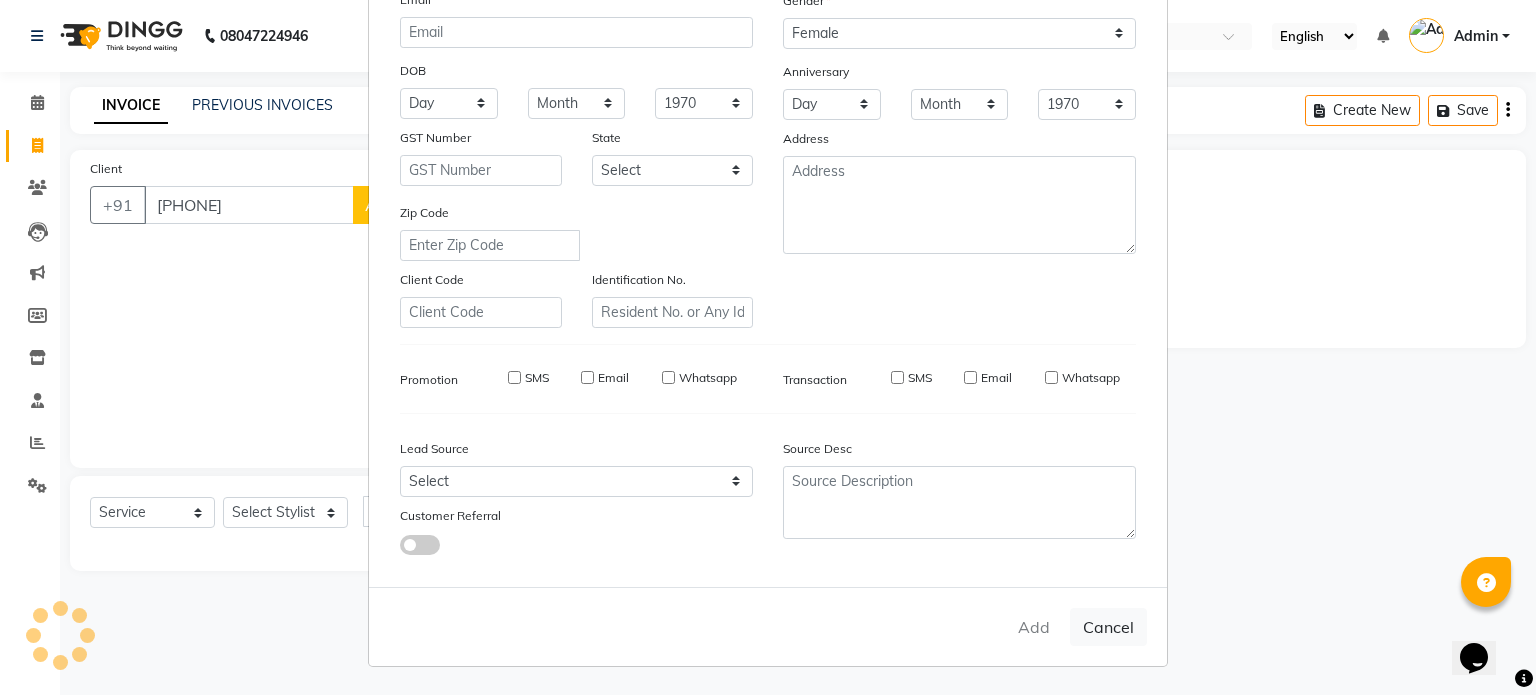 select 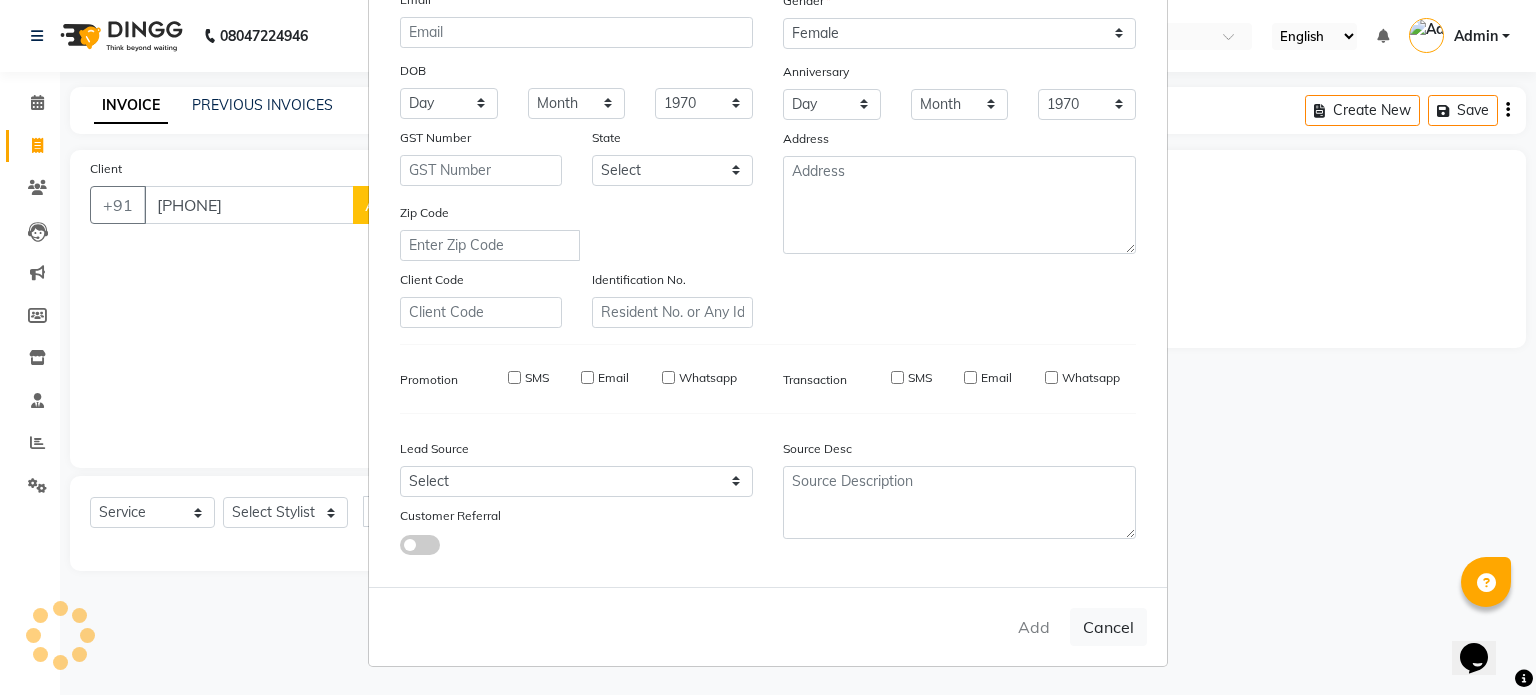 select 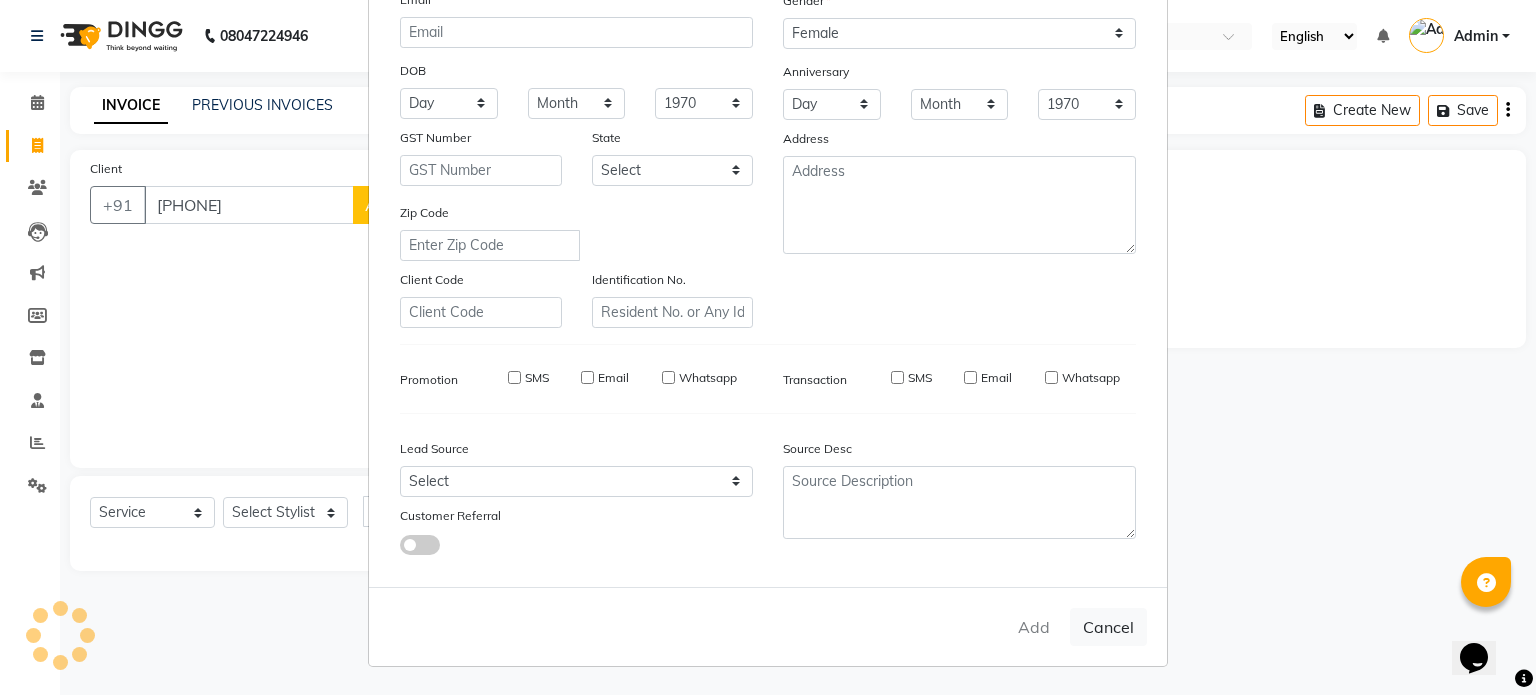 type 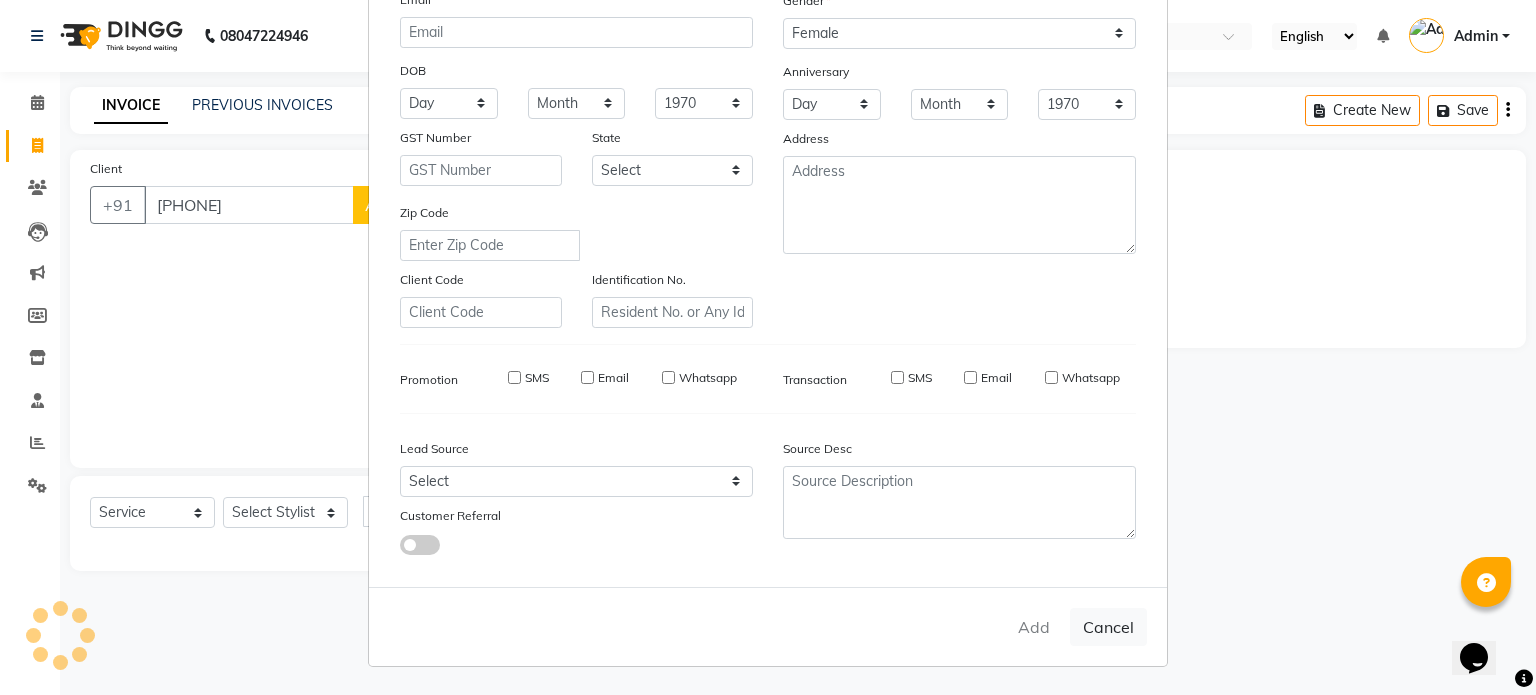 select 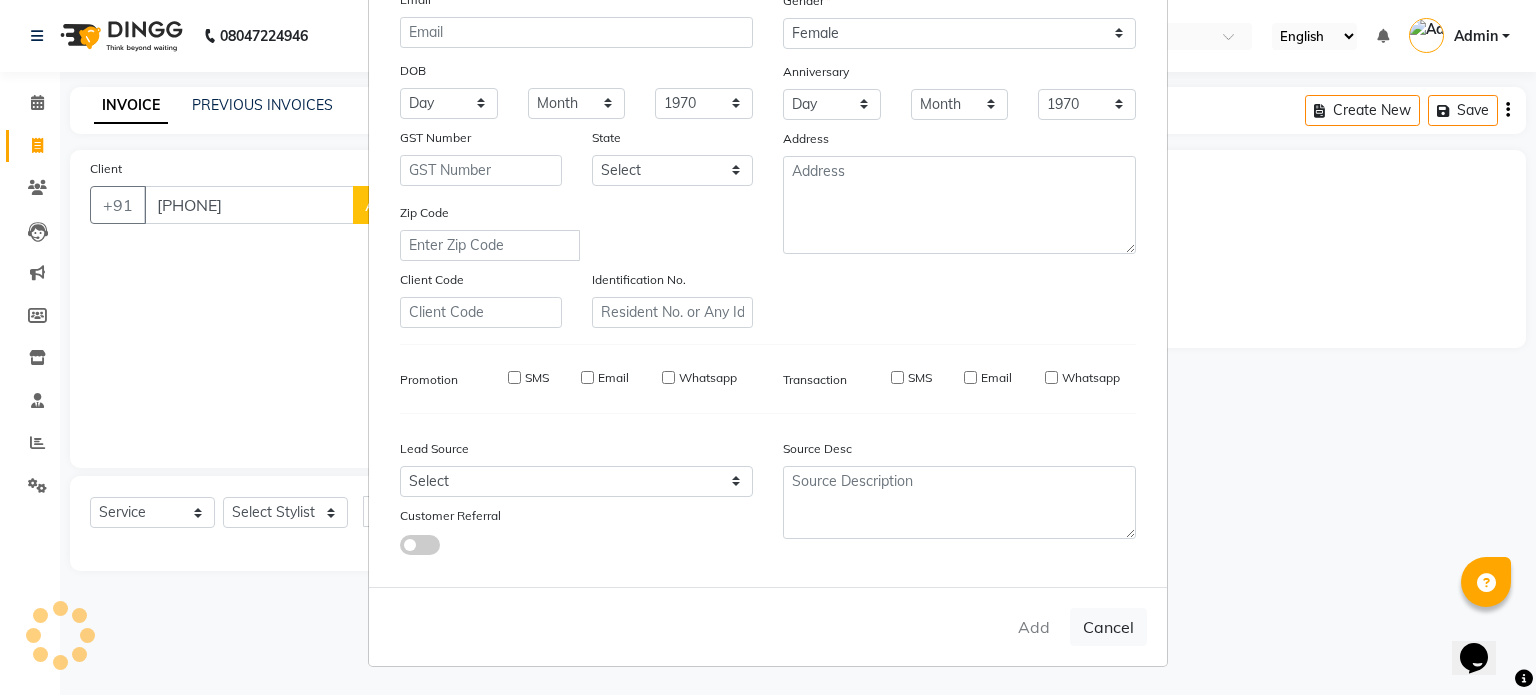 checkbox on "false" 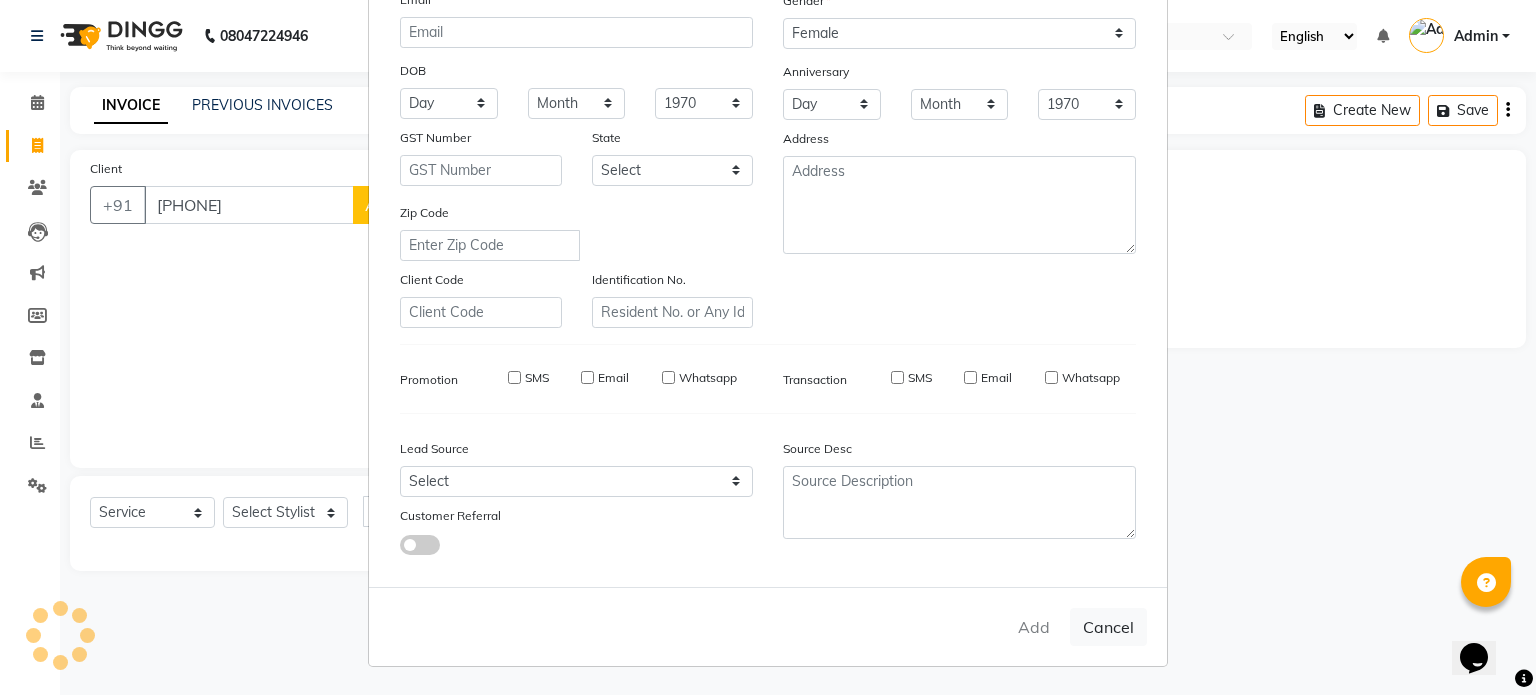 checkbox on "false" 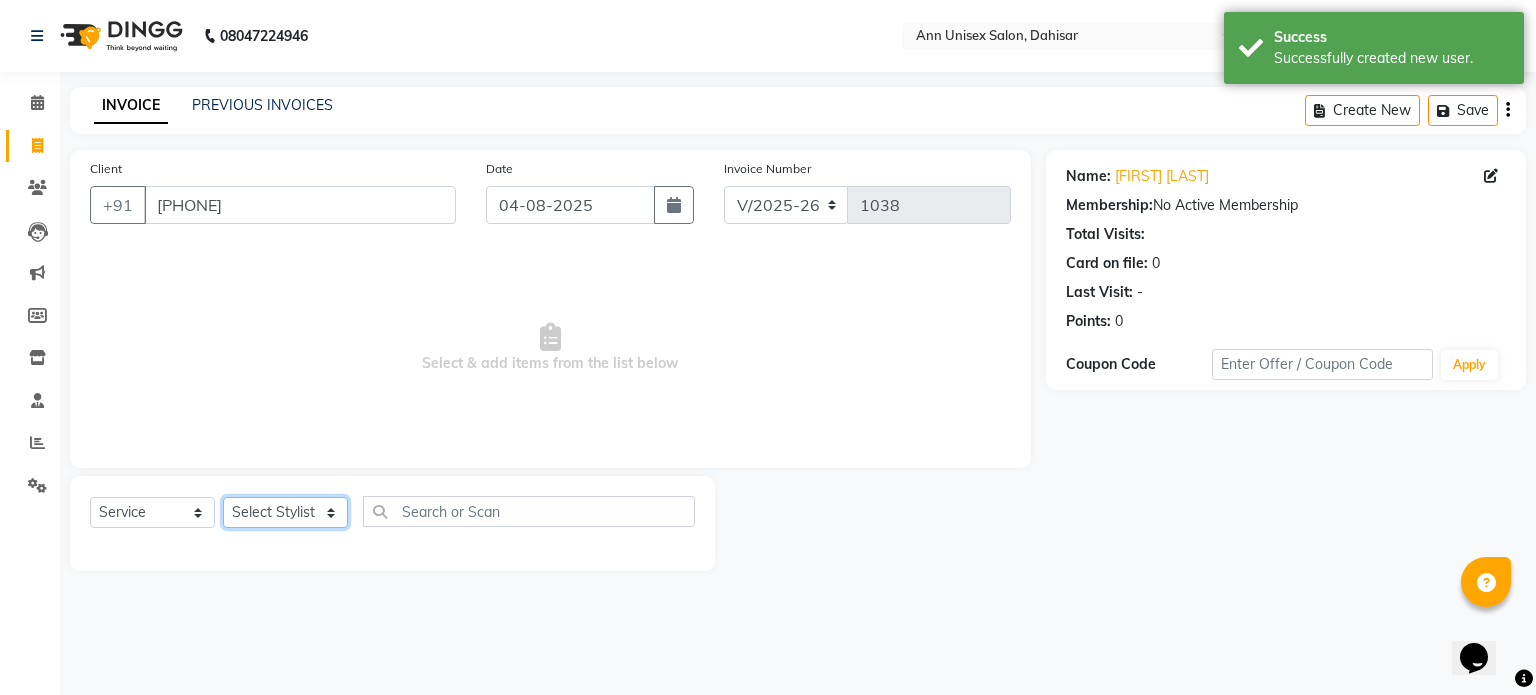 click on "Select Stylist Ankita Bagave Kasim salmani Manisha Doshi Pooja Jha RAHUL AHANKARE Rahul Thakur Sanju Sharma SHARUKH" 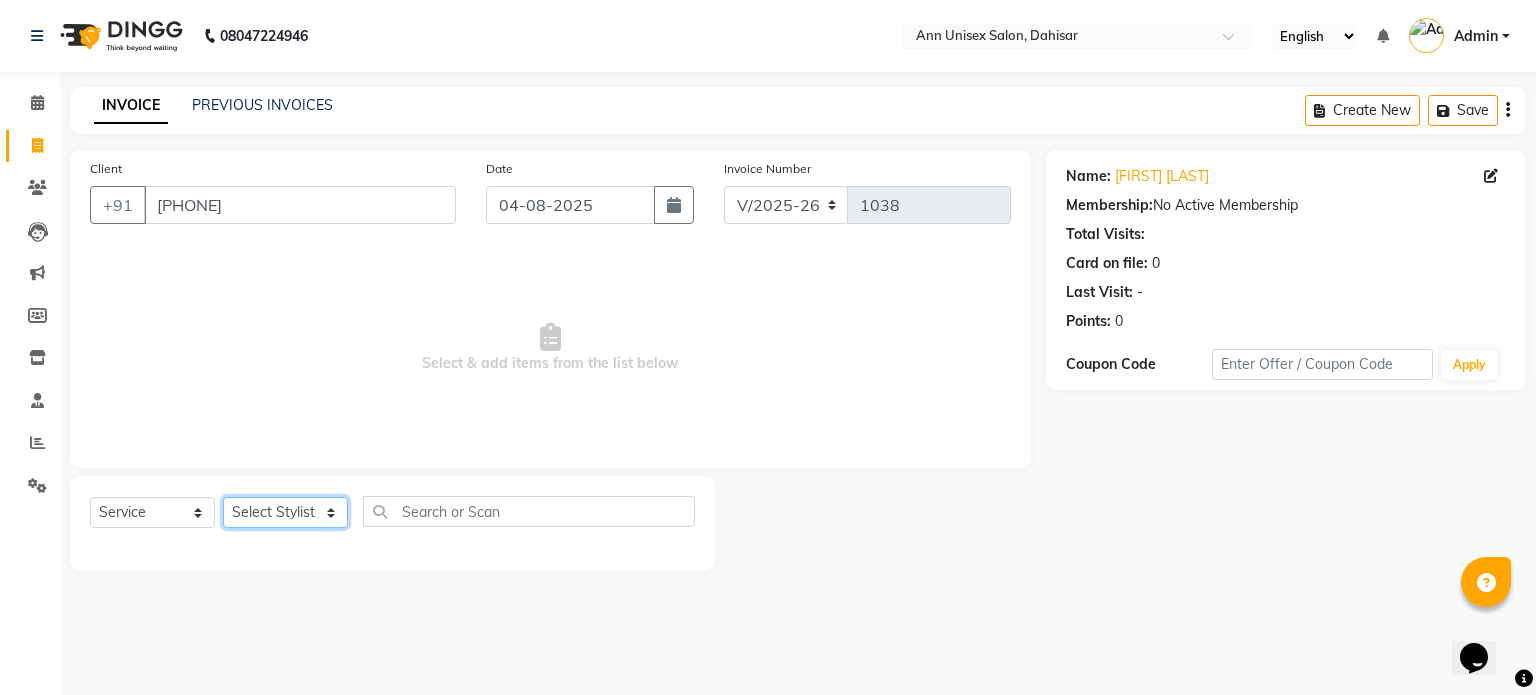 select on "64435" 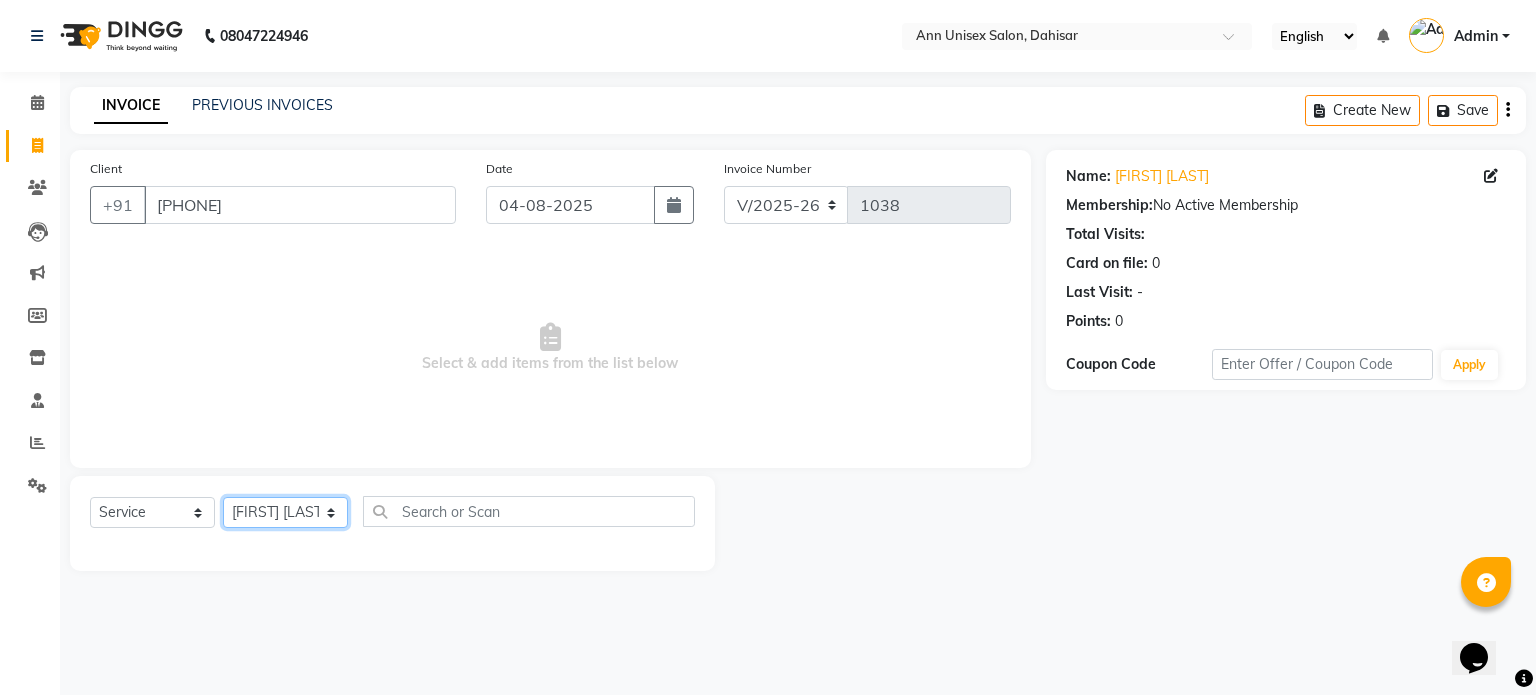 click on "Select Stylist Ankita Bagave Kasim salmani Manisha Doshi Pooja Jha RAHUL AHANKARE Rahul Thakur Sanju Sharma SHARUKH" 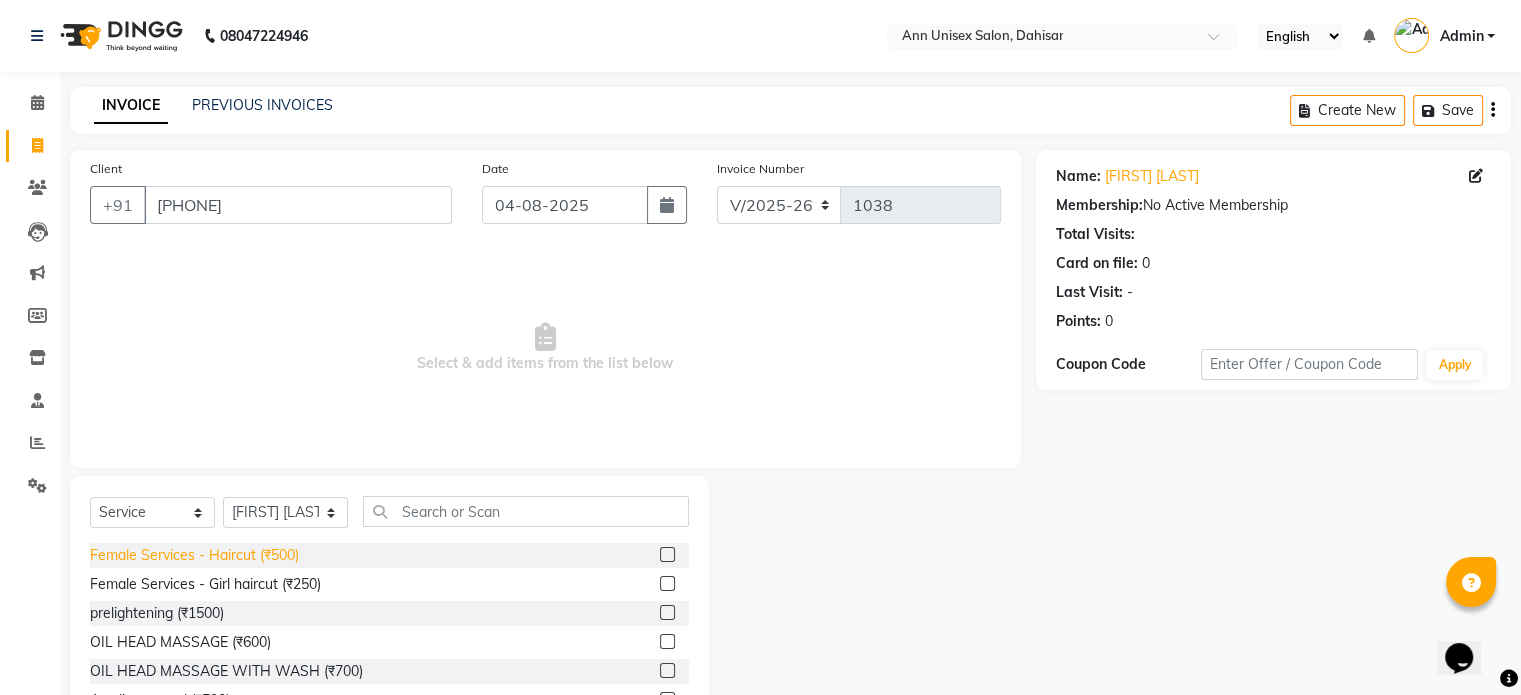 click on "Female Services - Haircut (₹500)" 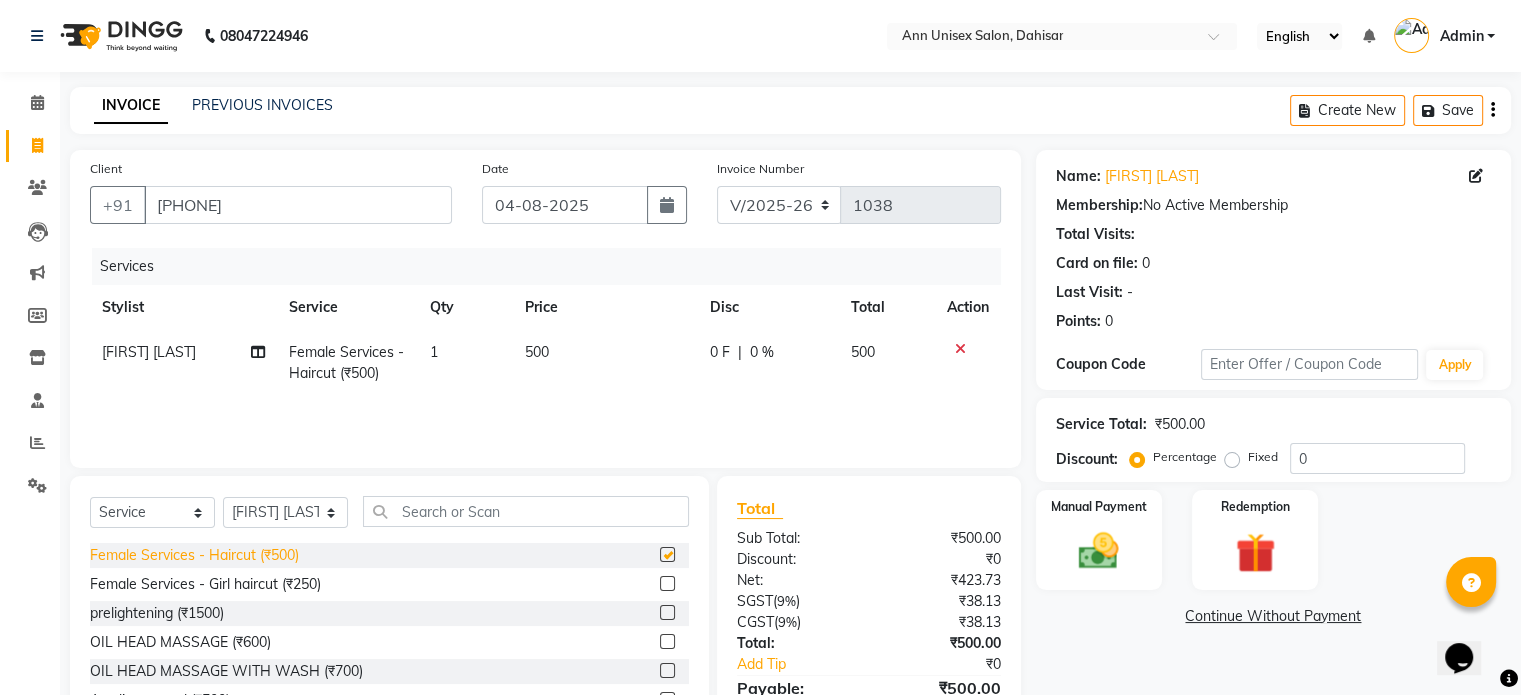 checkbox on "false" 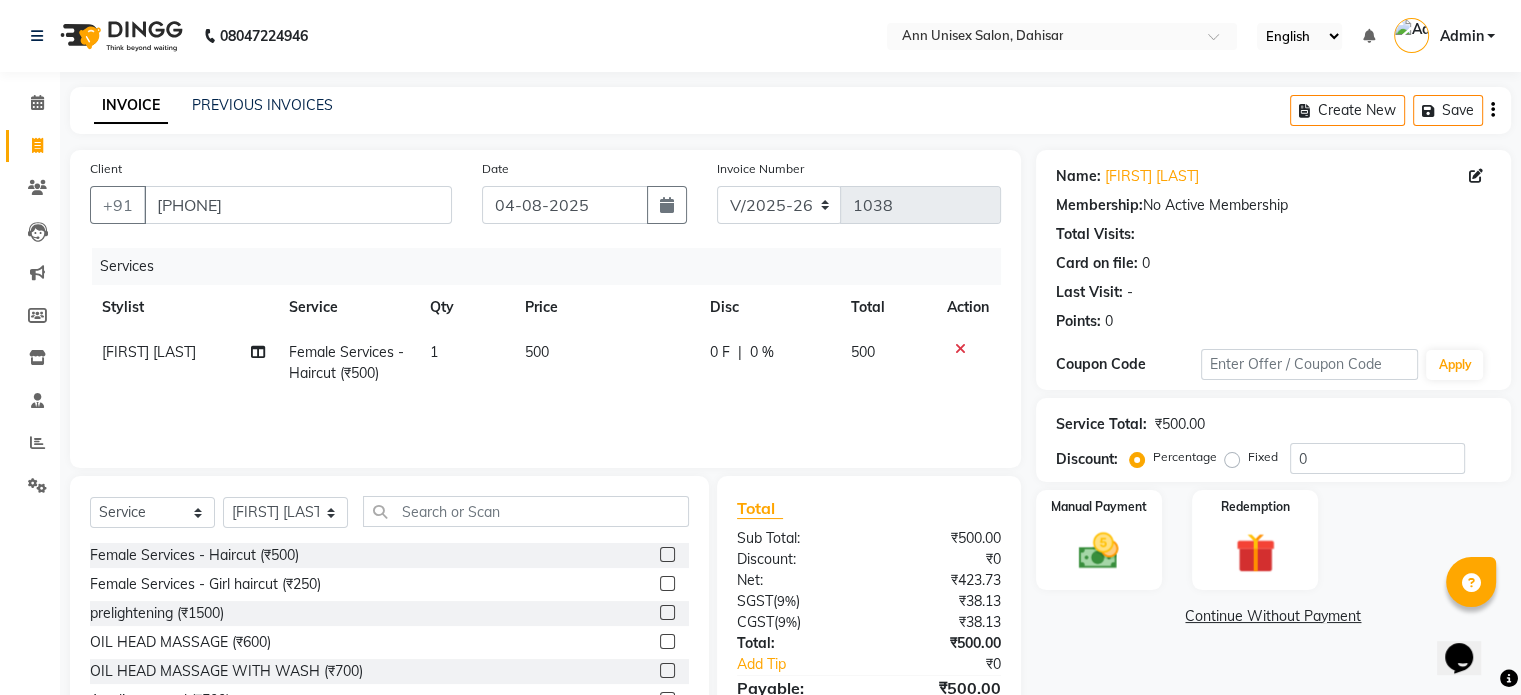 scroll, scrollTop: 106, scrollLeft: 0, axis: vertical 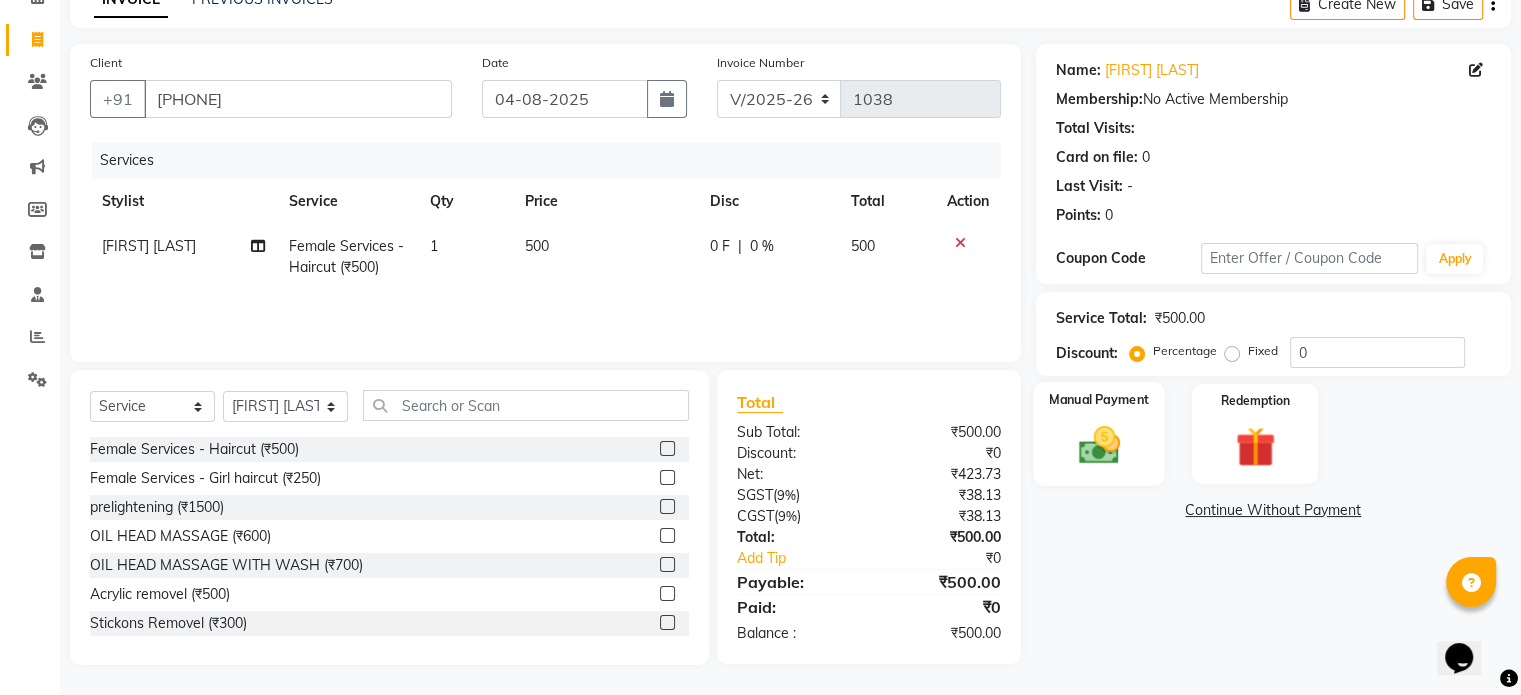 click 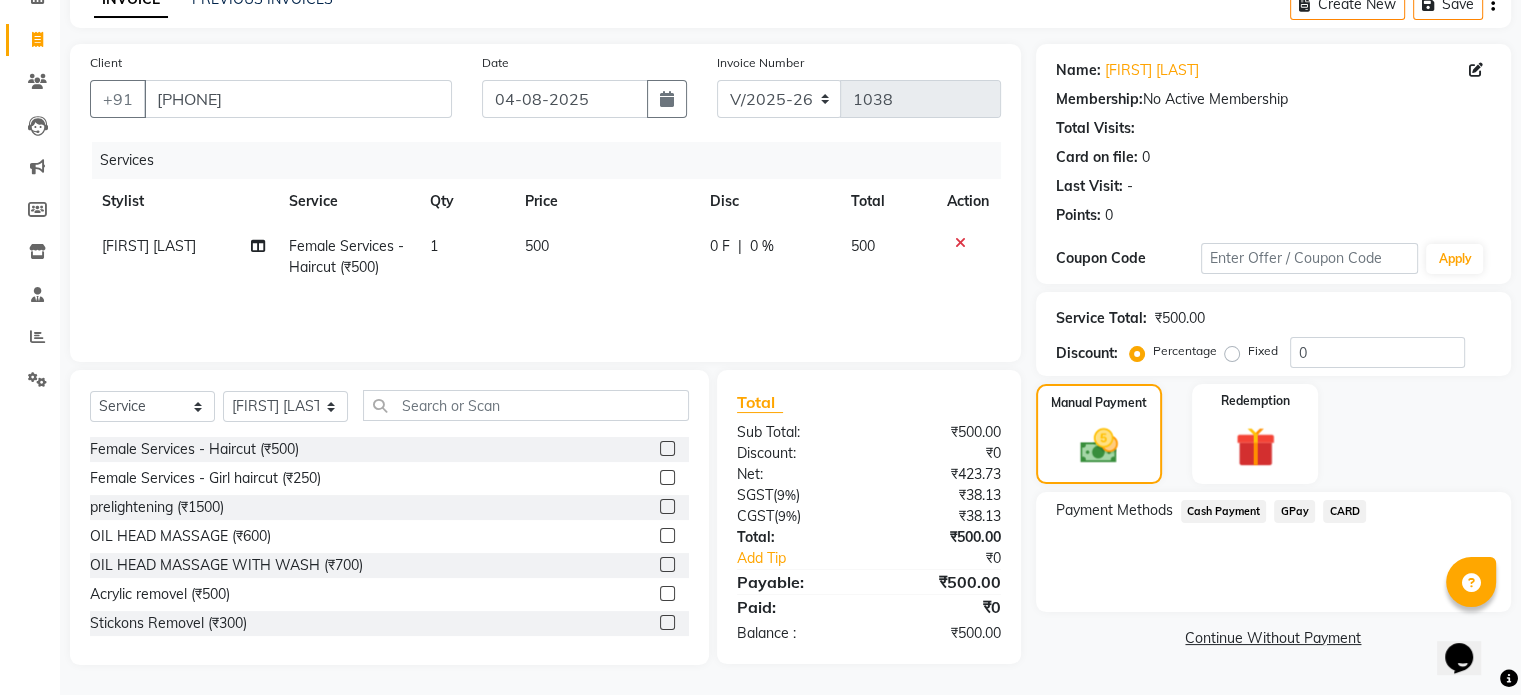 click on "Cash Payment" 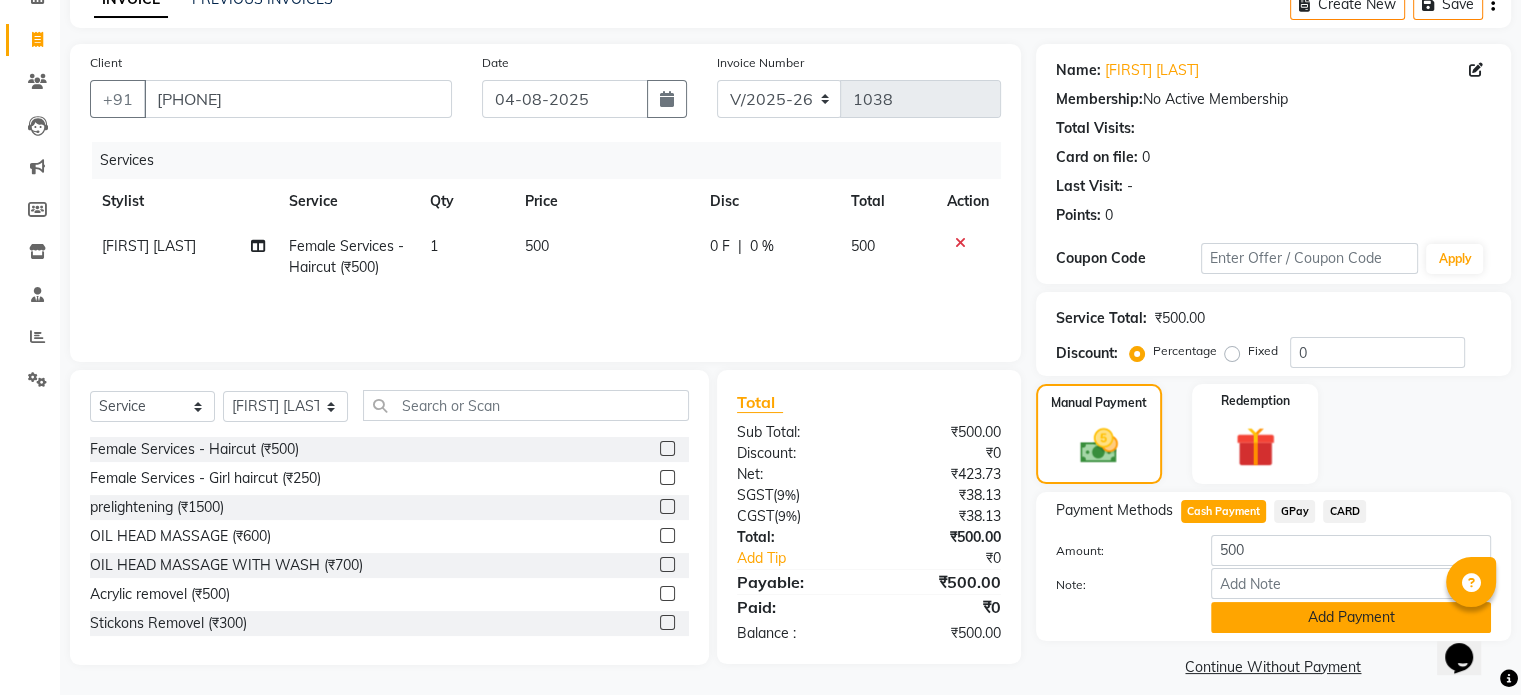 click on "Add Payment" 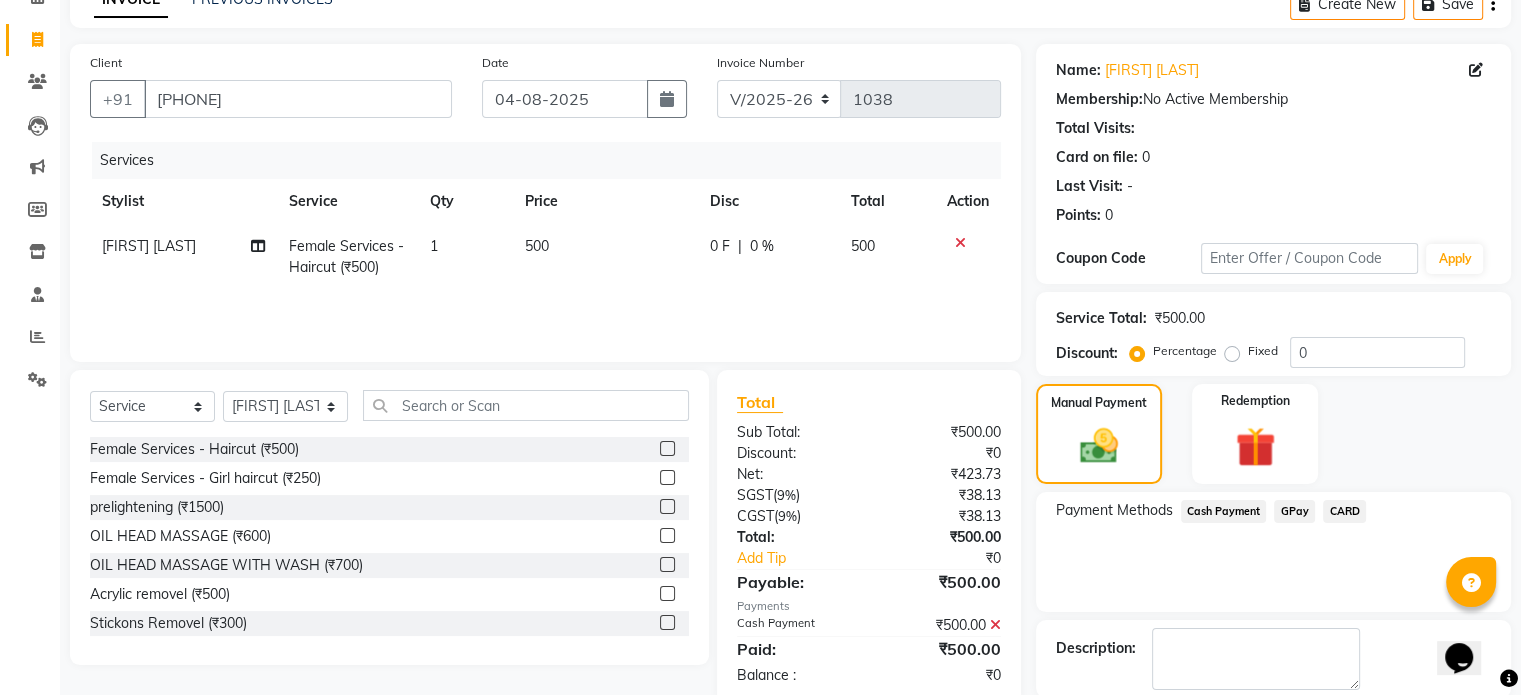 scroll, scrollTop: 205, scrollLeft: 0, axis: vertical 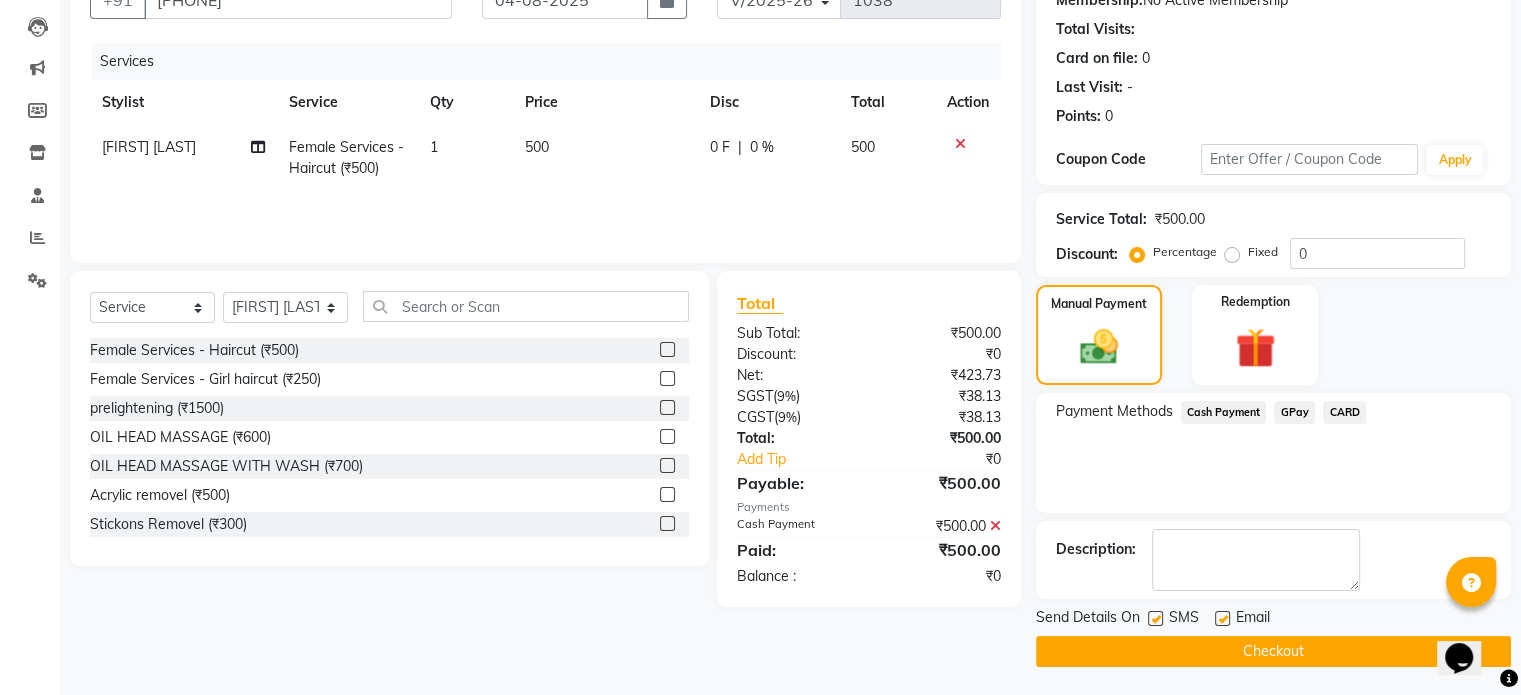click on "Checkout" 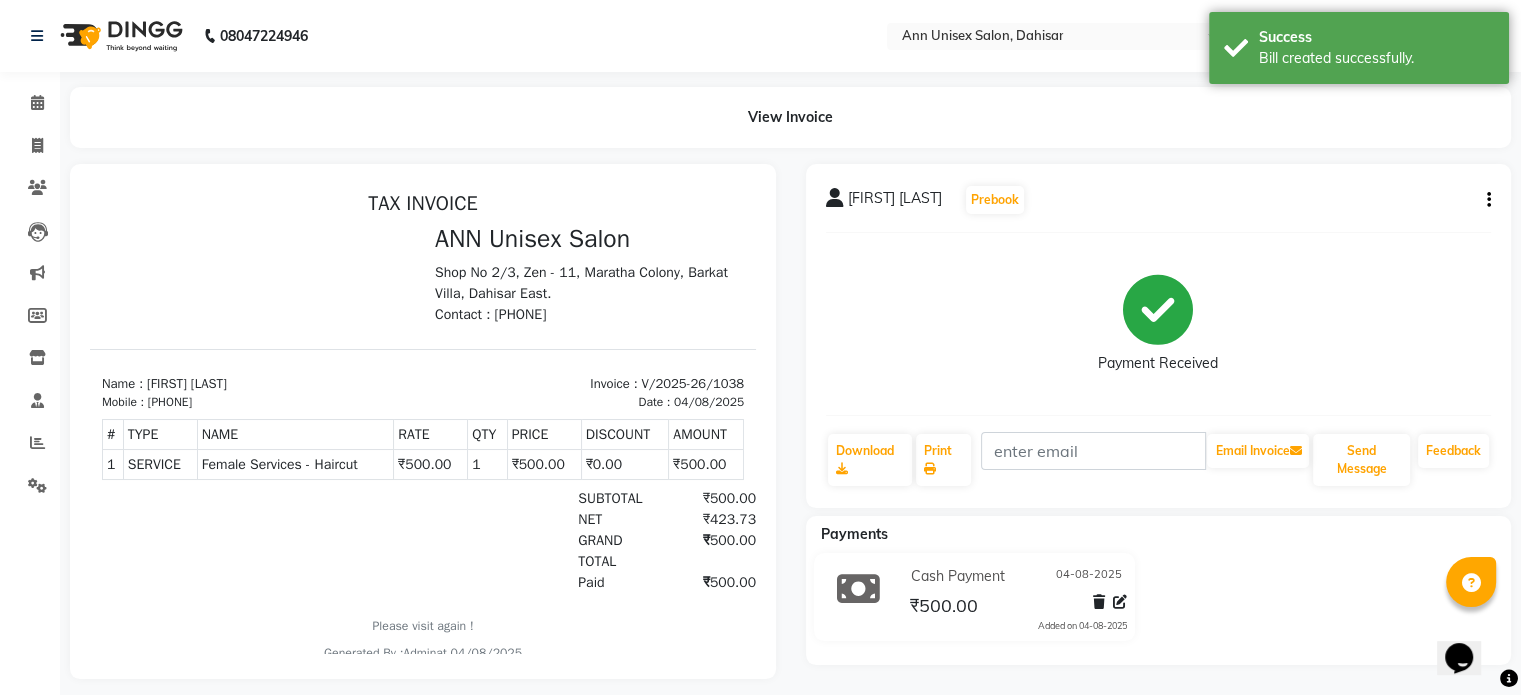 scroll, scrollTop: 0, scrollLeft: 0, axis: both 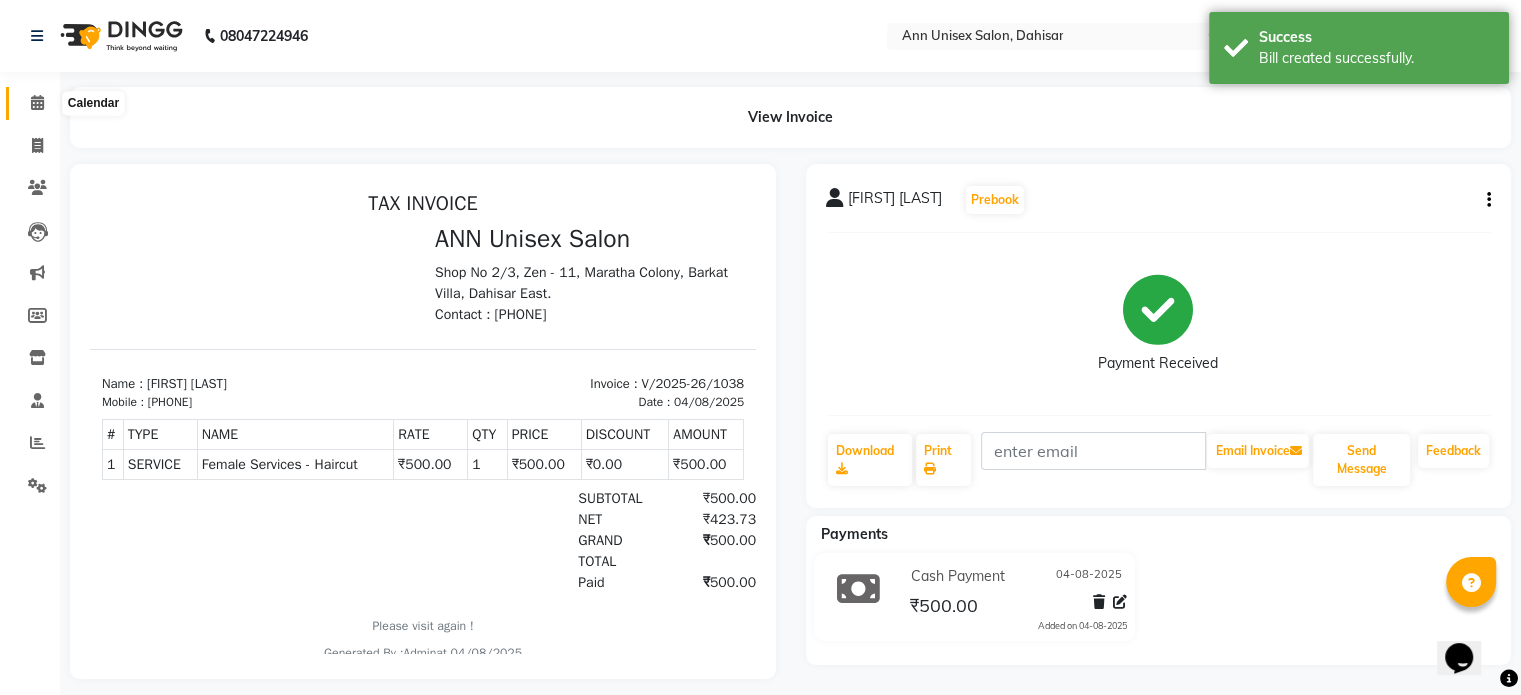 click 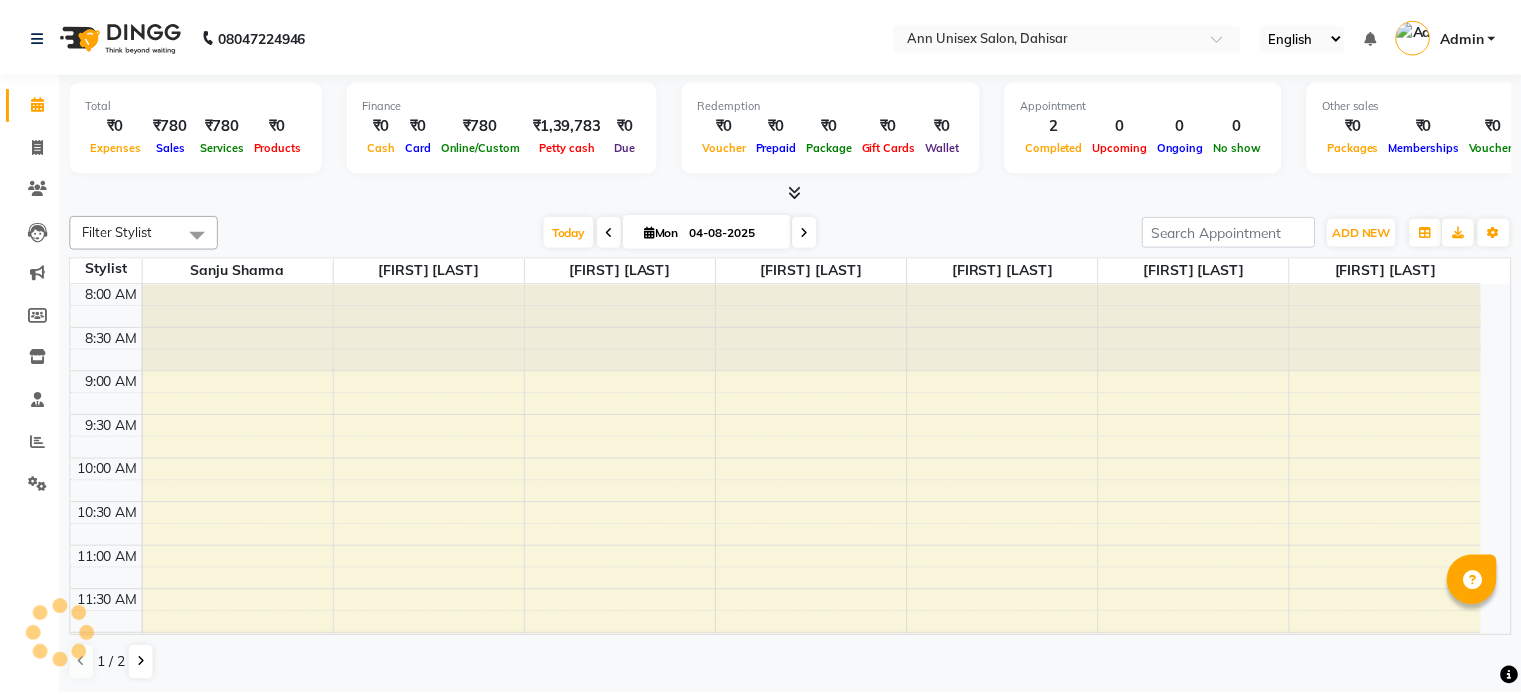 scroll, scrollTop: 0, scrollLeft: 0, axis: both 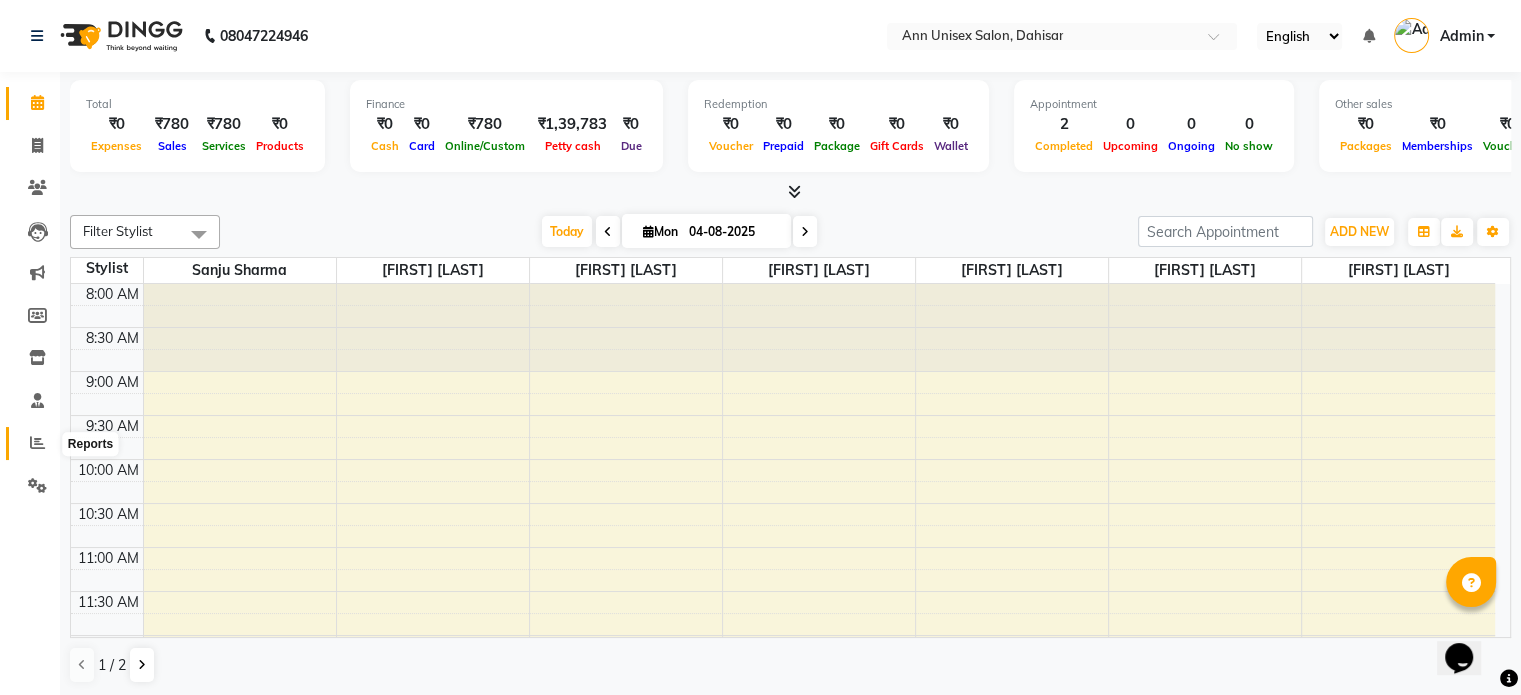 click 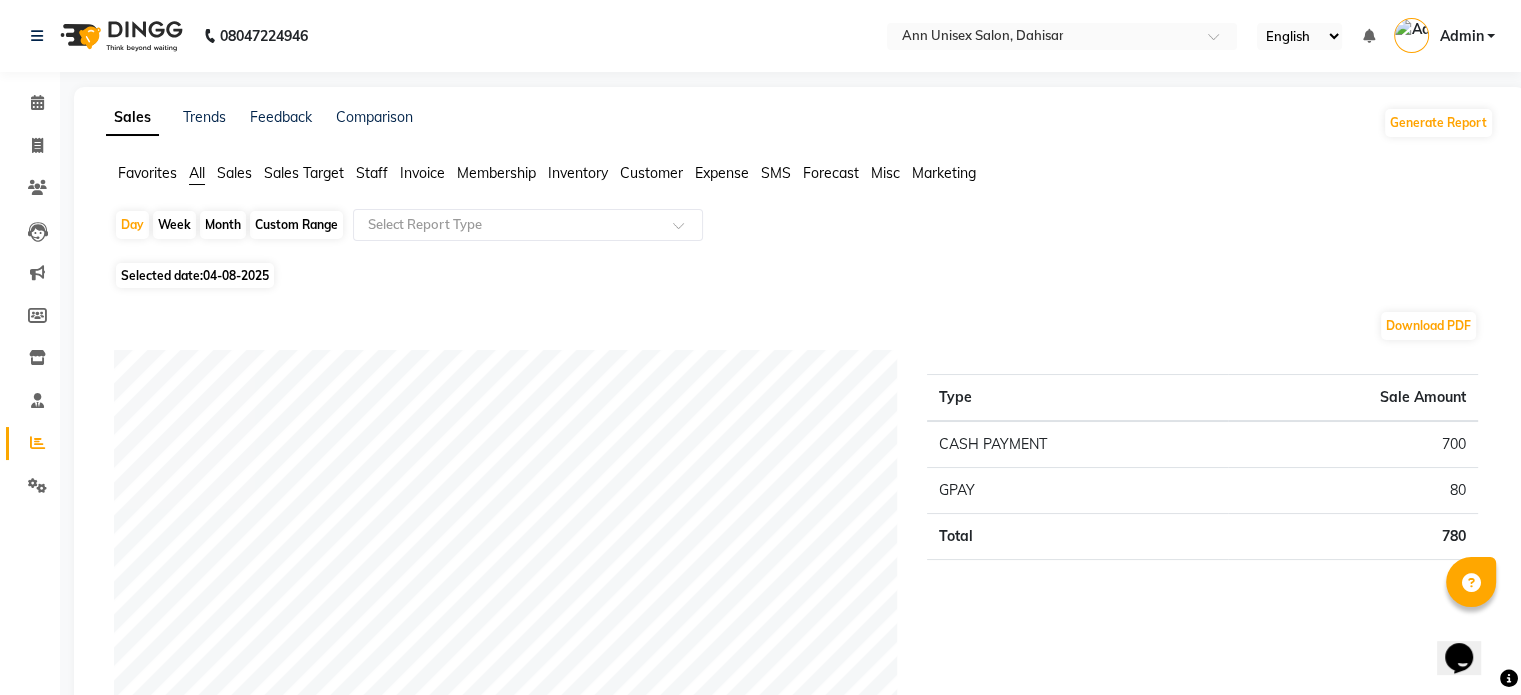 click on "Month" 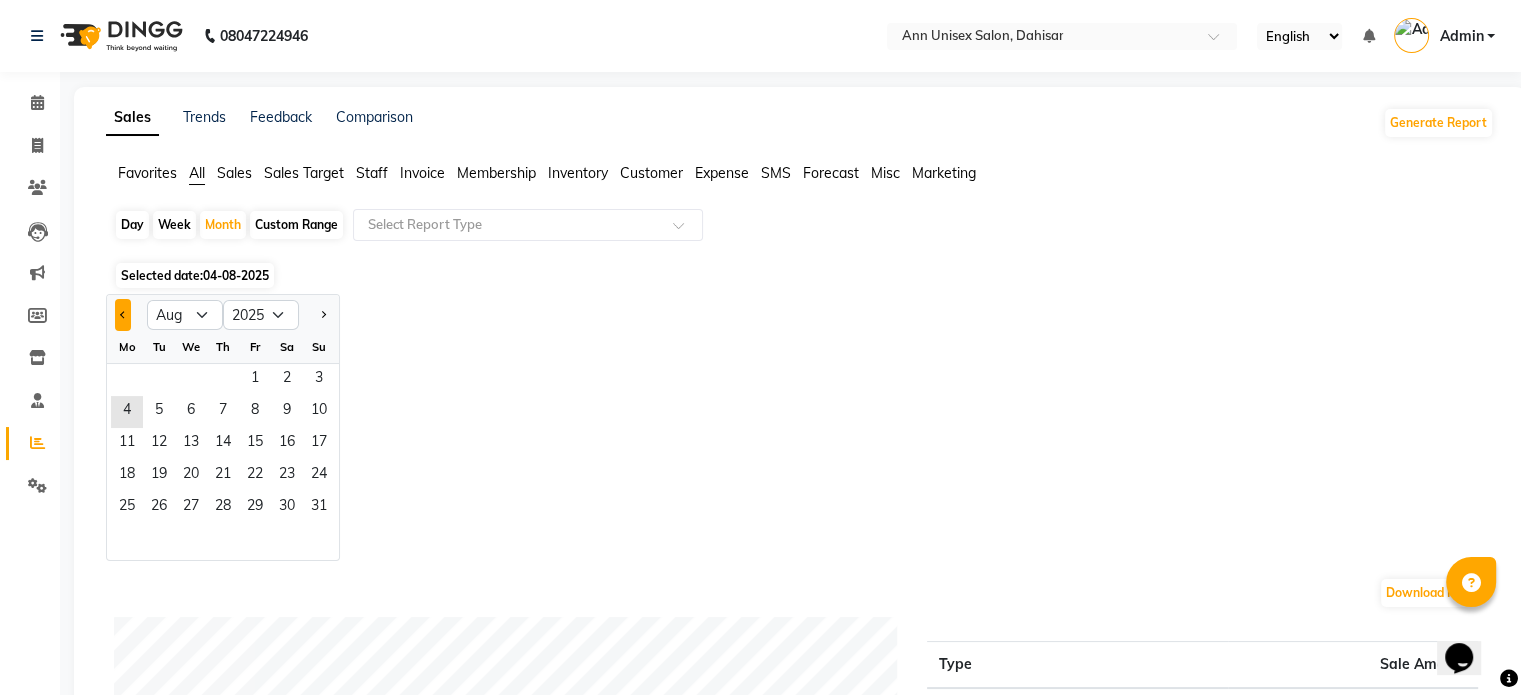 click 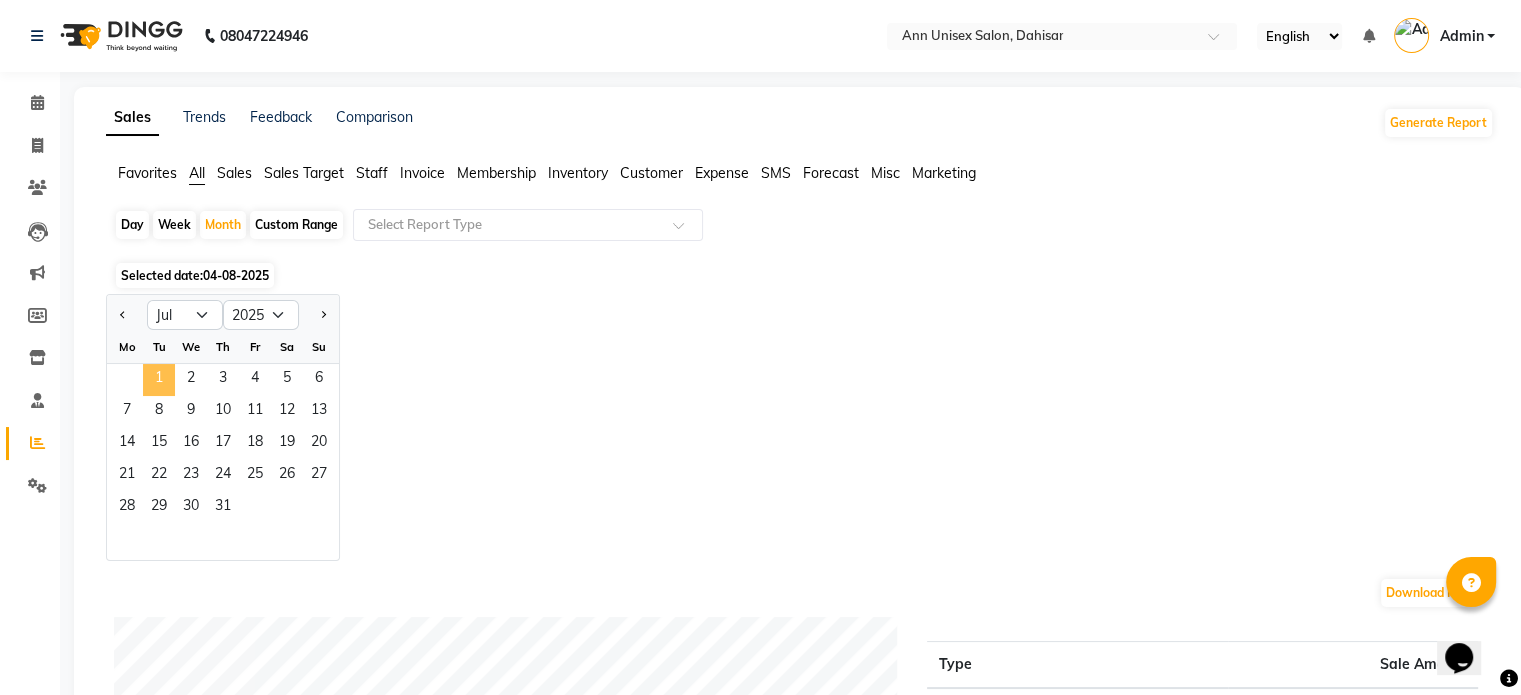 click on "1" 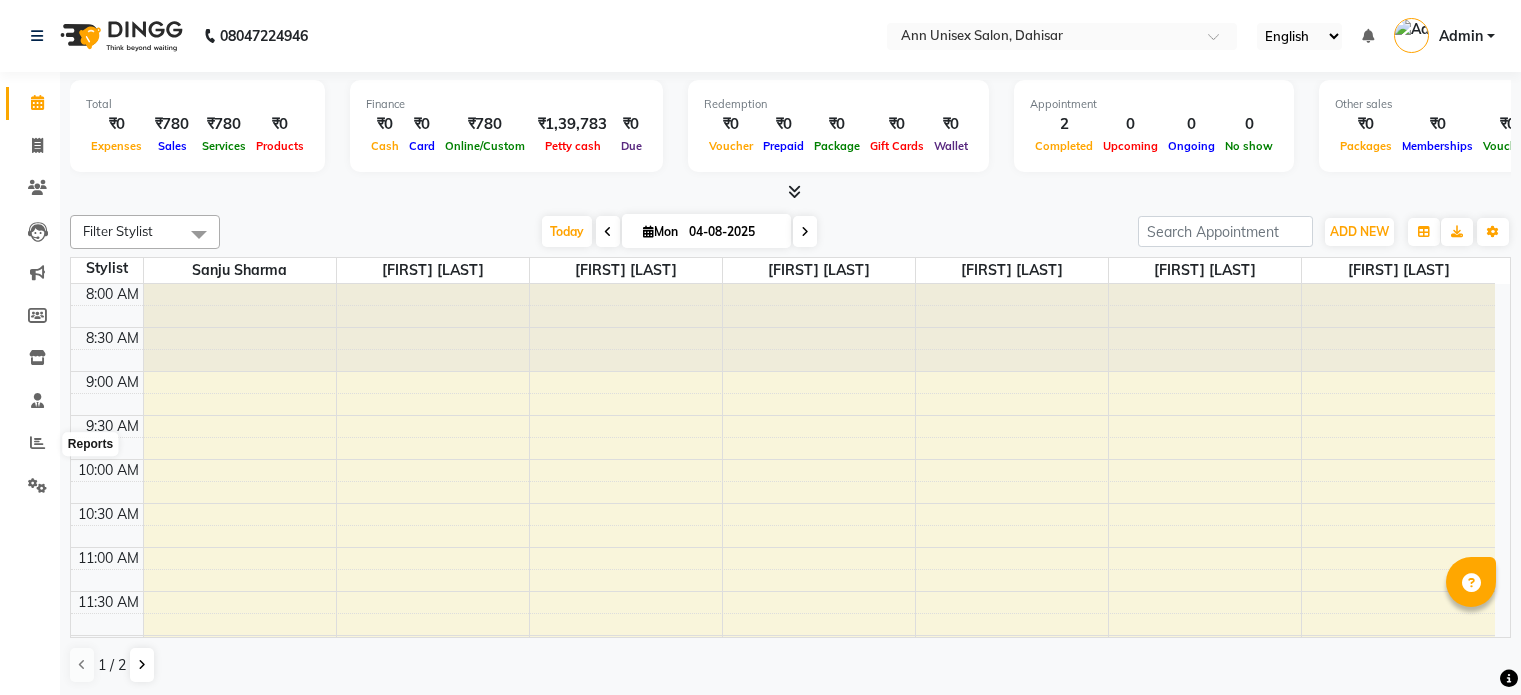 scroll, scrollTop: 0, scrollLeft: 0, axis: both 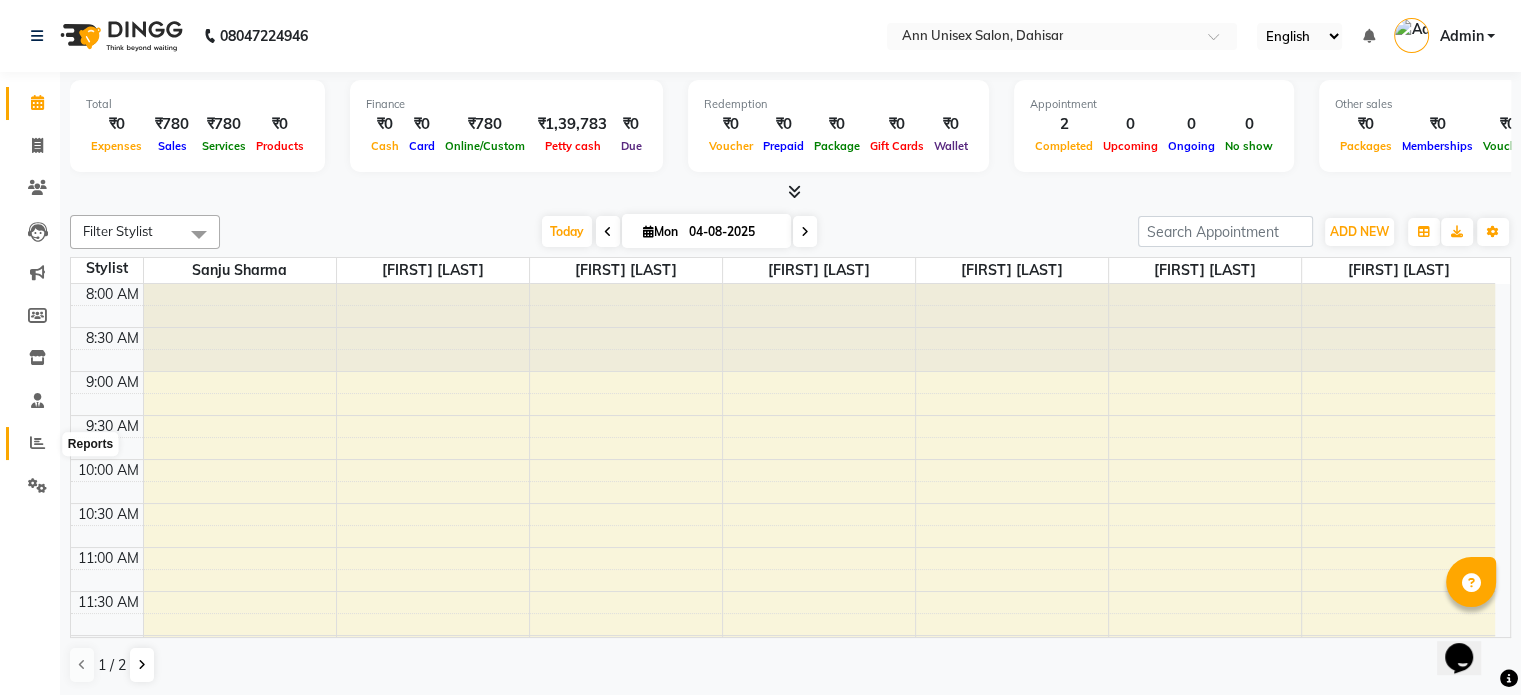 click 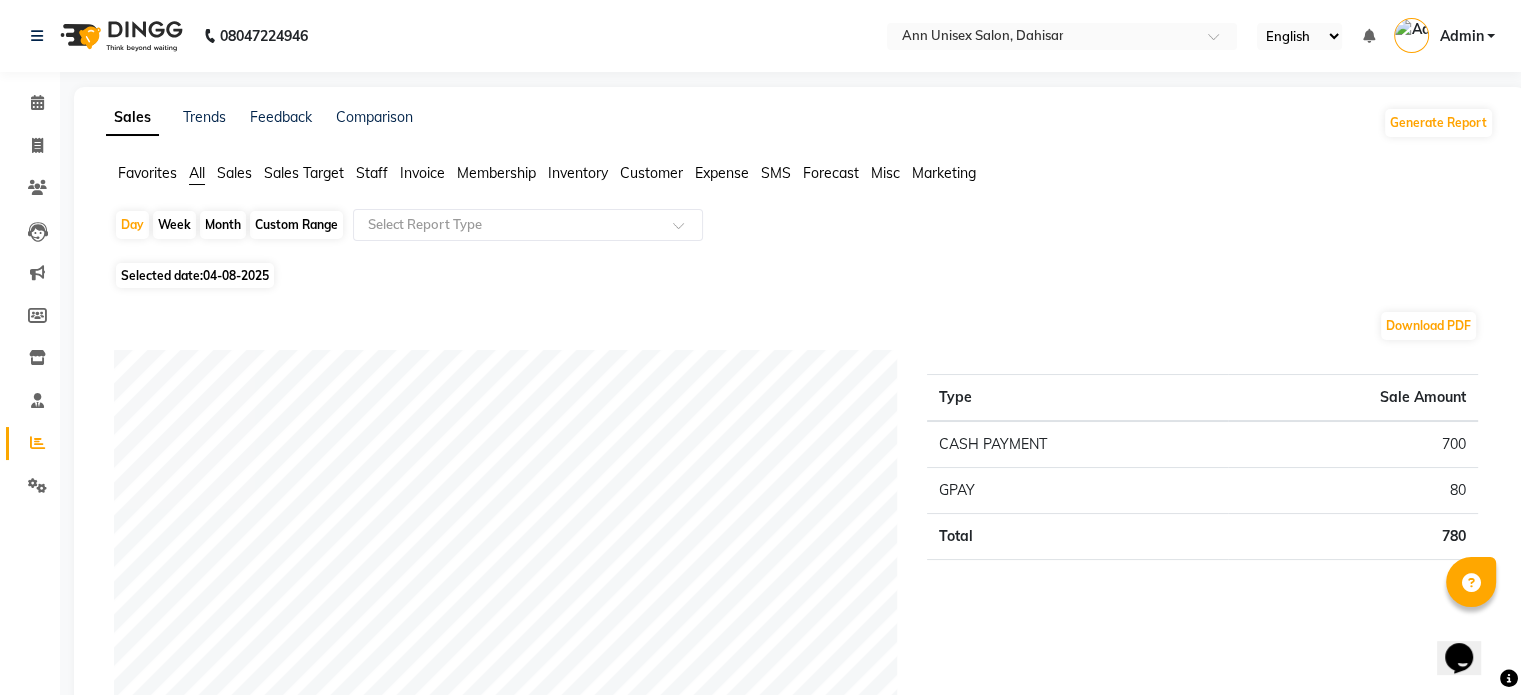 click on "Month" 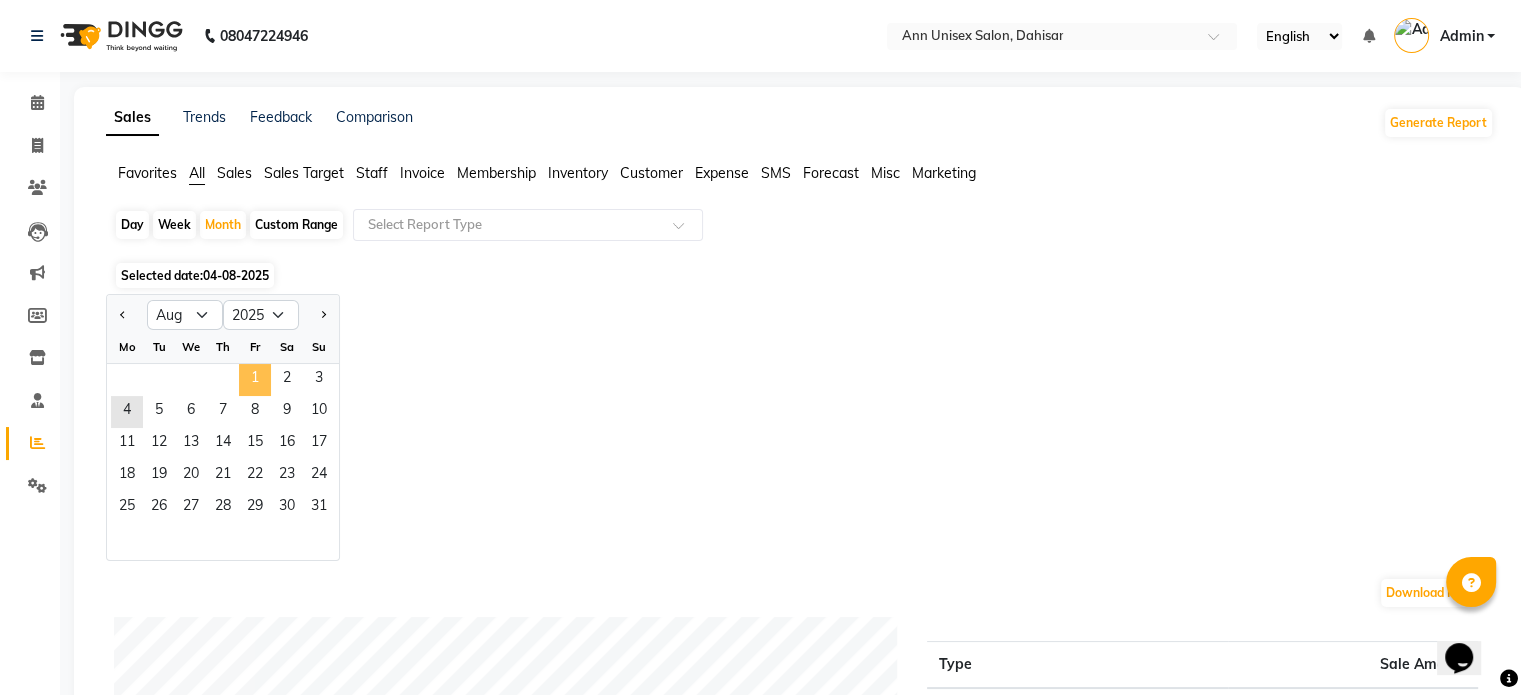 click on "1" 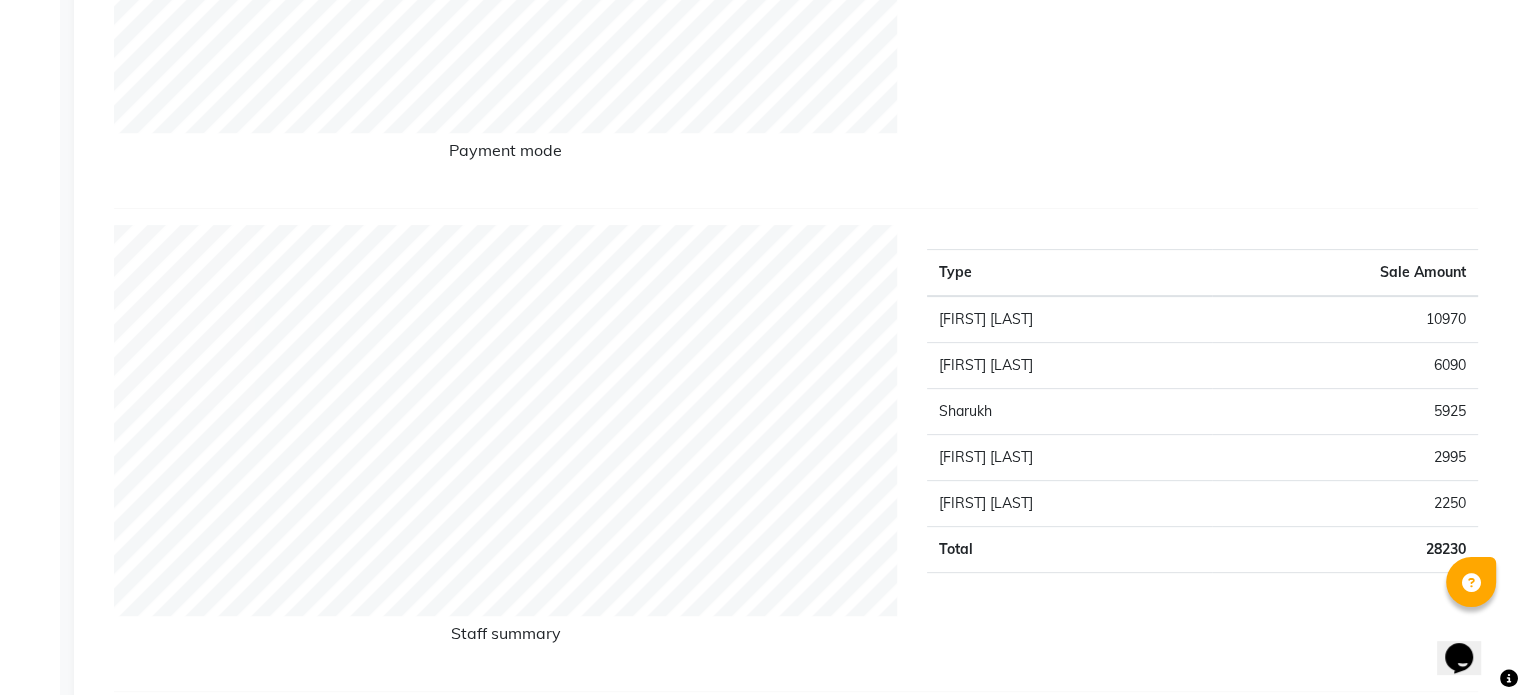 scroll, scrollTop: 0, scrollLeft: 0, axis: both 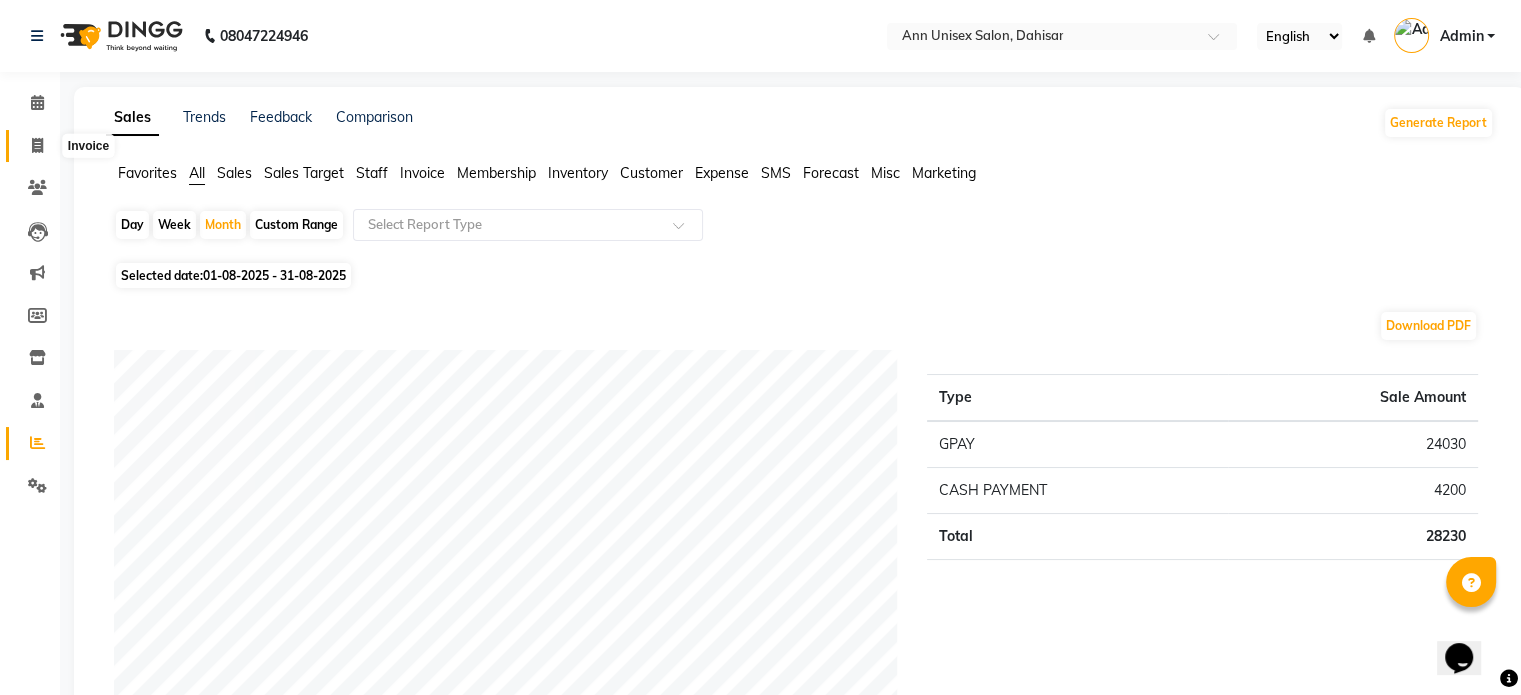 click 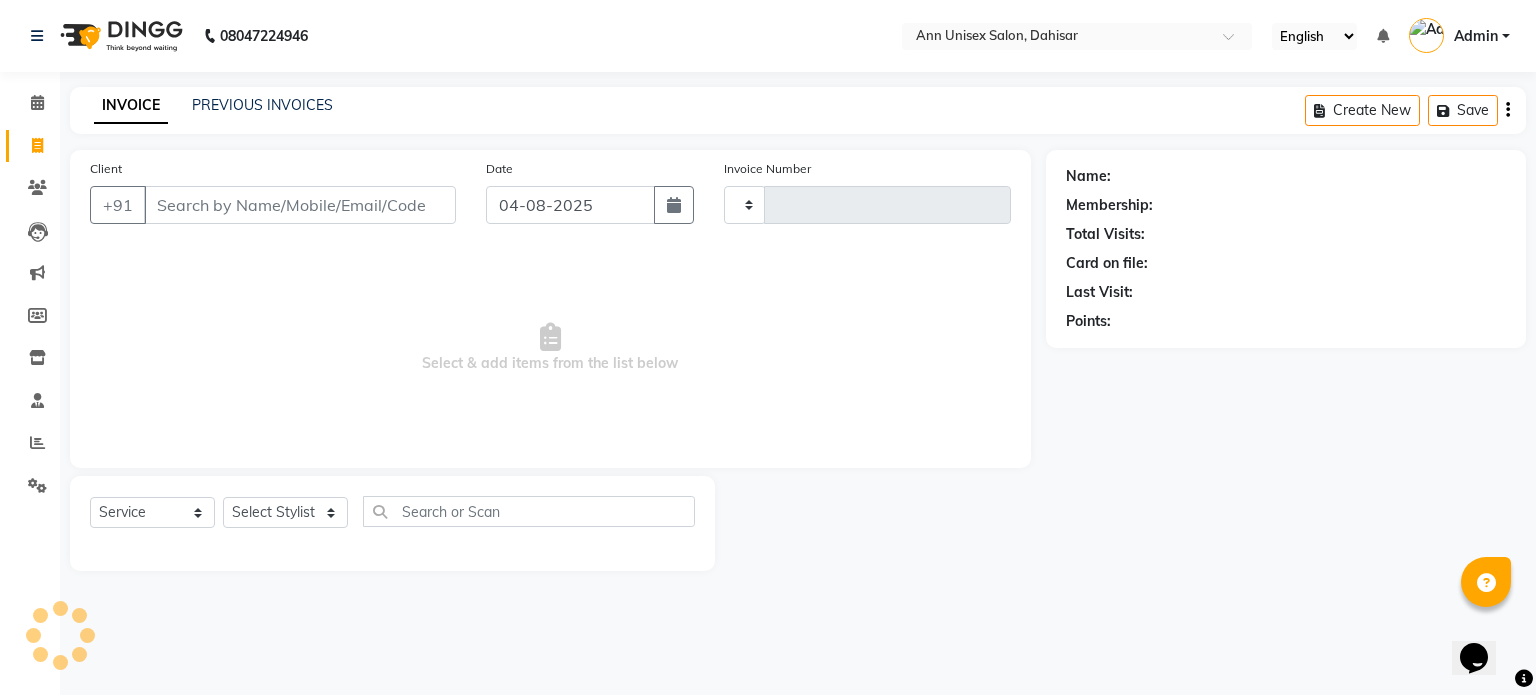 type on "1039" 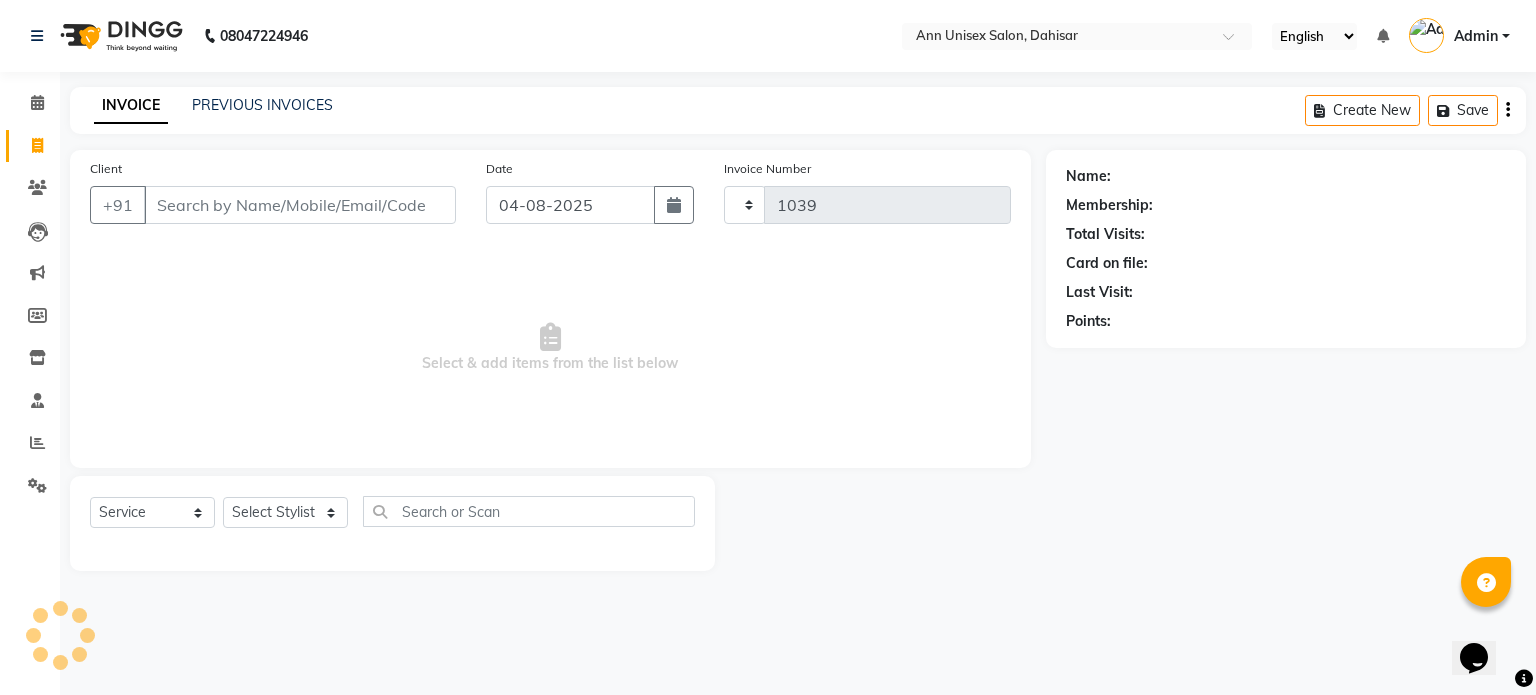select on "7372" 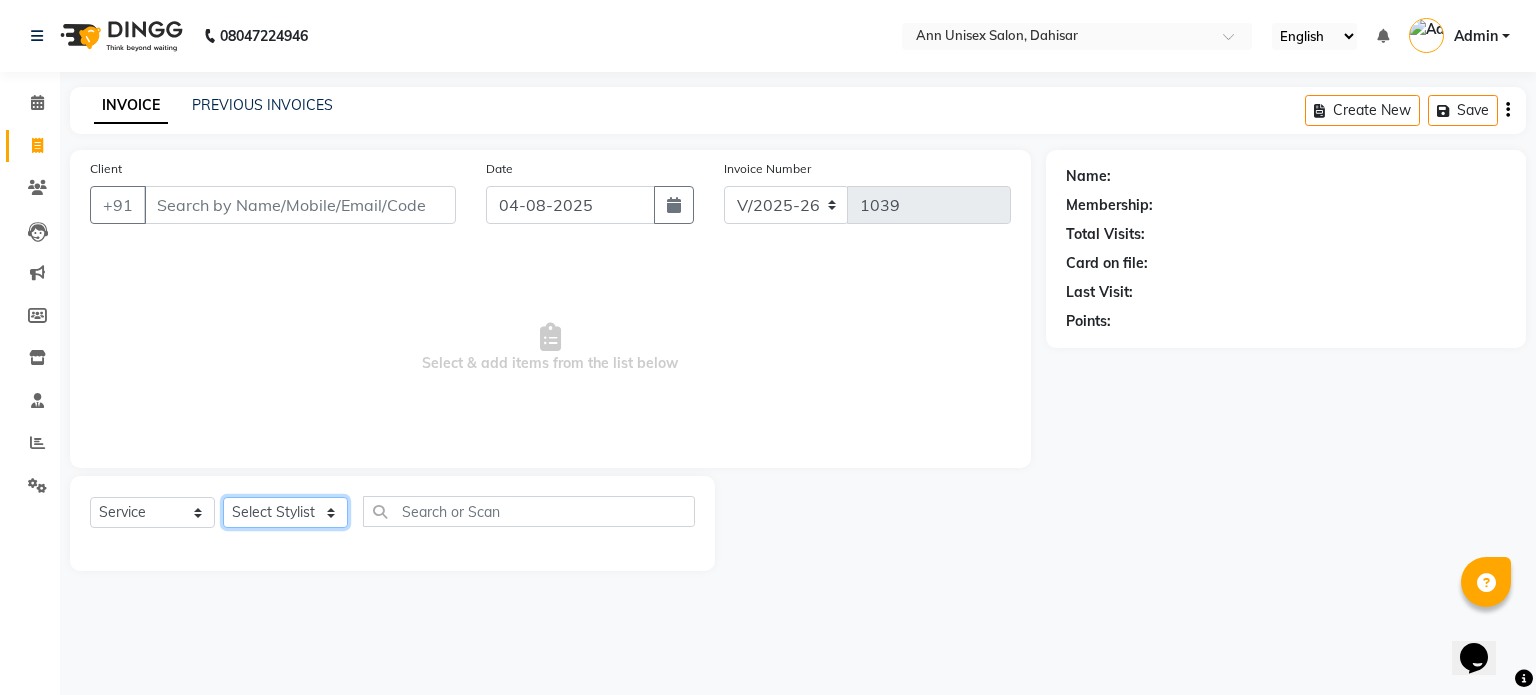 click on "Select Stylist" 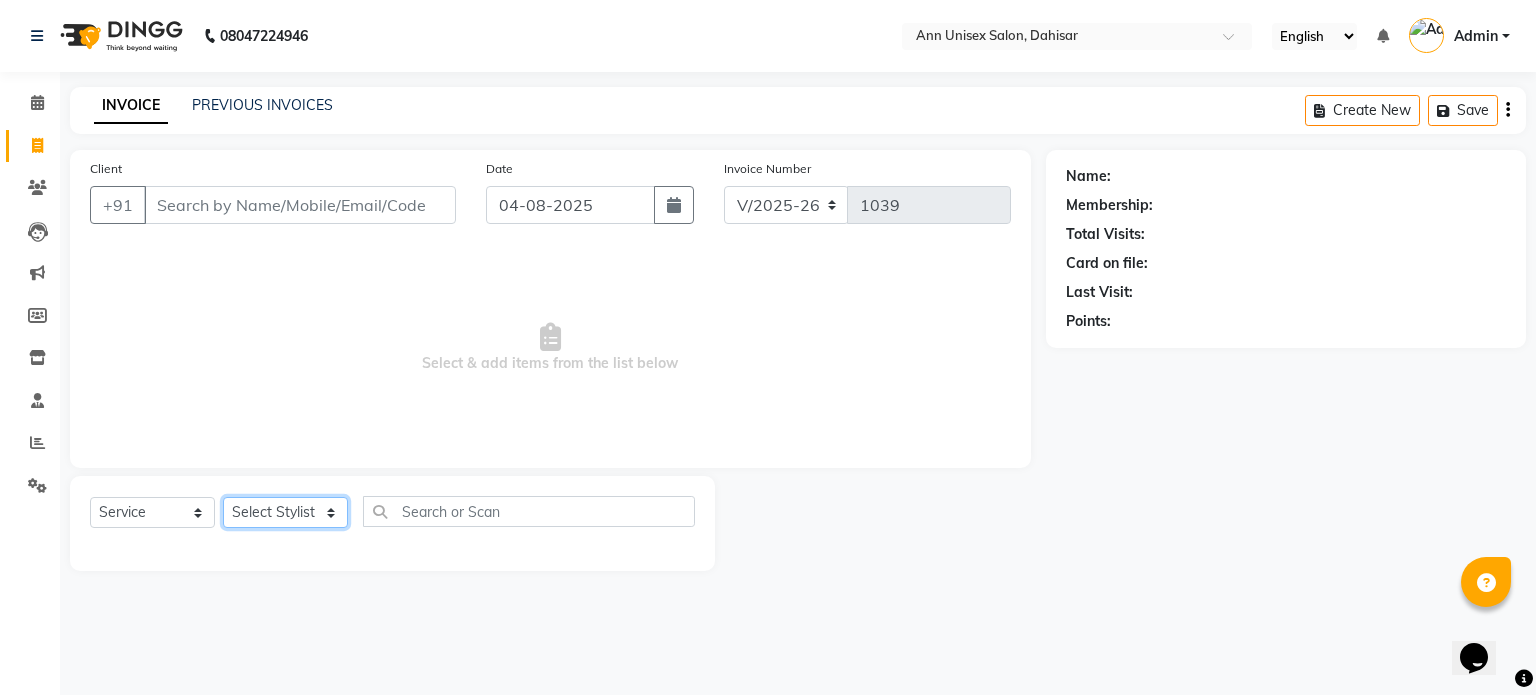 select on "64436" 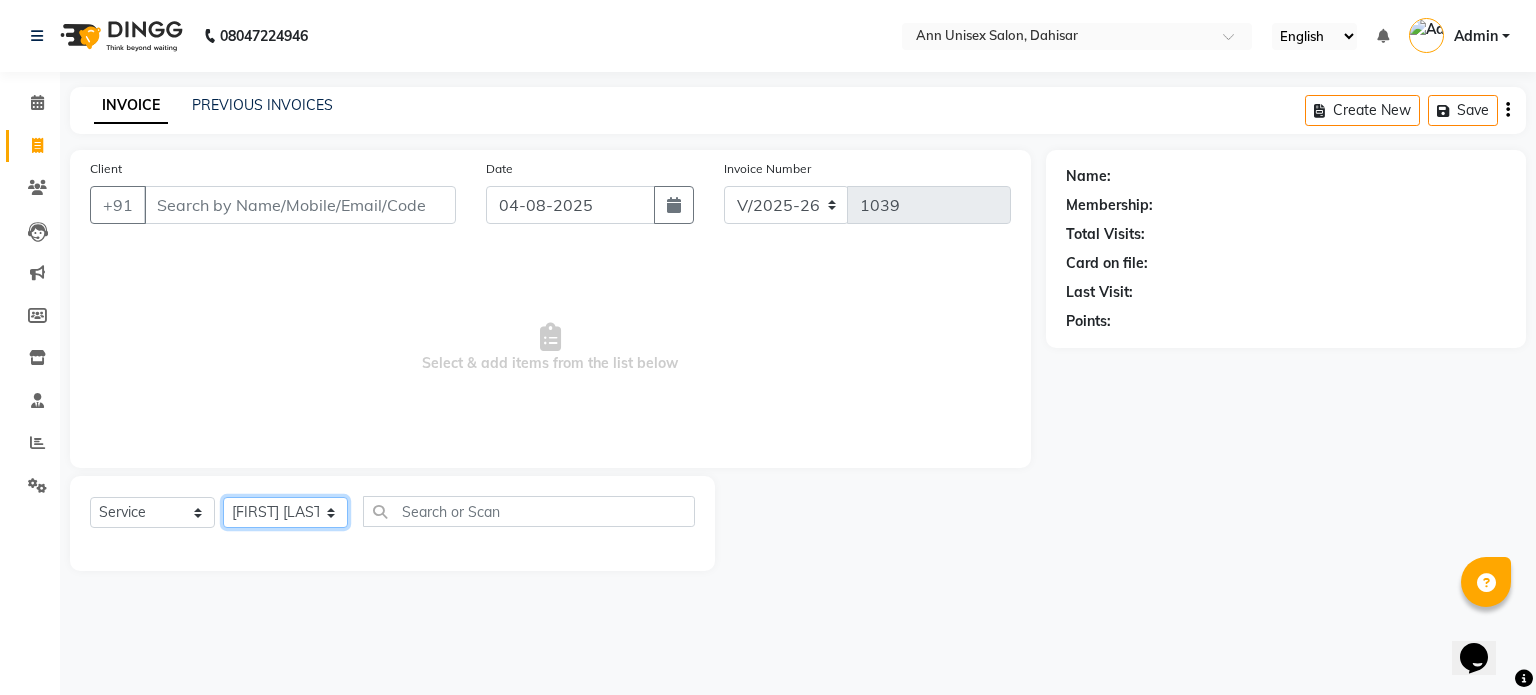 click on "Select Stylist Ankita Bagave Kasim salmani Manisha Doshi Pooja Jha RAHUL AHANKARE Rahul Thakur Sanju Sharma SHARUKH" 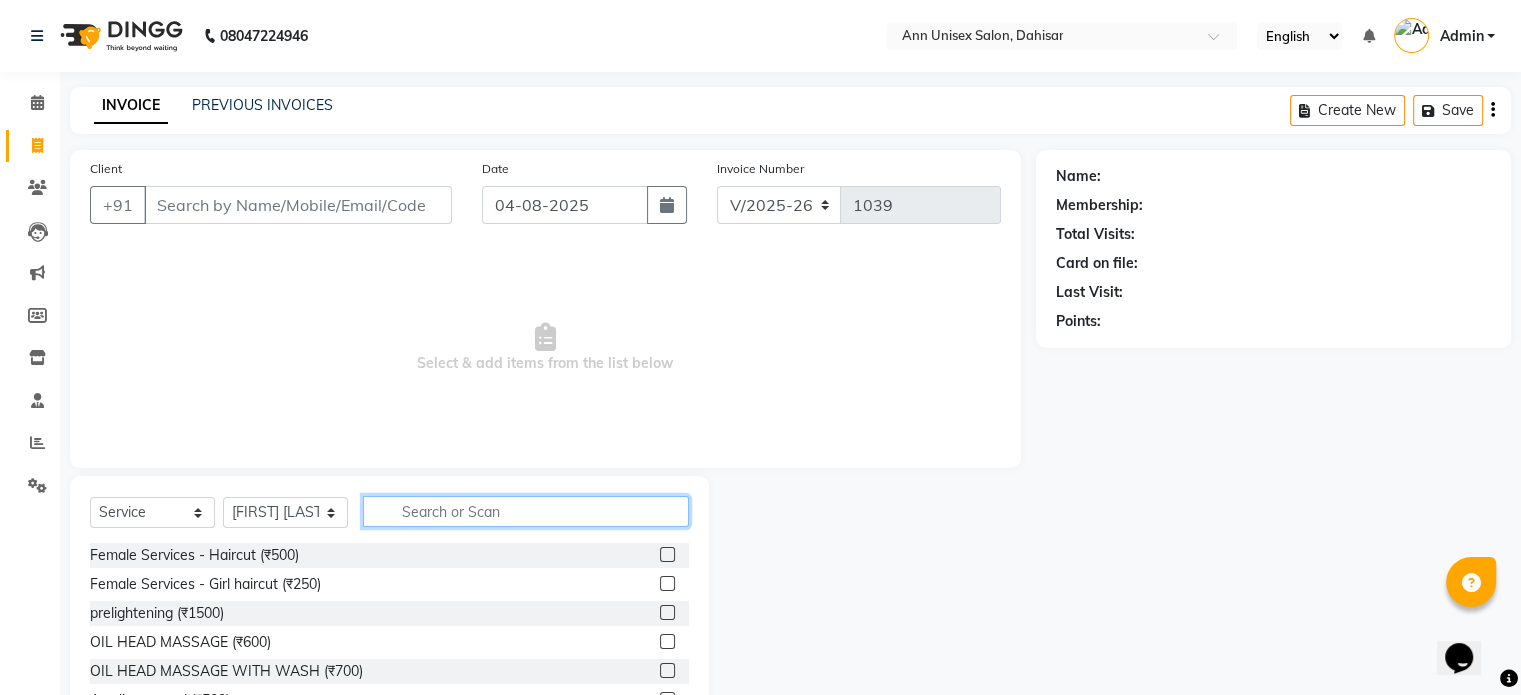 click 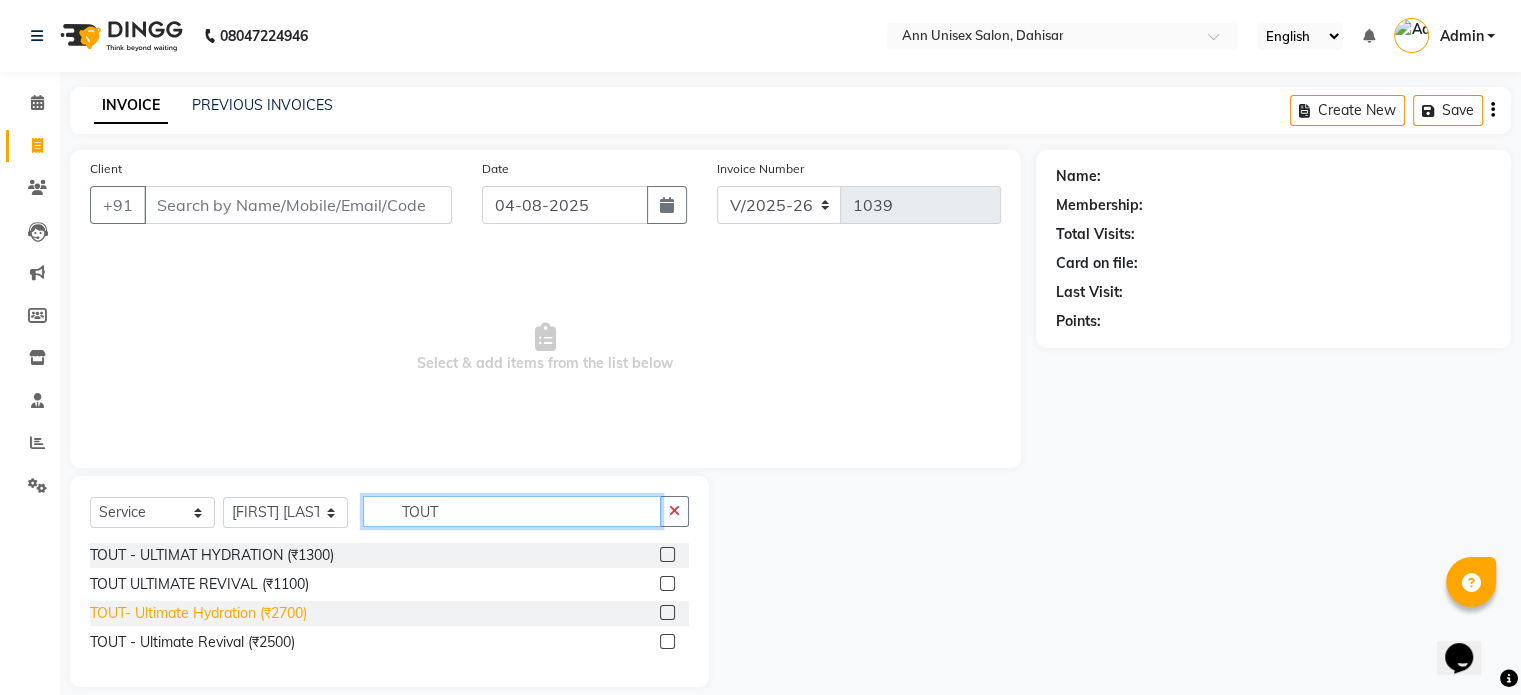 type on "TOUT" 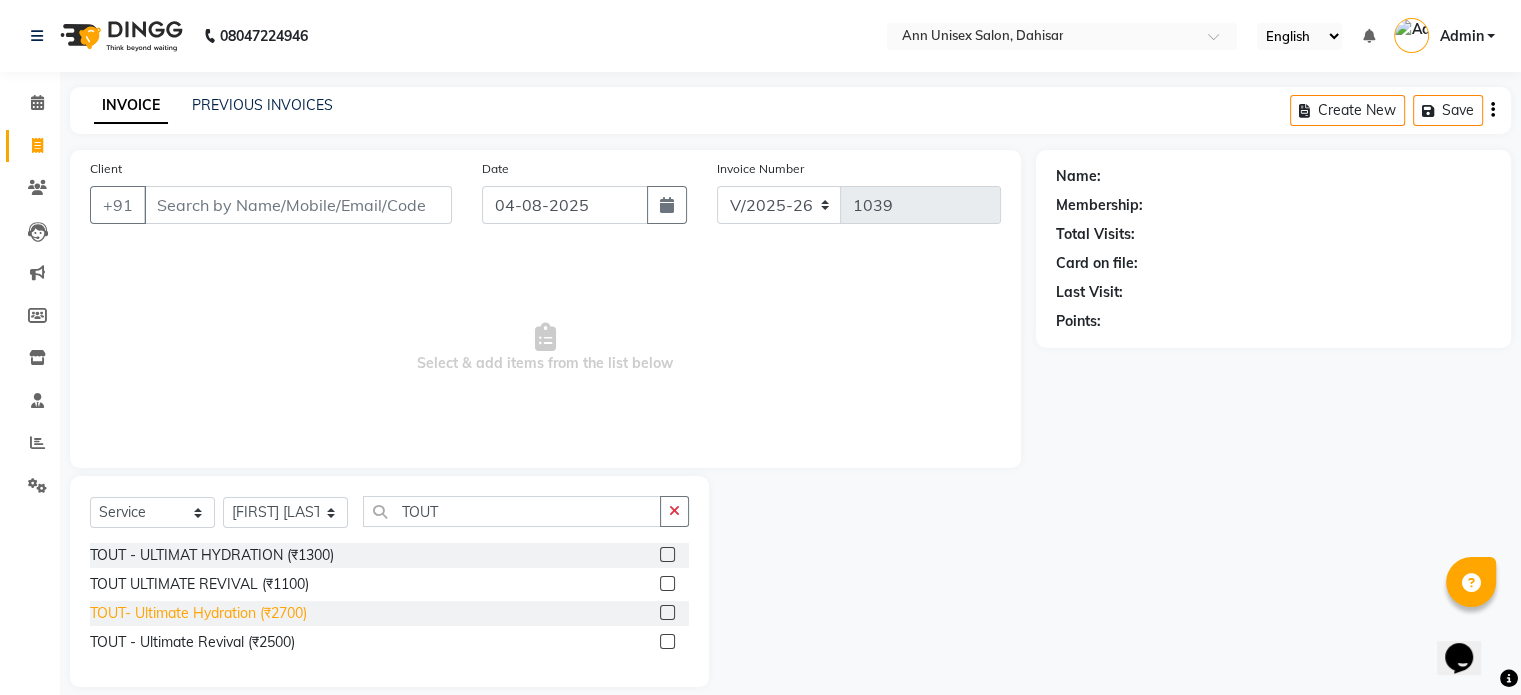 click on "TOUT- Ultimate Hydration (₹2700)" 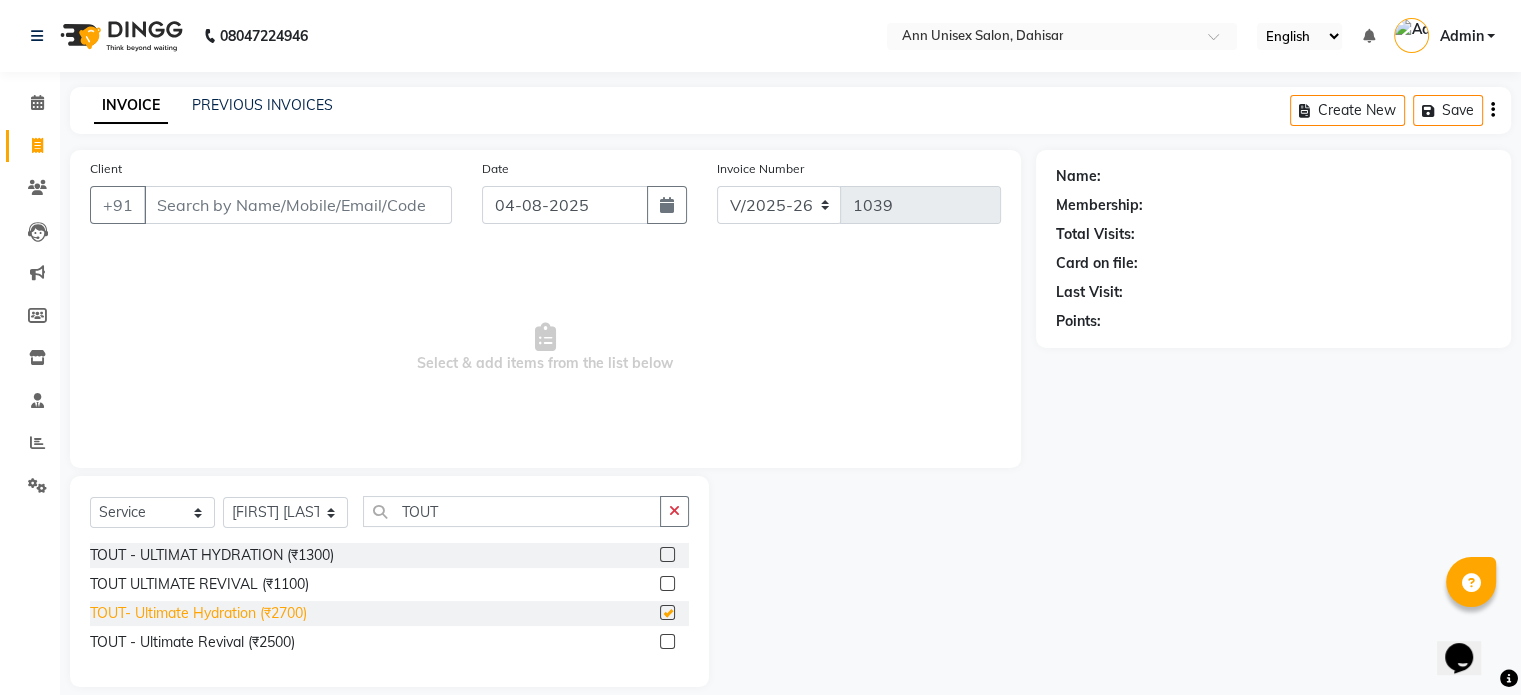 checkbox on "false" 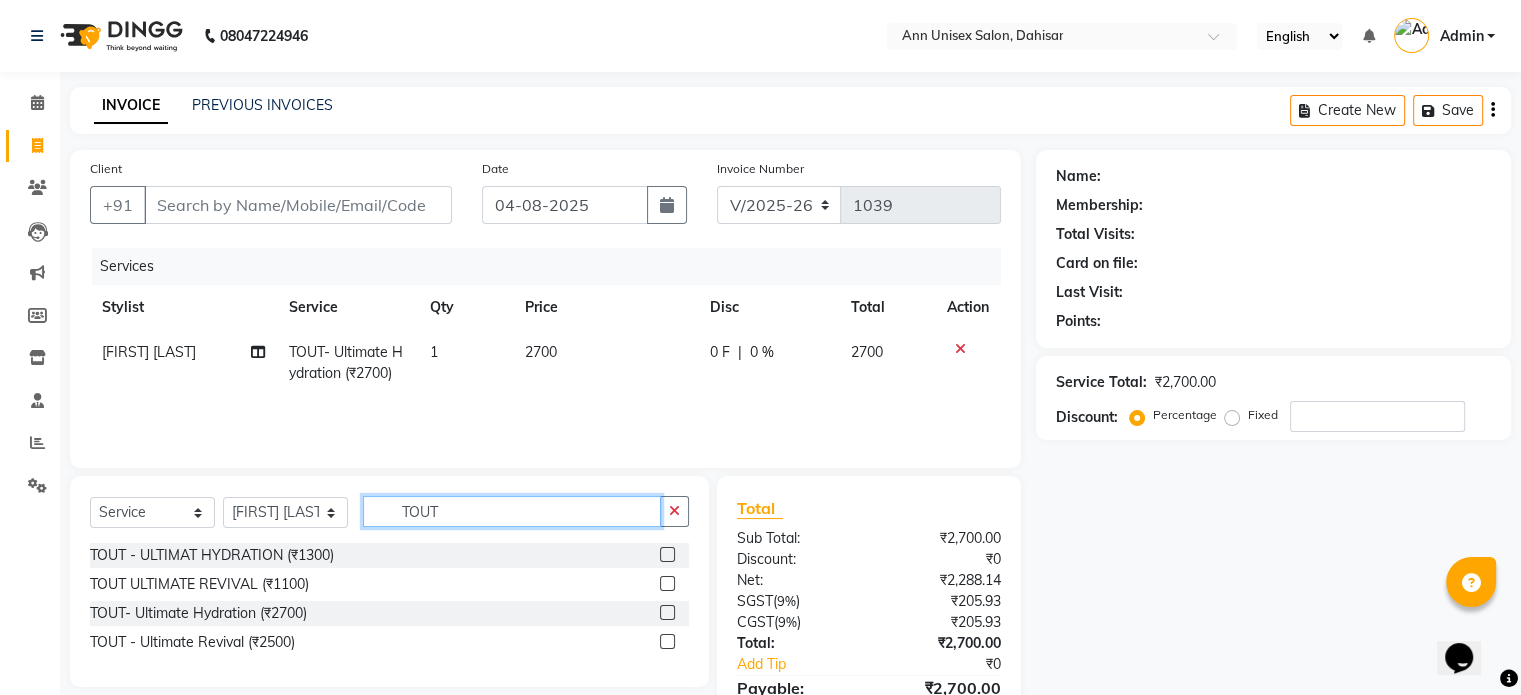 click on "TOUT" 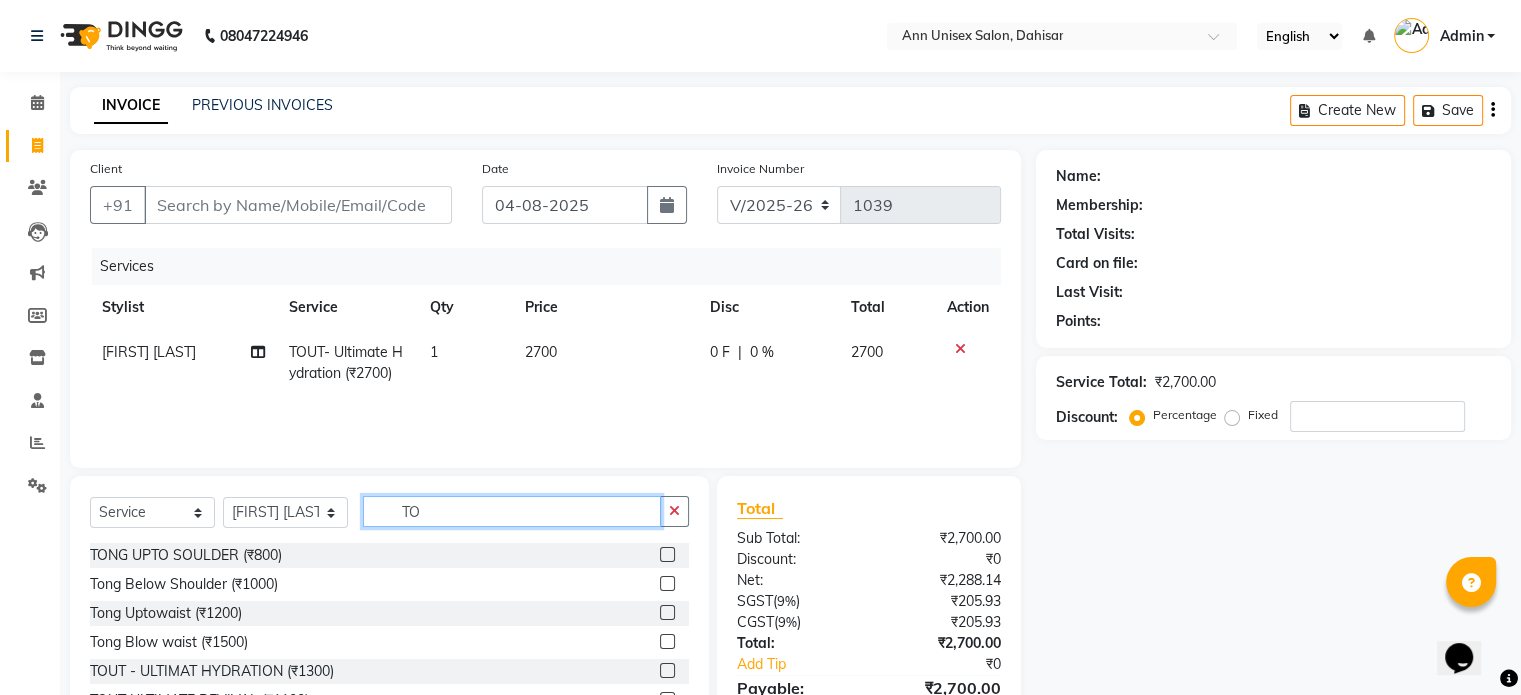 type on "T" 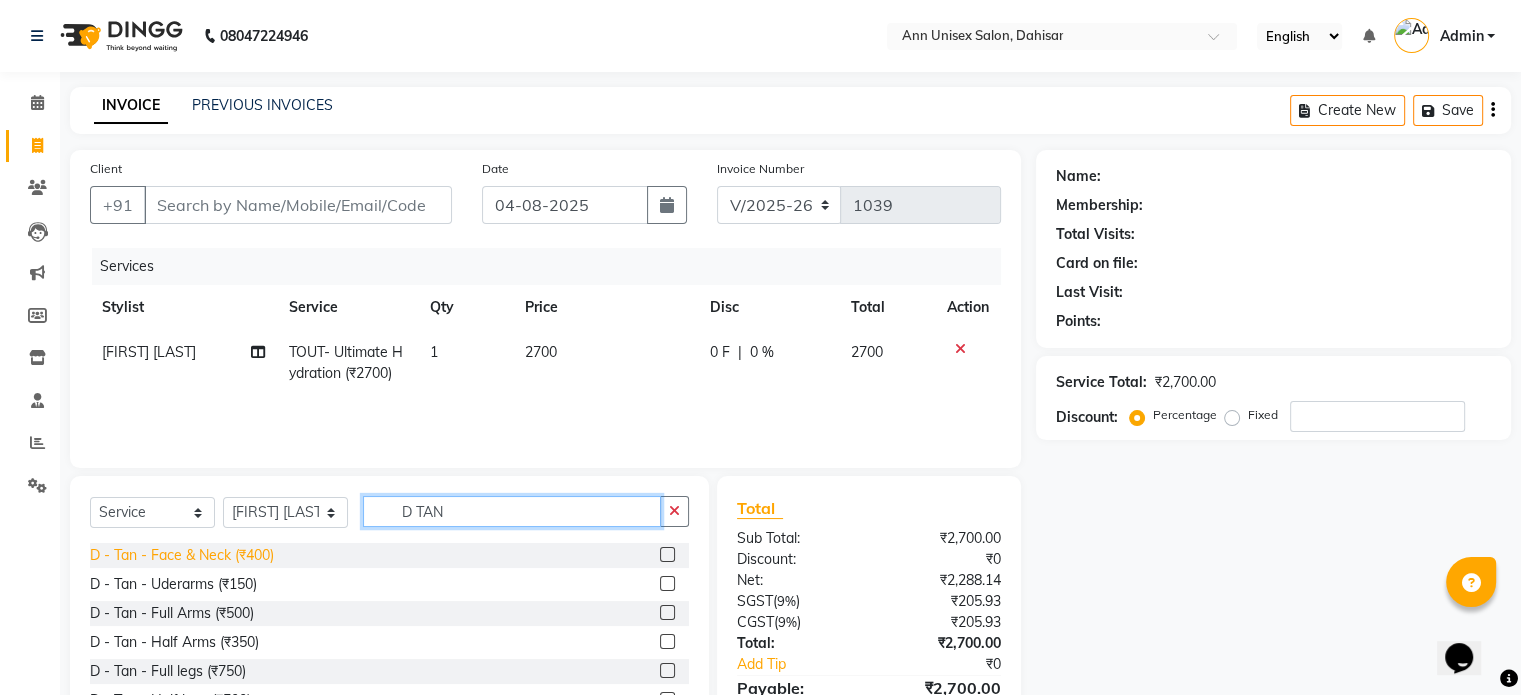 type on "D TAN" 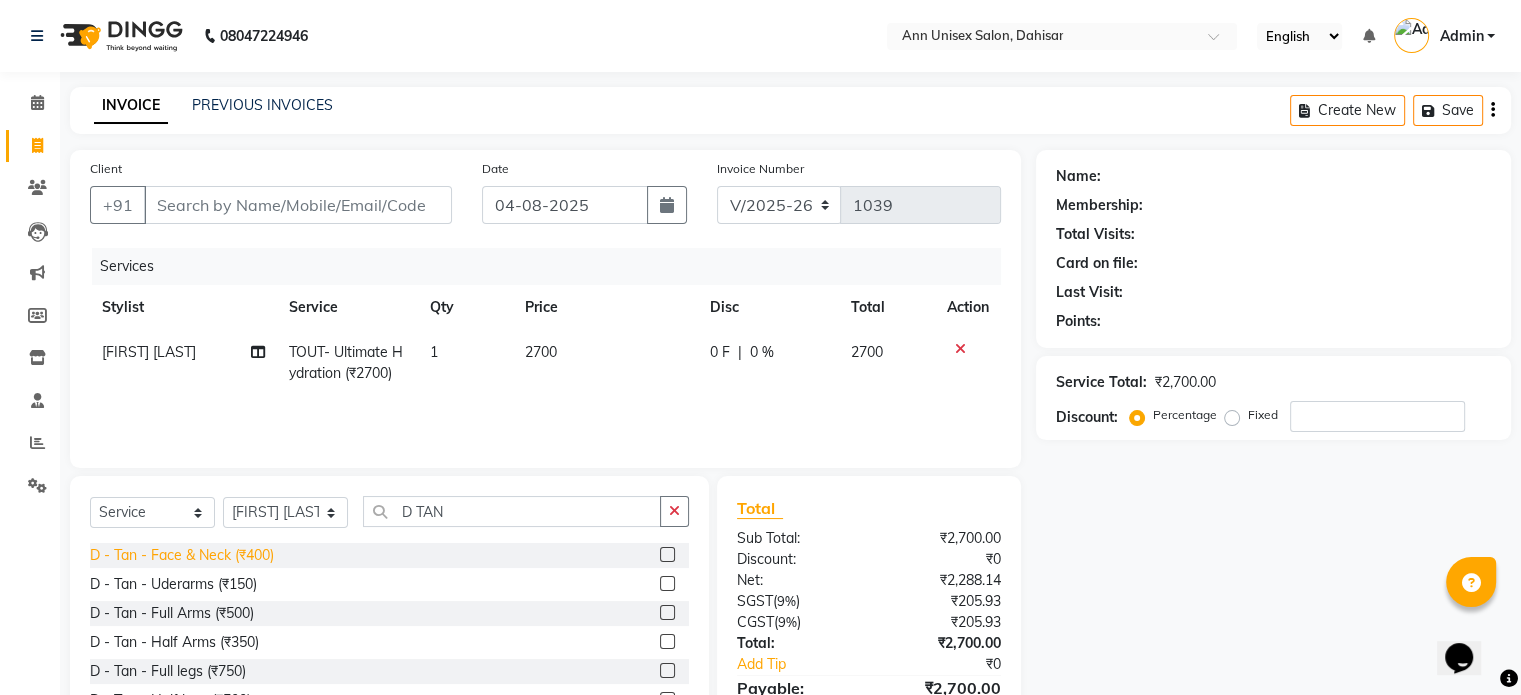 click on "D - Tan - Face & Neck (₹400)" 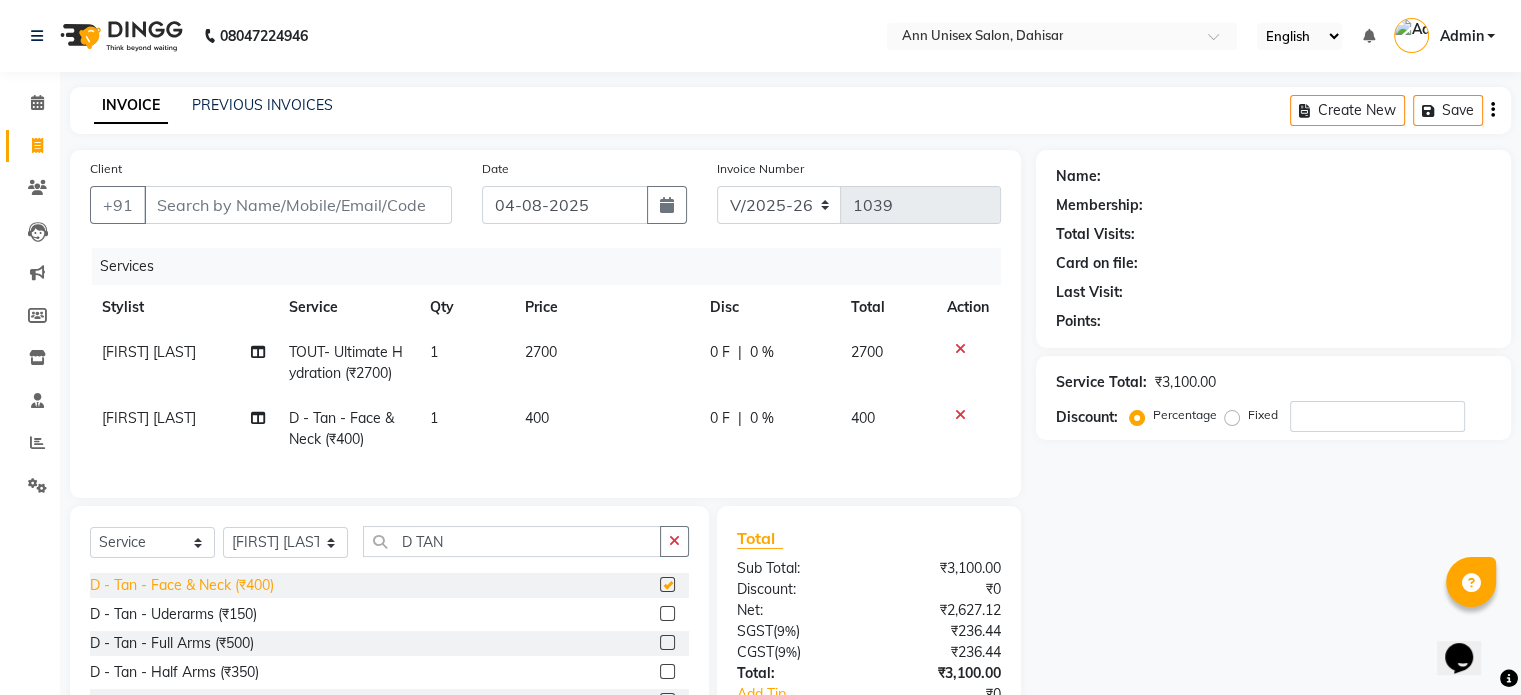 checkbox on "false" 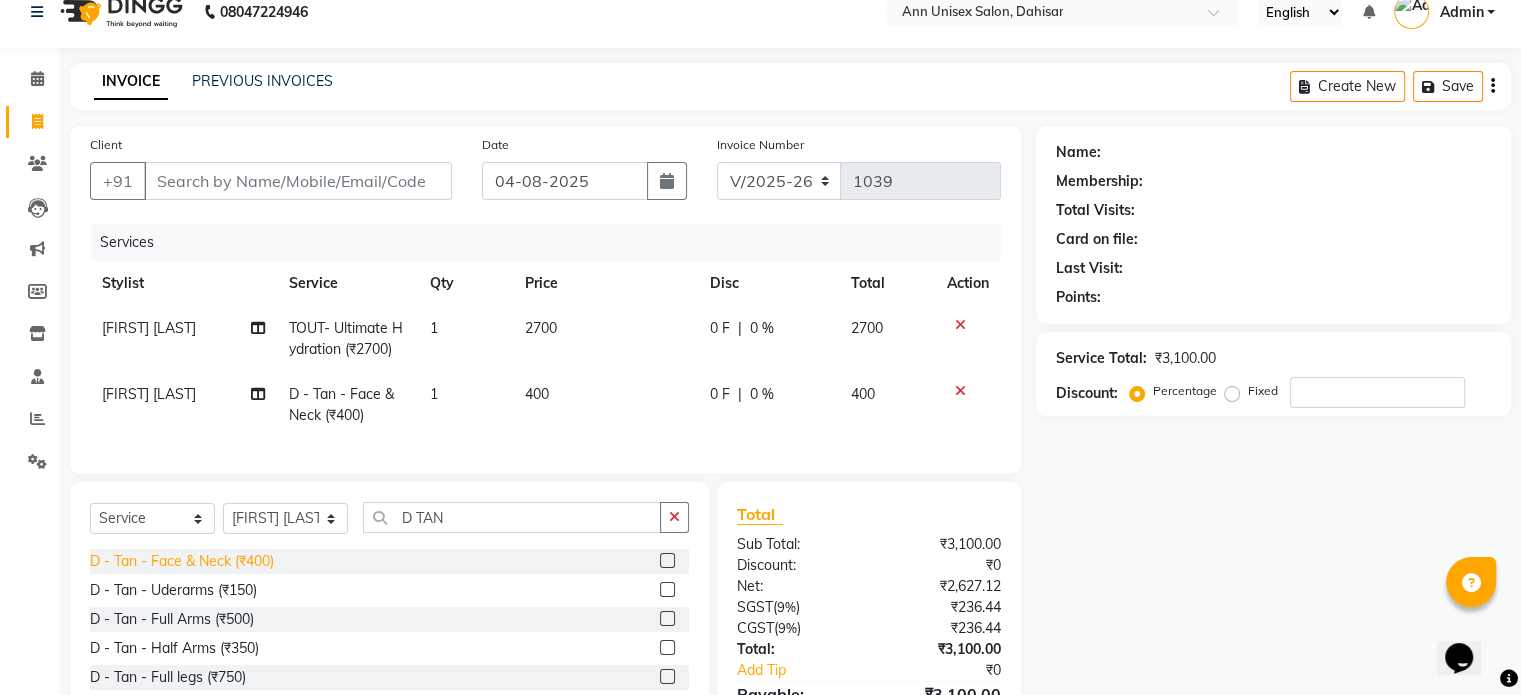 scroll, scrollTop: 10, scrollLeft: 0, axis: vertical 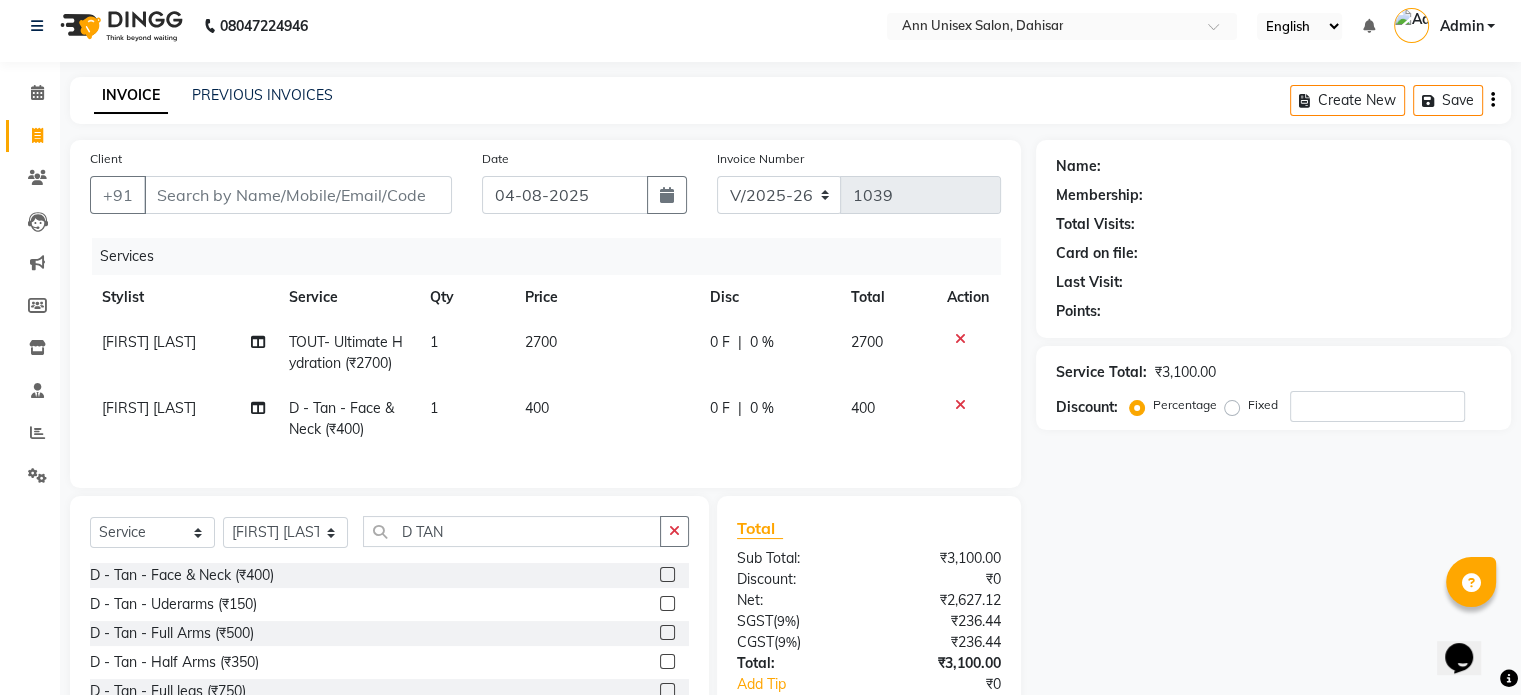 click on "0 %" 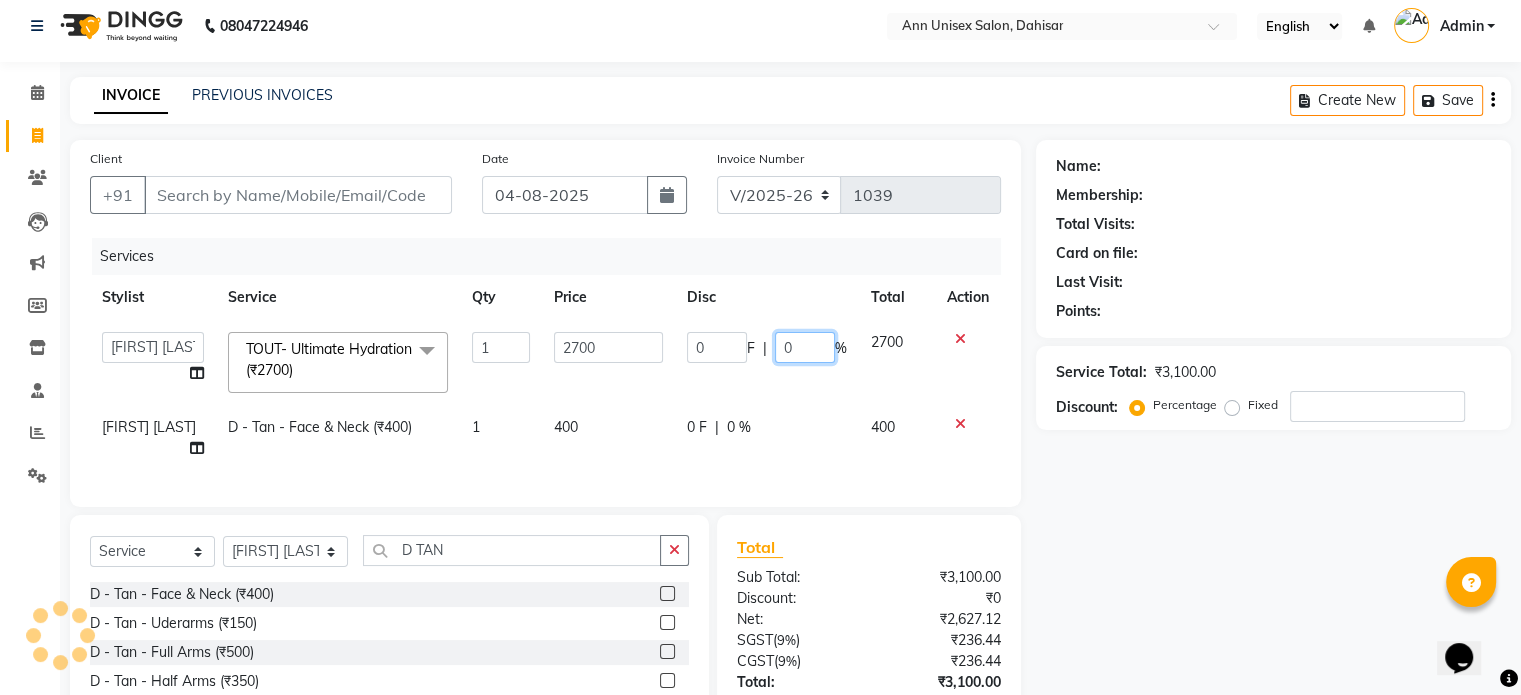 click on "0" 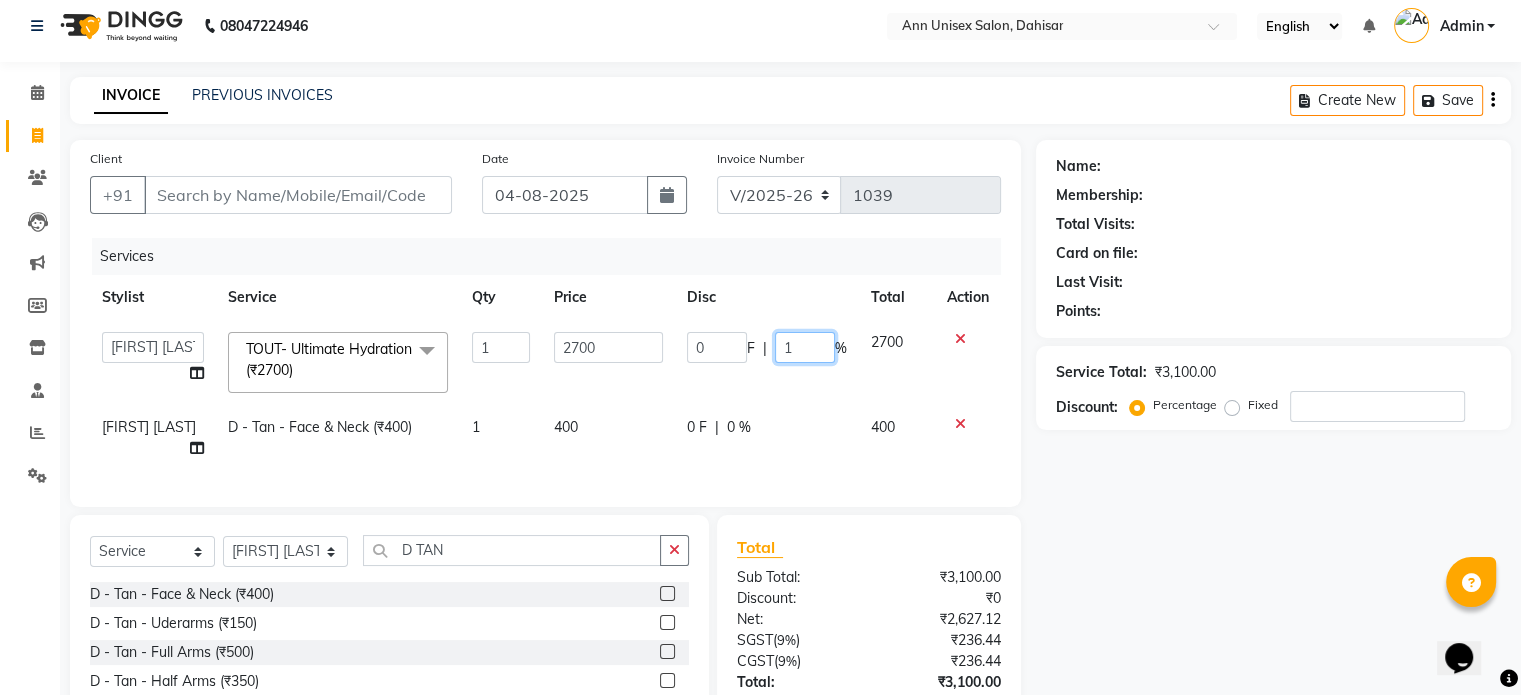 type on "15" 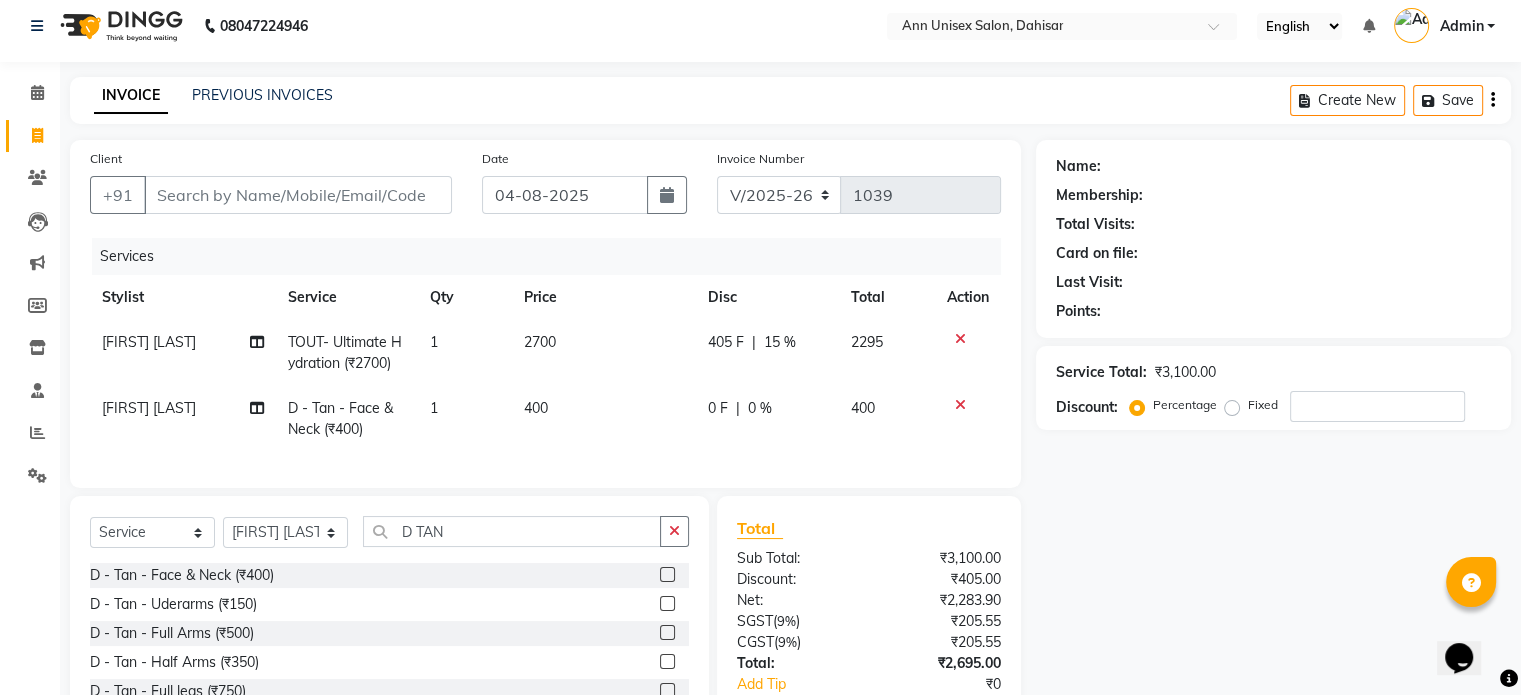 click on "Pooja Jha TOUT- Ultimate Hydration (₹2700) 1 2700 405 F | 15 % 2295 Pooja Jha D - Tan - Face & Neck (₹400) 1 400 0 F | 0 % 400" 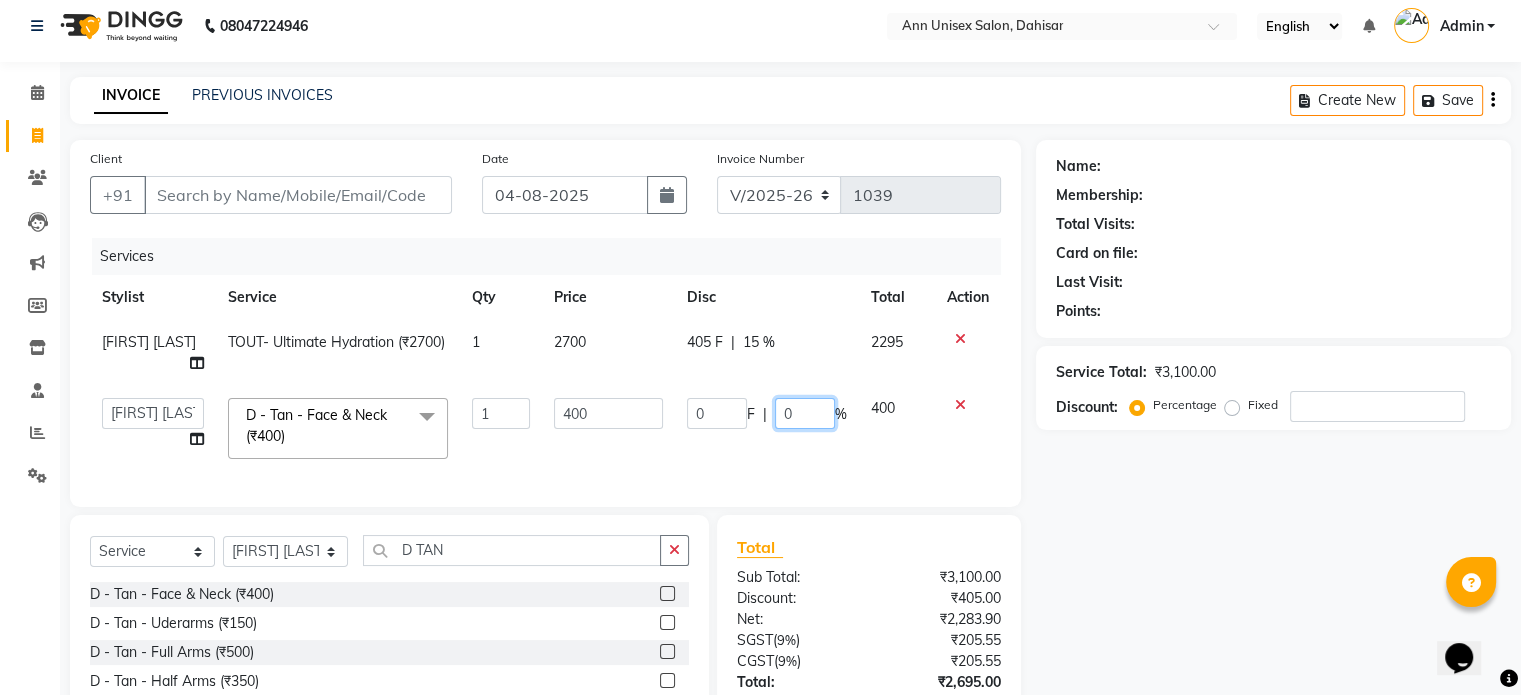 click on "0" 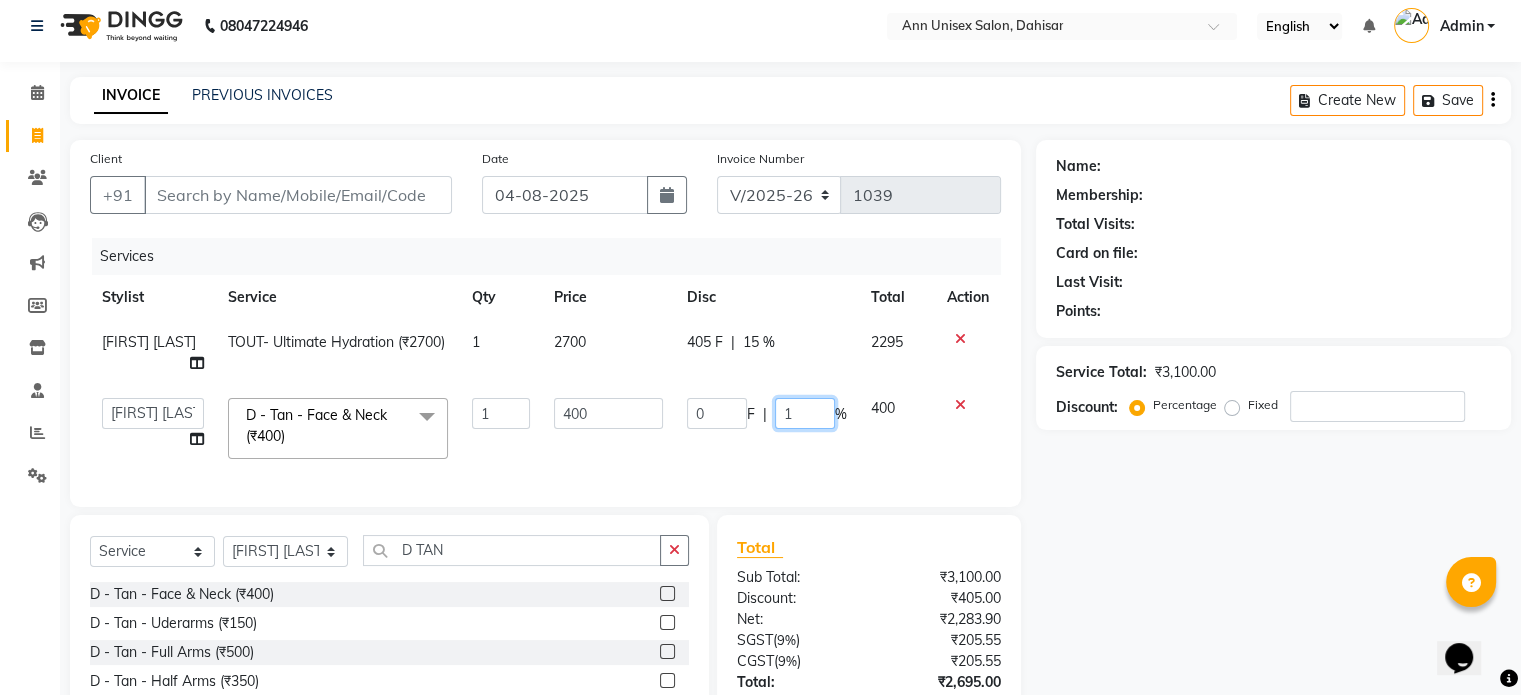 type on "15" 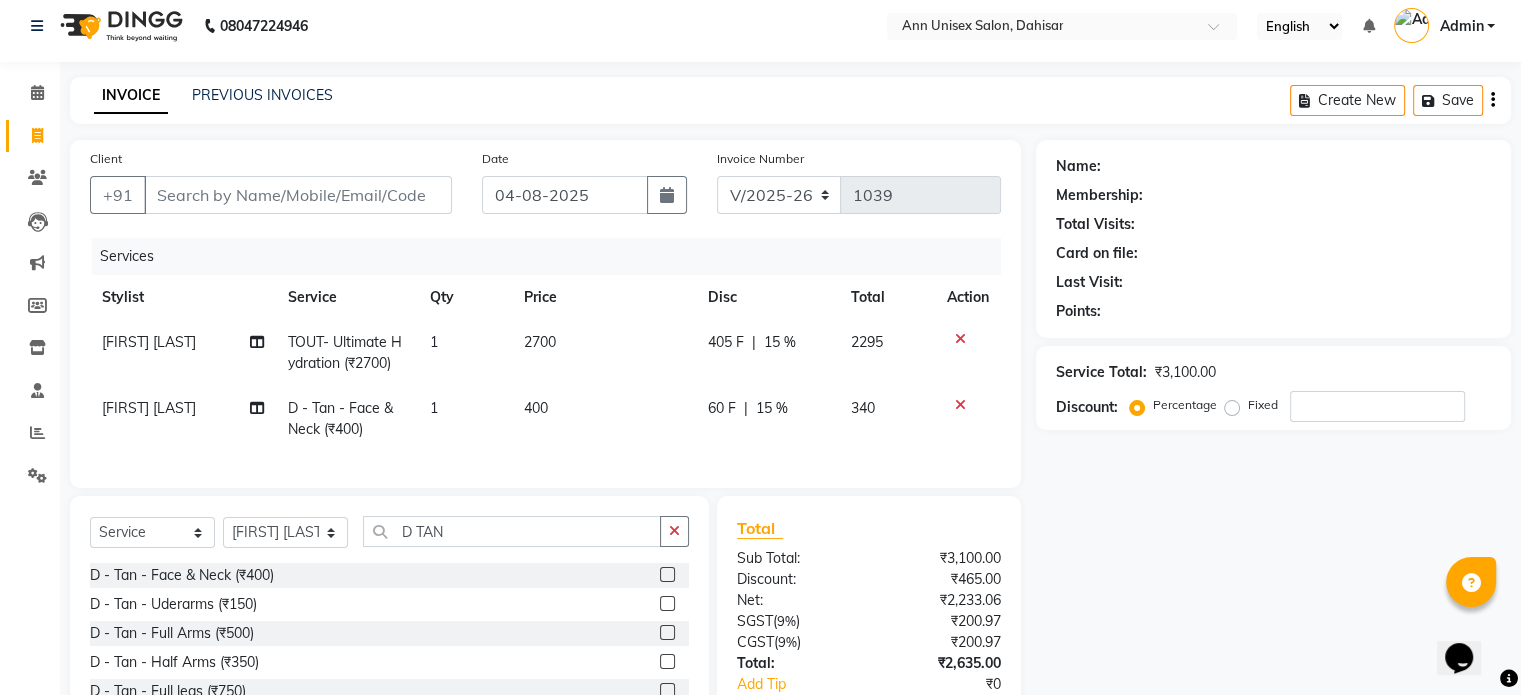 click on "Services Stylist Service Qty Price Disc Total Action Pooja Jha TOUT- Ultimate Hydration (₹2700) 1 2700 405 F | 15 % 2295 Pooja Jha D - Tan - Face & Neck (₹400) 1 400 60 F | 15 % 340" 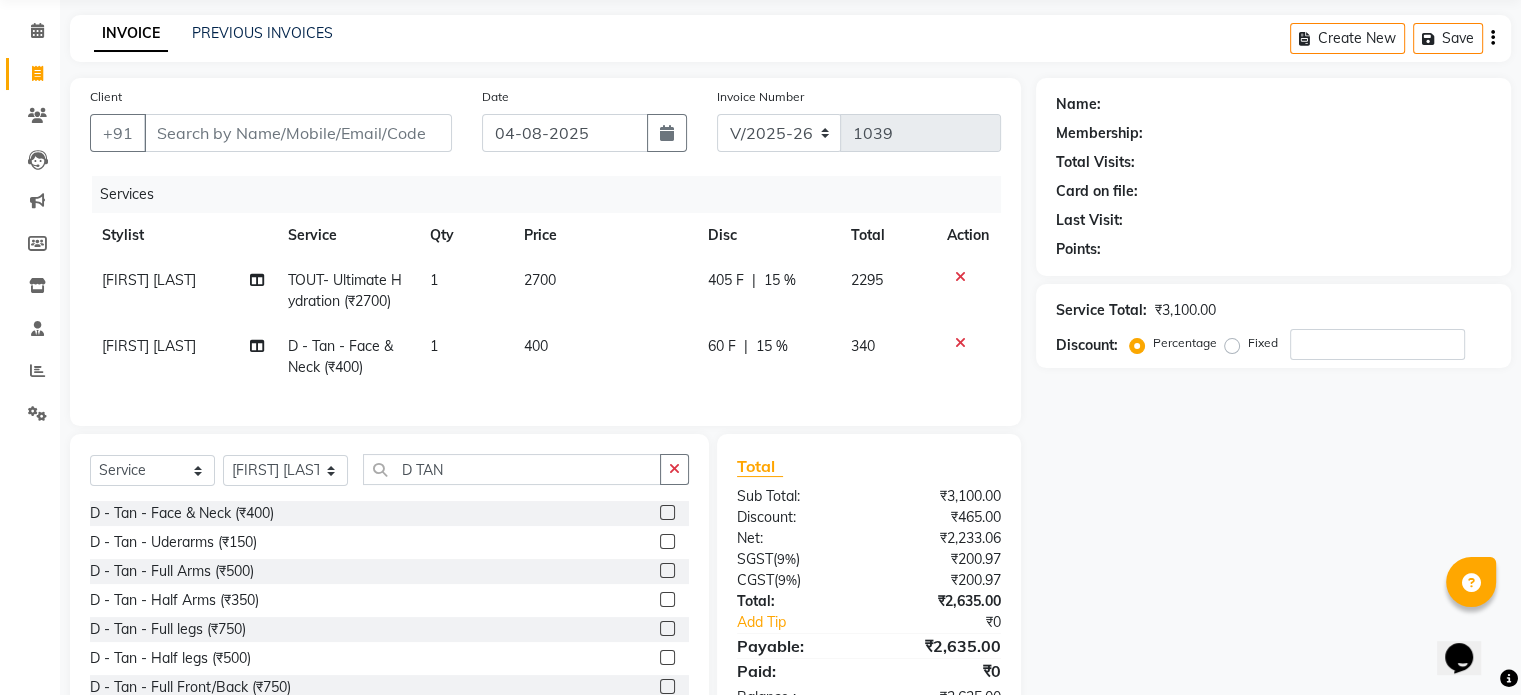 scroll, scrollTop: 71, scrollLeft: 0, axis: vertical 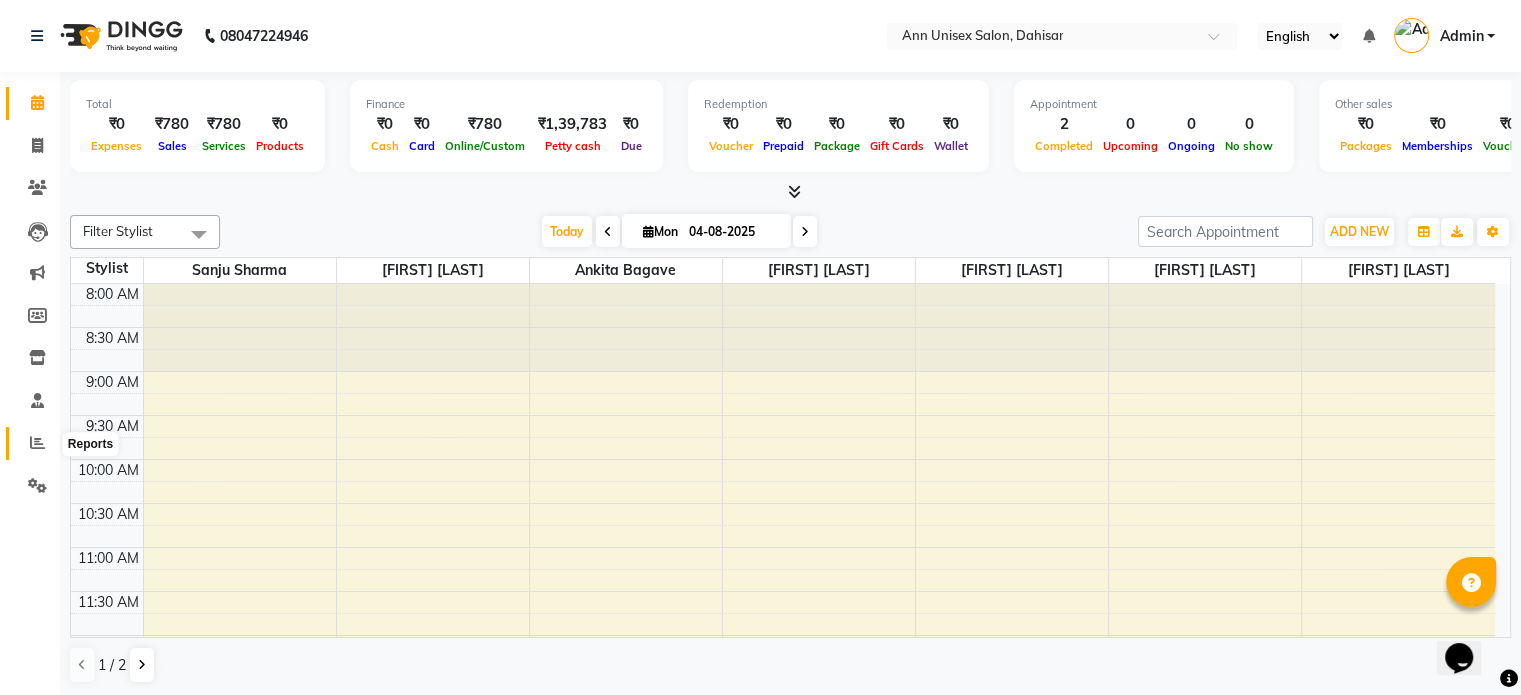 click 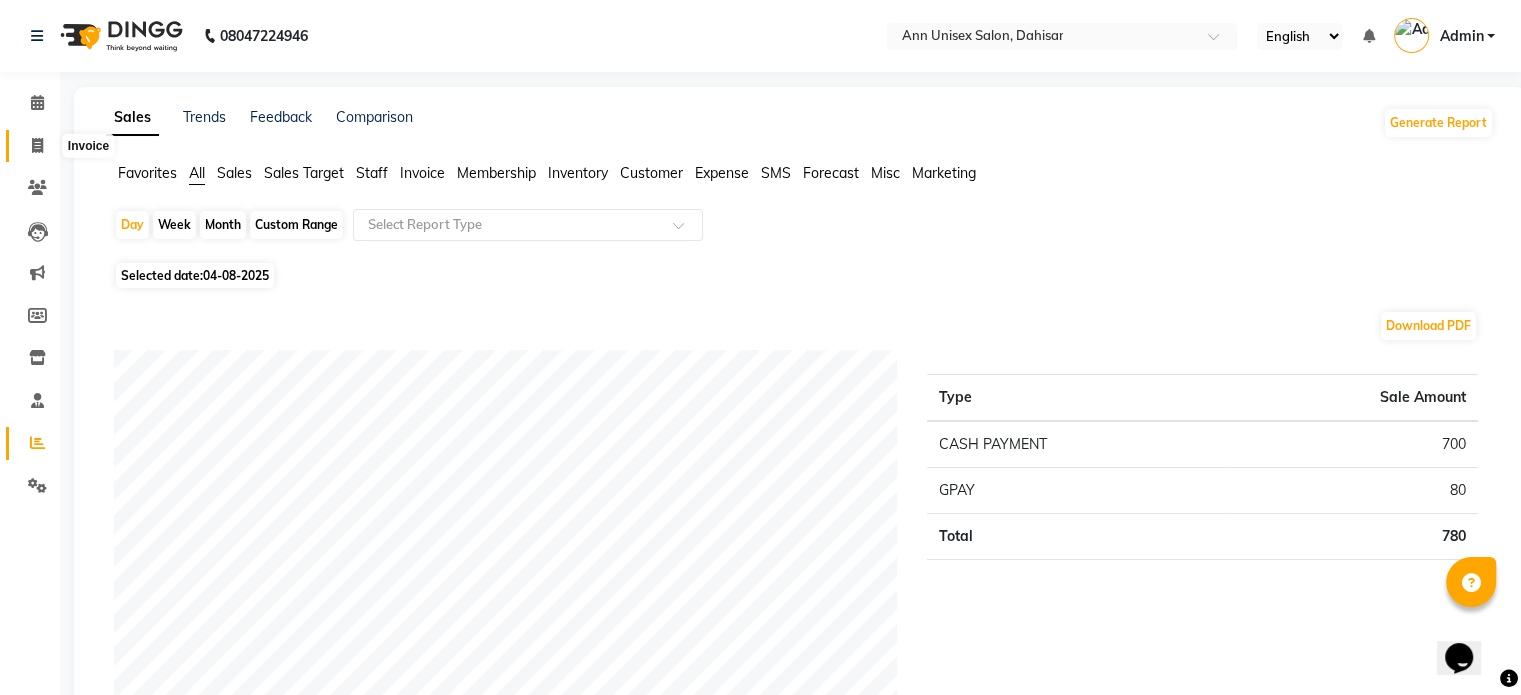 click 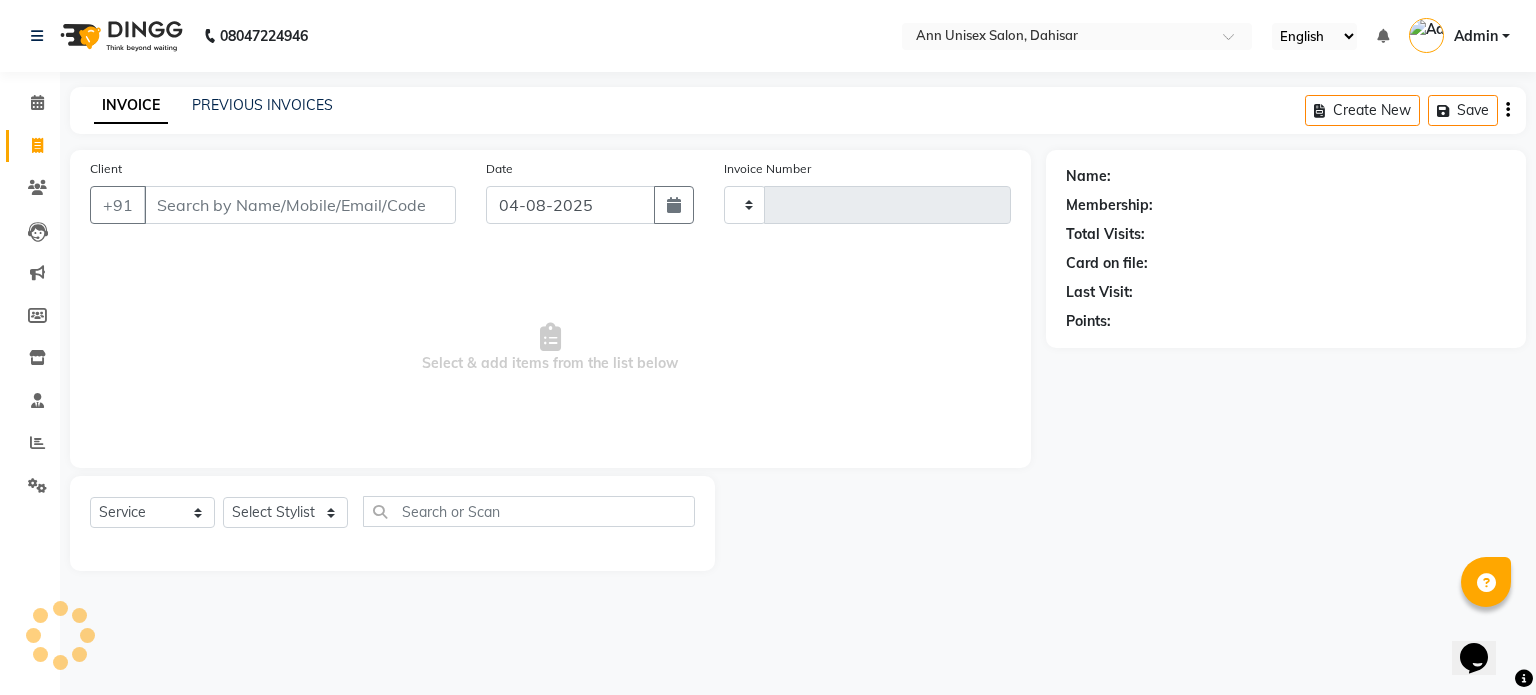 type on "1039" 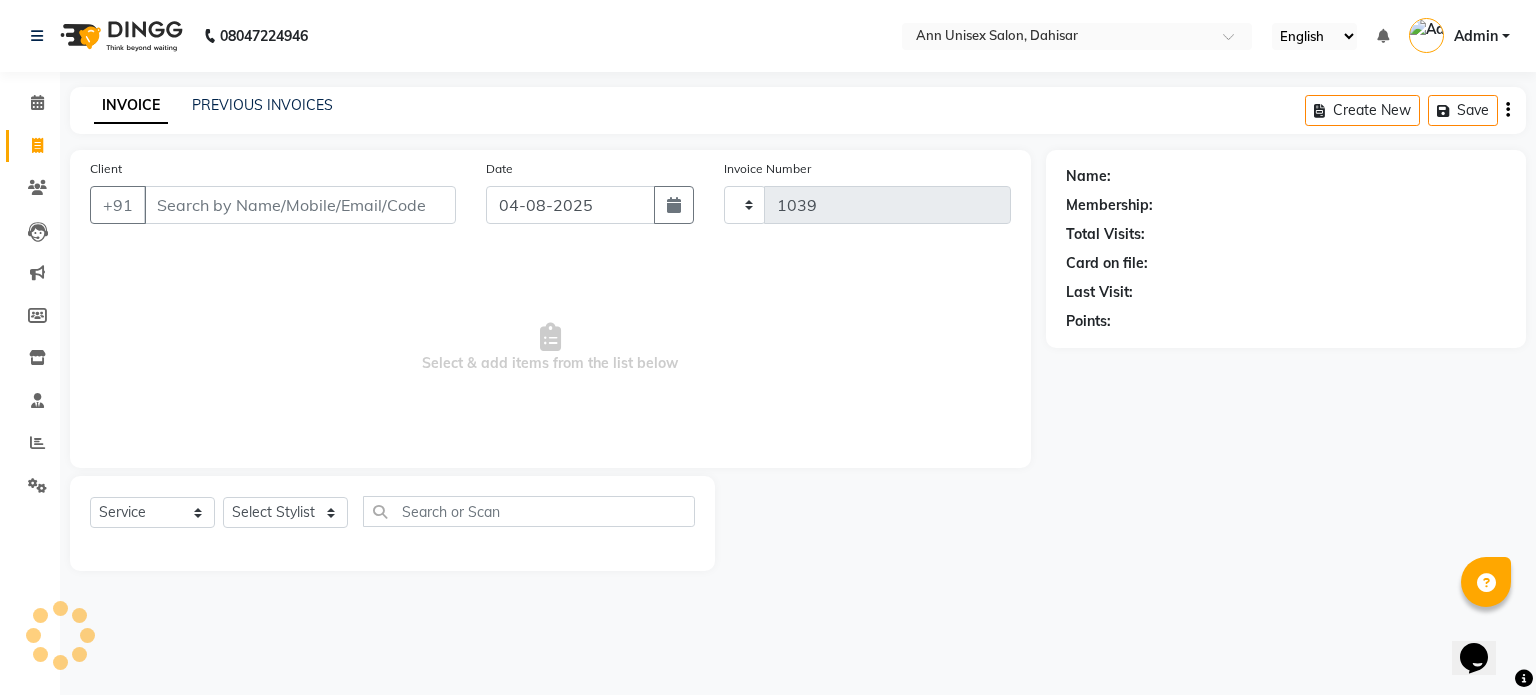 select on "7372" 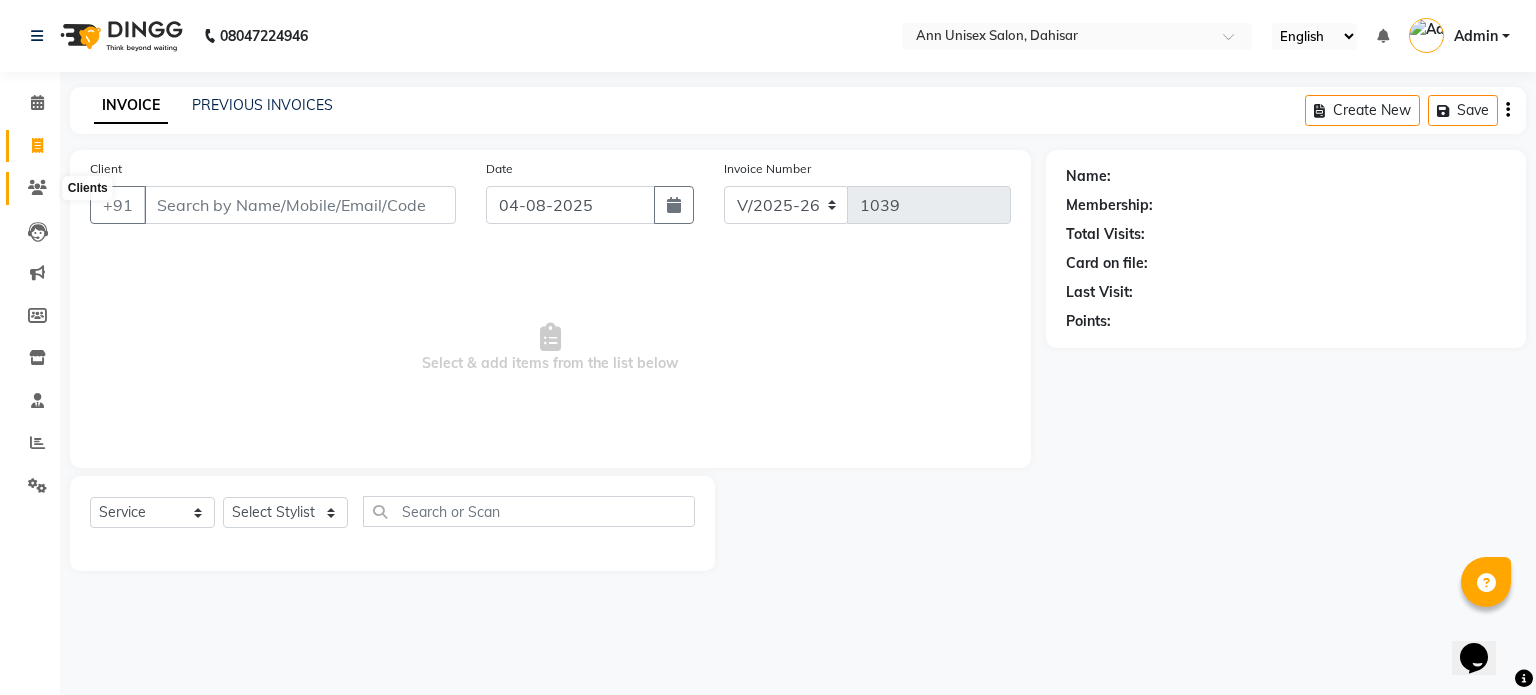 click 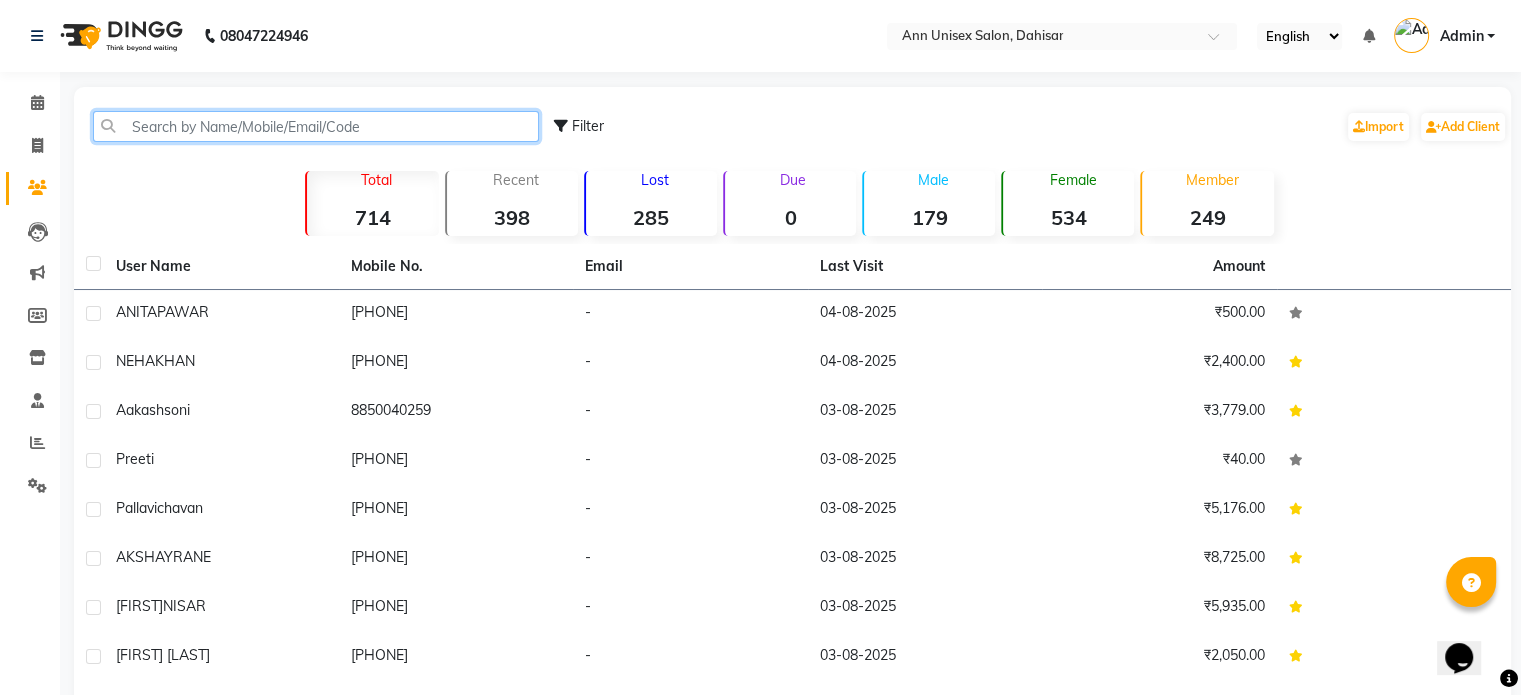 click 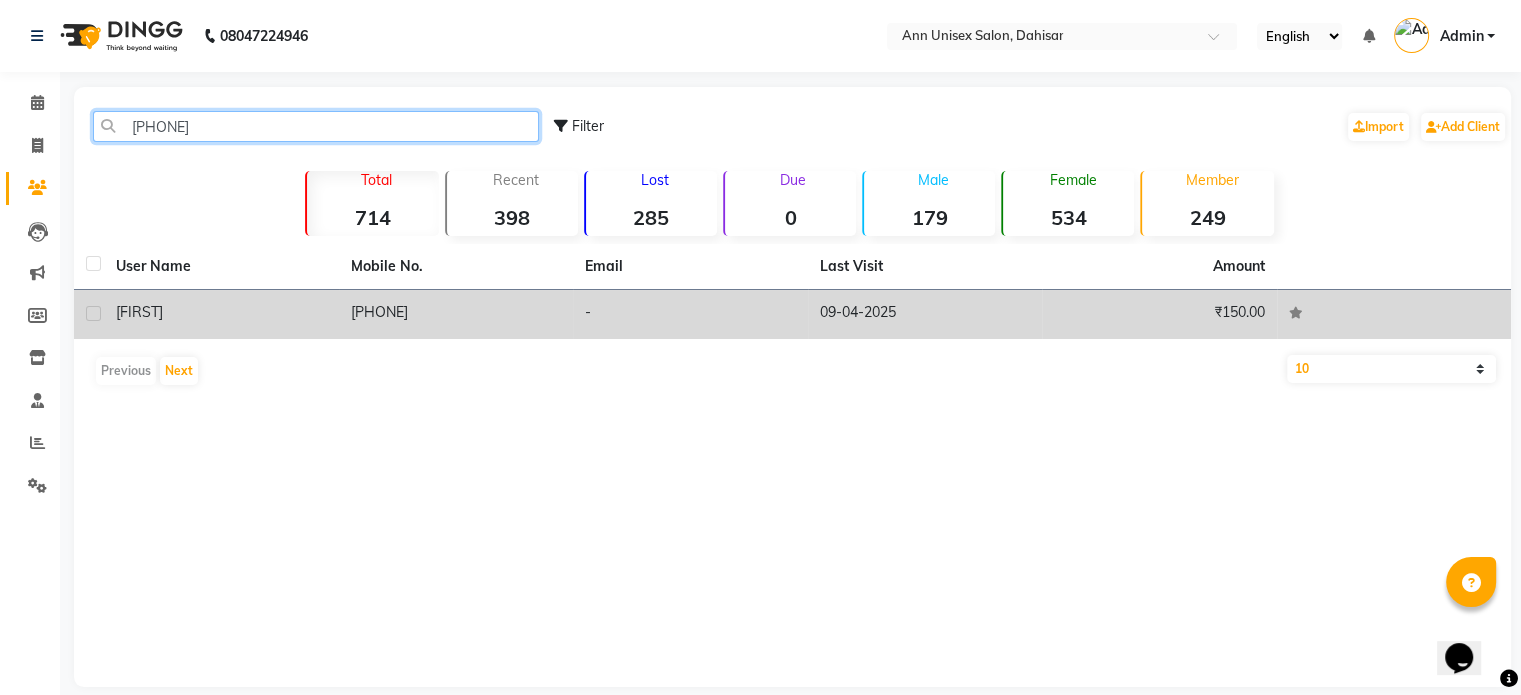 type on "[PHONE]" 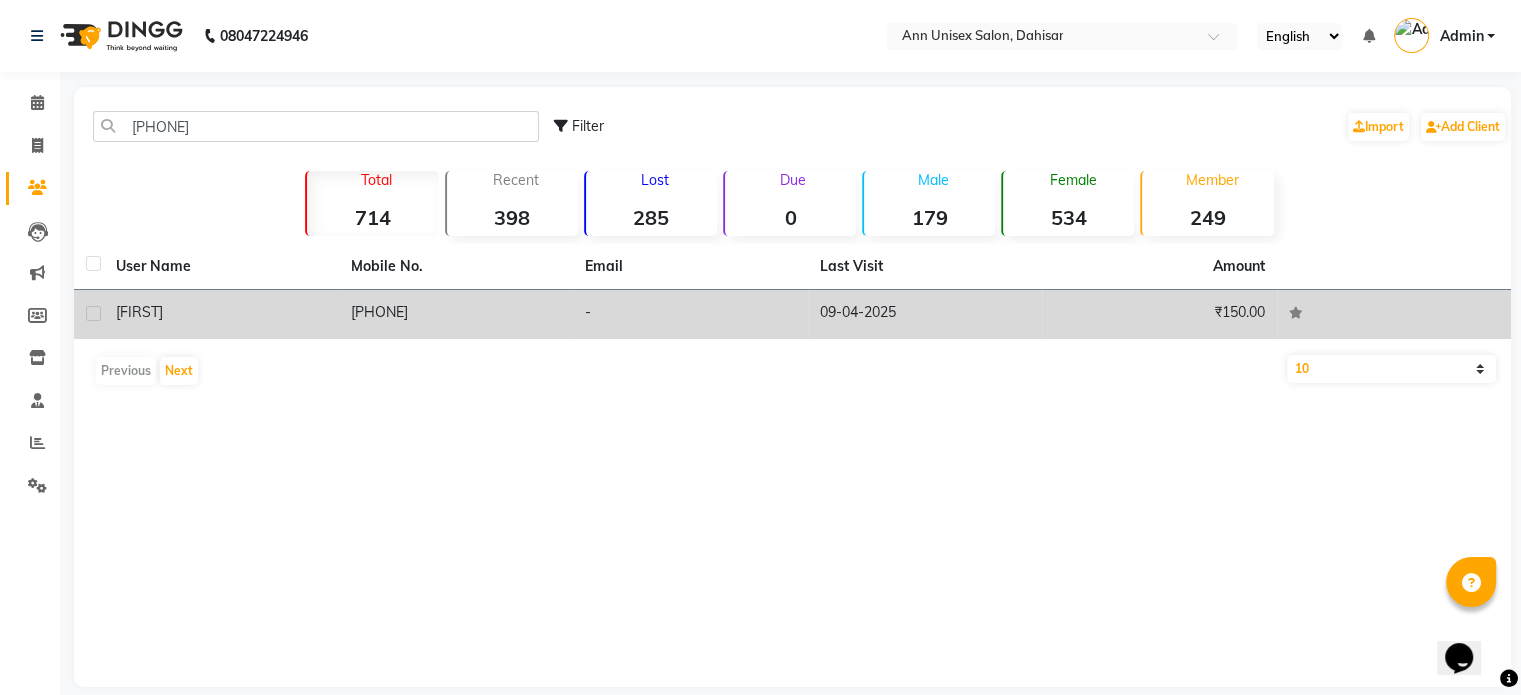 click on "[PHONE]" 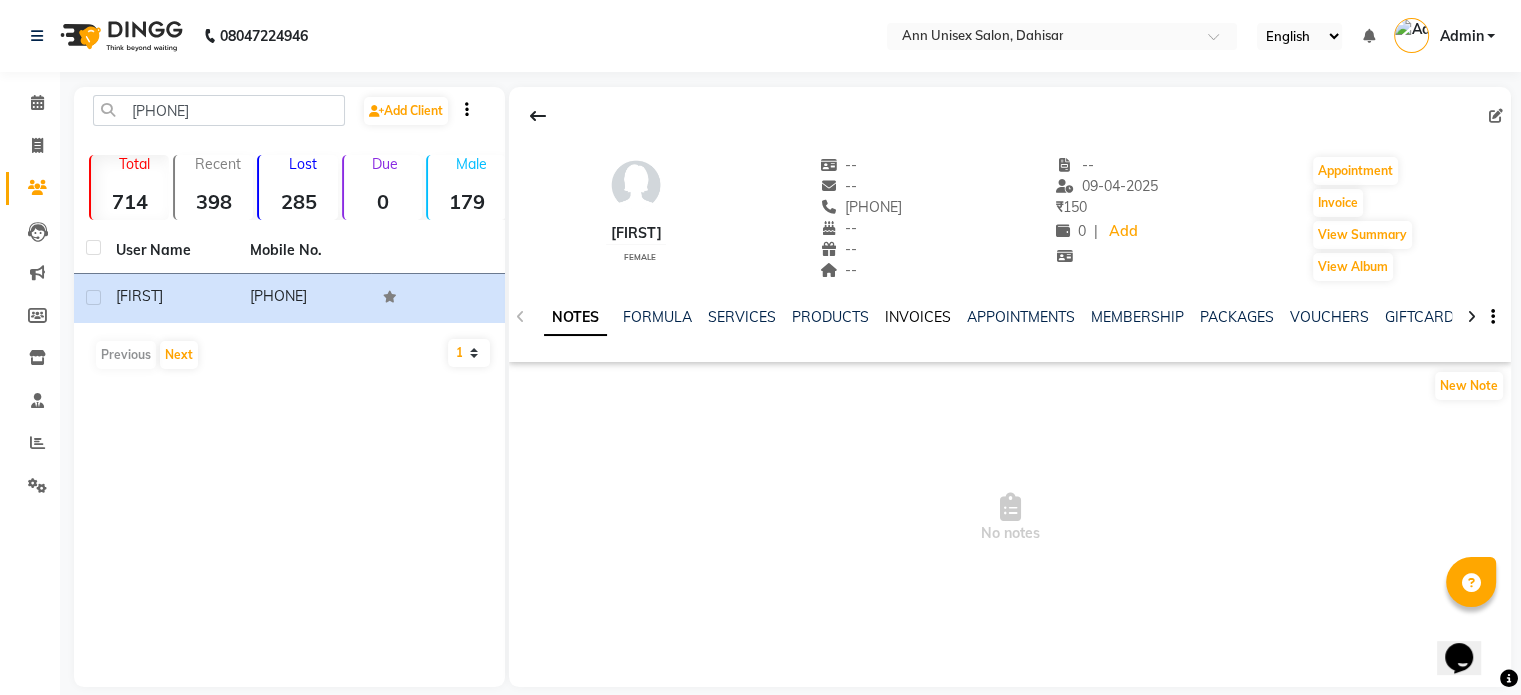 click on "INVOICES" 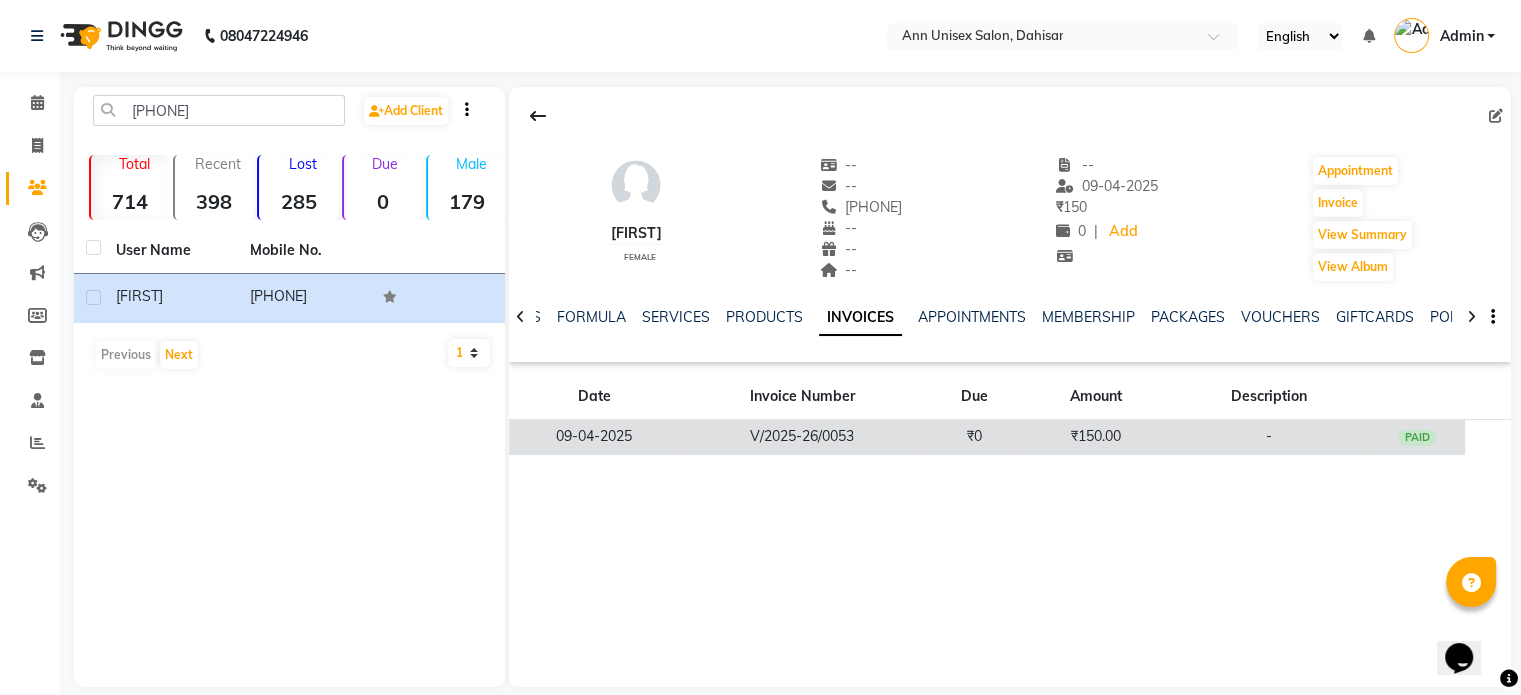 click on "V/2025-26/0053" 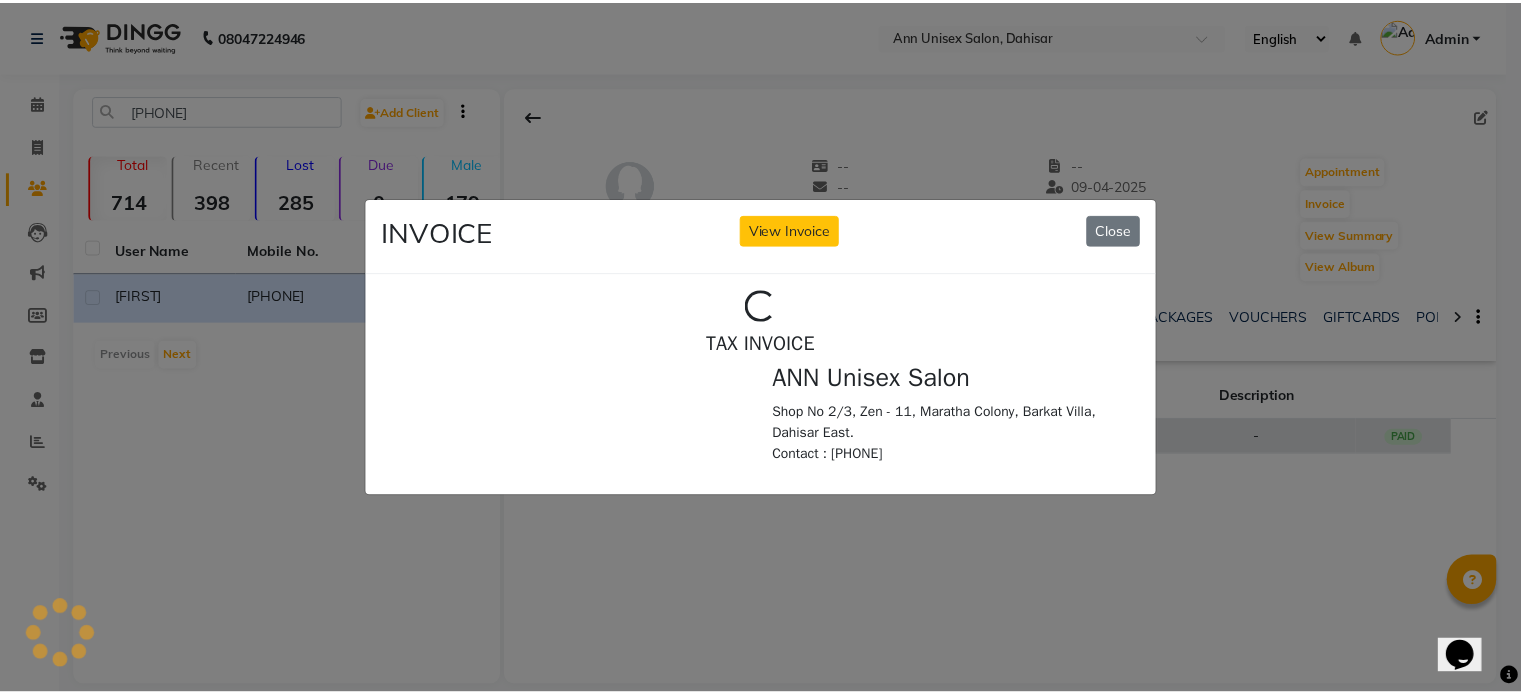 scroll, scrollTop: 0, scrollLeft: 0, axis: both 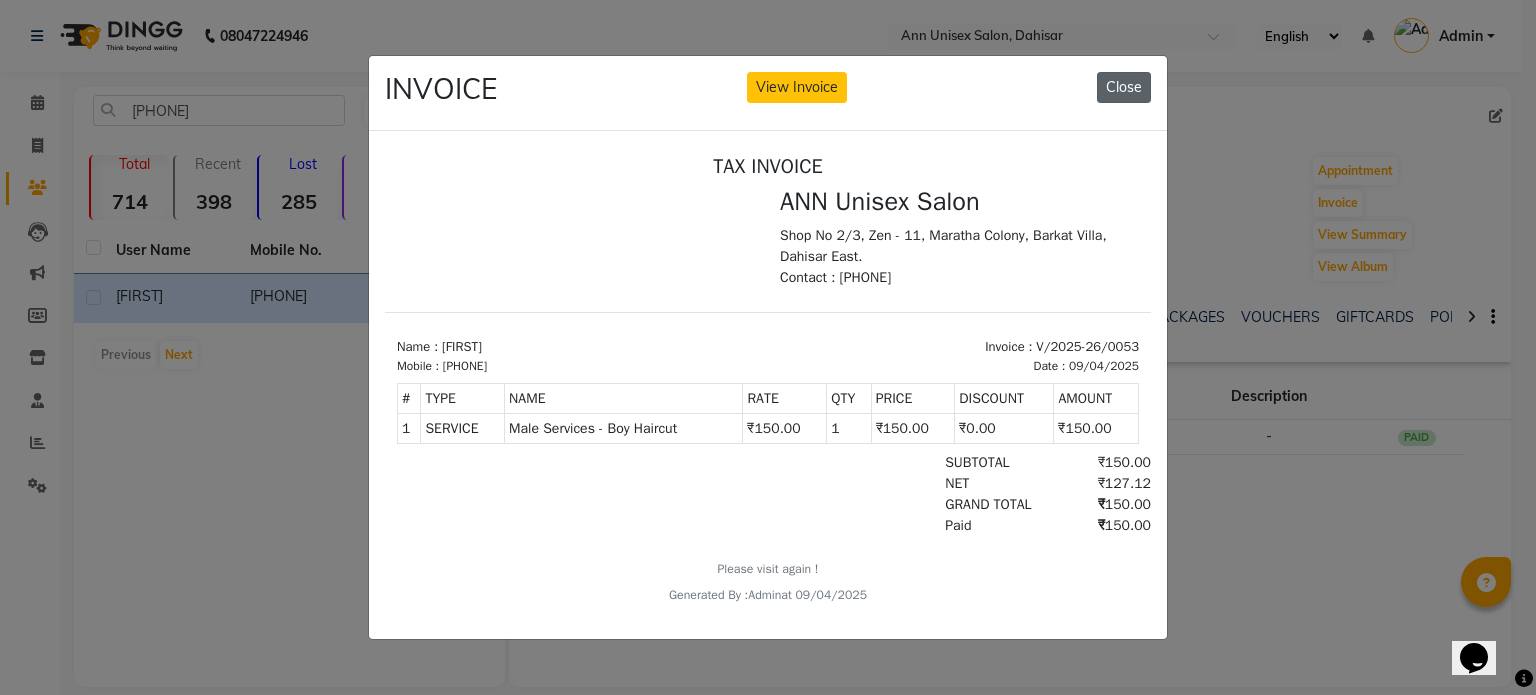 click on "Close" 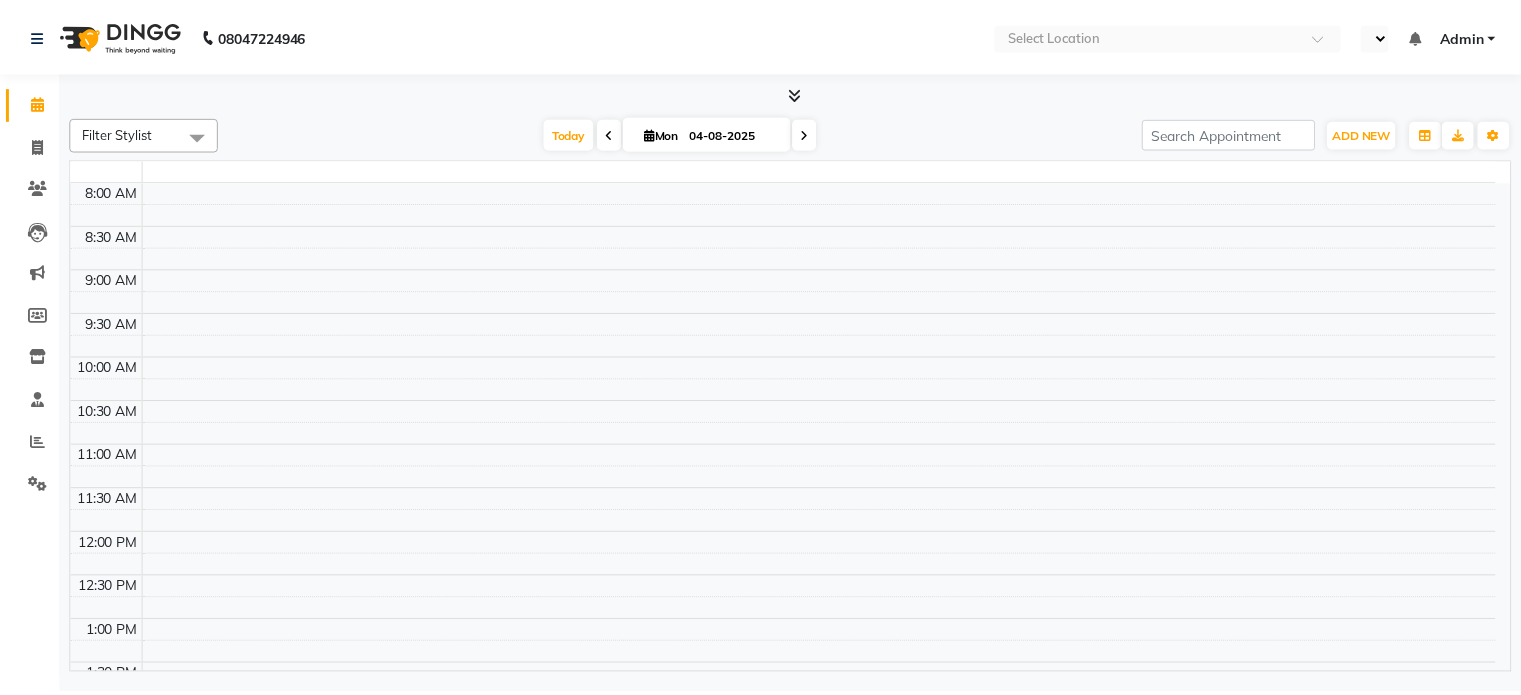 scroll, scrollTop: 0, scrollLeft: 0, axis: both 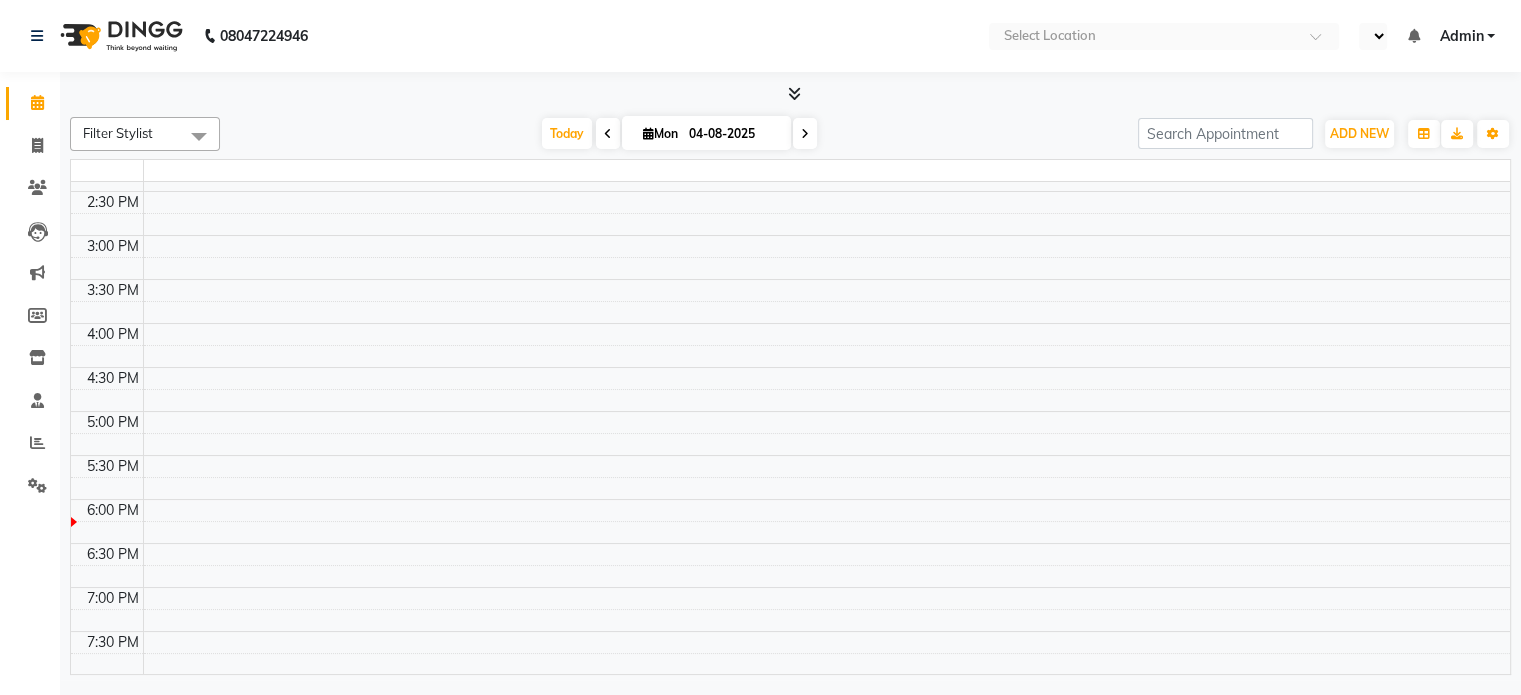 select on "en" 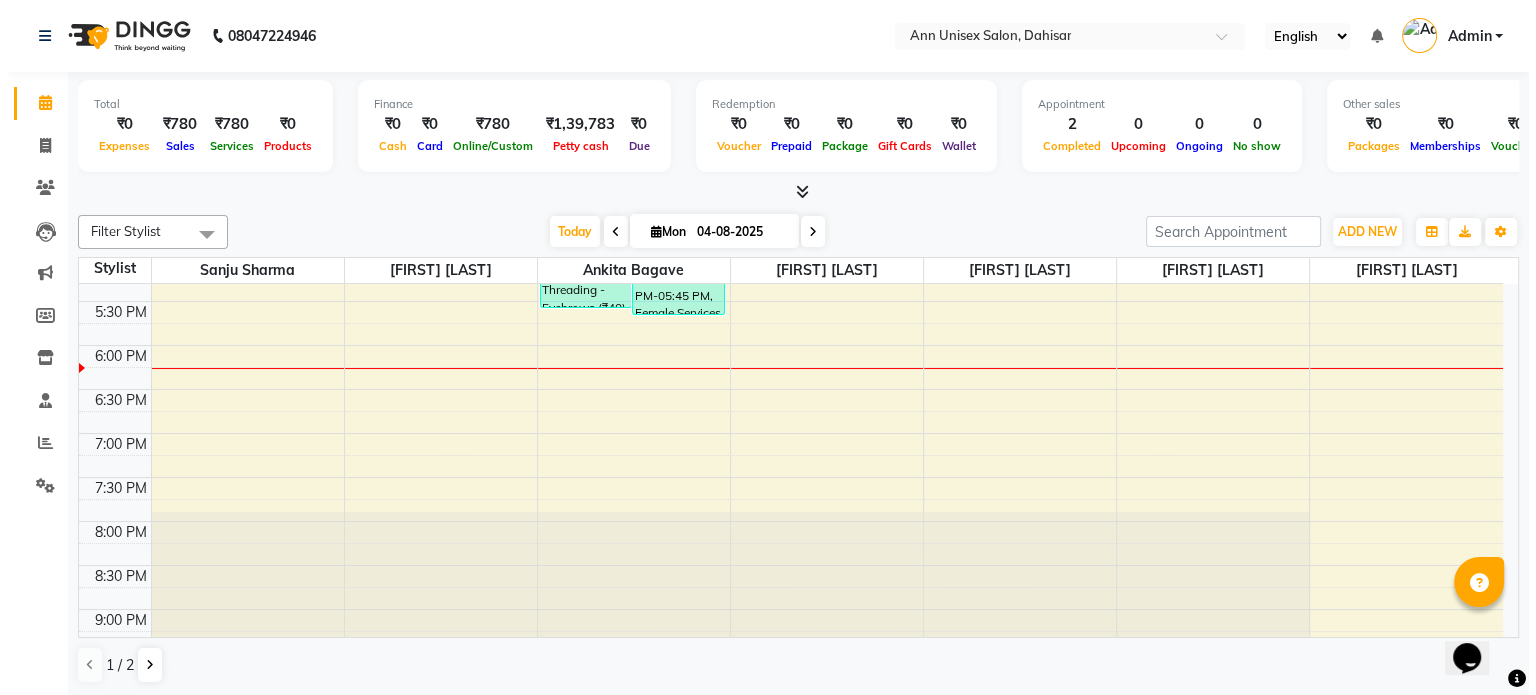 scroll, scrollTop: 0, scrollLeft: 0, axis: both 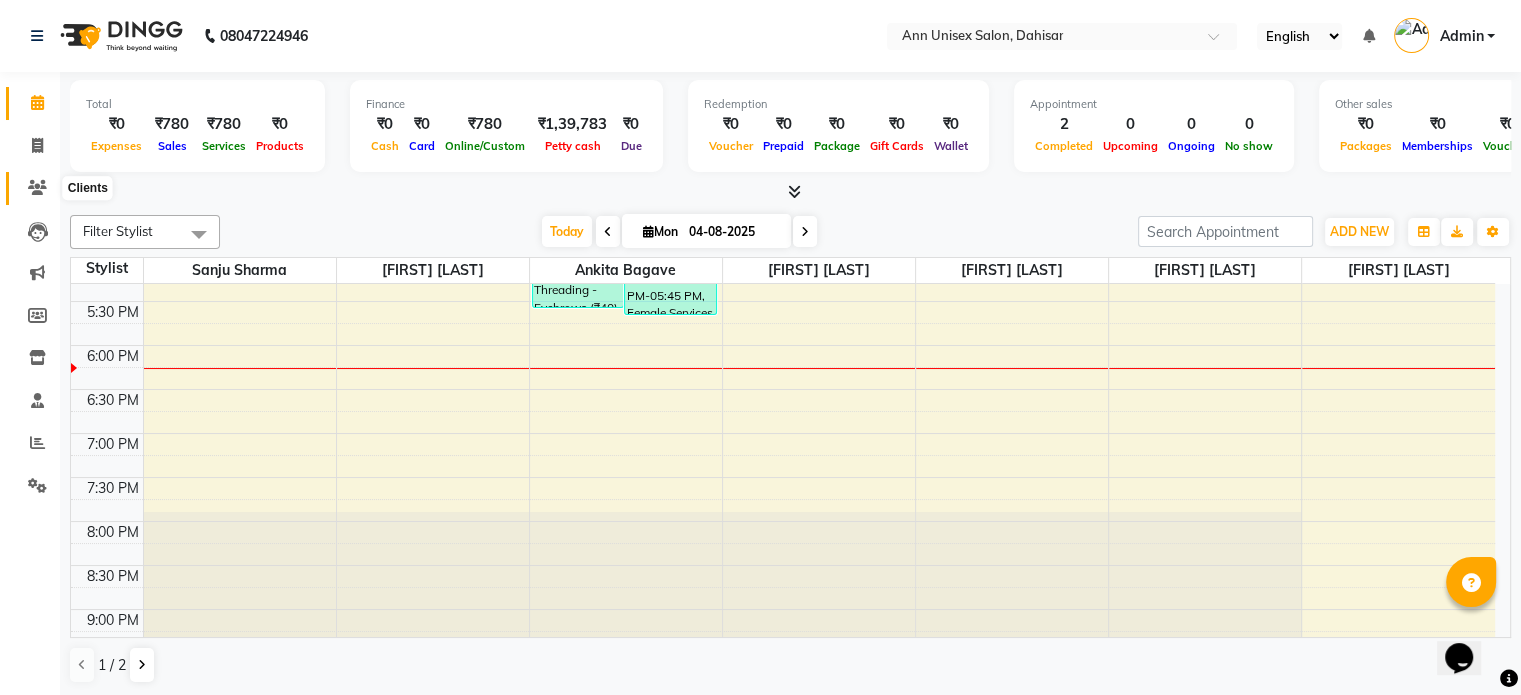 click 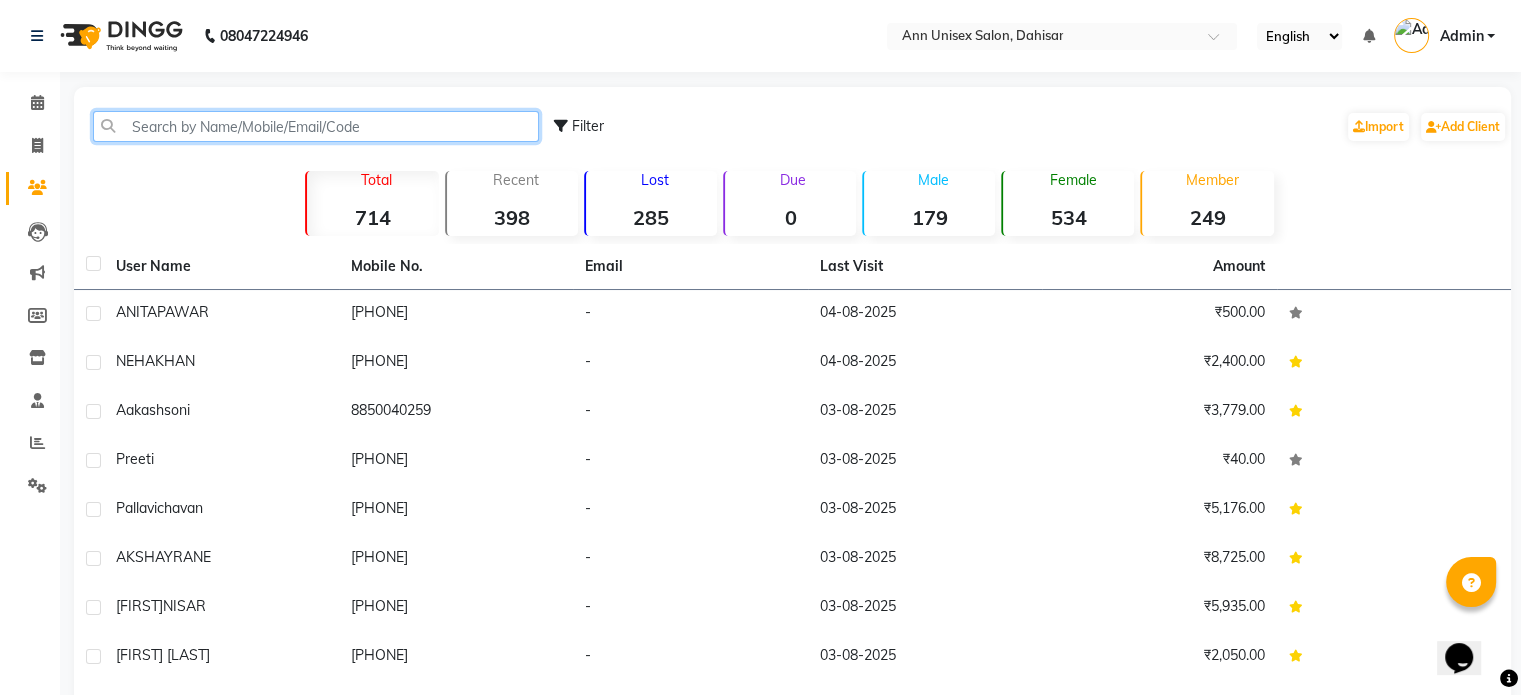 click 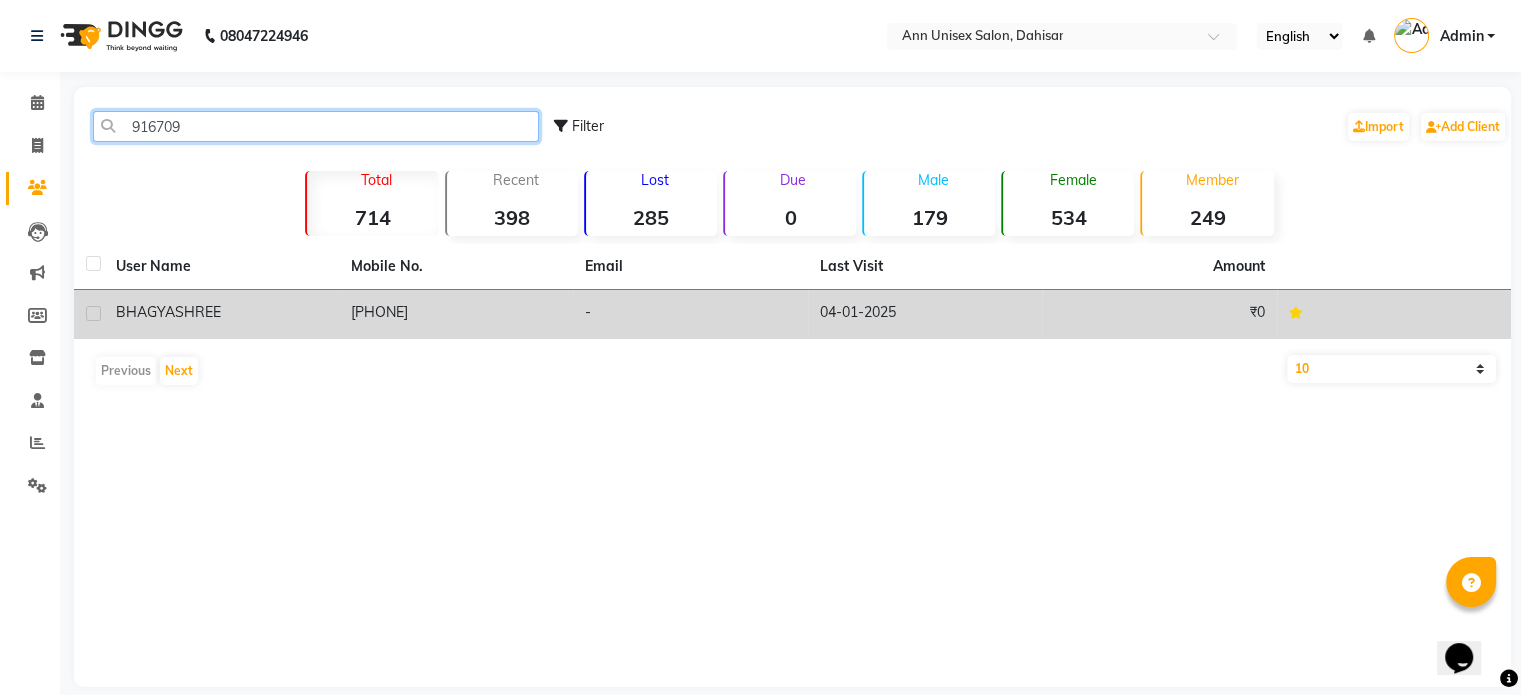 type on "916709" 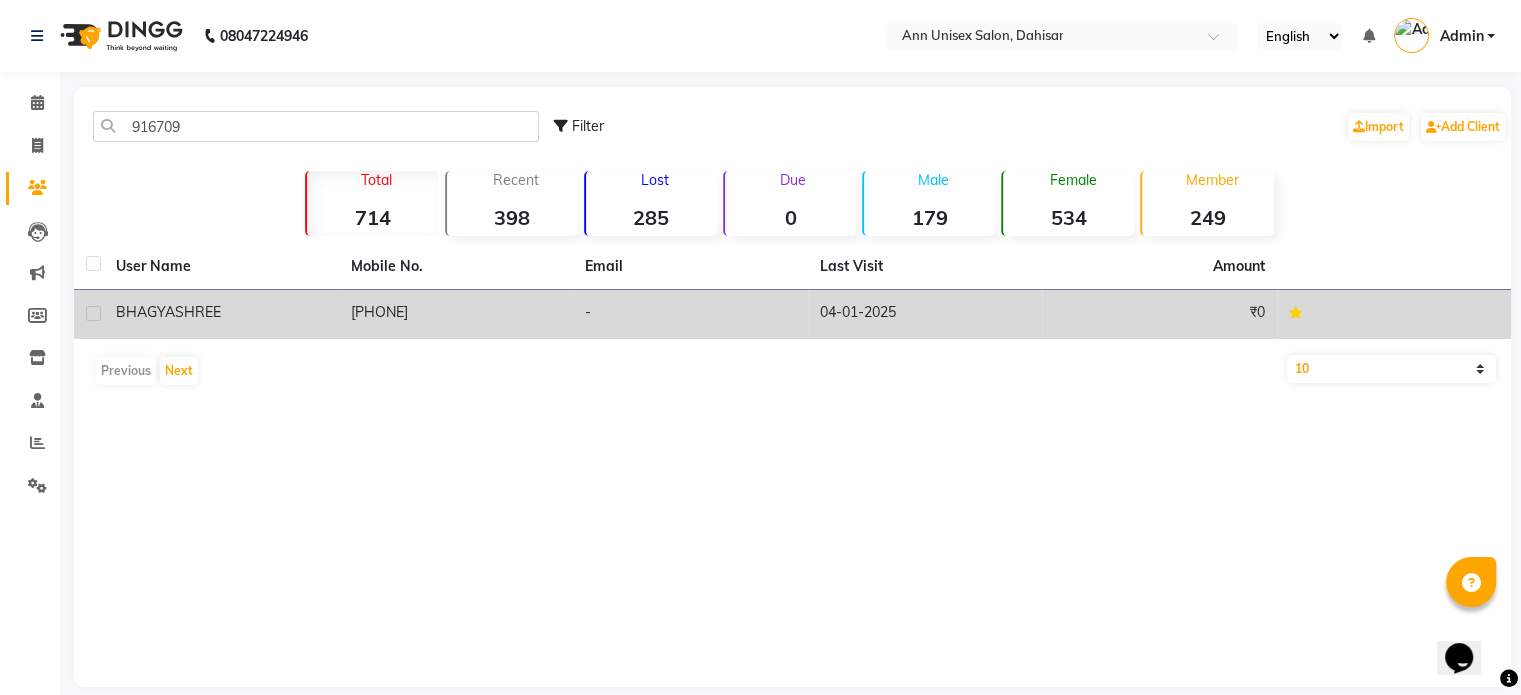 click on "[PHONE]" 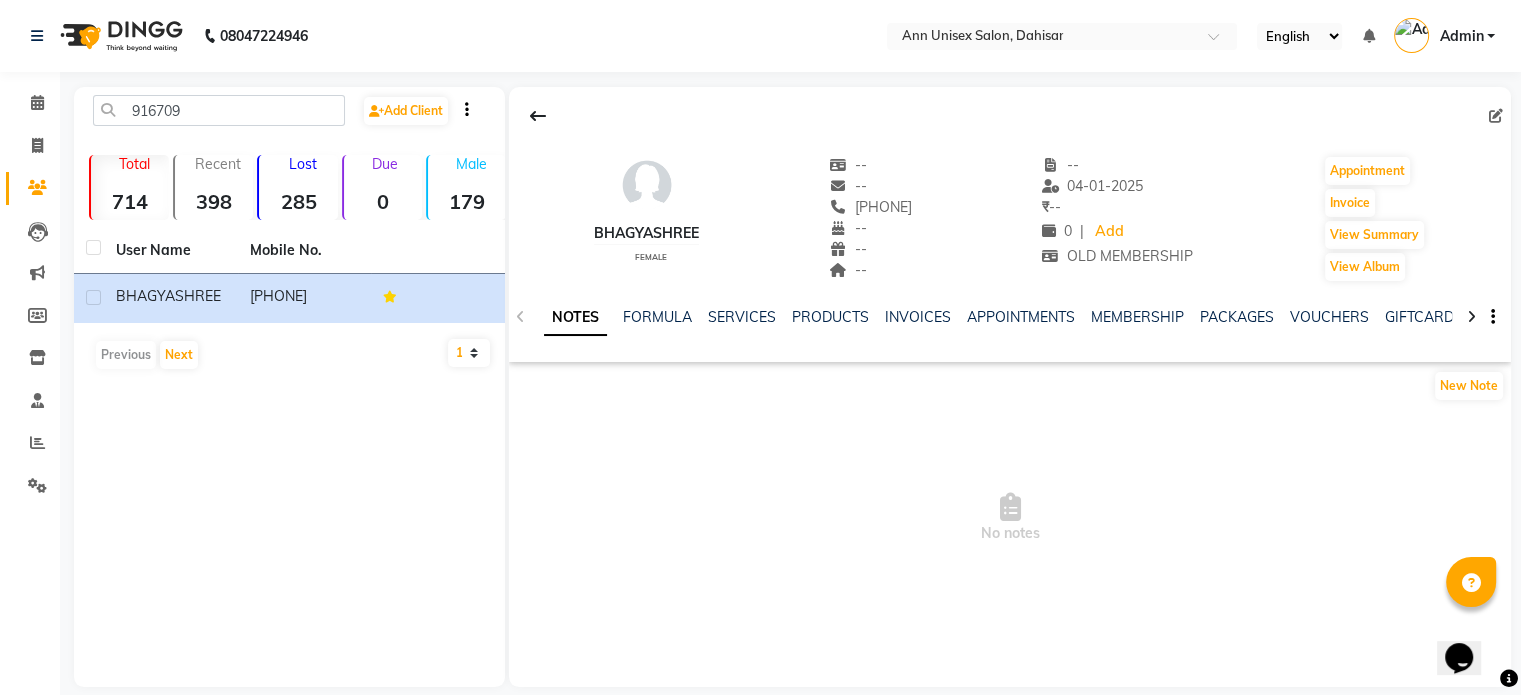 click on "NOTES FORMULA SERVICES PRODUCTS INVOICES APPOINTMENTS MEMBERSHIP PACKAGES VOUCHERS GIFTCARDS POINTS FORMS FAMILY CARDS WALLET" 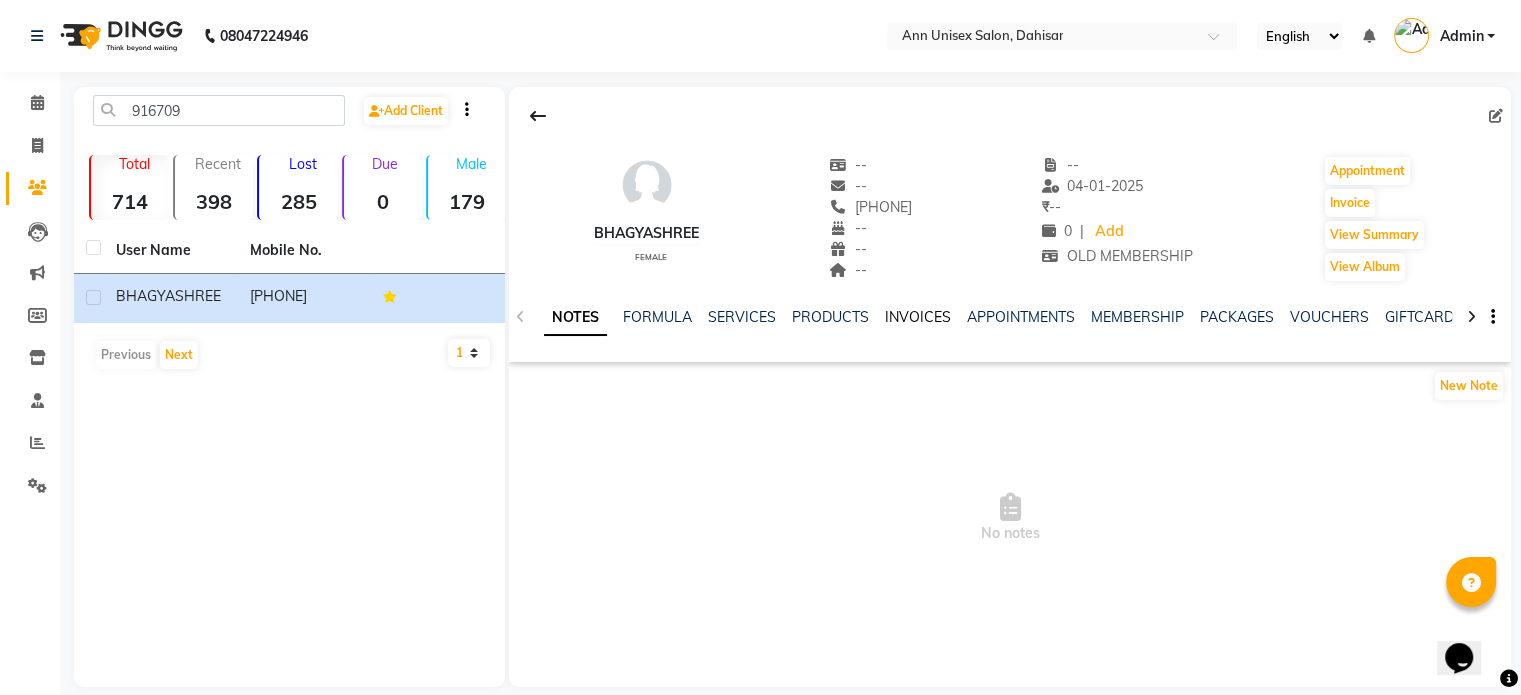 click on "INVOICES" 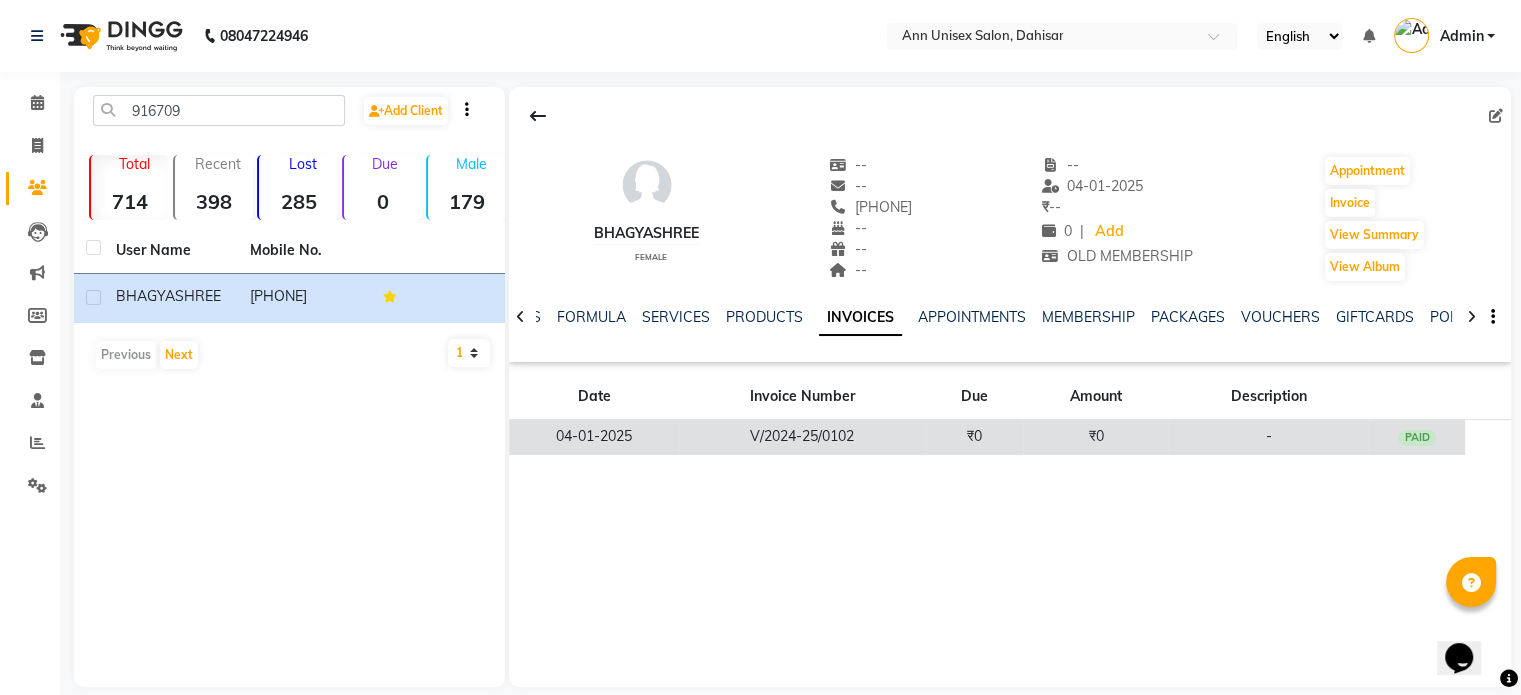 click on "V/2024-25/0102" 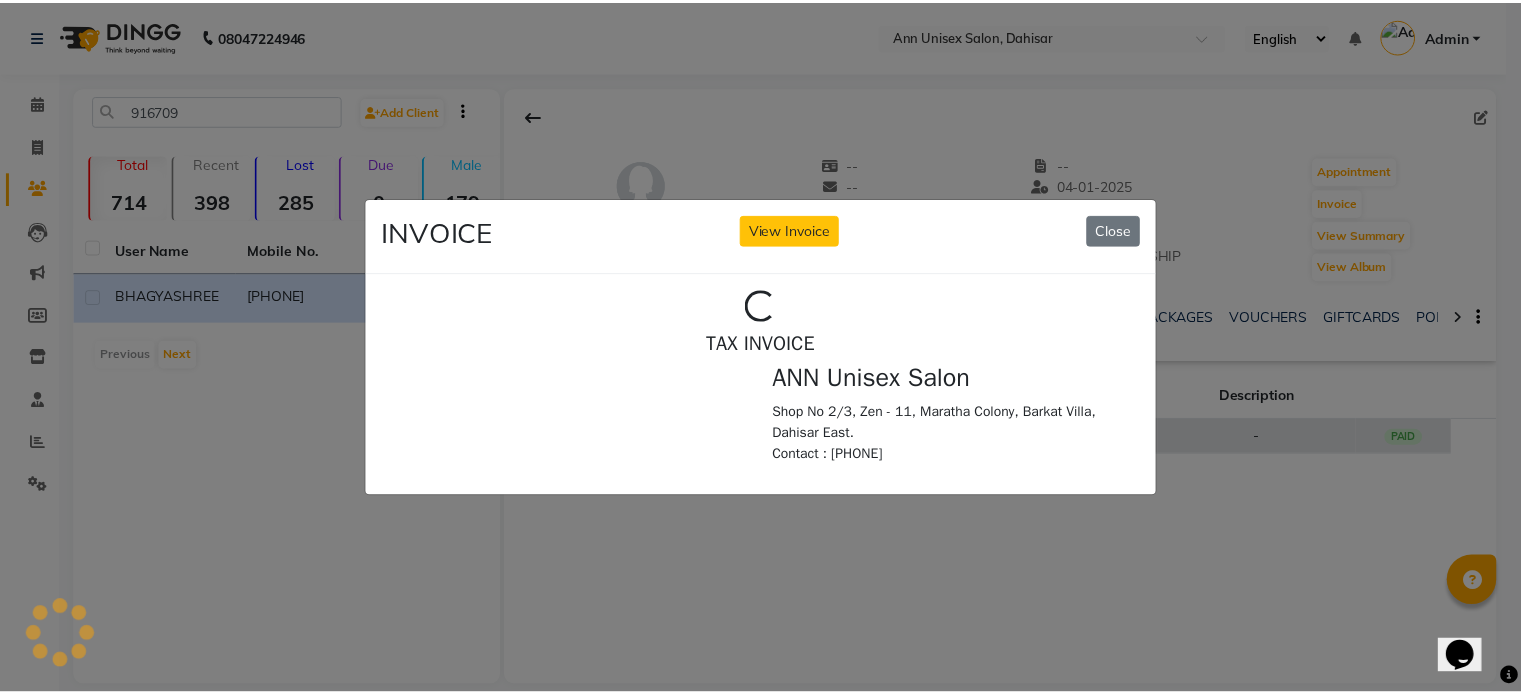 scroll, scrollTop: 0, scrollLeft: 0, axis: both 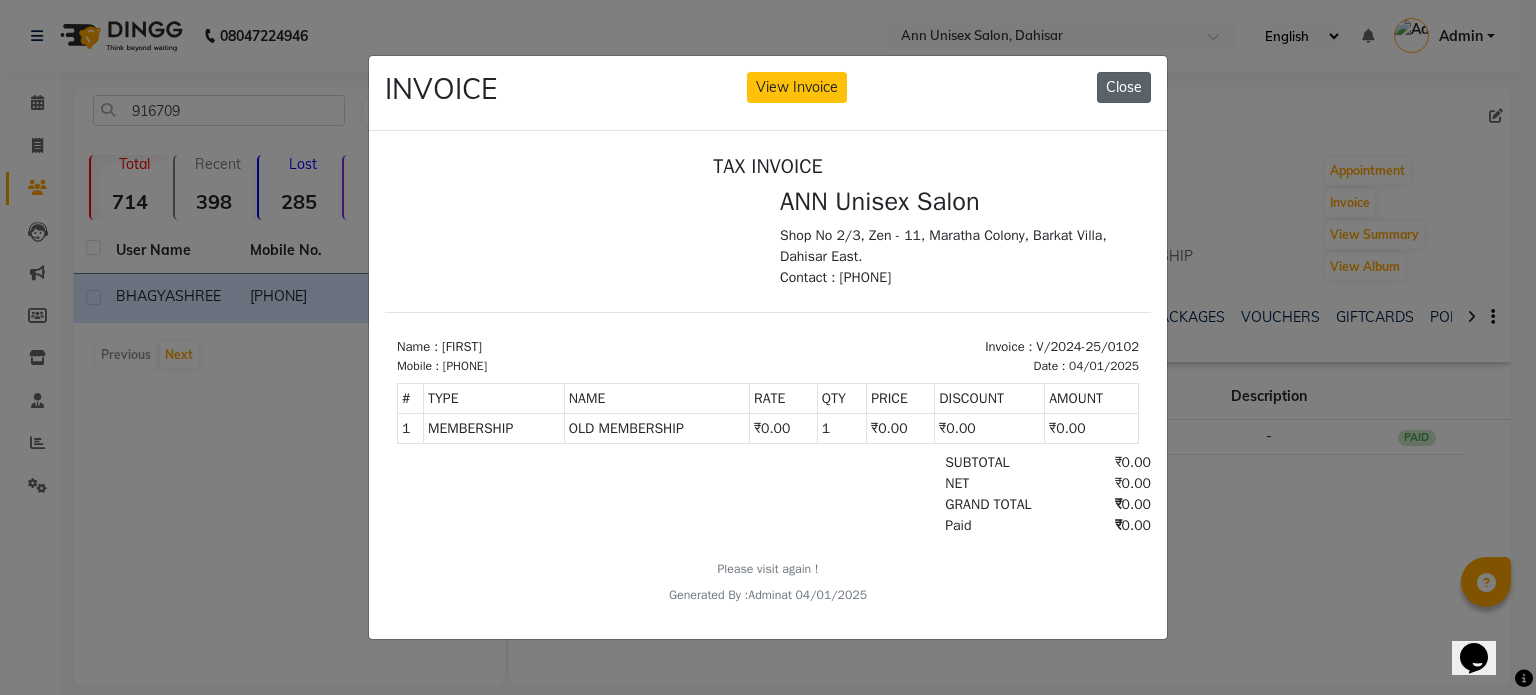 click on "Close" 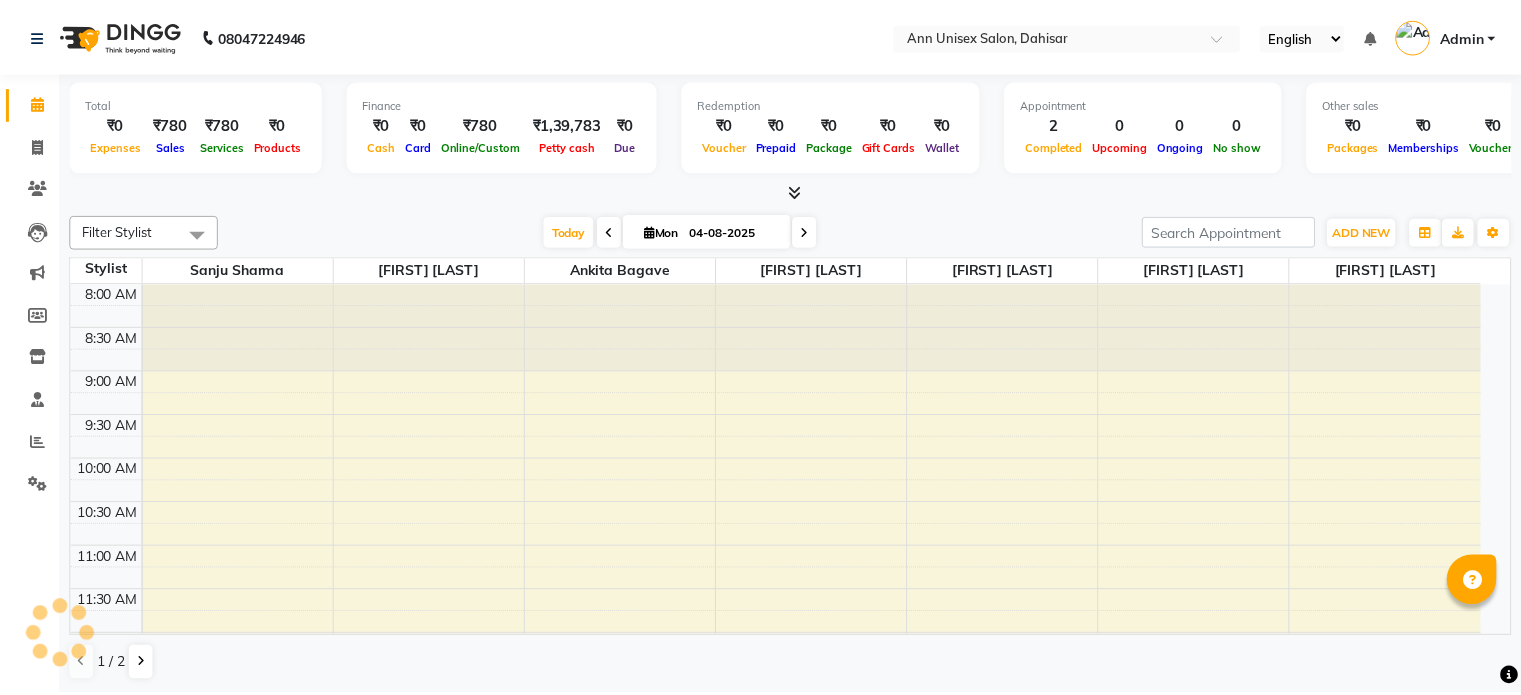 scroll, scrollTop: 0, scrollLeft: 0, axis: both 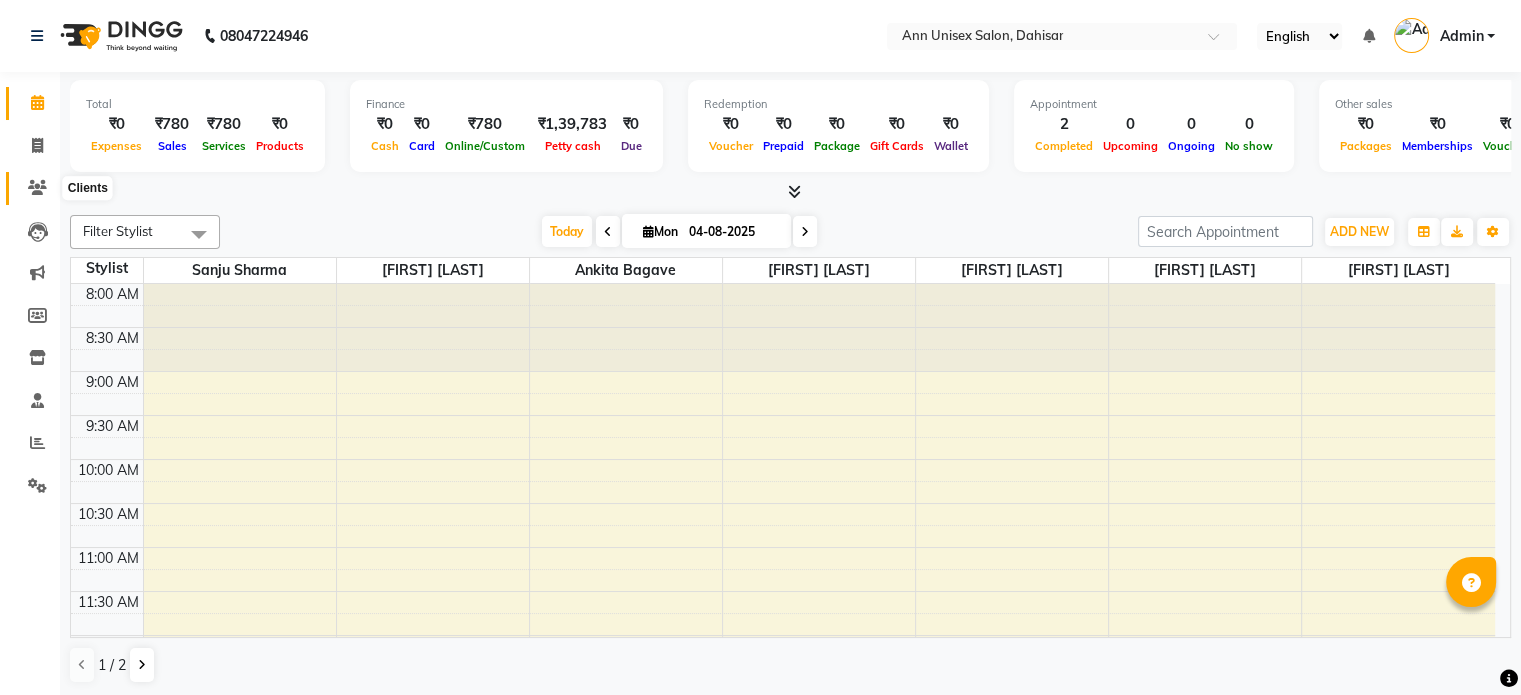 click 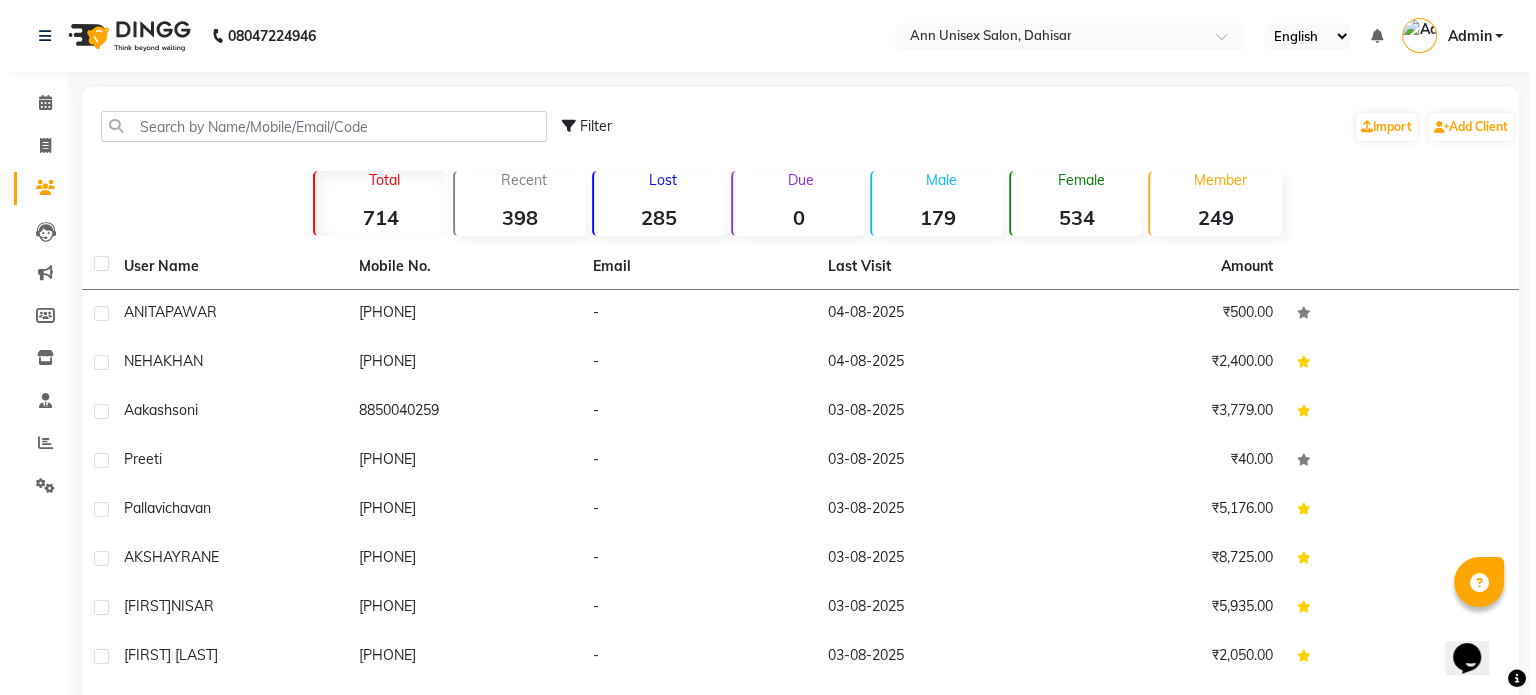 scroll, scrollTop: 0, scrollLeft: 0, axis: both 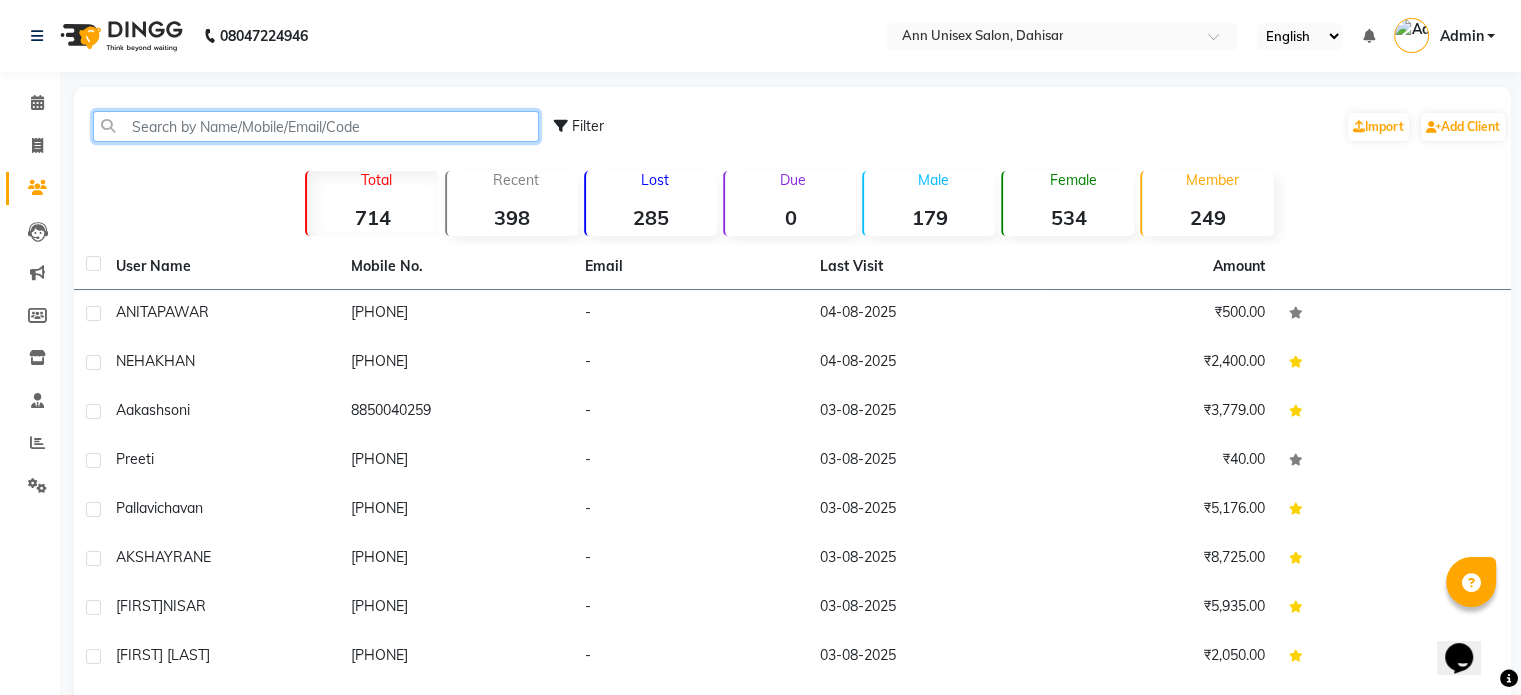 click 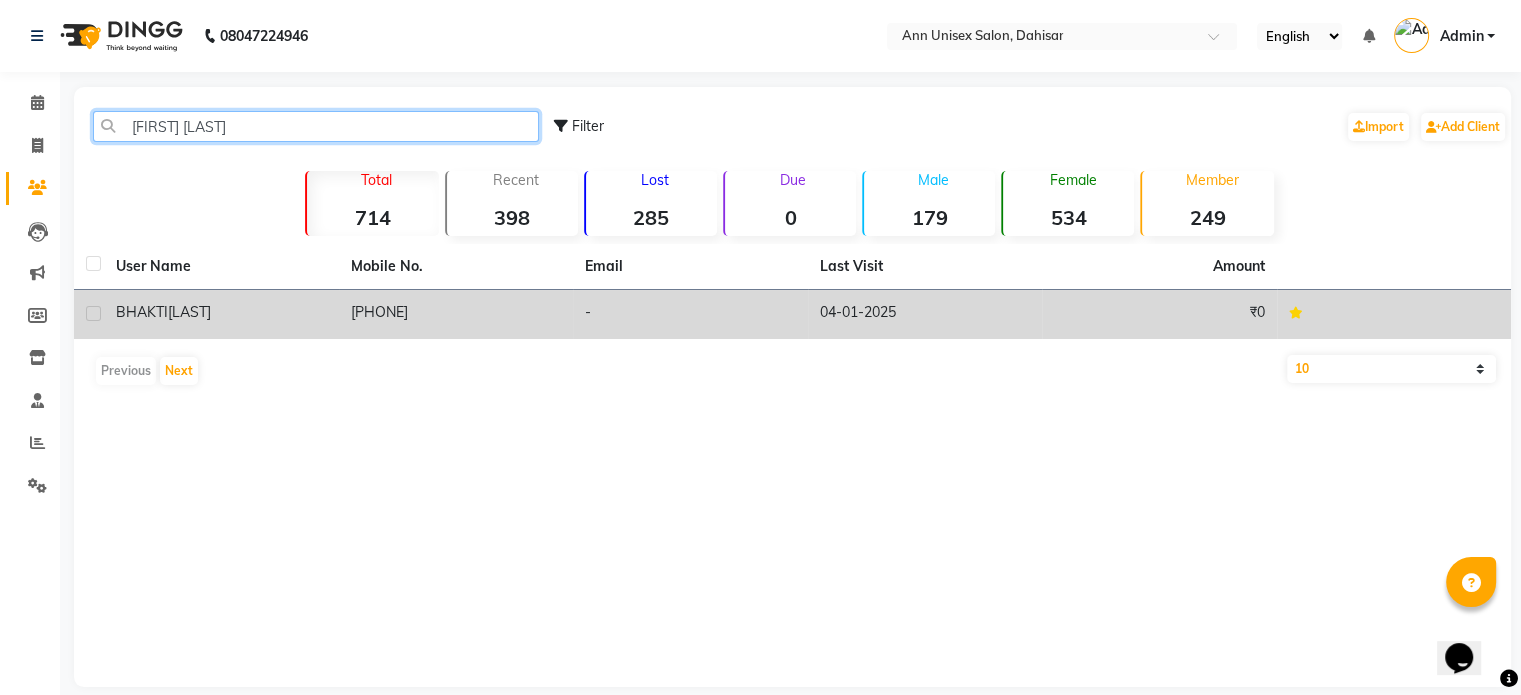 type on "[FIRST] [LAST]" 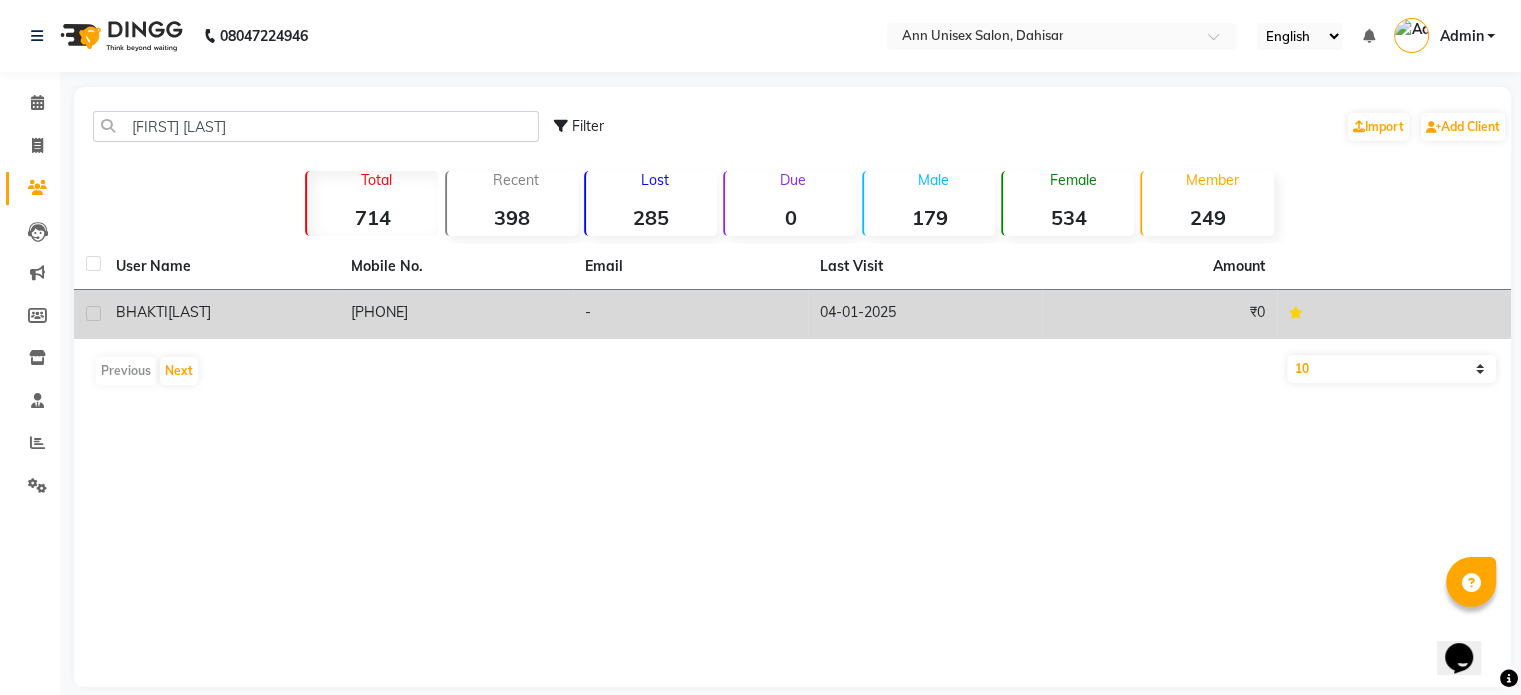 click on "[LAST]" 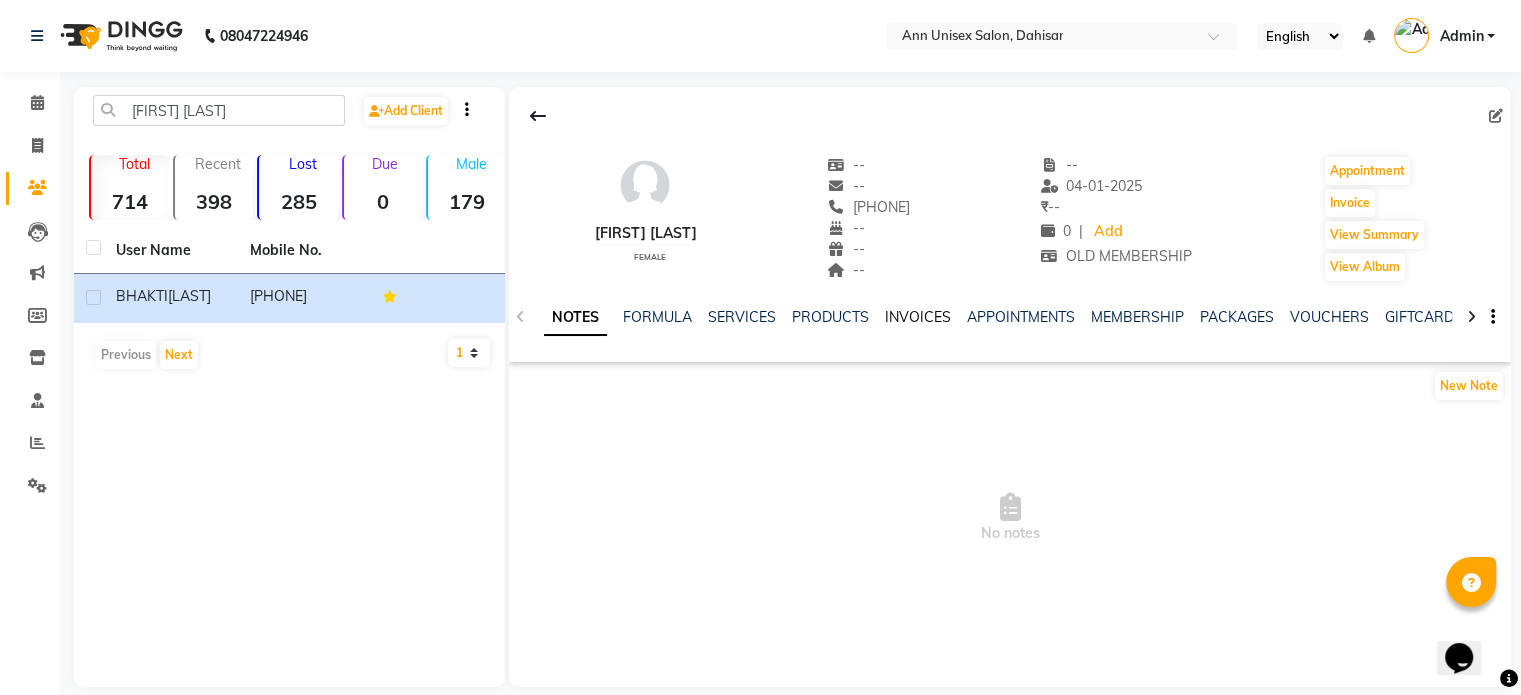 click on "INVOICES" 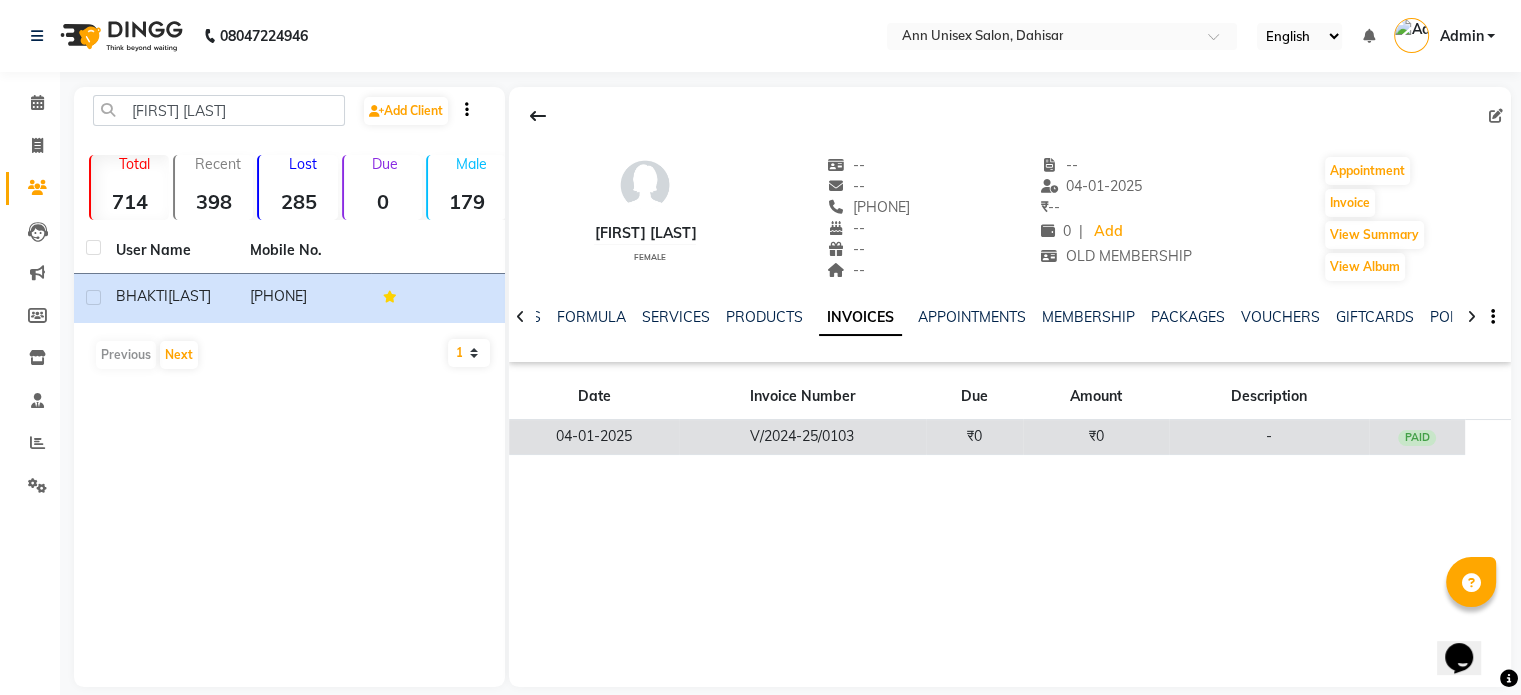 click on "V/2024-25/0103" 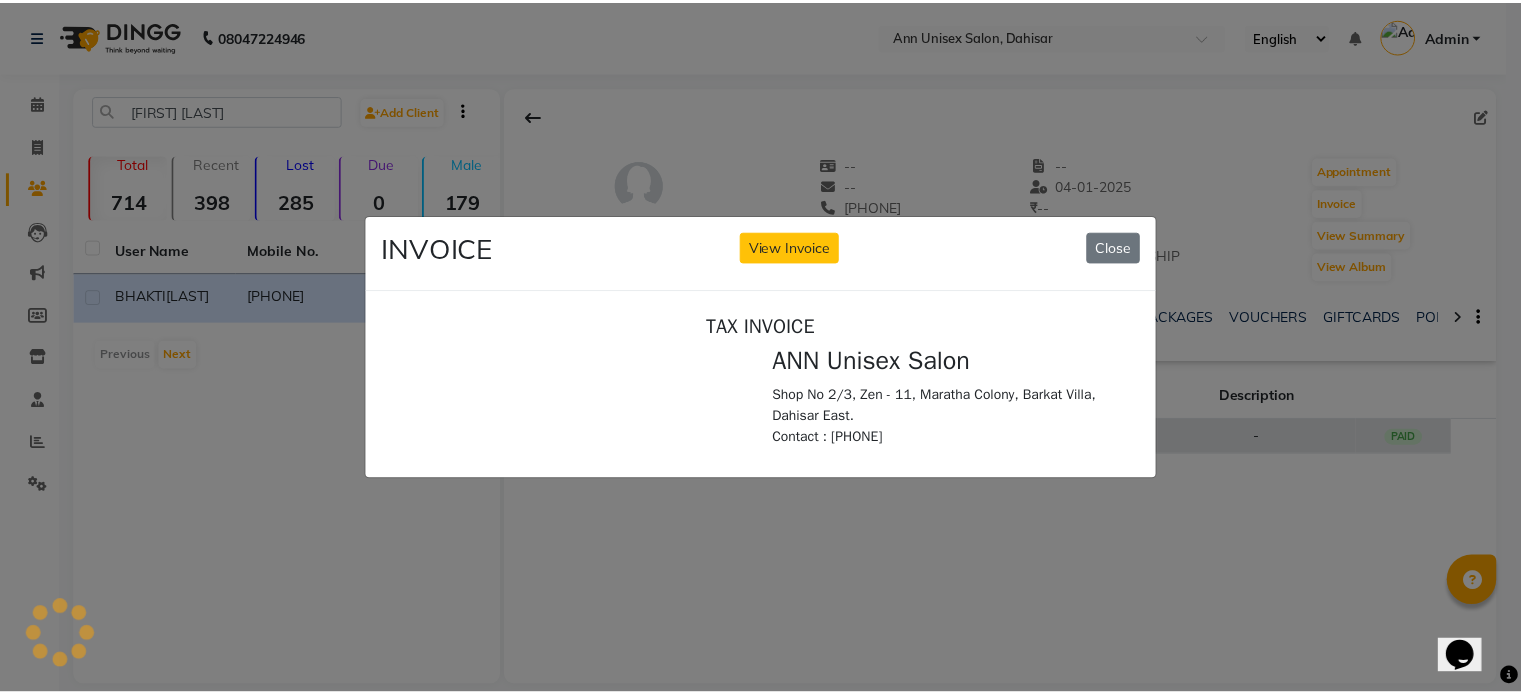 scroll, scrollTop: 0, scrollLeft: 0, axis: both 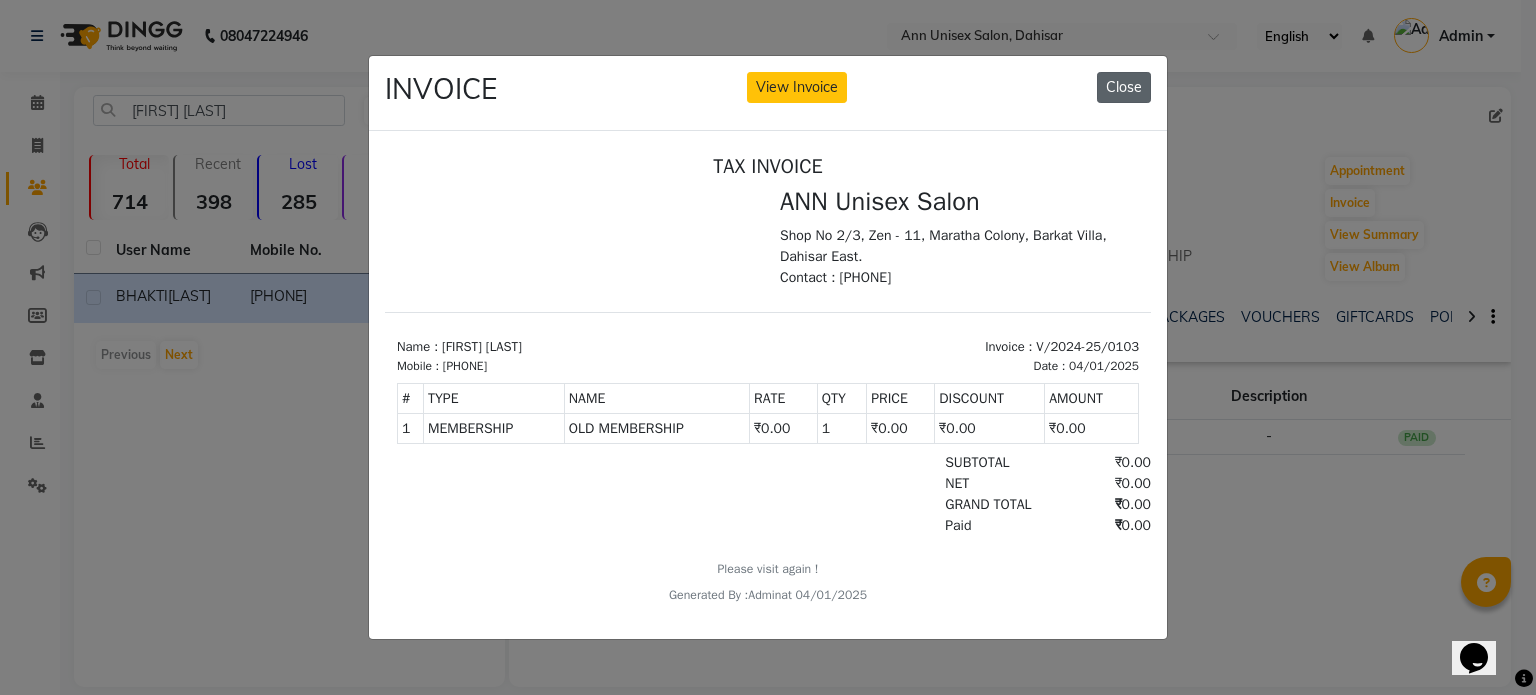 click on "Close" 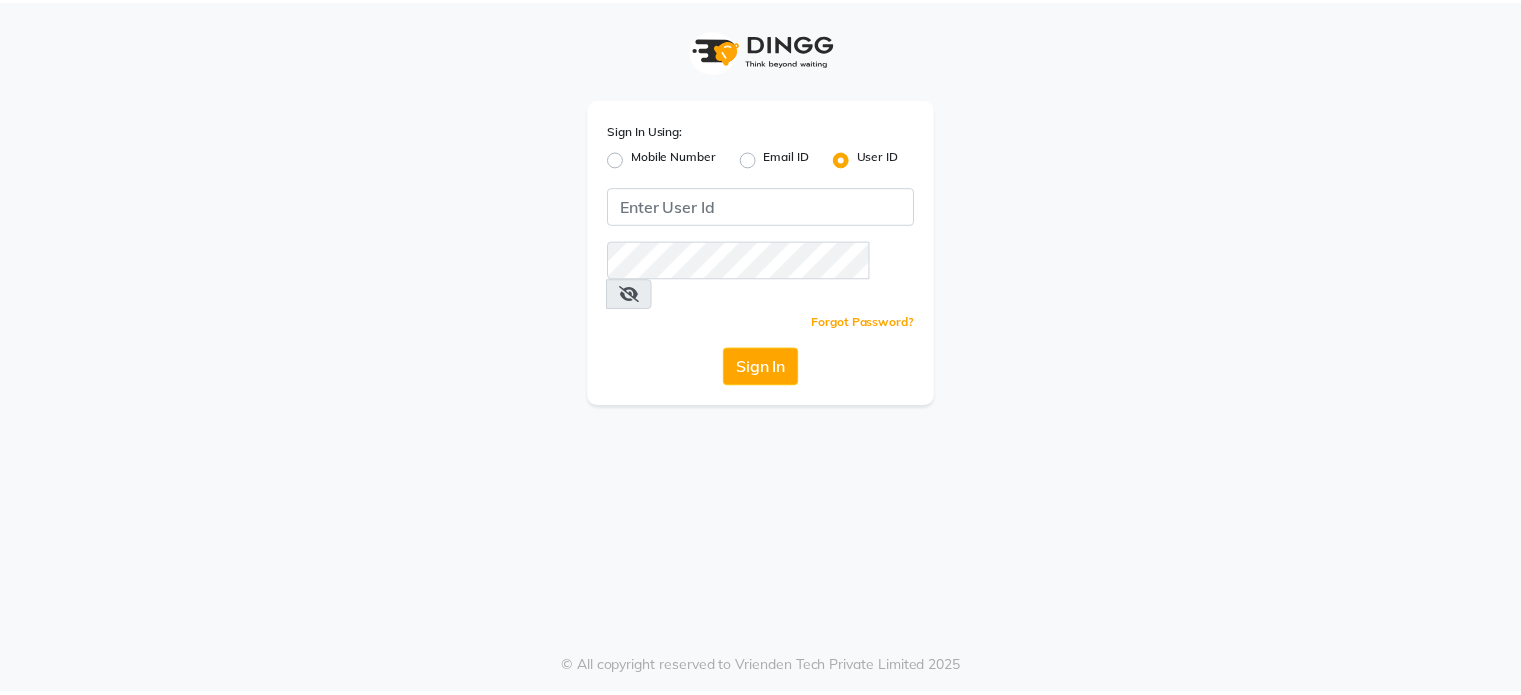 scroll, scrollTop: 0, scrollLeft: 0, axis: both 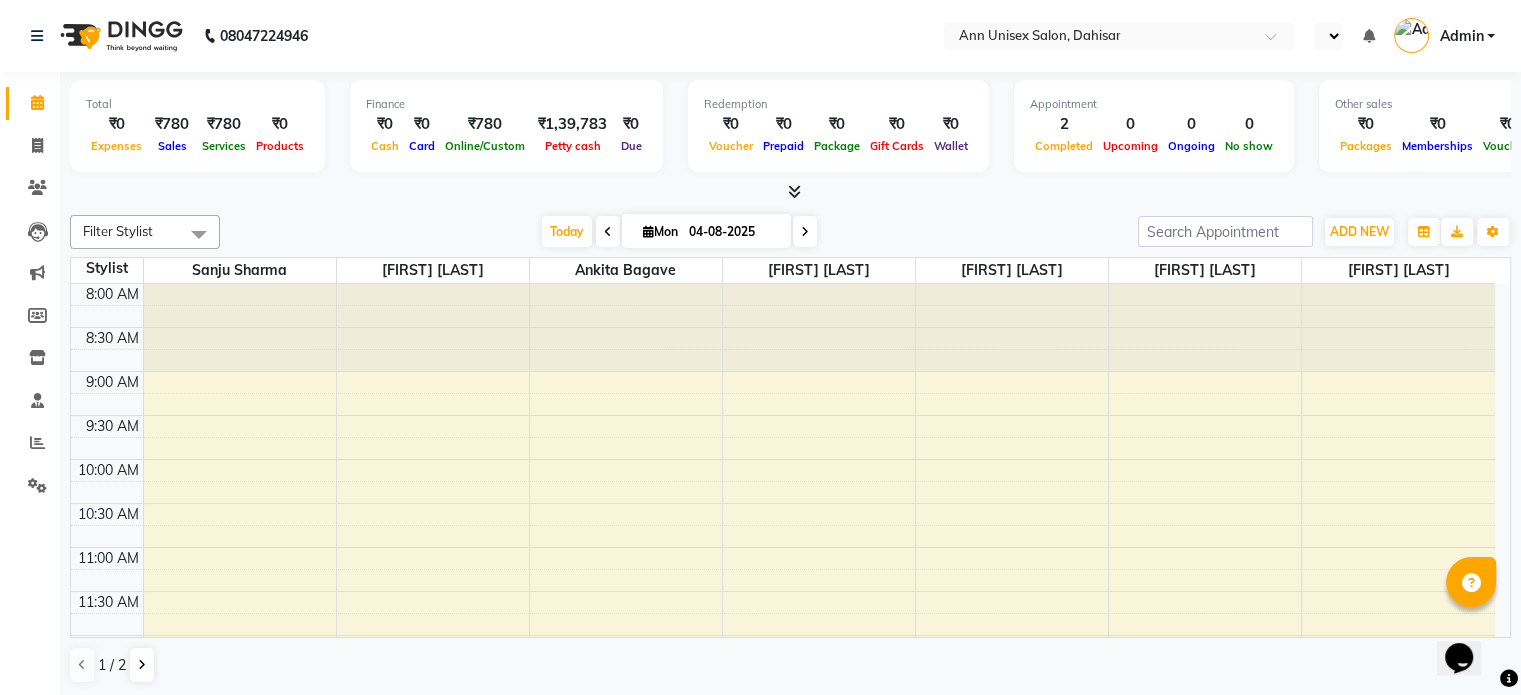 select on "en" 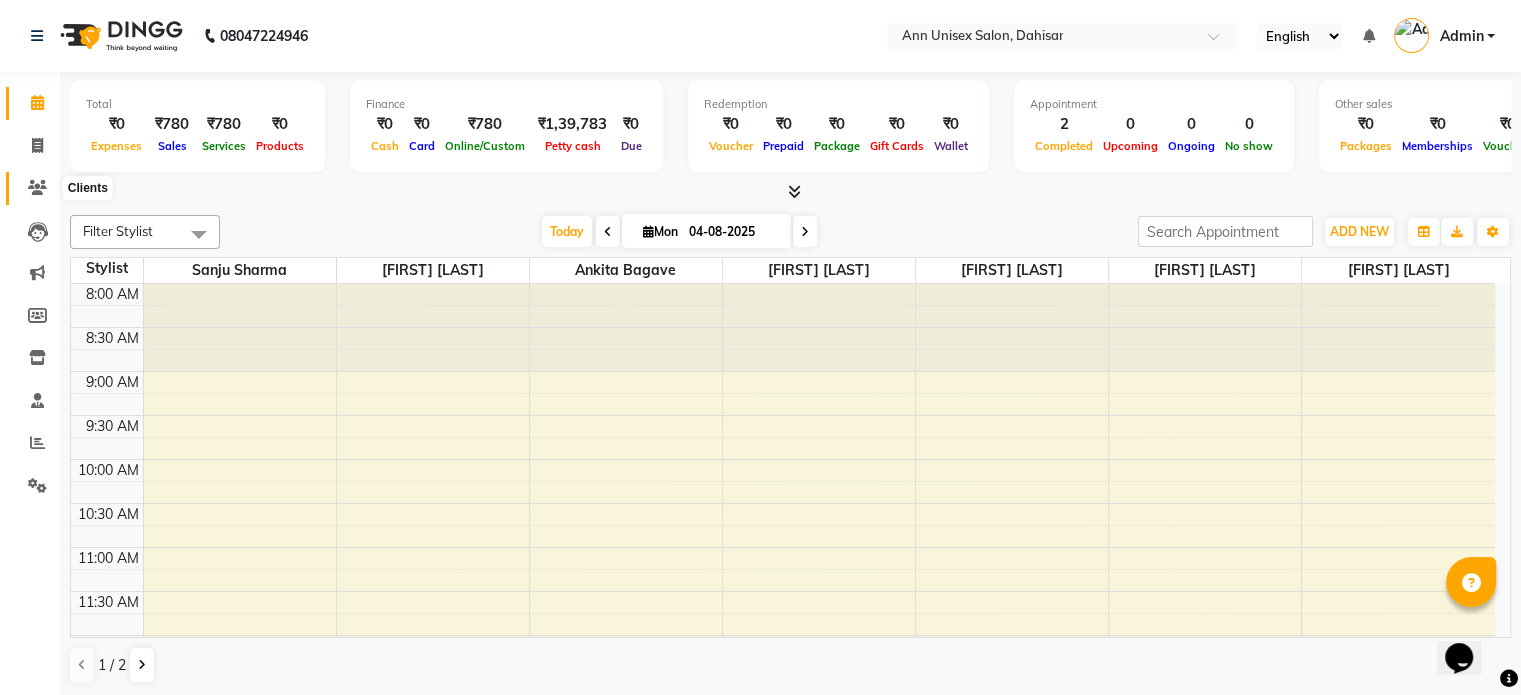click 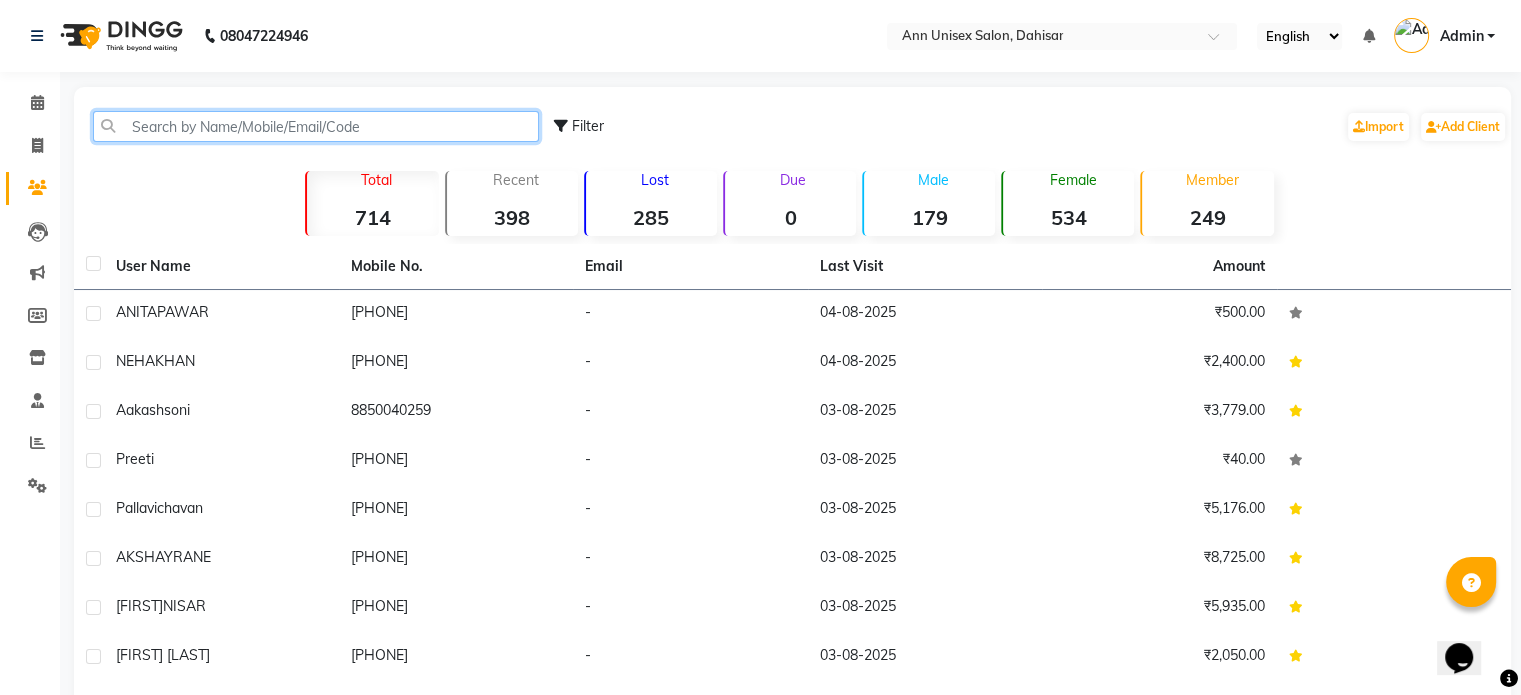 click 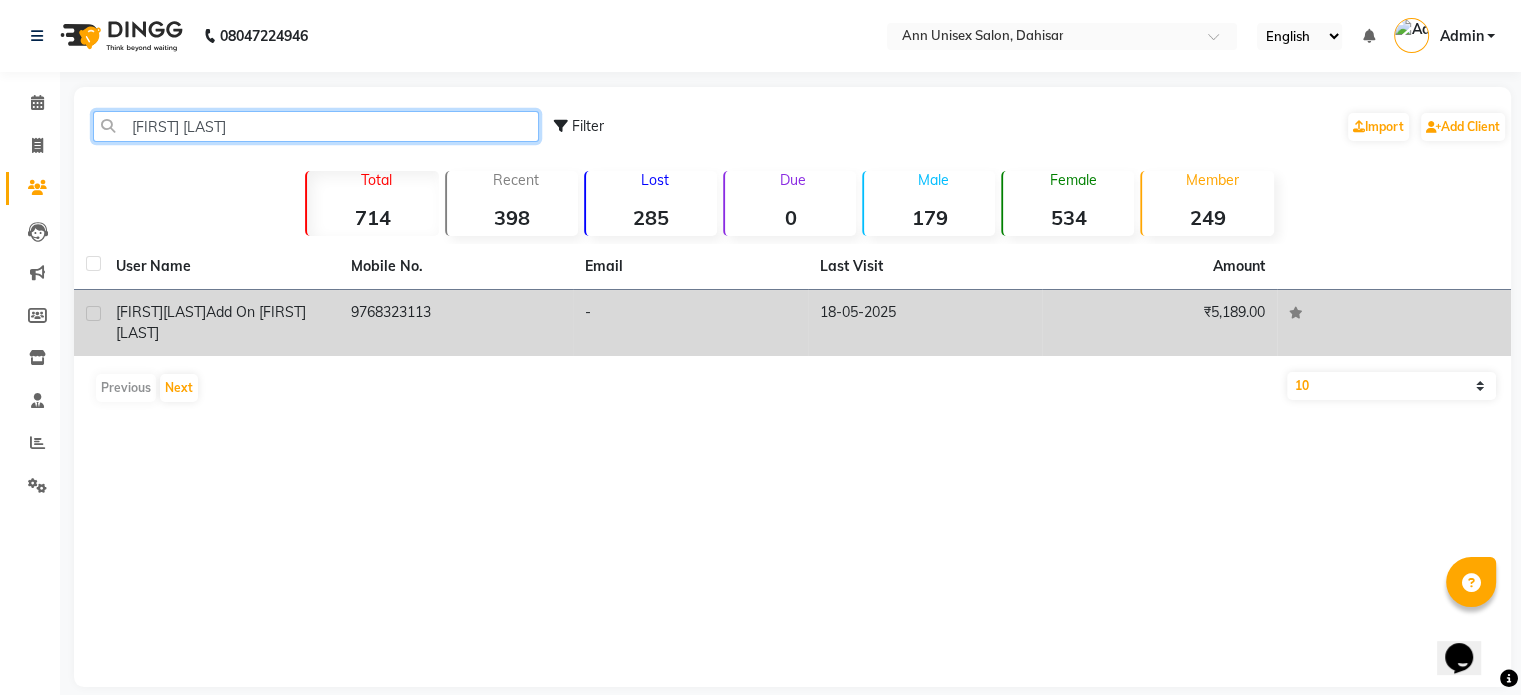 type on "[FIRST] [LAST]" 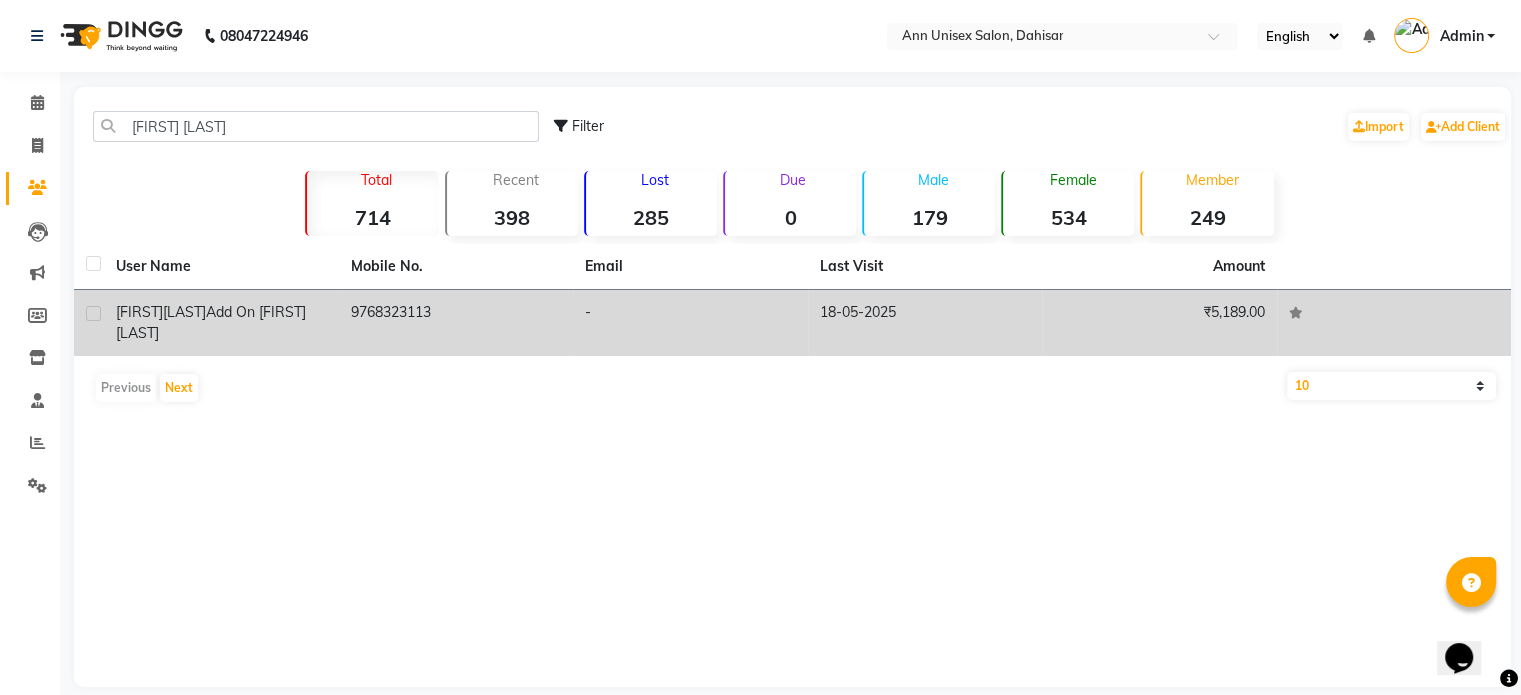 click on "add on [FIRST] [LAST]" 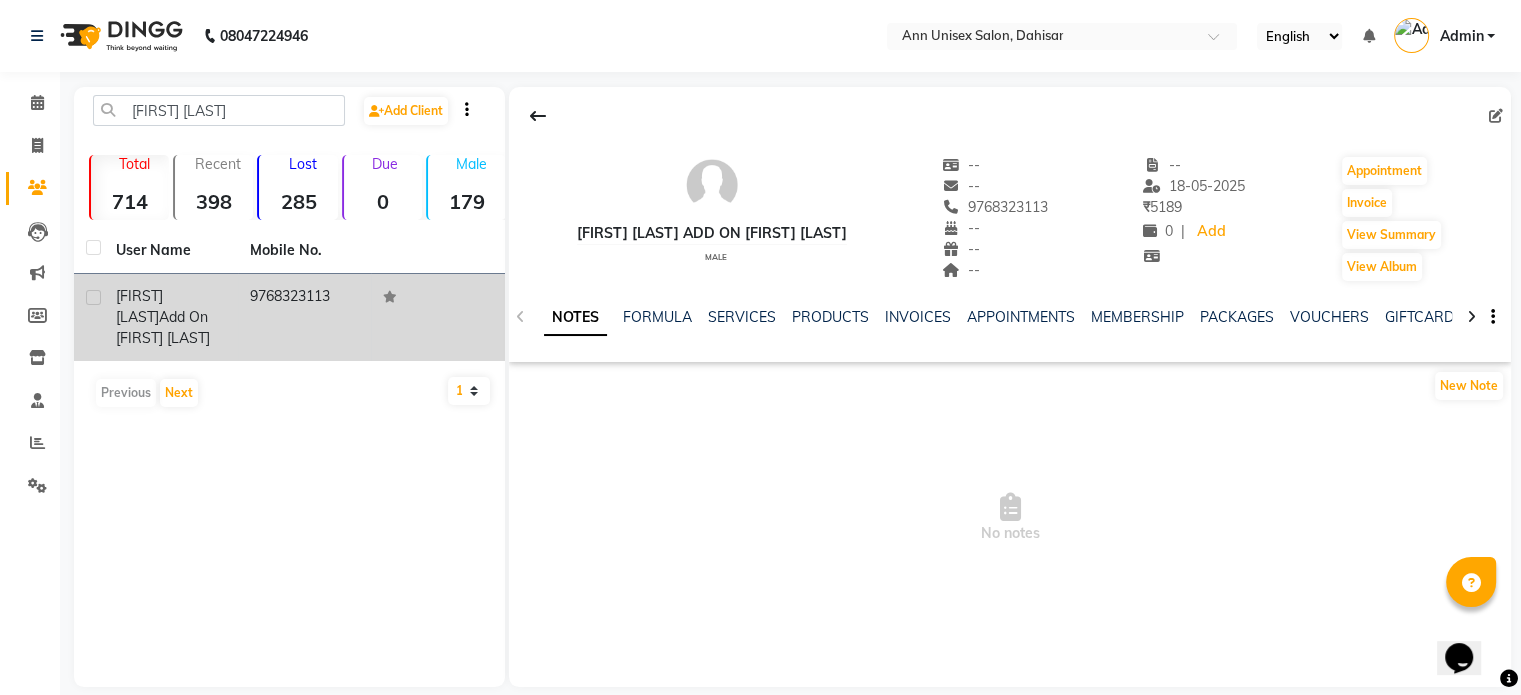 click on "9768323113" 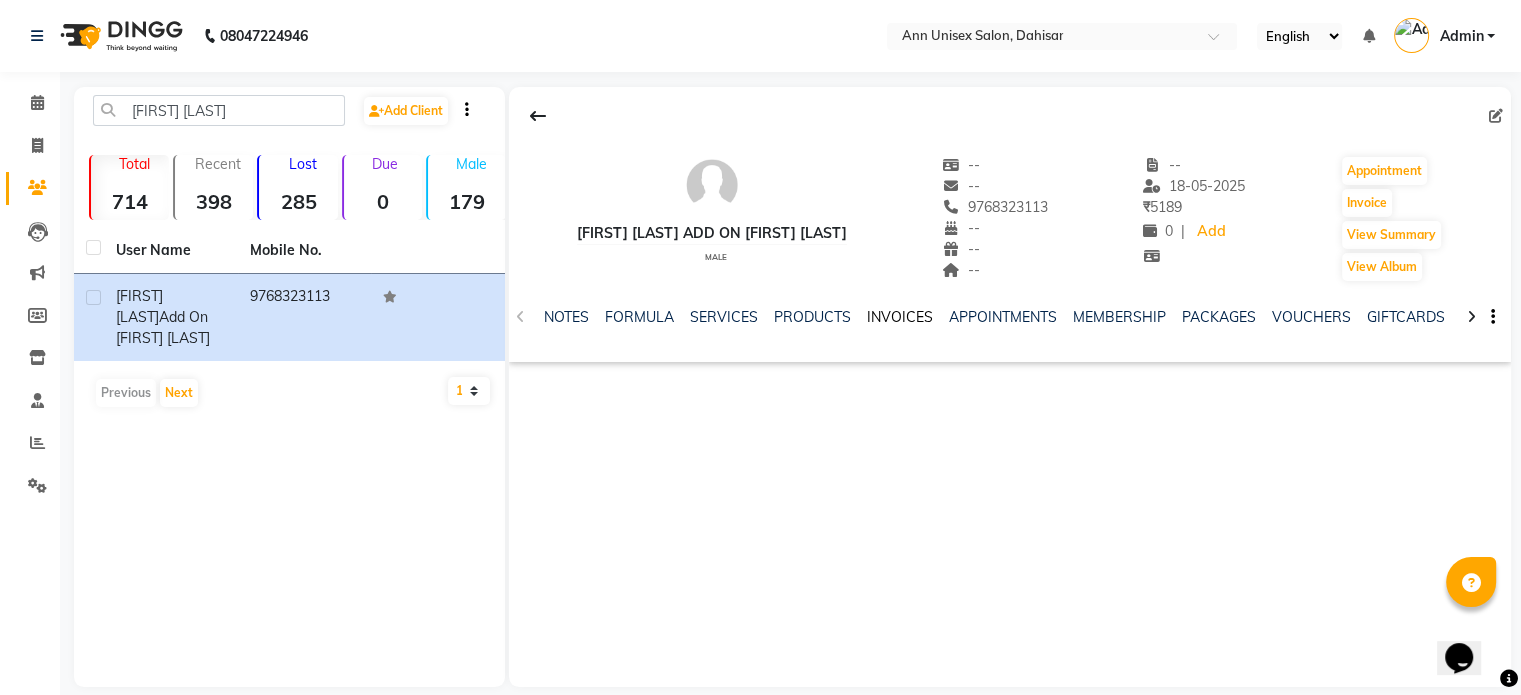 click on "INVOICES" 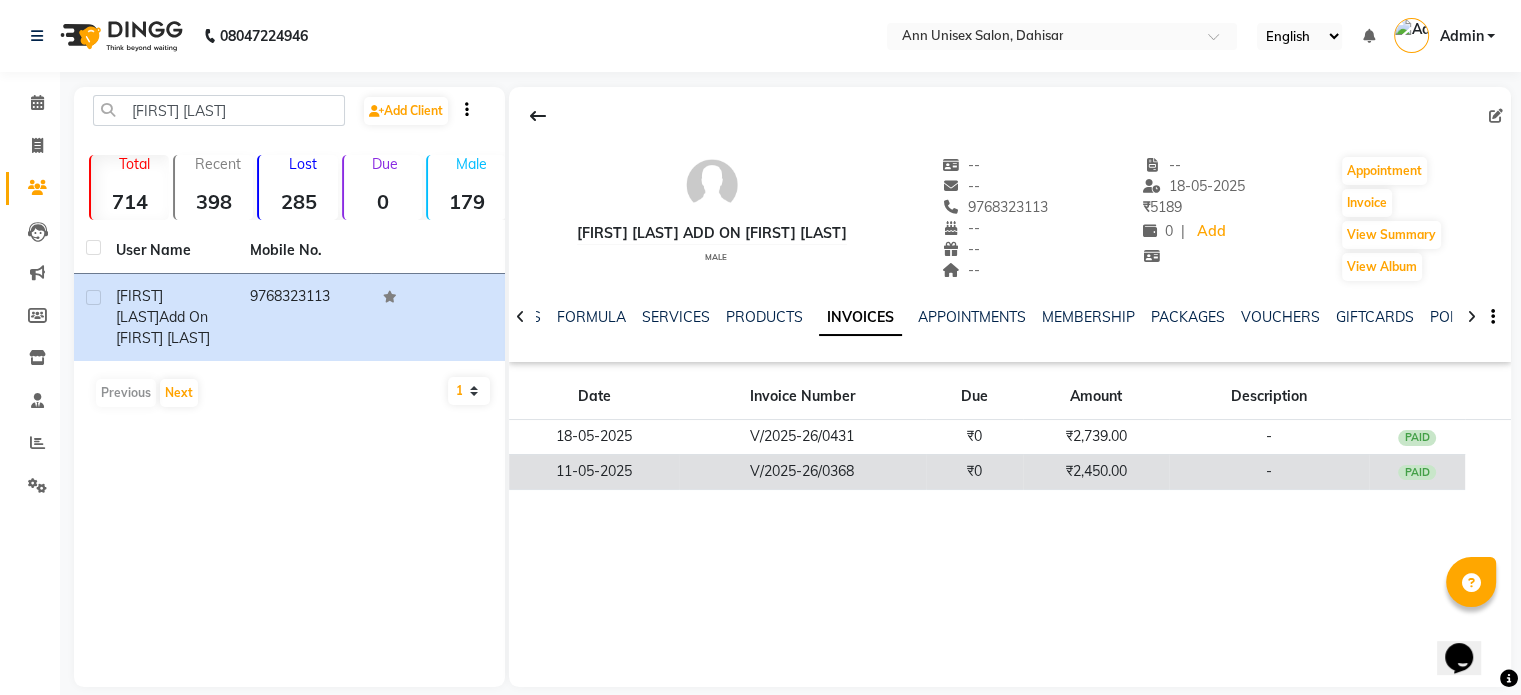 click on "V/2025-26/0368" 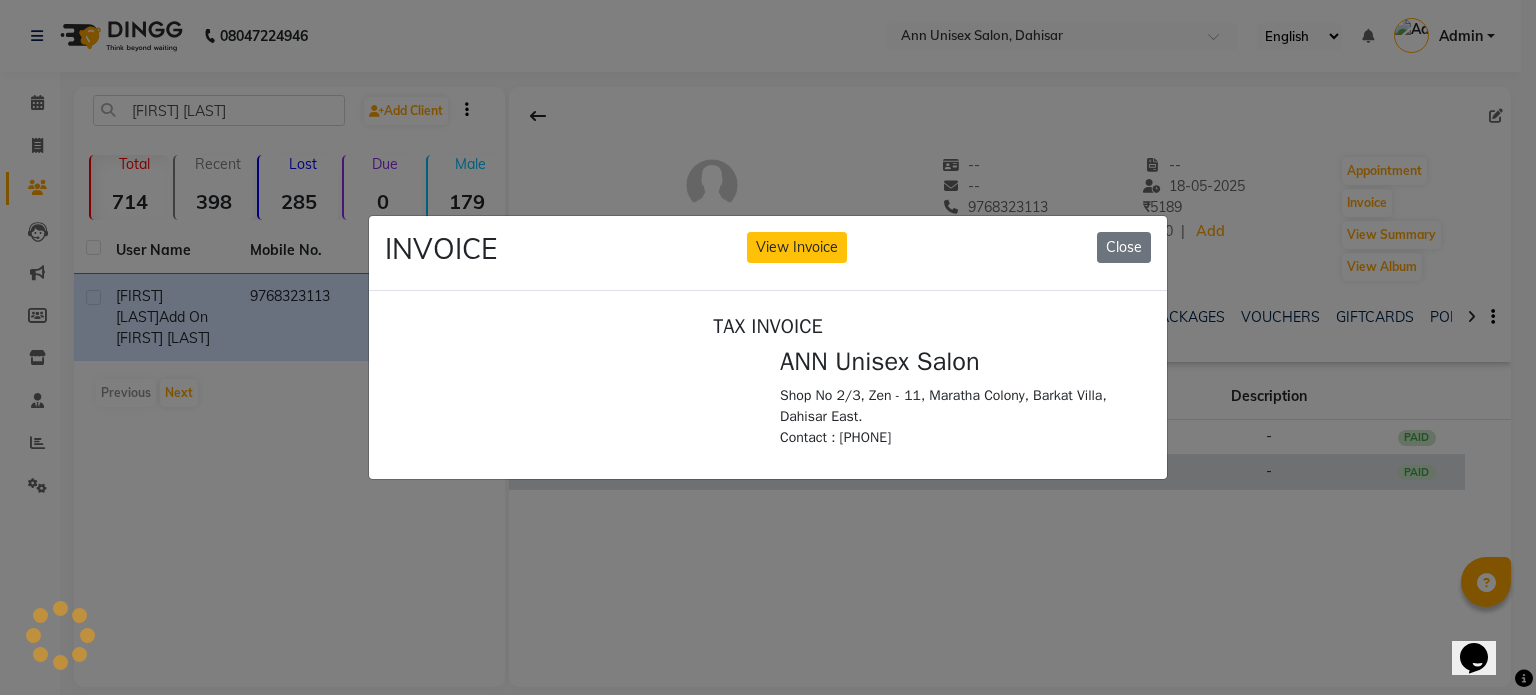scroll, scrollTop: 0, scrollLeft: 0, axis: both 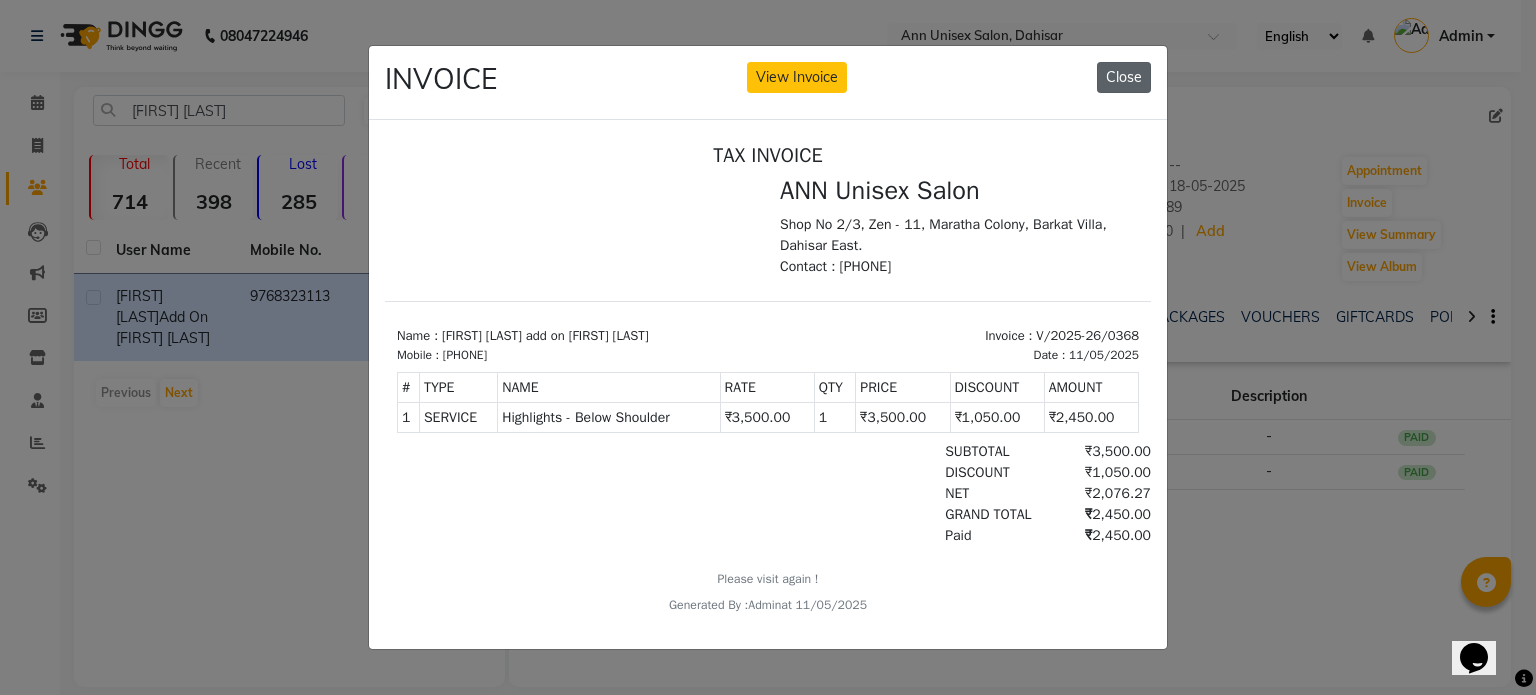 click on "Close" 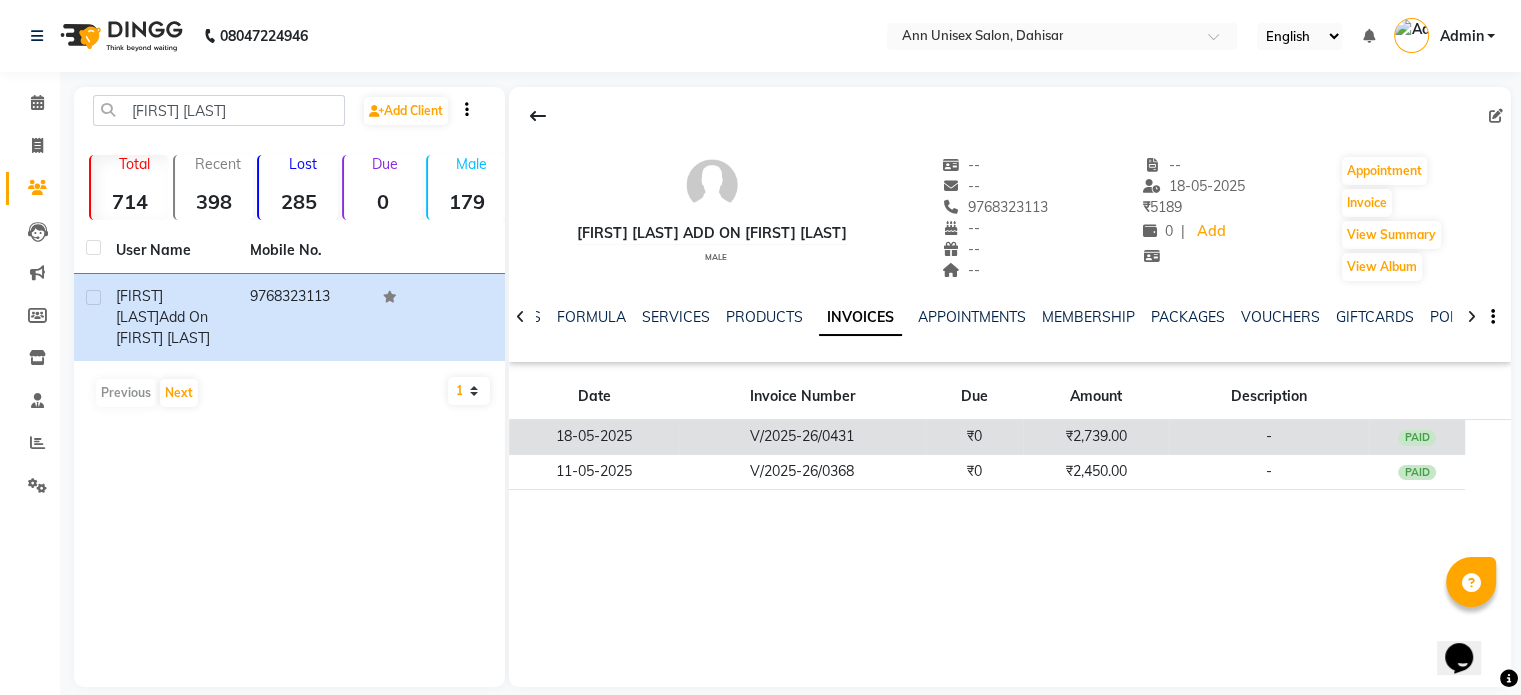 click on "V/2025-26/0431" 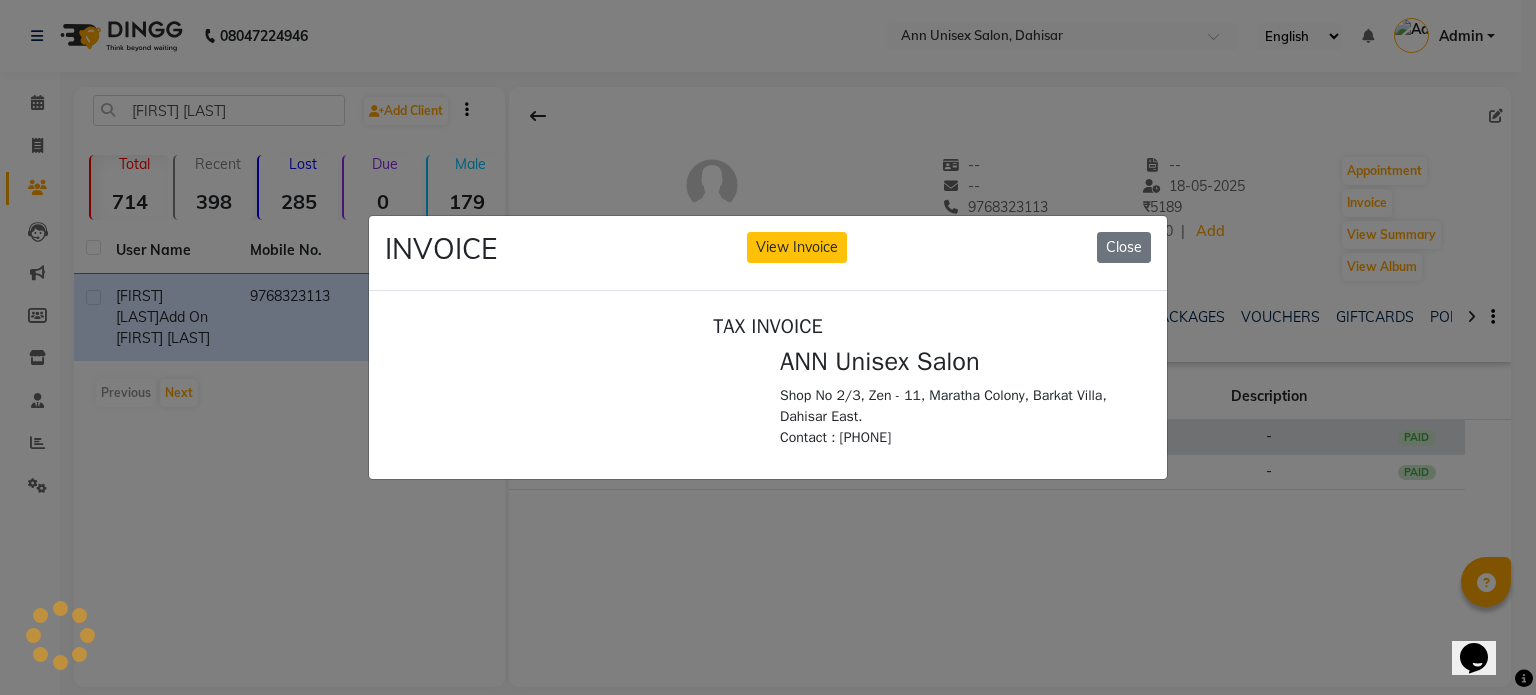scroll, scrollTop: 0, scrollLeft: 0, axis: both 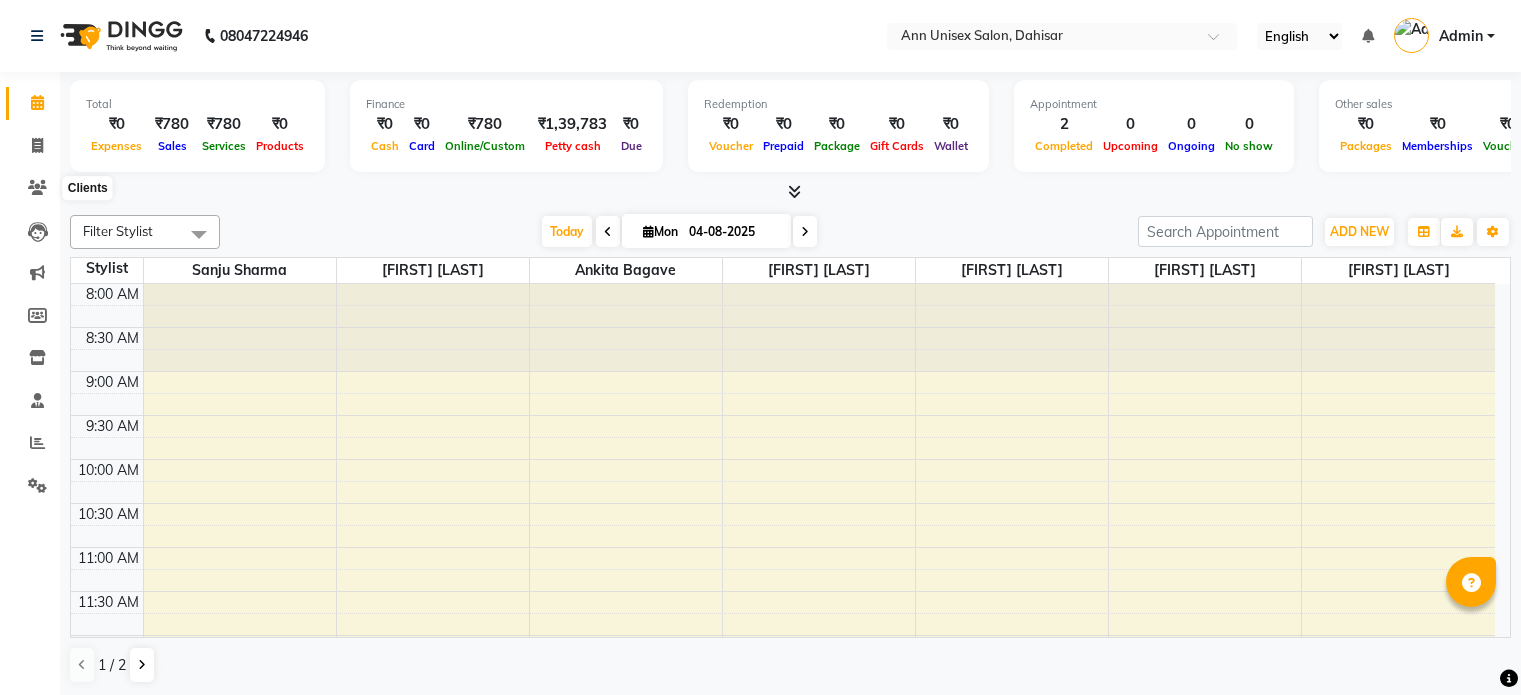 click 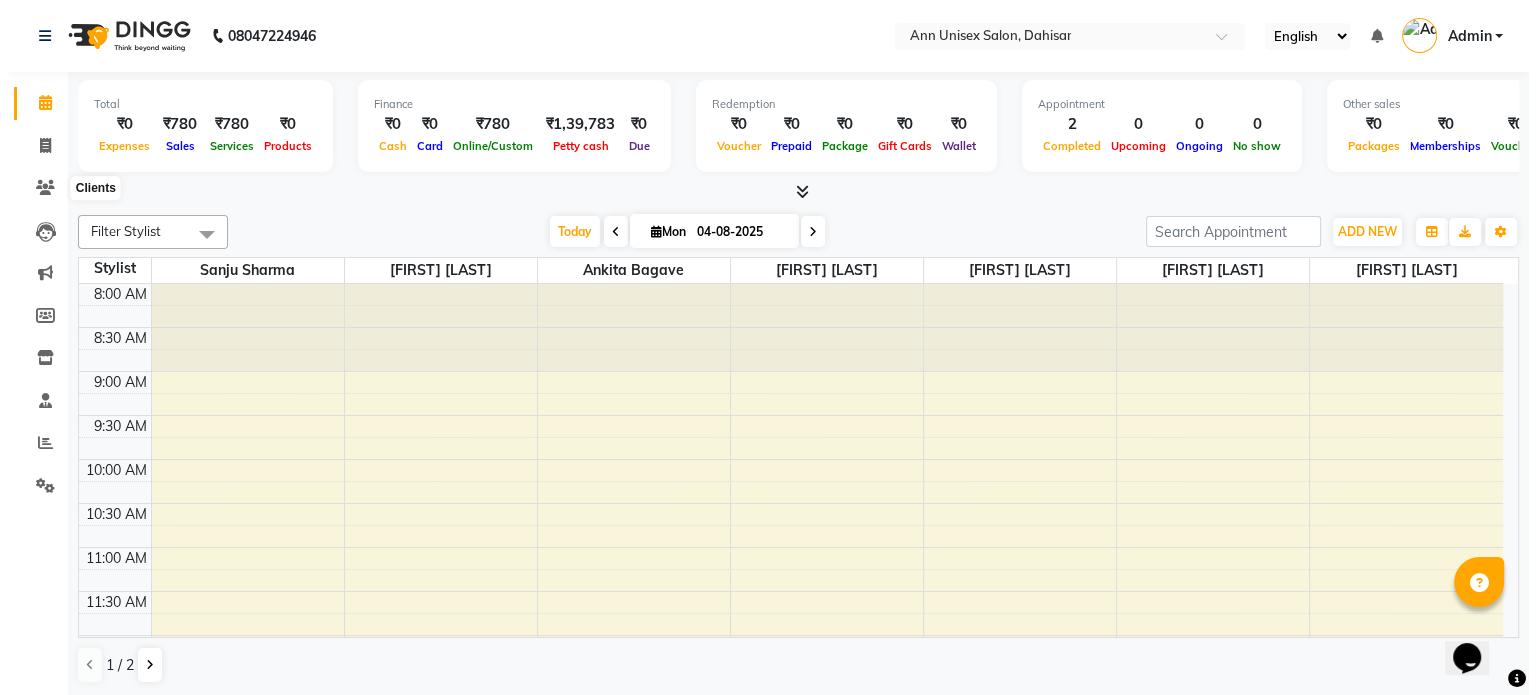 scroll, scrollTop: 0, scrollLeft: 0, axis: both 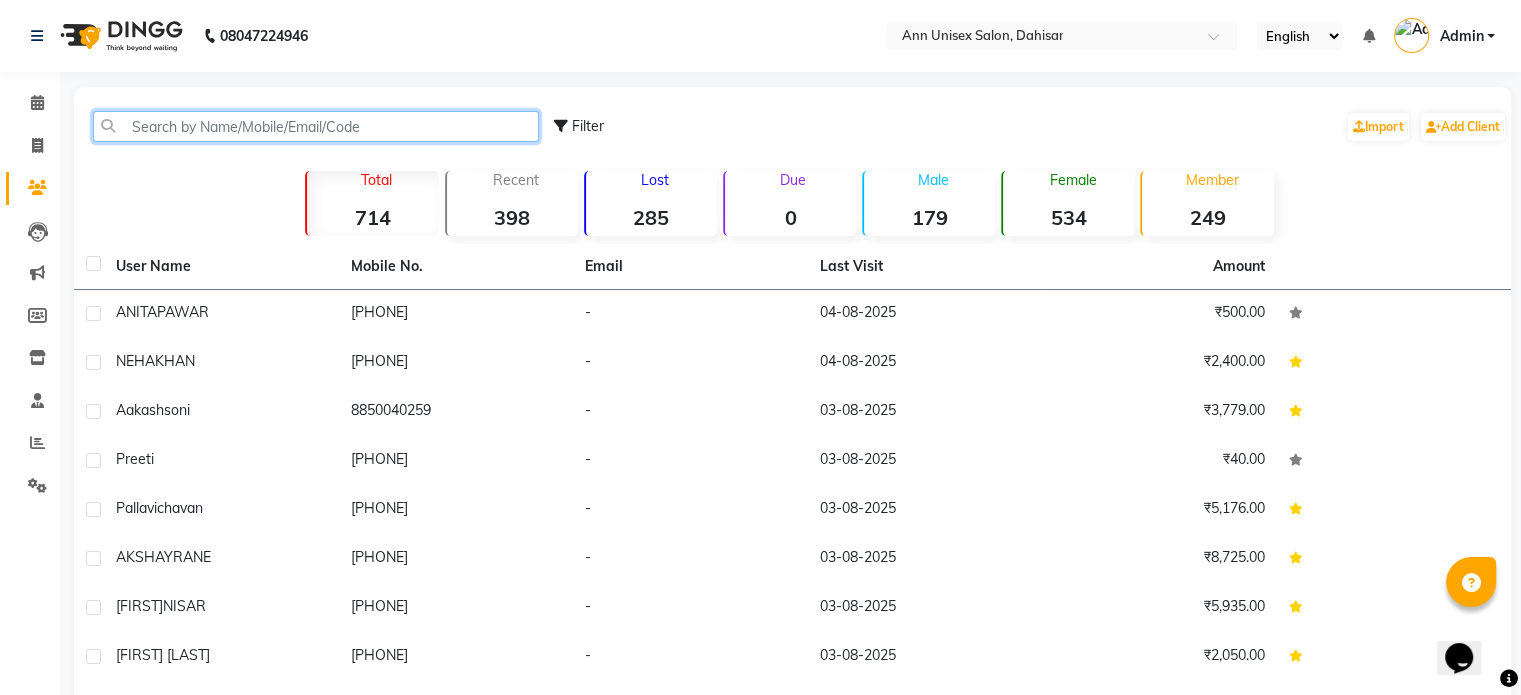 click 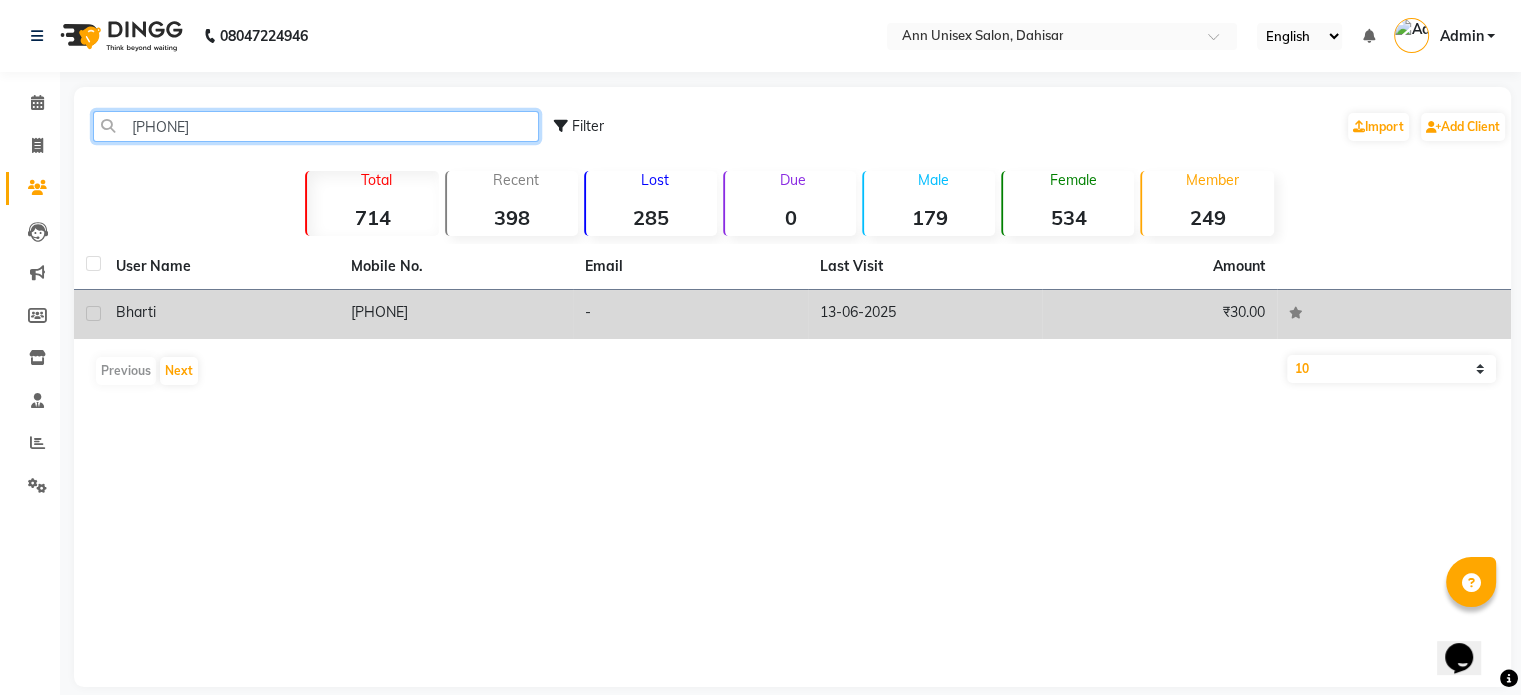type on "986749" 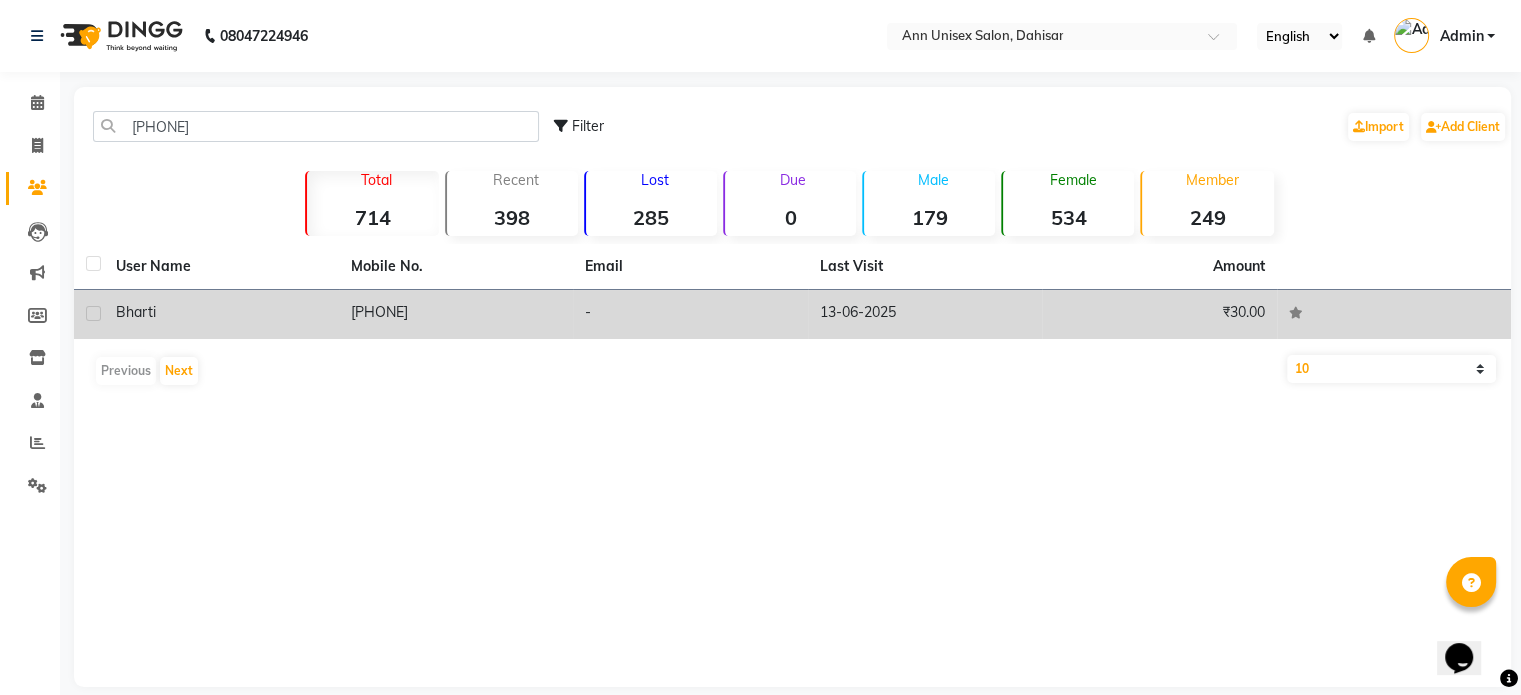 click on "9867493165" 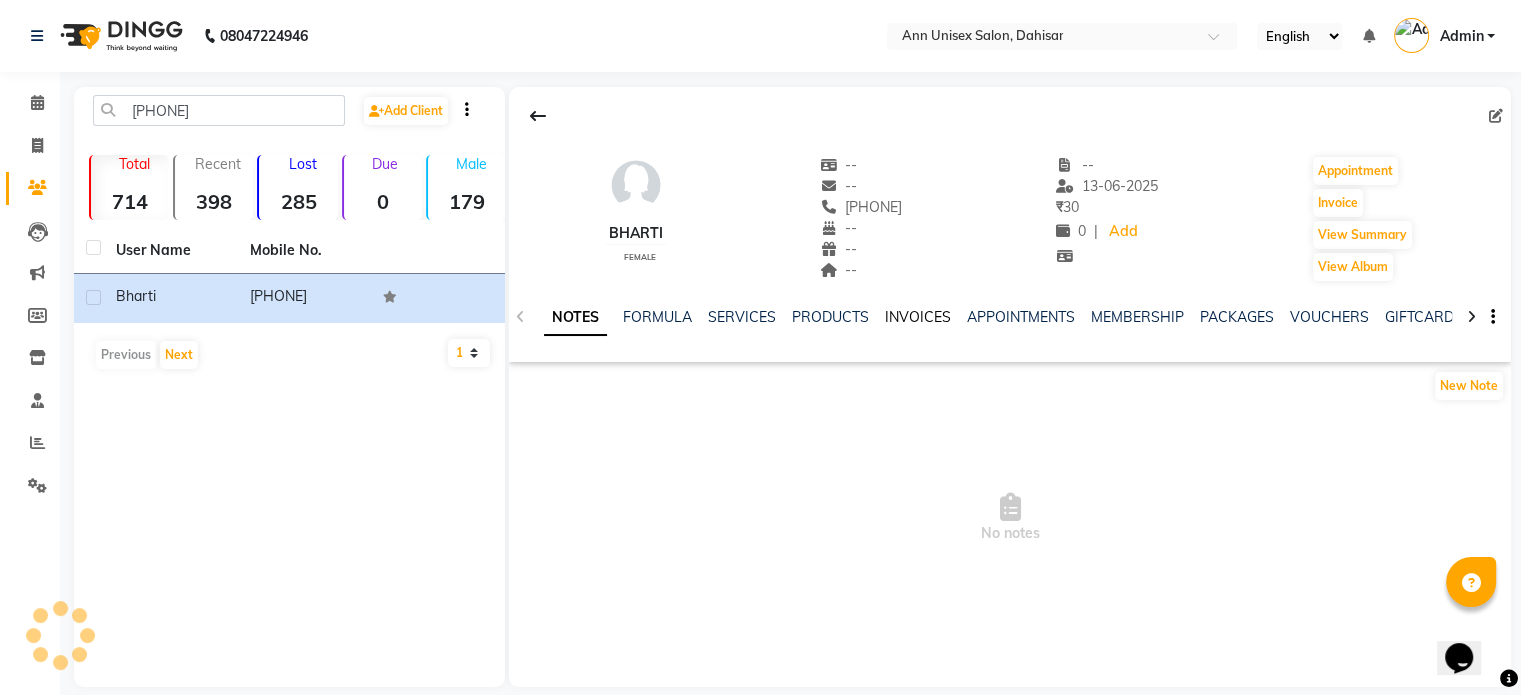click on "INVOICES" 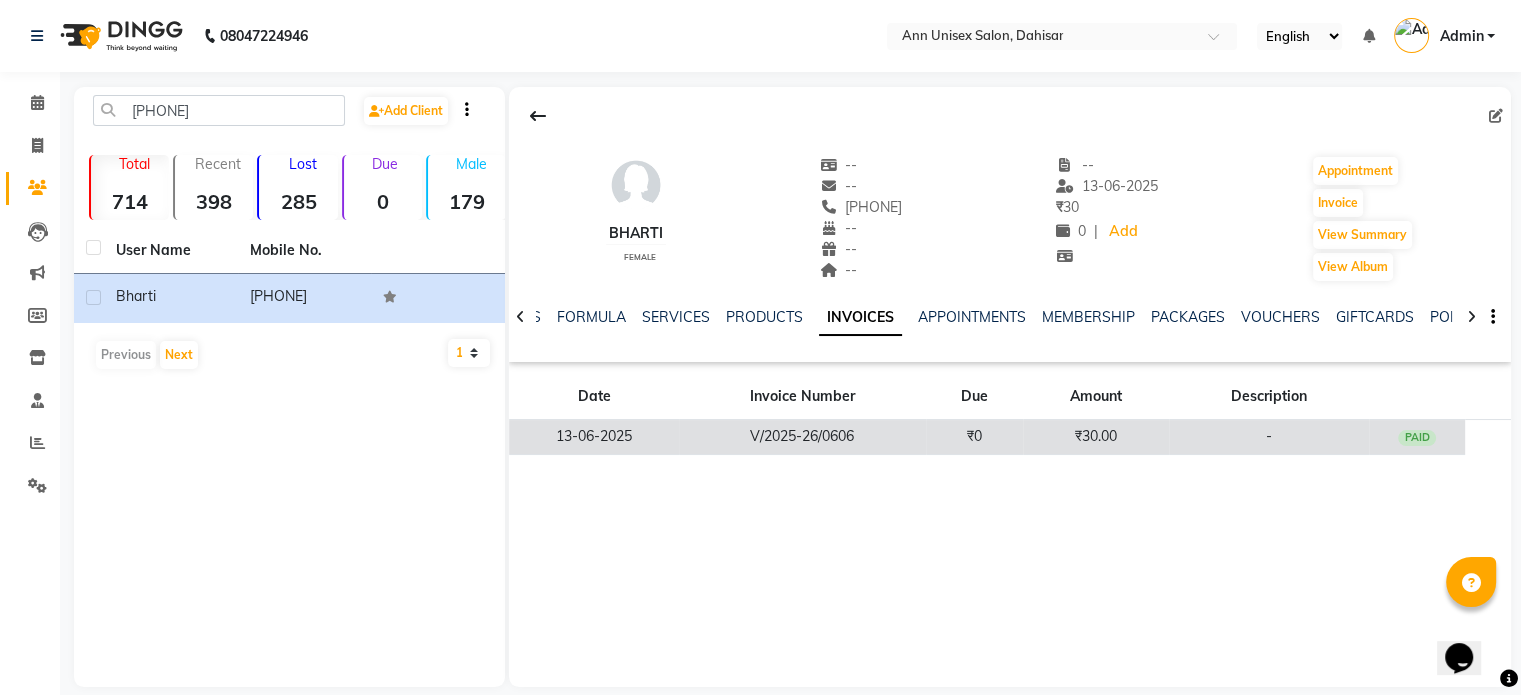 click on "V/2025-26/0606" 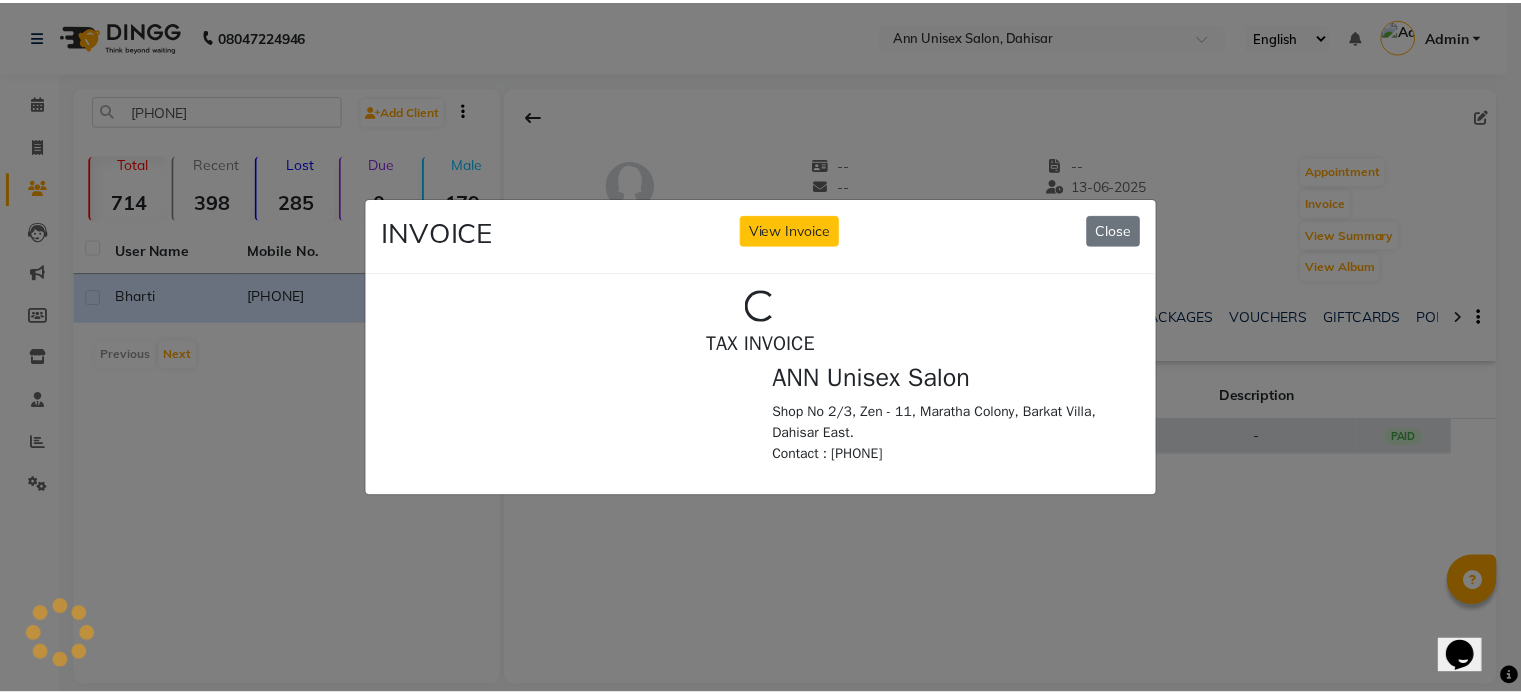 scroll, scrollTop: 0, scrollLeft: 0, axis: both 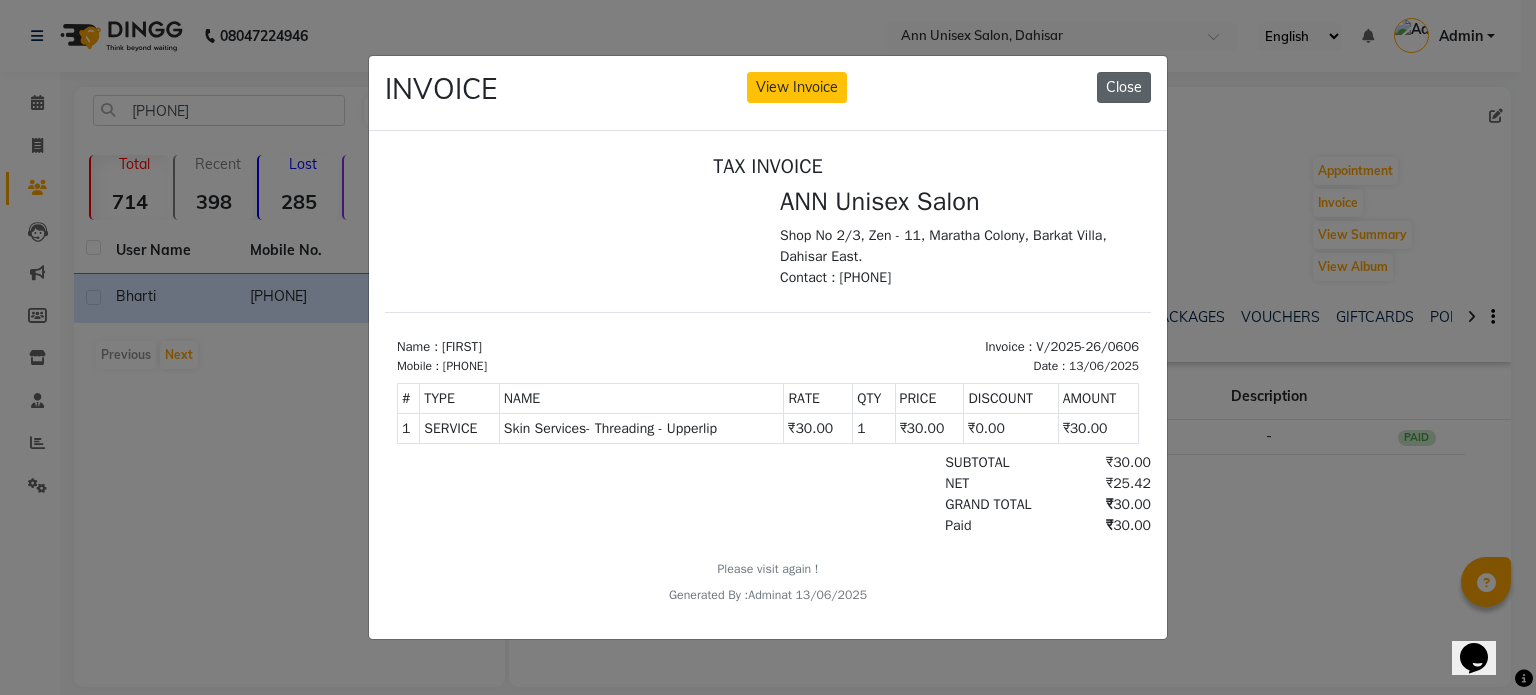 click on "Close" 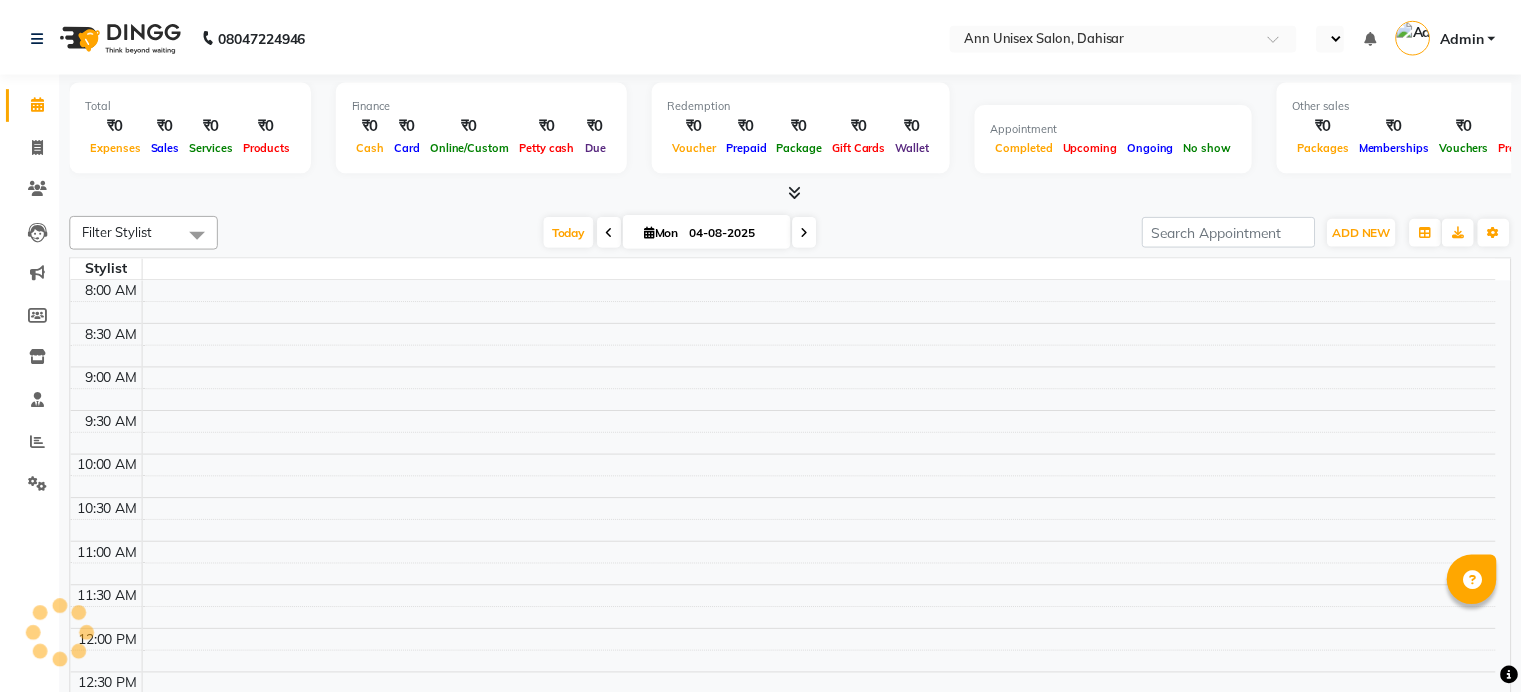 scroll, scrollTop: 0, scrollLeft: 0, axis: both 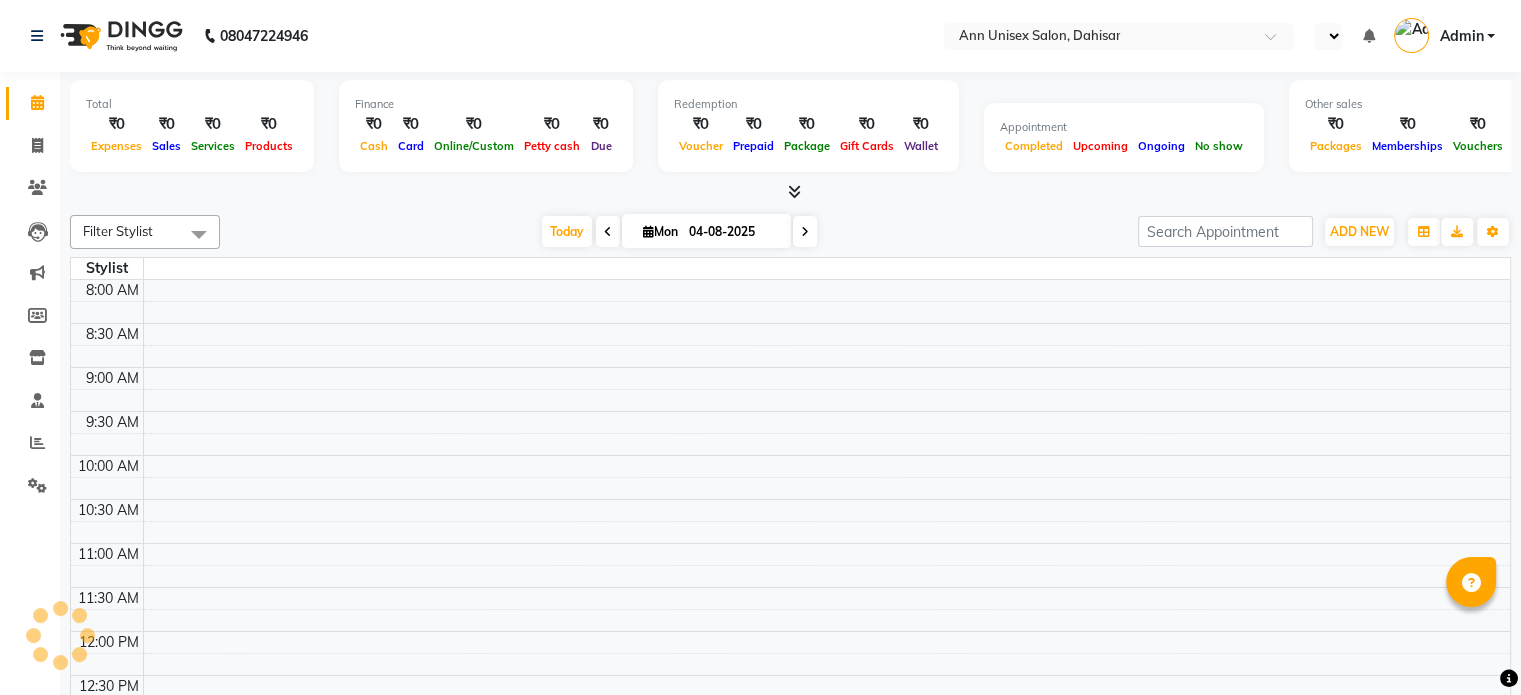 select on "en" 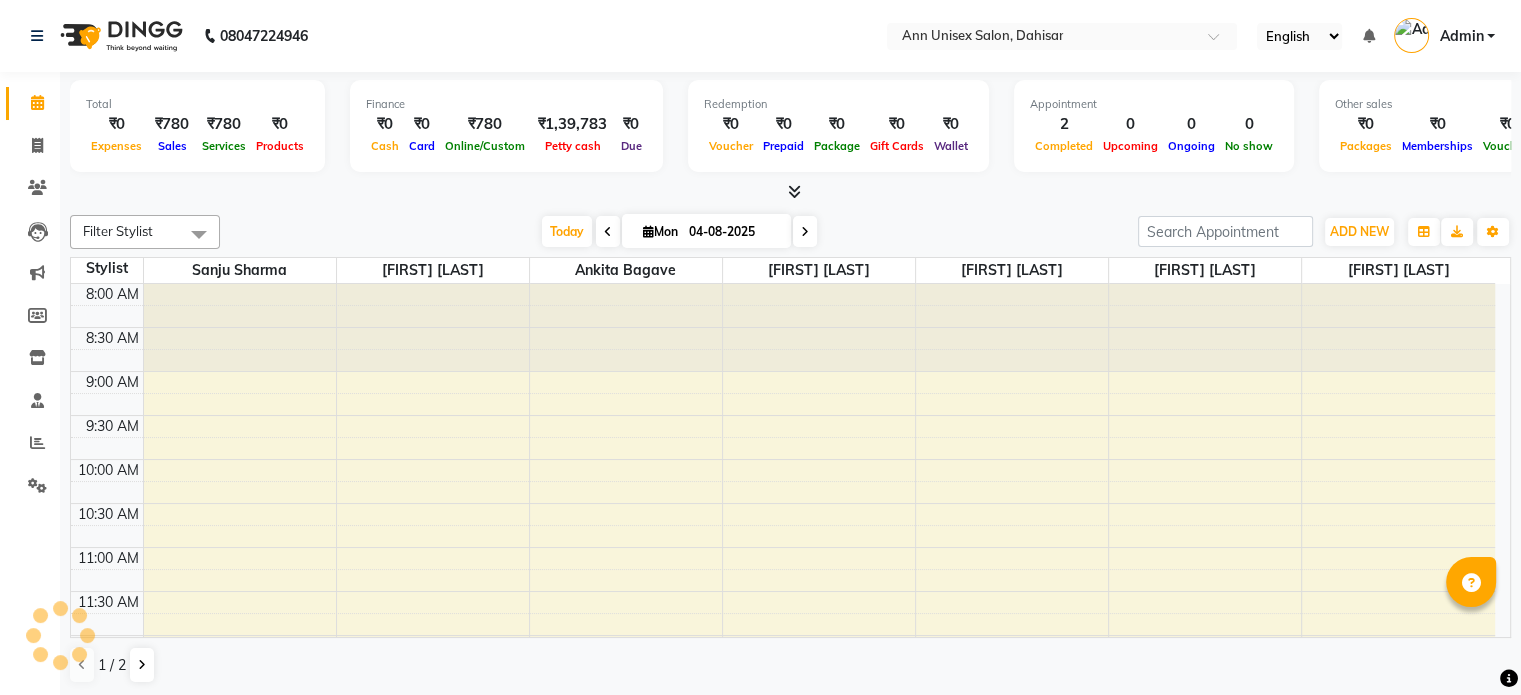 scroll, scrollTop: 0, scrollLeft: 0, axis: both 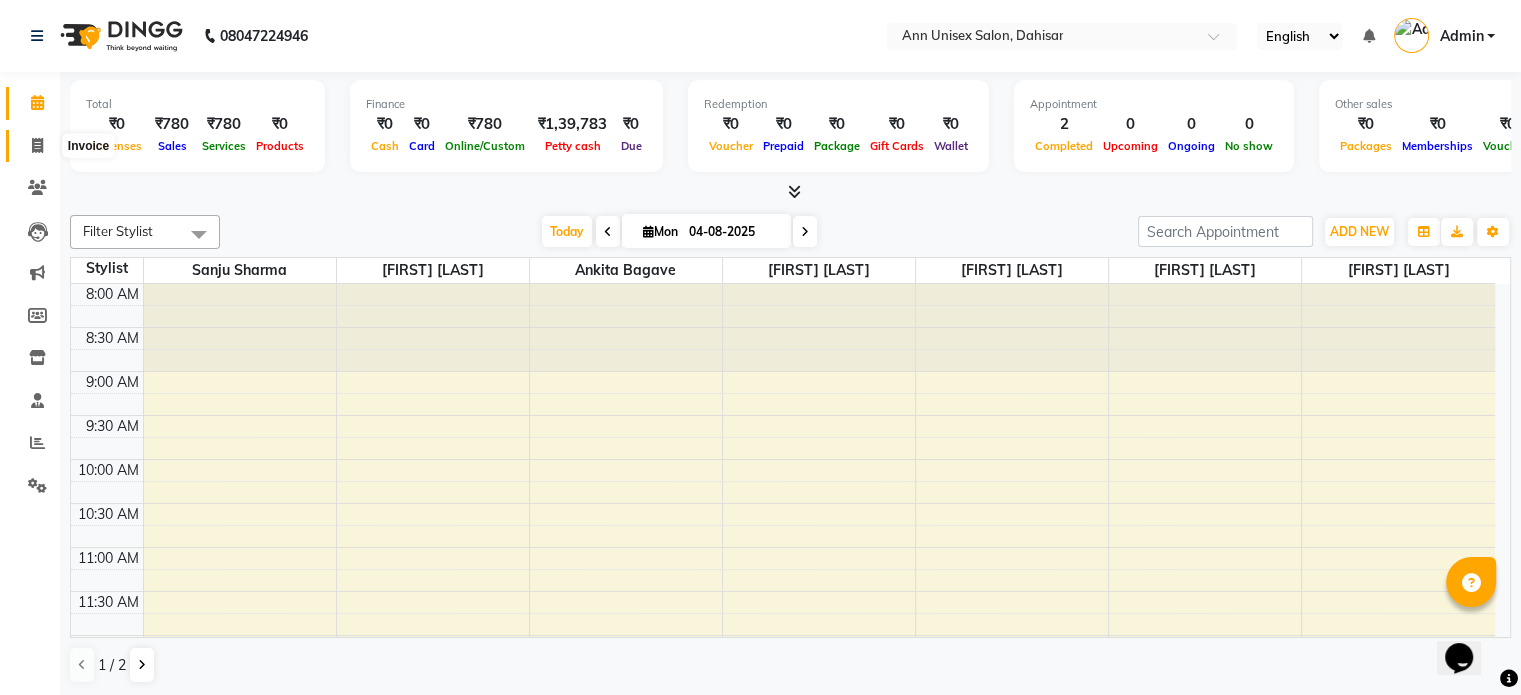 click 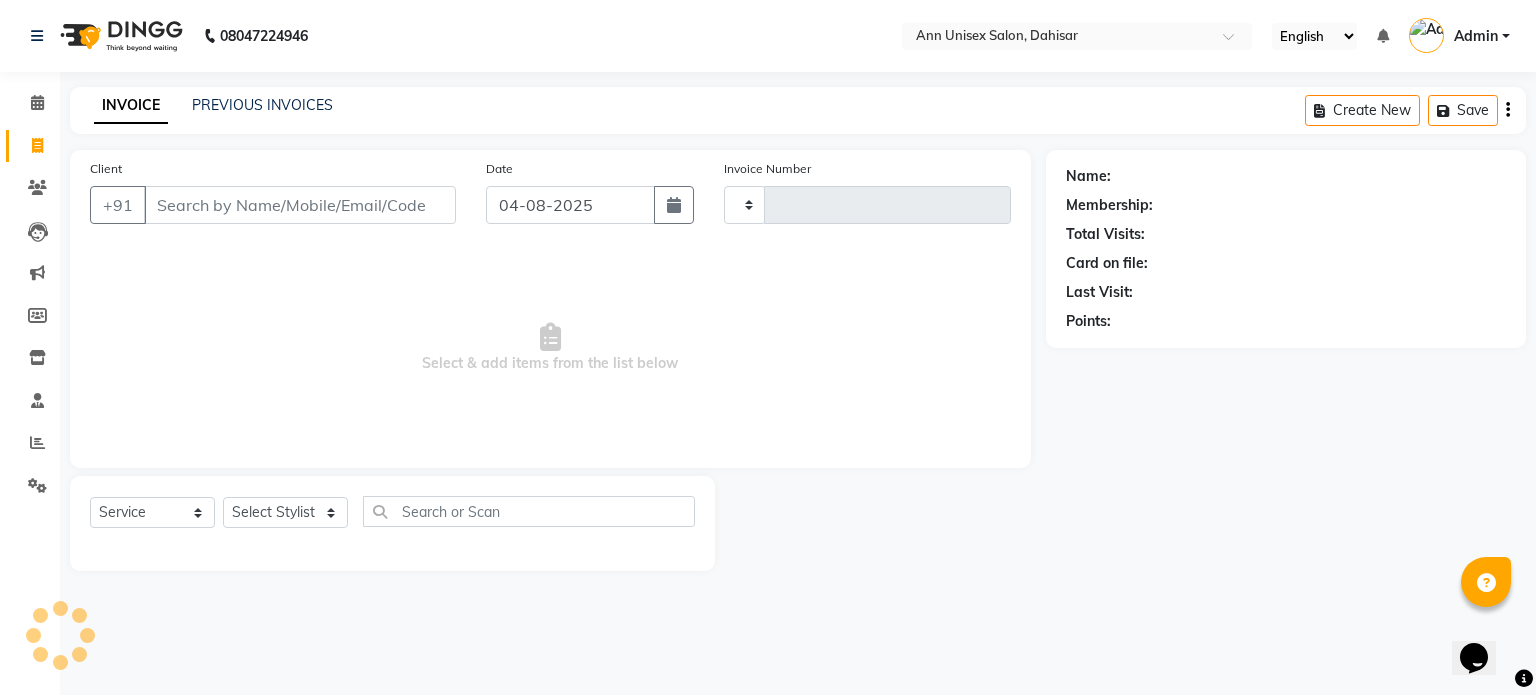 type on "1039" 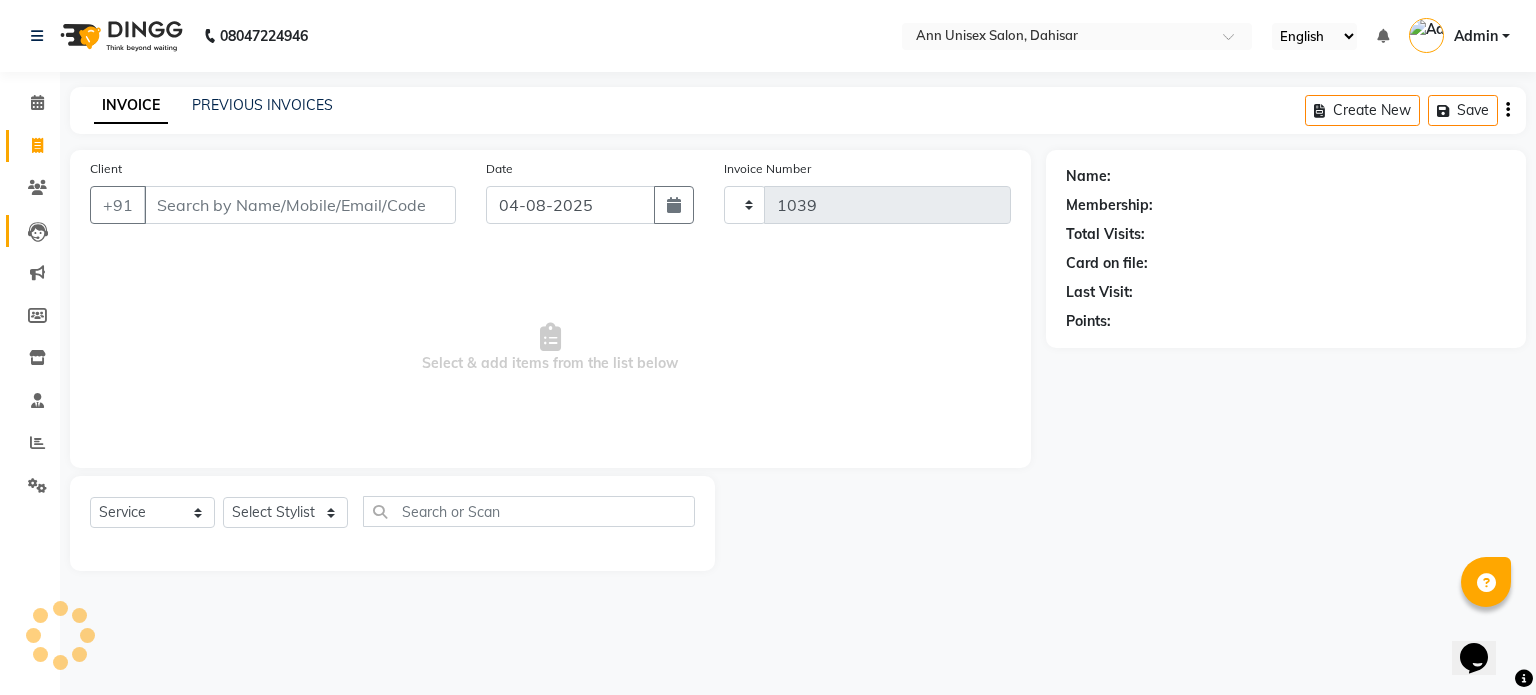 select on "7372" 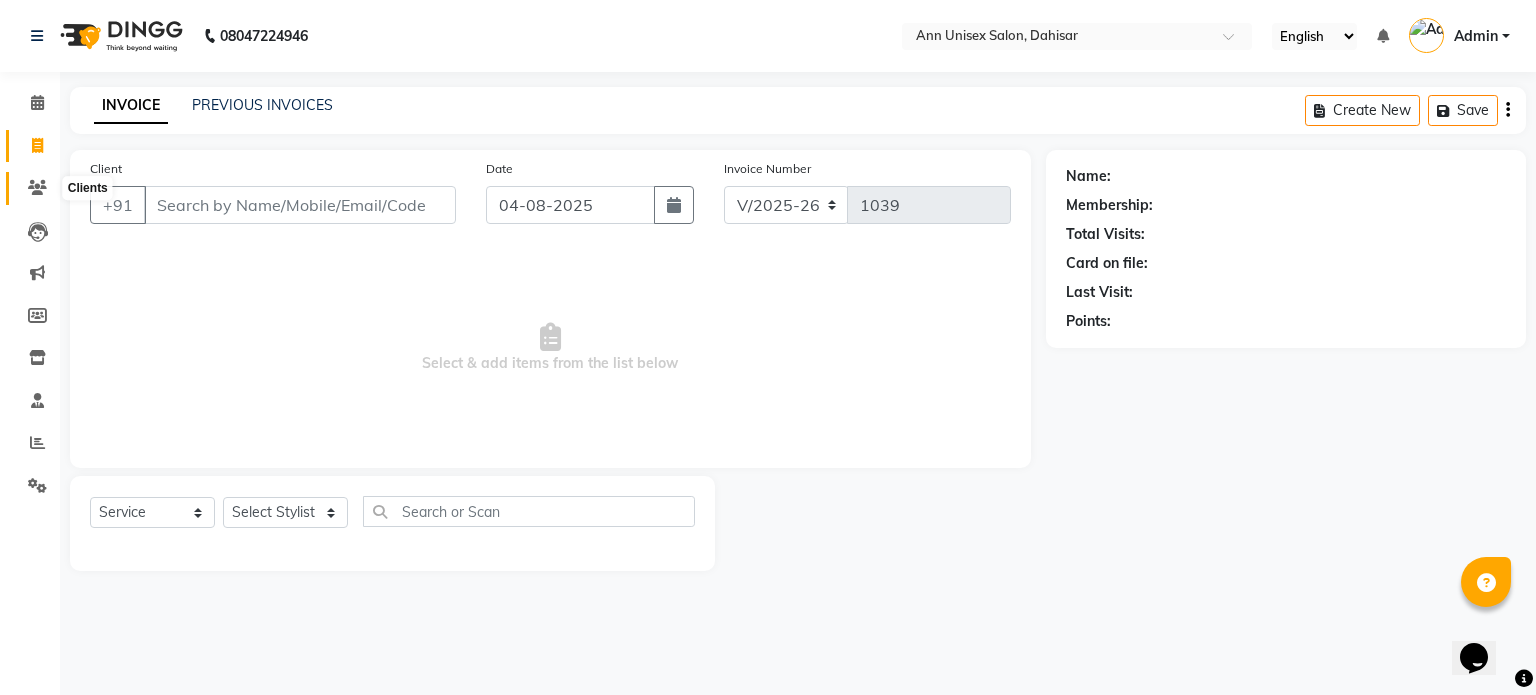 click 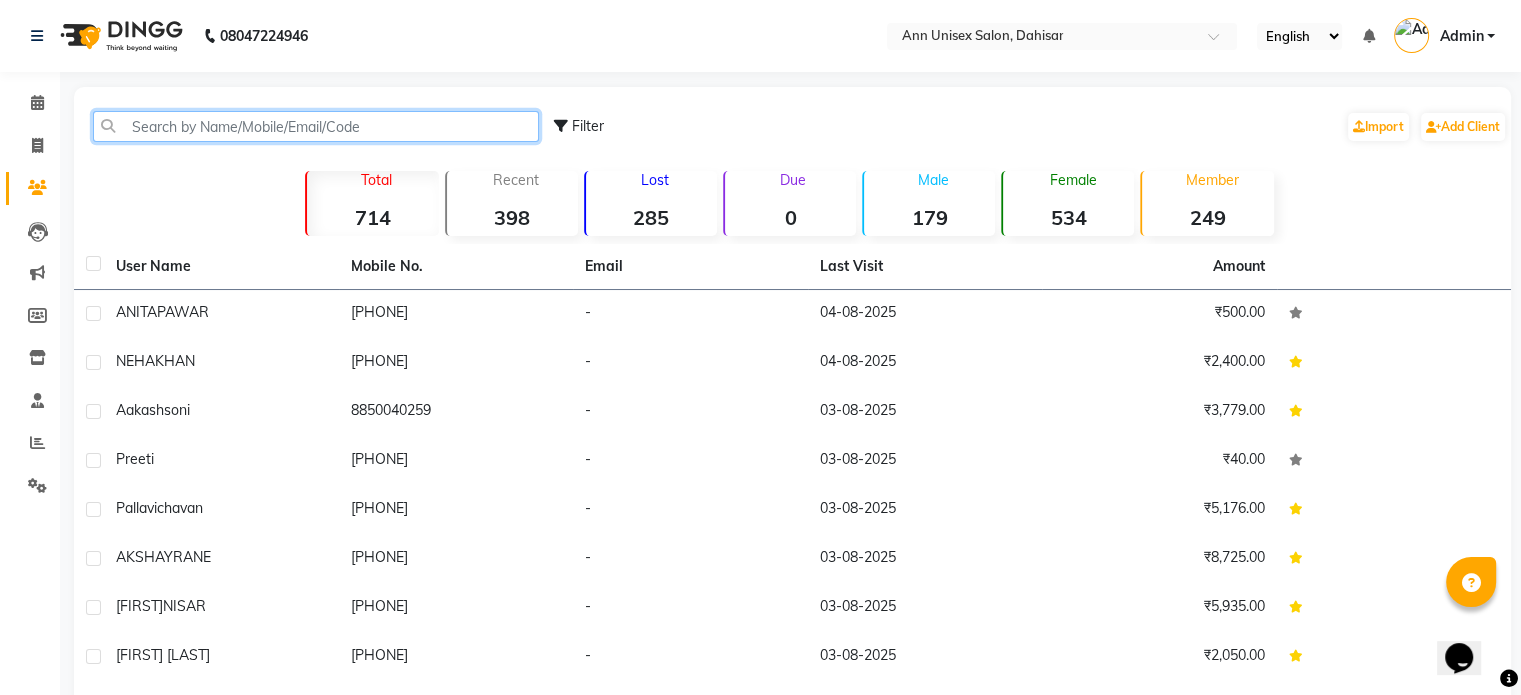 click 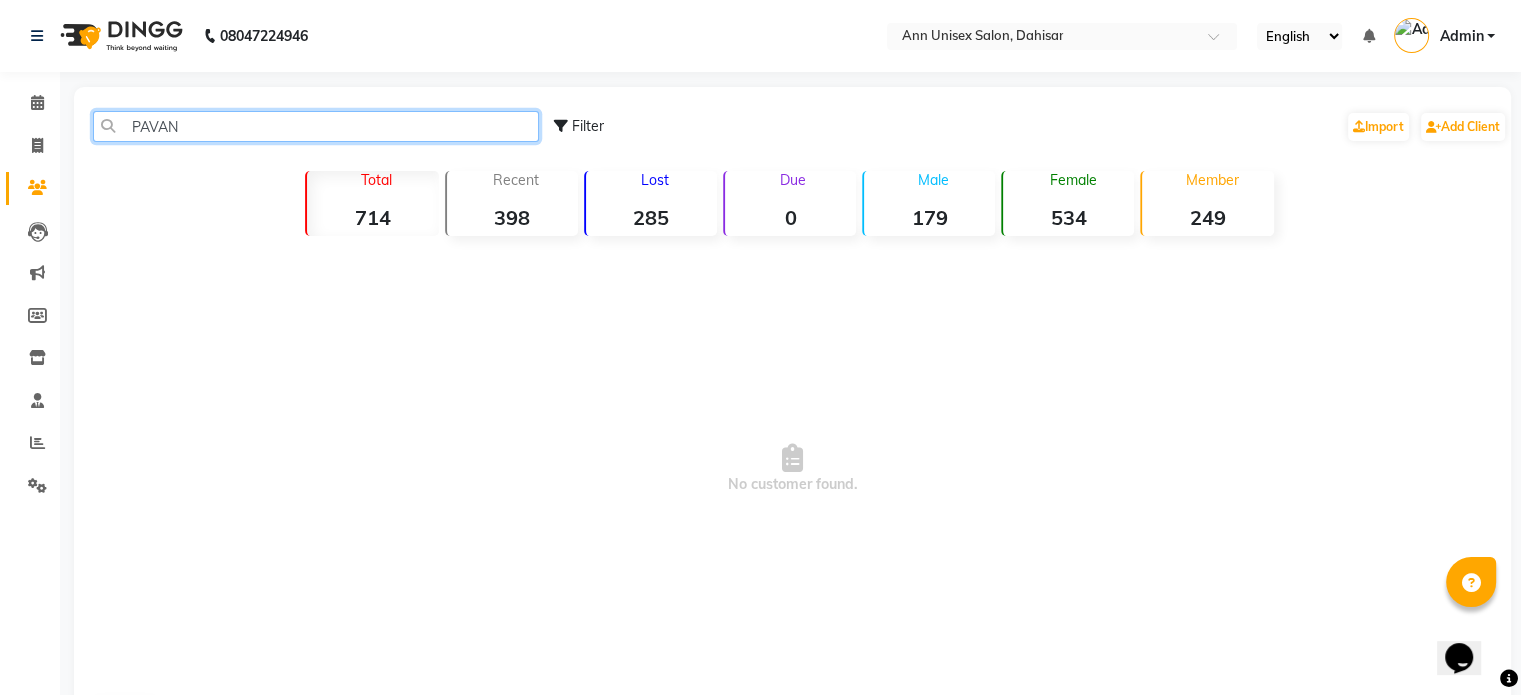 click on "PAVAN" 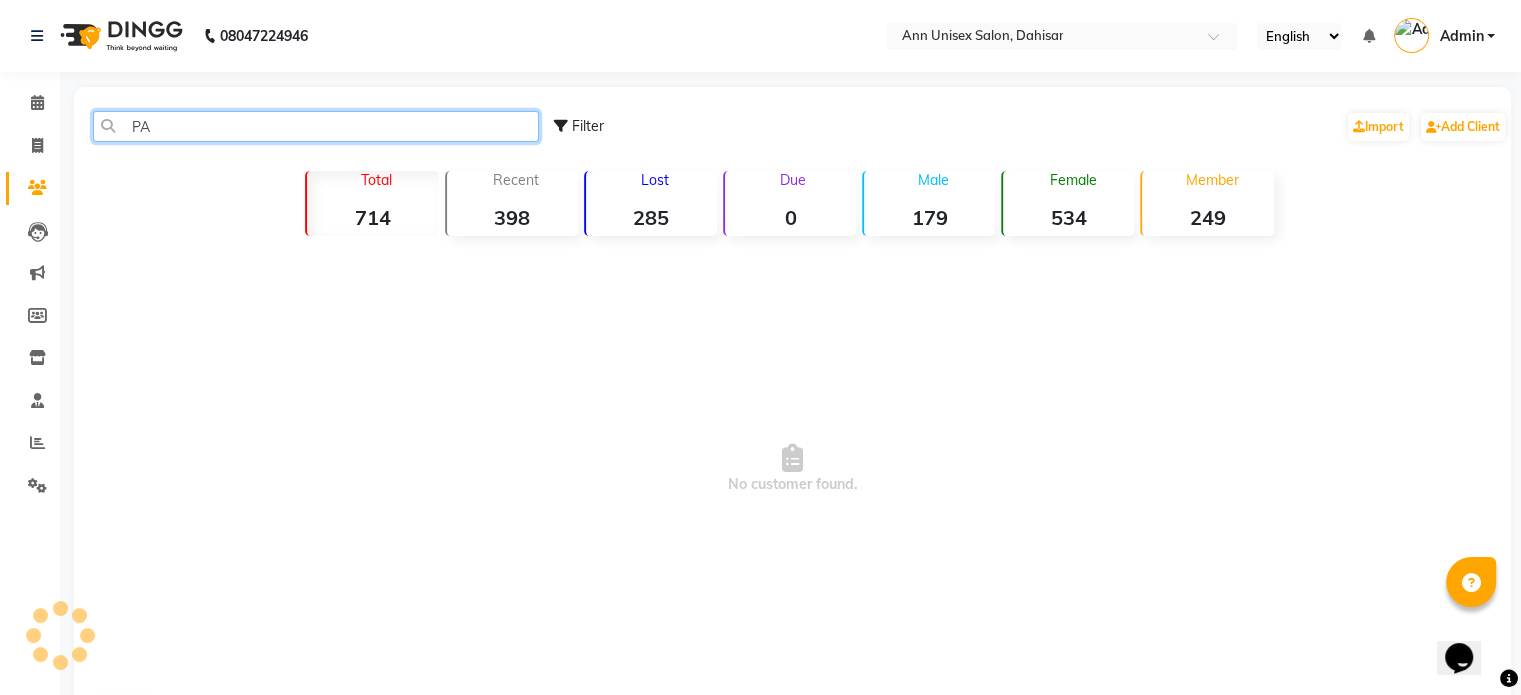 type on "P" 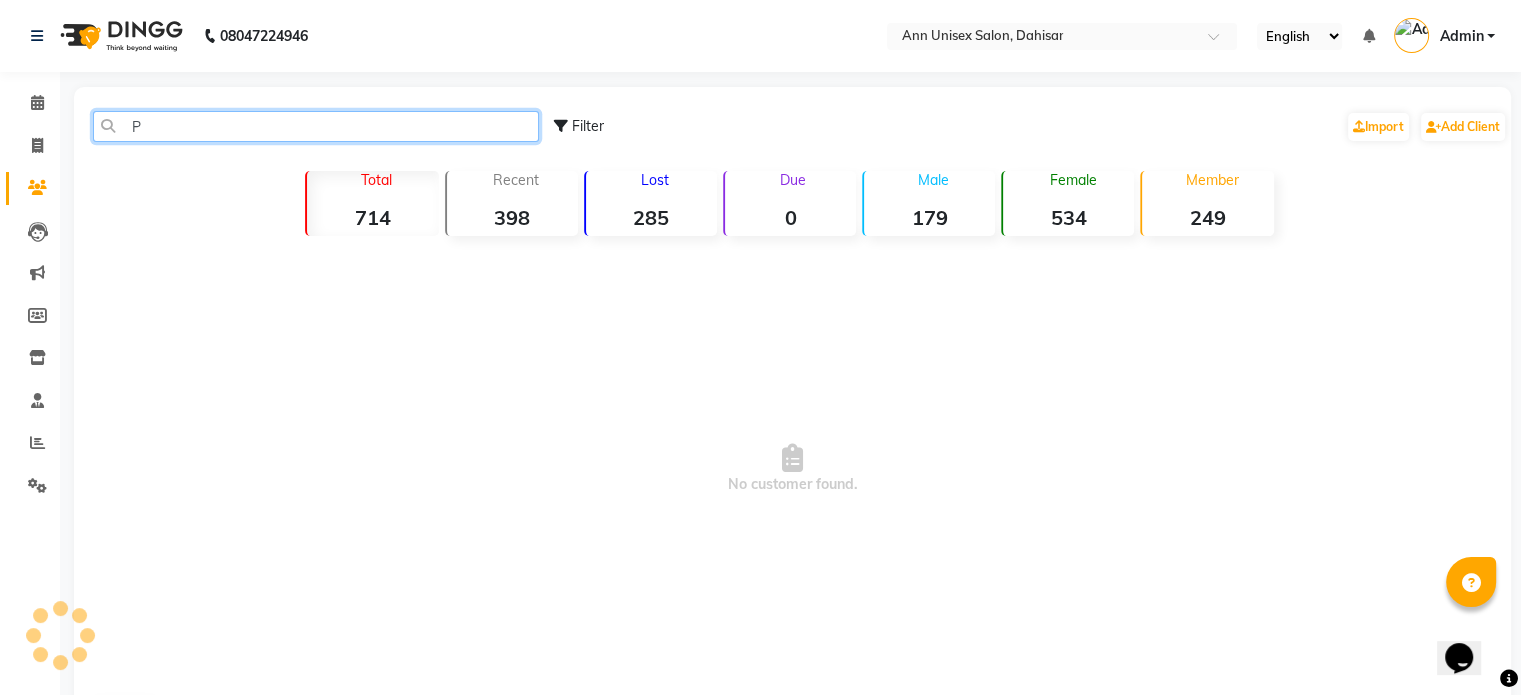 type 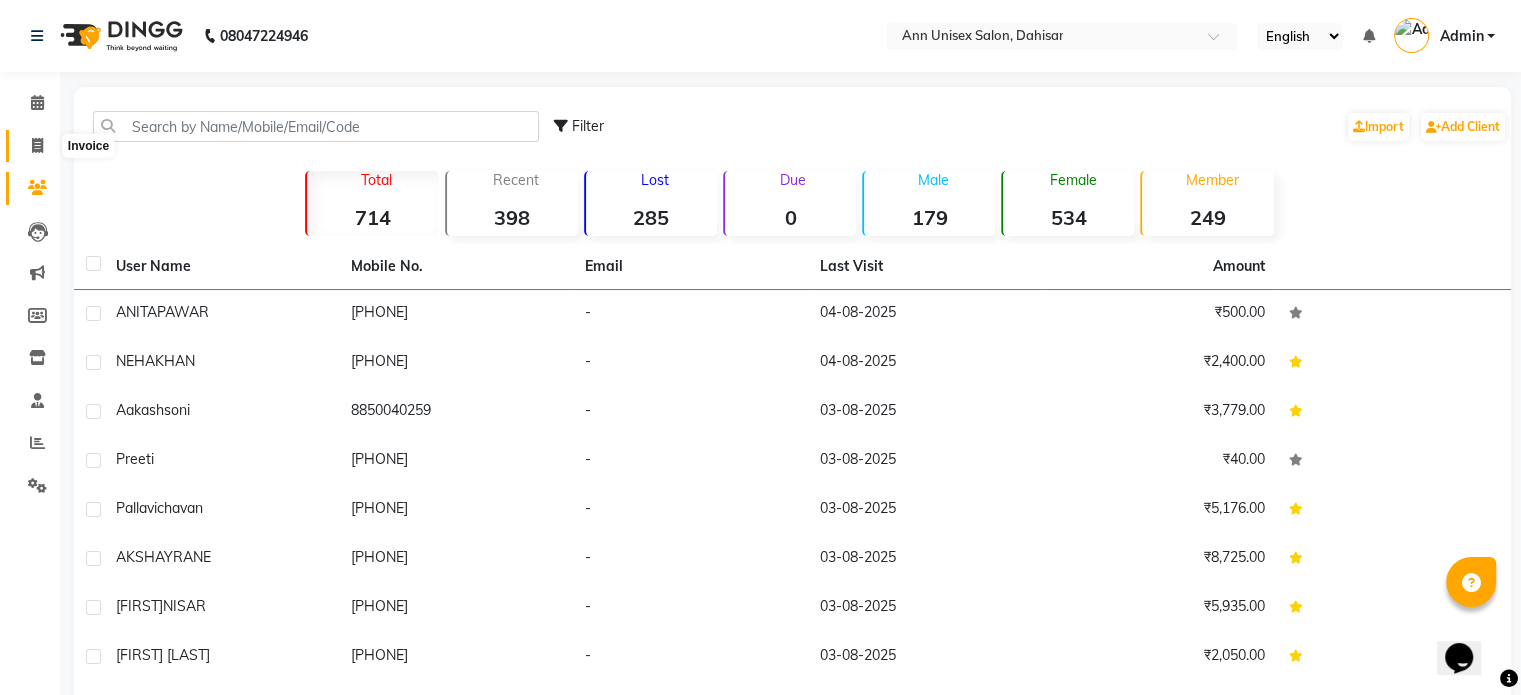 click 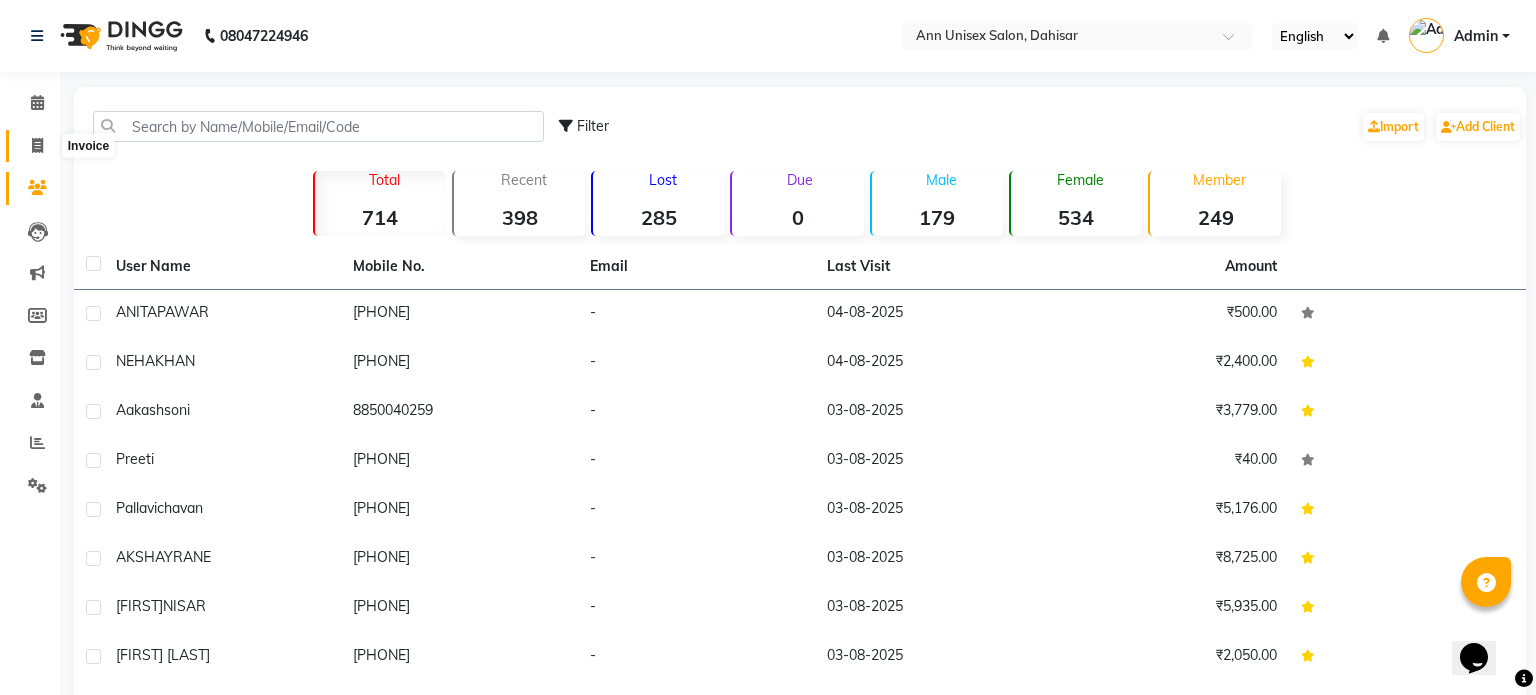 select on "service" 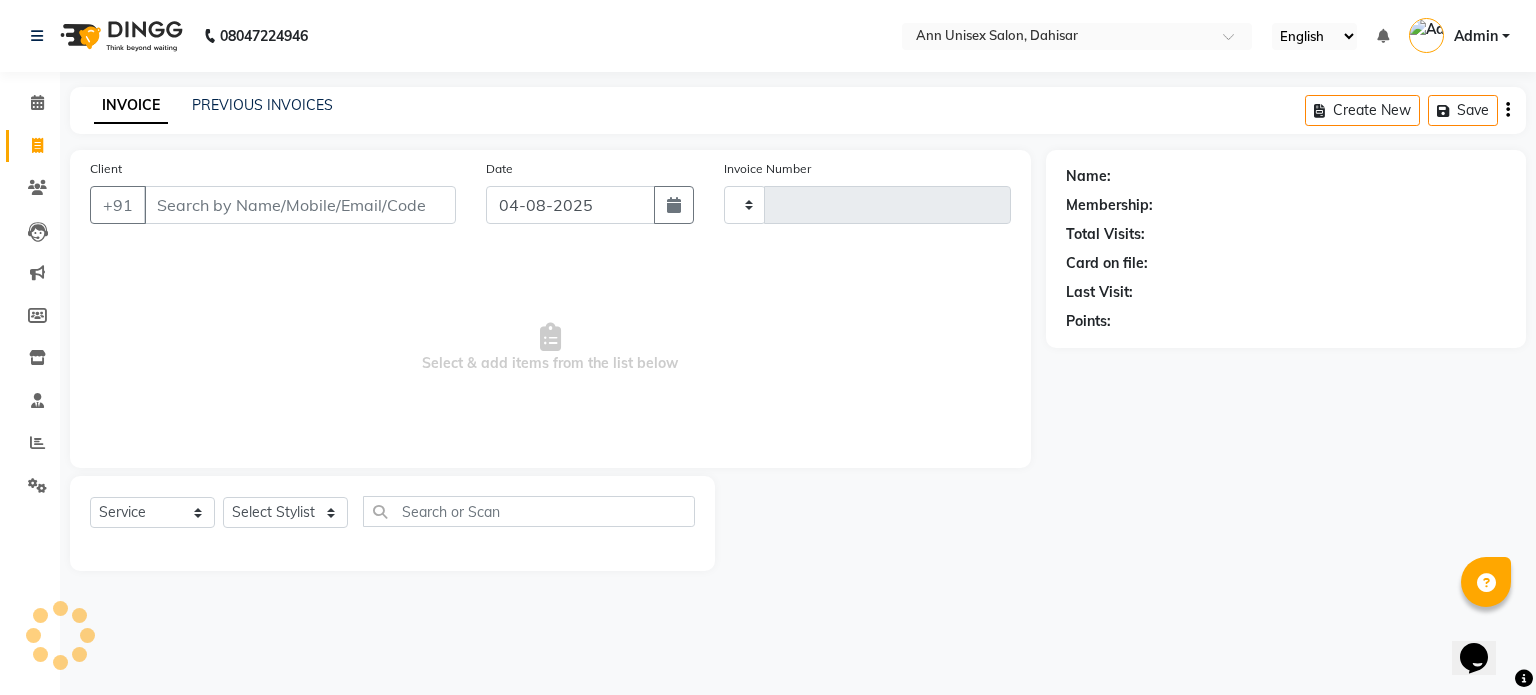 type on "1039" 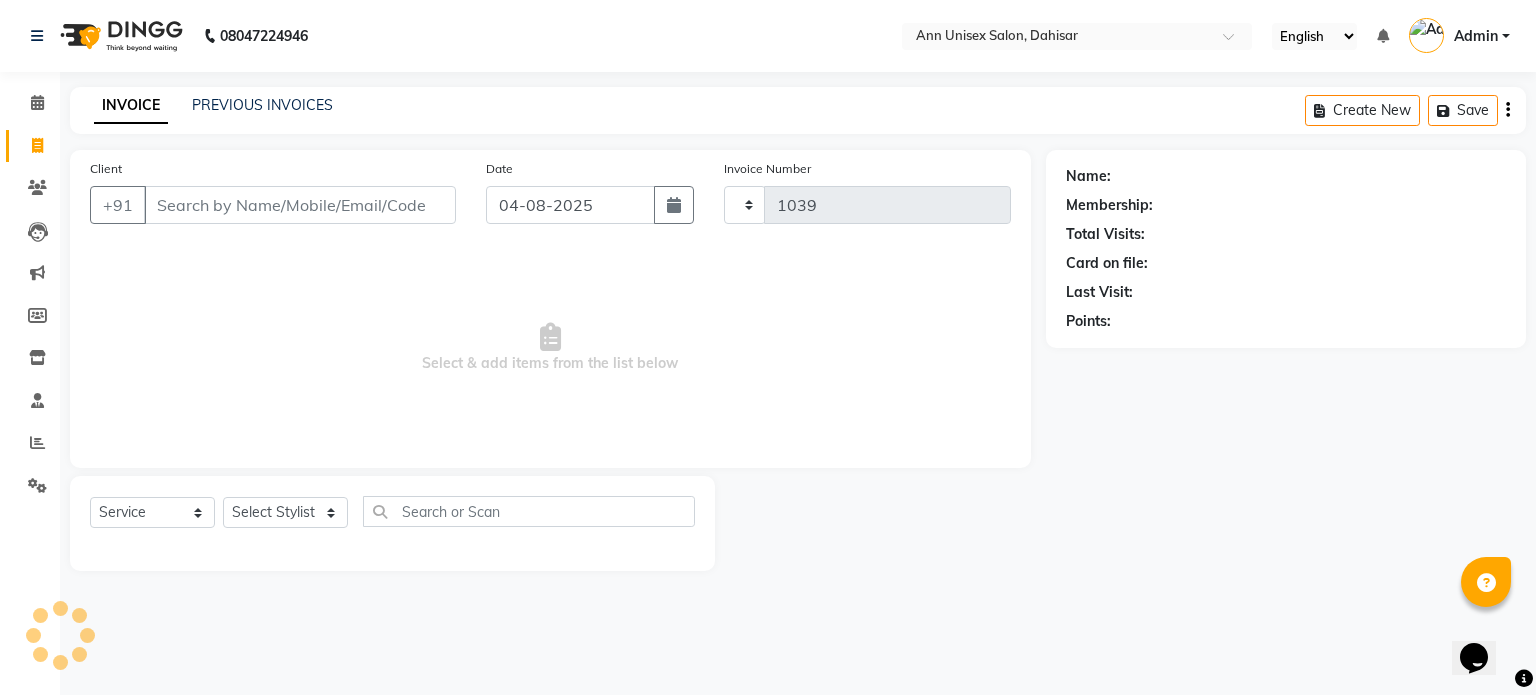 select on "7372" 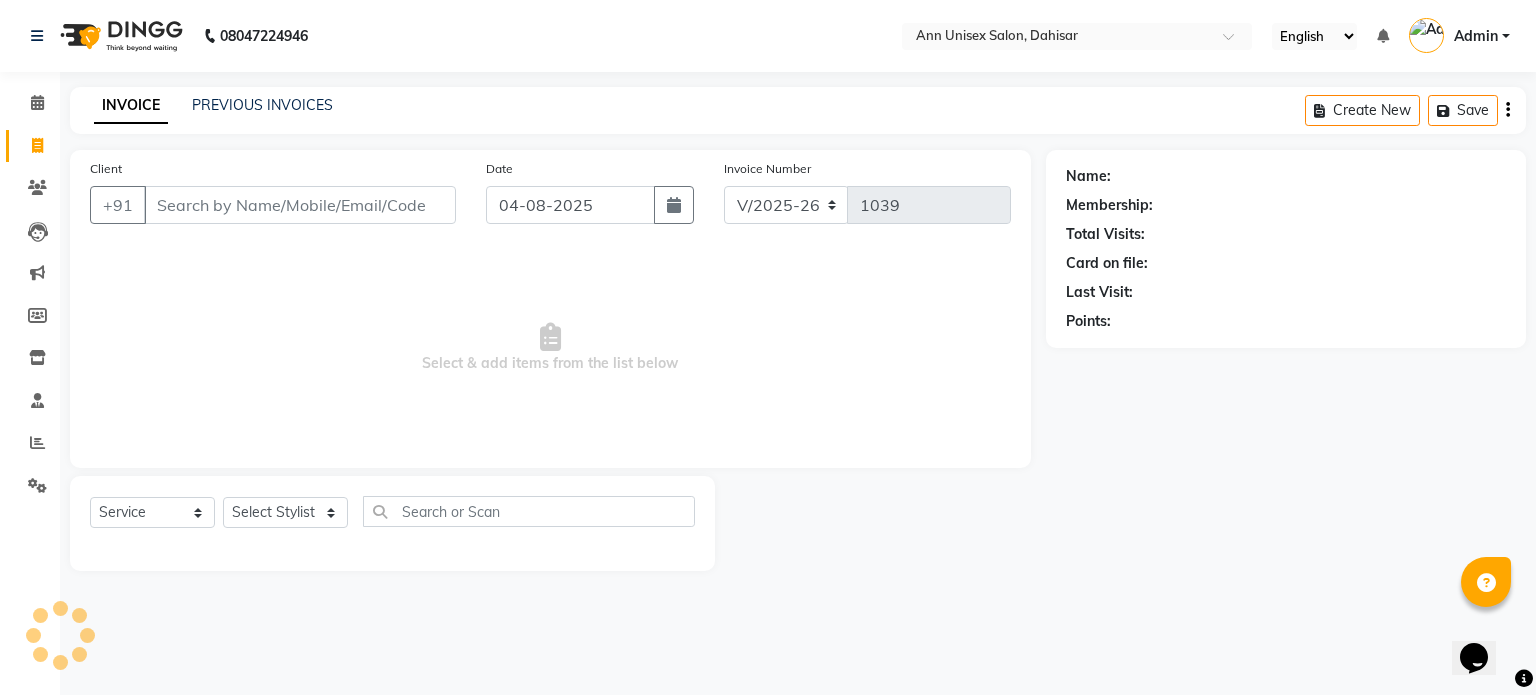 click on "Client" at bounding box center [300, 205] 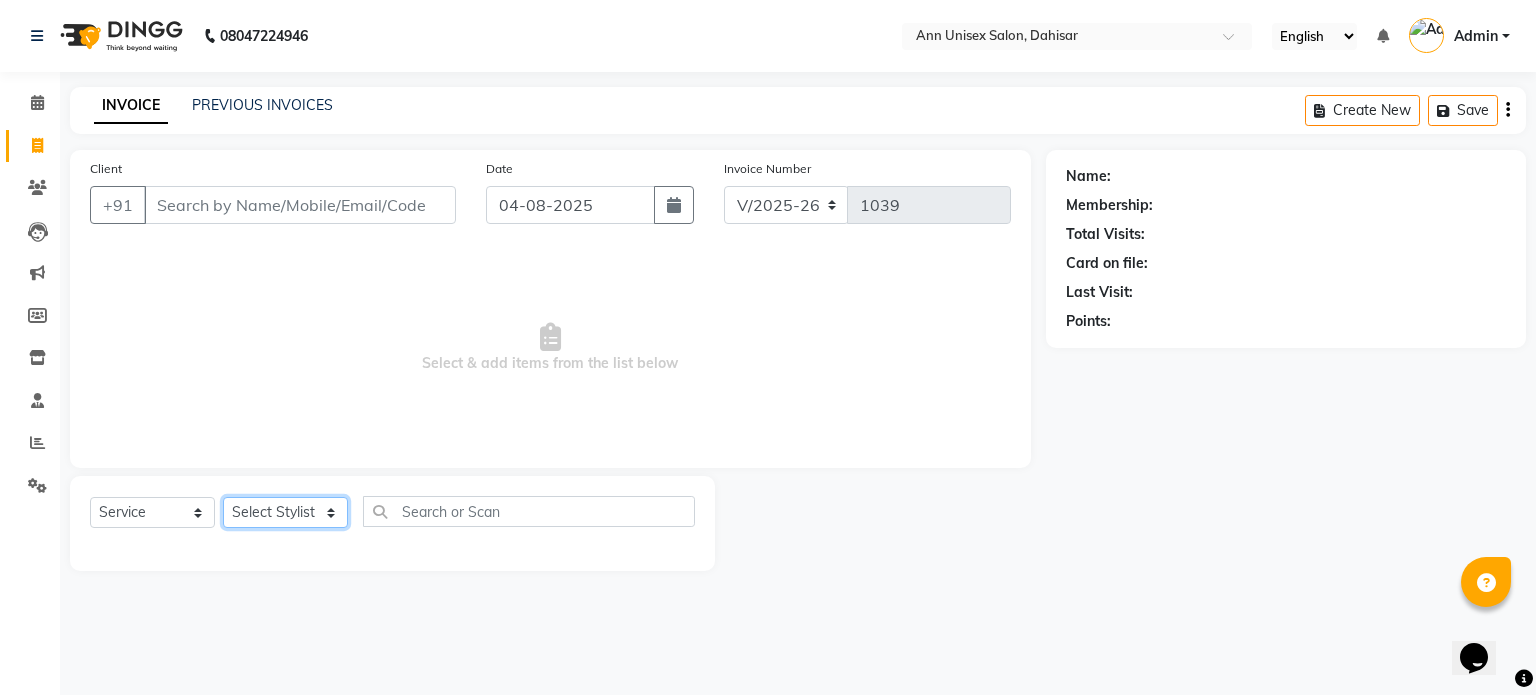 drag, startPoint x: 292, startPoint y: 527, endPoint x: 296, endPoint y: 373, distance: 154.05194 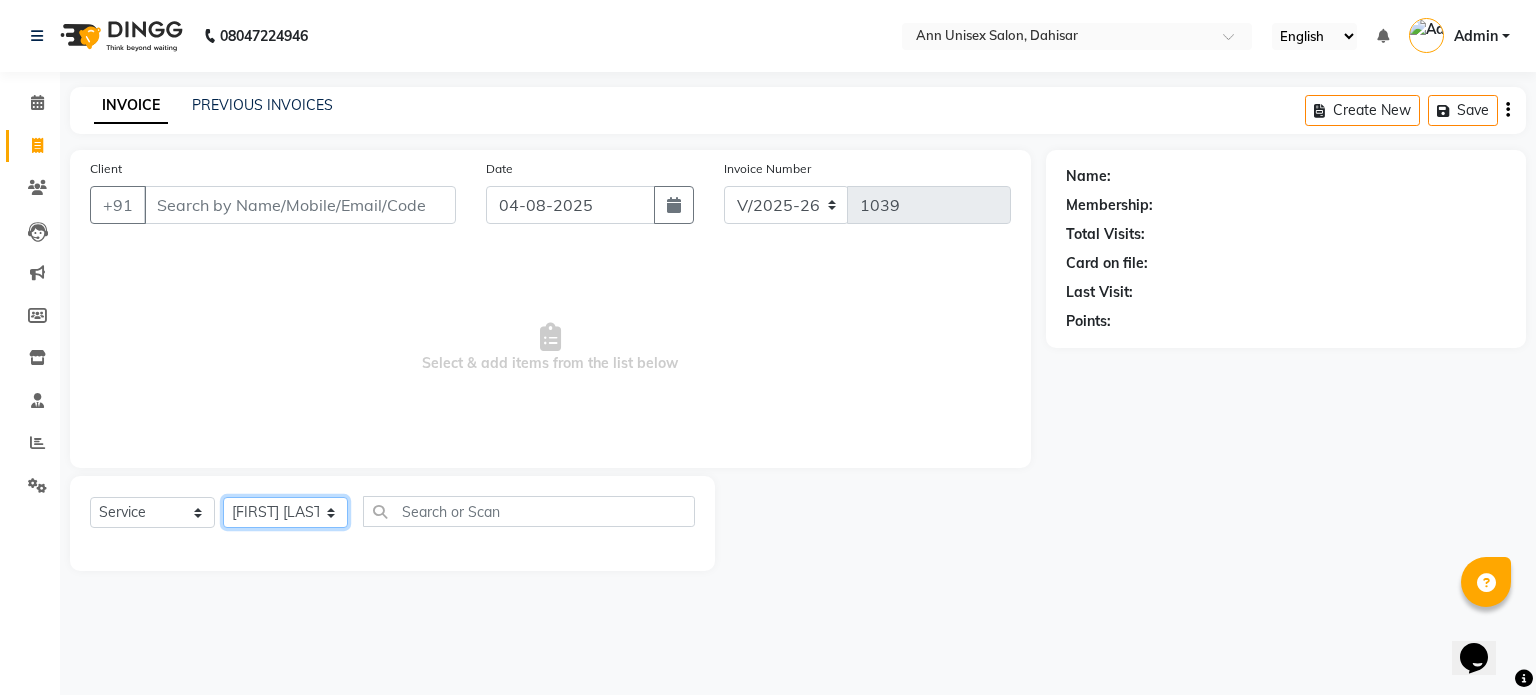 click on "Select Stylist Ankita Bagave Kasim salmani Manisha Doshi Pooja Jha RAHUL AHANKARE Rahul Thakur Sanju Sharma SHARUKH" 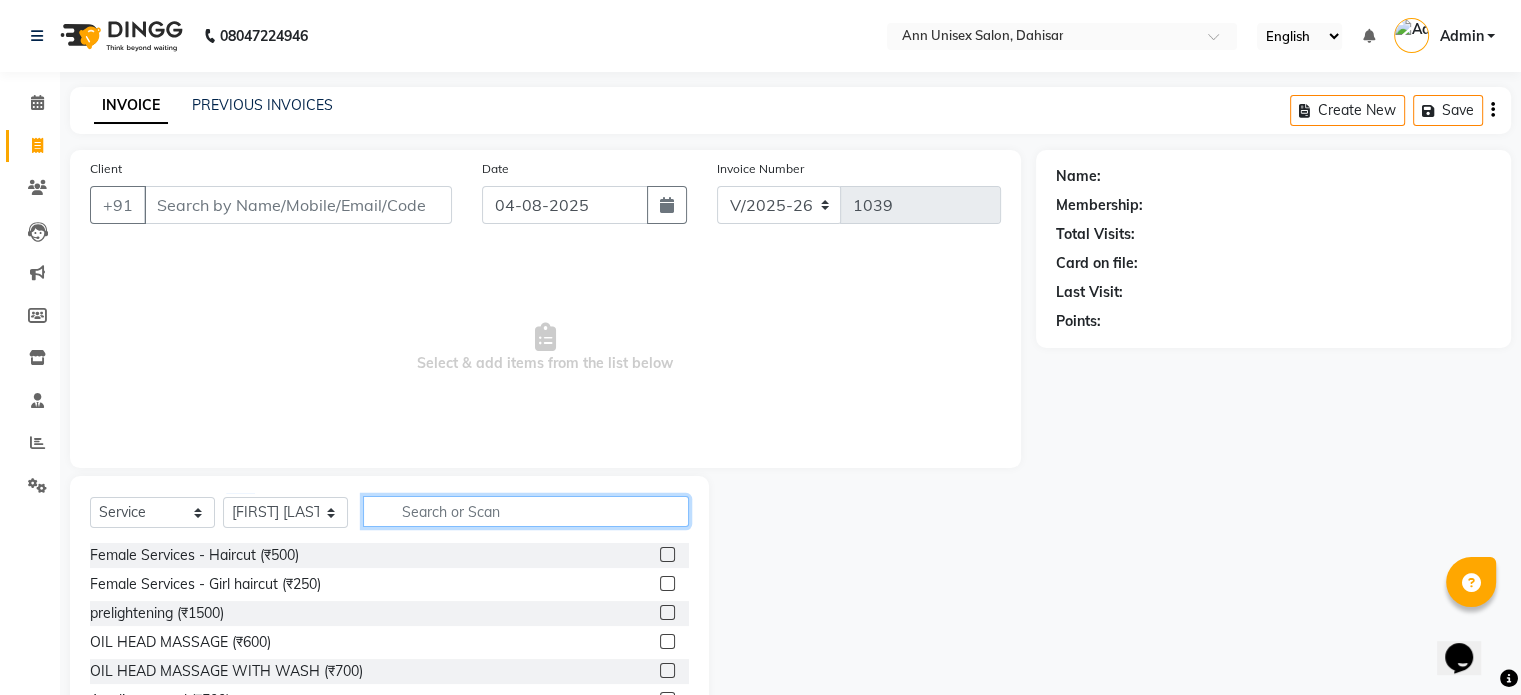 click 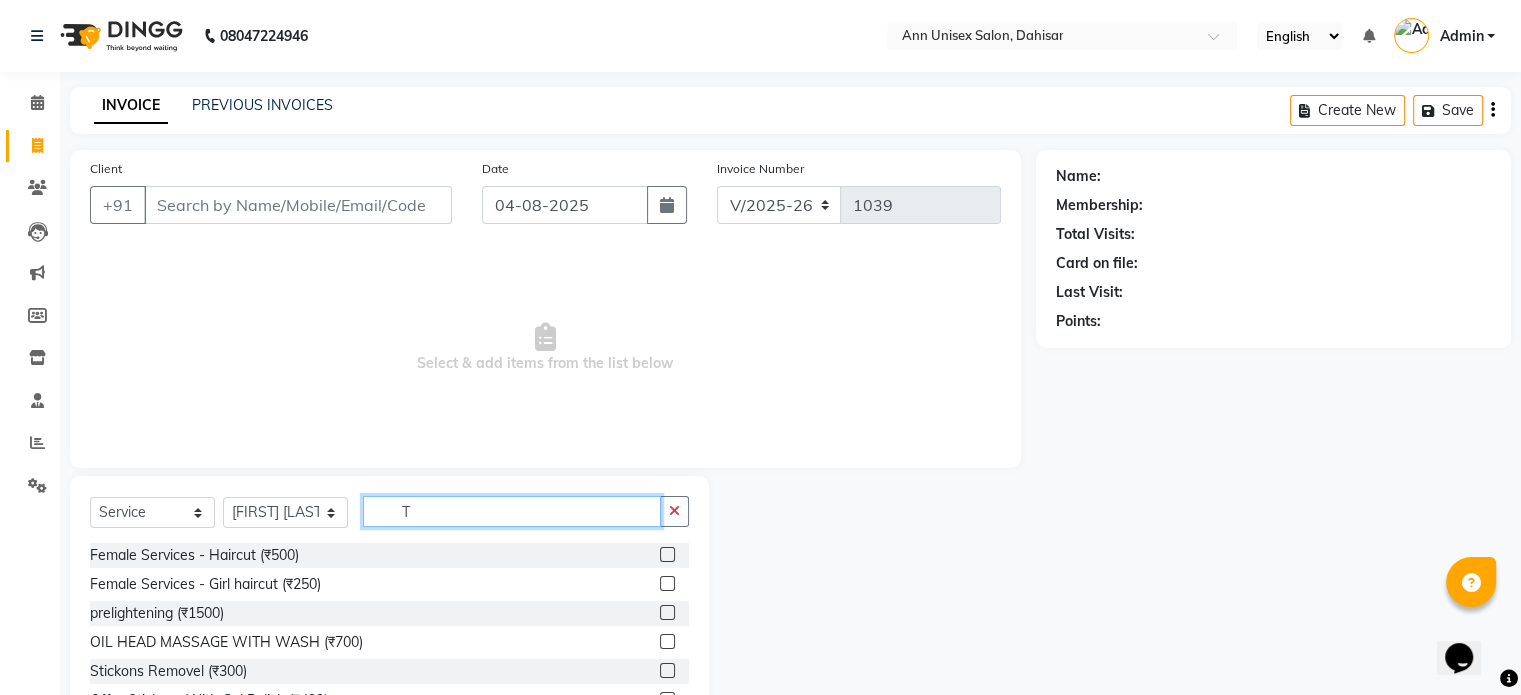 type on "T" 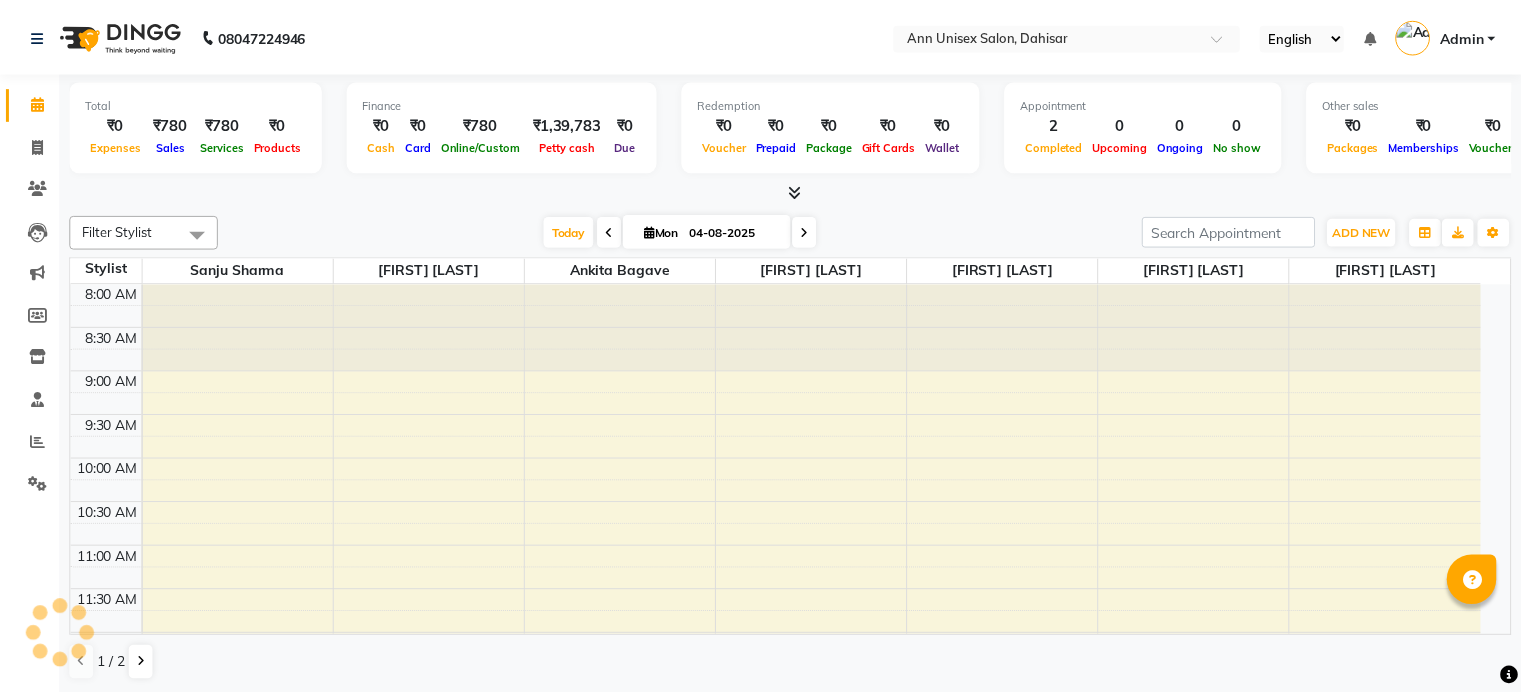 scroll, scrollTop: 0, scrollLeft: 0, axis: both 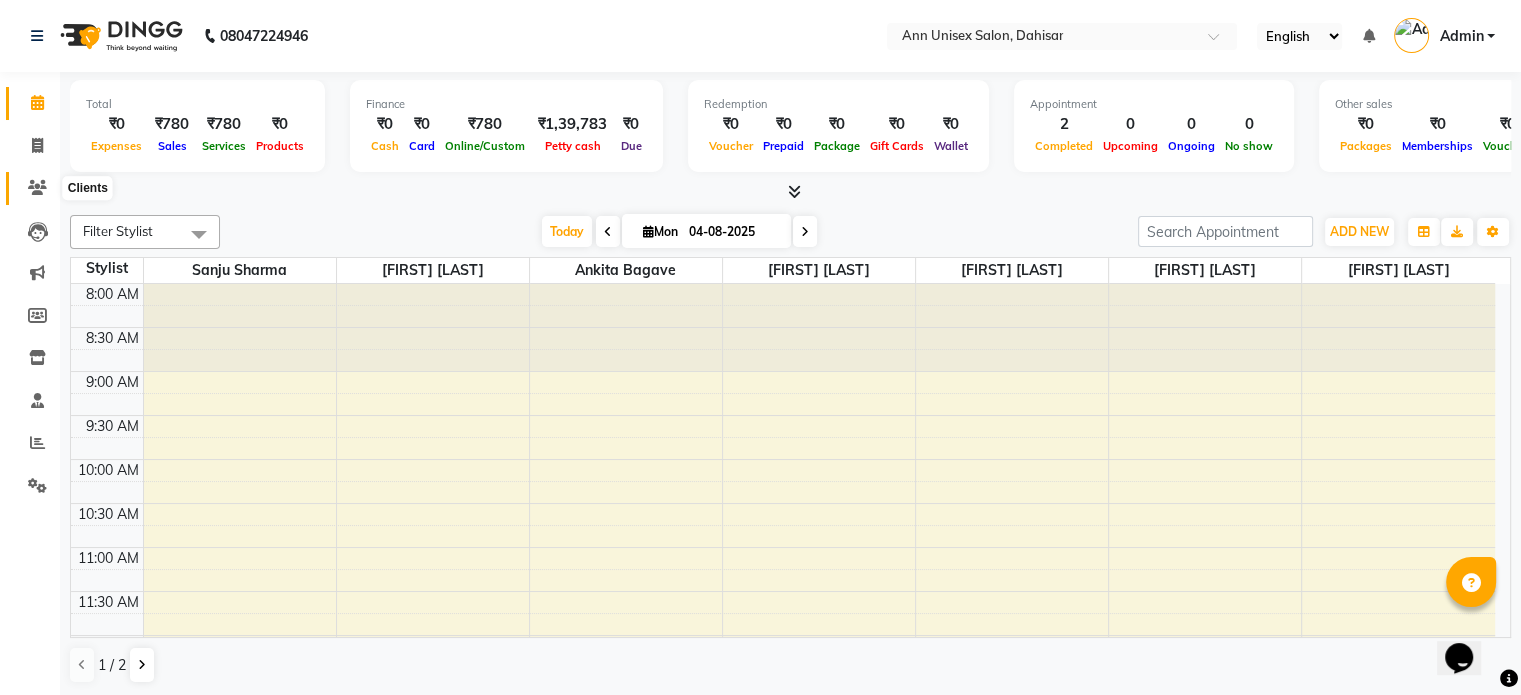 click 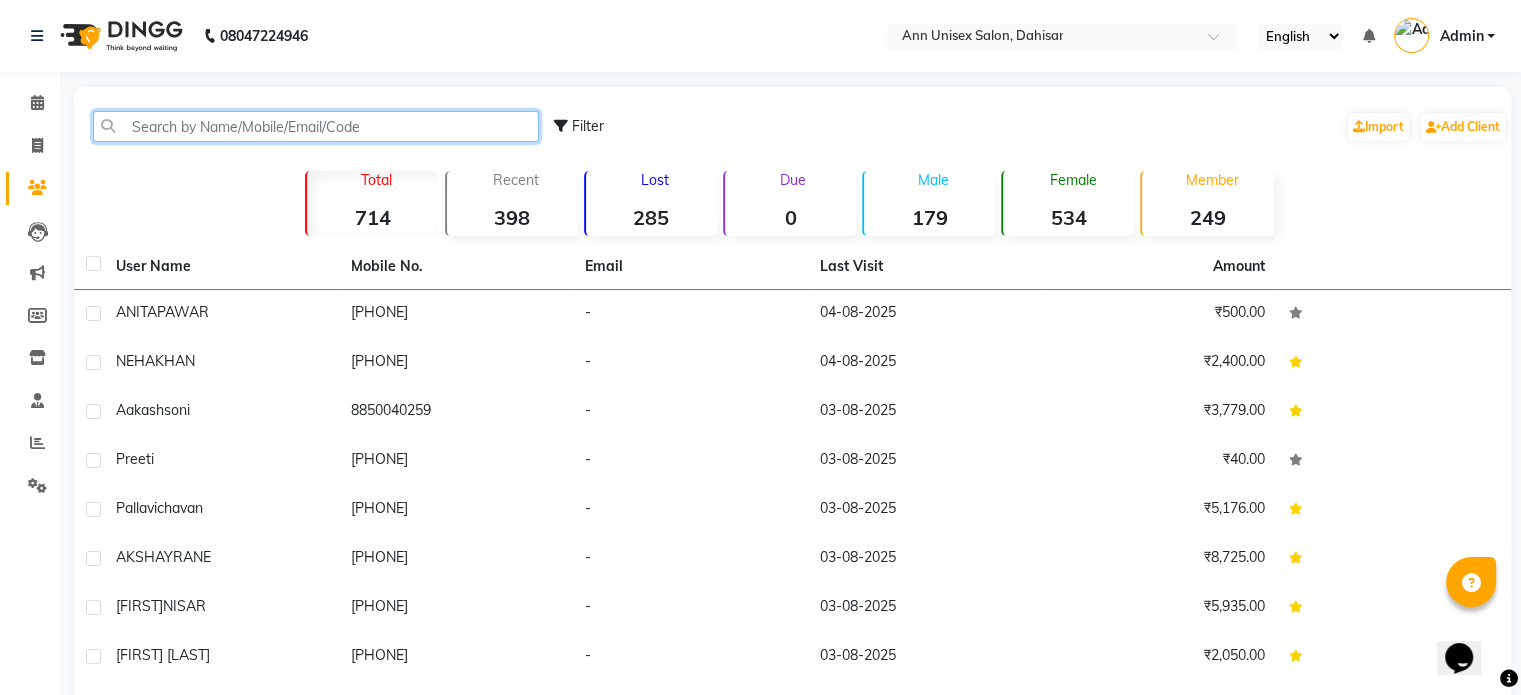 click 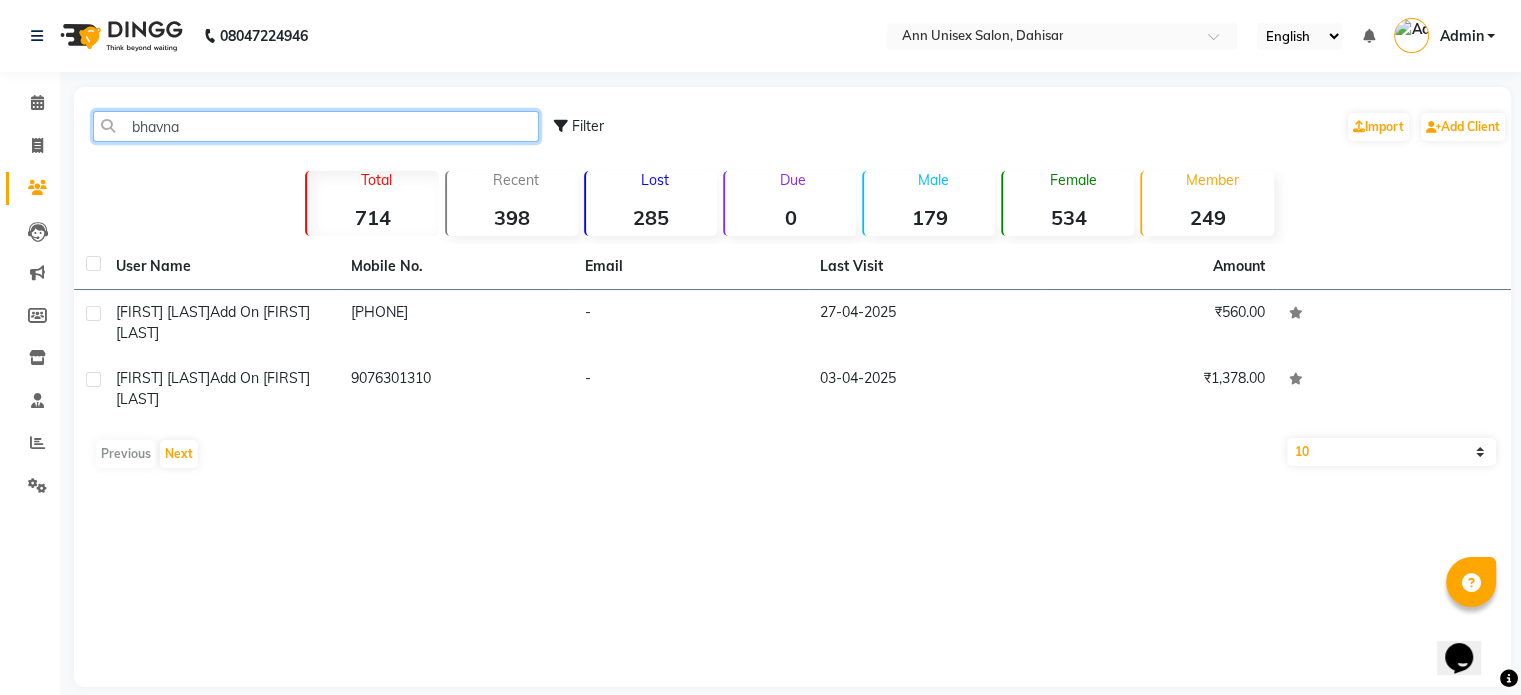 click on "bhavna" 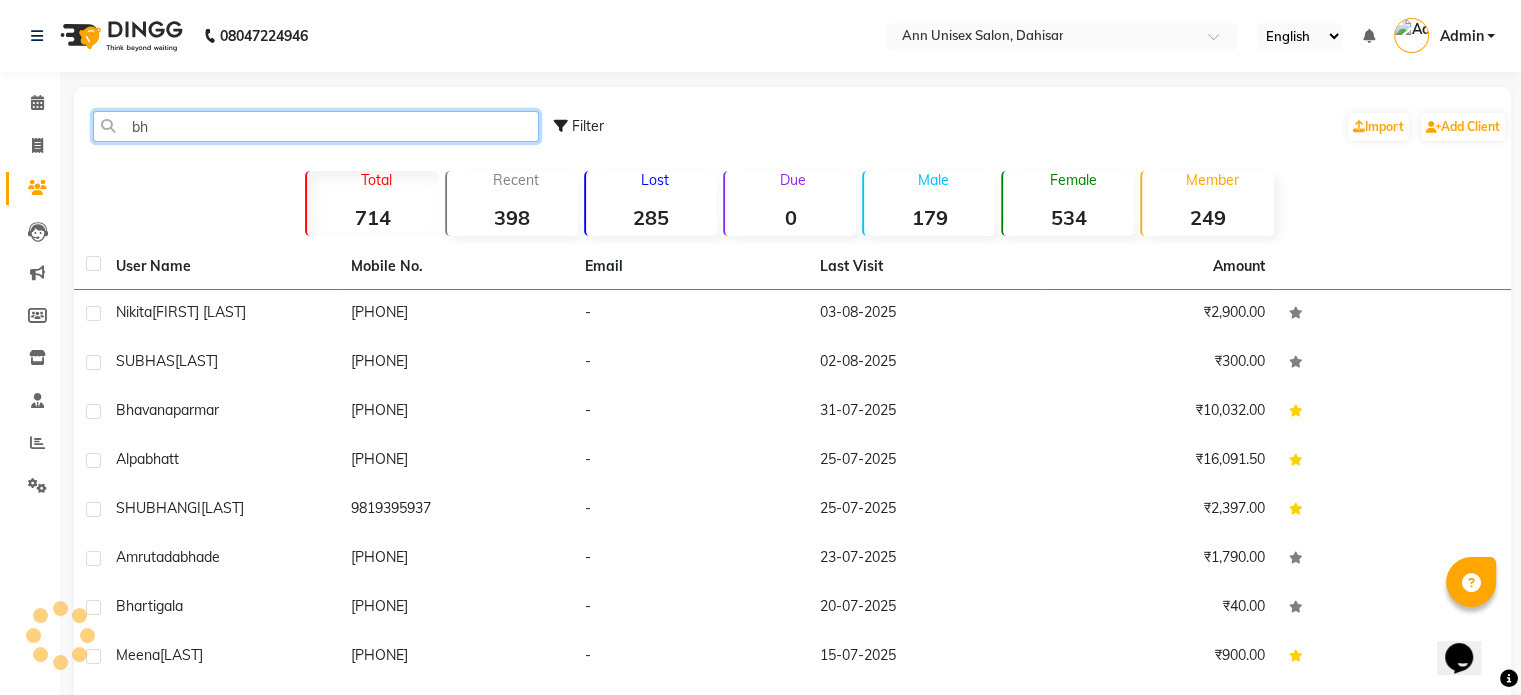 type on "b" 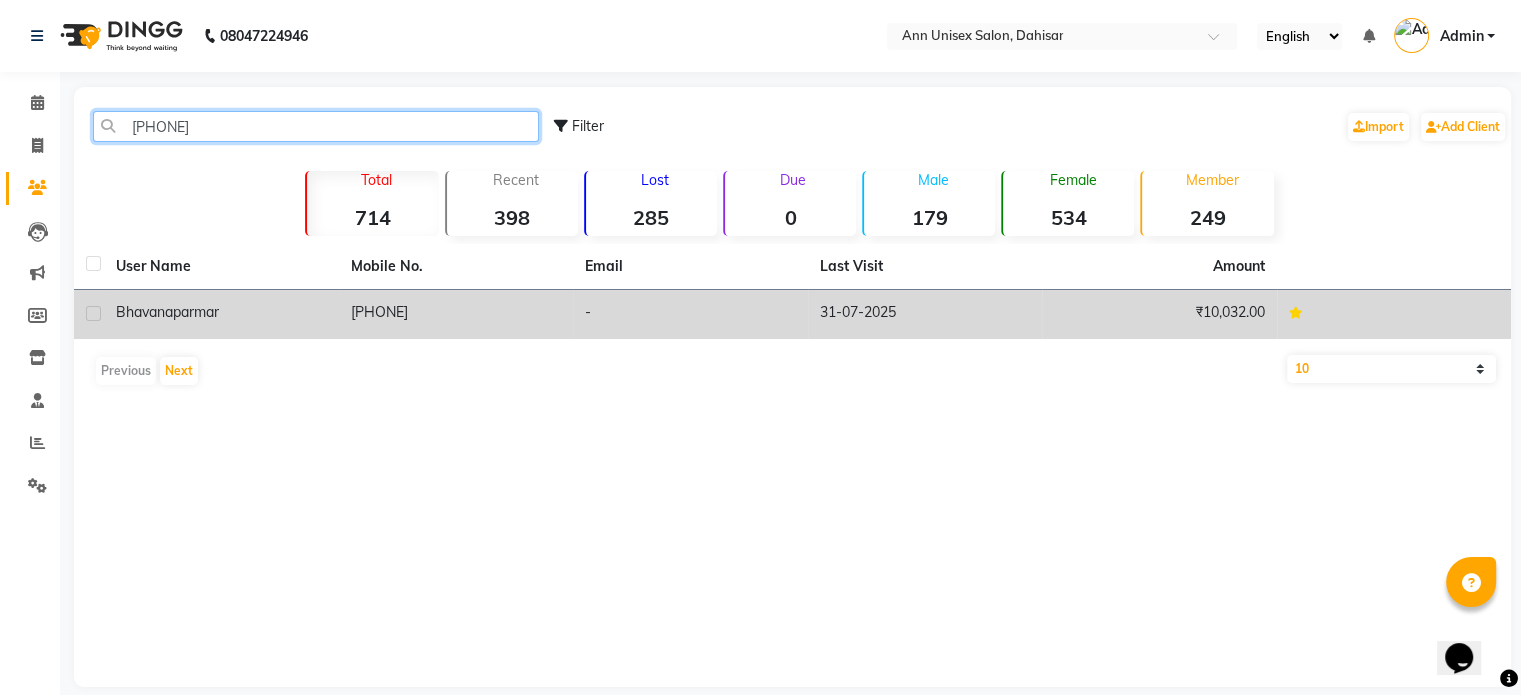 type on "[PHONE]" 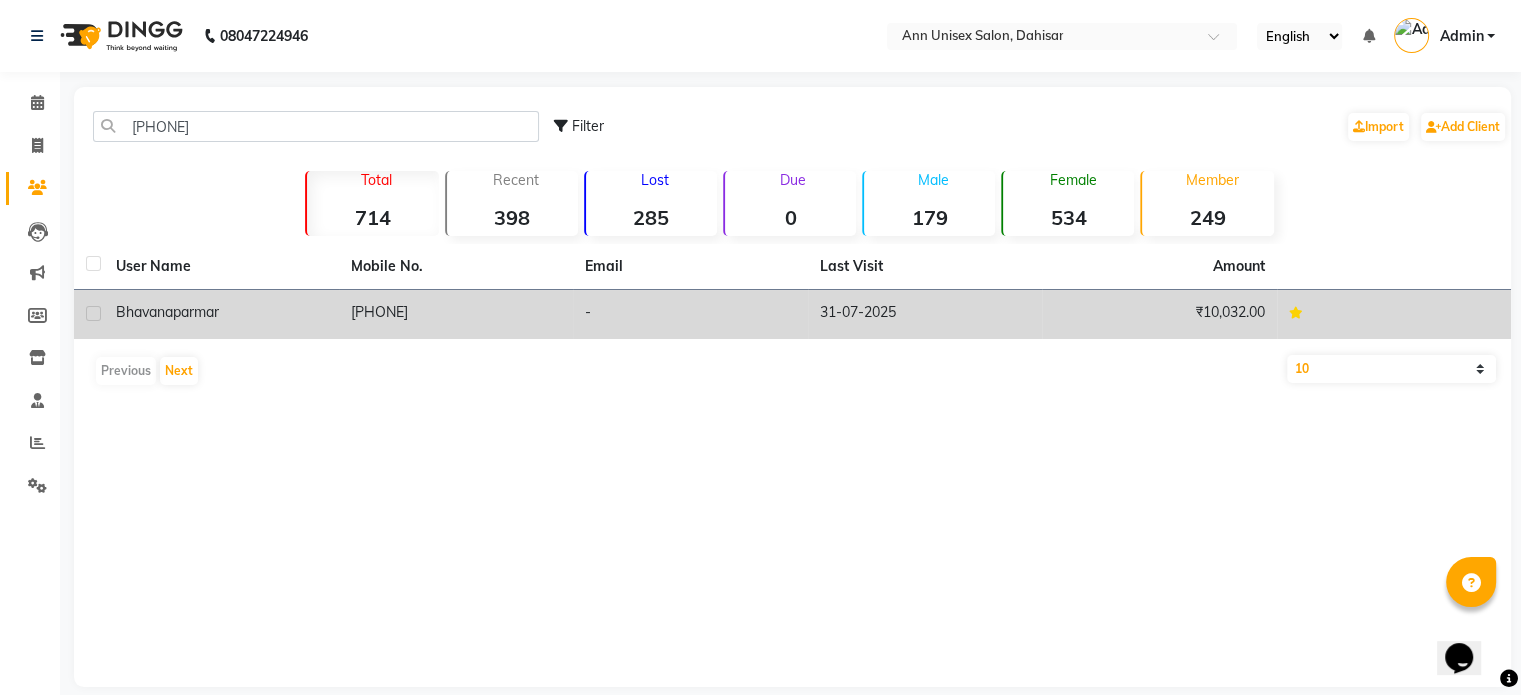 click on "[PHONE]" 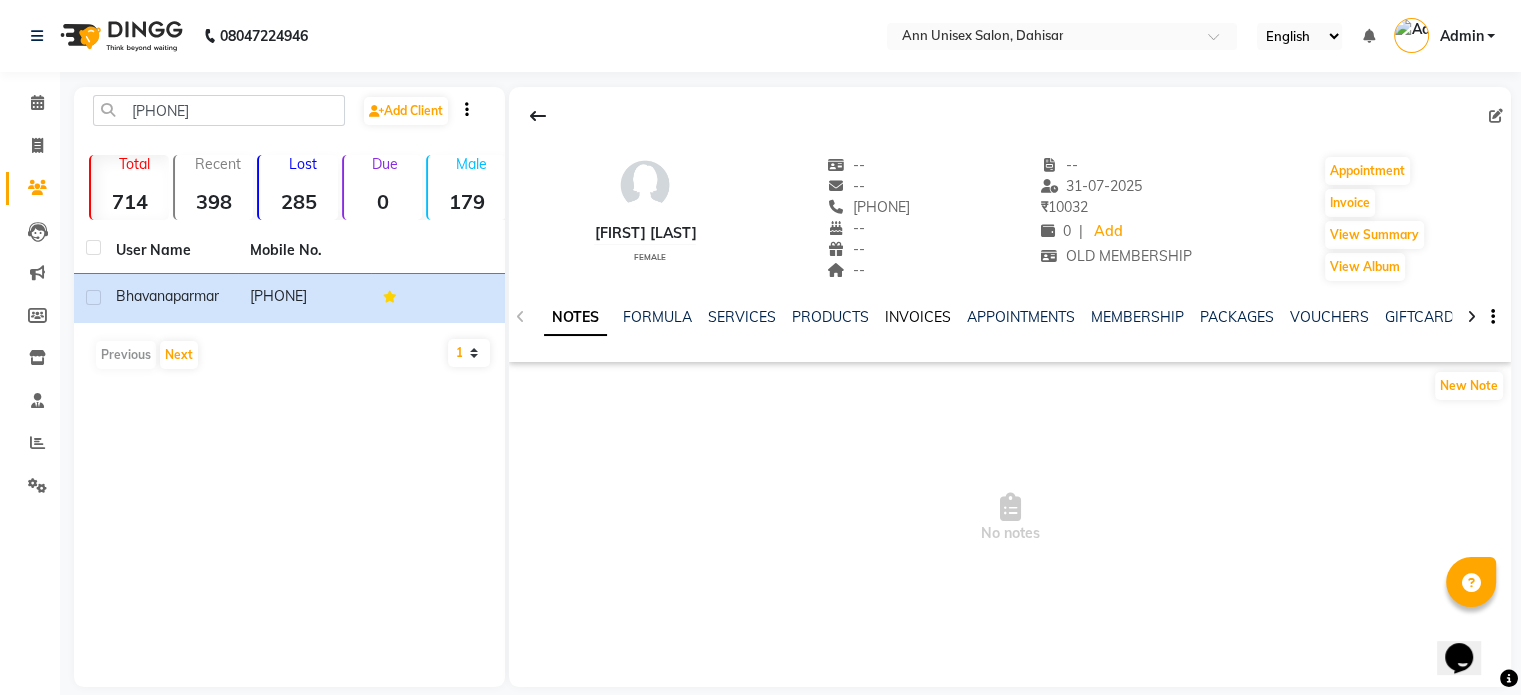 click on "INVOICES" 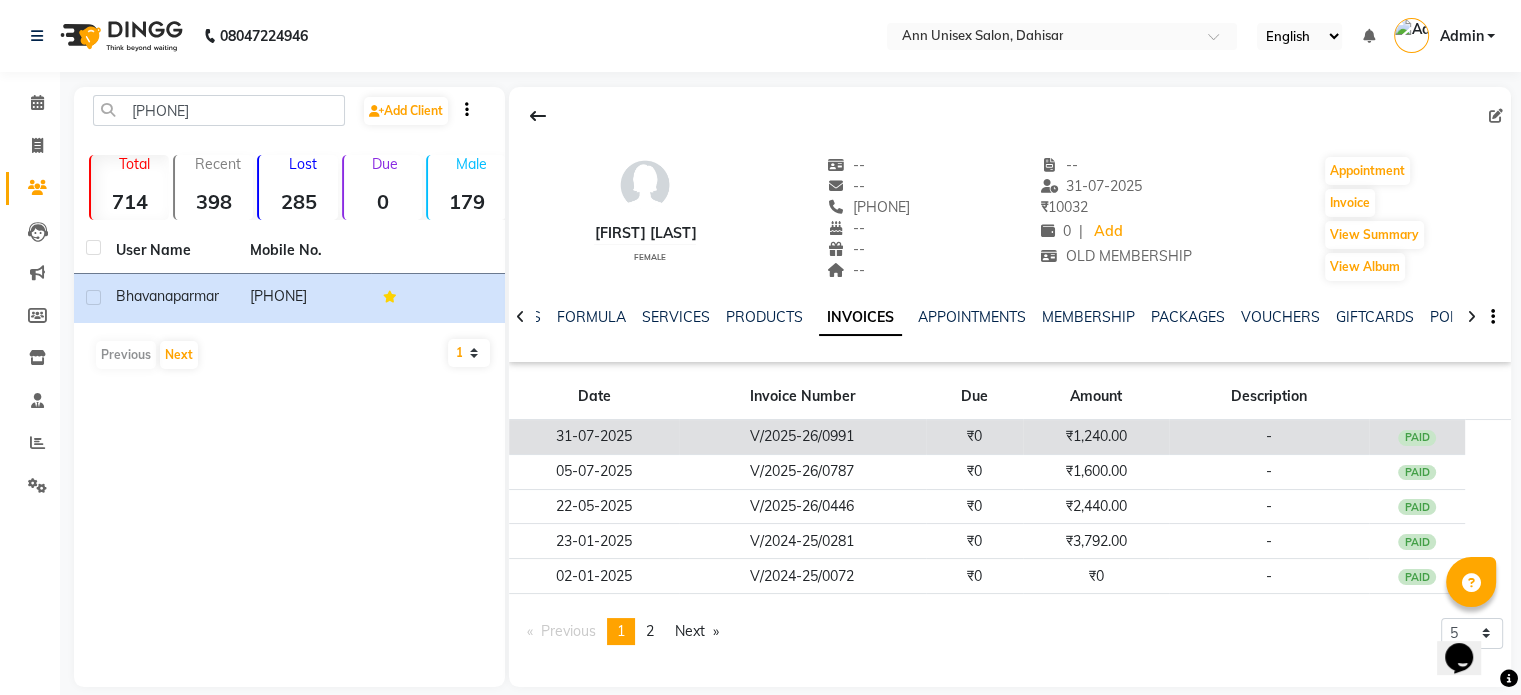 click on "V/2025-26/0991" 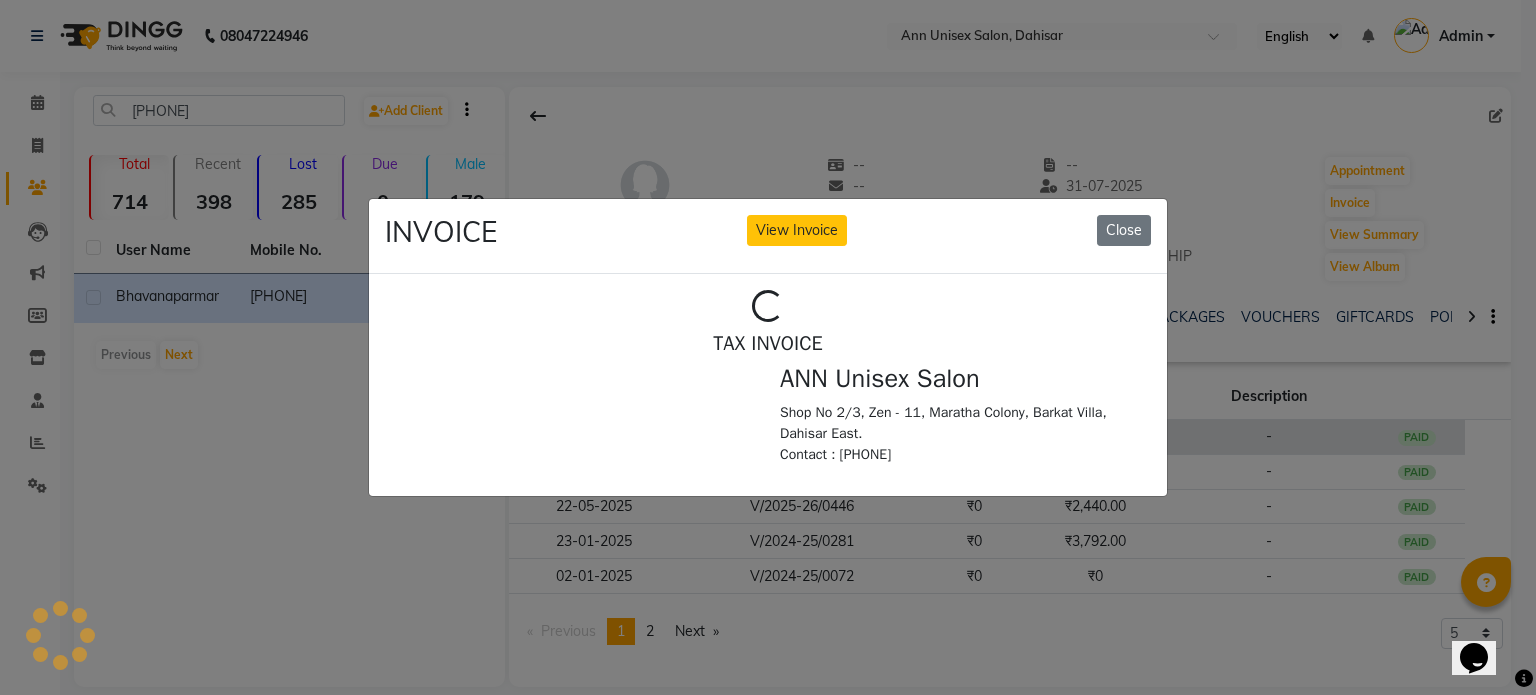 scroll, scrollTop: 0, scrollLeft: 0, axis: both 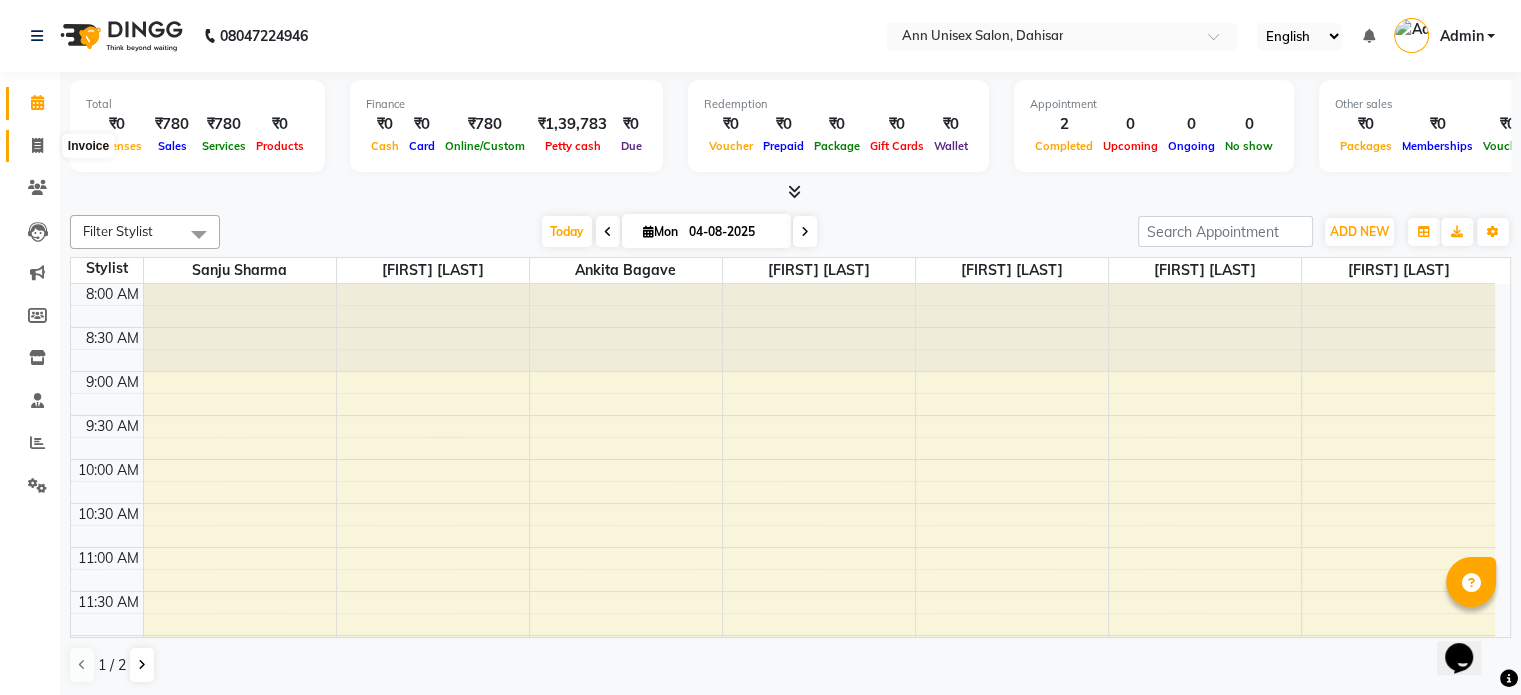 click 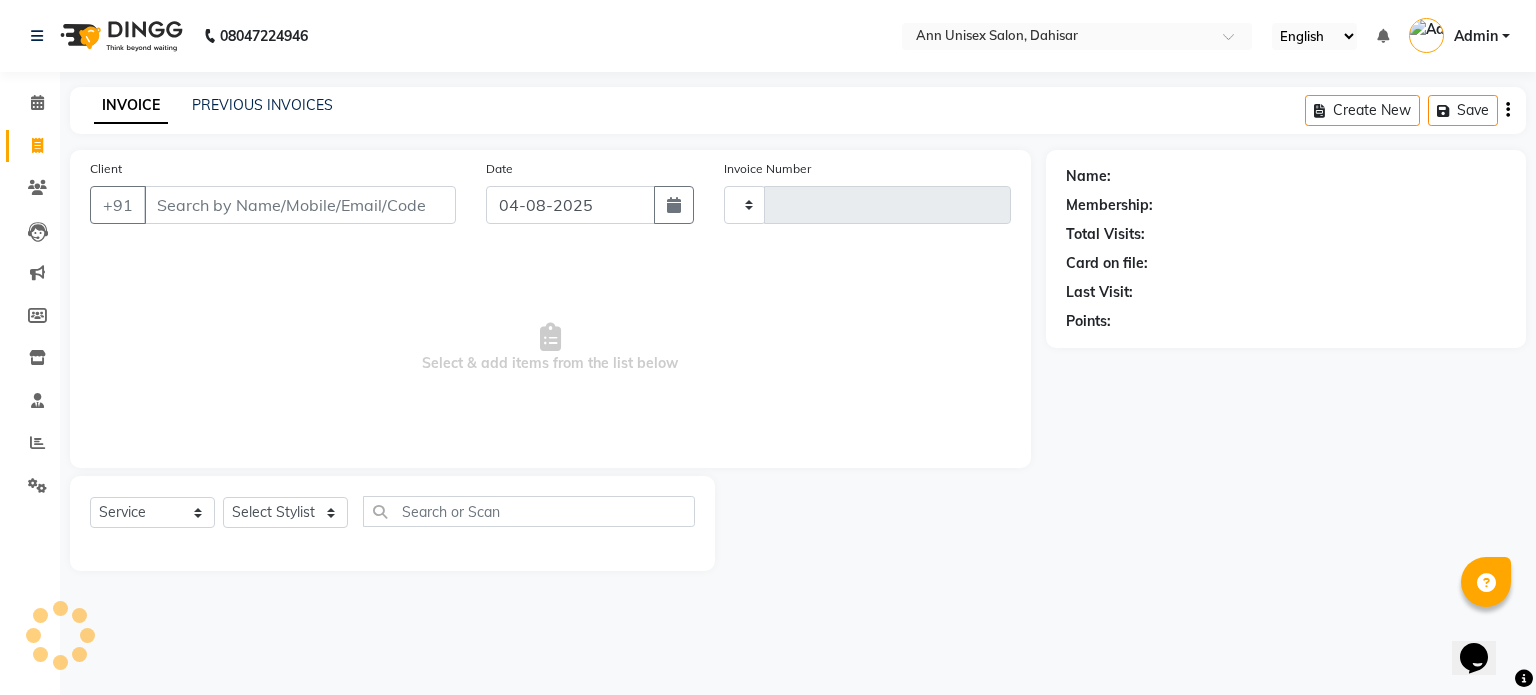 type on "1039" 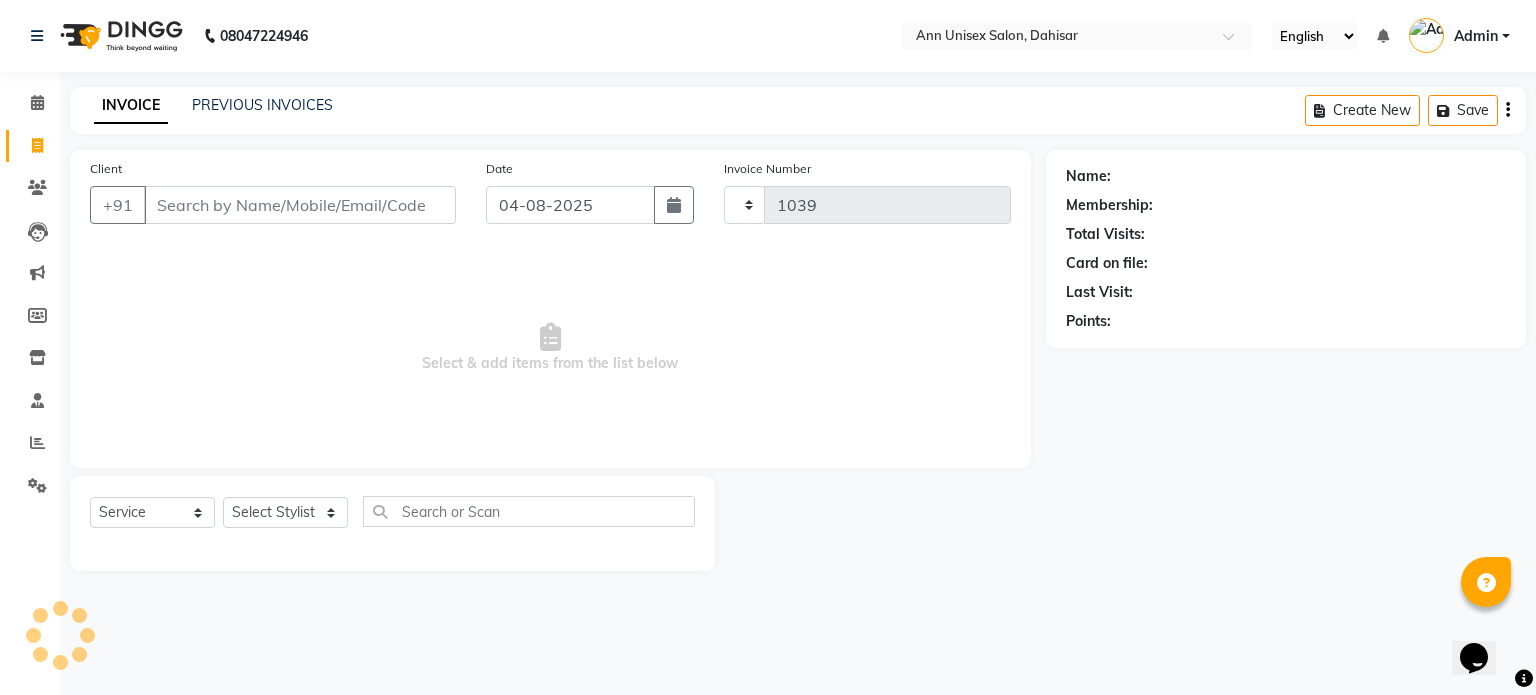 select on "7372" 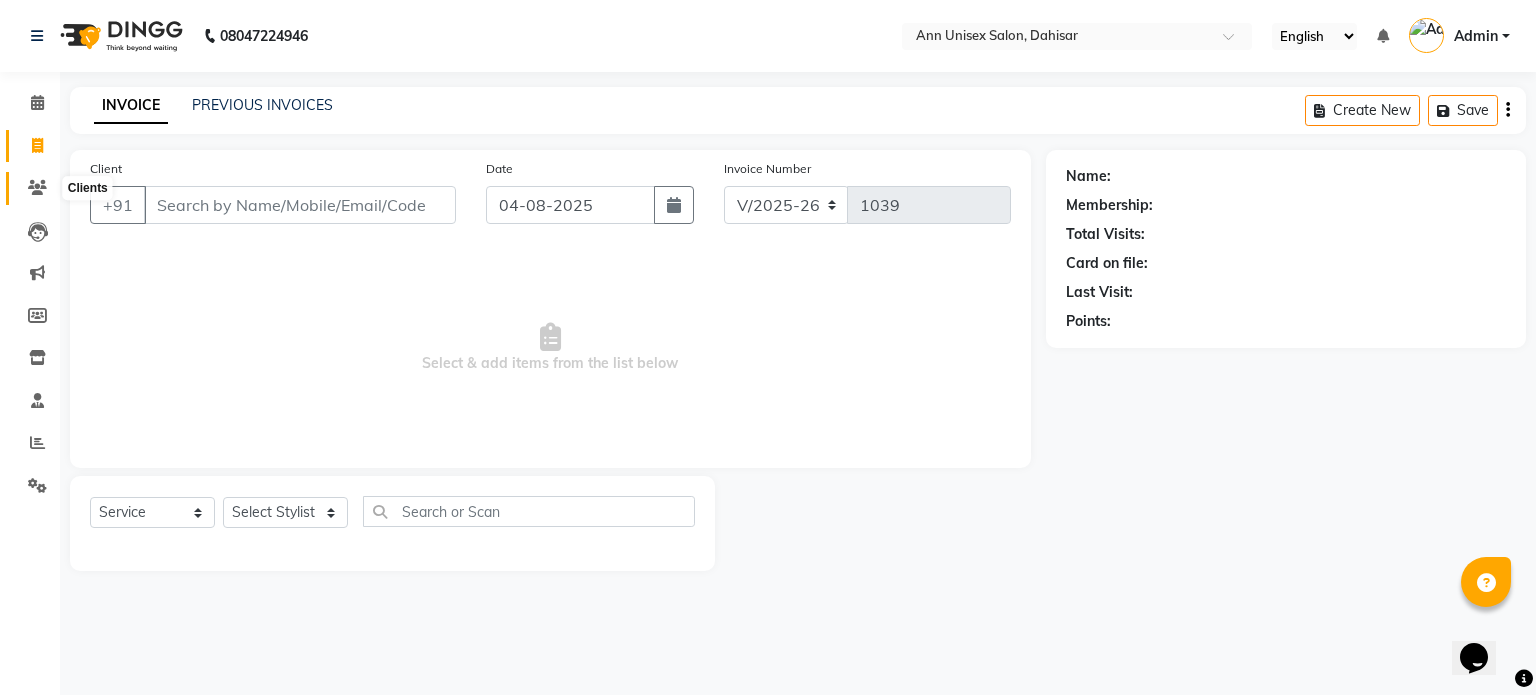 click 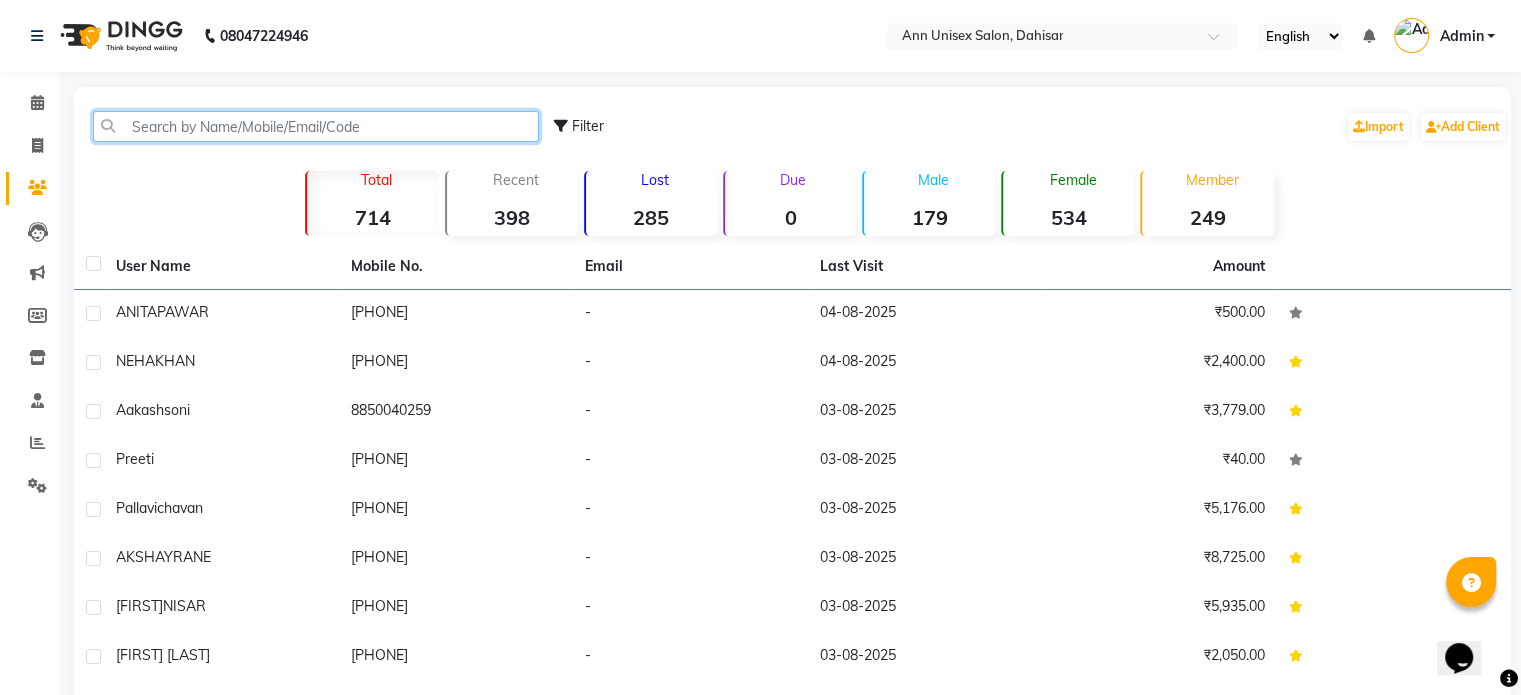 click 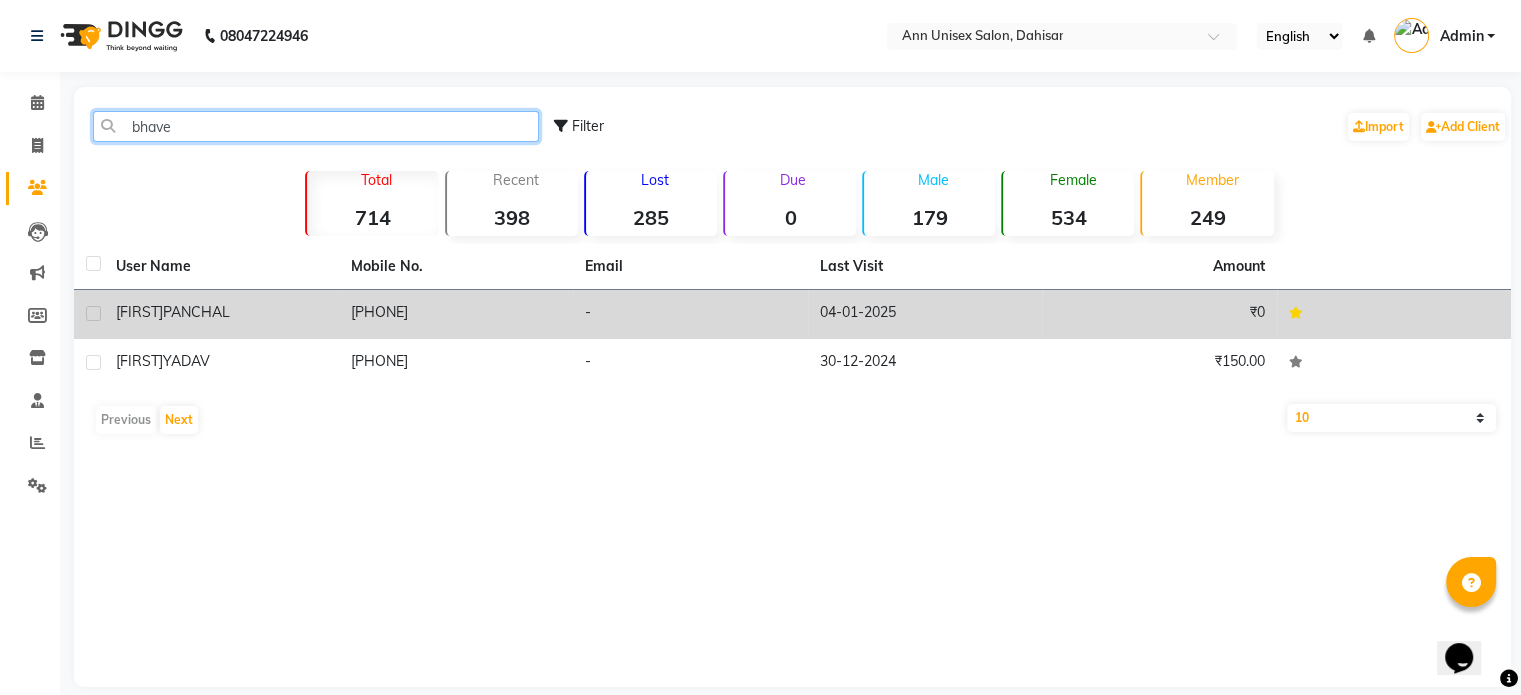 type on "bhave" 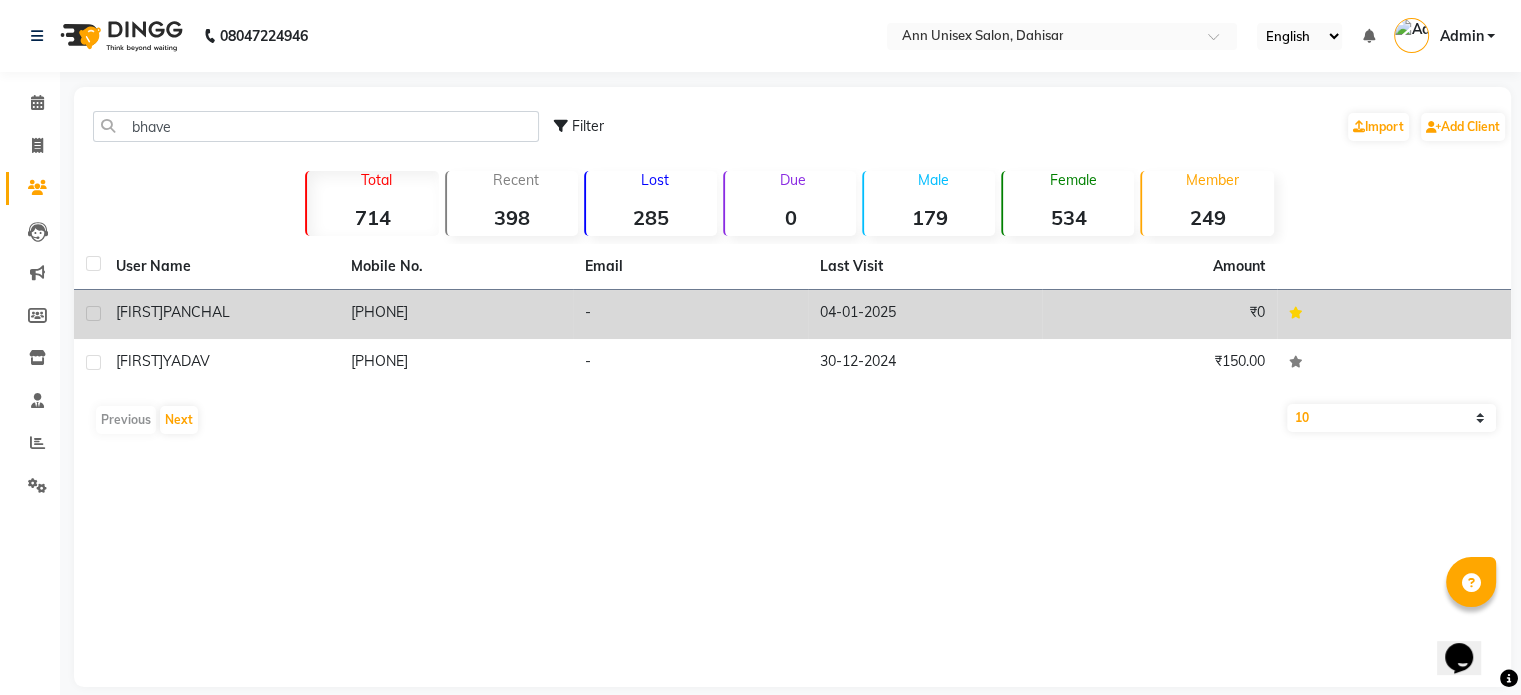 click on "[PHONE]" 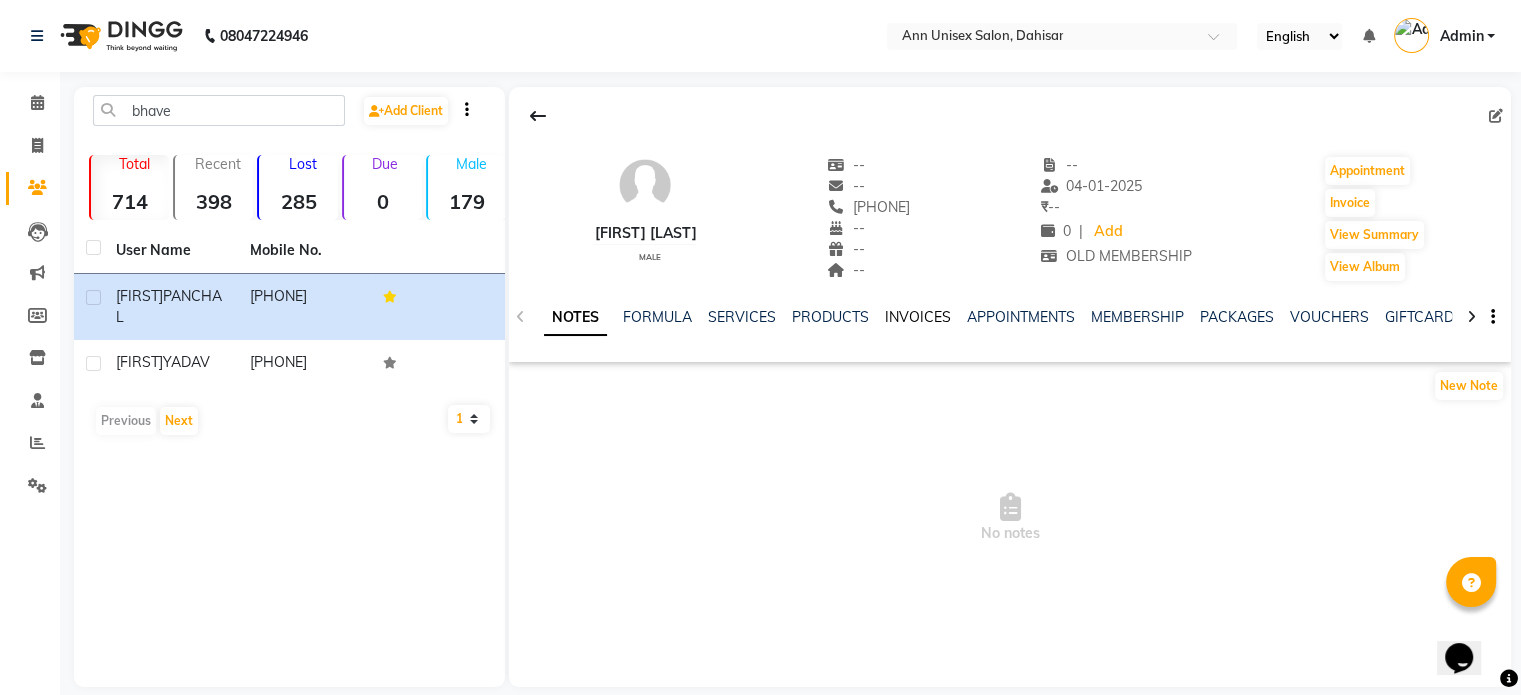 click on "INVOICES" 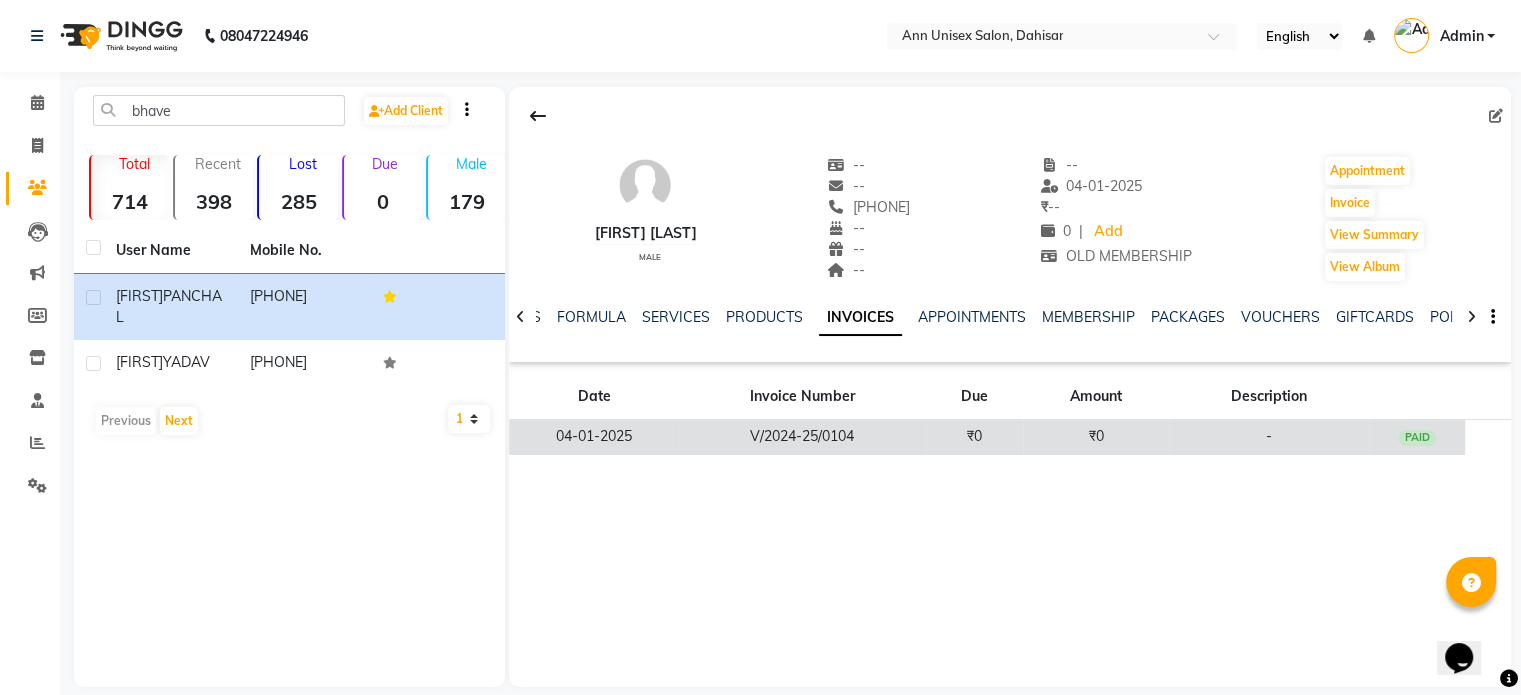 click on "V/2024-25/0104" 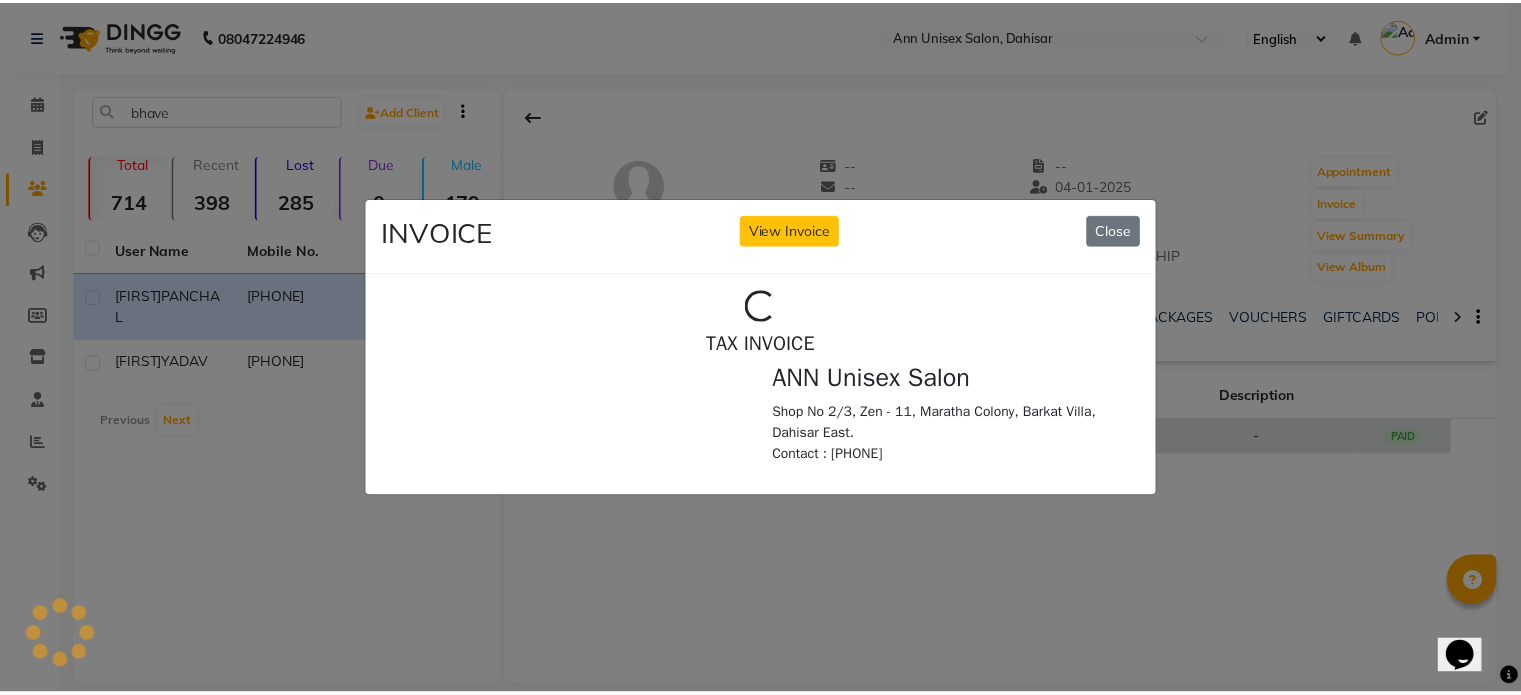 scroll, scrollTop: 0, scrollLeft: 0, axis: both 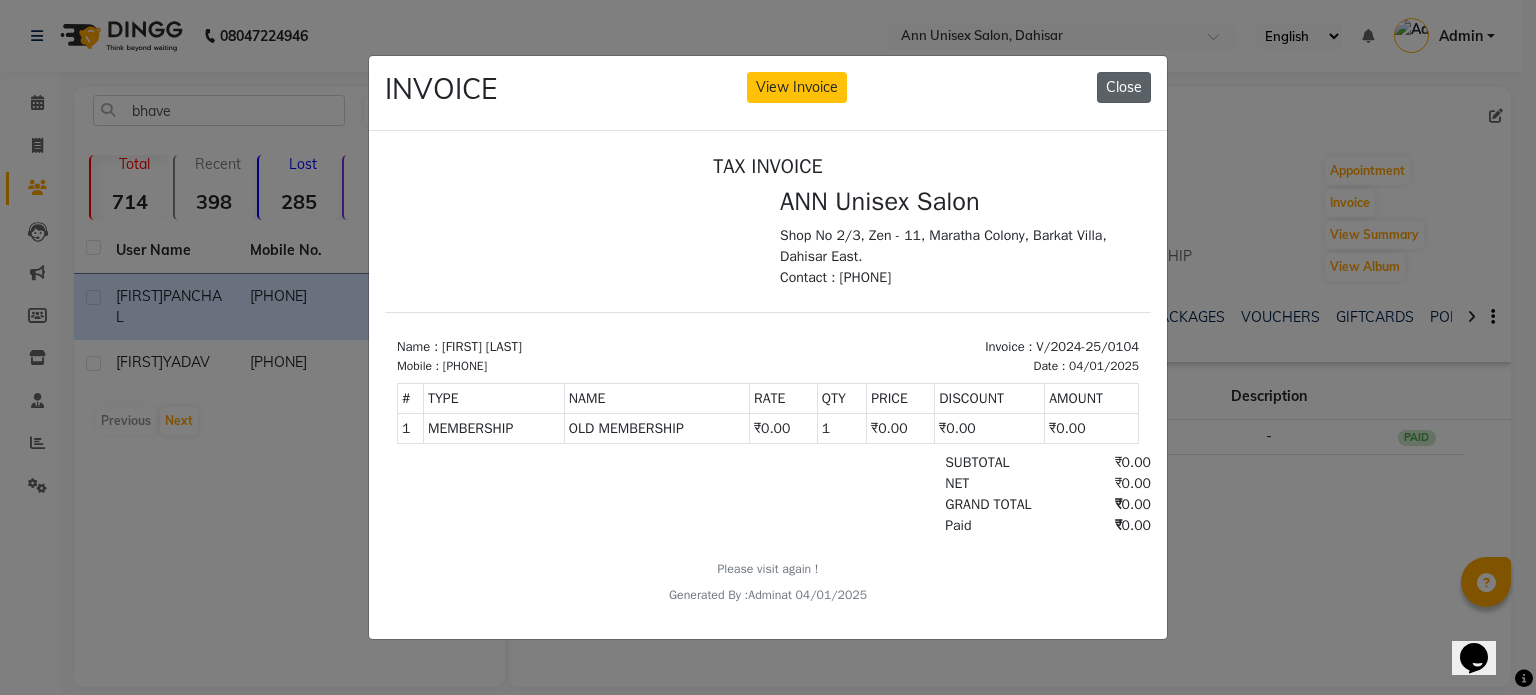 click on "Close" 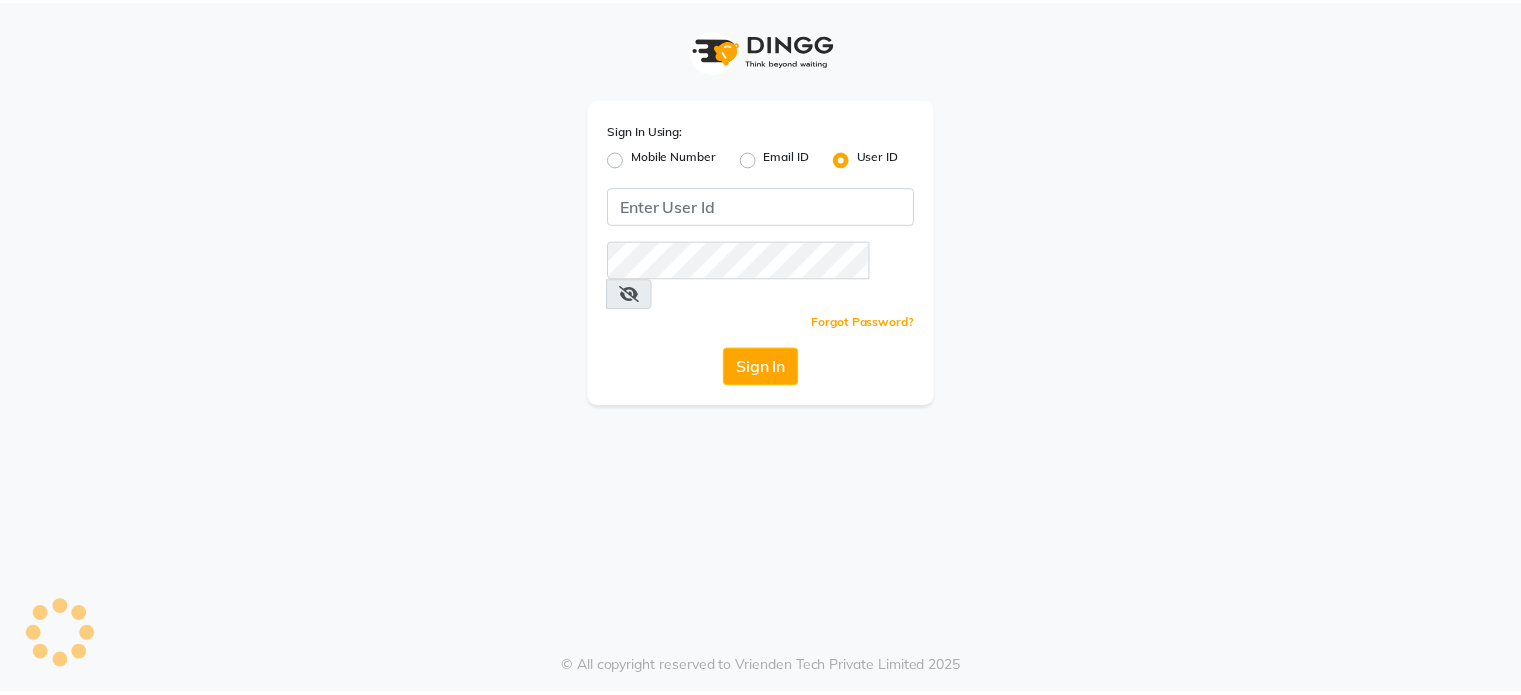 scroll, scrollTop: 0, scrollLeft: 0, axis: both 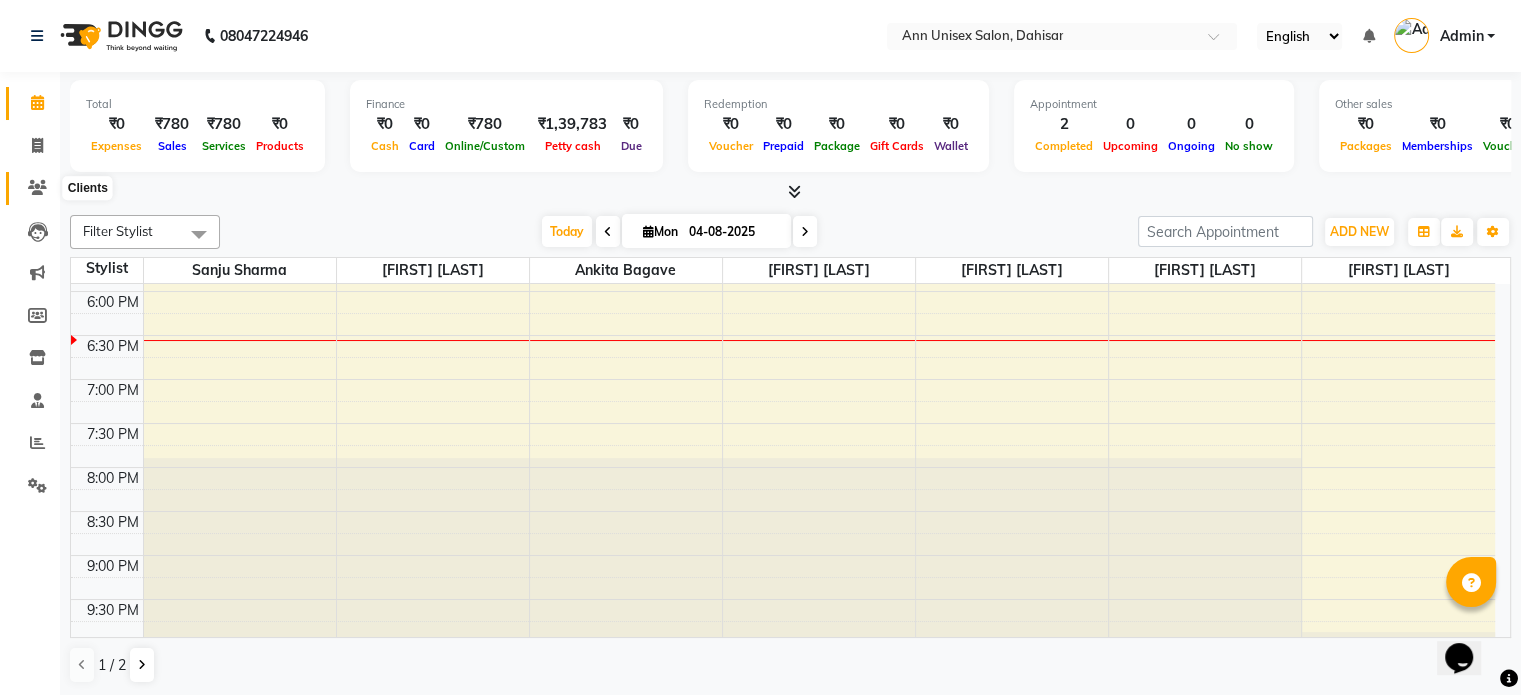 click 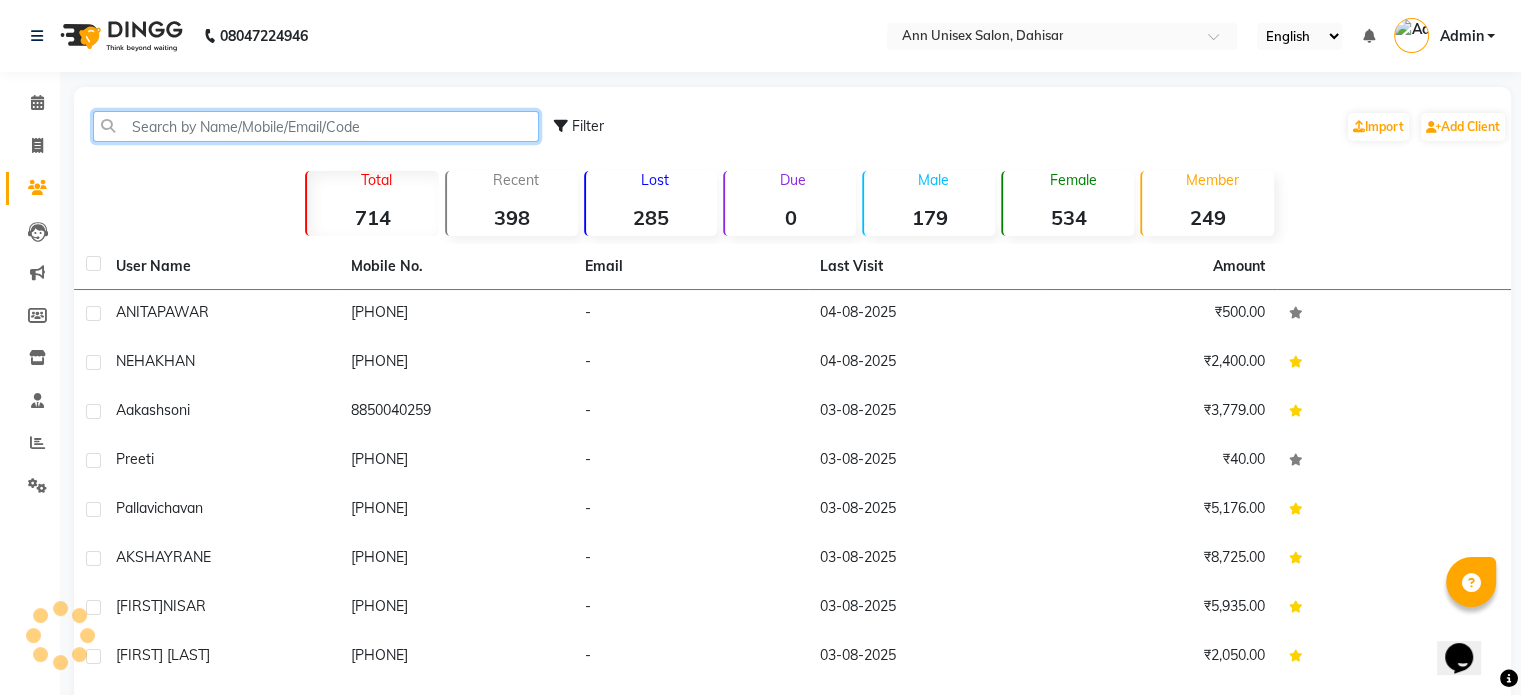 click 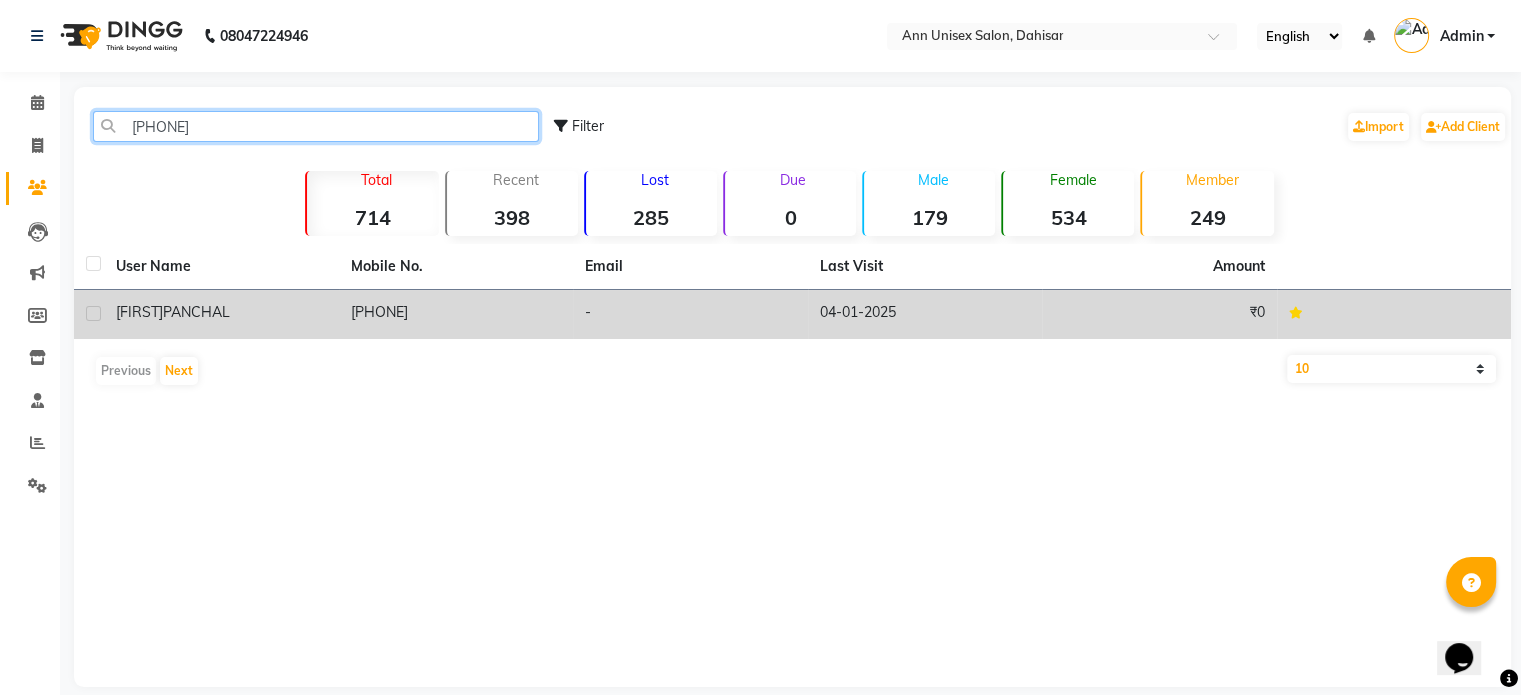 type on "[PHONE]" 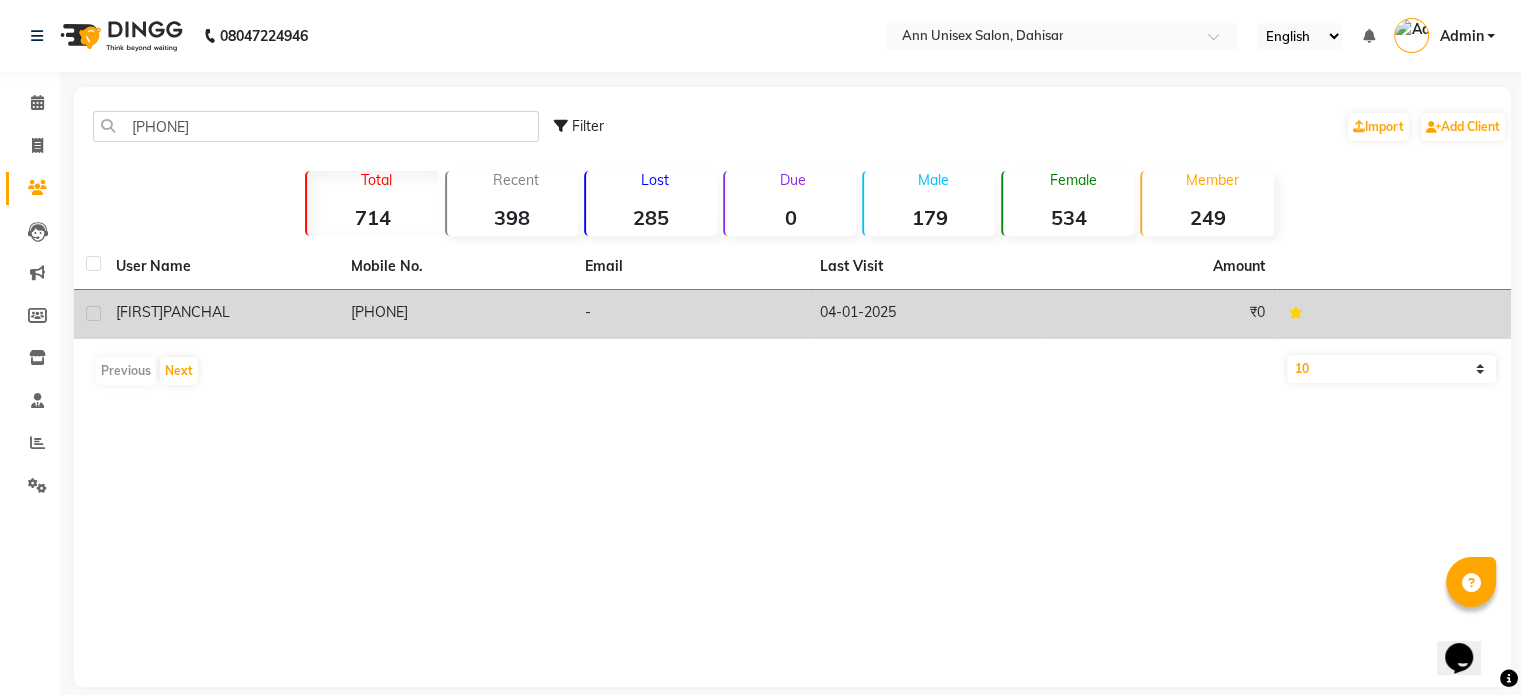 click on "[FIRST] [LAST]" 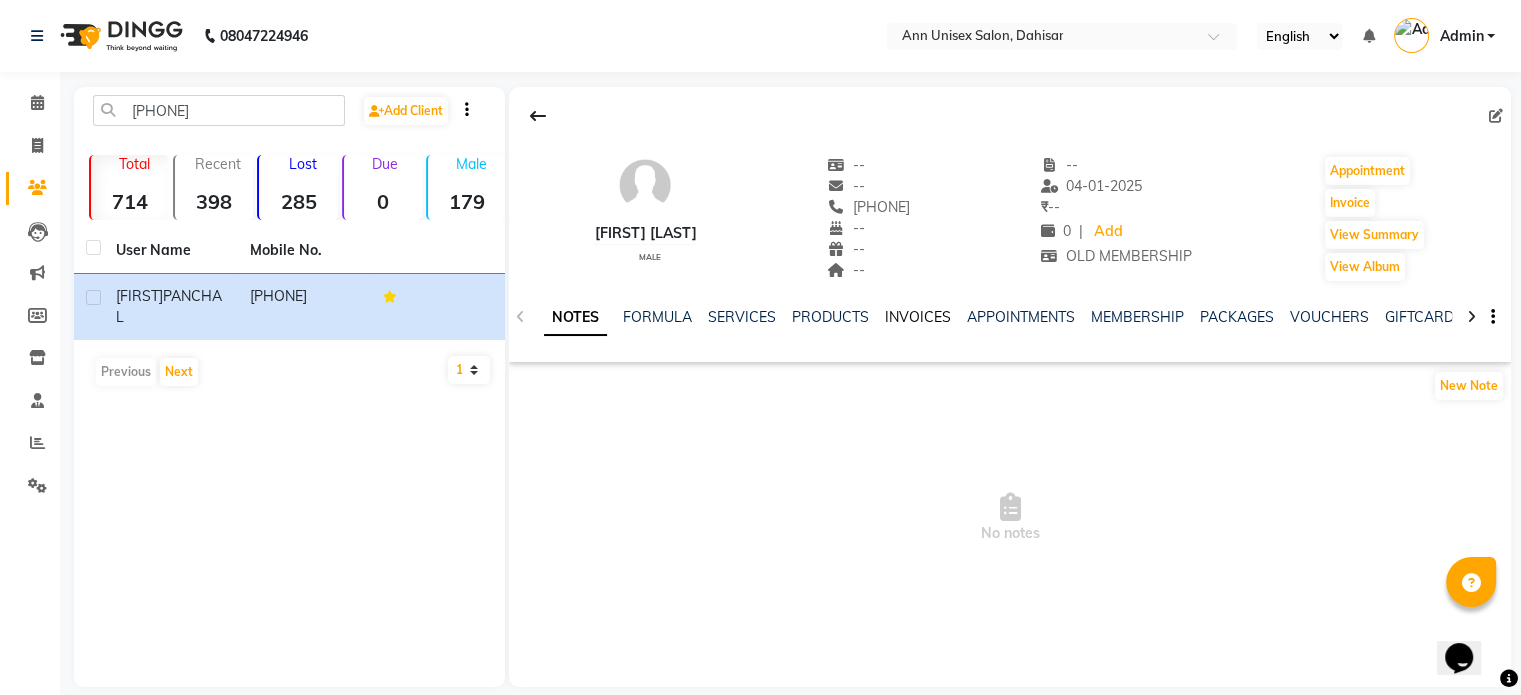 click on "INVOICES" 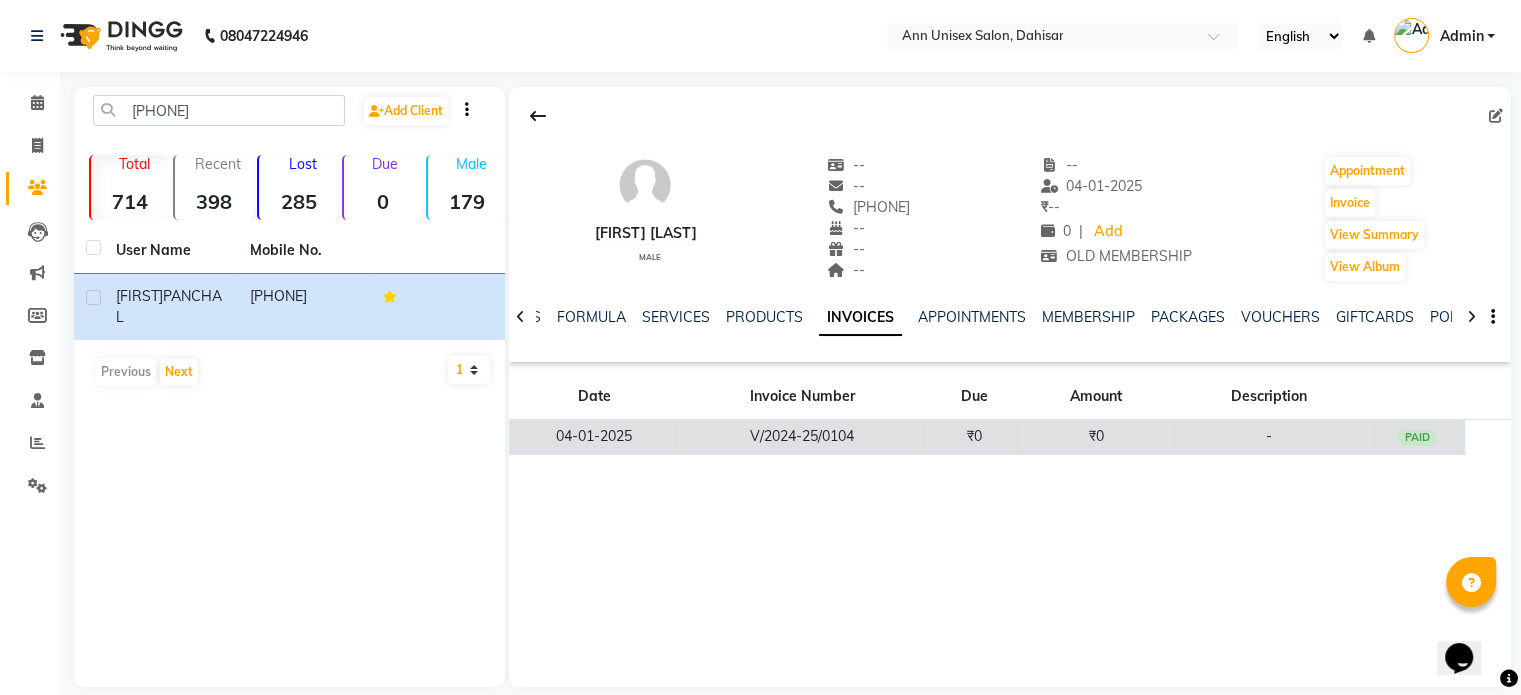 click on "V/2024-25/0104" 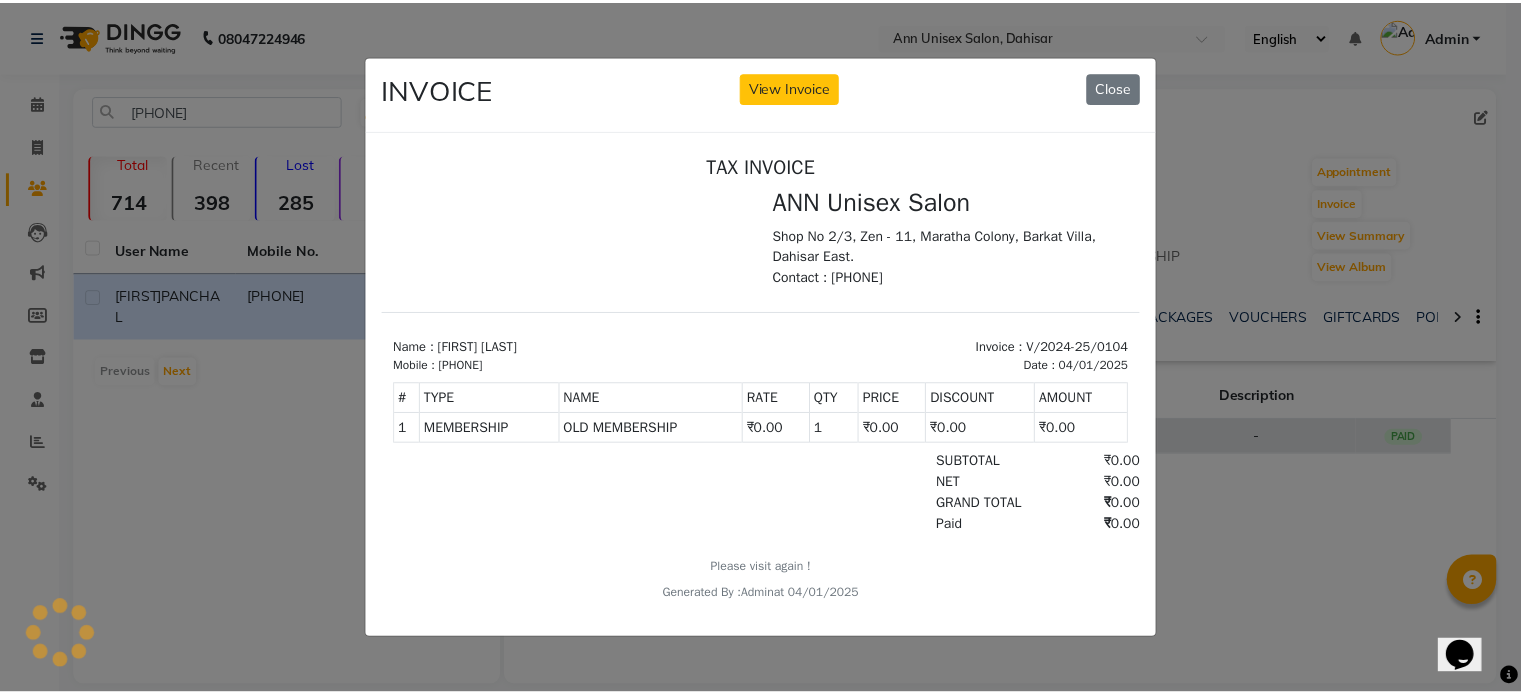 scroll, scrollTop: 0, scrollLeft: 0, axis: both 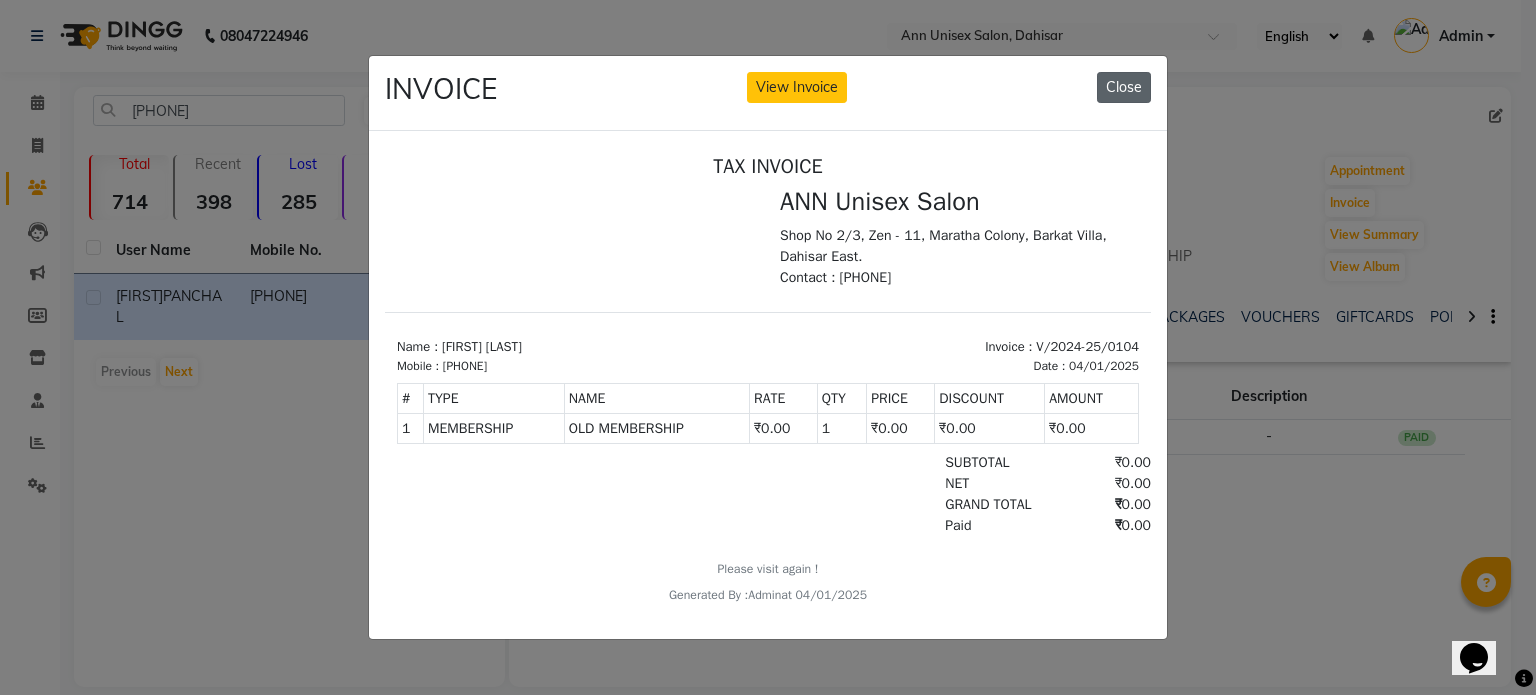 click on "Close" 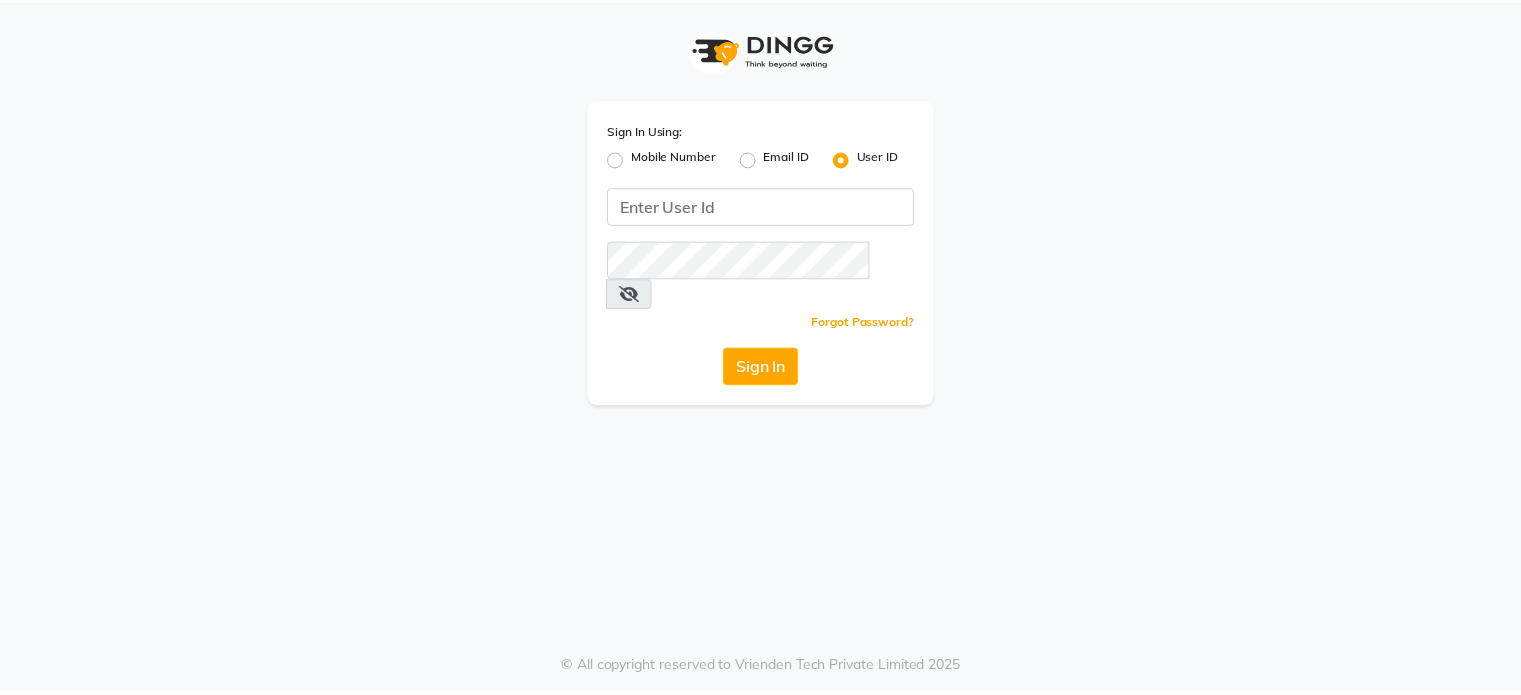scroll, scrollTop: 0, scrollLeft: 0, axis: both 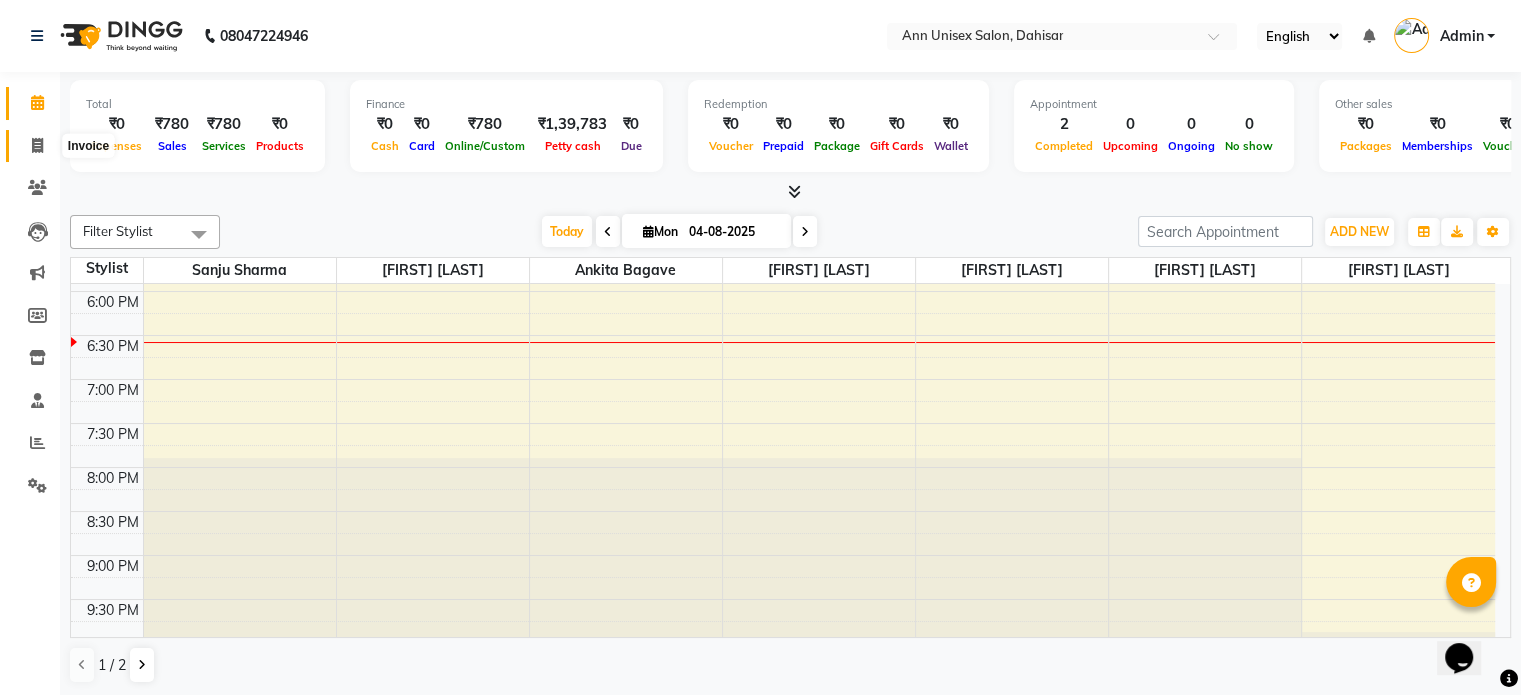 click 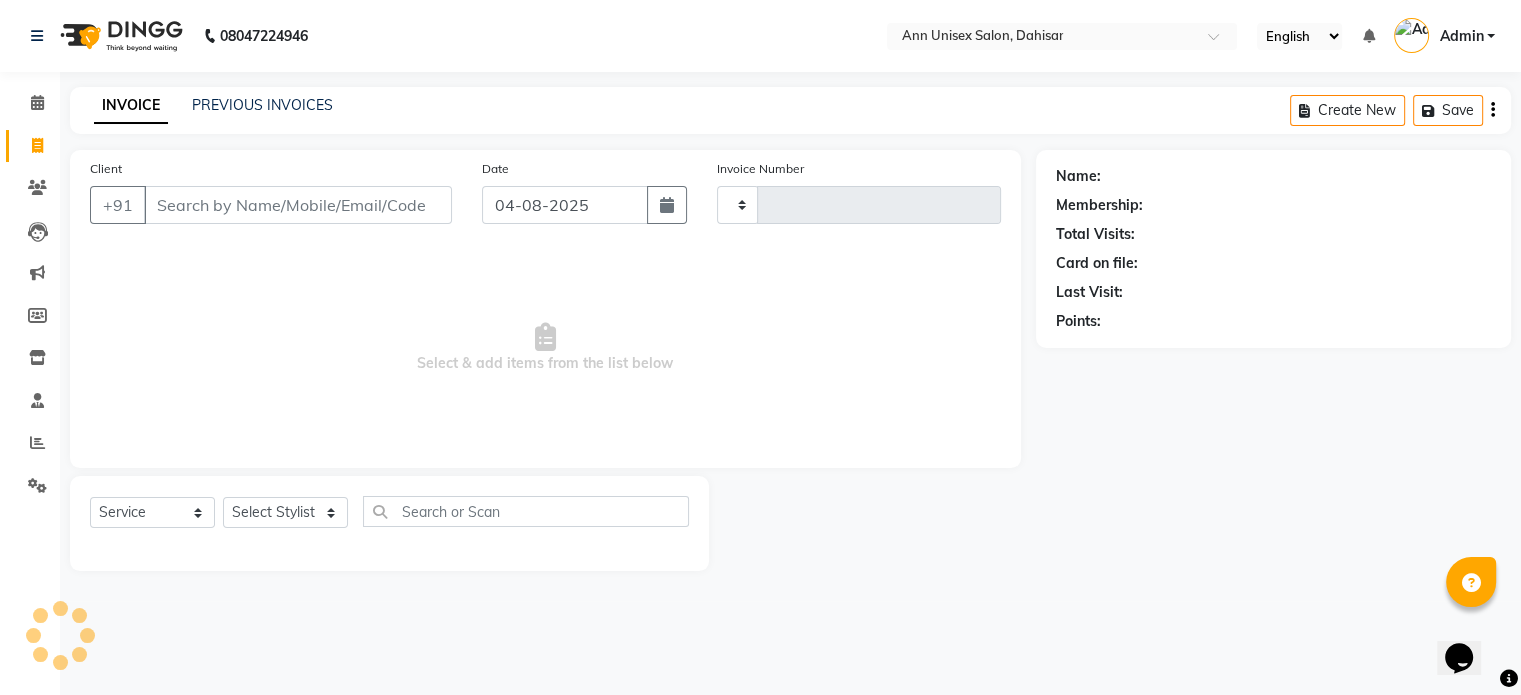 type on "1039" 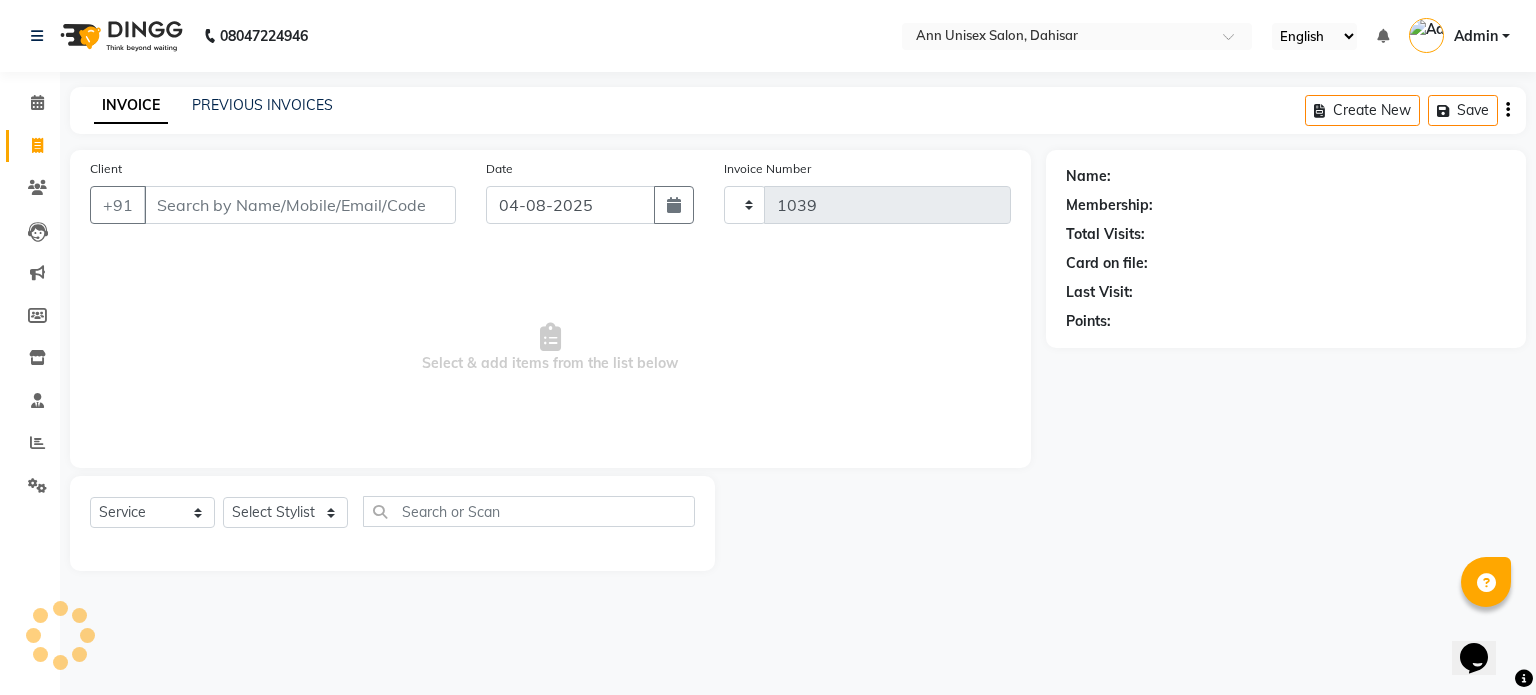 select on "7372" 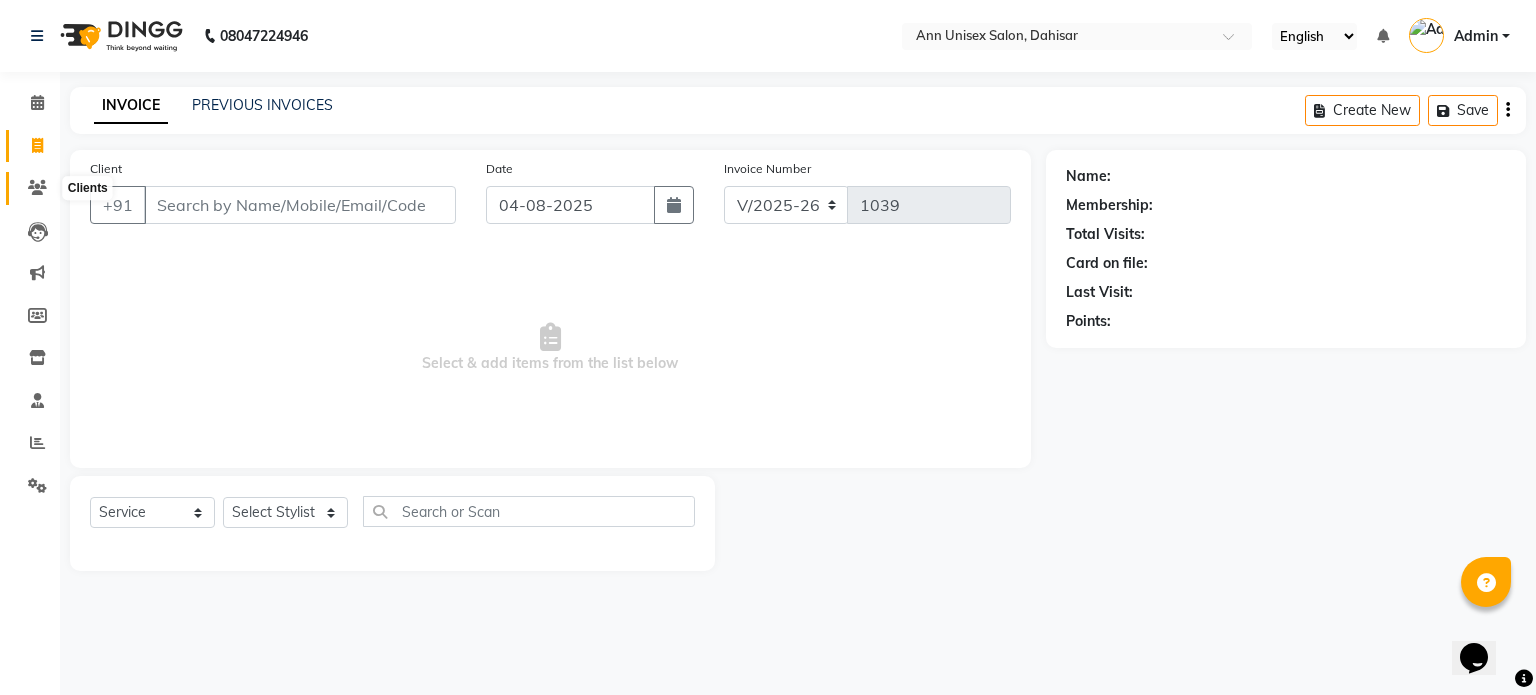 click 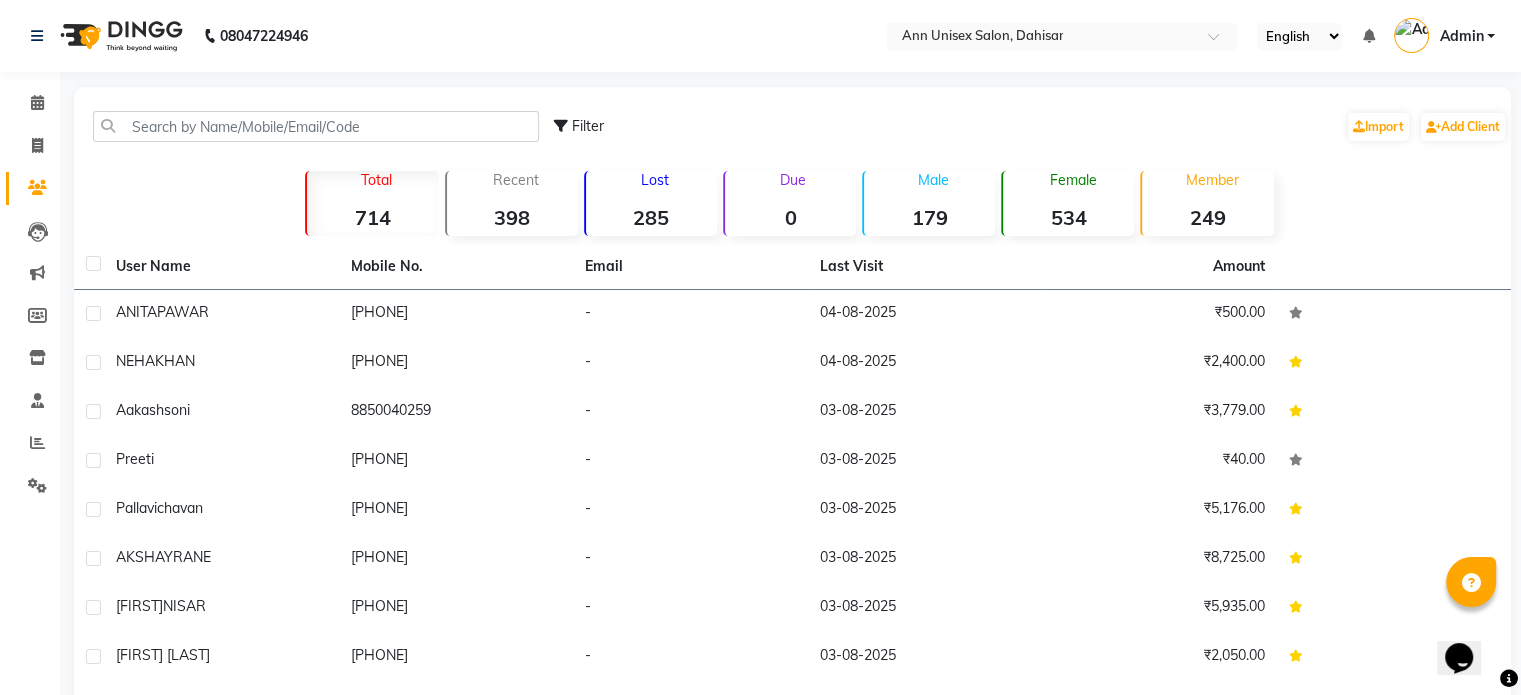click 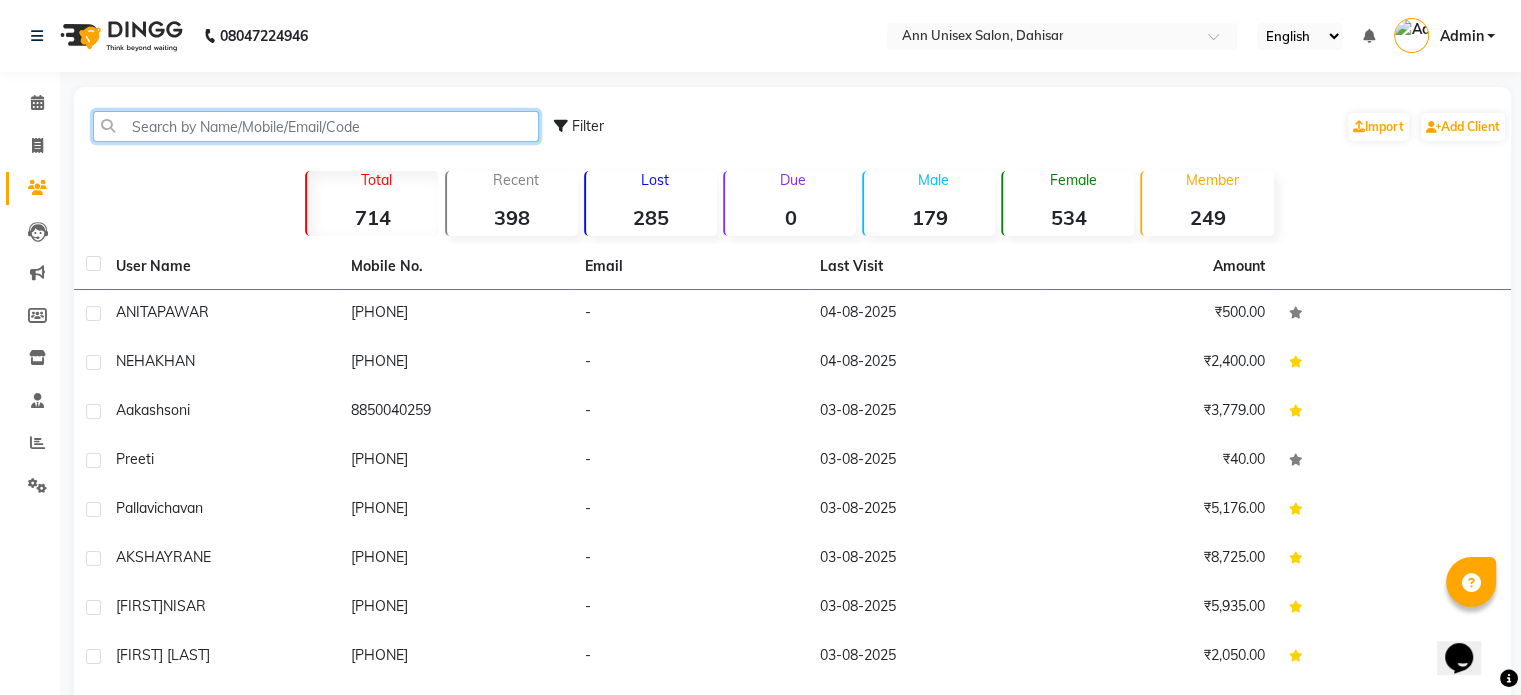 click 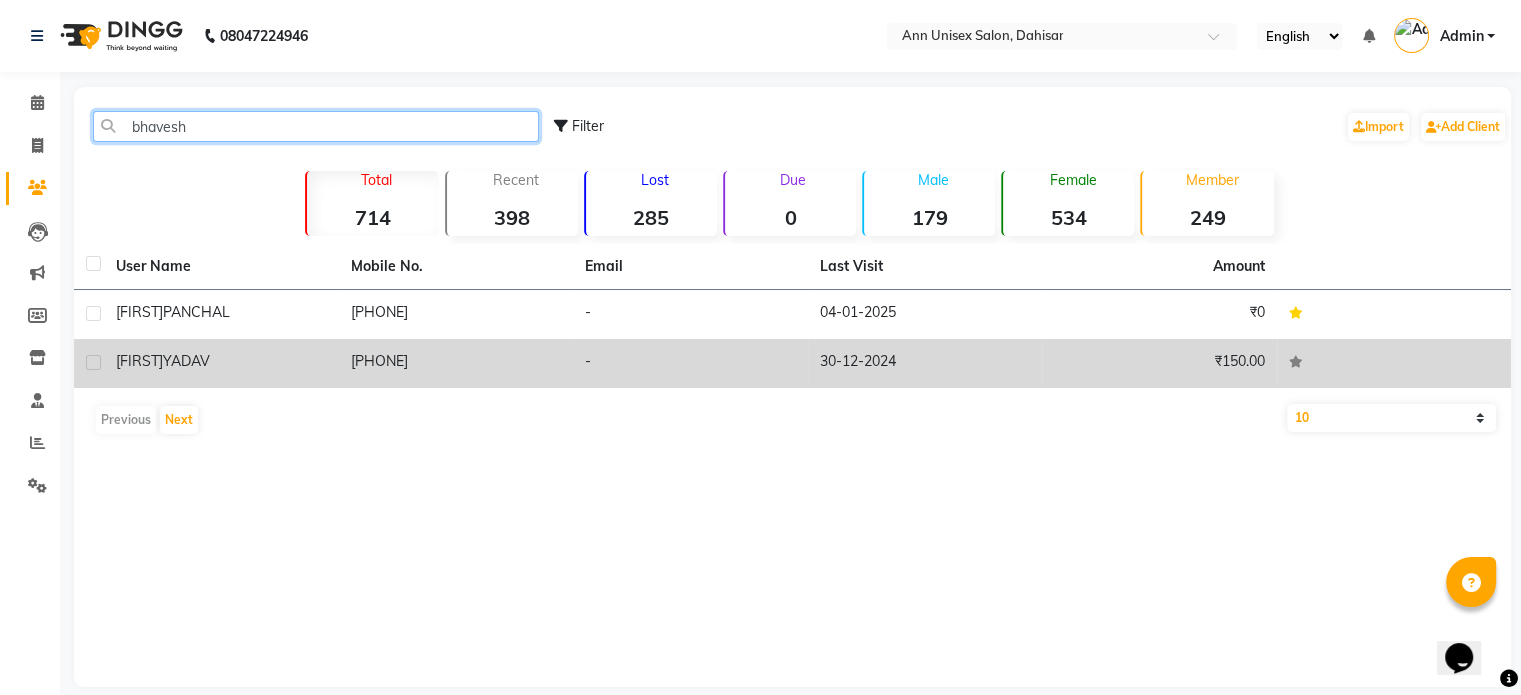 type on "bhavesh" 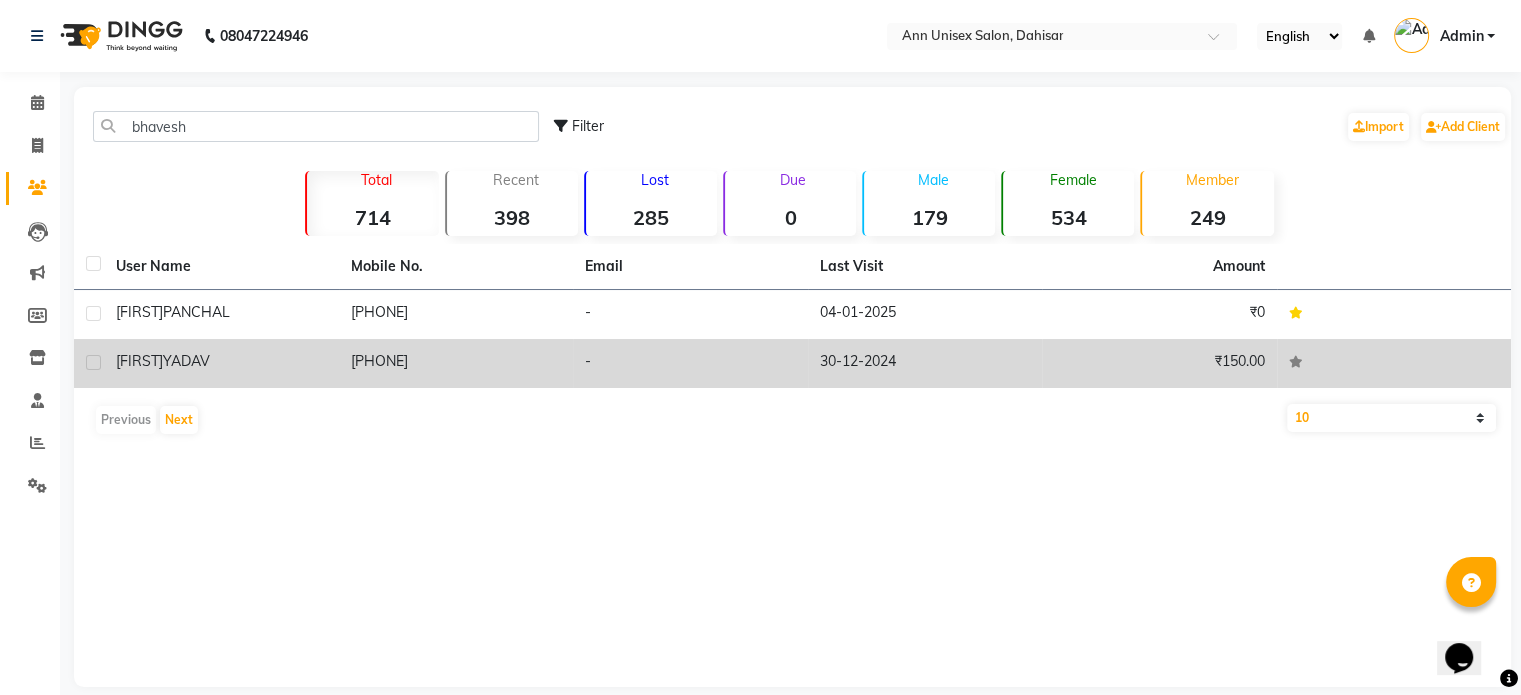 click on "[PHONE]" 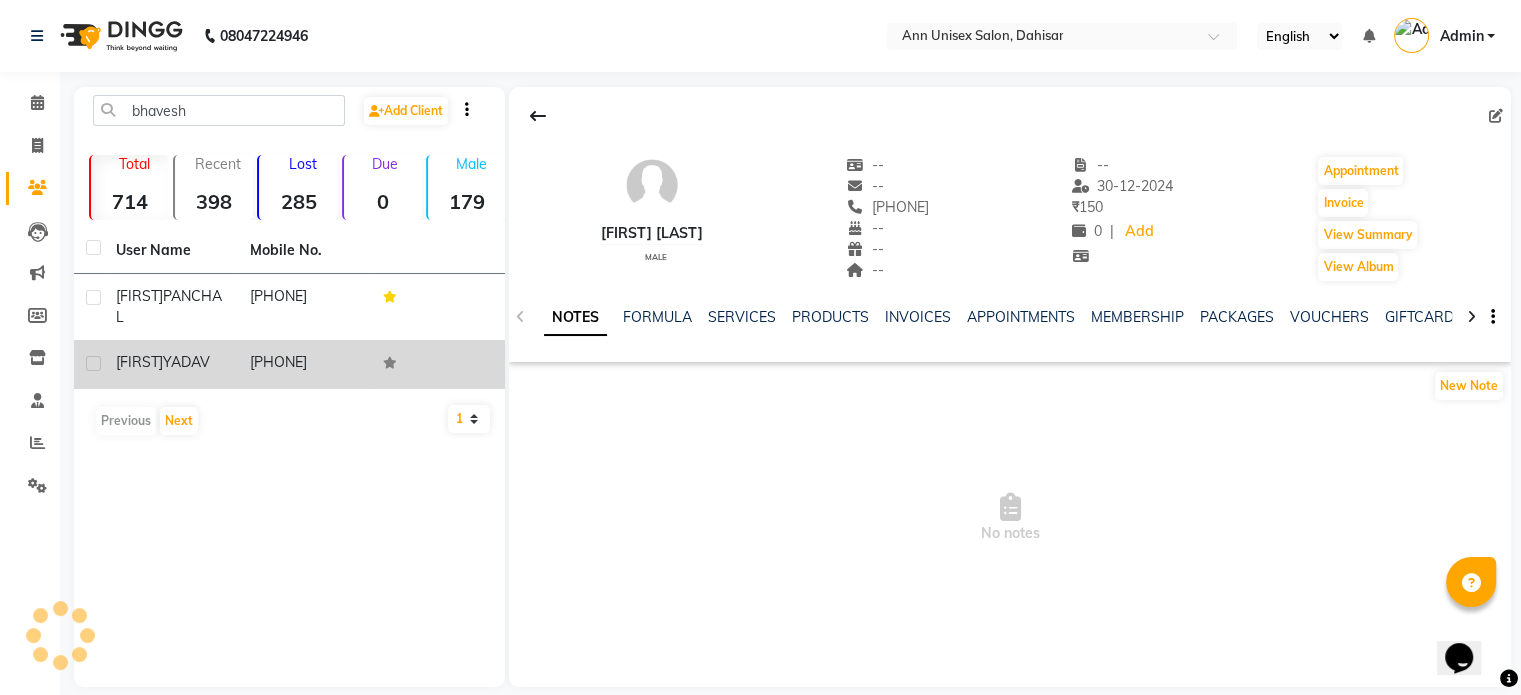 click 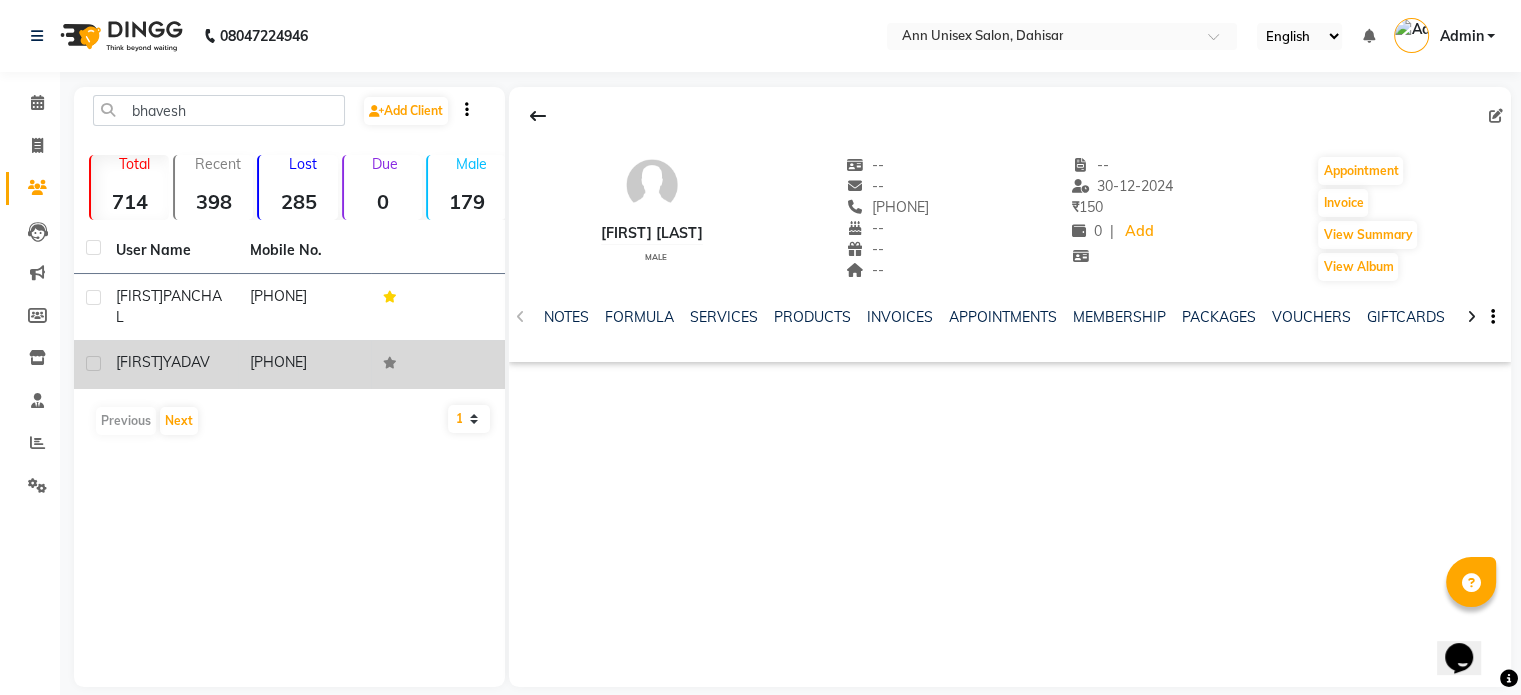 click on "[PHONE]" 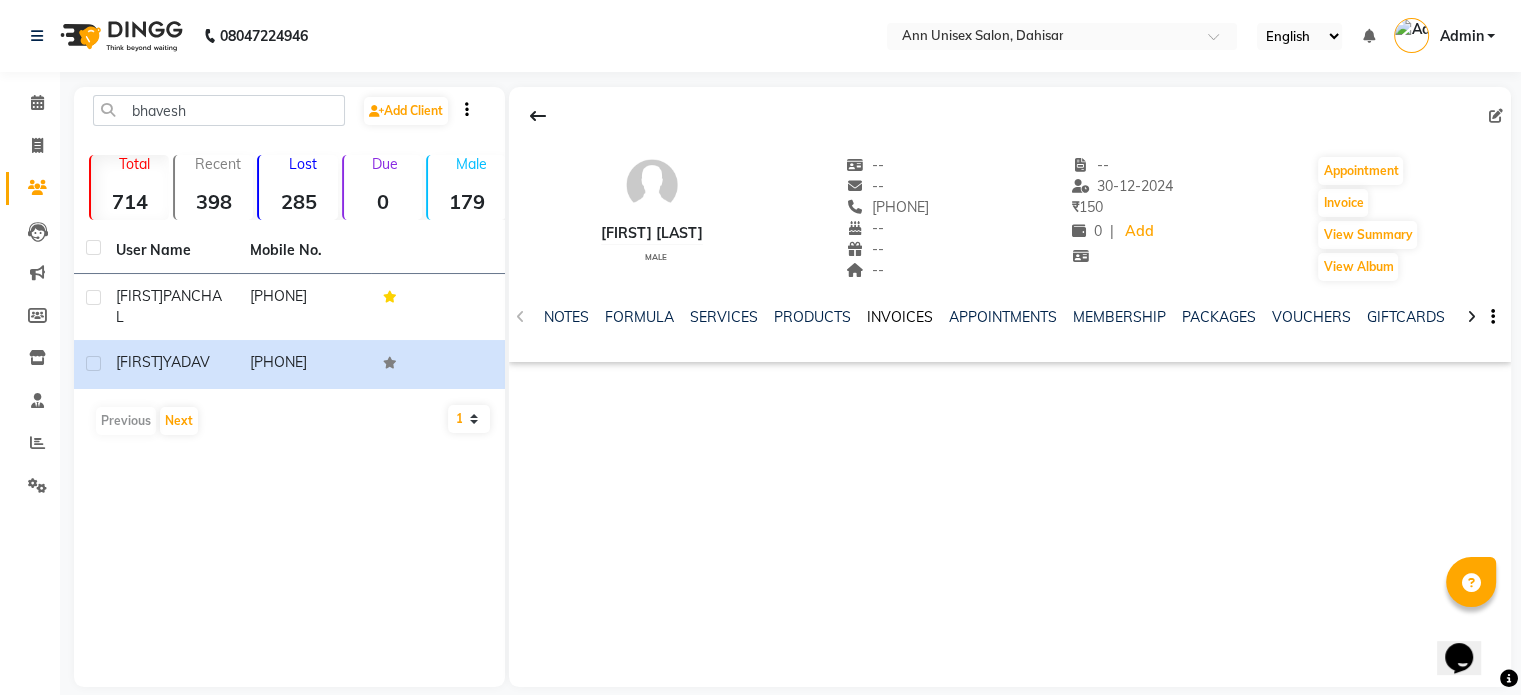 click on "INVOICES" 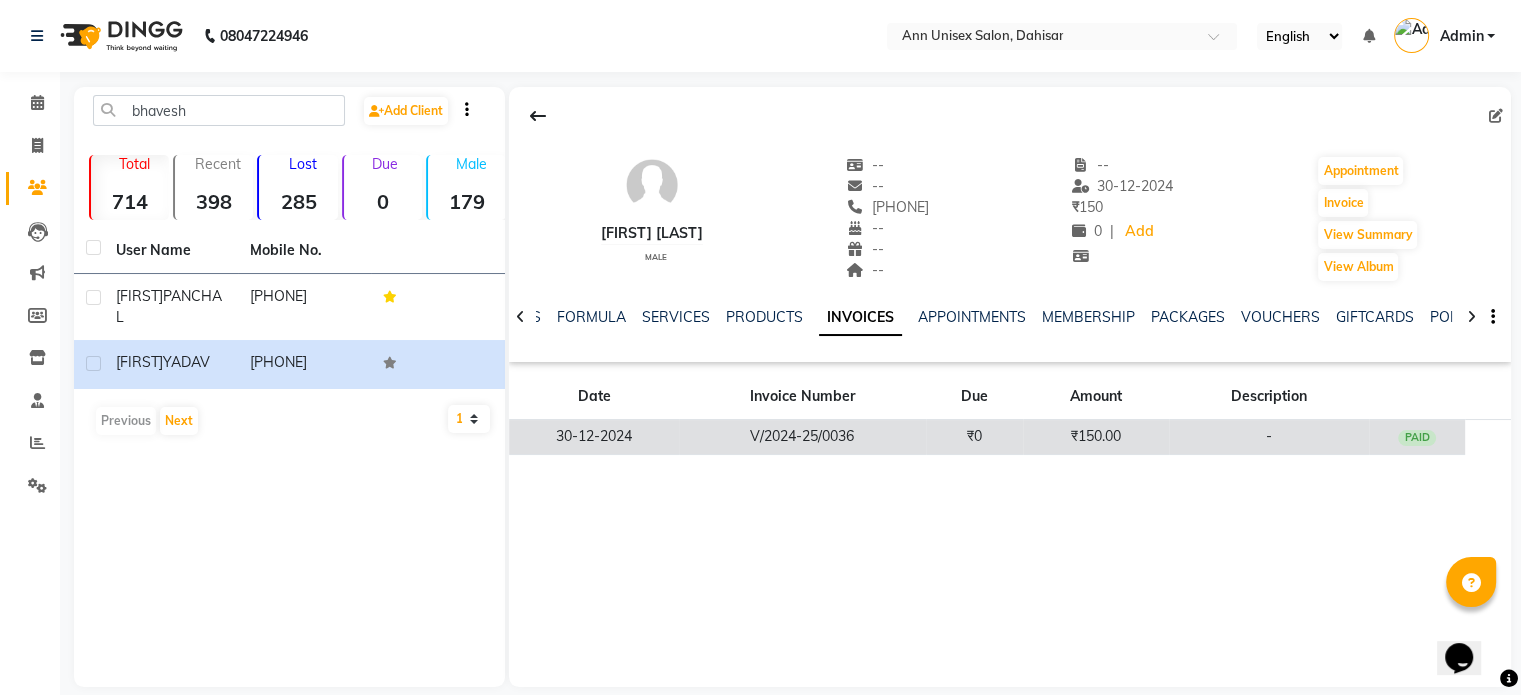 click on "V/2024-25/0036" 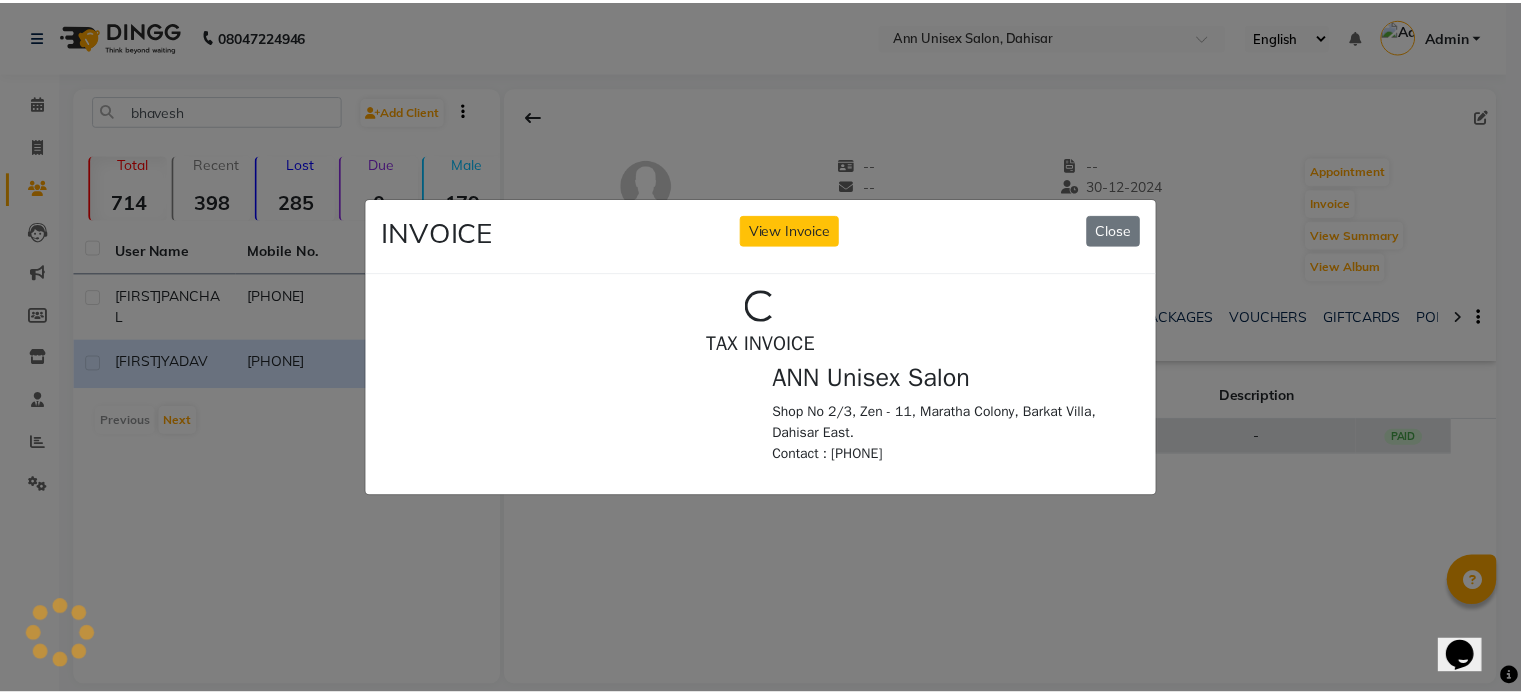 scroll, scrollTop: 0, scrollLeft: 0, axis: both 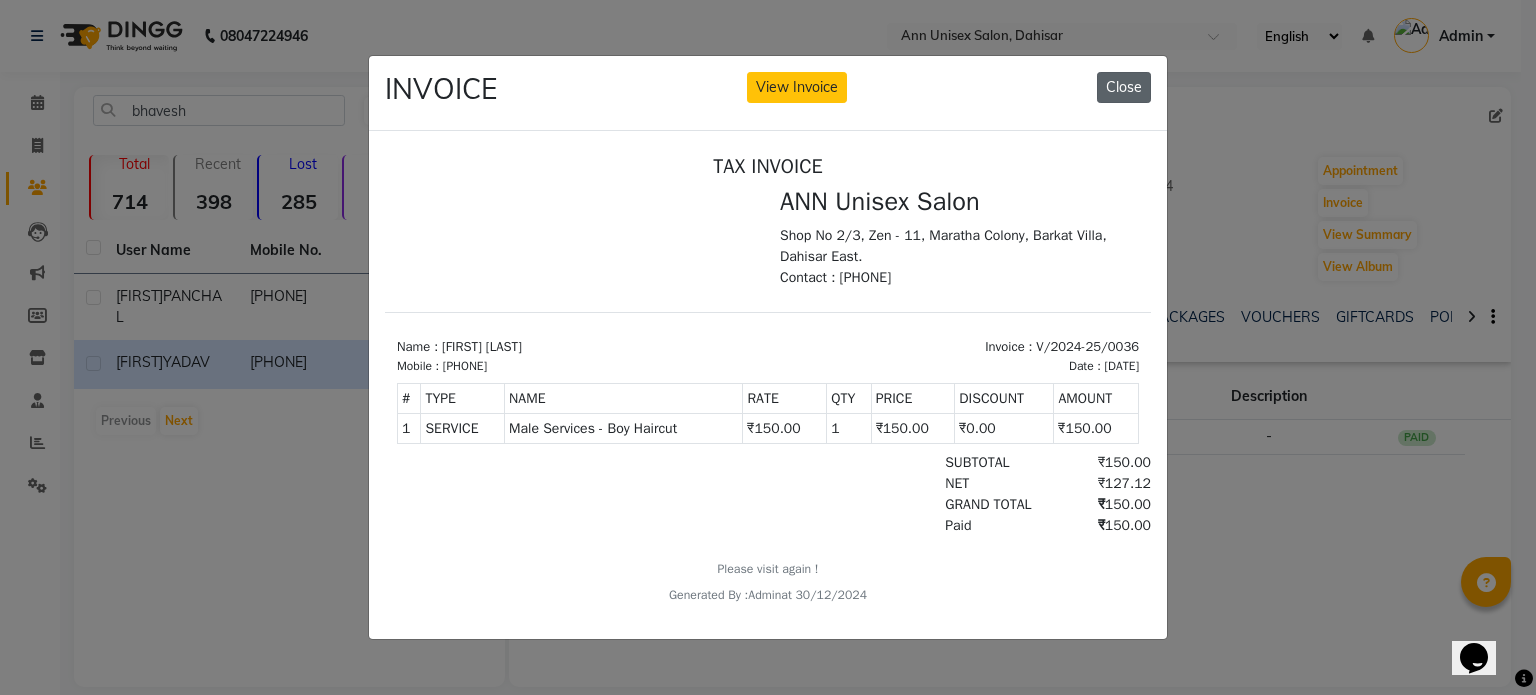 click on "Close" 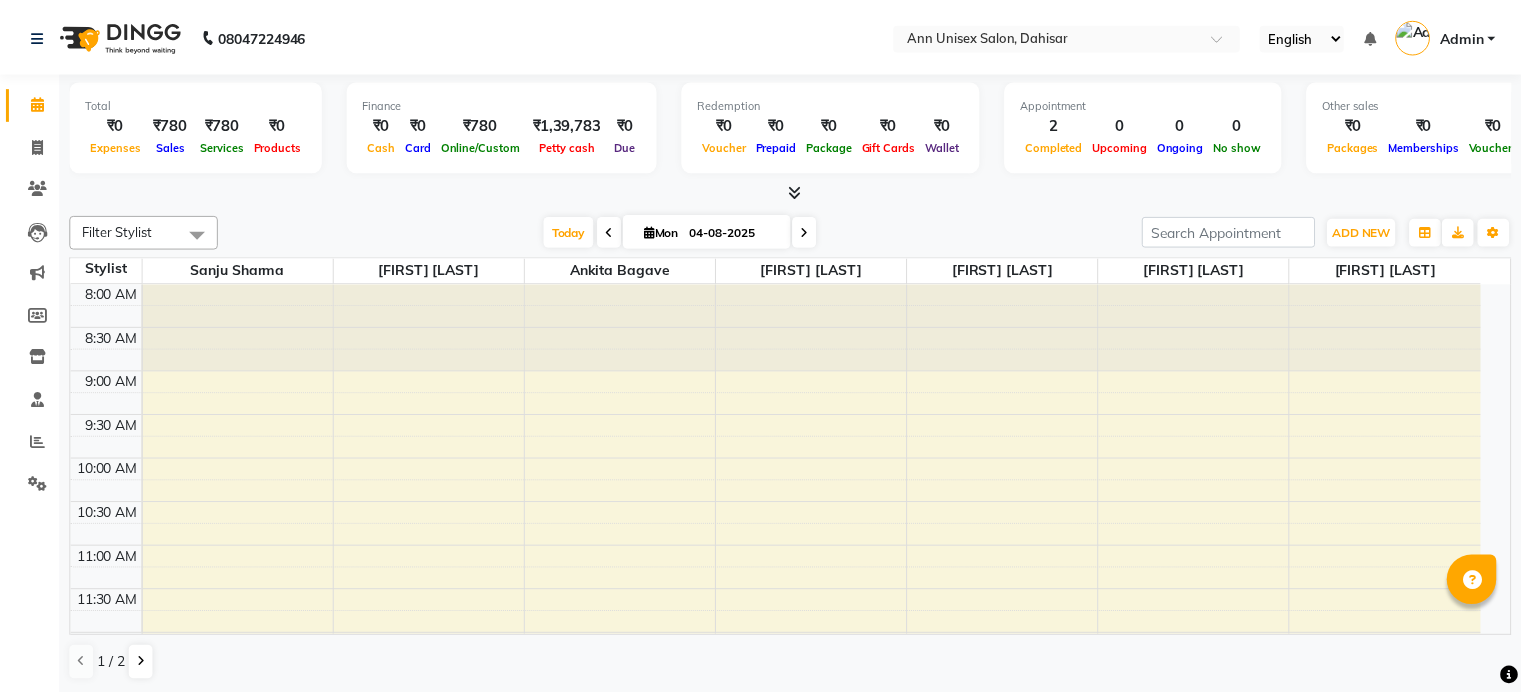 scroll, scrollTop: 0, scrollLeft: 0, axis: both 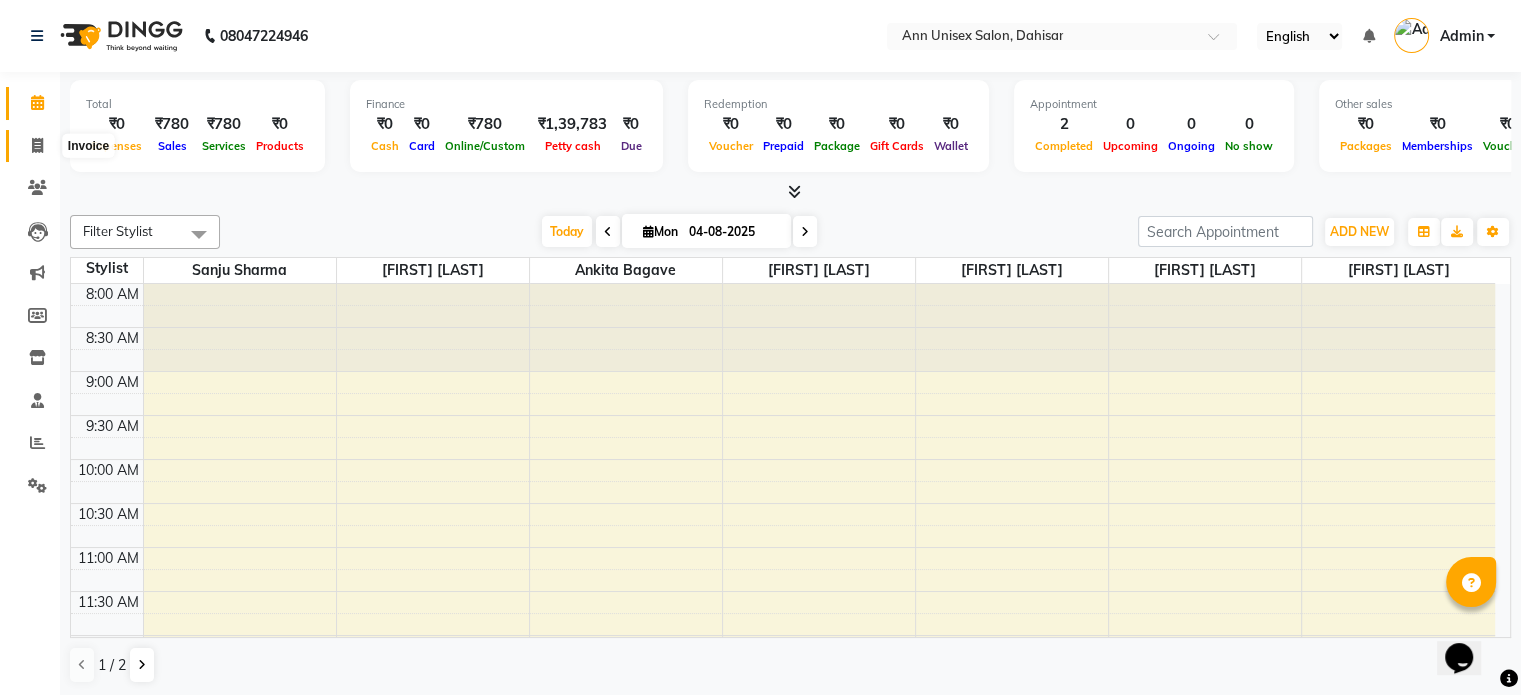 click 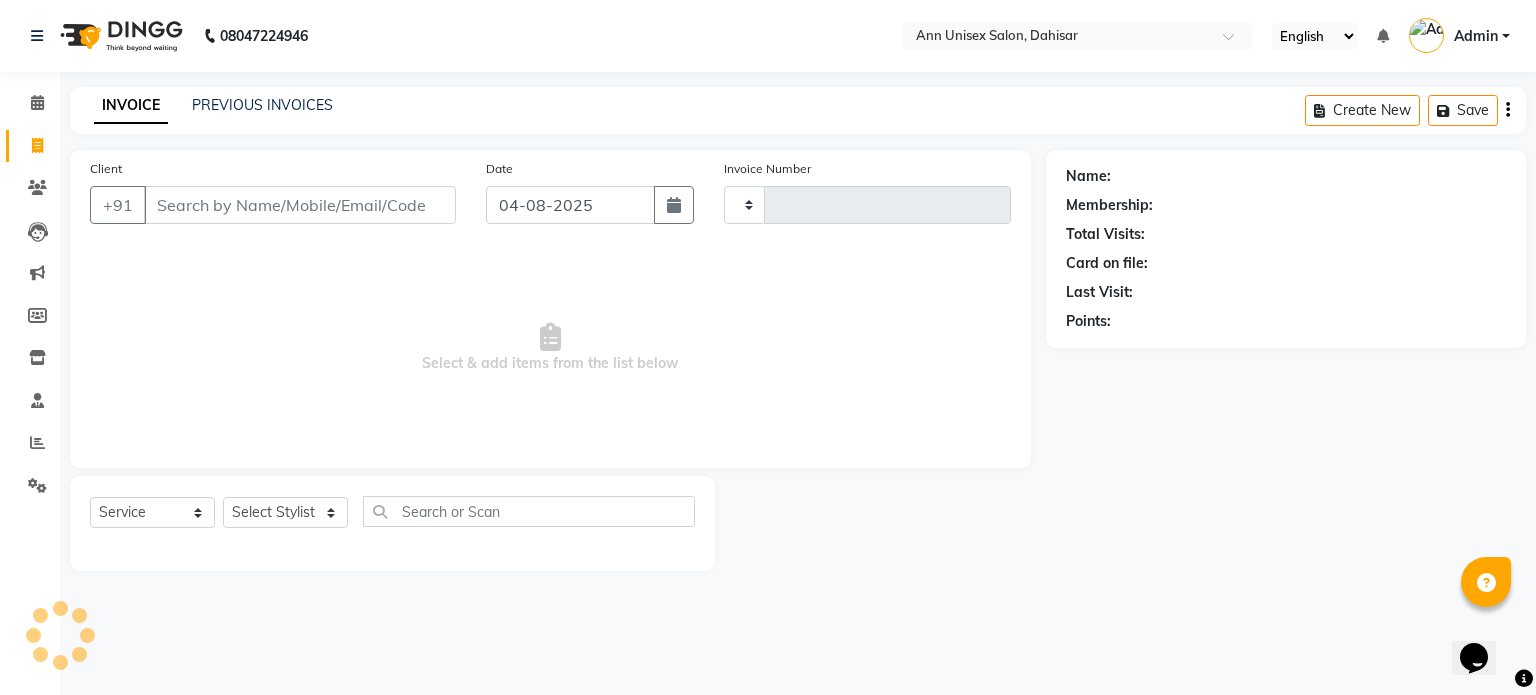 type on "1039" 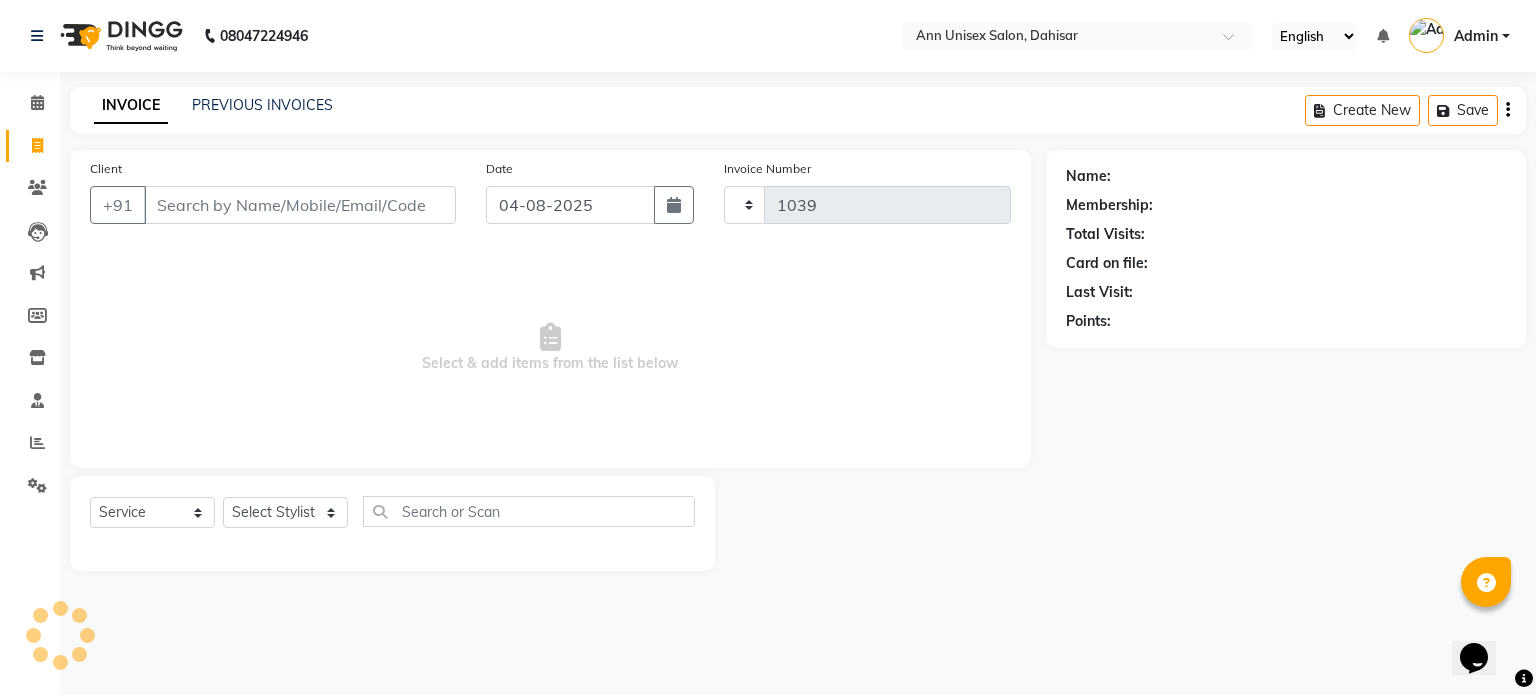 select on "7372" 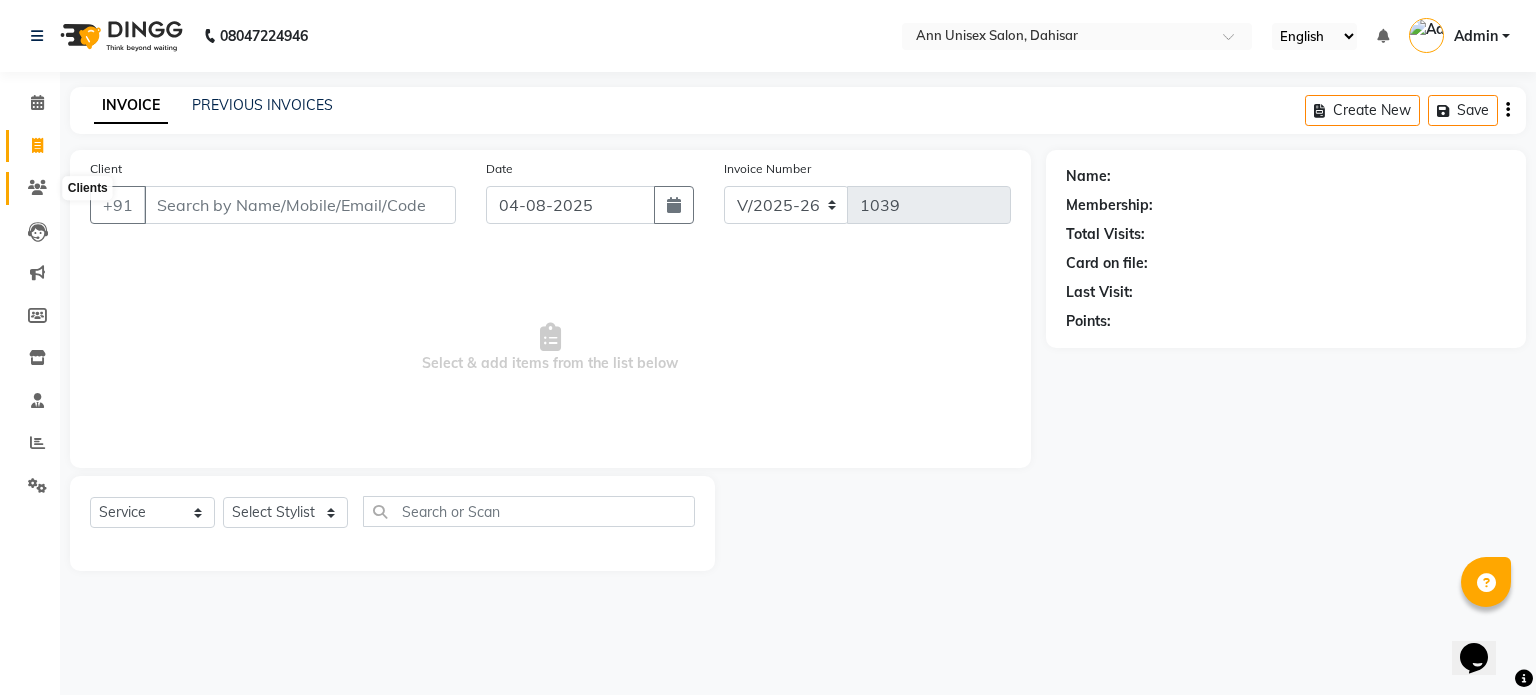 click 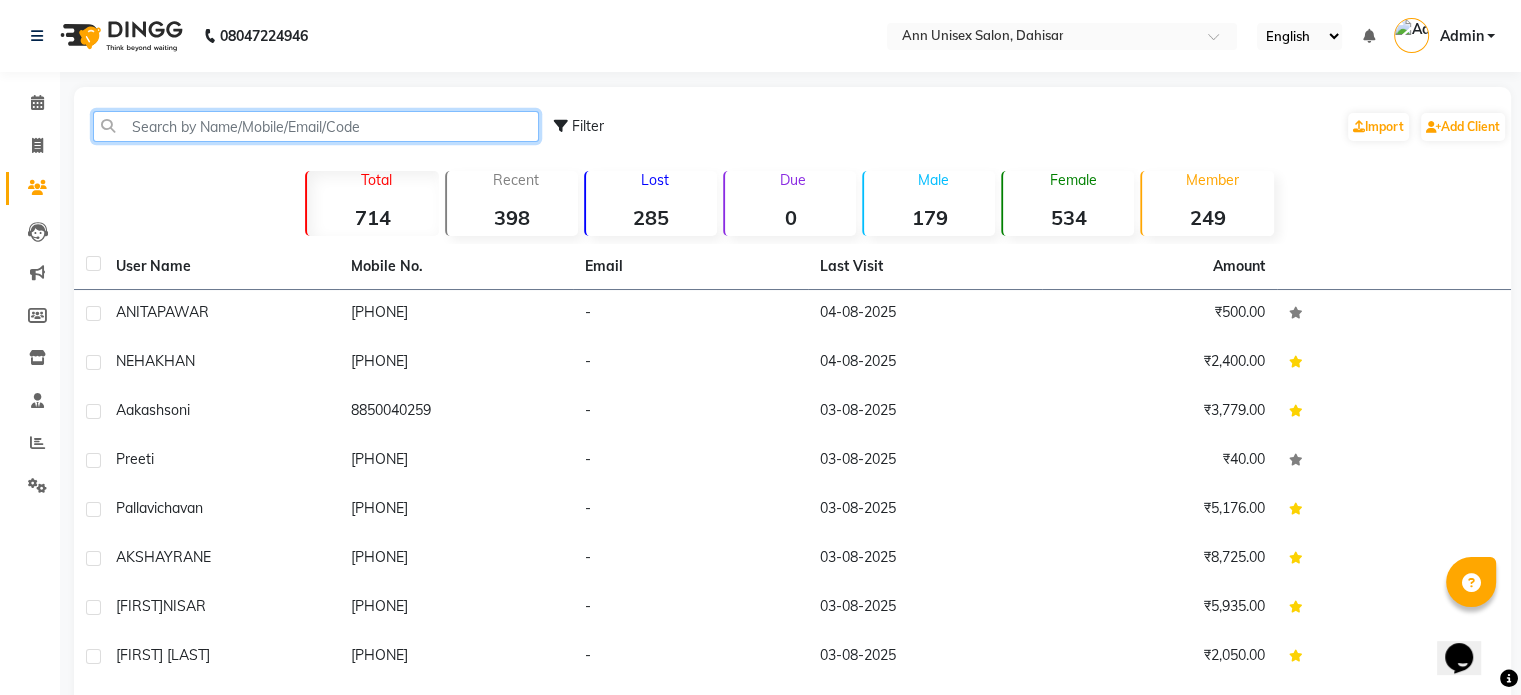 click 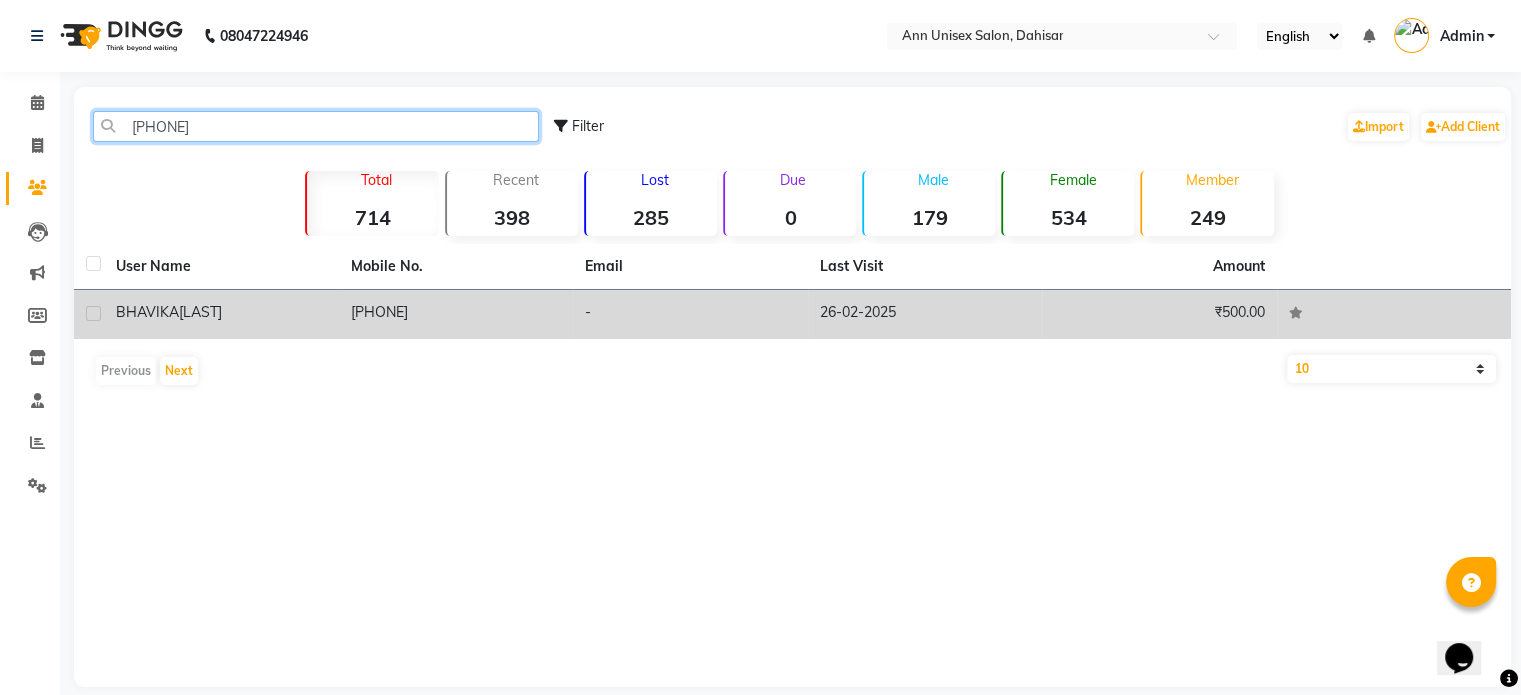 type on "[PHONE]" 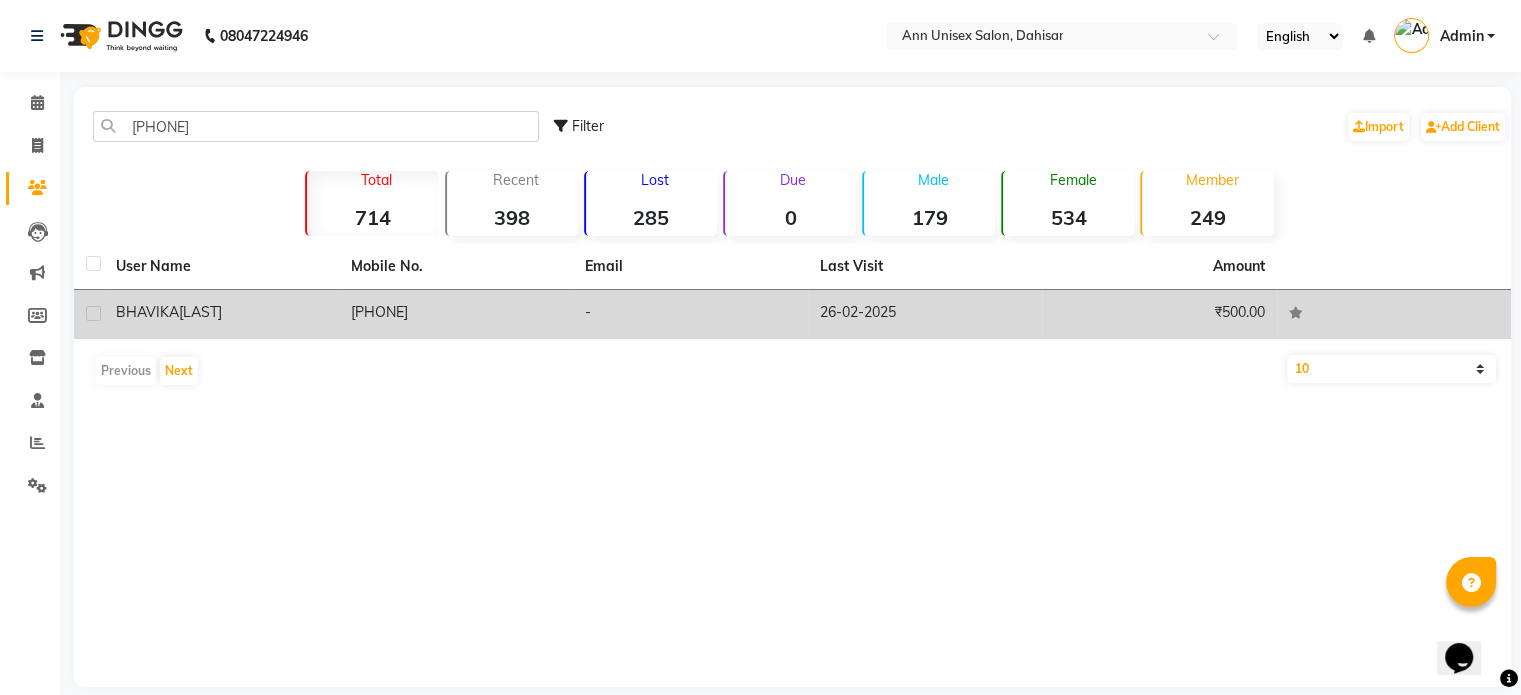 click on "[FIRST] [LAST]" 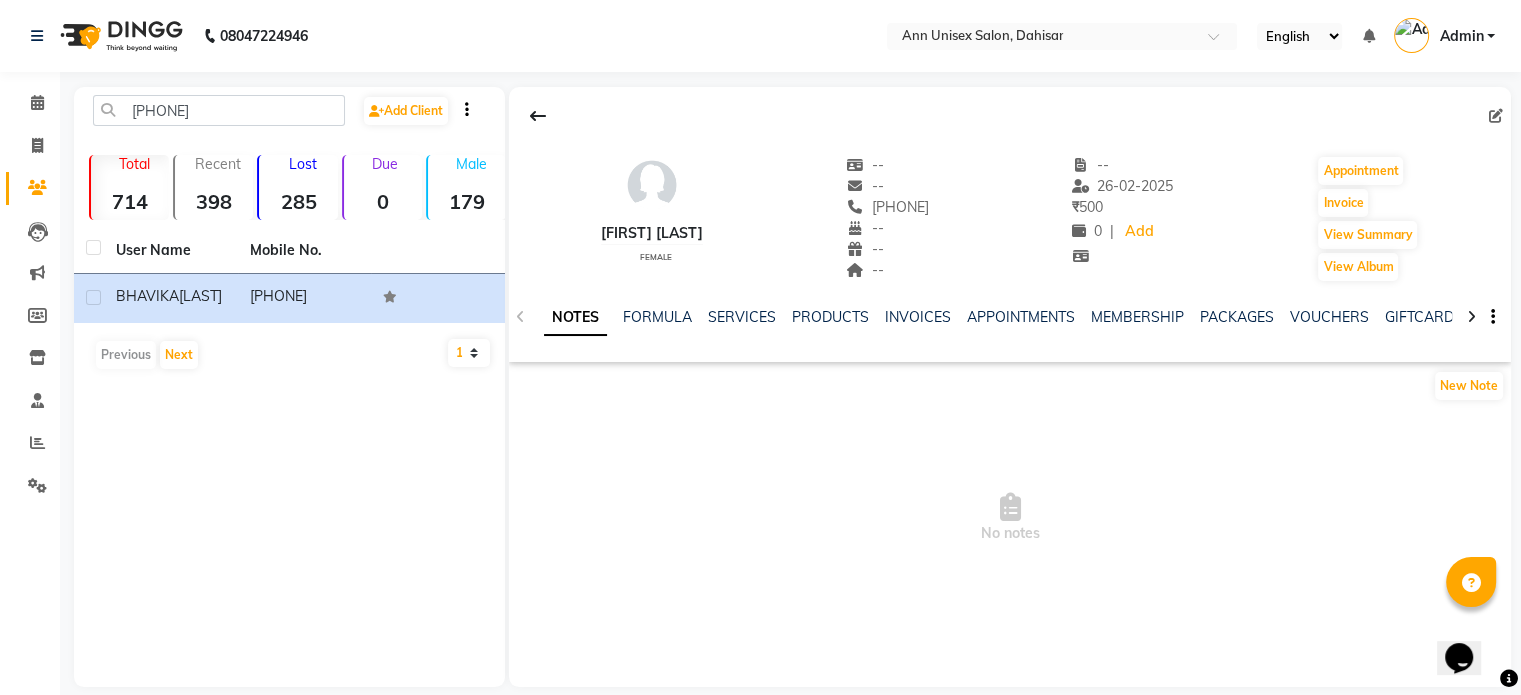 click on "NOTES FORMULA SERVICES PRODUCTS INVOICES APPOINTMENTS MEMBERSHIP PACKAGES VOUCHERS GIFTCARDS POINTS FORMS FAMILY CARDS WALLET" 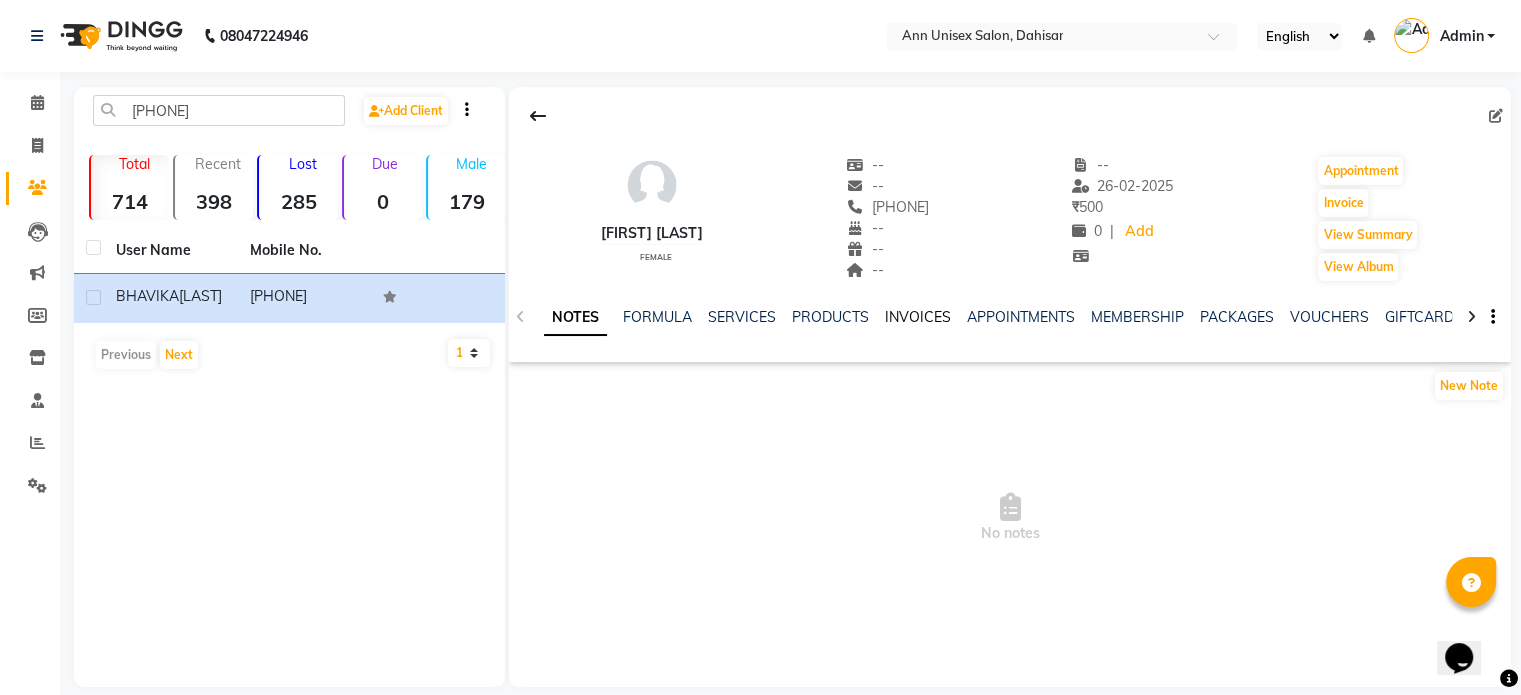 click on "INVOICES" 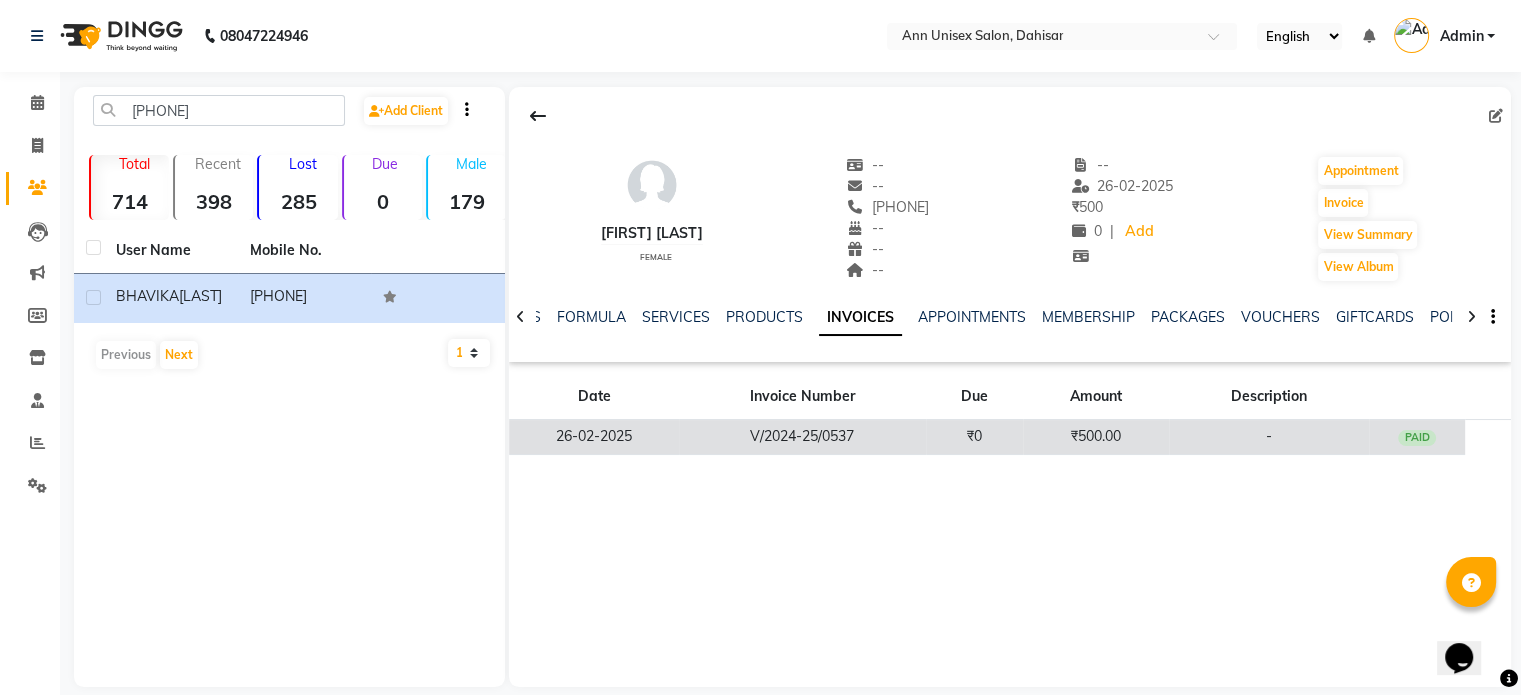 click on "V/2024-25/0537" 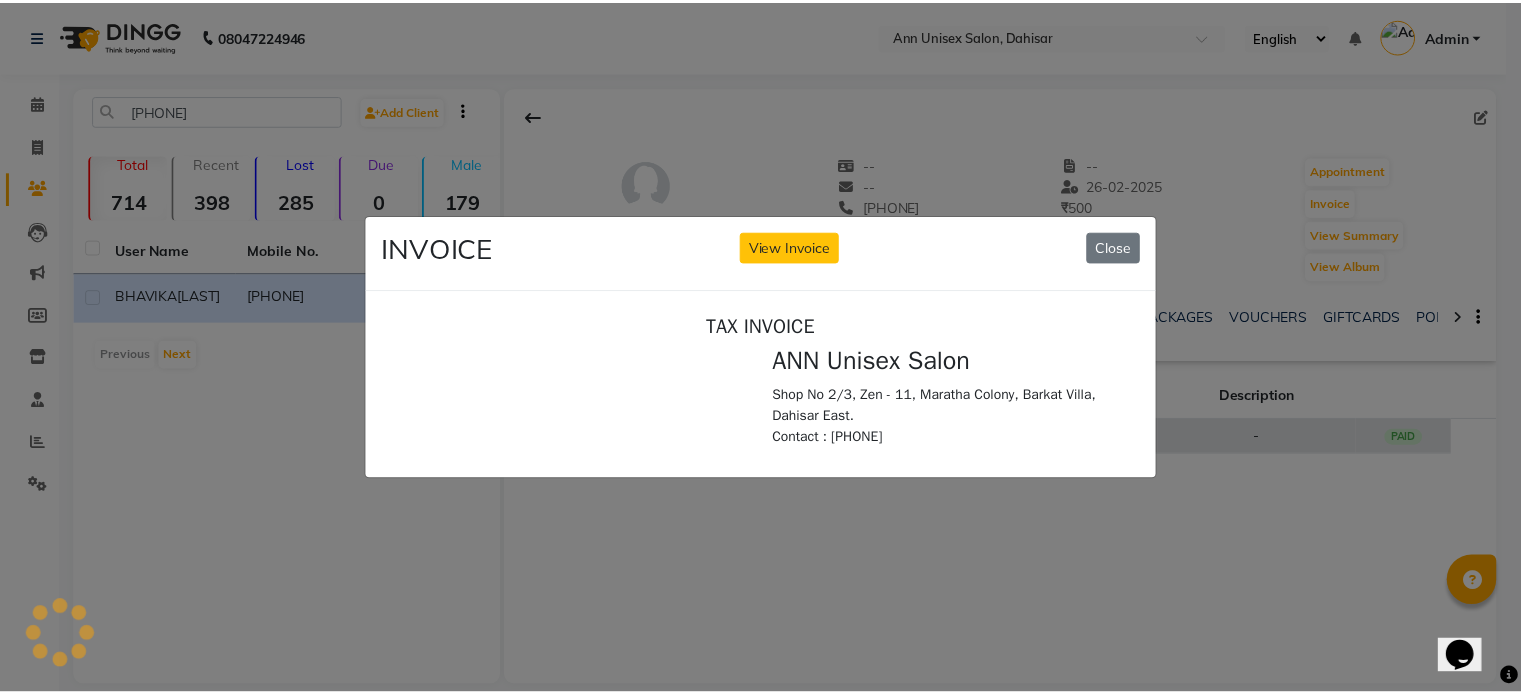 scroll, scrollTop: 0, scrollLeft: 0, axis: both 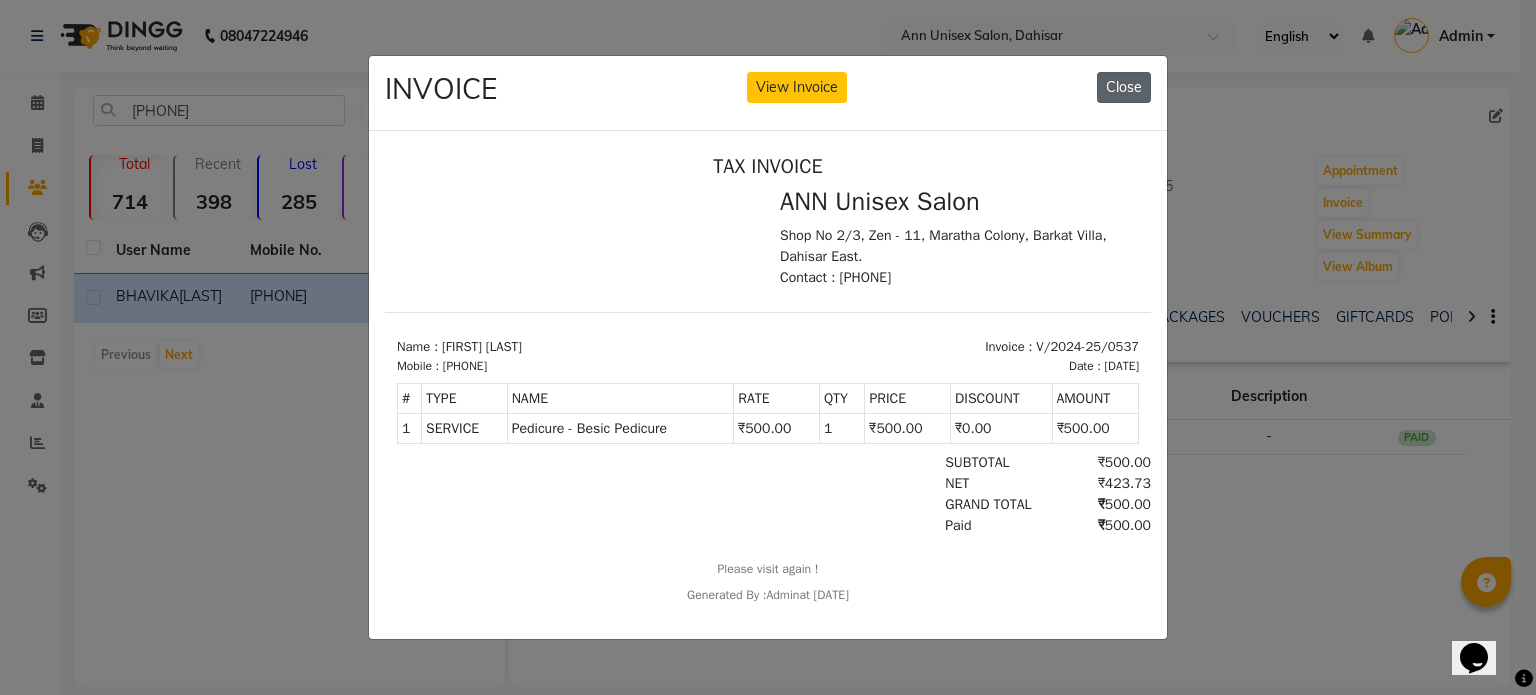 click on "Close" 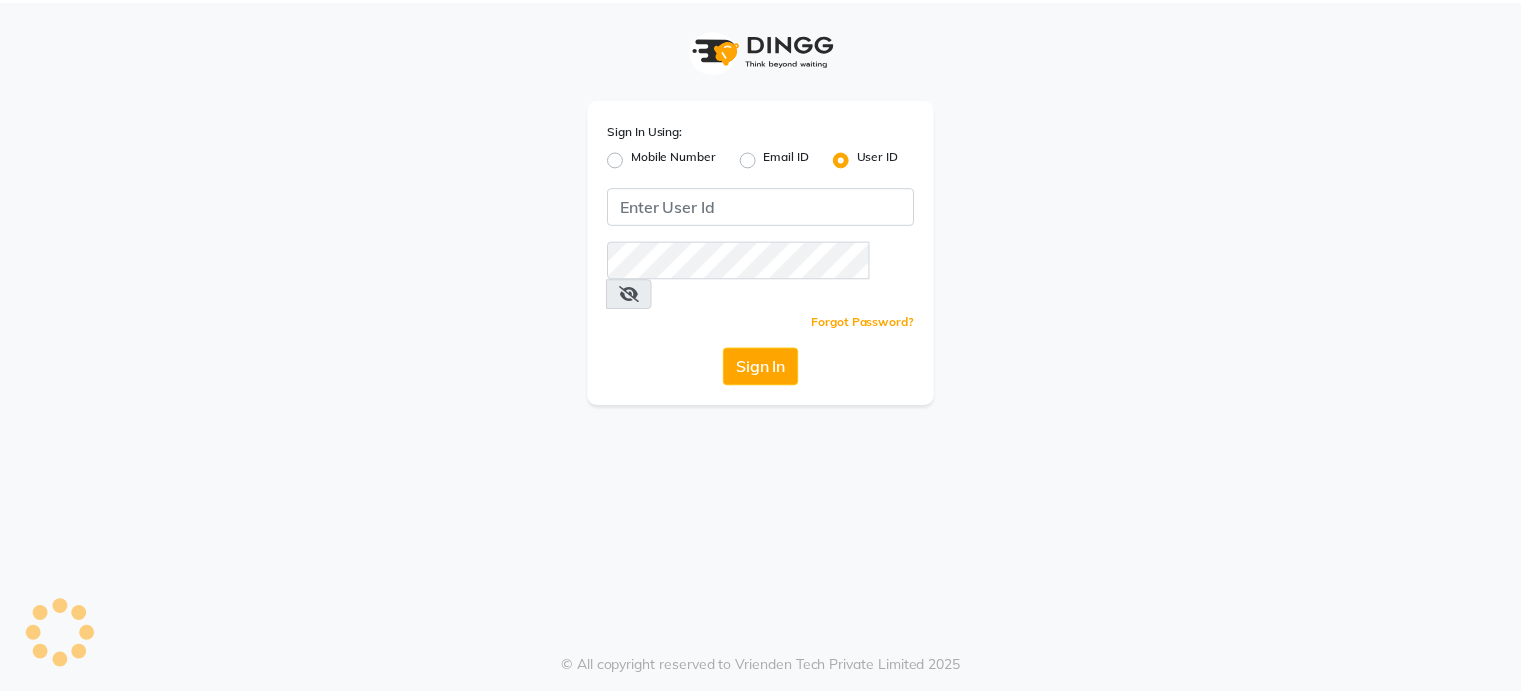 scroll, scrollTop: 0, scrollLeft: 0, axis: both 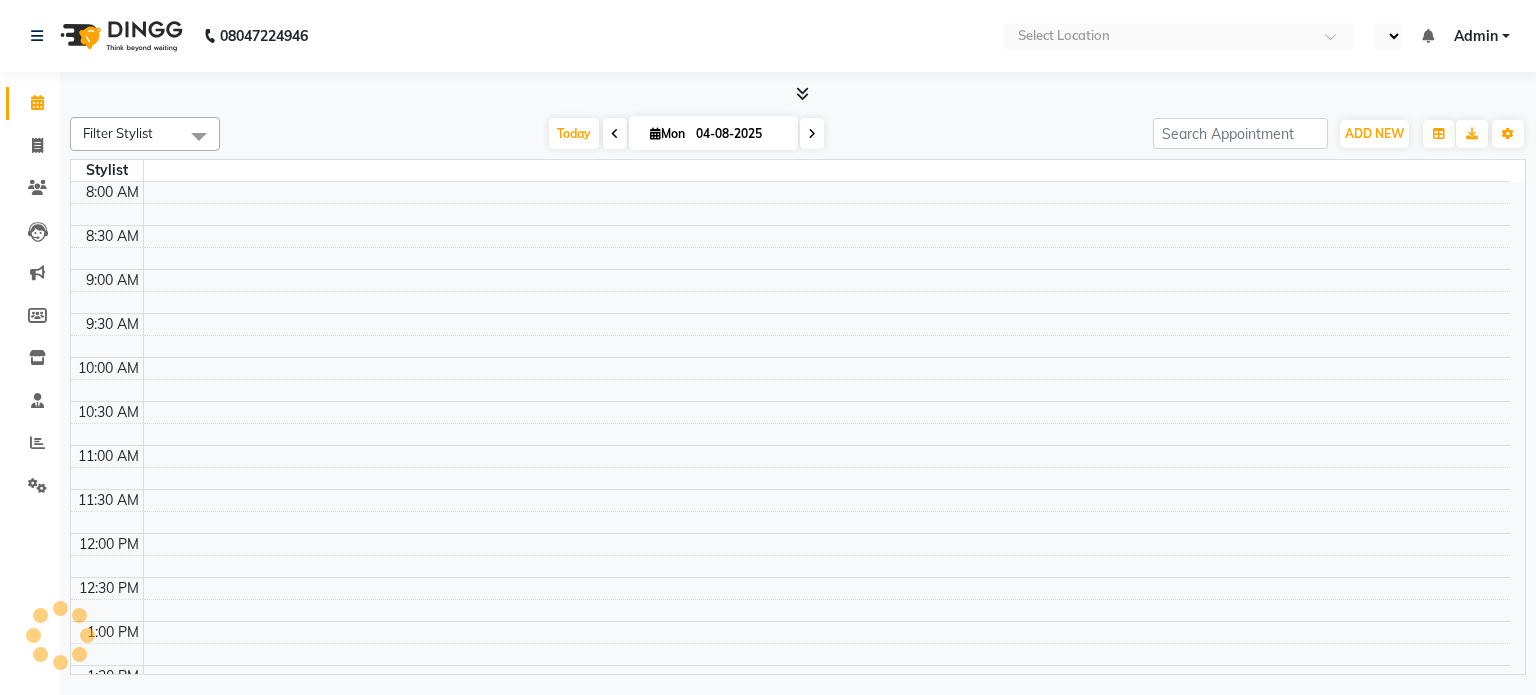 select on "en" 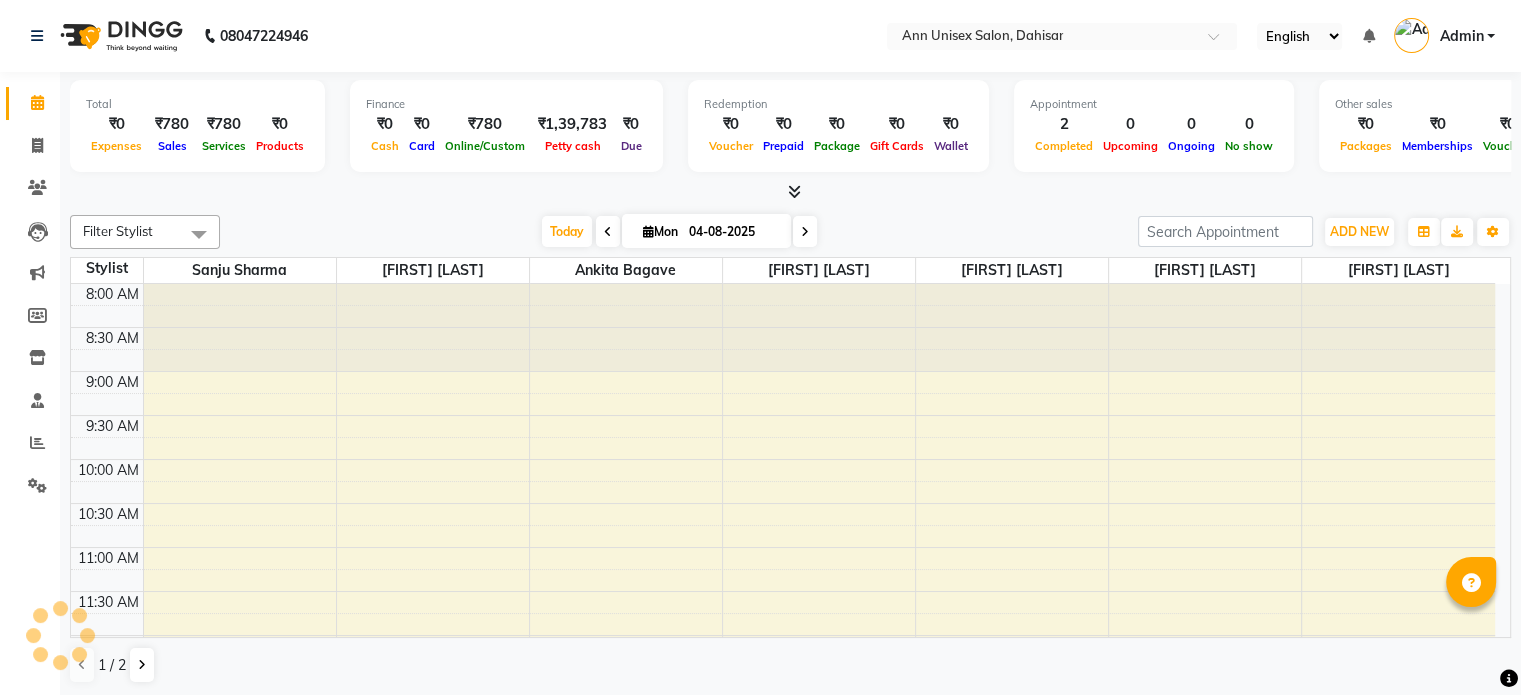 scroll, scrollTop: 0, scrollLeft: 0, axis: both 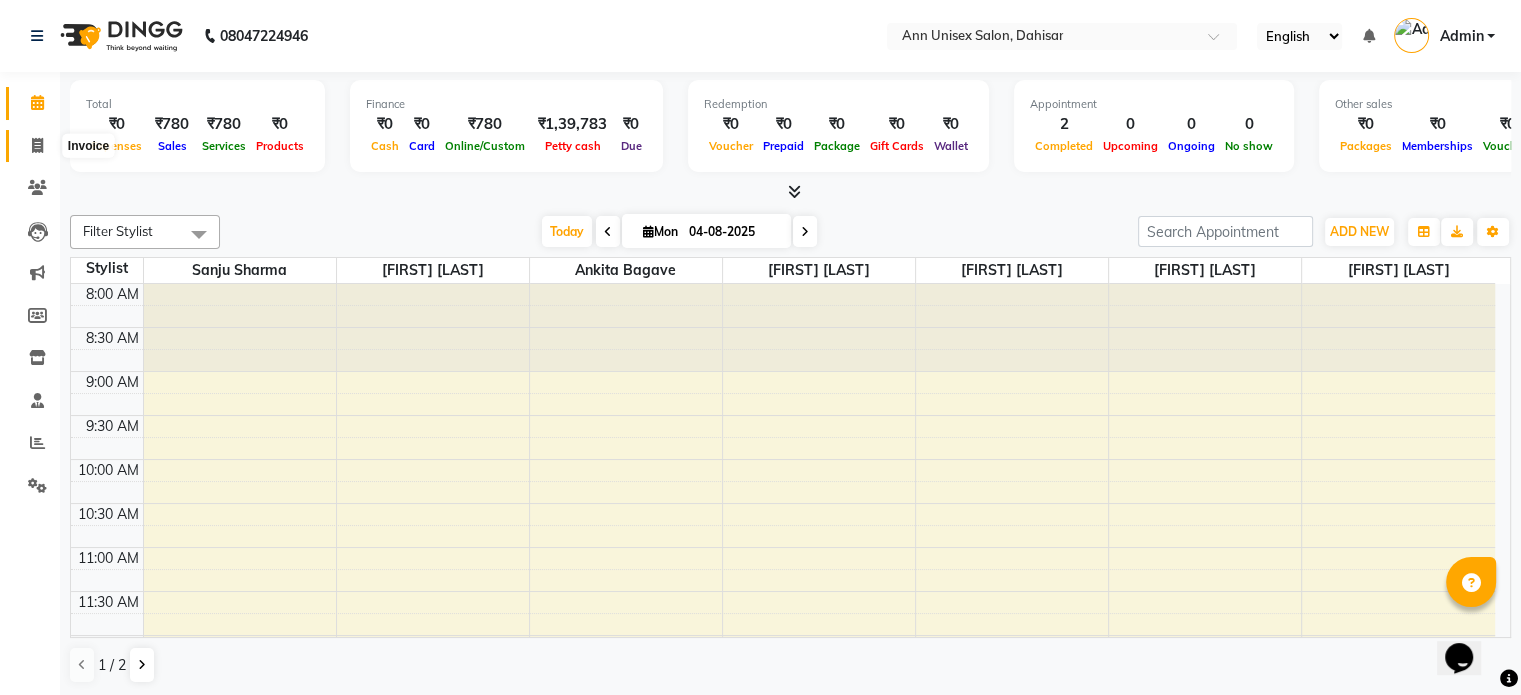 click 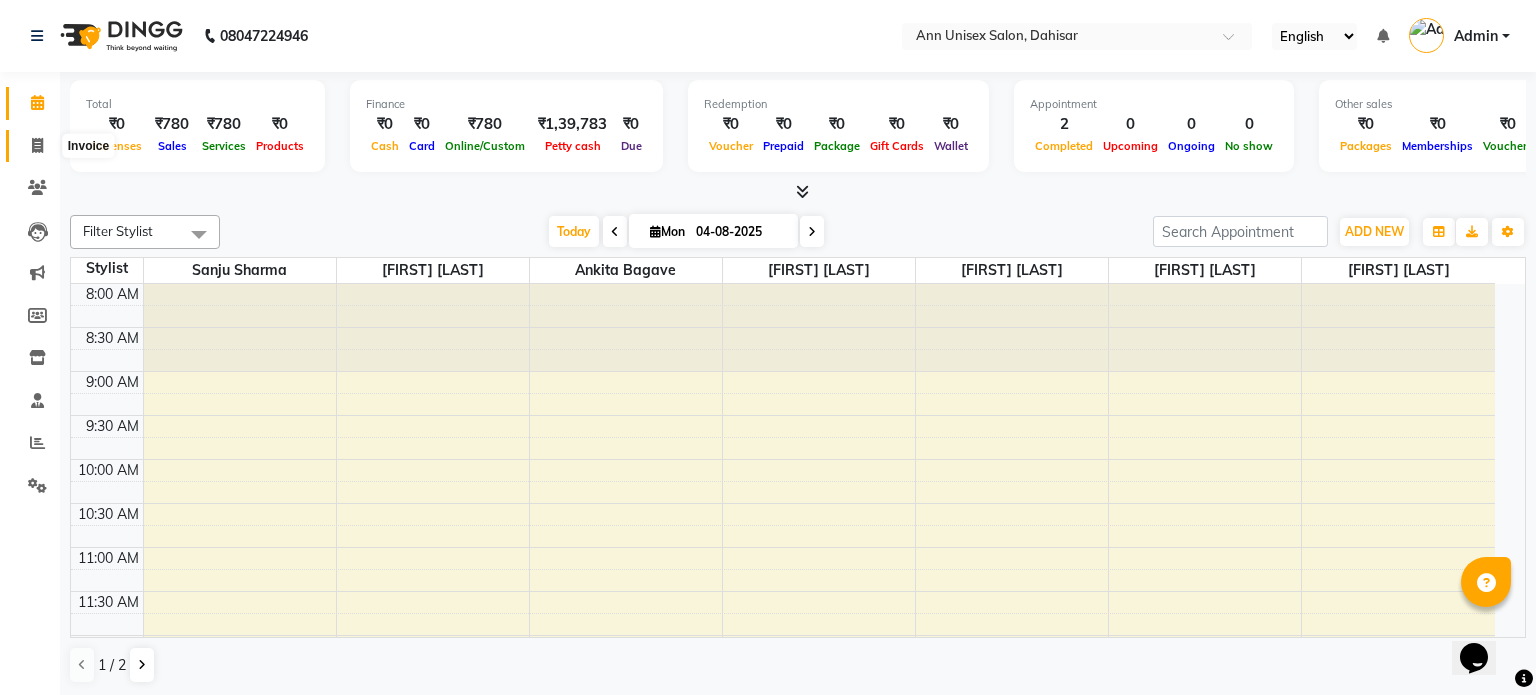 select on "service" 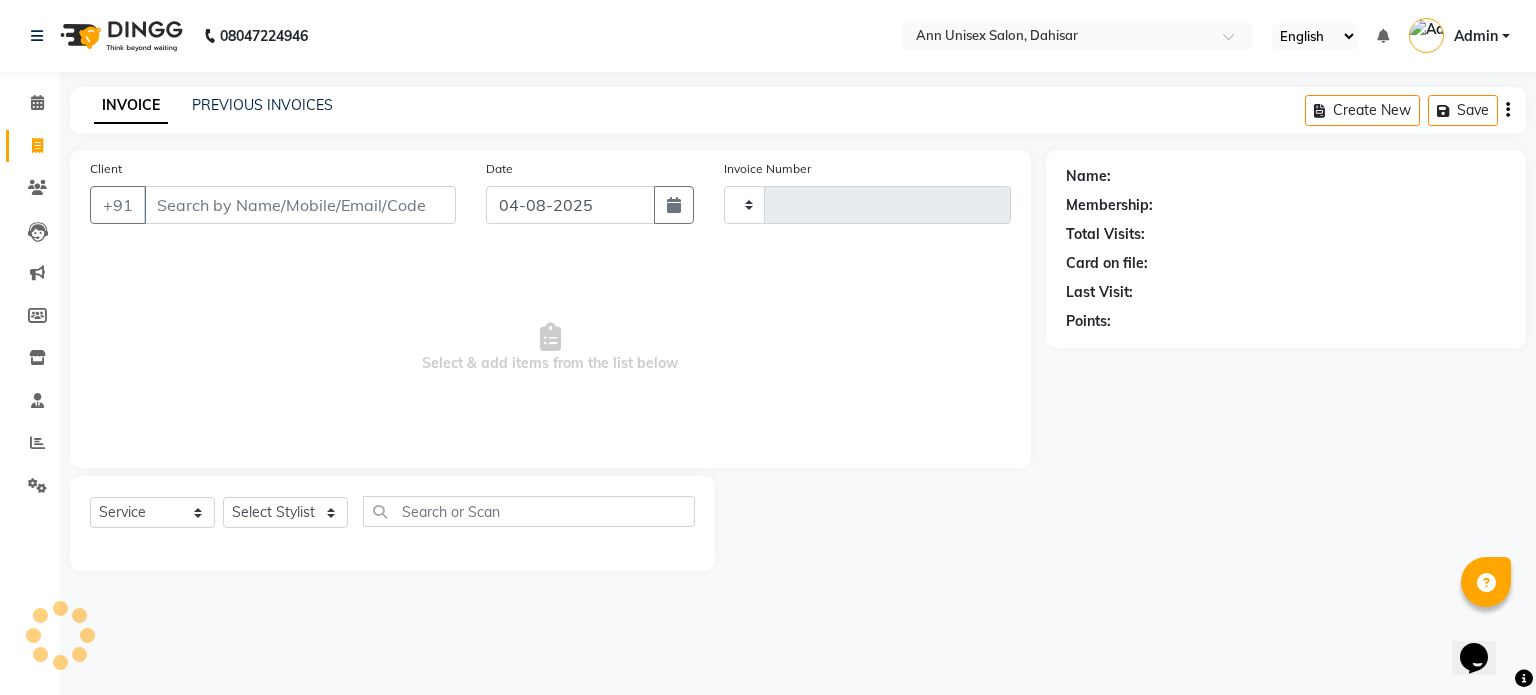type on "1039" 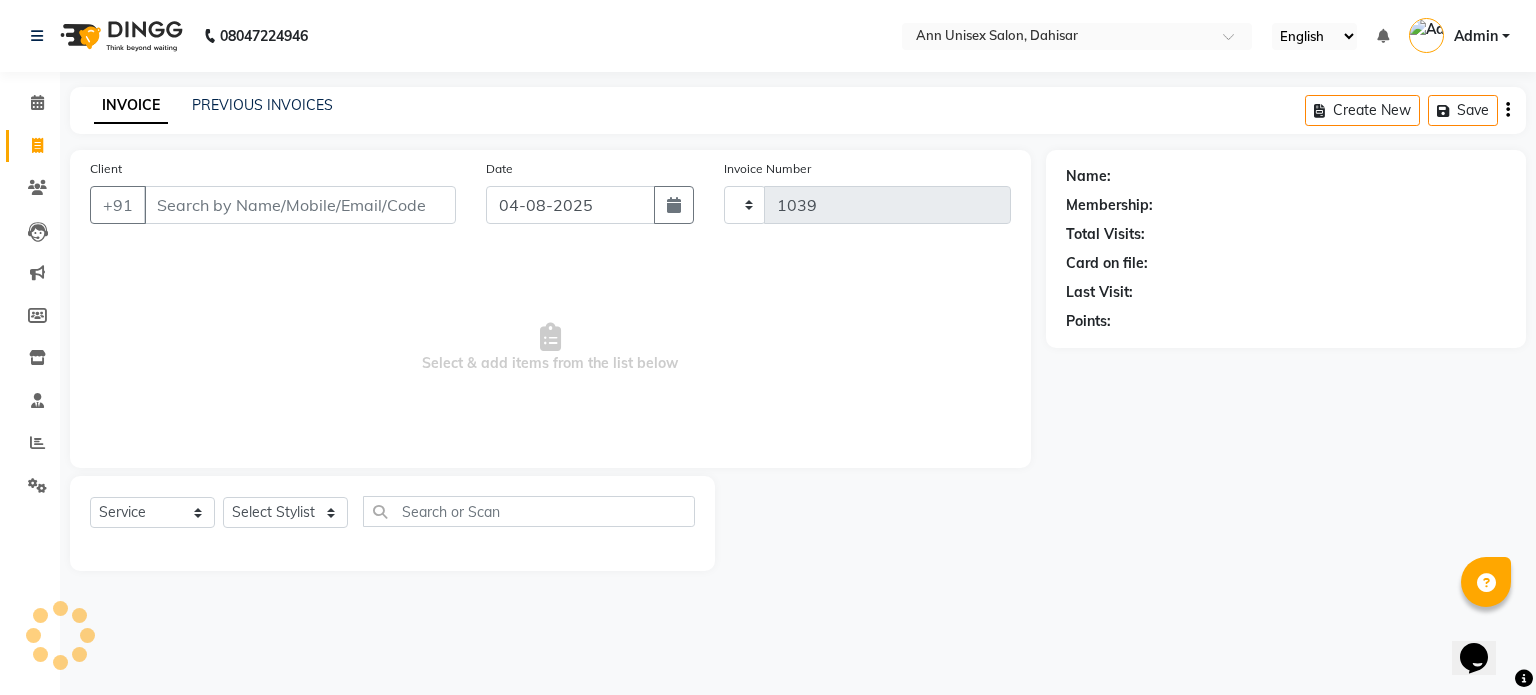 select on "7372" 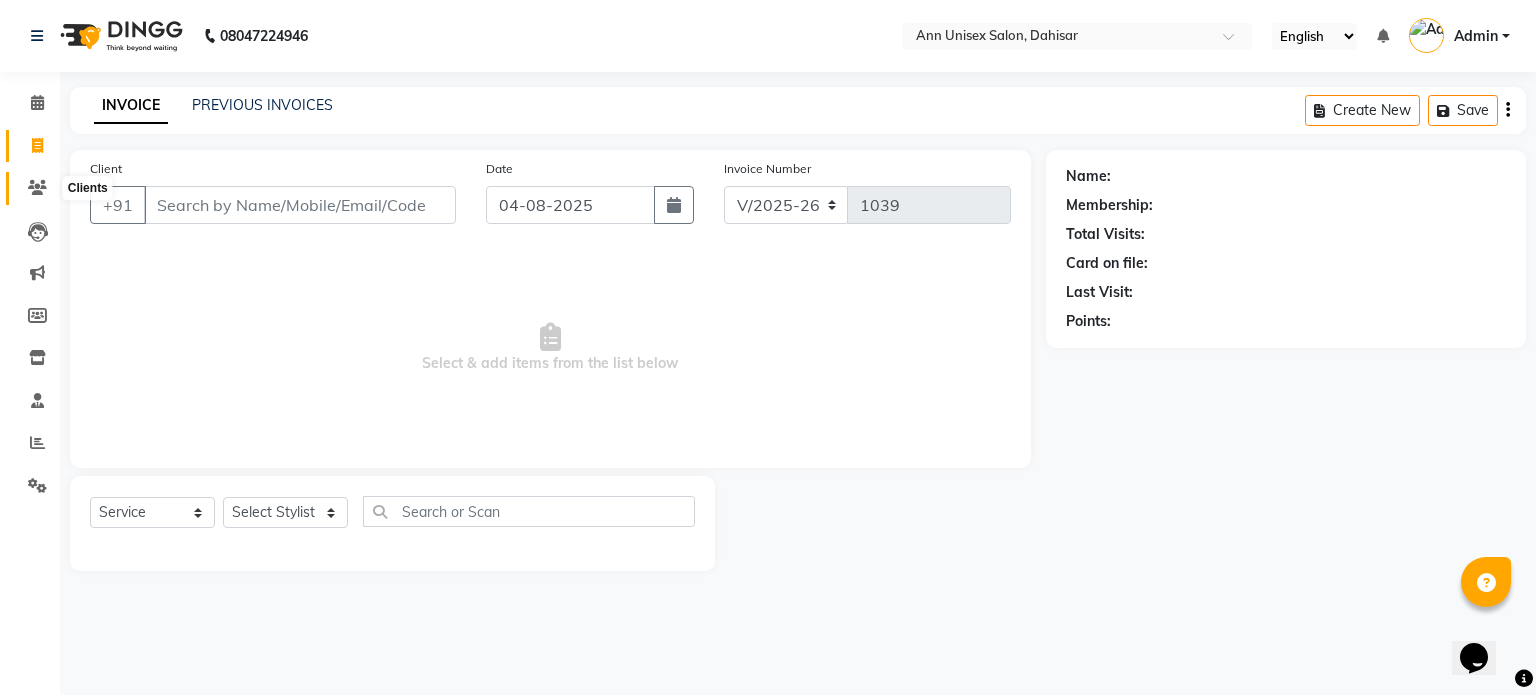 click 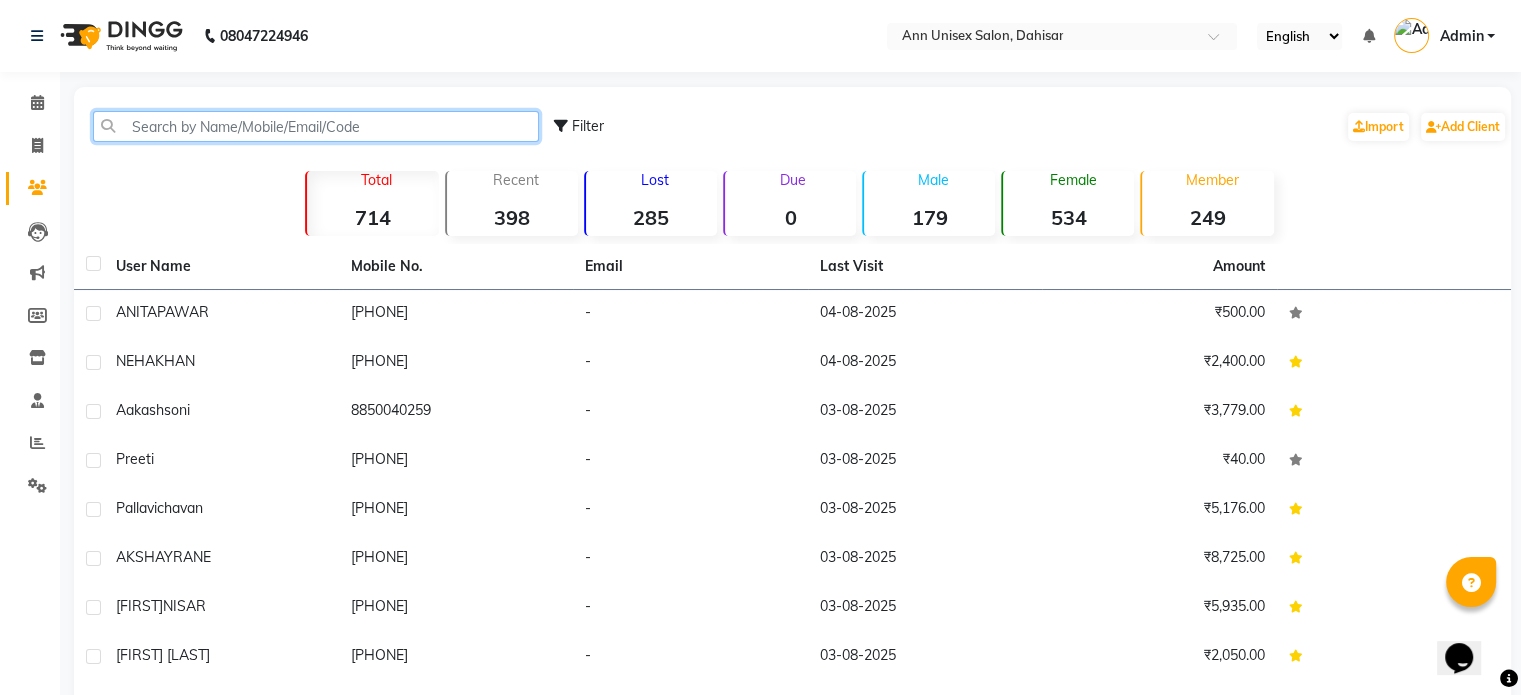 click 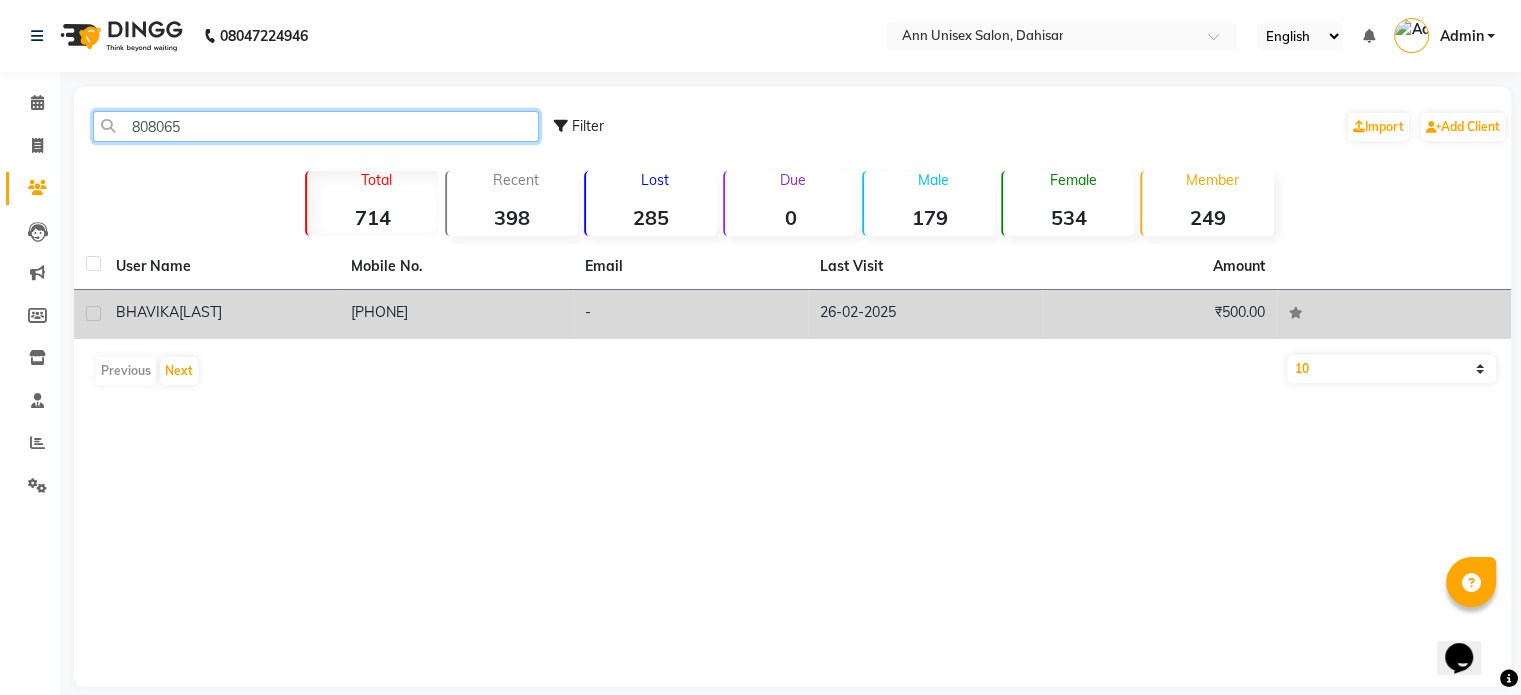 type on "808065" 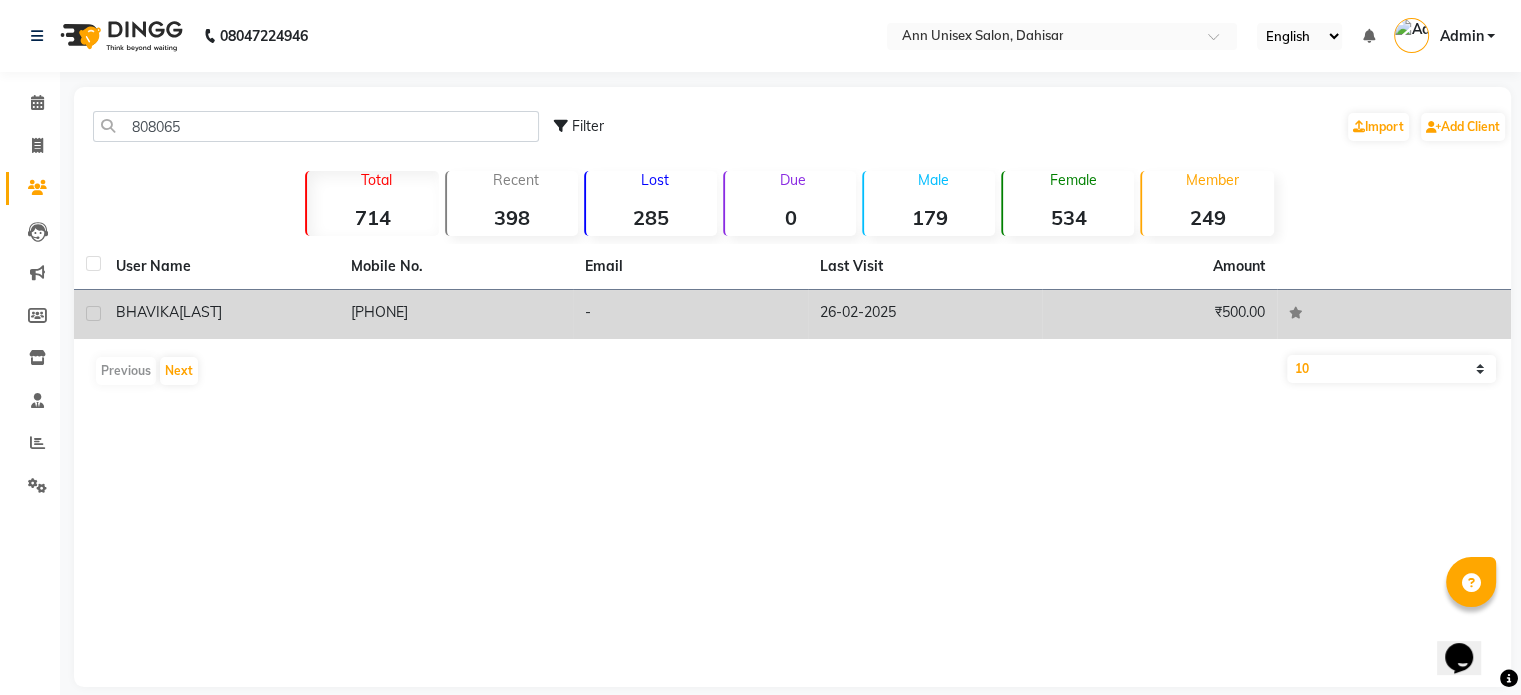 click on "BHAVIKA  SAMANI" 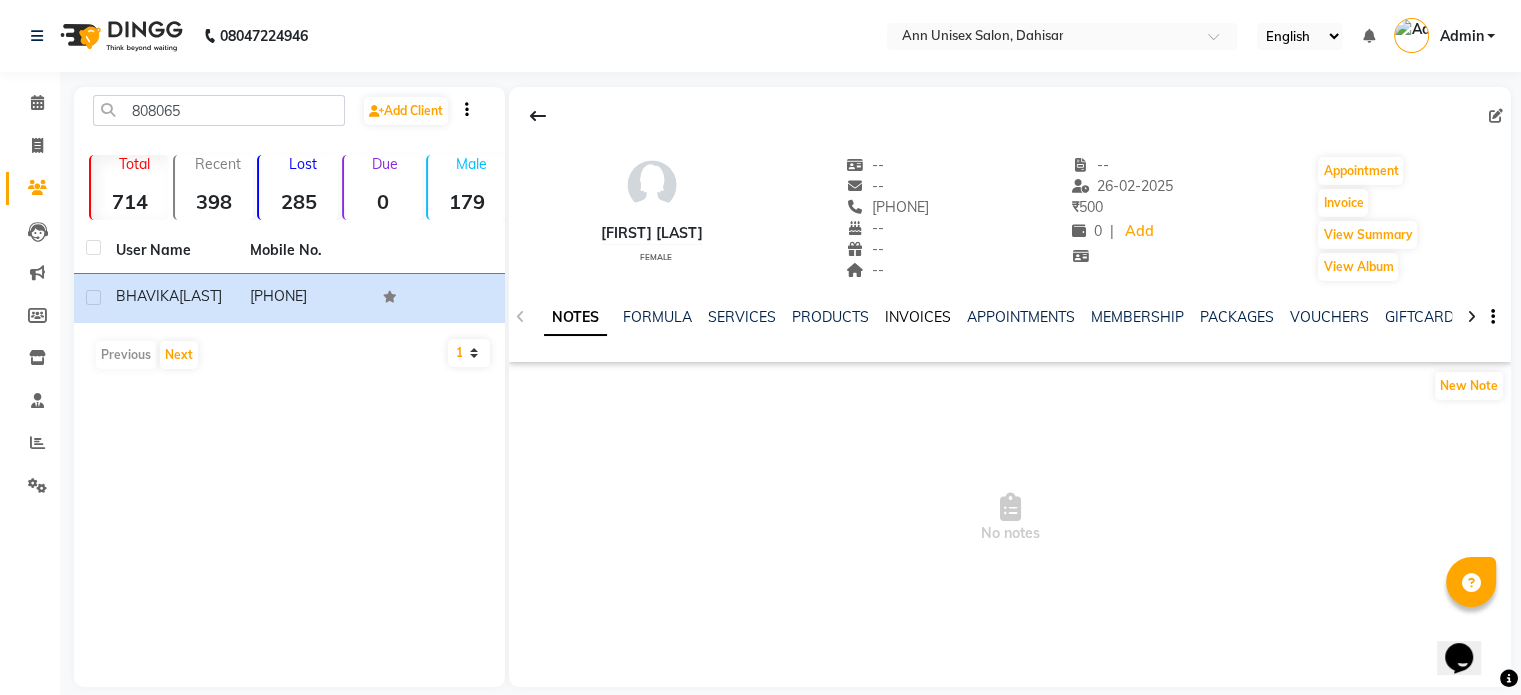 click on "INVOICES" 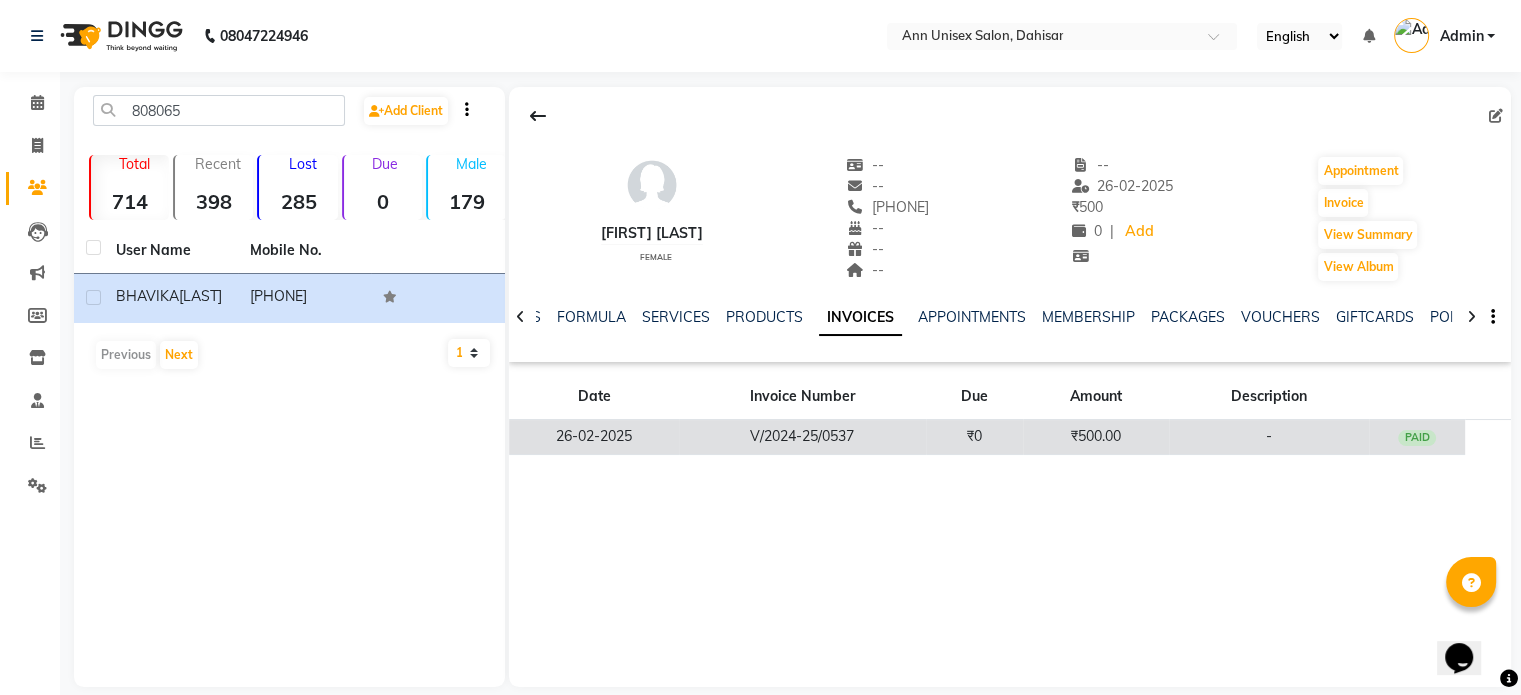 click on "V/2024-25/0537" 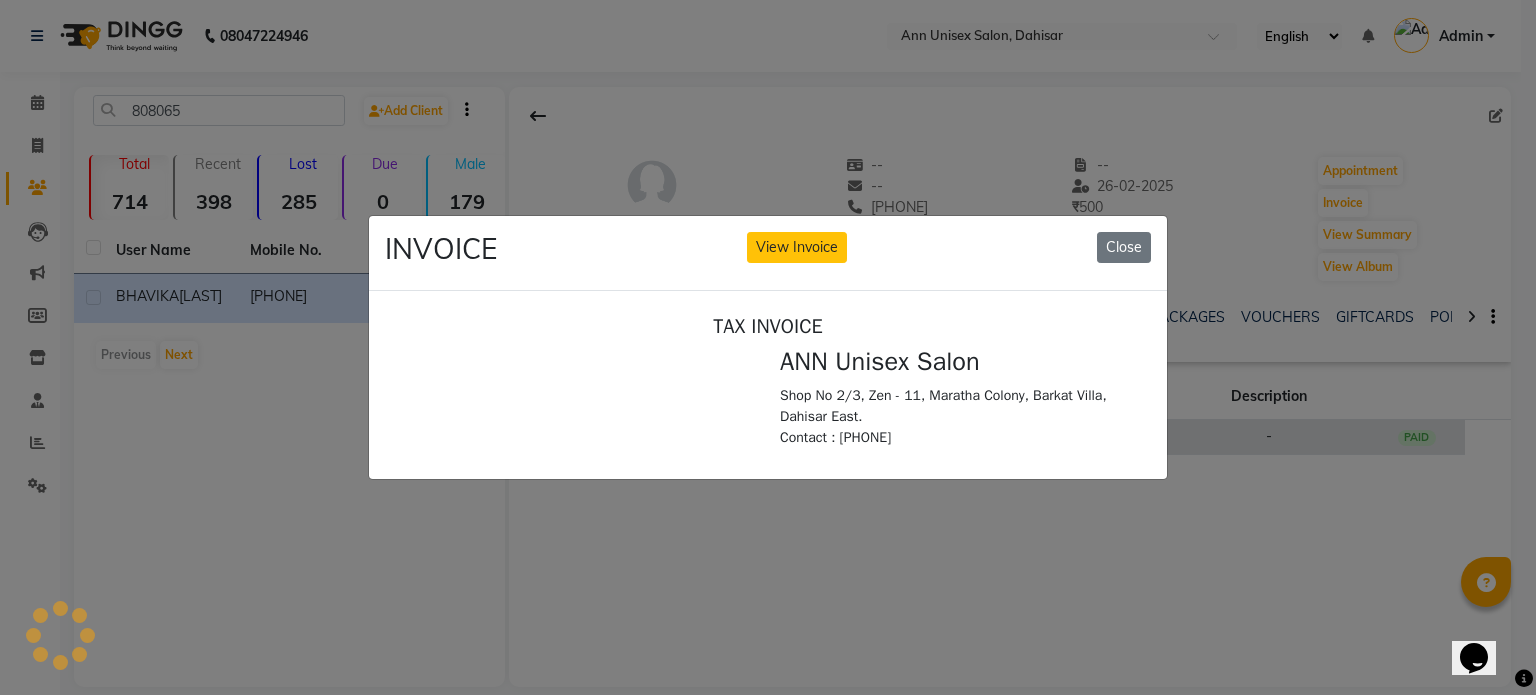 scroll, scrollTop: 0, scrollLeft: 0, axis: both 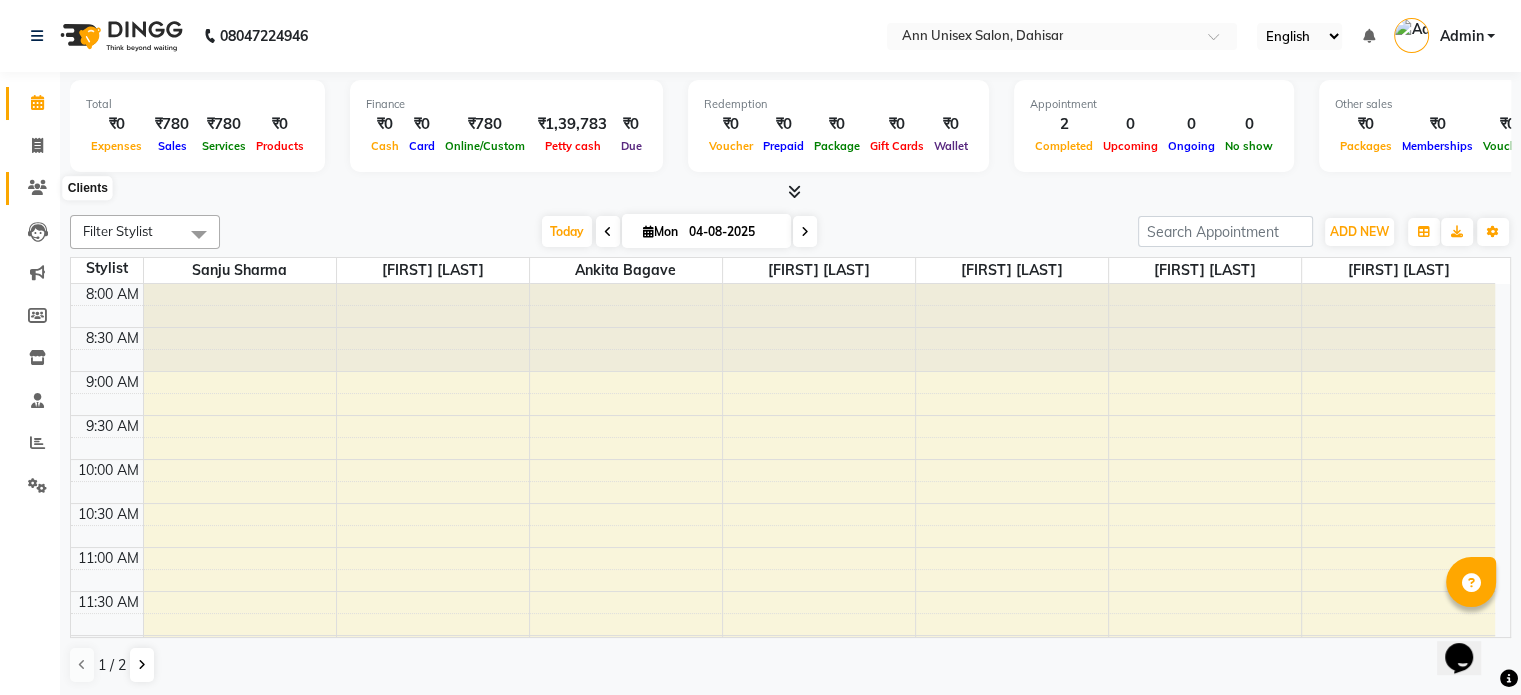 click 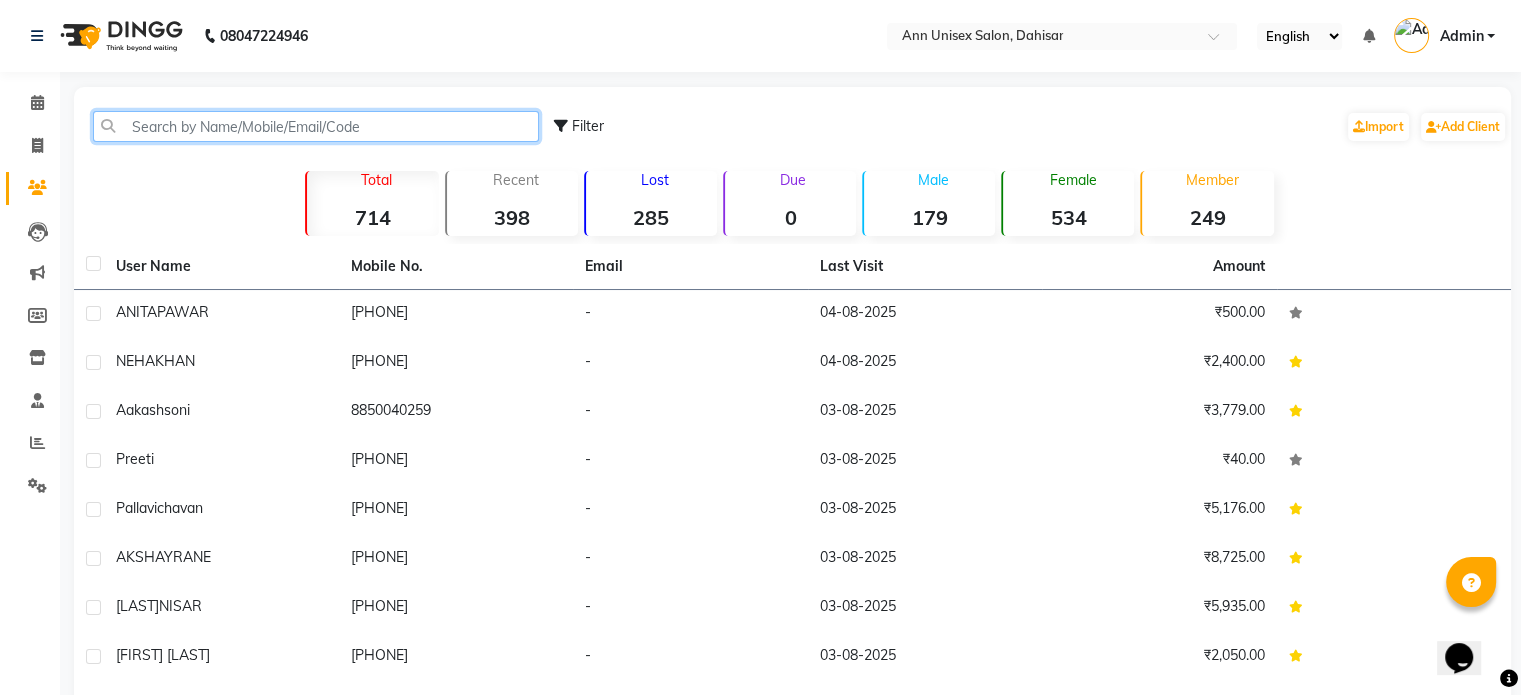 click 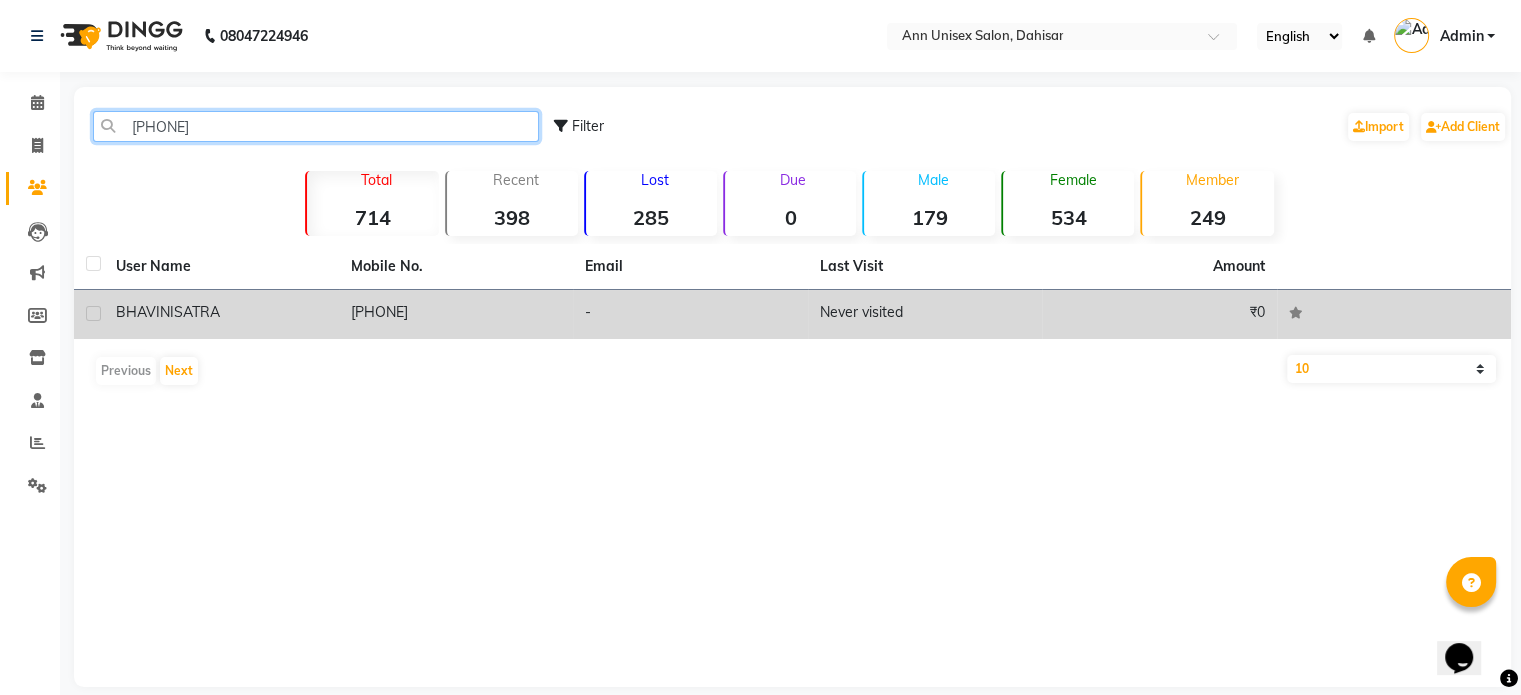 type on "[PHONE]" 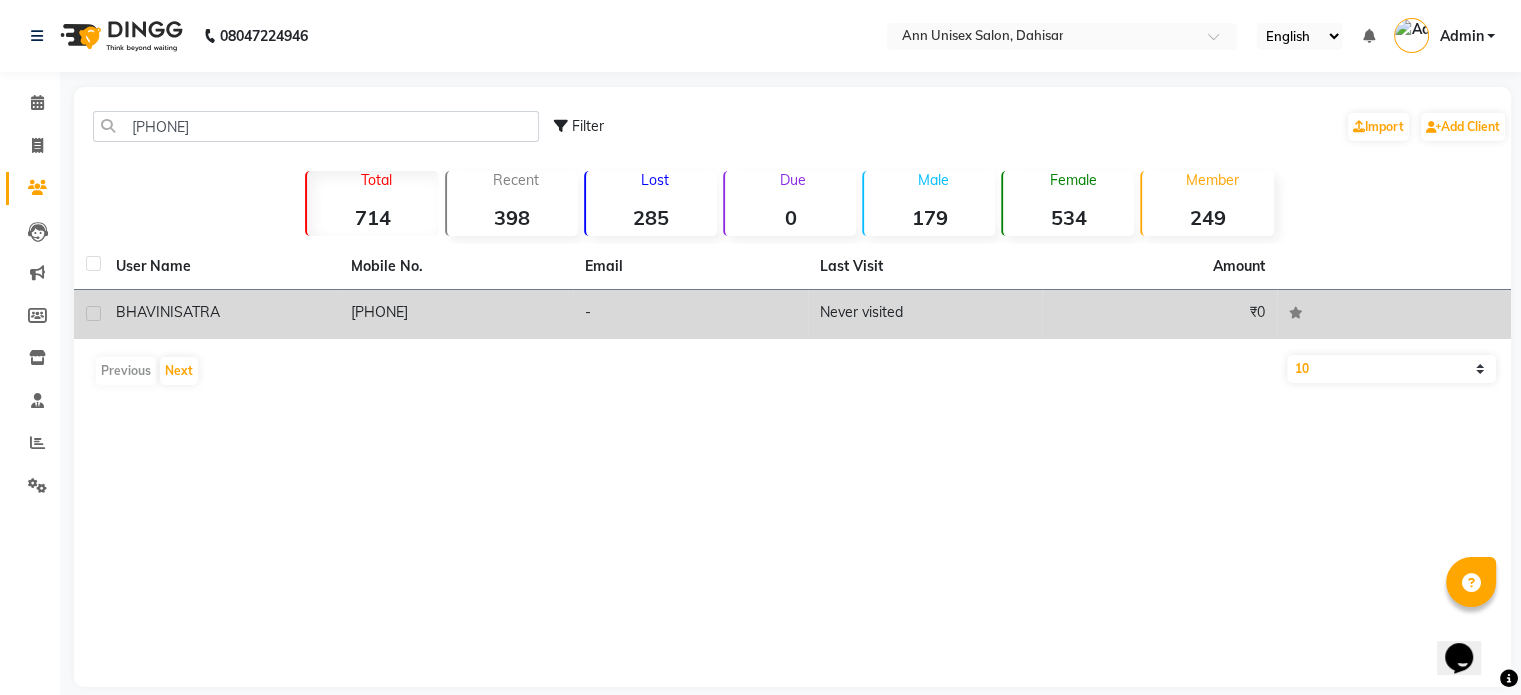 click on "[FIRST] [LAST]" 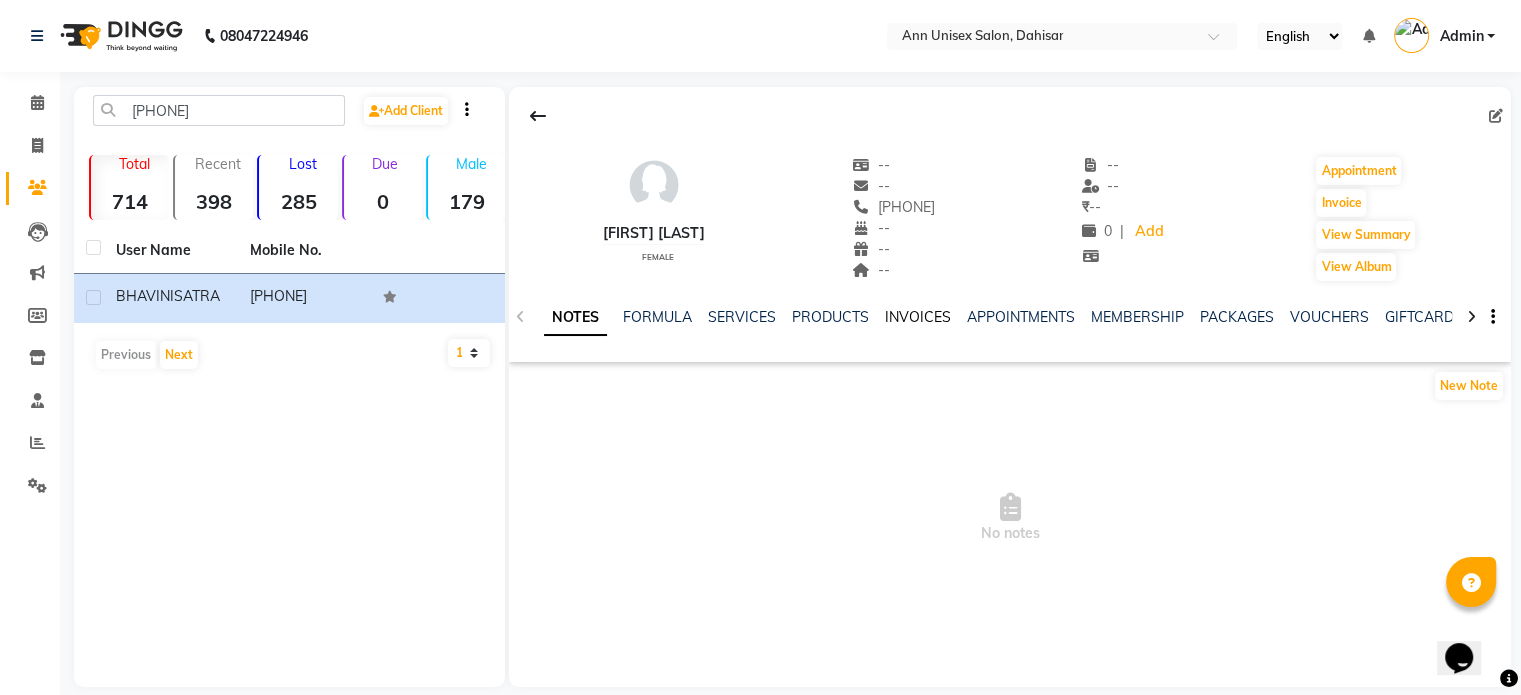 click on "INVOICES" 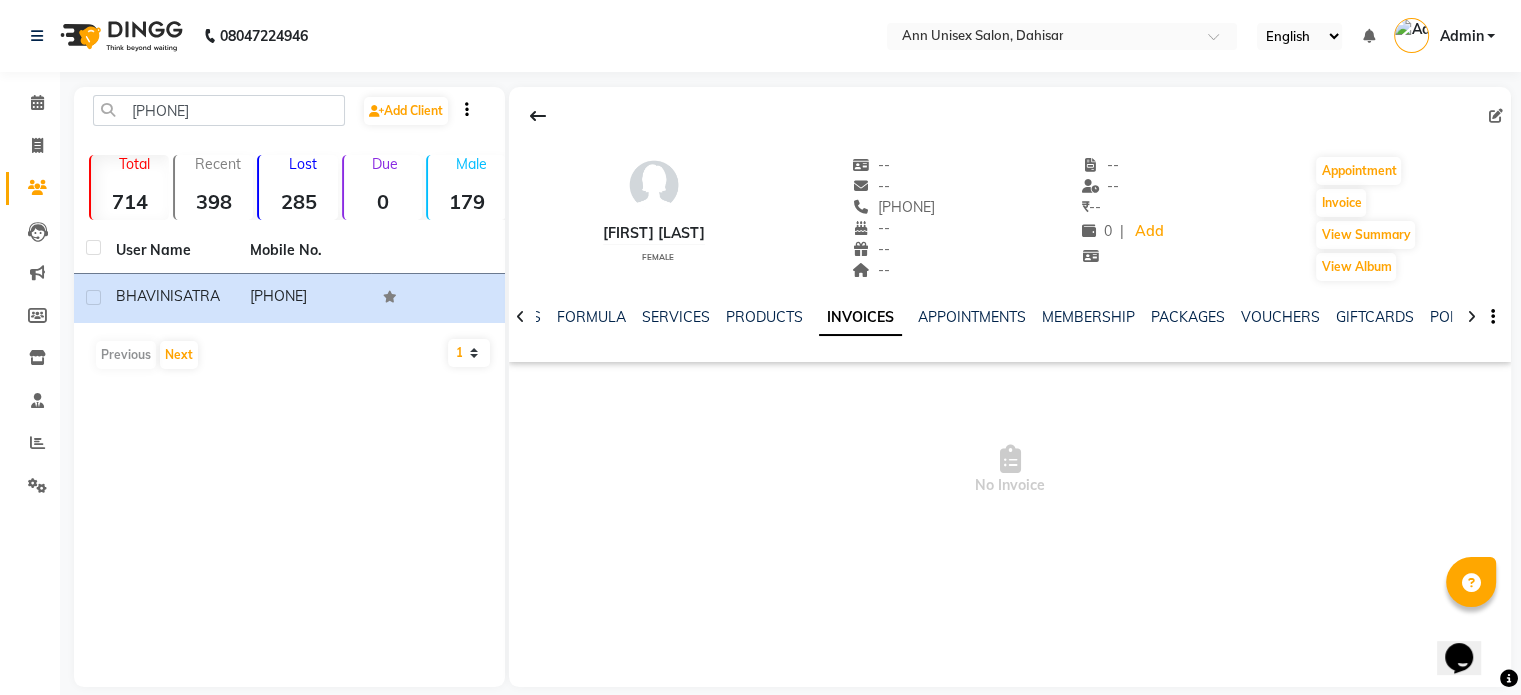 click on "INVOICES" 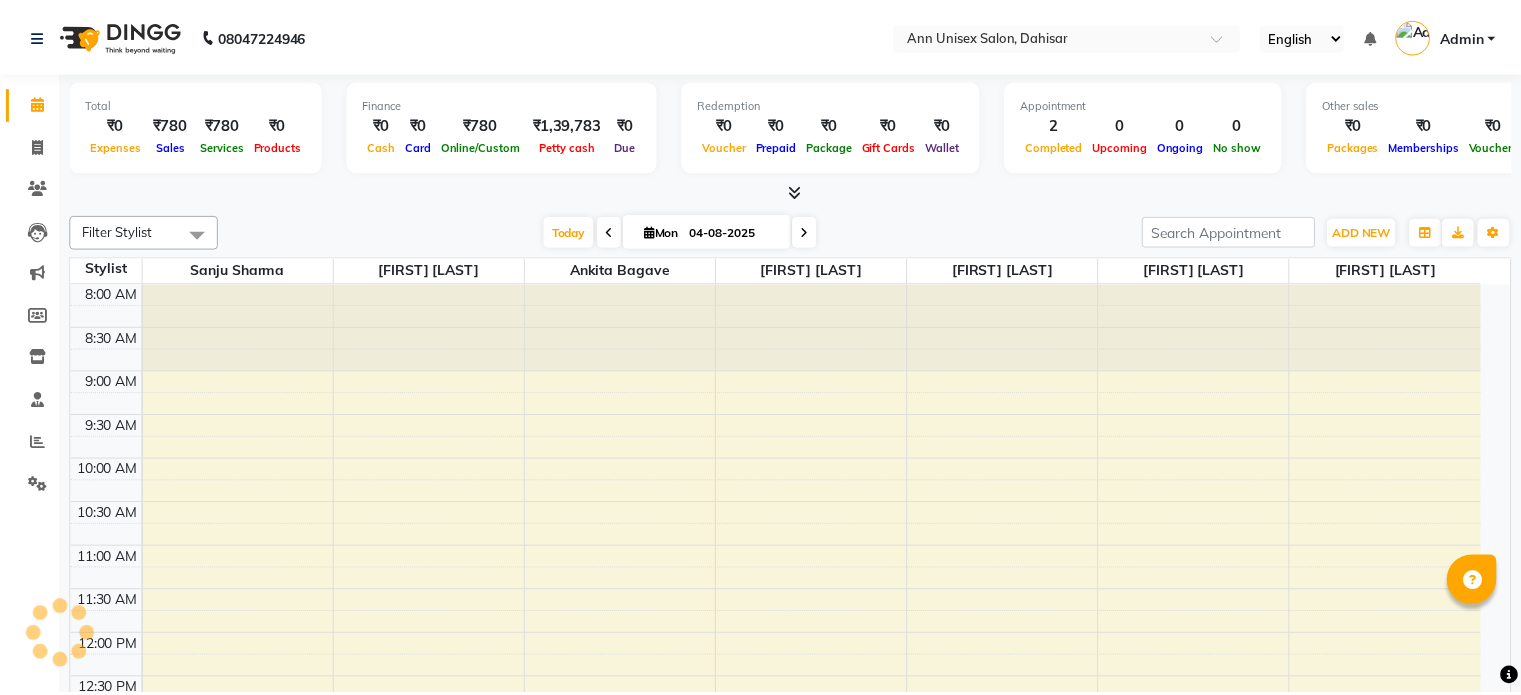 scroll, scrollTop: 0, scrollLeft: 0, axis: both 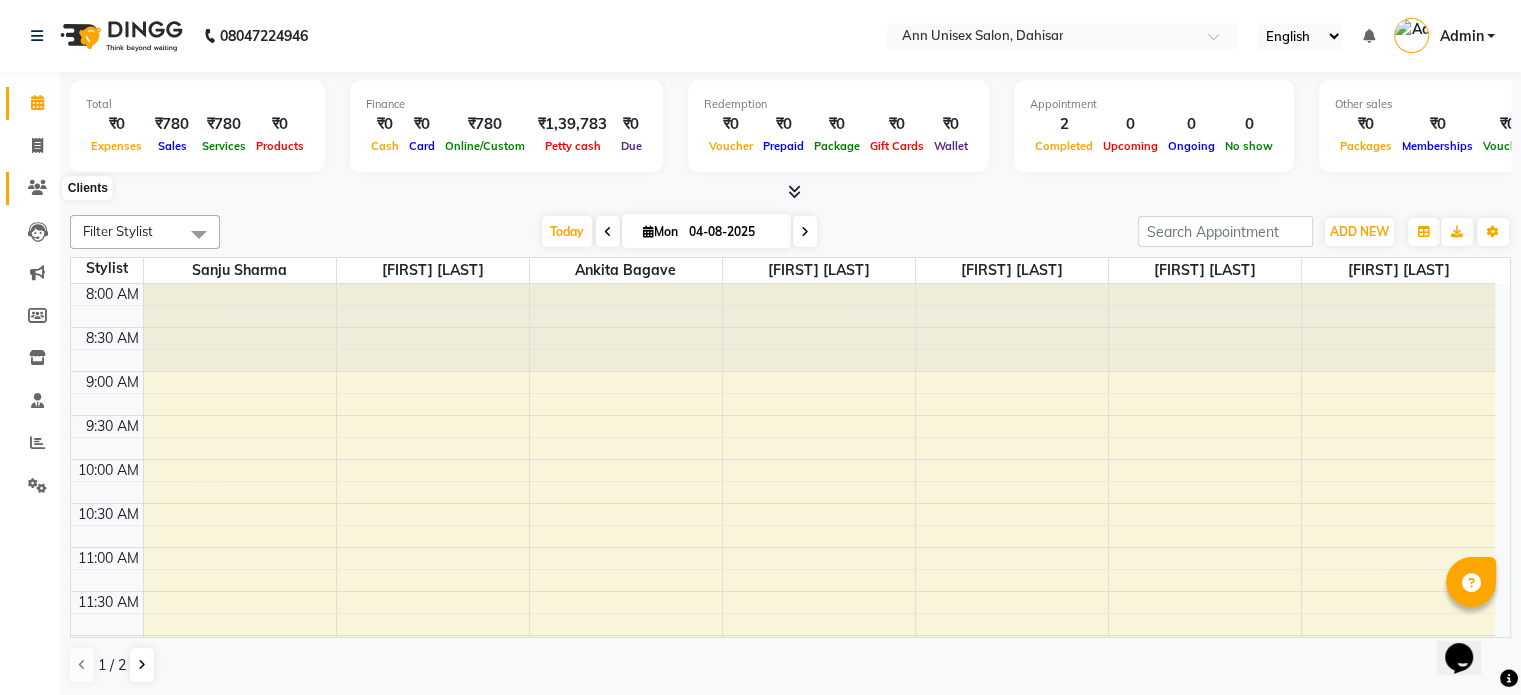 click 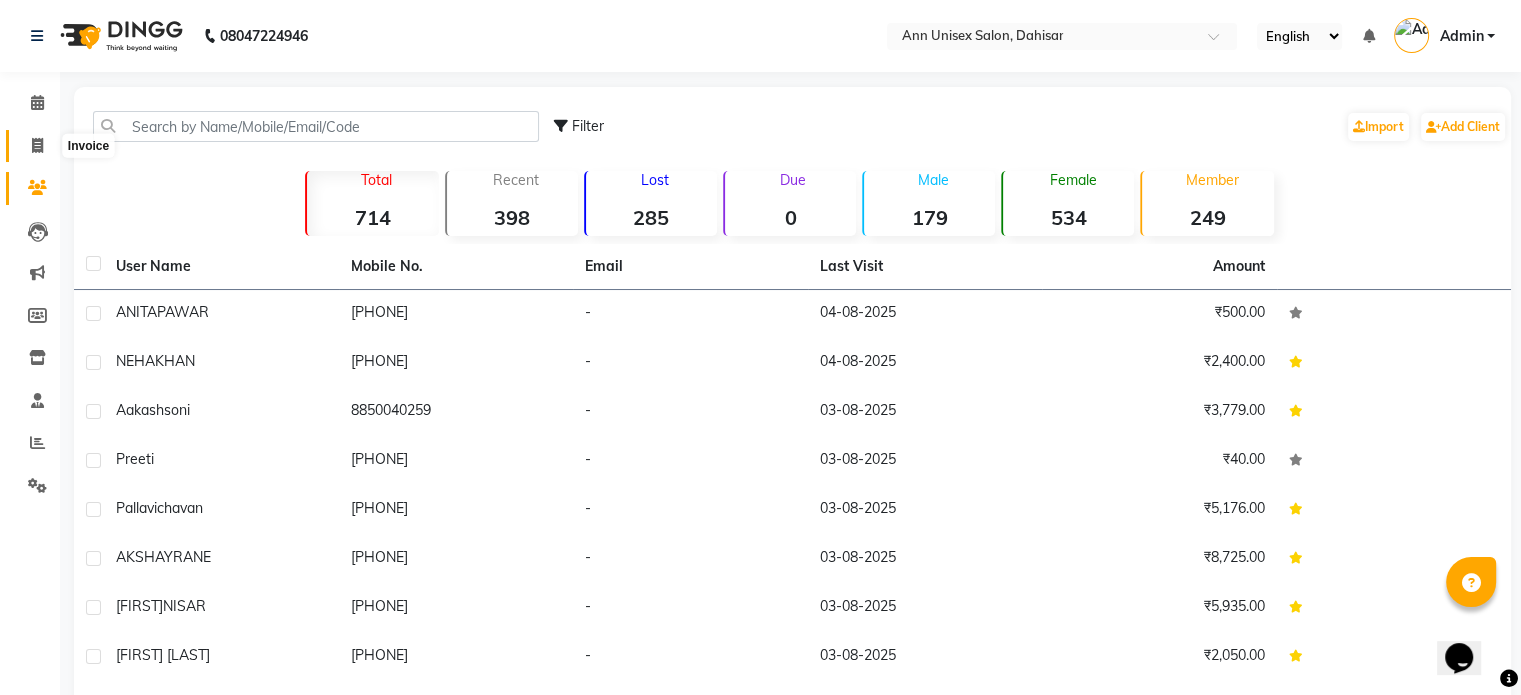 click 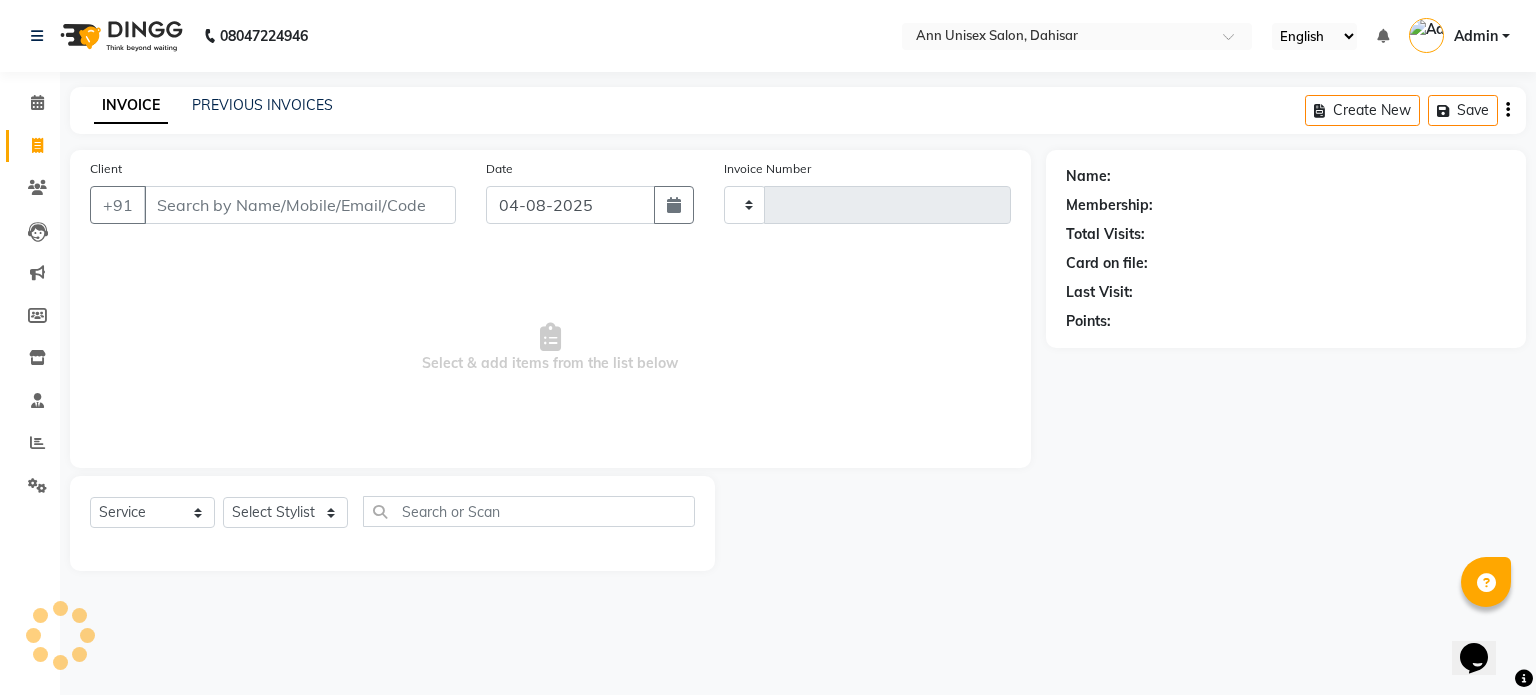 type on "1039" 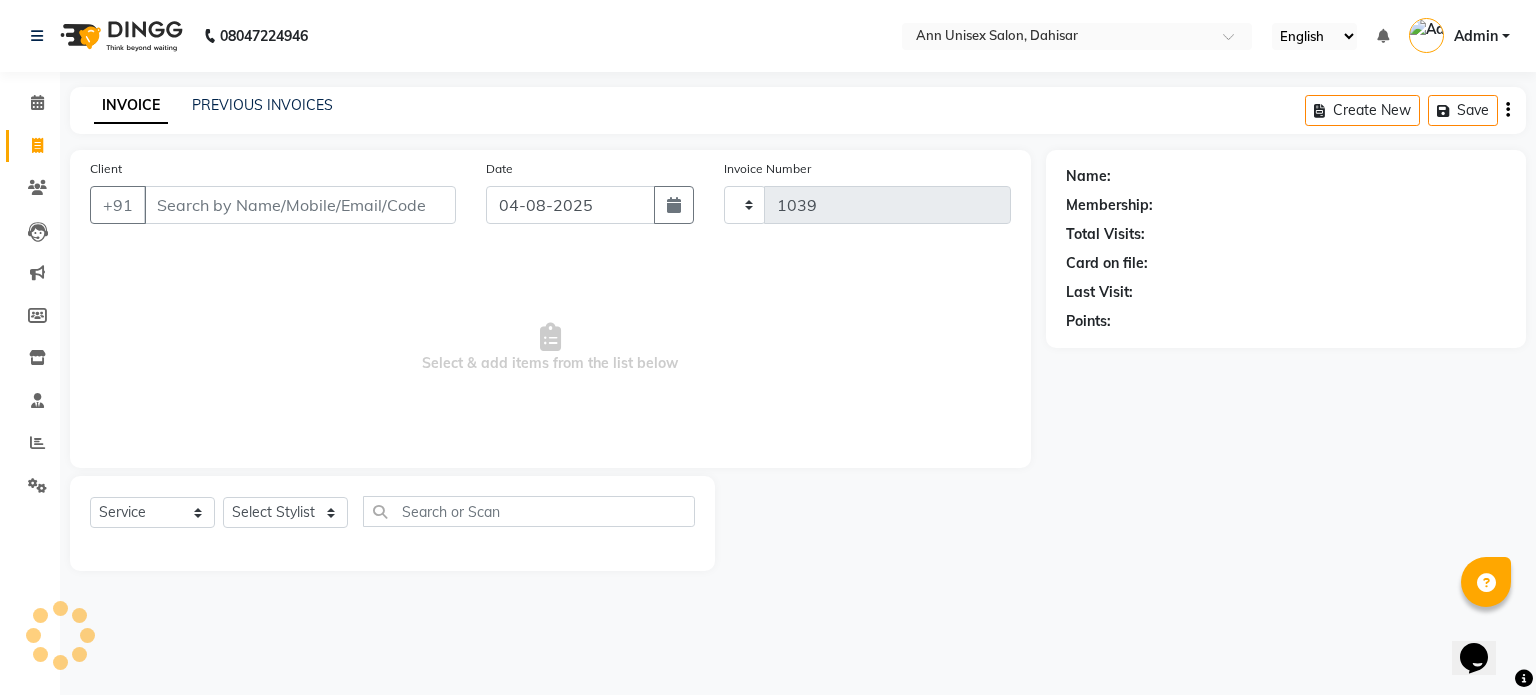 select on "7372" 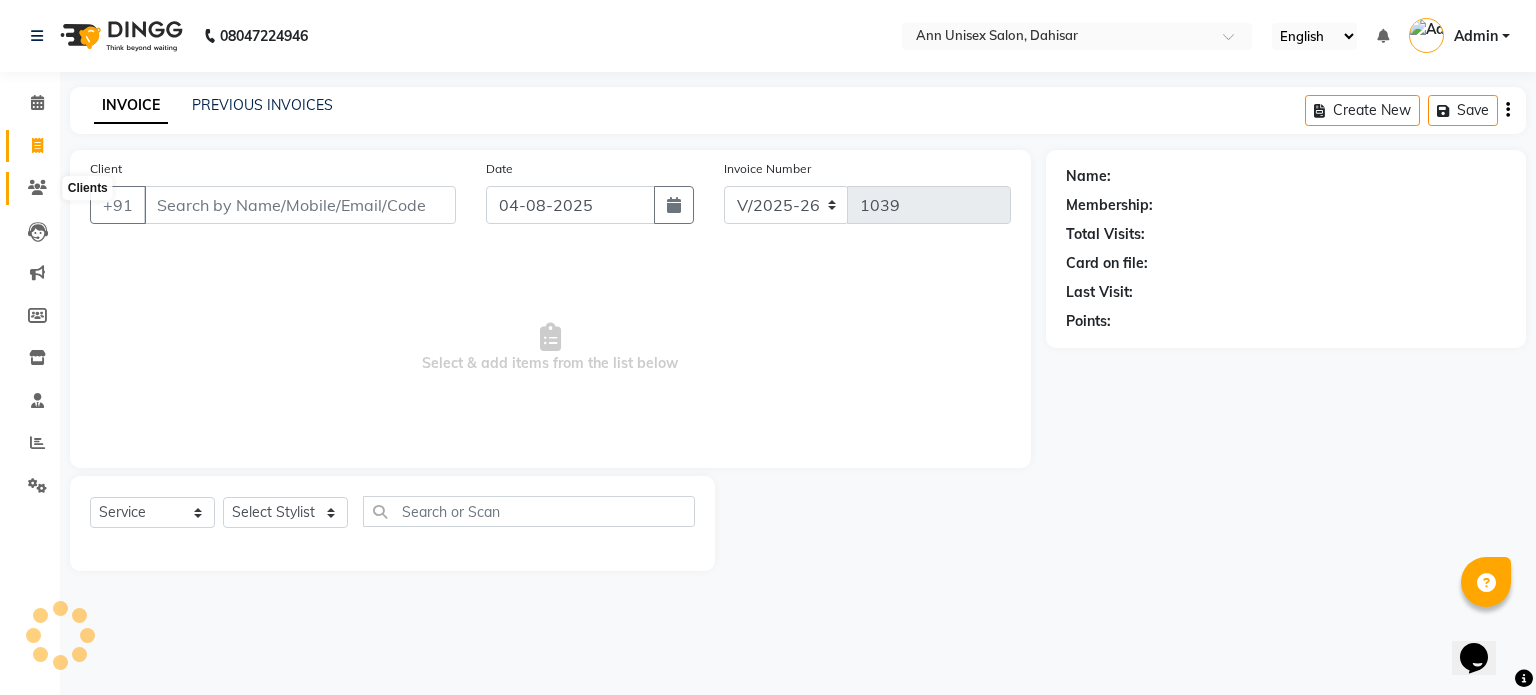 click 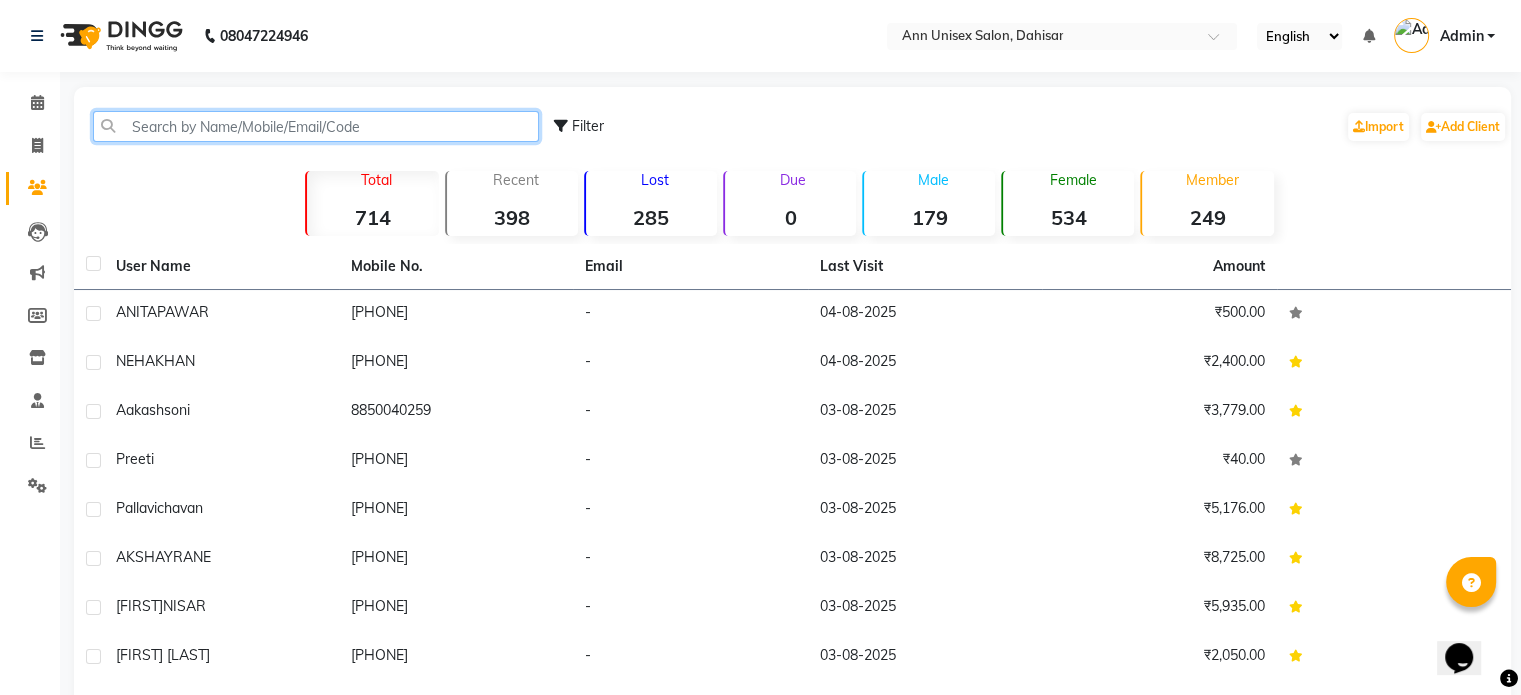 click 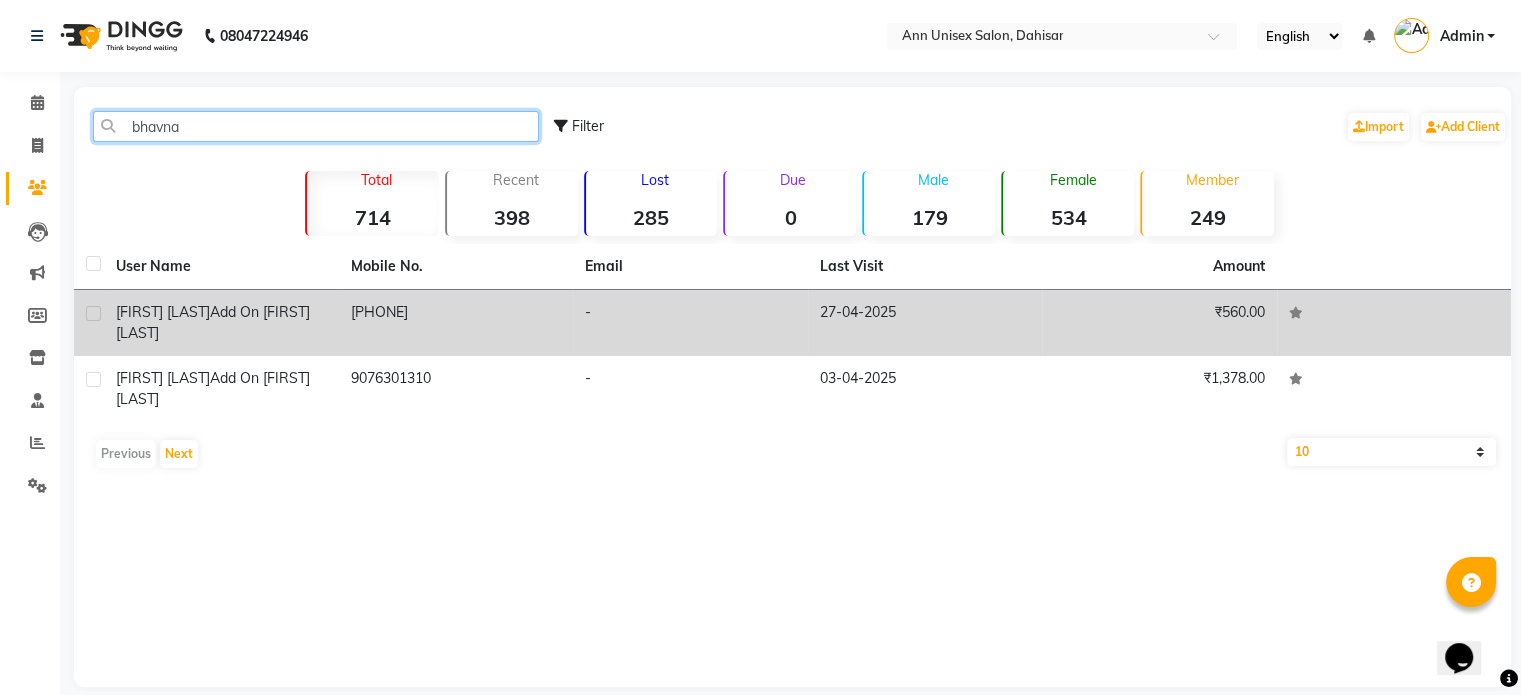type on "bhavna" 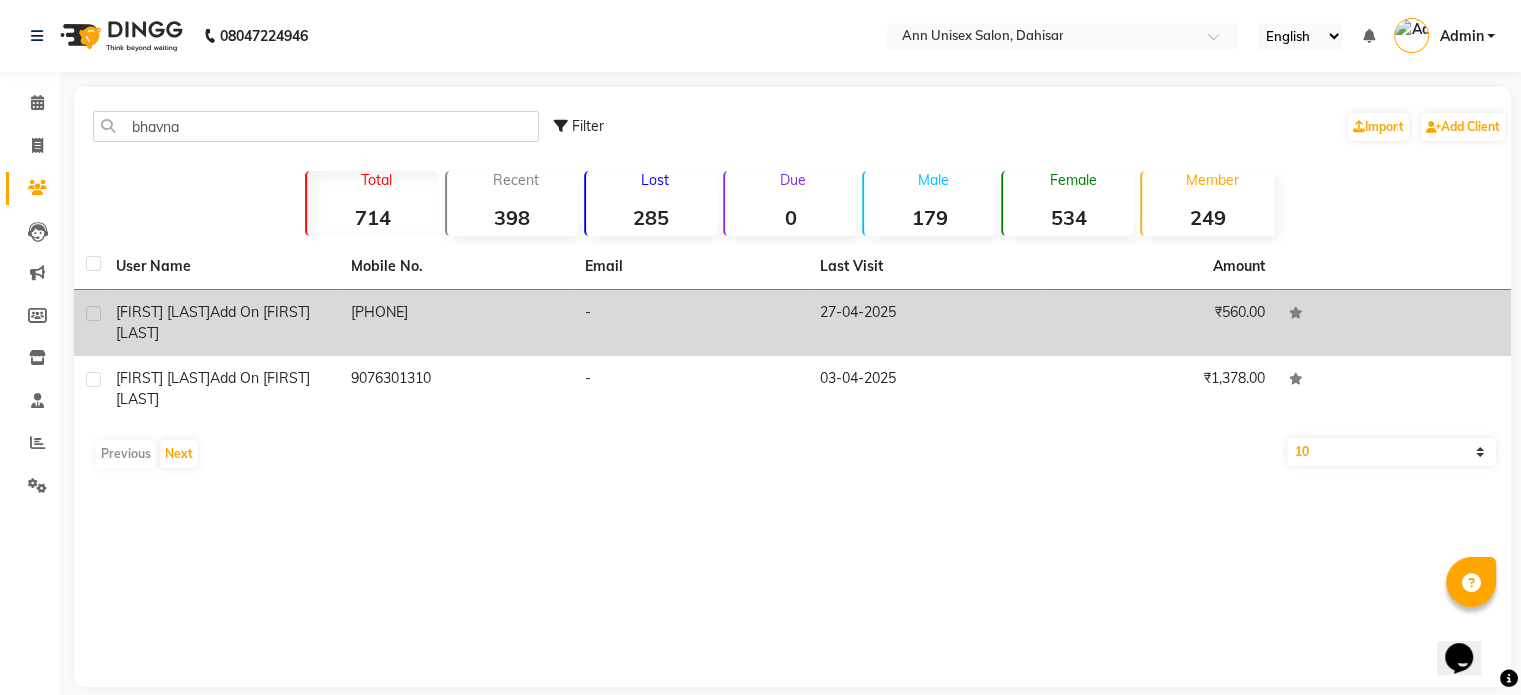 click on "bhavna  jain  add on siddharth jain" 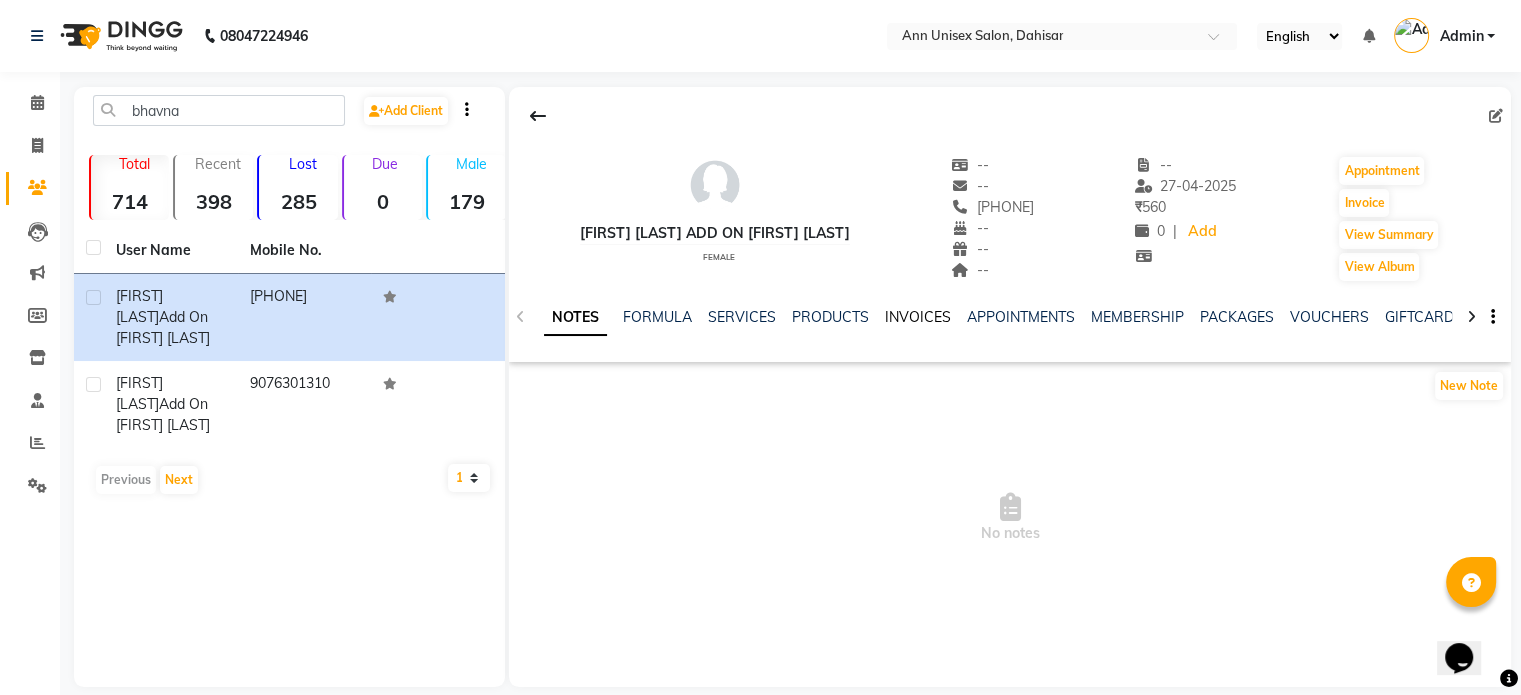 click on "INVOICES" 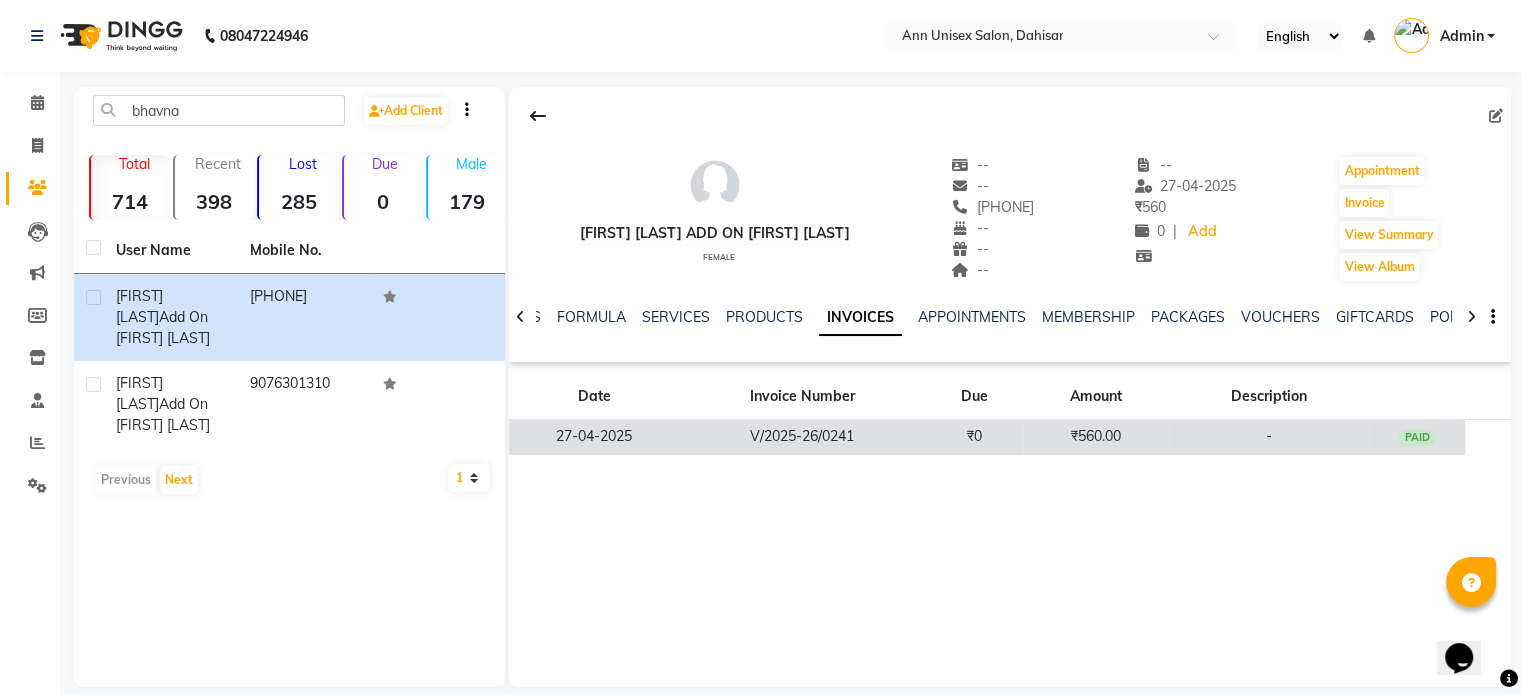 click on "V/2025-26/0241" 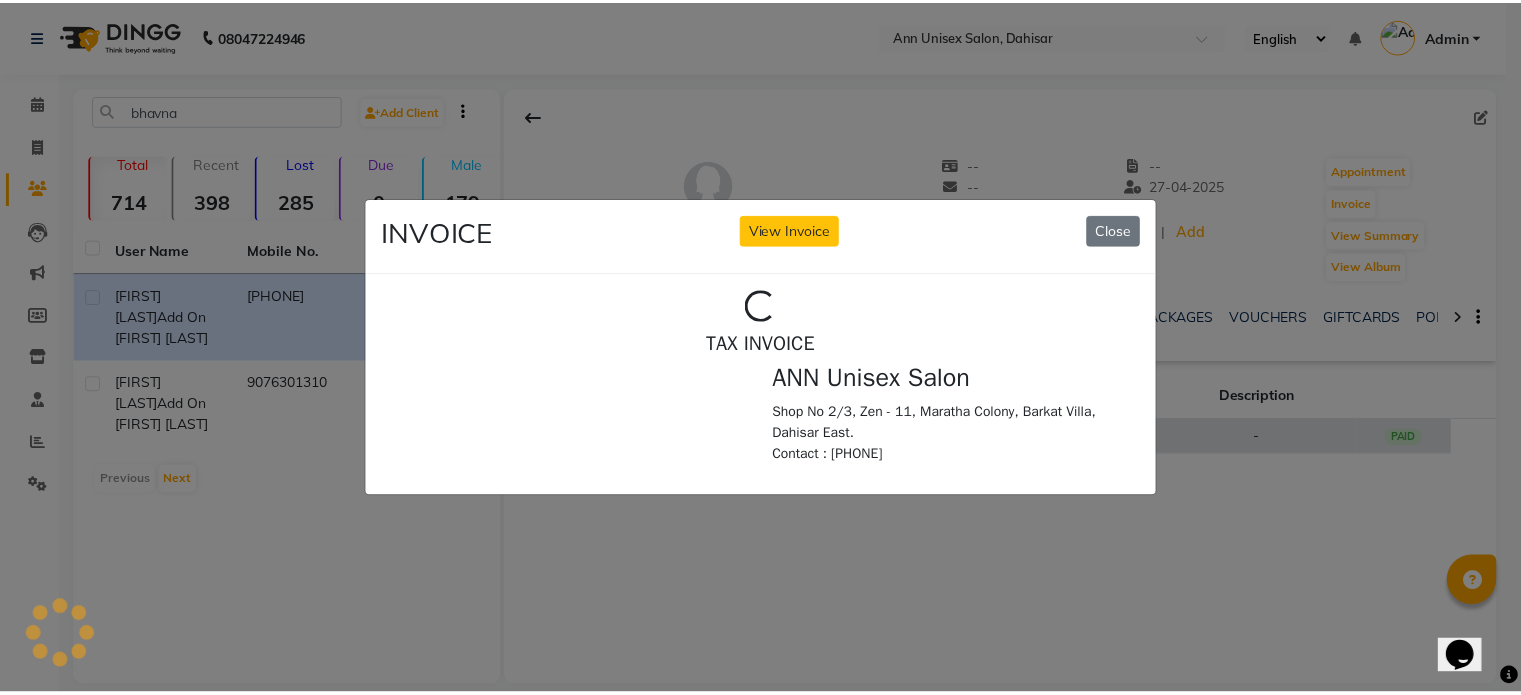 scroll, scrollTop: 0, scrollLeft: 0, axis: both 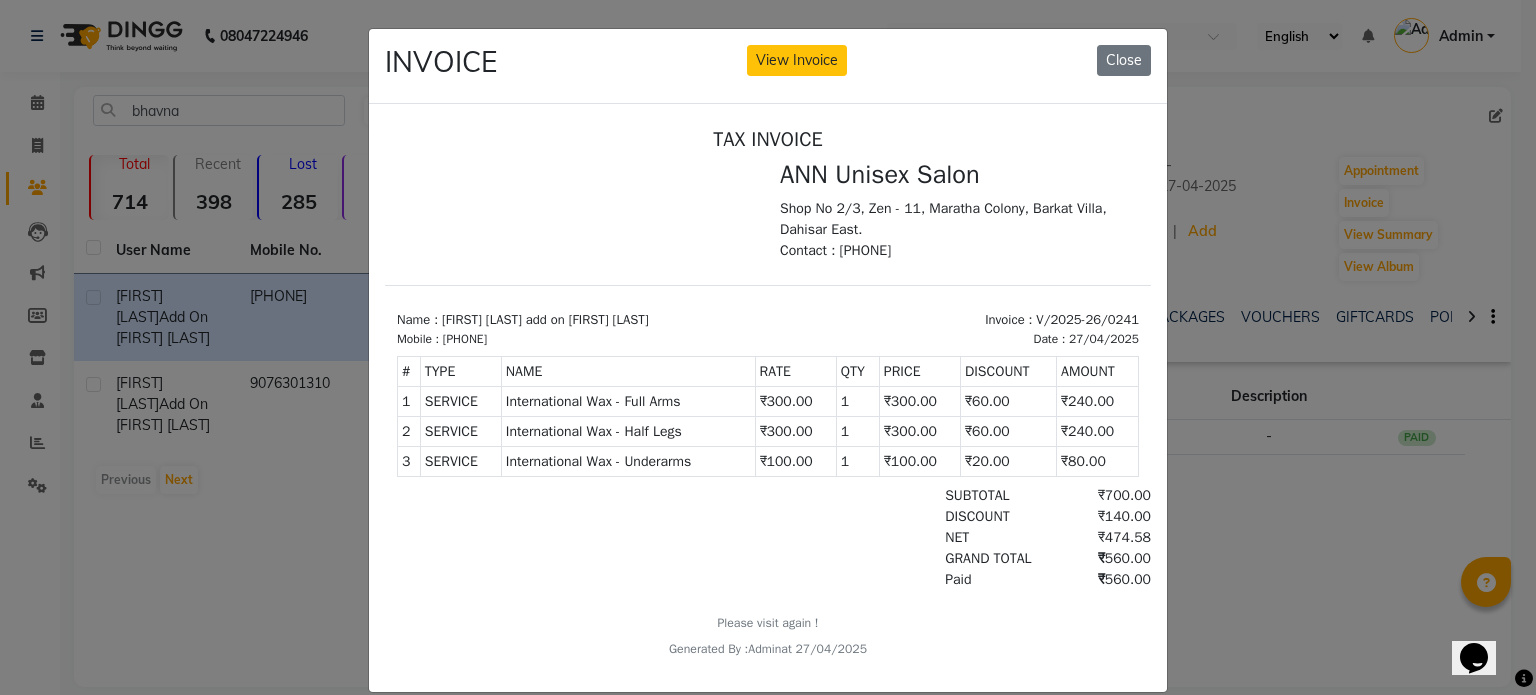 click on "INVOICE View Invoice Close" 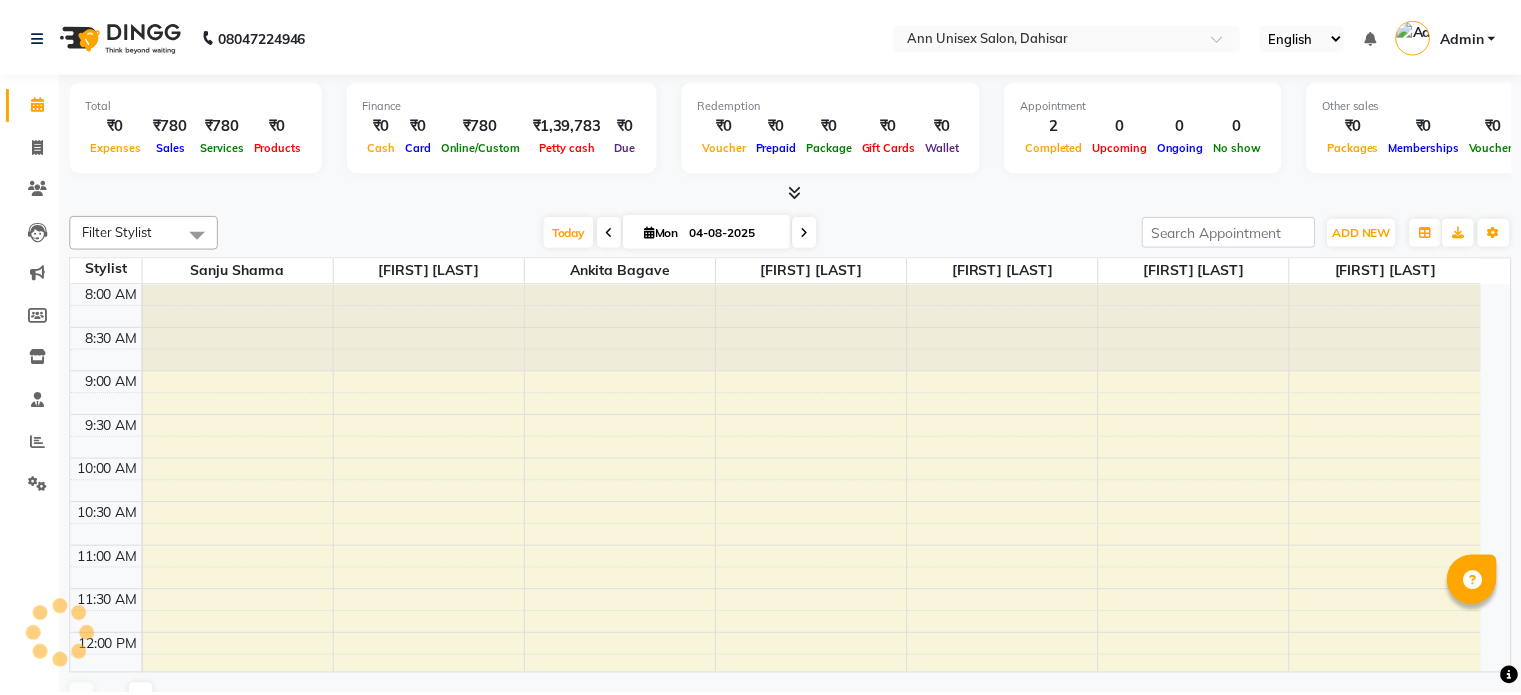 scroll, scrollTop: 0, scrollLeft: 0, axis: both 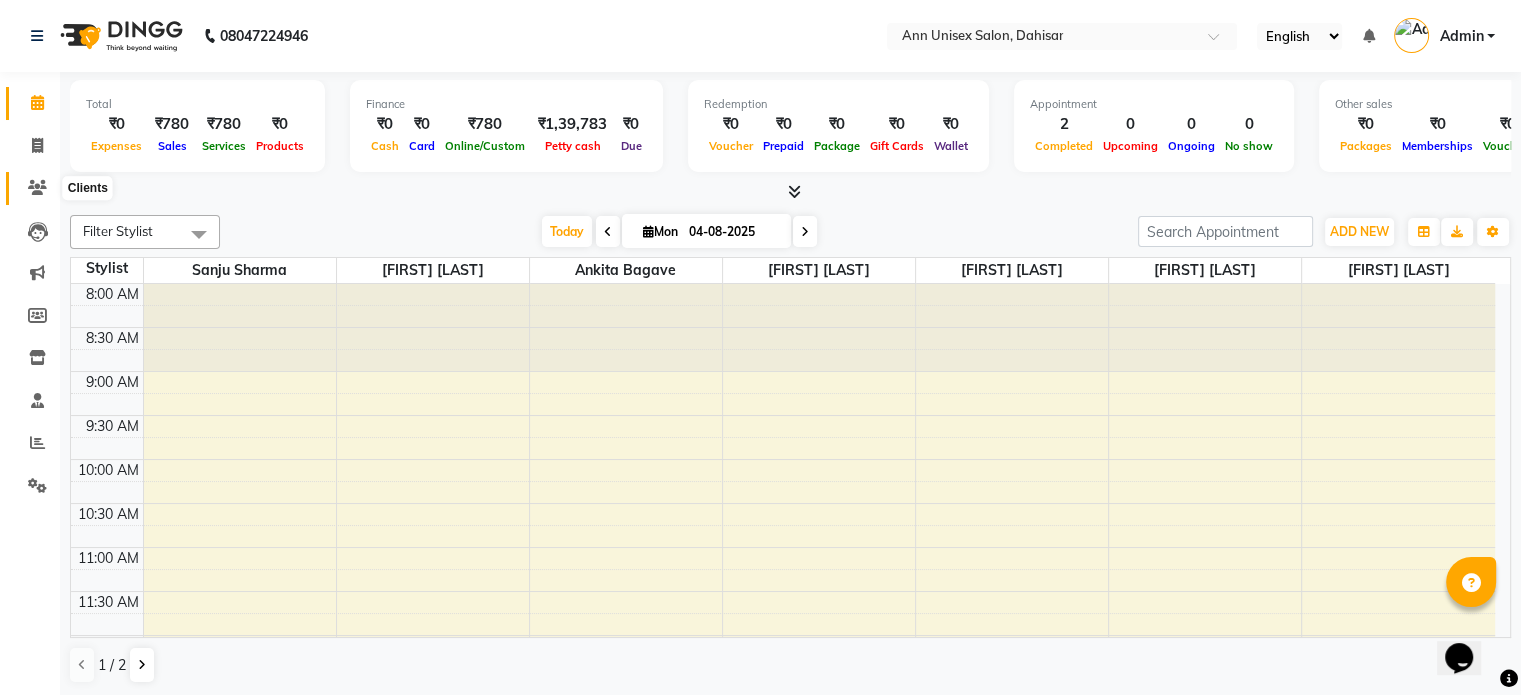 click 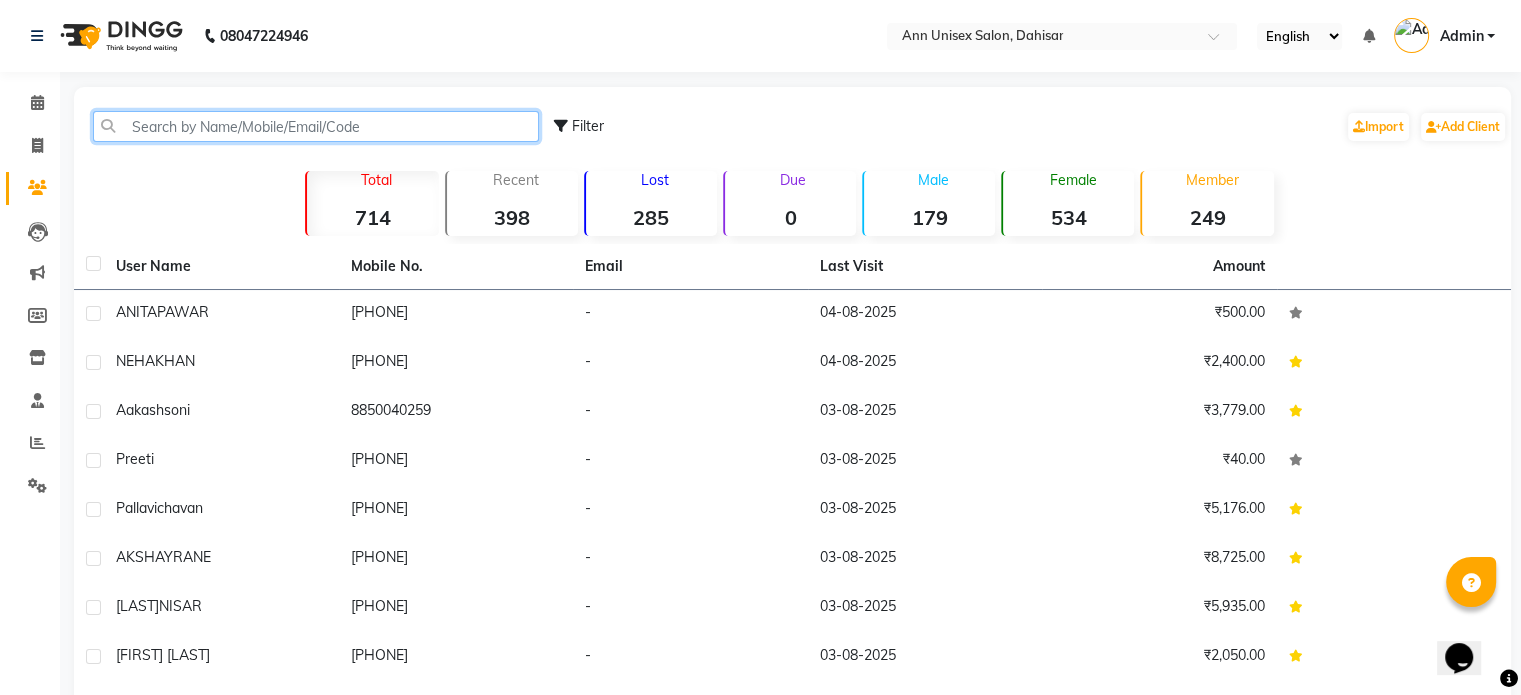 click 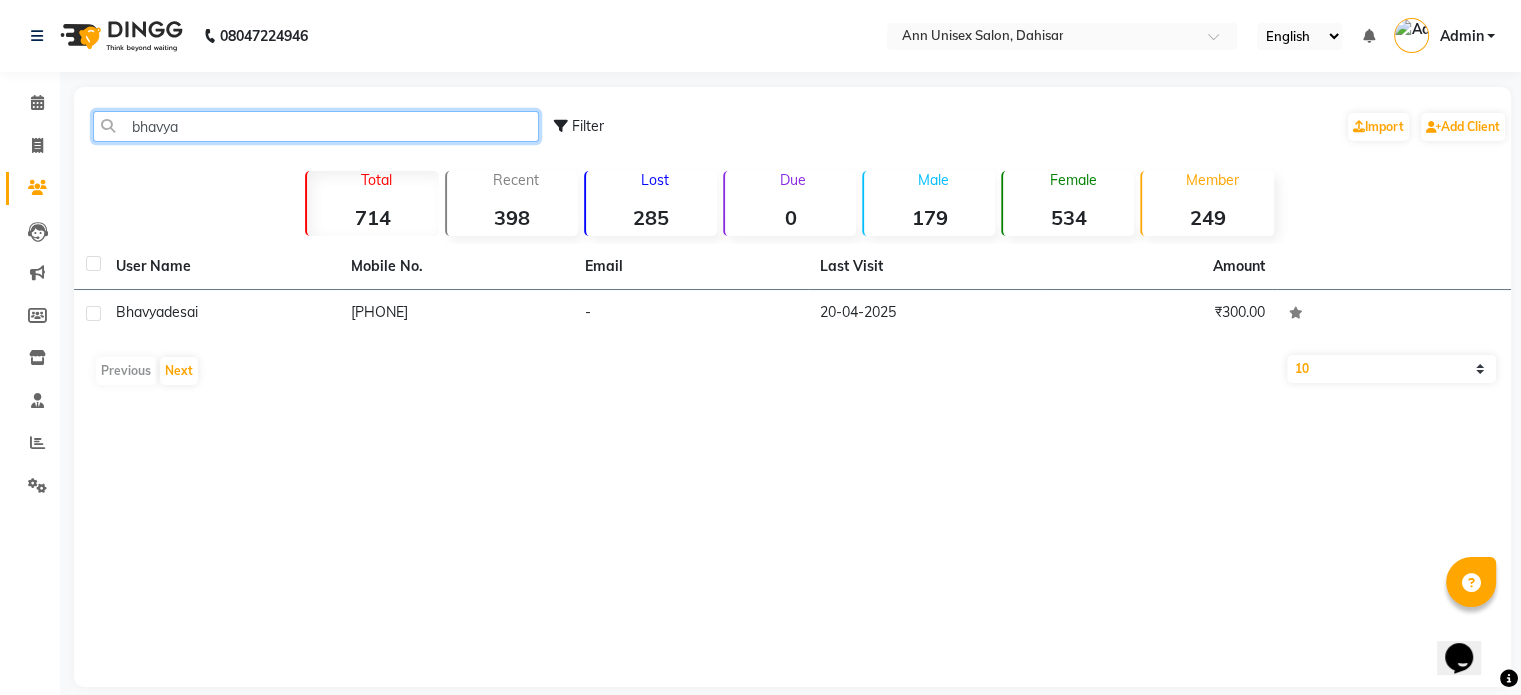 click on "bhavya" 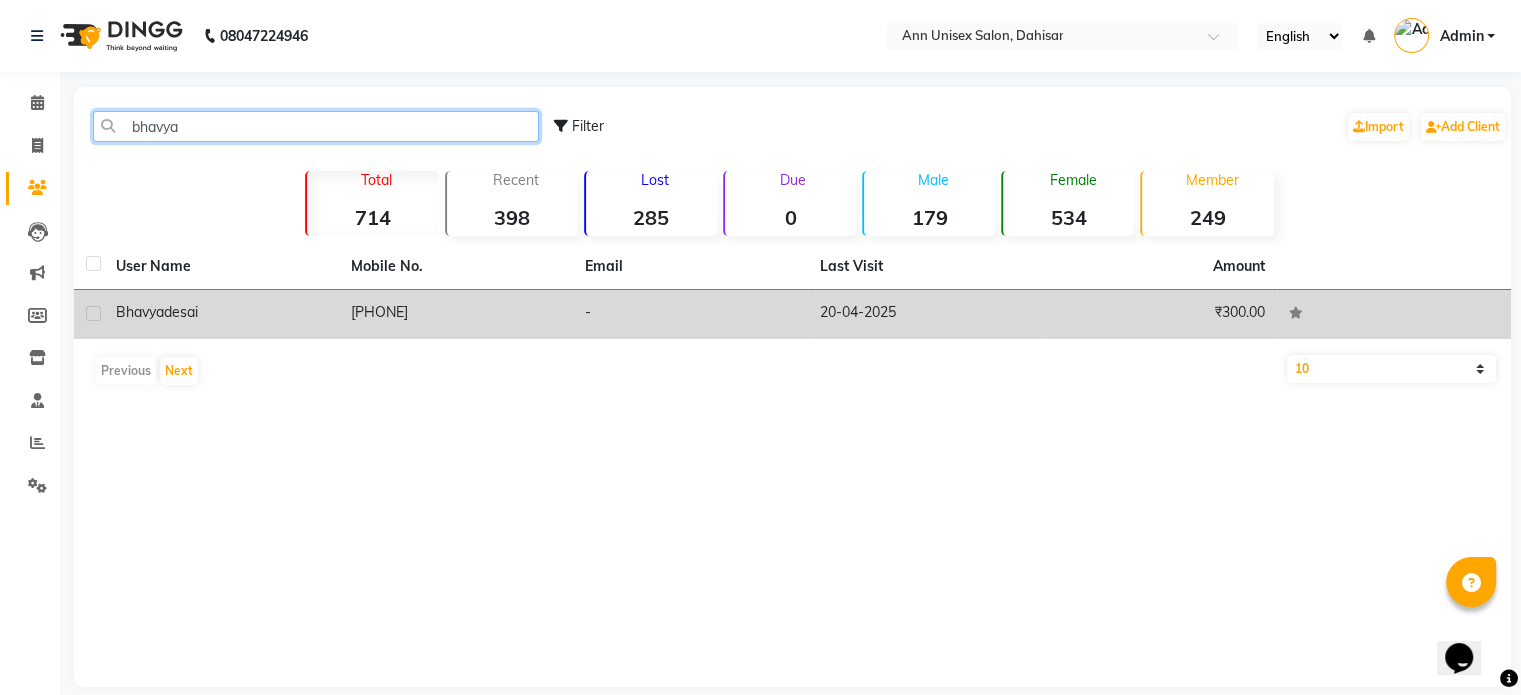 type on "bhavya" 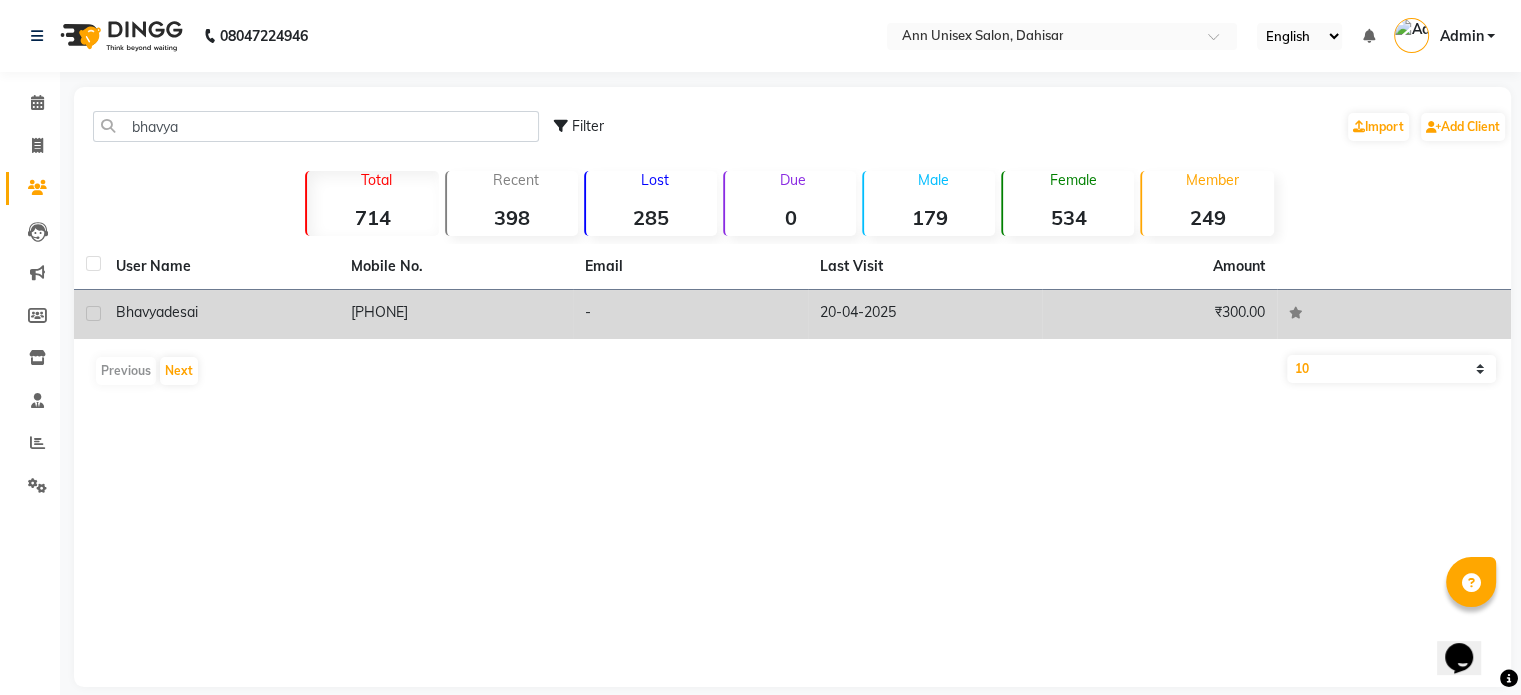click on "[FIRST] [LAST]" 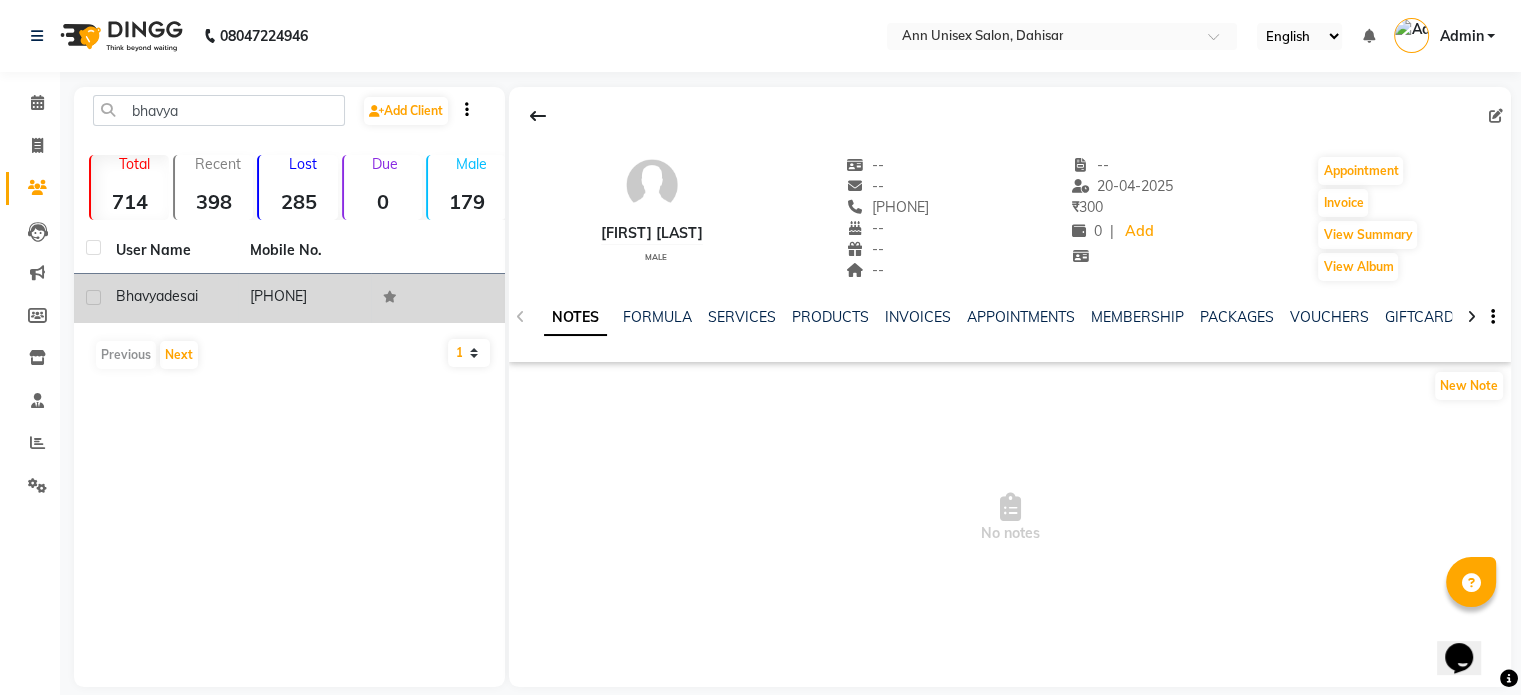 click on "[FIRST] [LAST]" 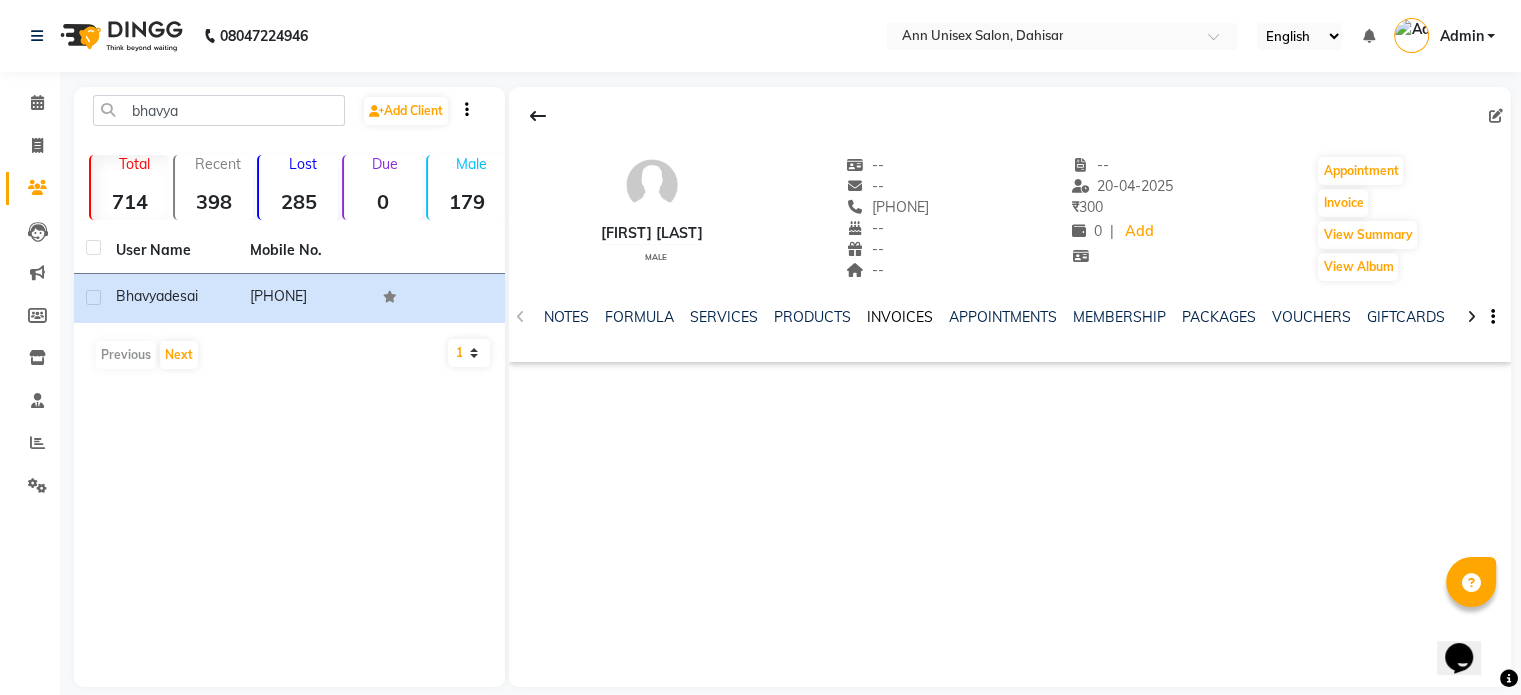 click on "INVOICES" 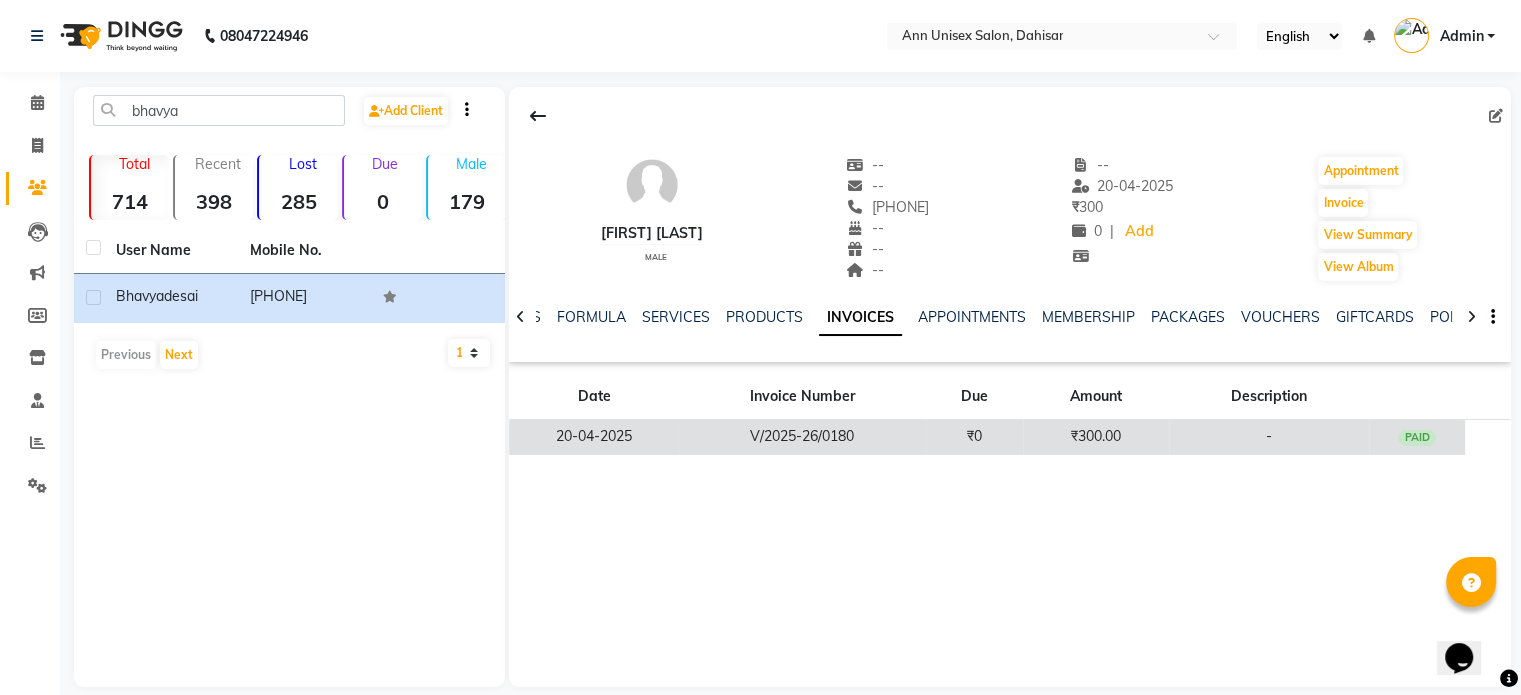 click on "V/2025-26/0180" 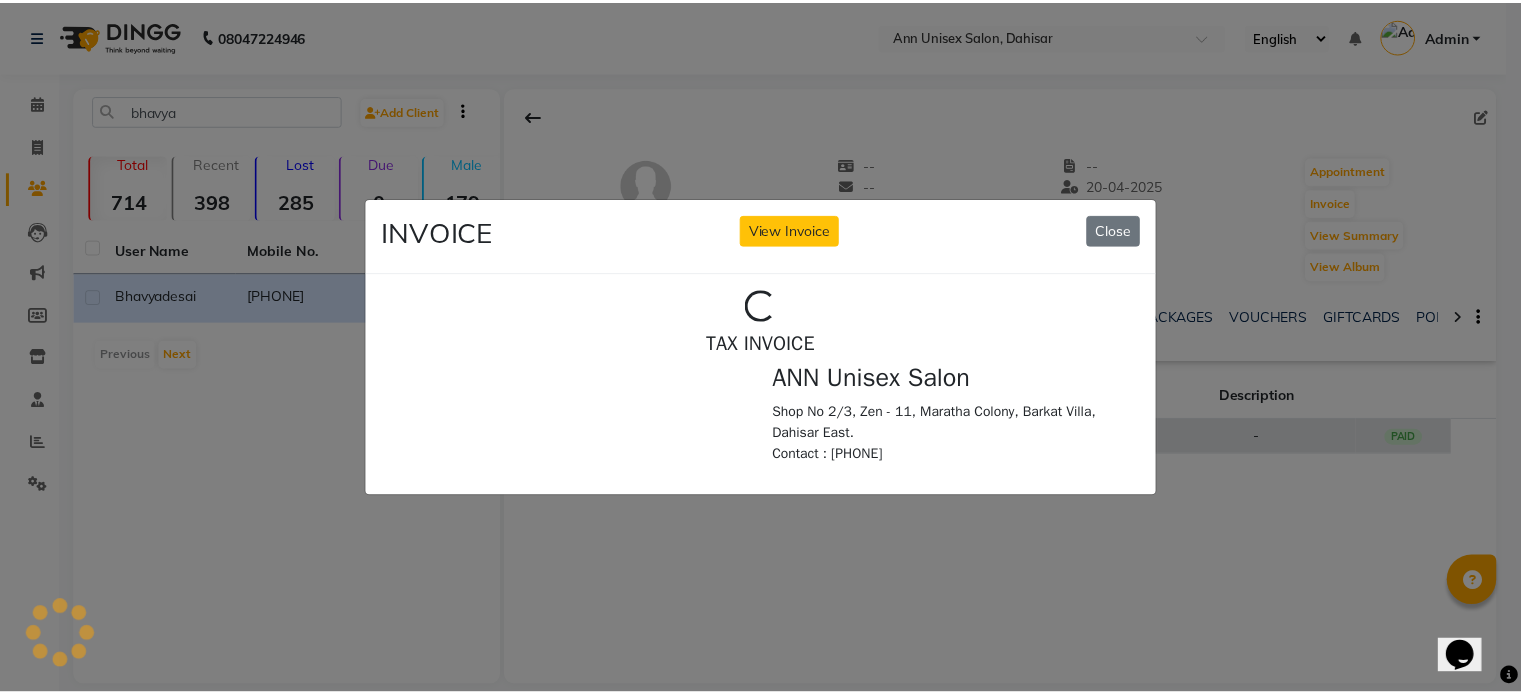 scroll, scrollTop: 0, scrollLeft: 0, axis: both 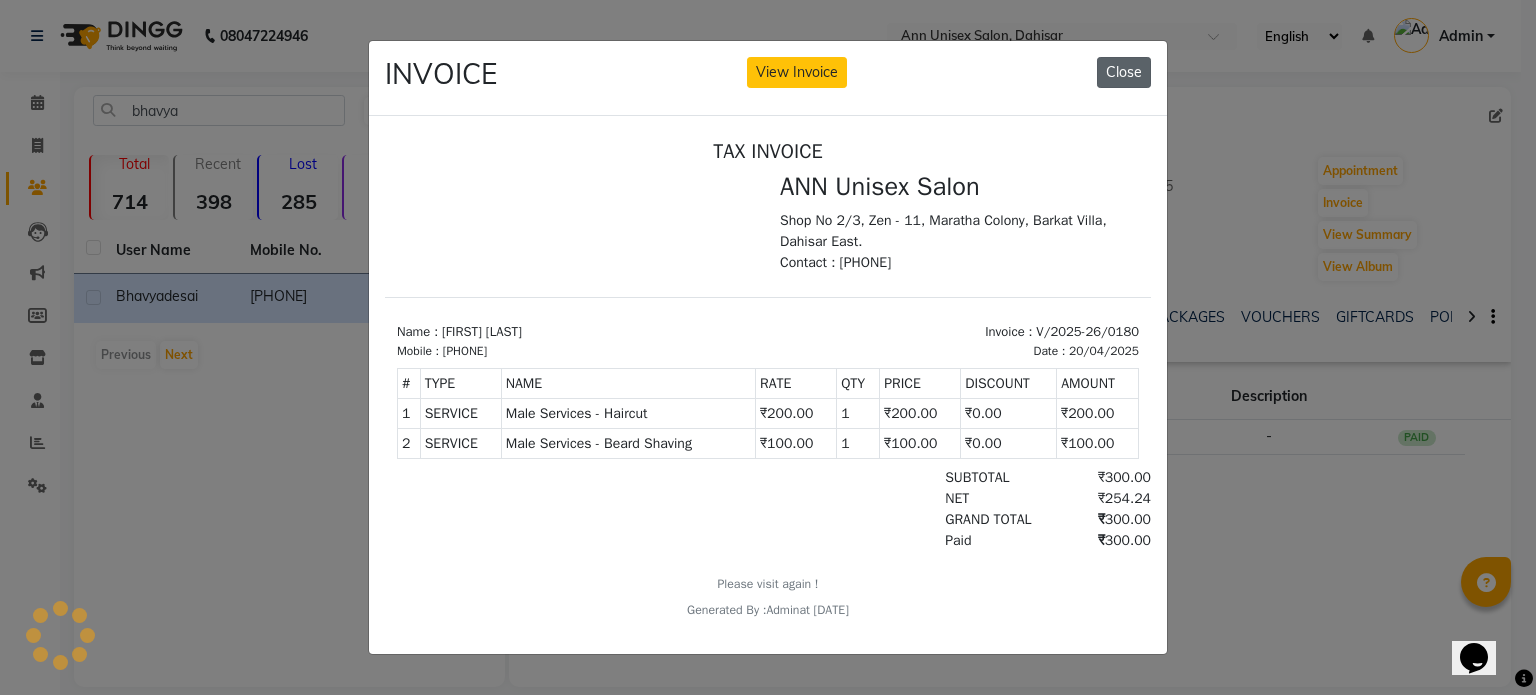 click on "Close" 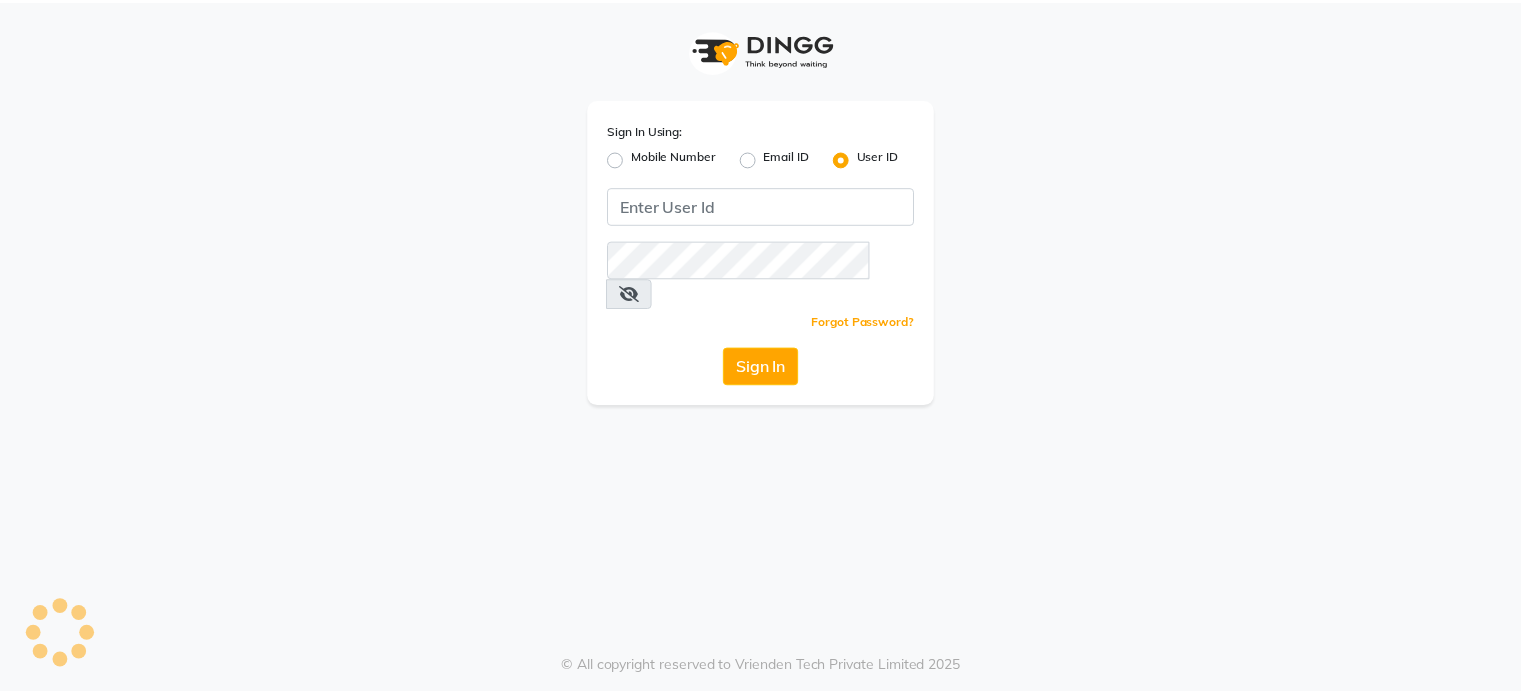 scroll, scrollTop: 0, scrollLeft: 0, axis: both 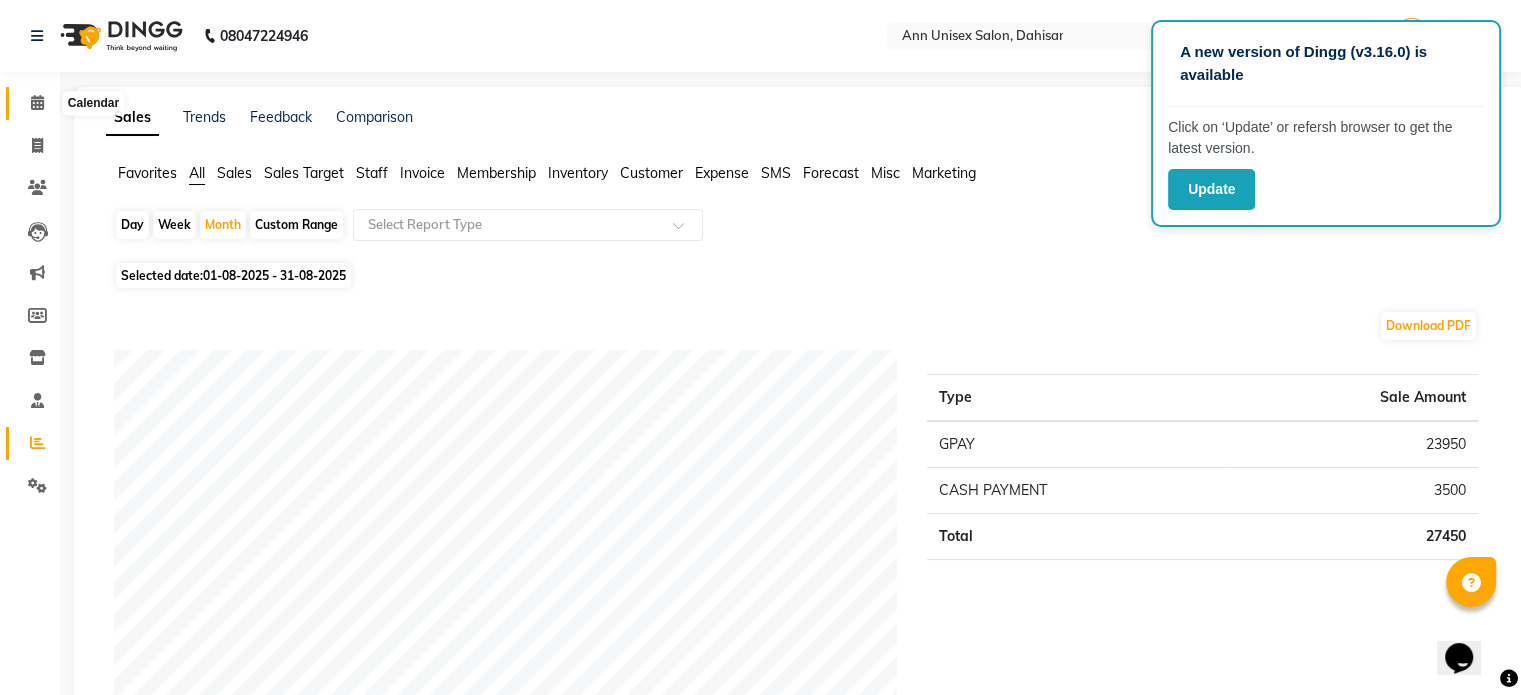 click 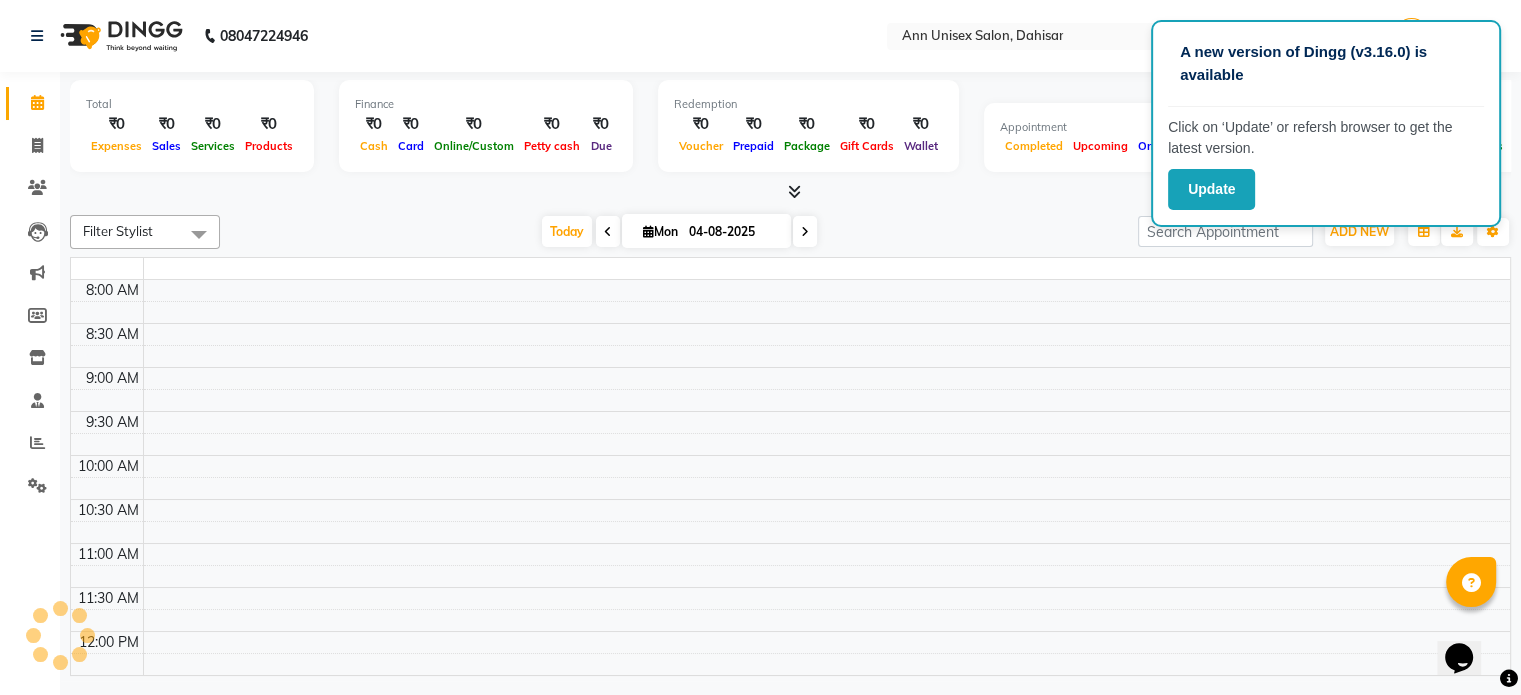 scroll, scrollTop: 0, scrollLeft: 0, axis: both 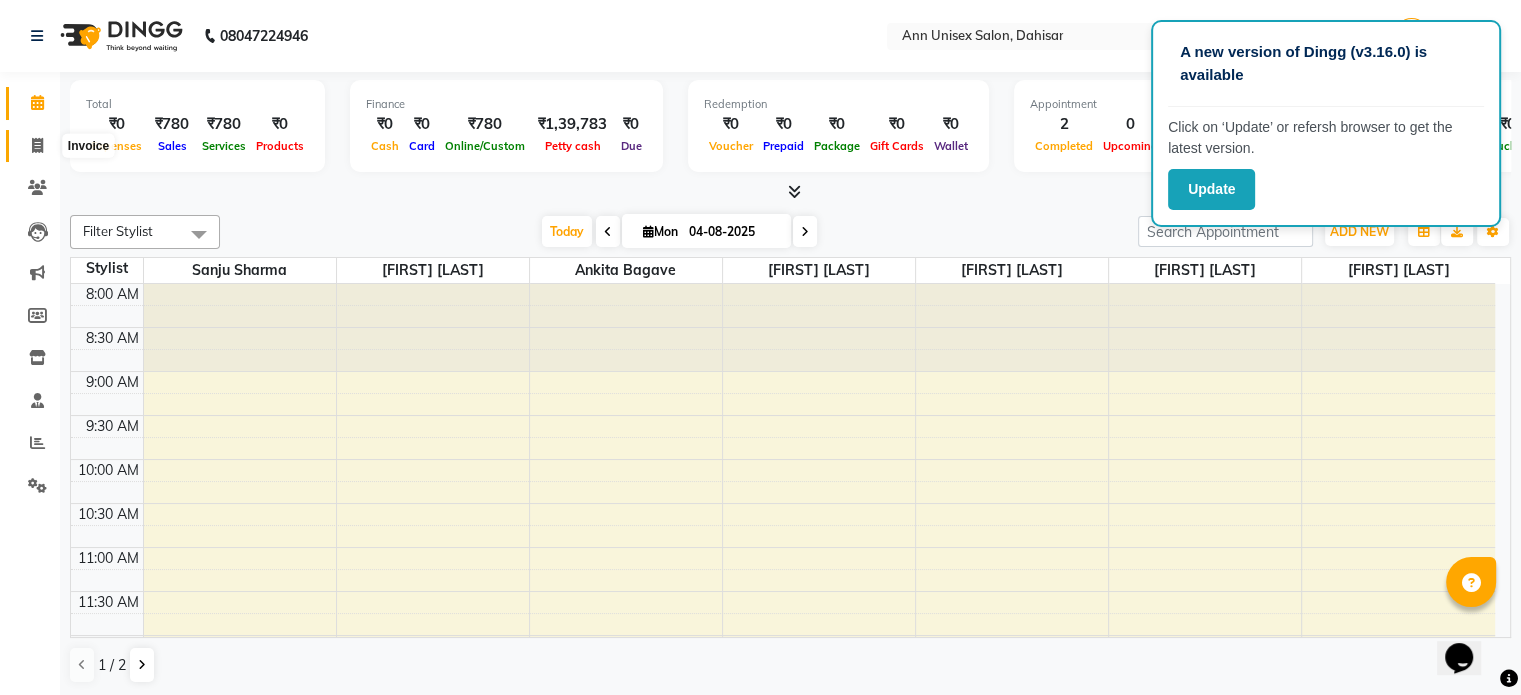 click 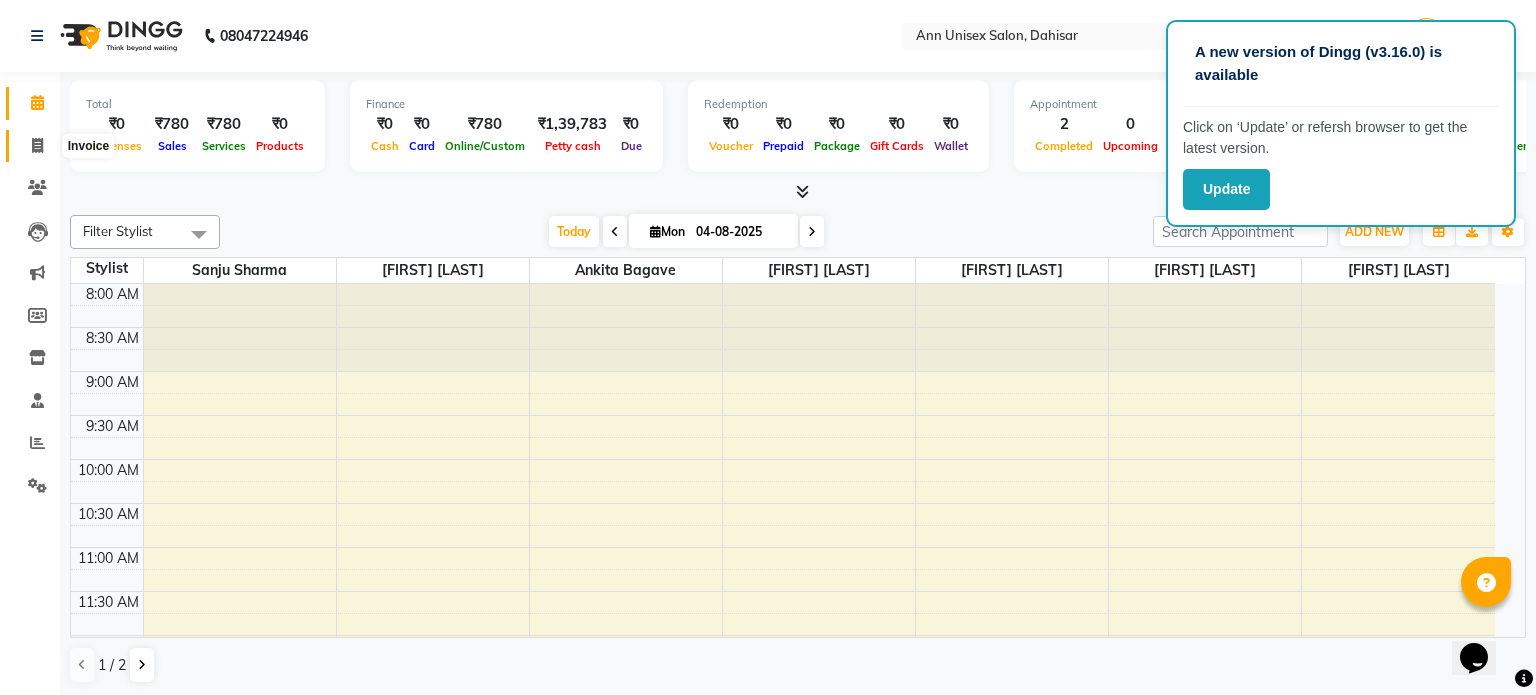 select on "7372" 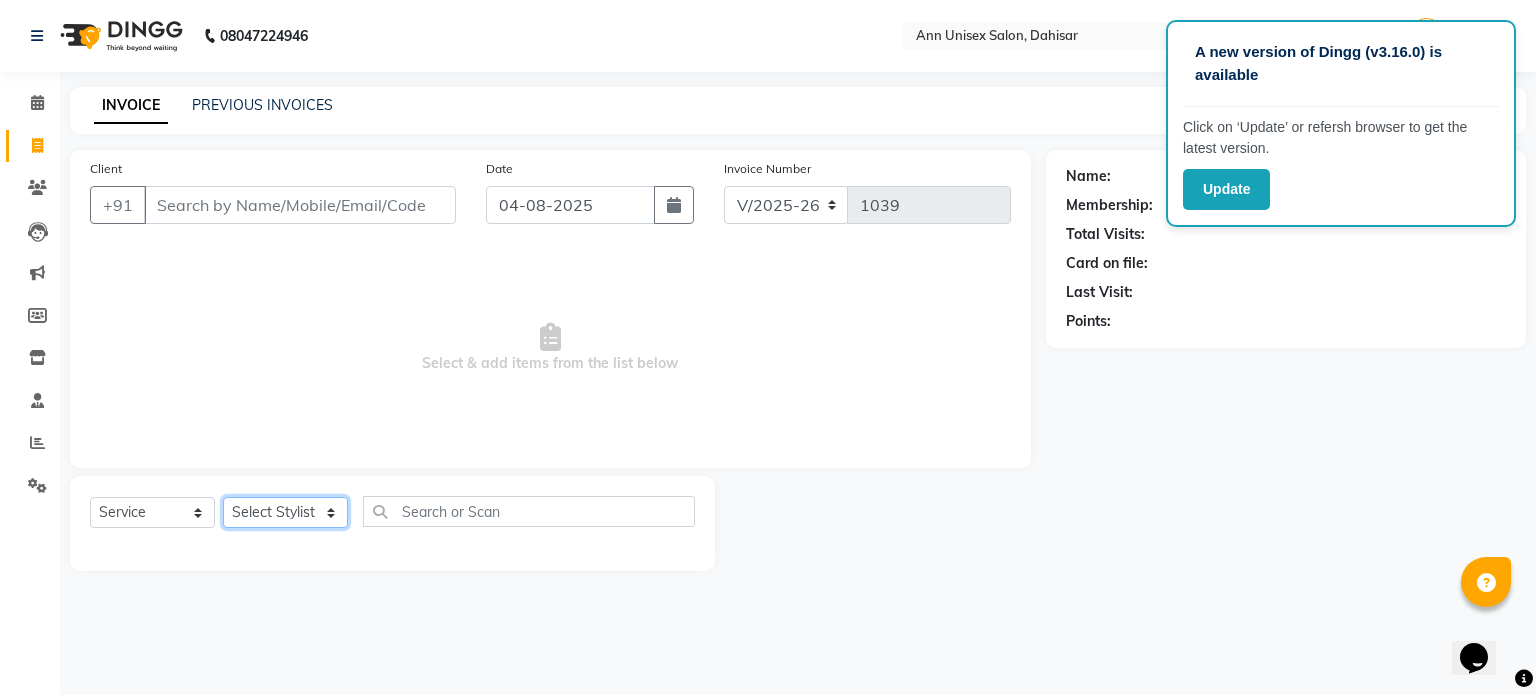 click on "Select Stylist Ankita Bagave Kasim salmani Manisha Doshi Pooja Jha RAHUL AHANKARE Rahul Thakur Sanju Sharma SHARUKH" 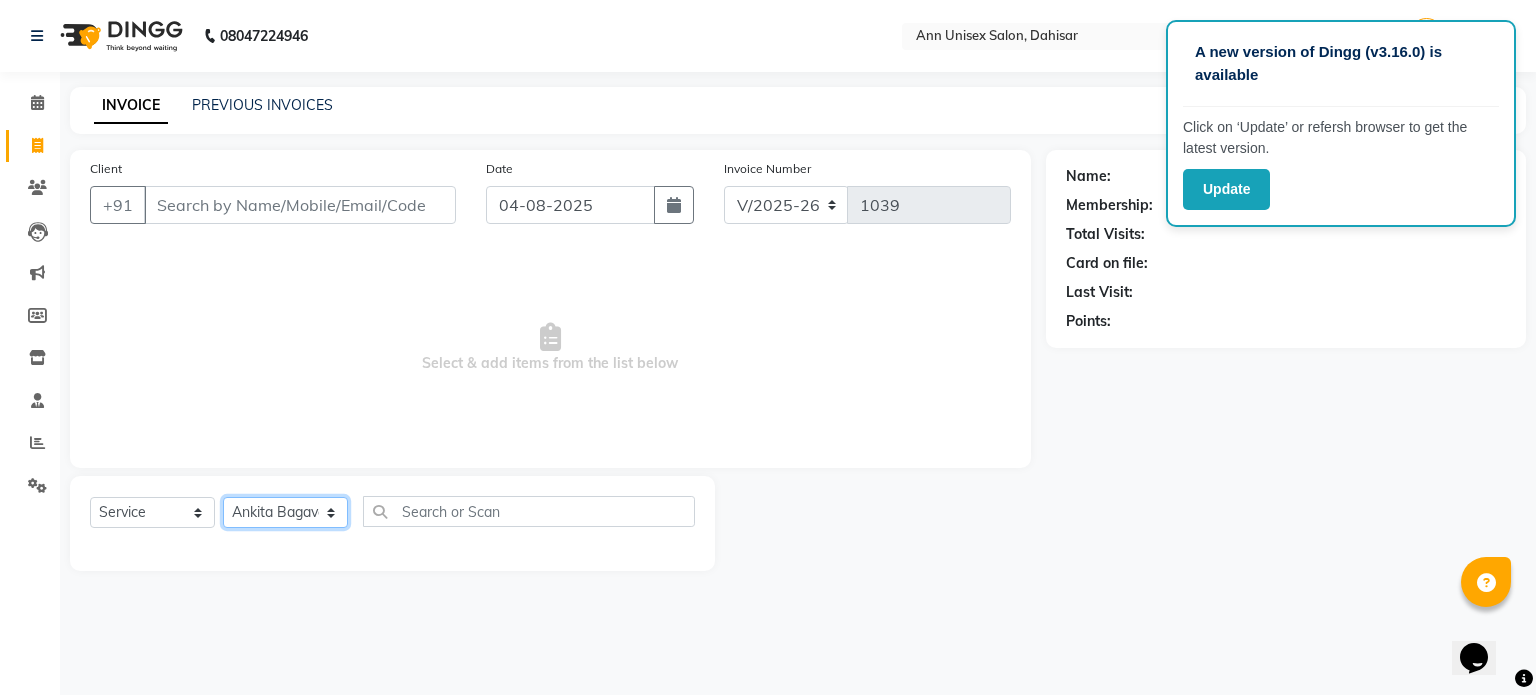 click on "Select Stylist Ankita Bagave Kasim salmani Manisha Doshi Pooja Jha RAHUL AHANKARE Rahul Thakur Sanju Sharma SHARUKH" 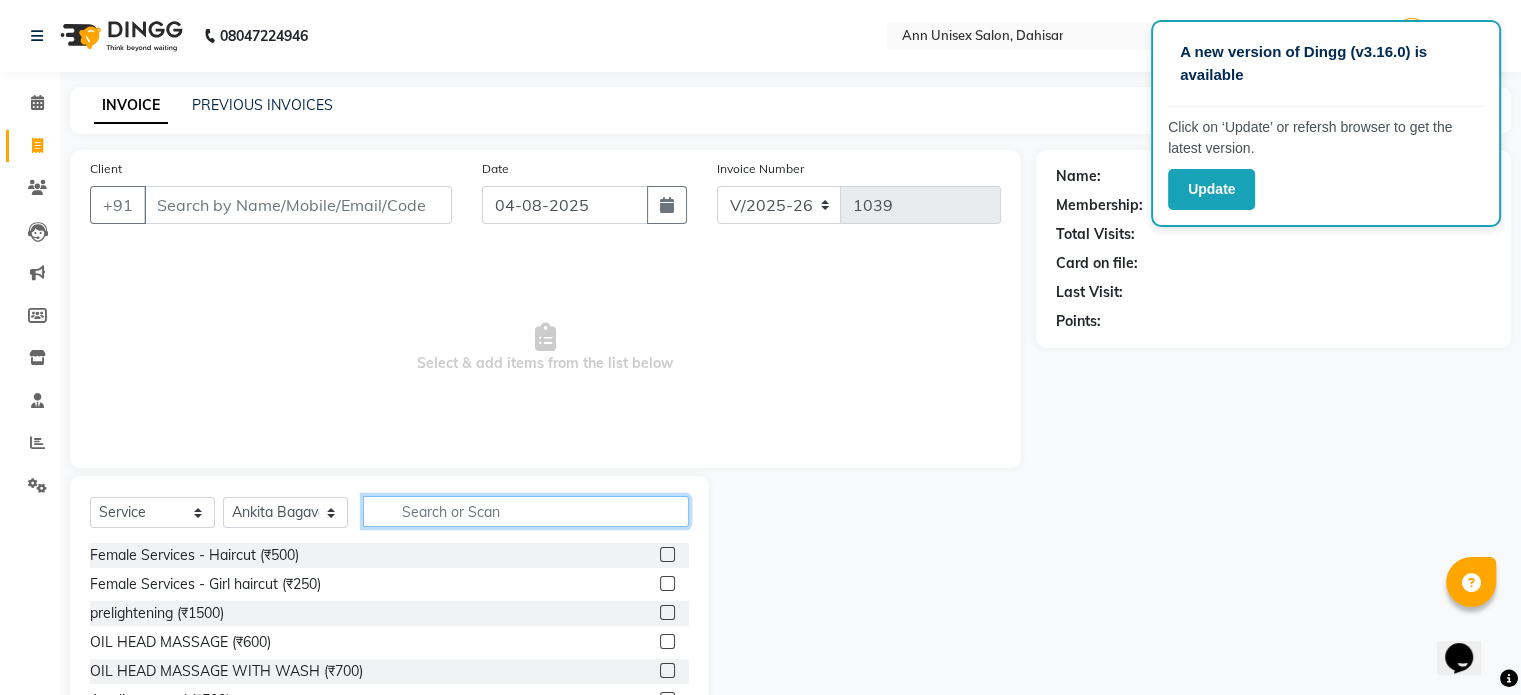 click 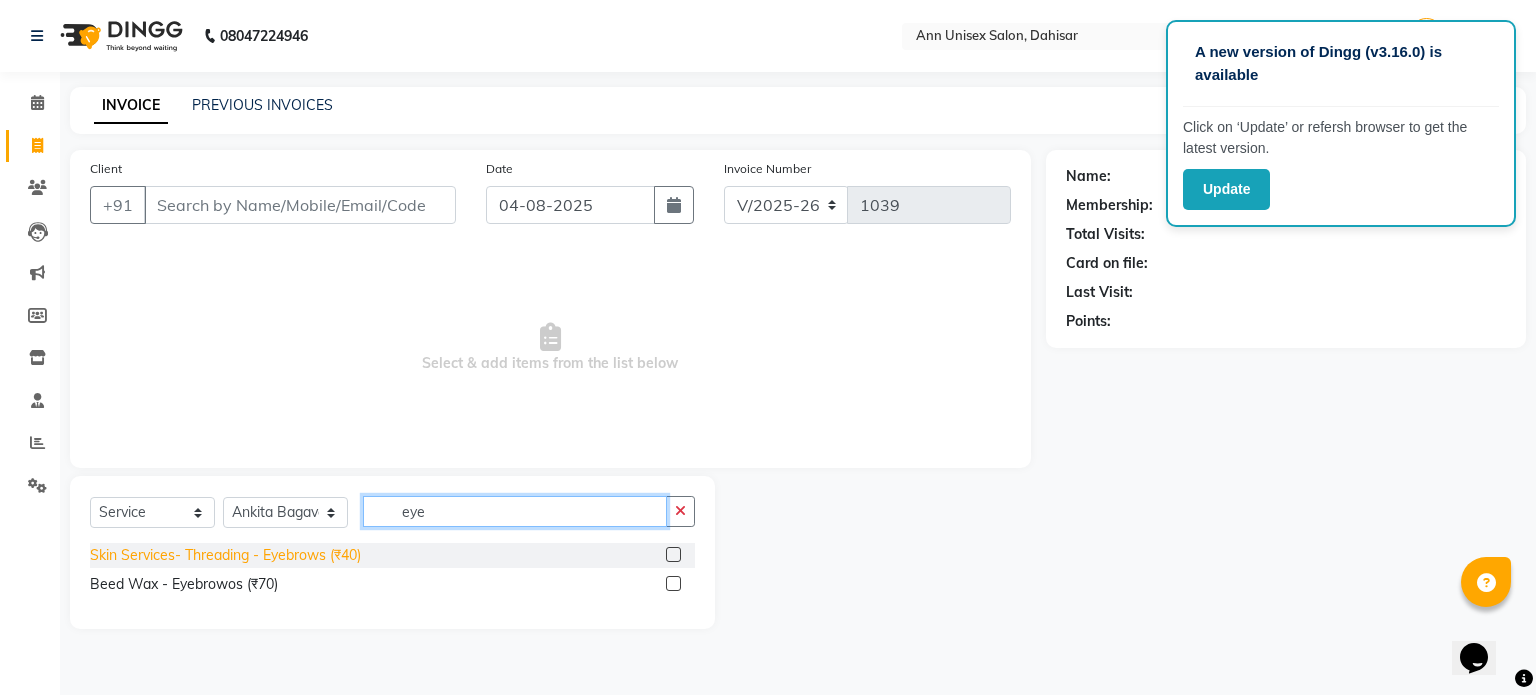 type on "eye" 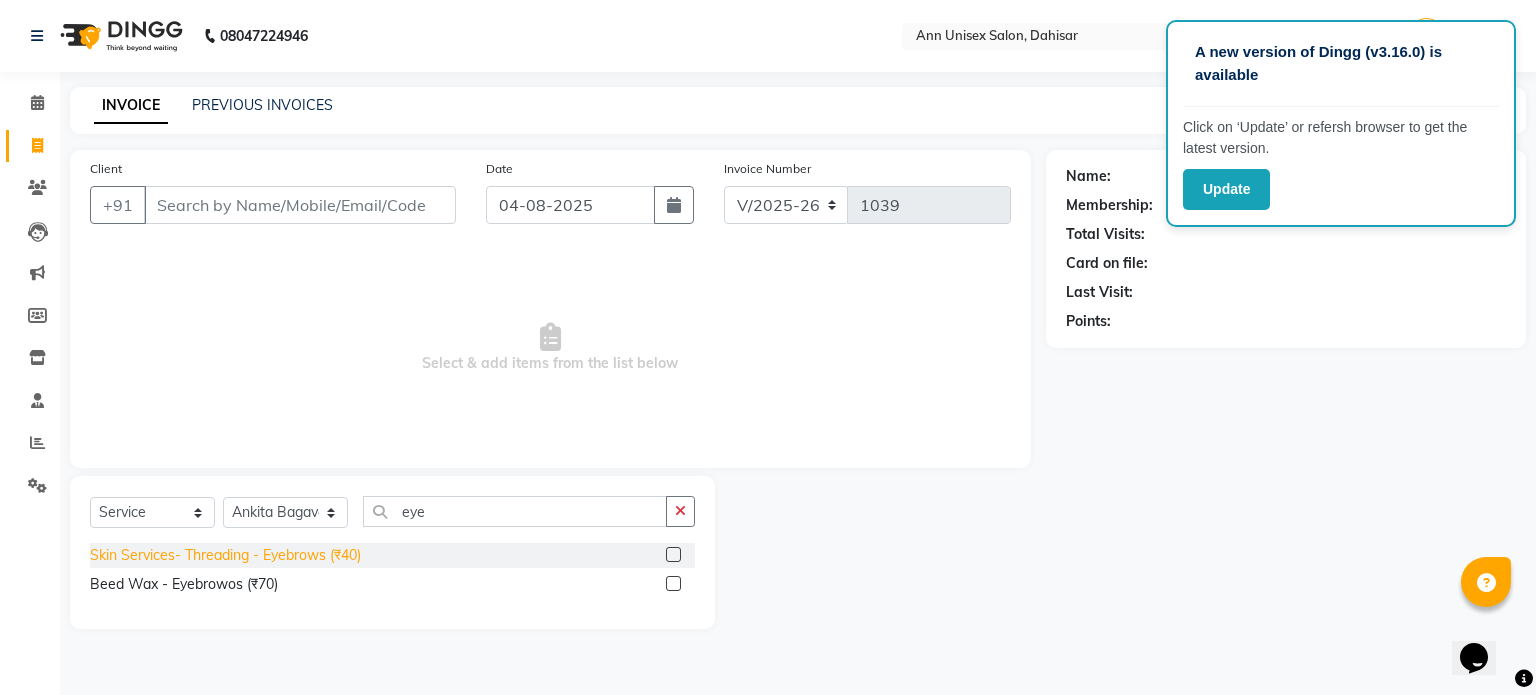 click on "Skin Services- Threading - Eyebrows (₹40)" 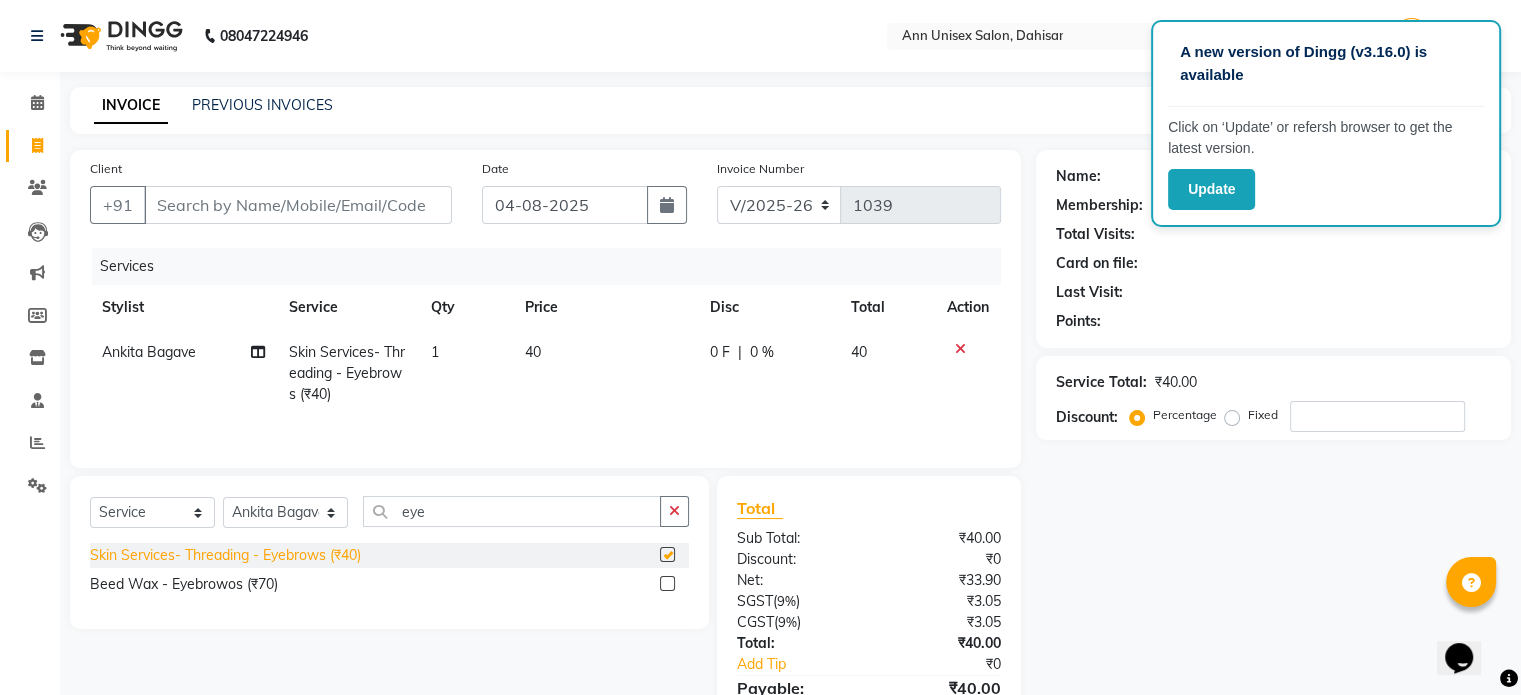 checkbox on "false" 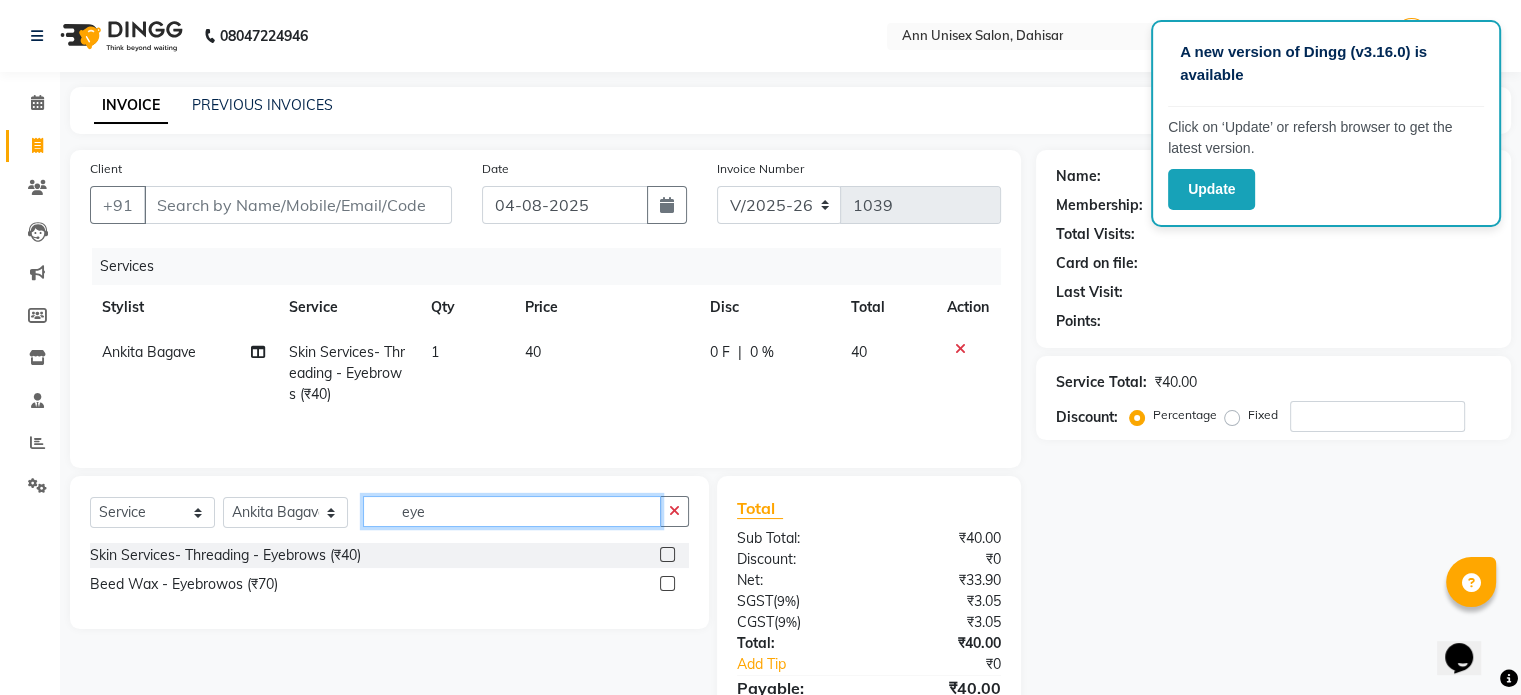 click on "eye" 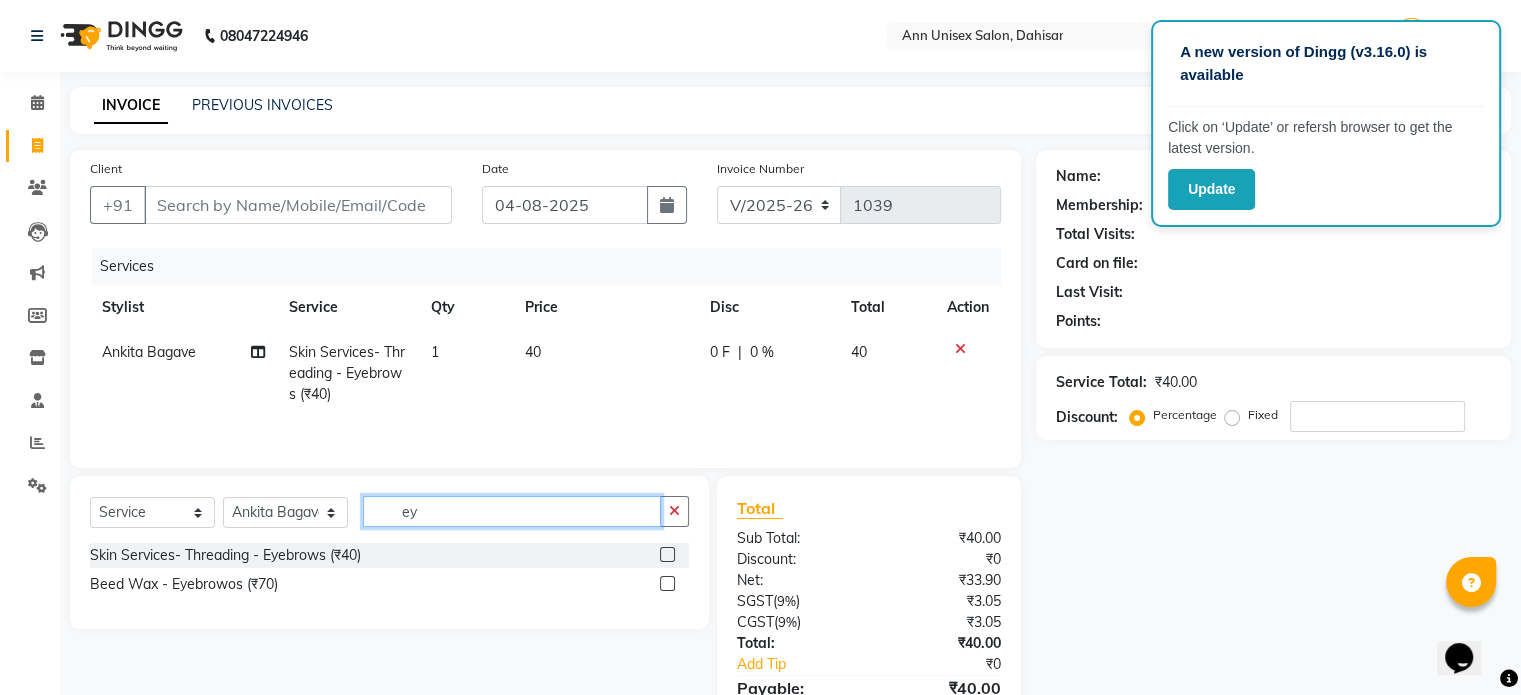 type on "e" 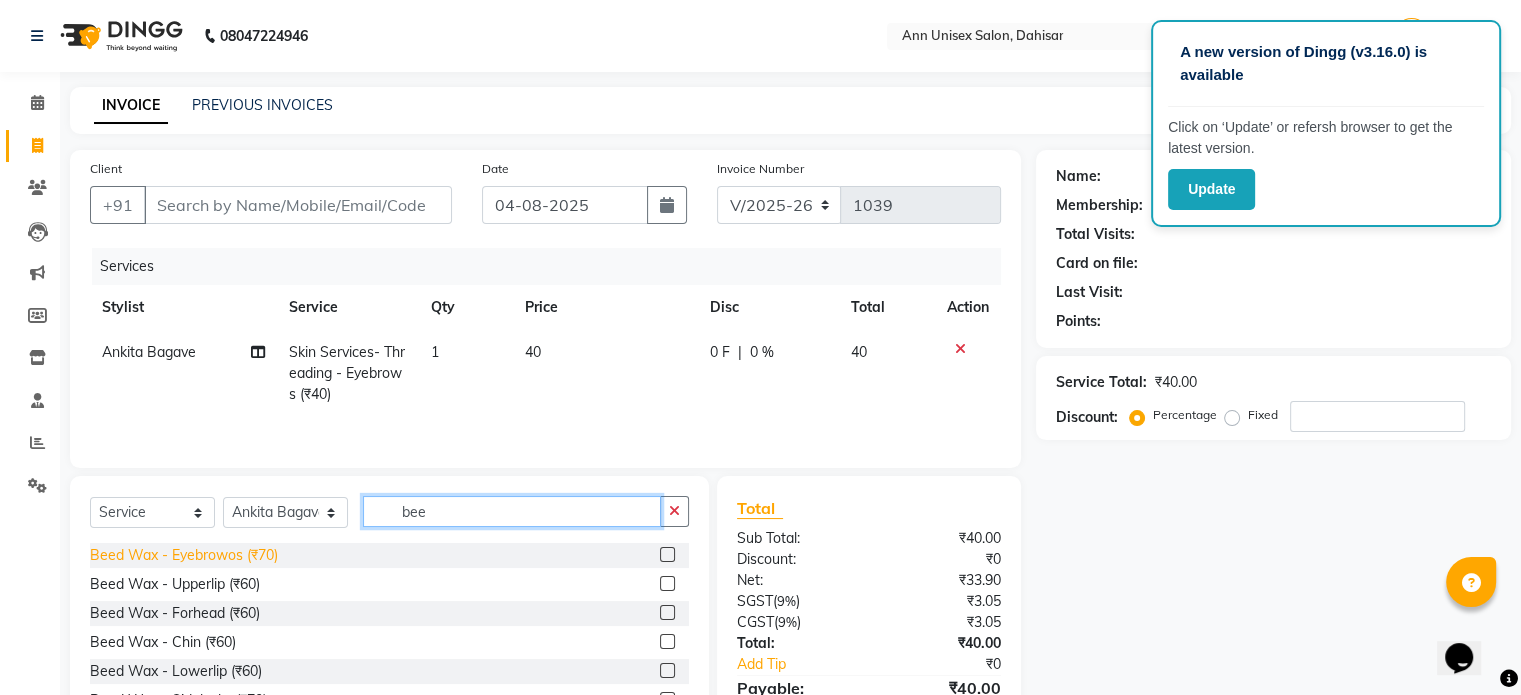 type on "bee" 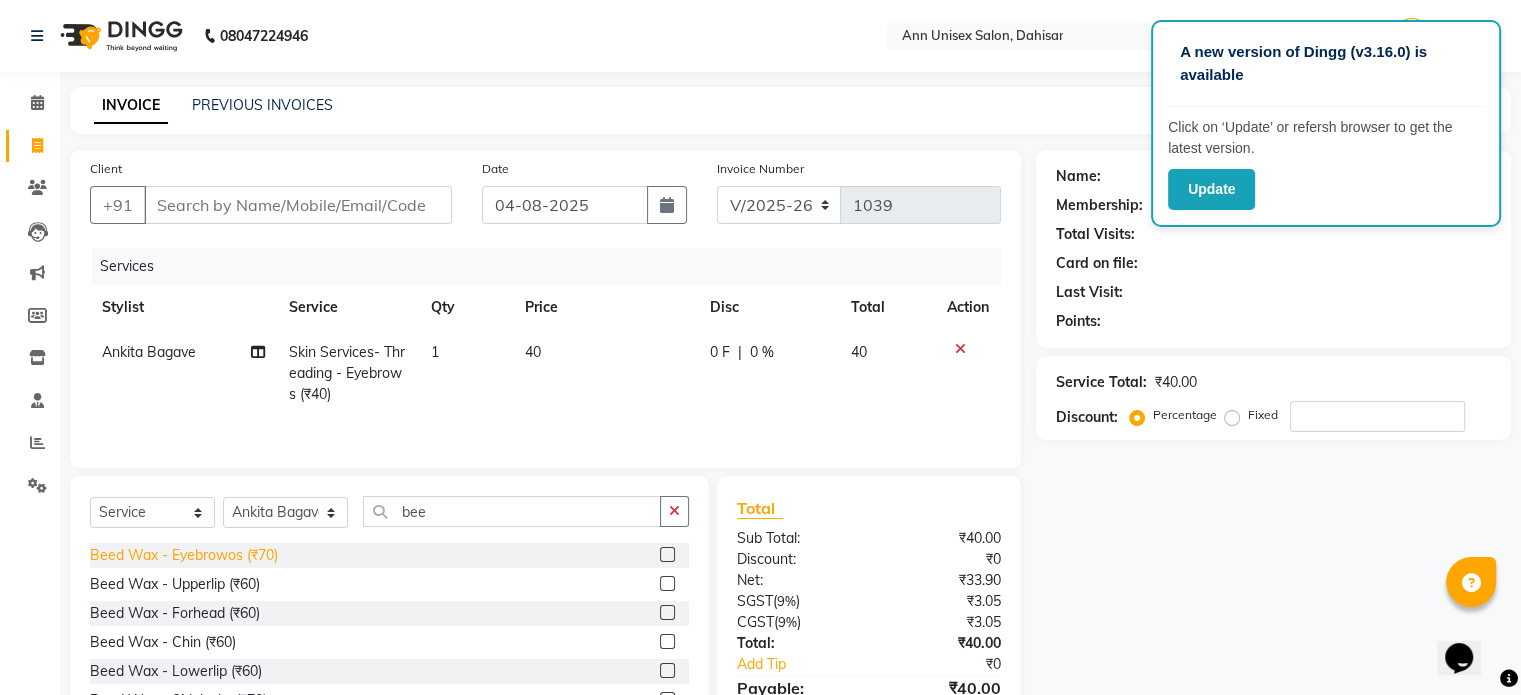 click on "Beed Wax - Eyebrowos (₹70)" 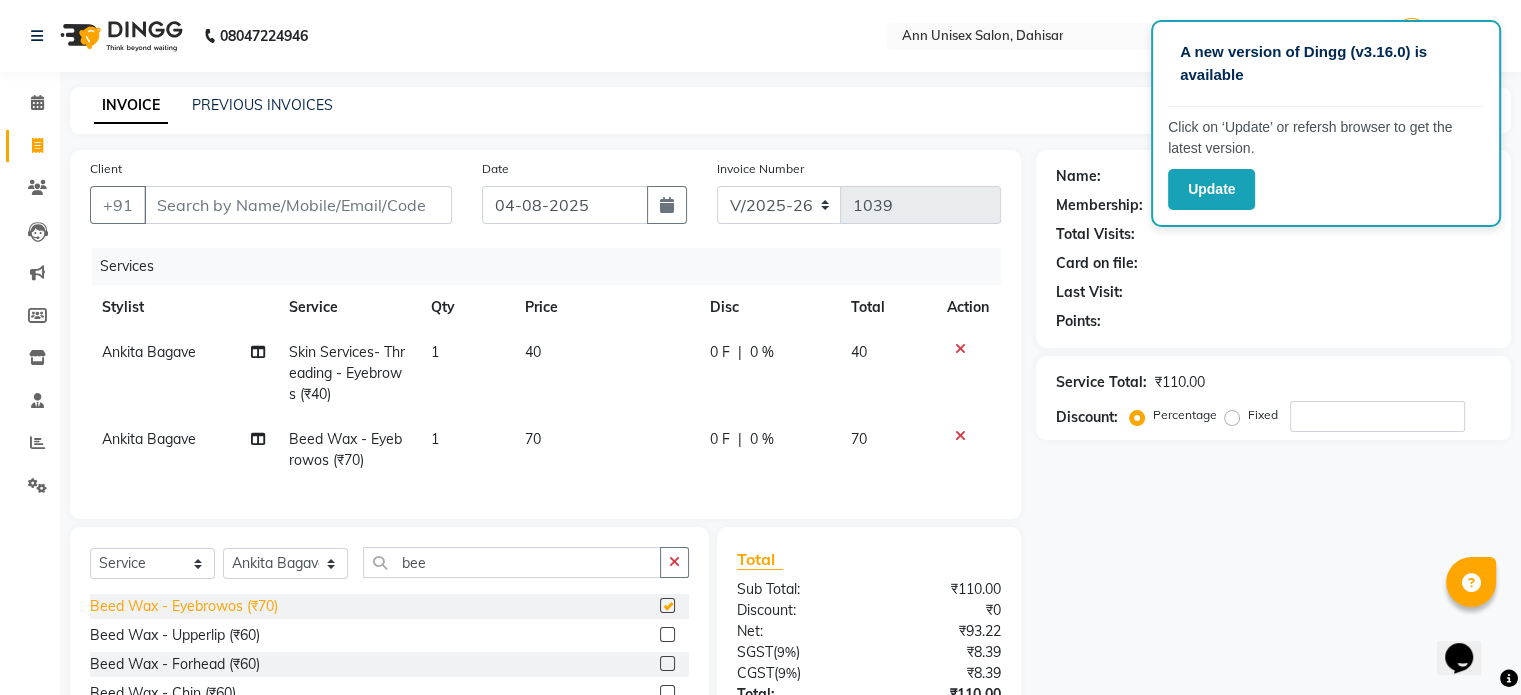 checkbox on "false" 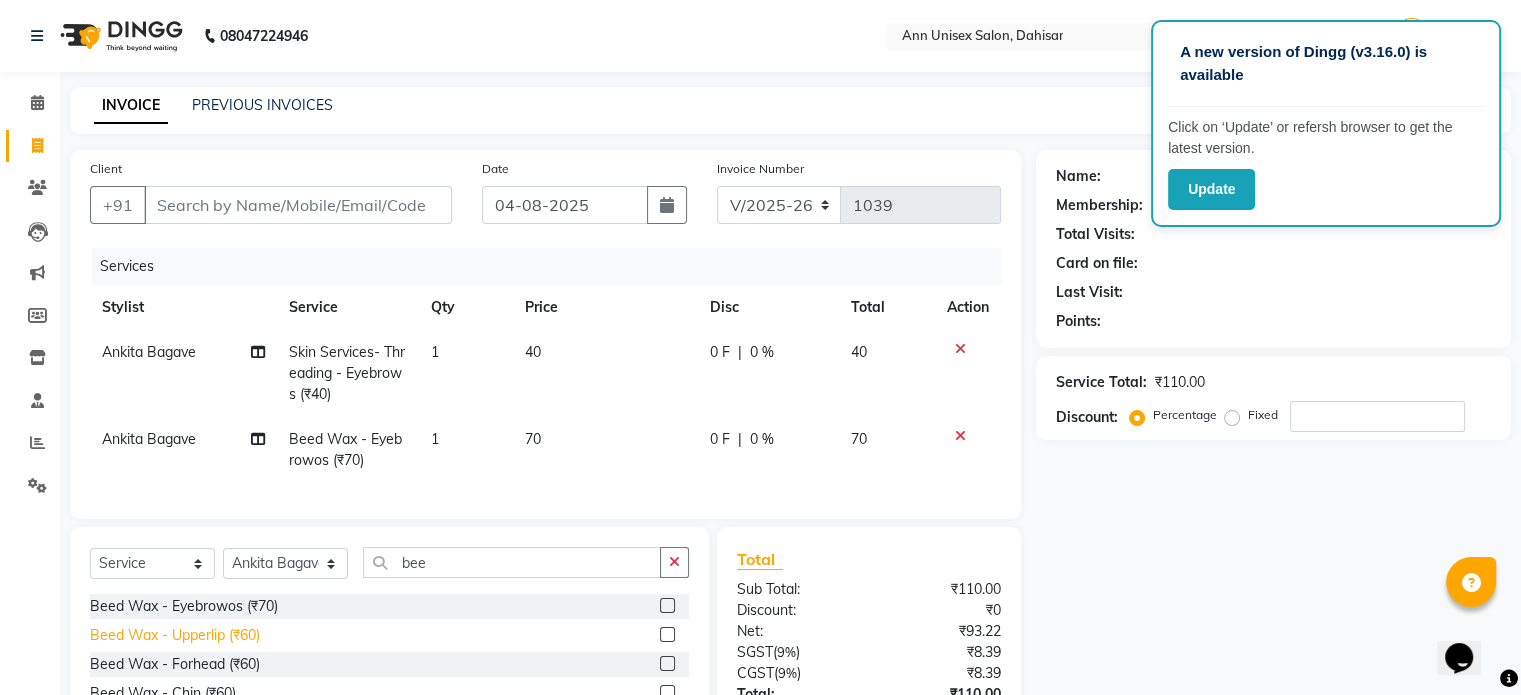 click on "Beed Wax - Upperlip (₹60)" 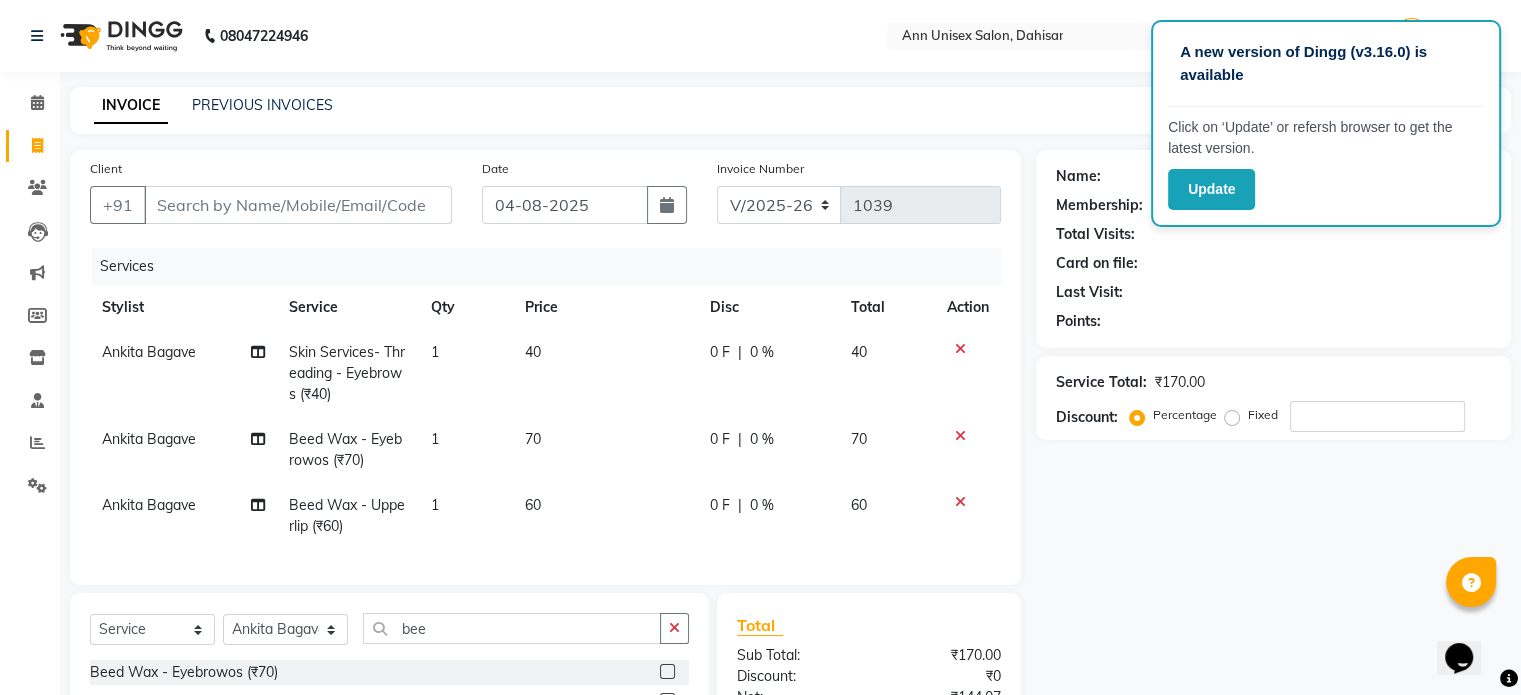 checkbox on "false" 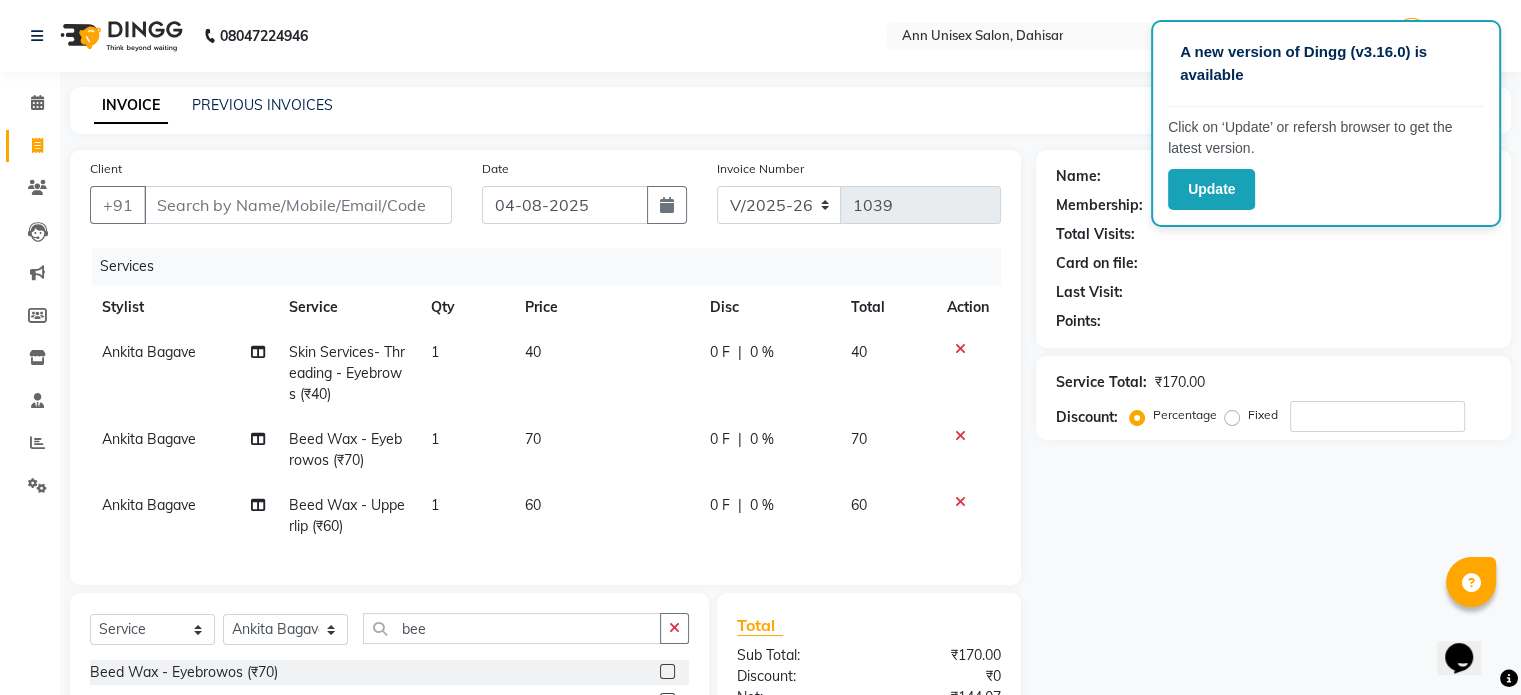 click 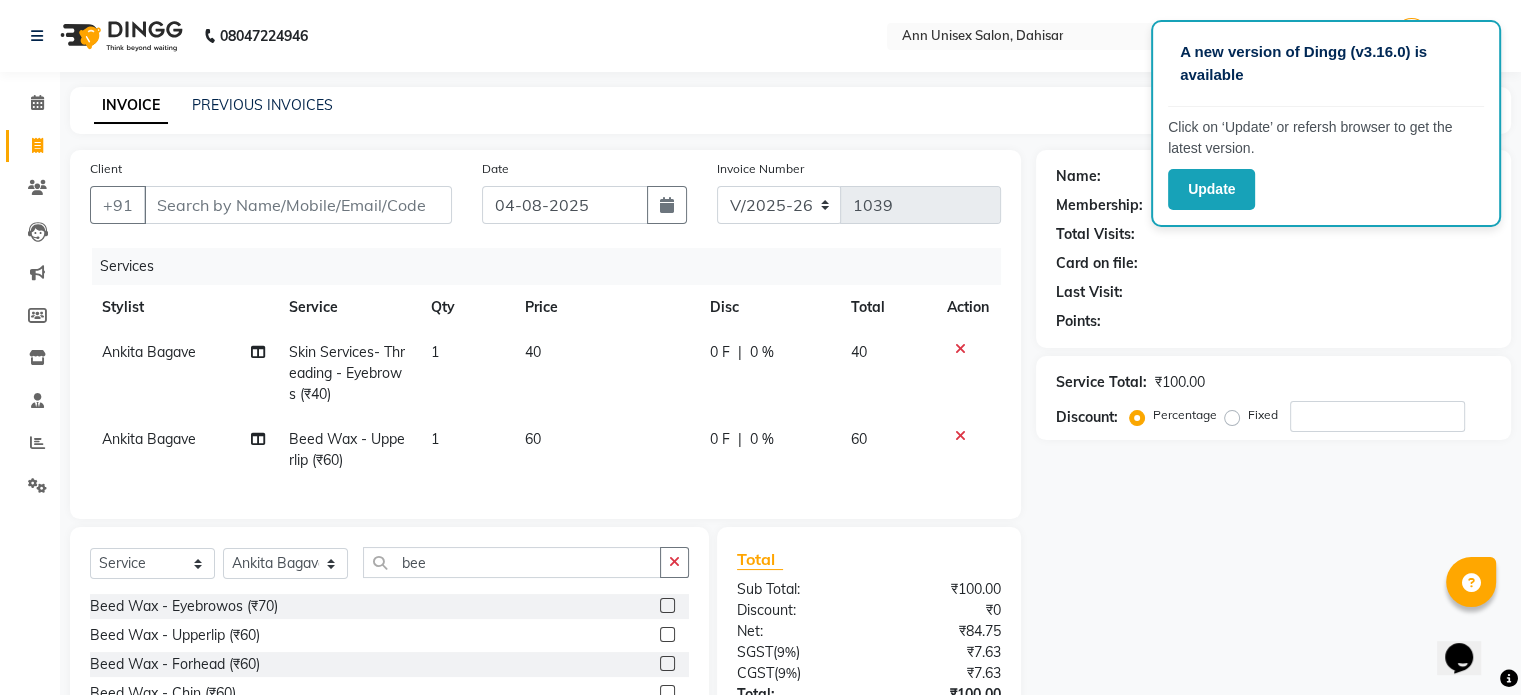 click on "Total" 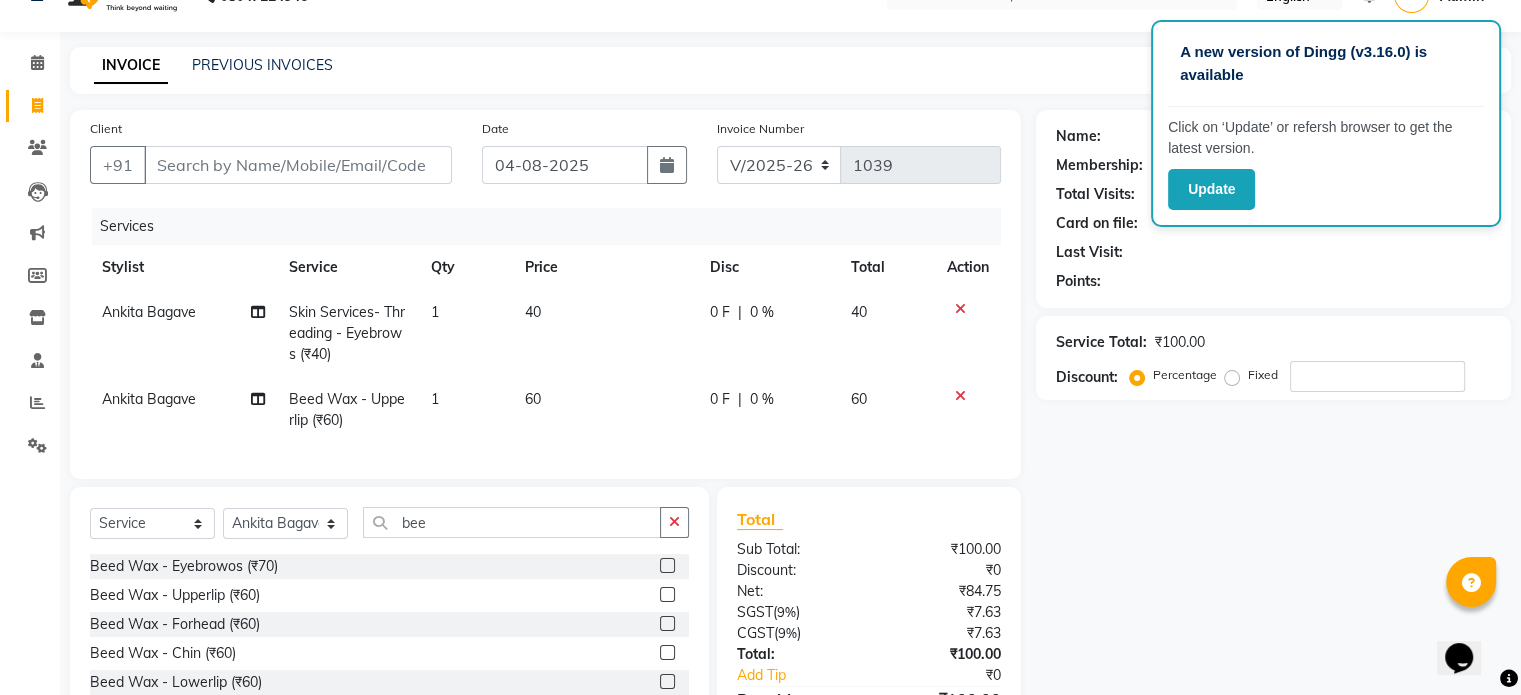 scroll, scrollTop: 0, scrollLeft: 0, axis: both 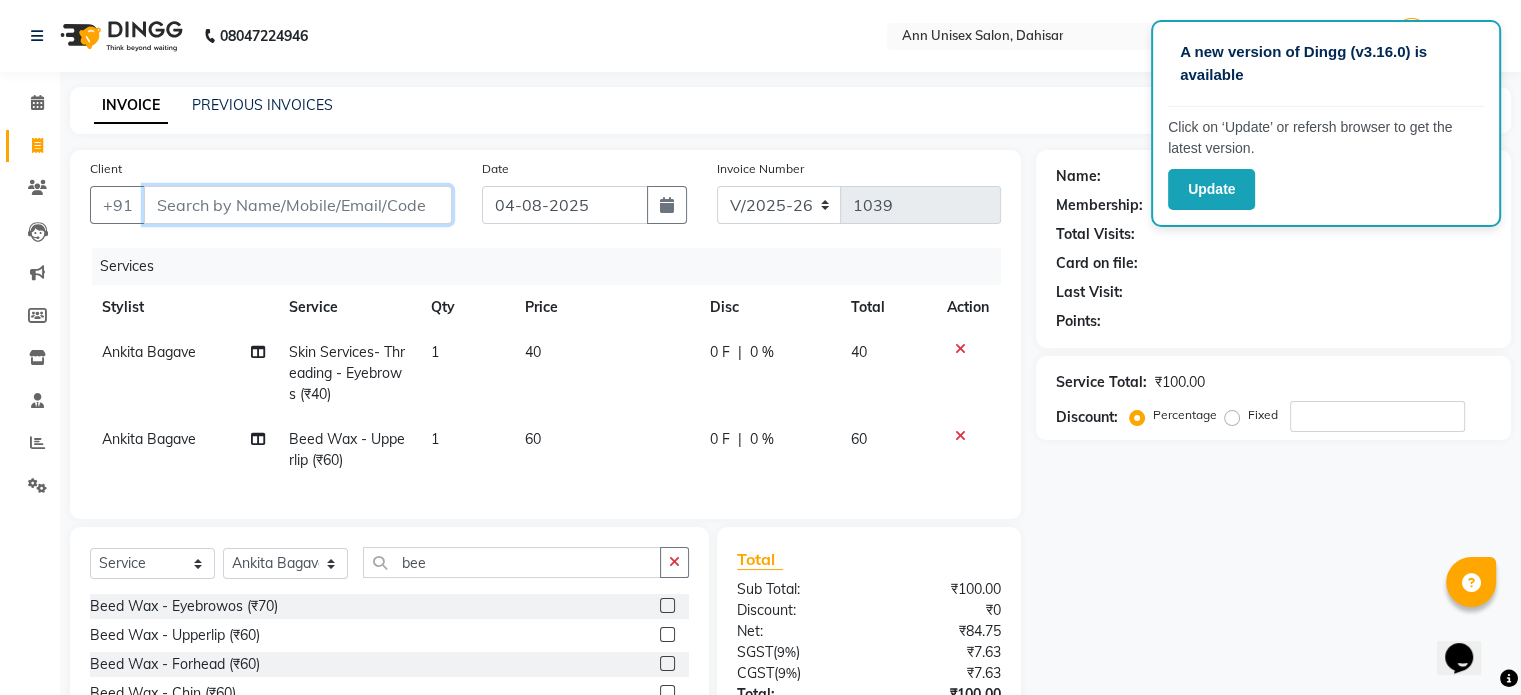 click on "Client" at bounding box center (298, 205) 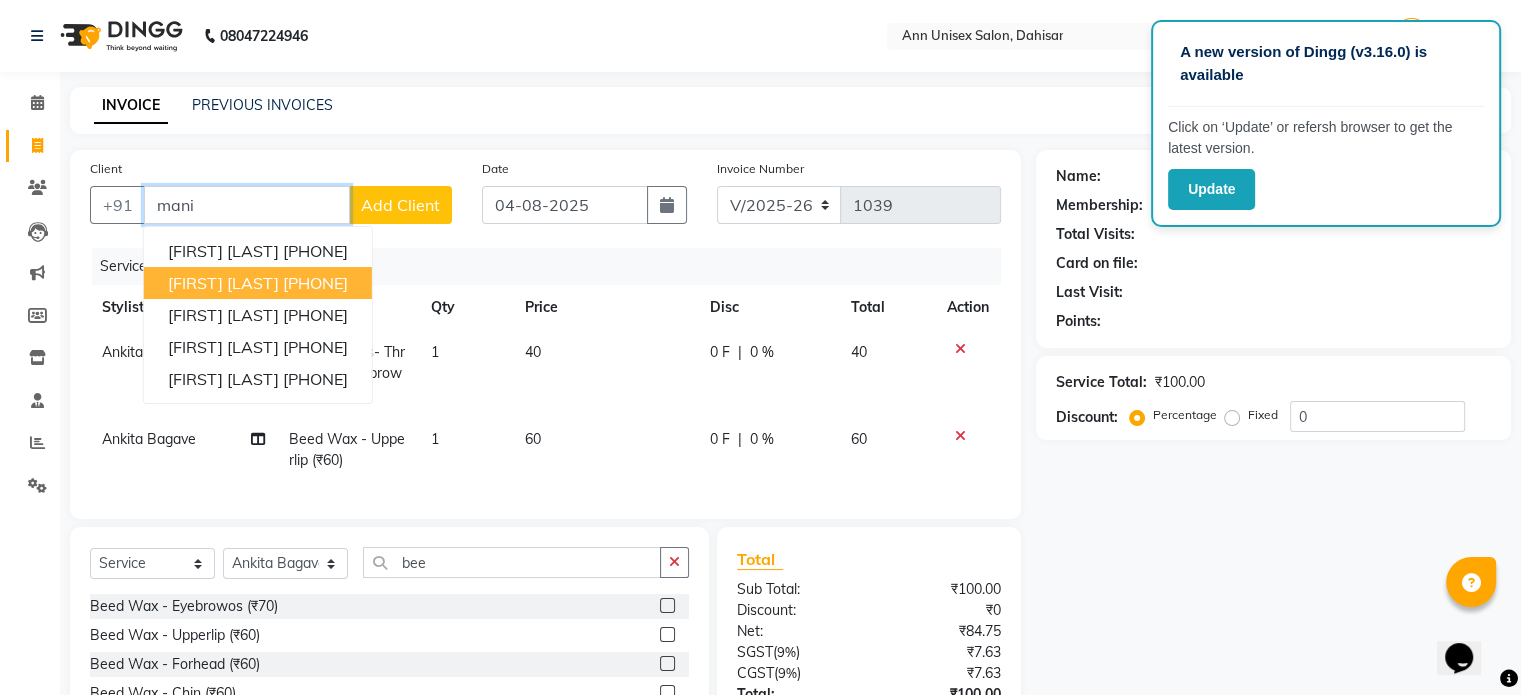 click on "MANISHA DOSHI" at bounding box center (223, 283) 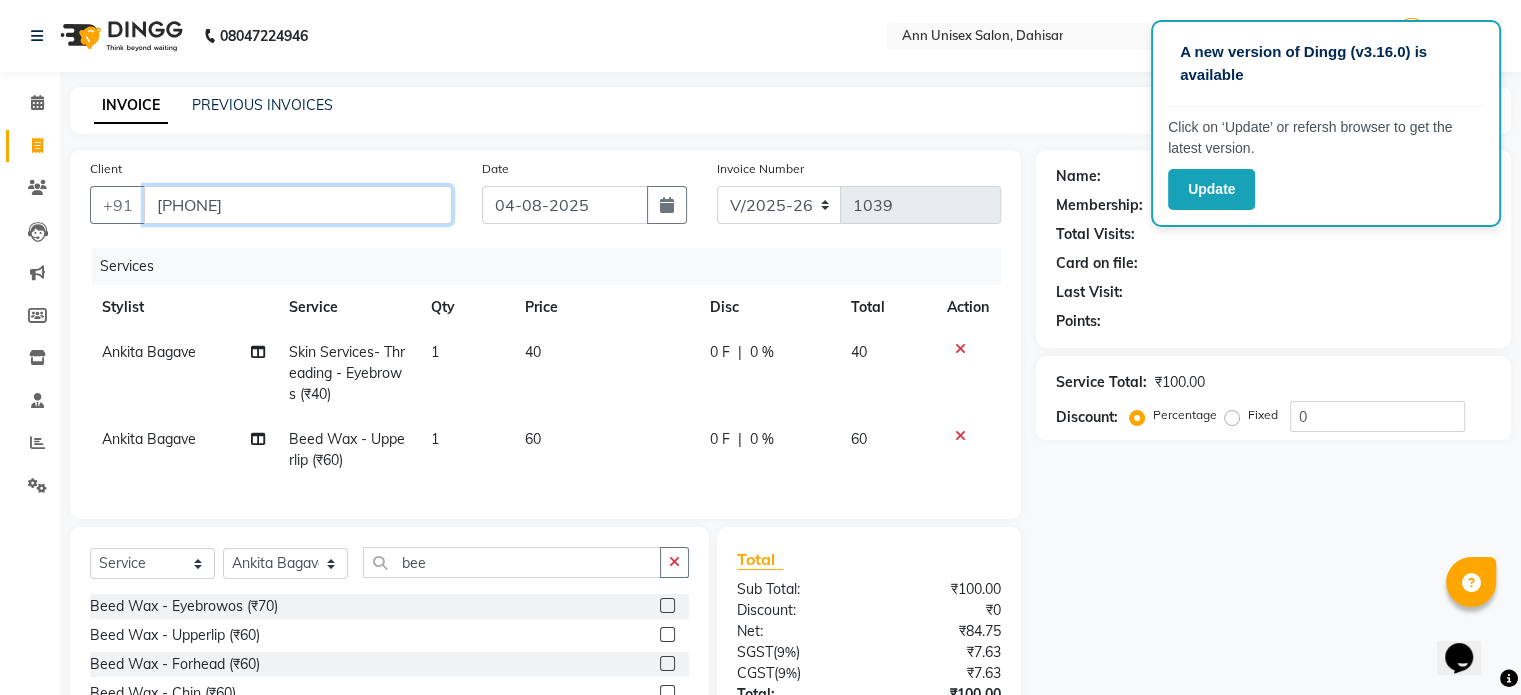 type on "[PHONE]" 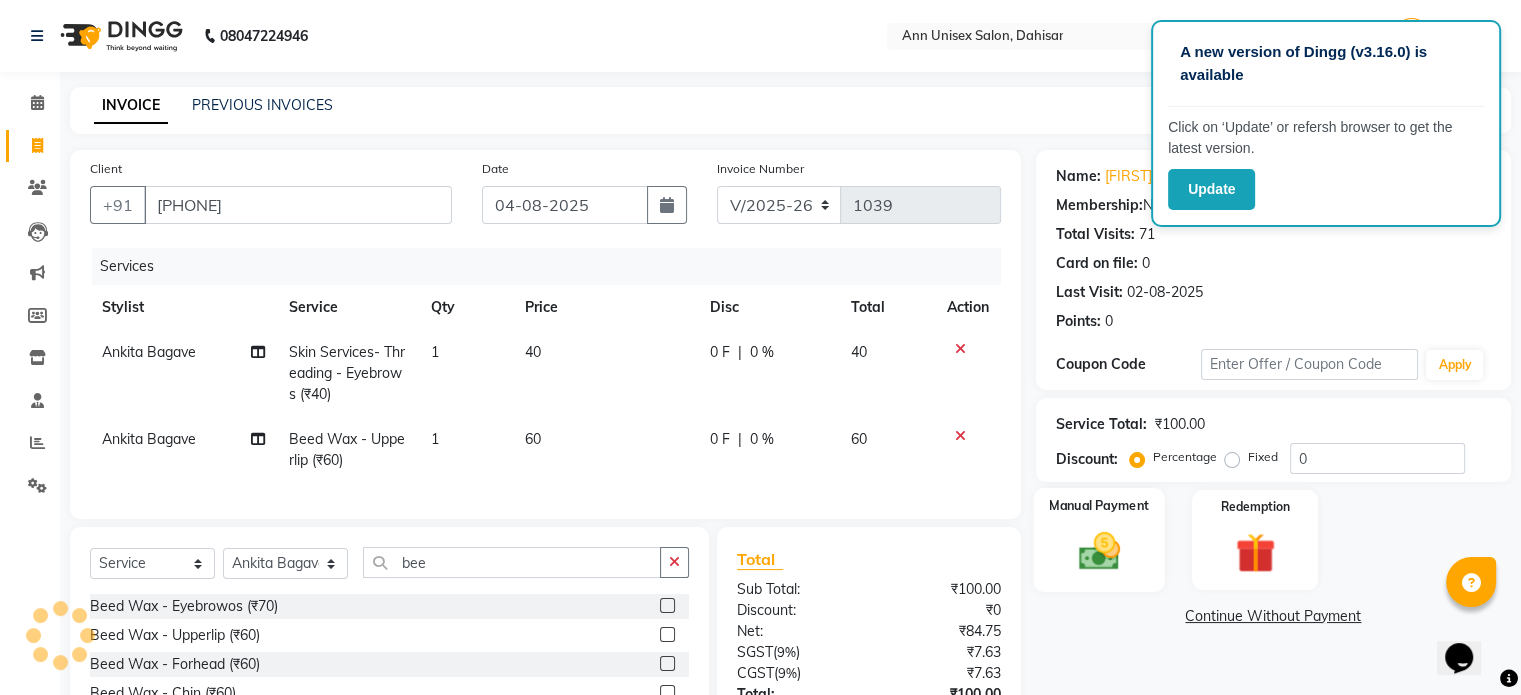 click 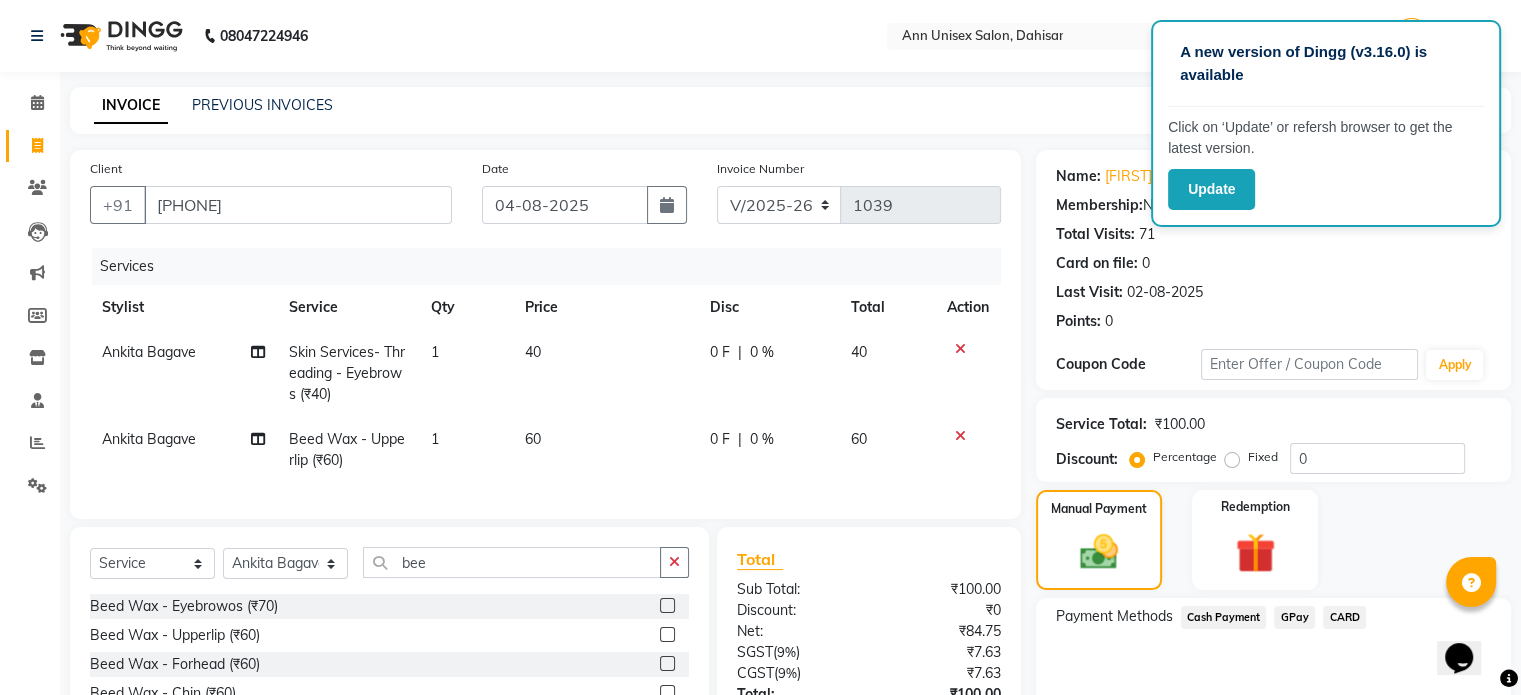 click on "Cash Payment" 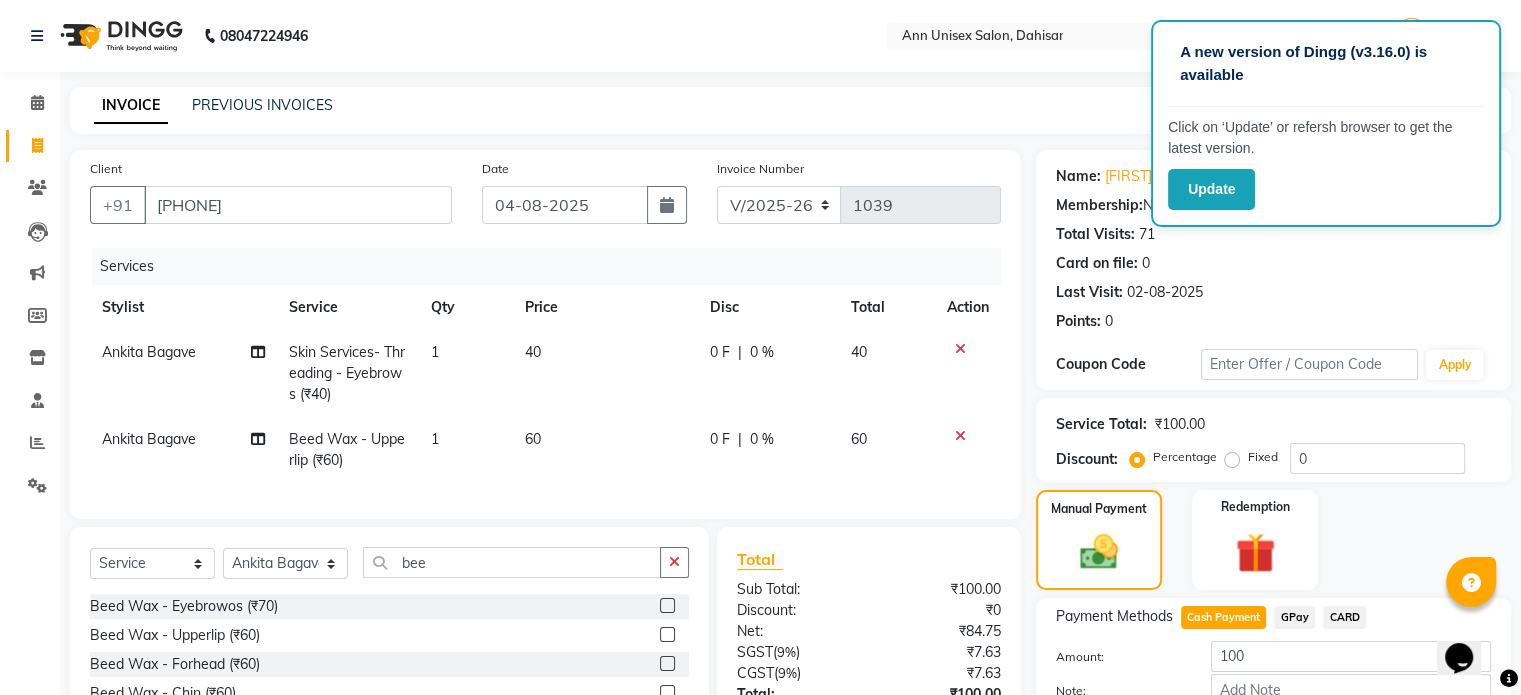 click on "Amount:" 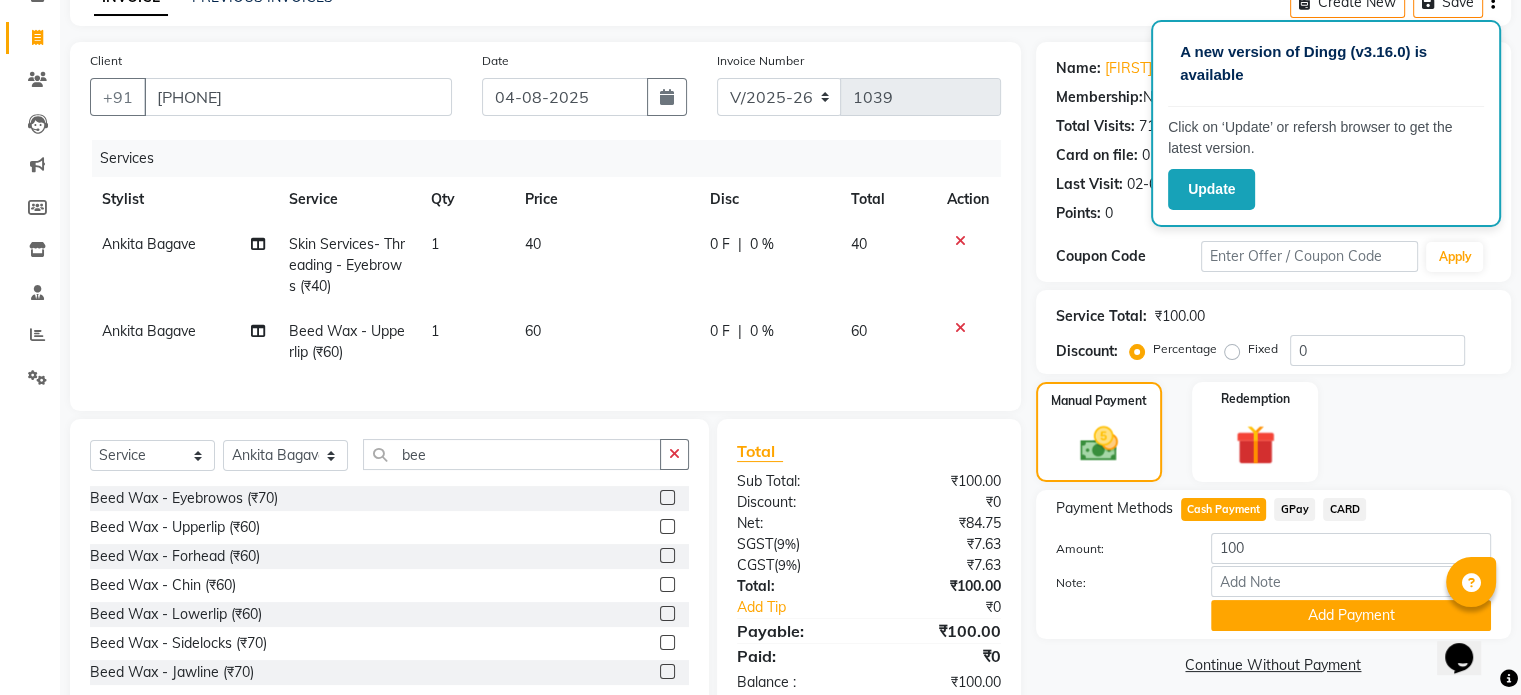 scroll, scrollTop: 172, scrollLeft: 0, axis: vertical 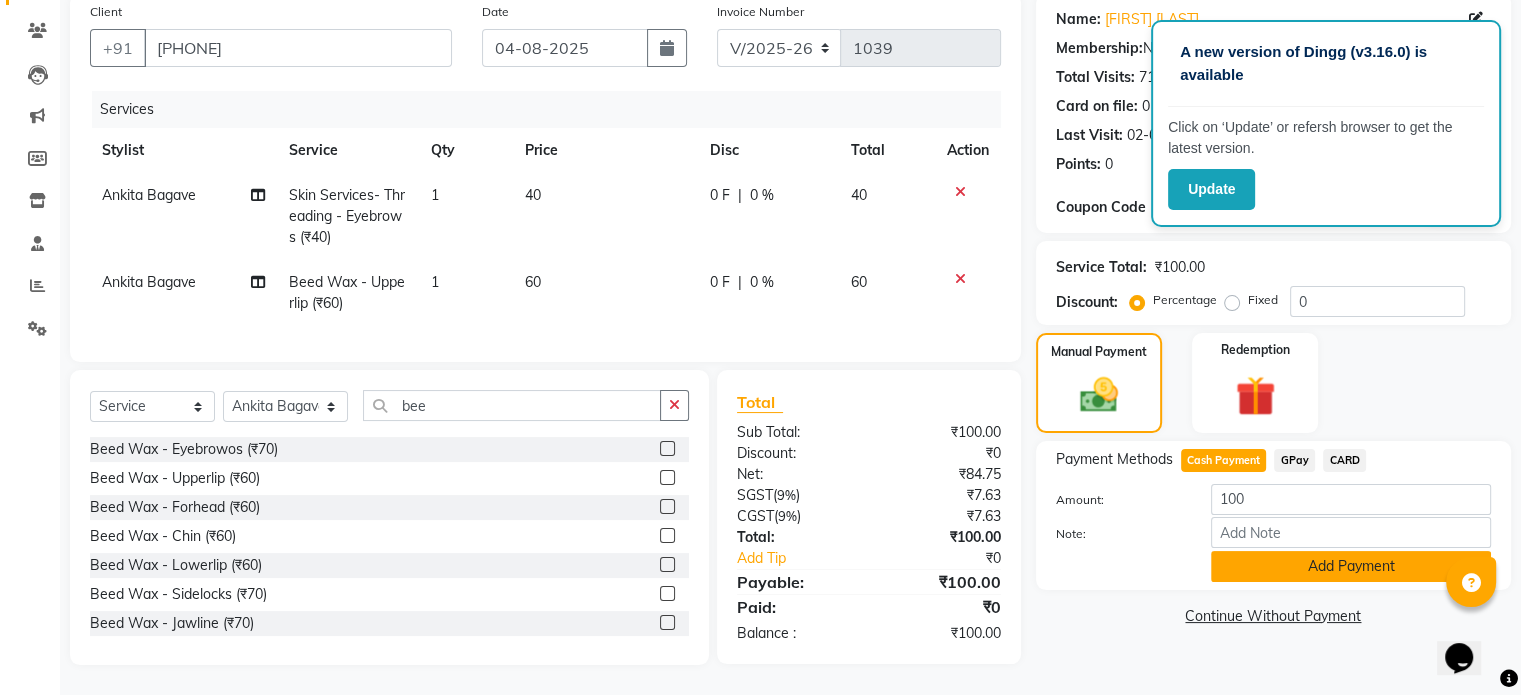 click on "Add Payment" 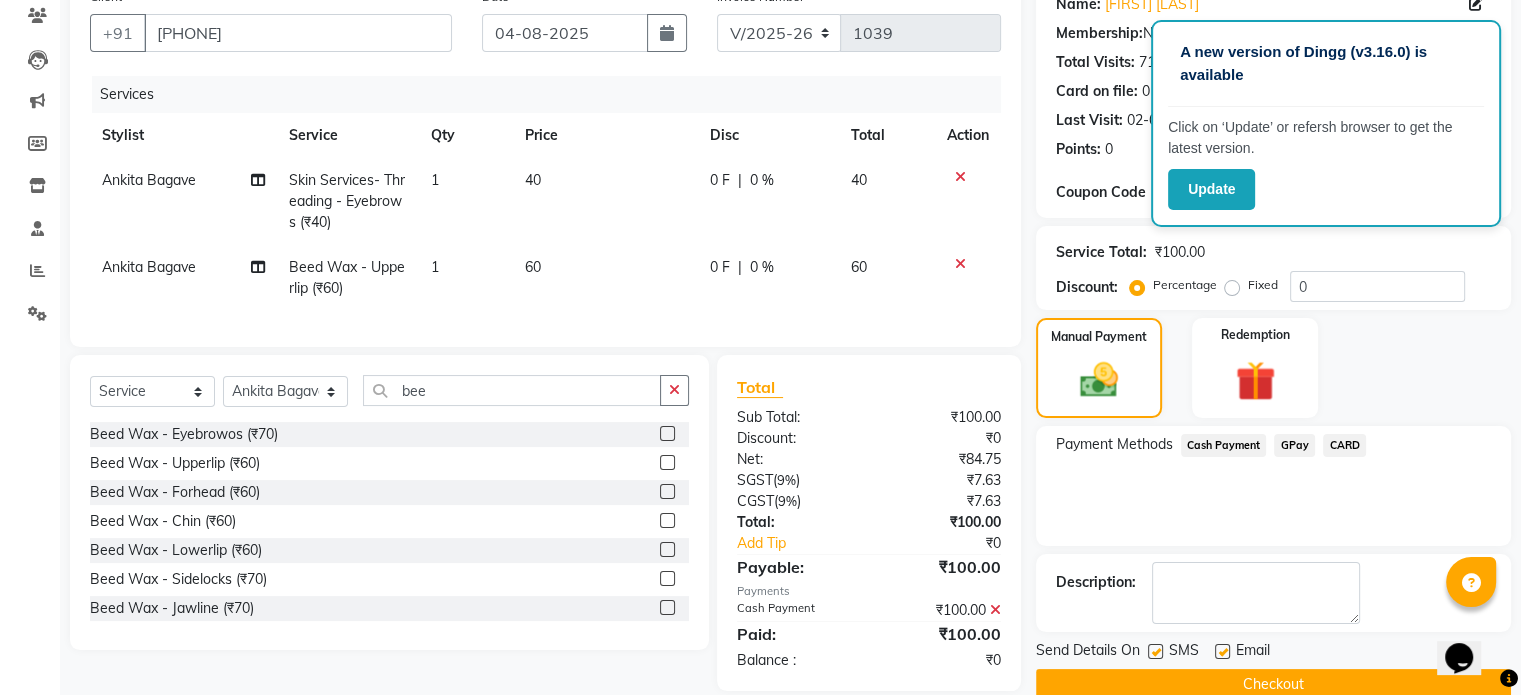 click on "Checkout" 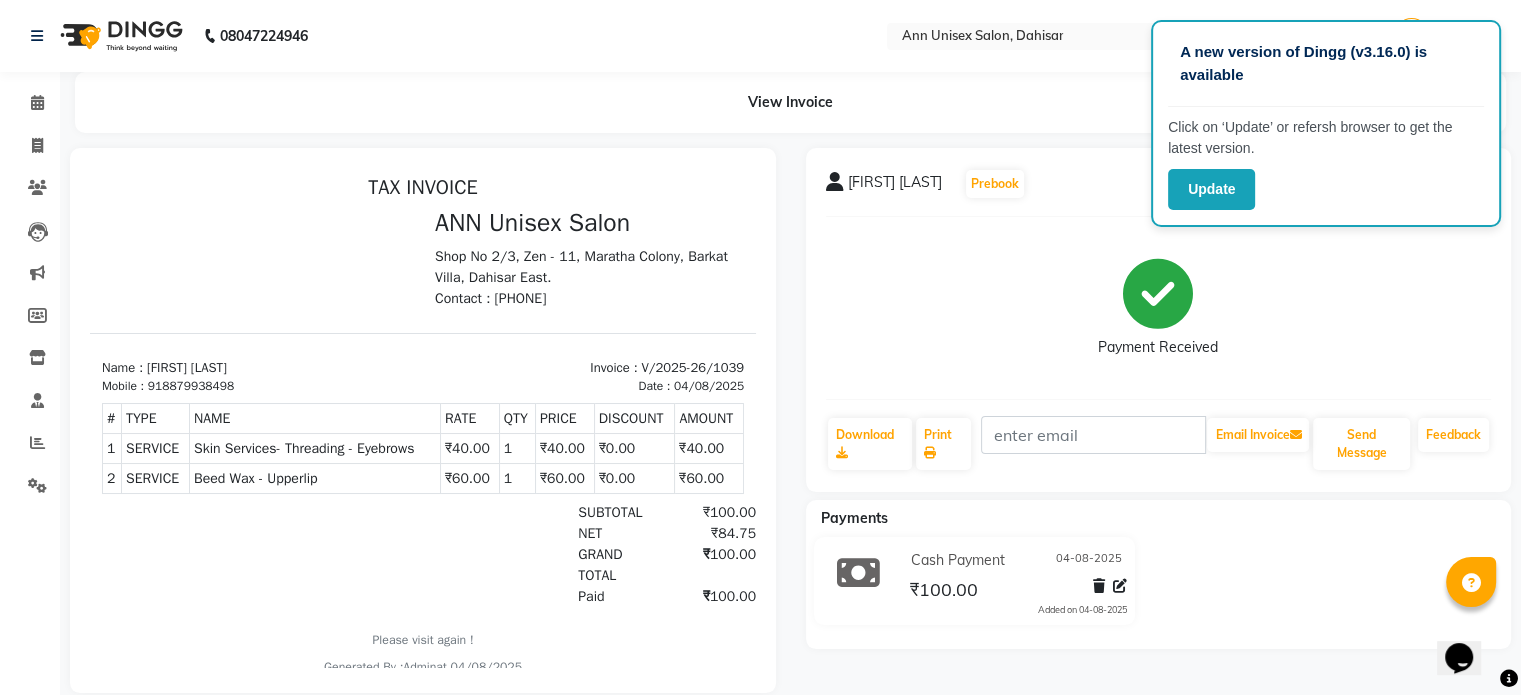 scroll, scrollTop: 42, scrollLeft: 0, axis: vertical 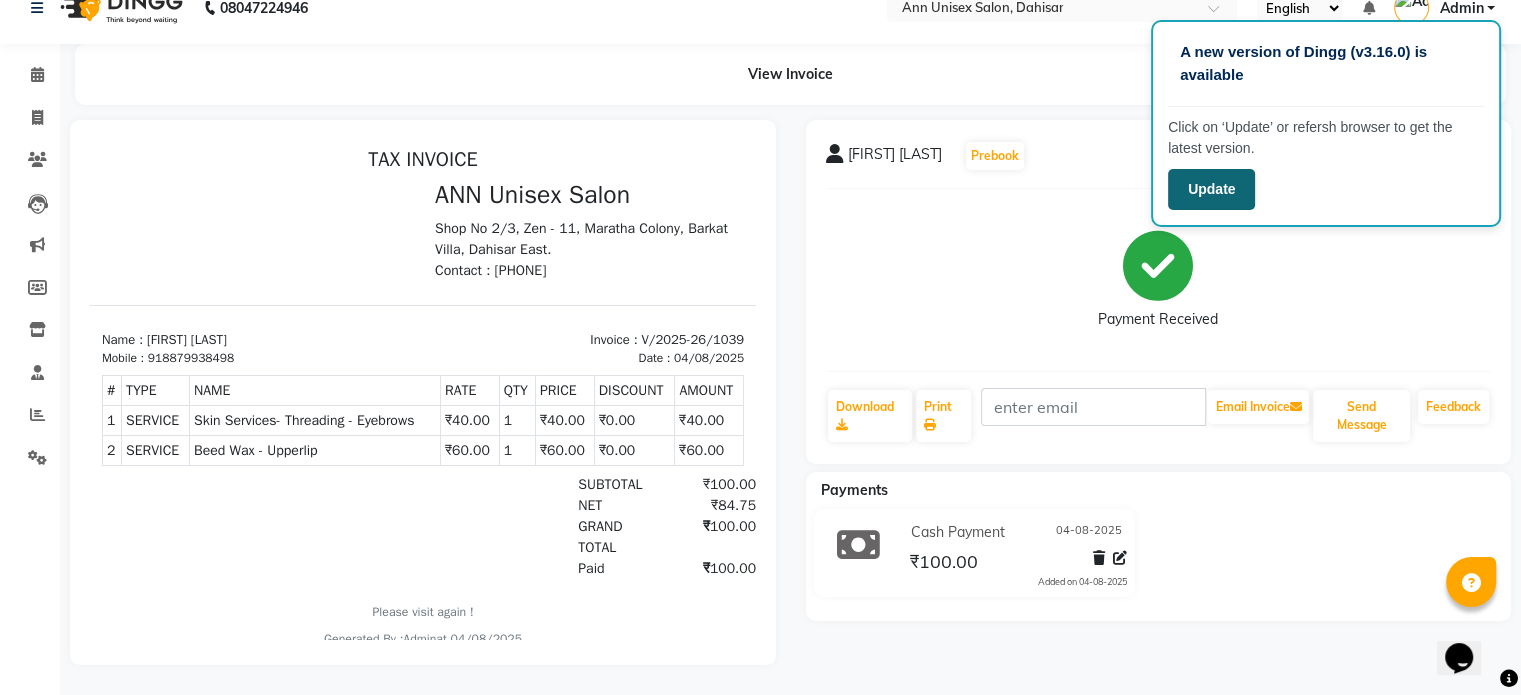 click on "Update" 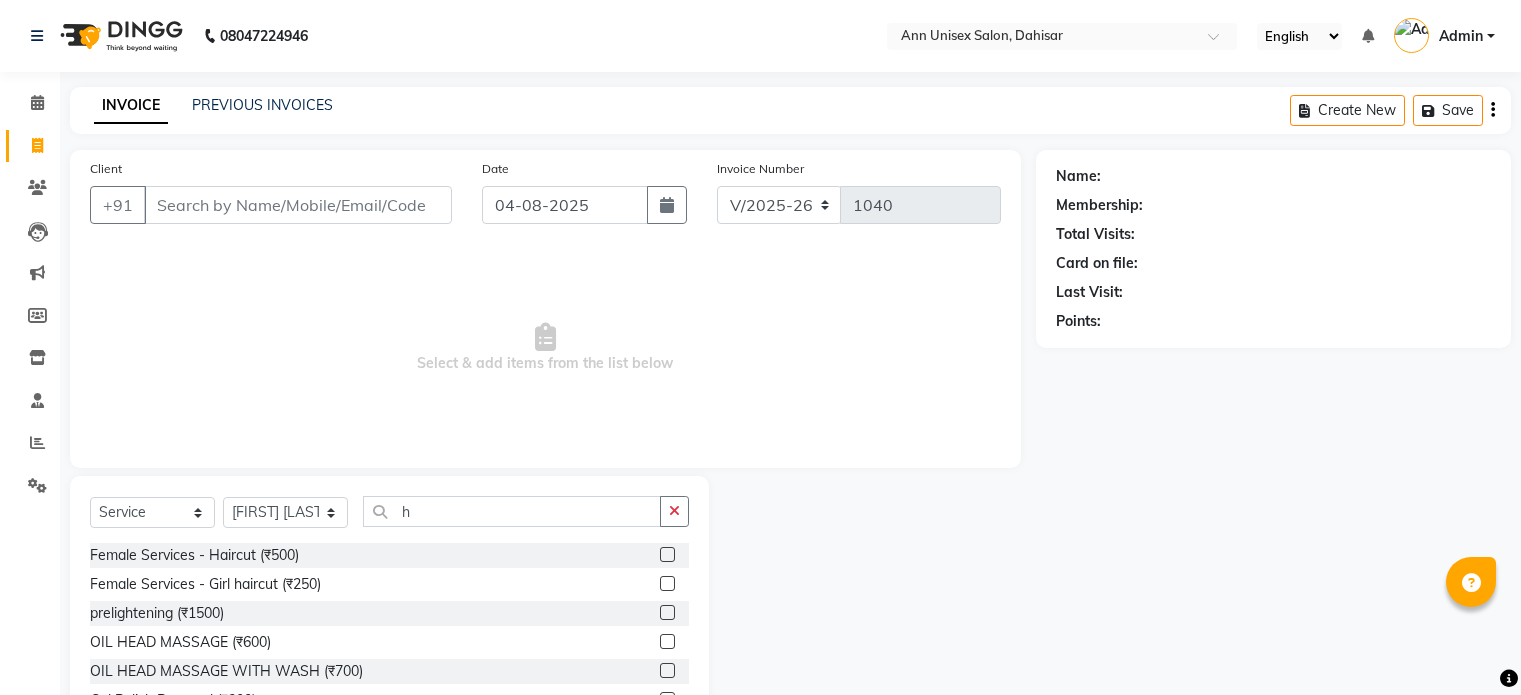 select on "7372" 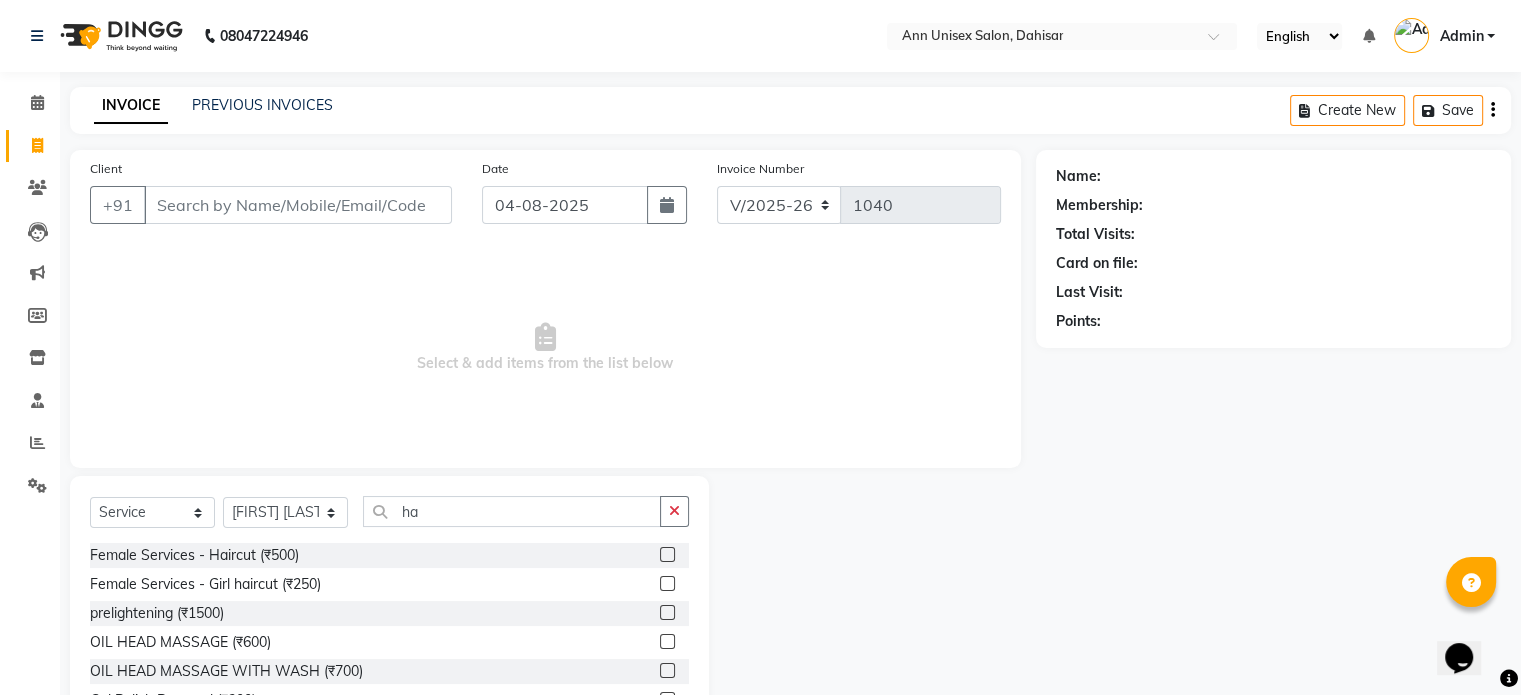 scroll, scrollTop: 0, scrollLeft: 0, axis: both 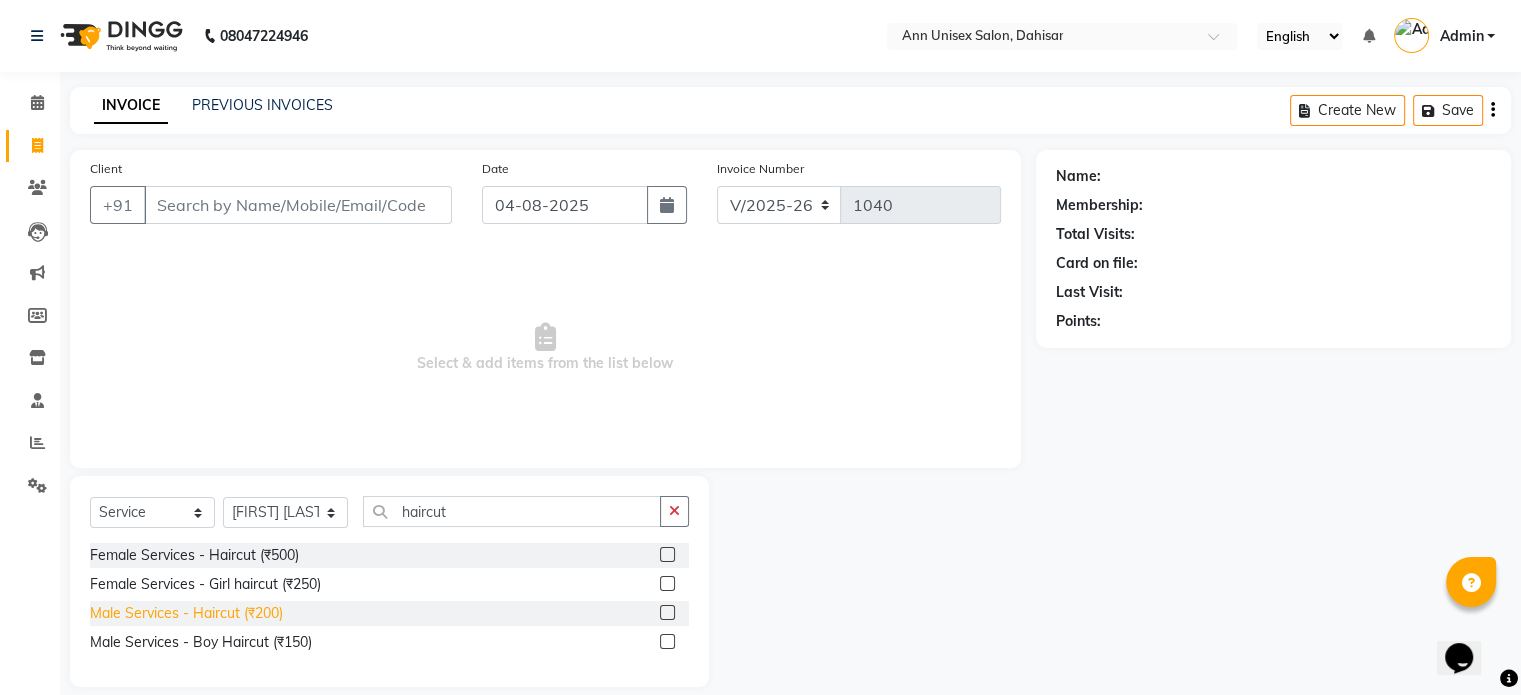 type on "haircut" 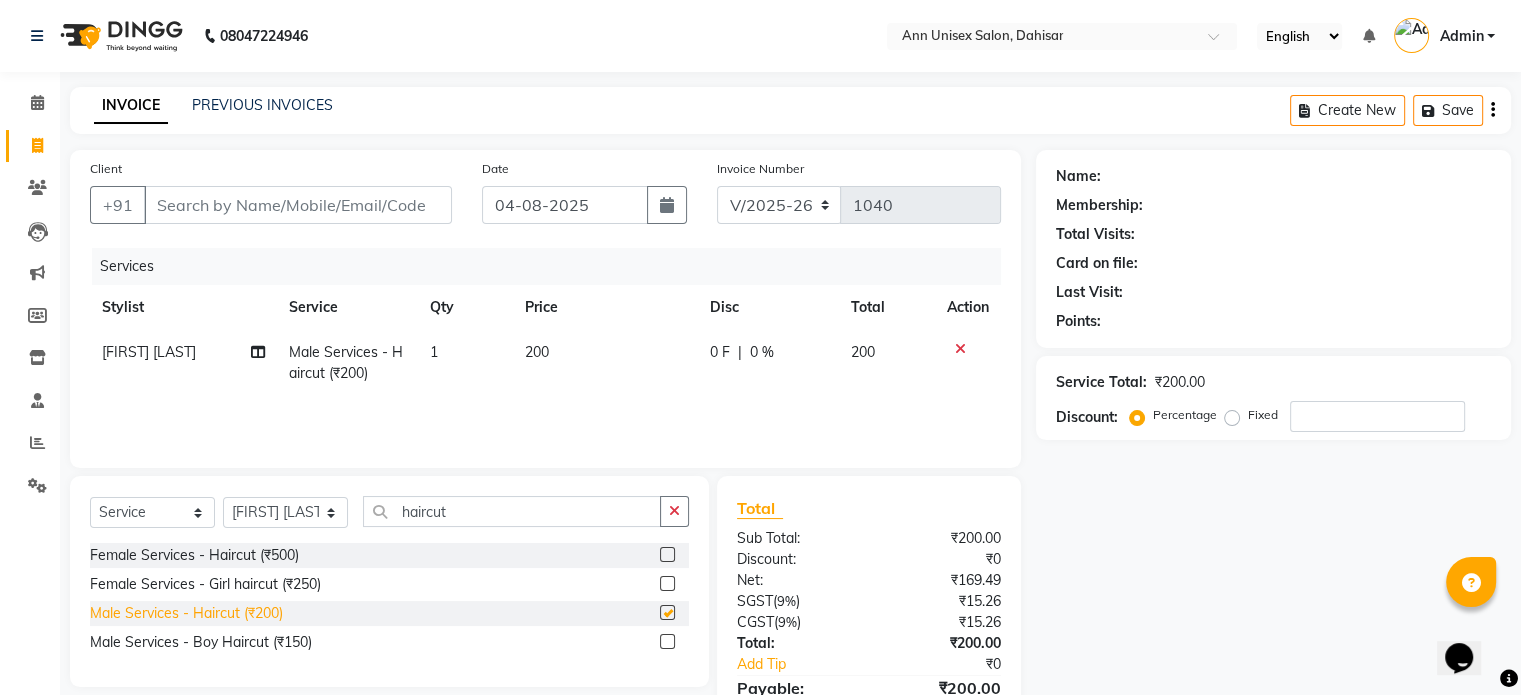 checkbox on "false" 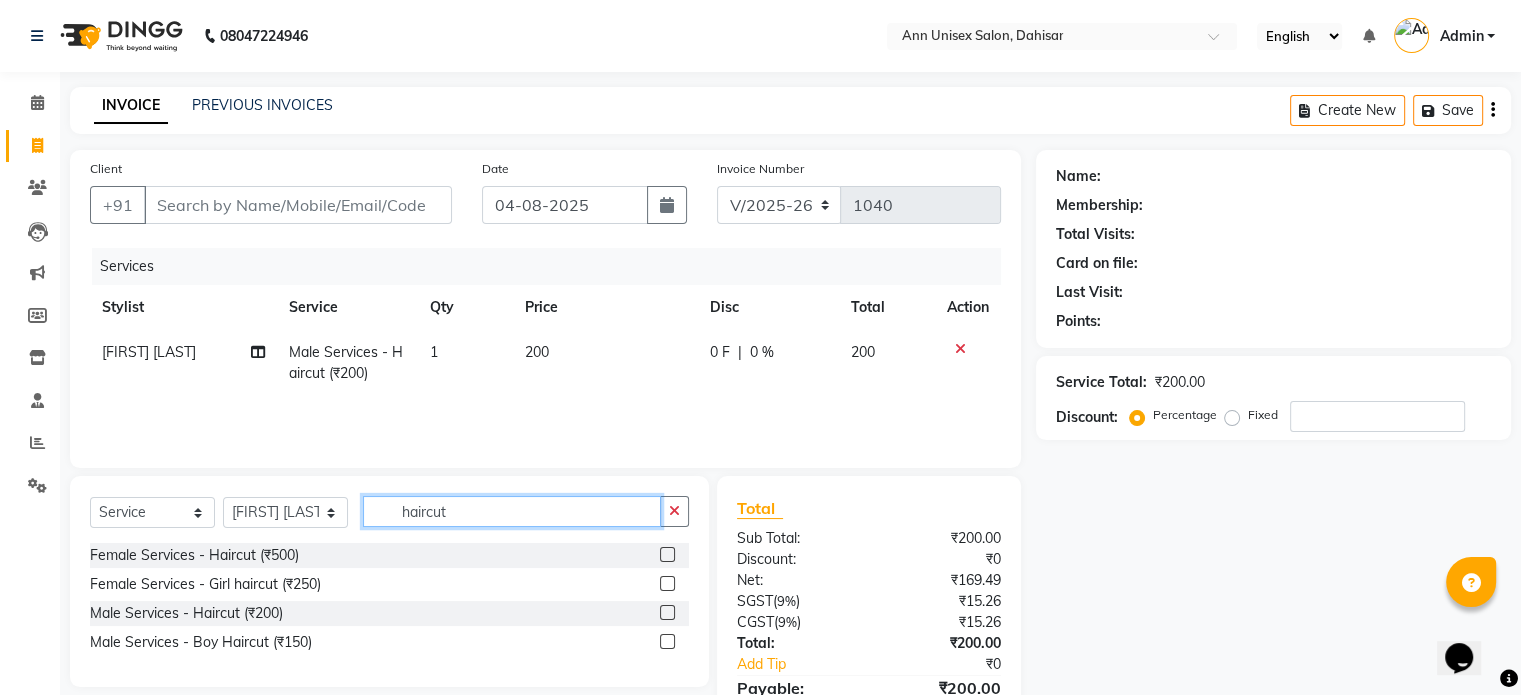 click on "haircut" 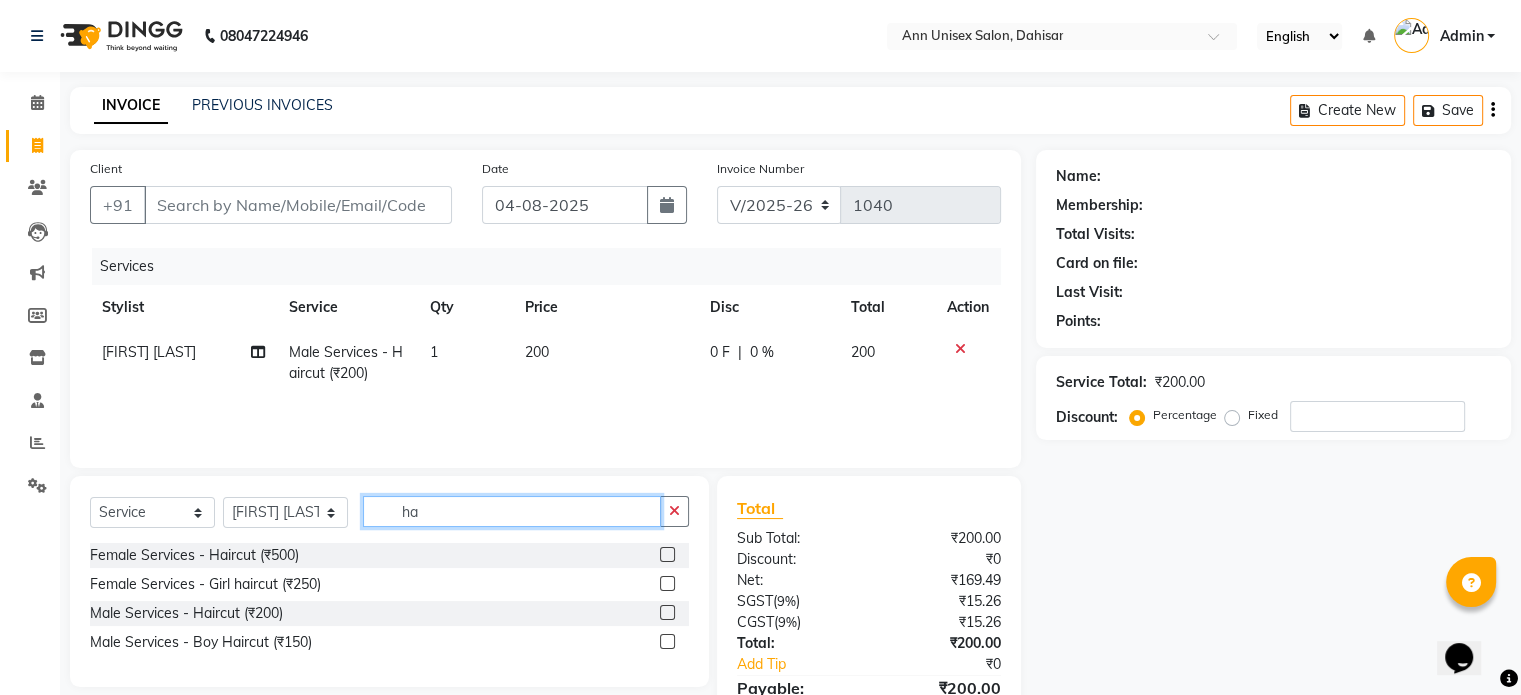 type on "h" 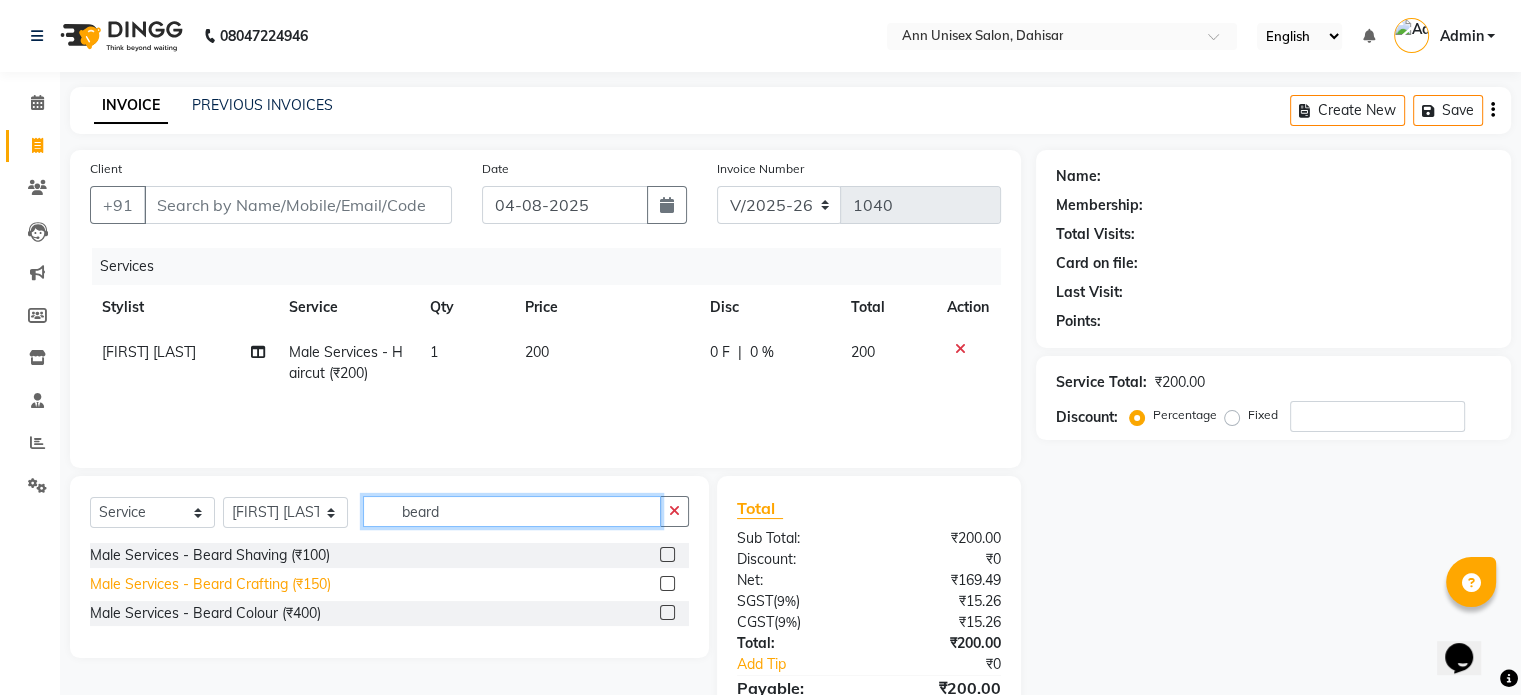 type on "beard" 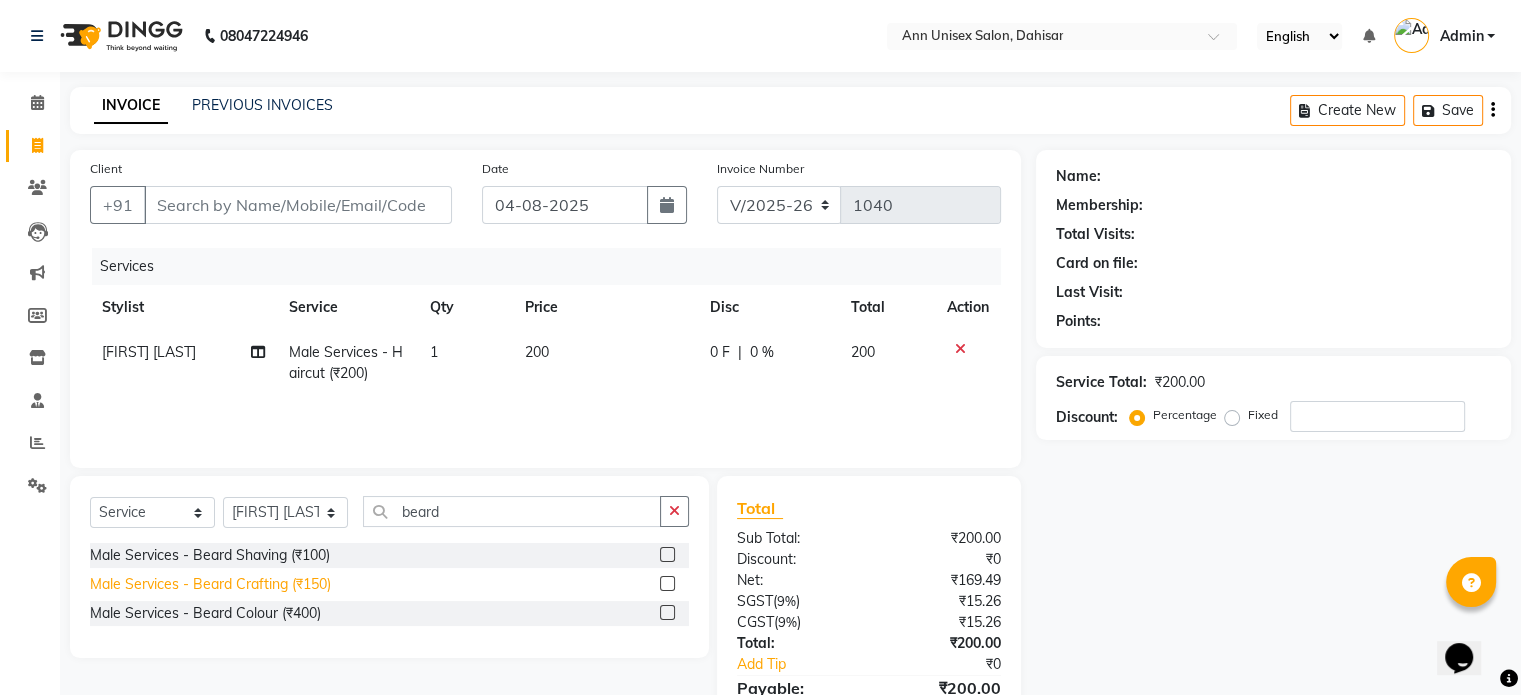 click on "Male Services - Beard Crafting (₹150)" 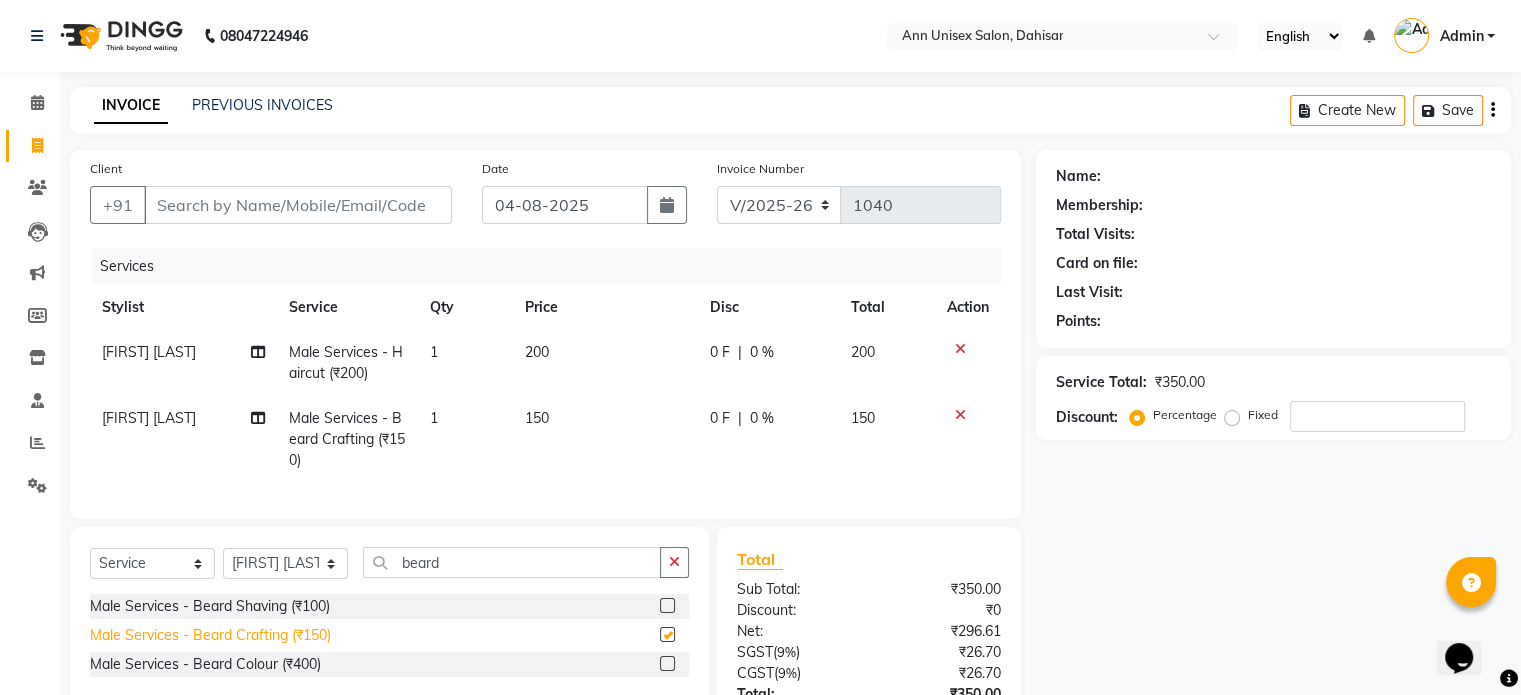 checkbox on "false" 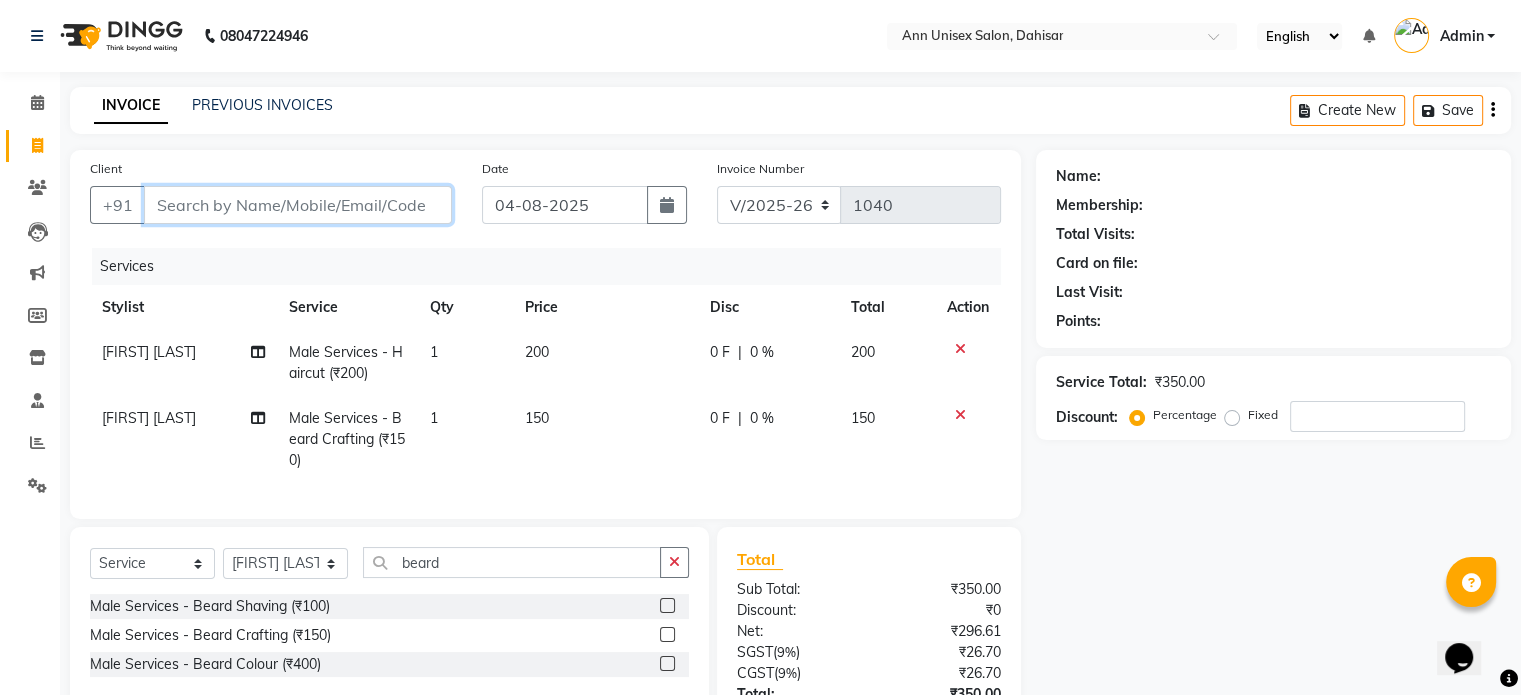 click on "Client" at bounding box center (298, 205) 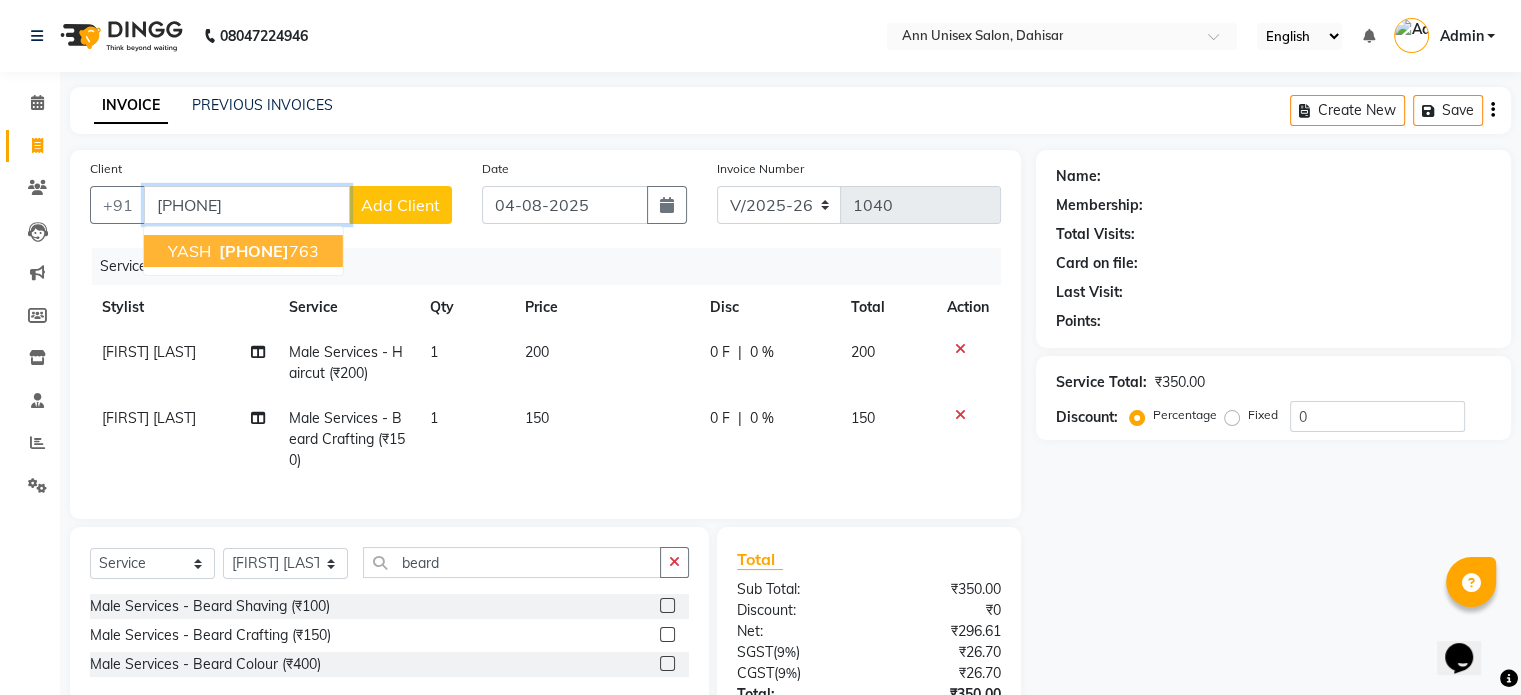 click on "YASH" at bounding box center [189, 251] 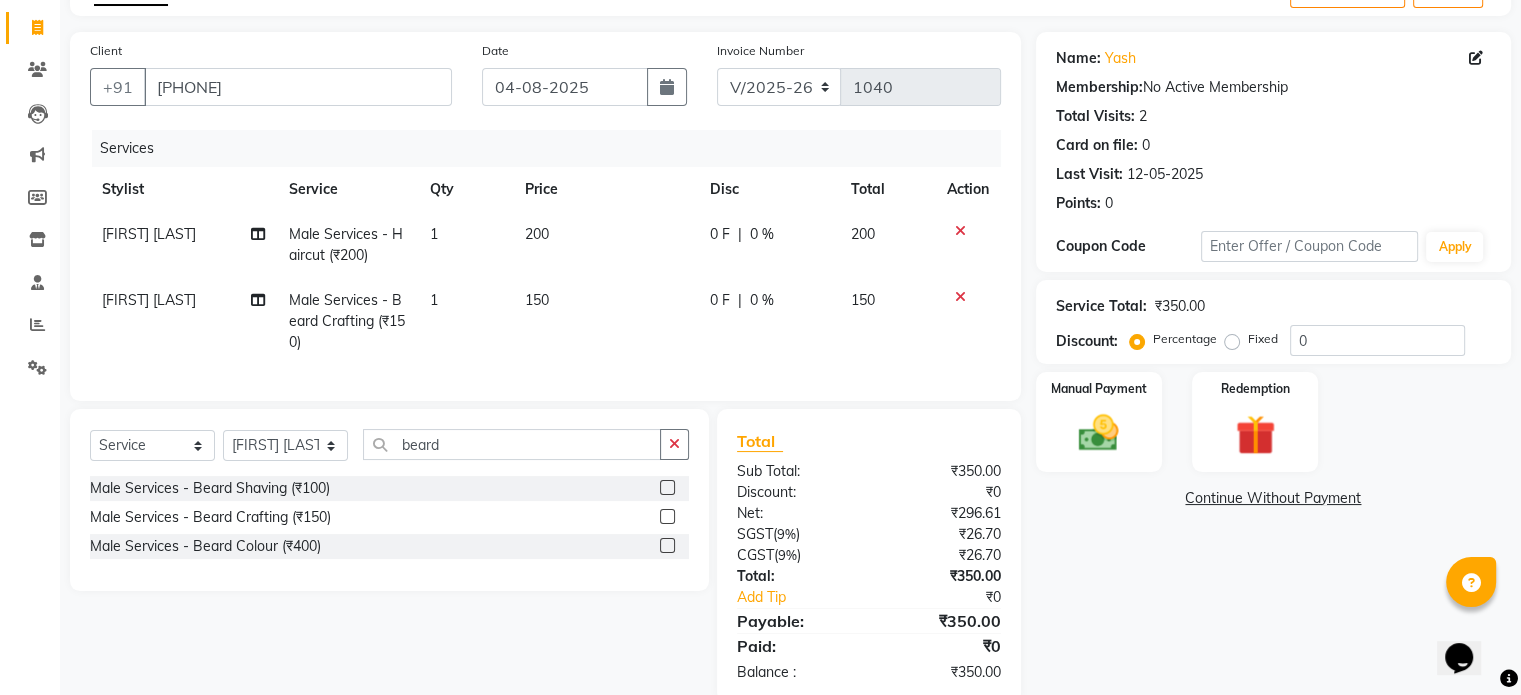 scroll, scrollTop: 119, scrollLeft: 0, axis: vertical 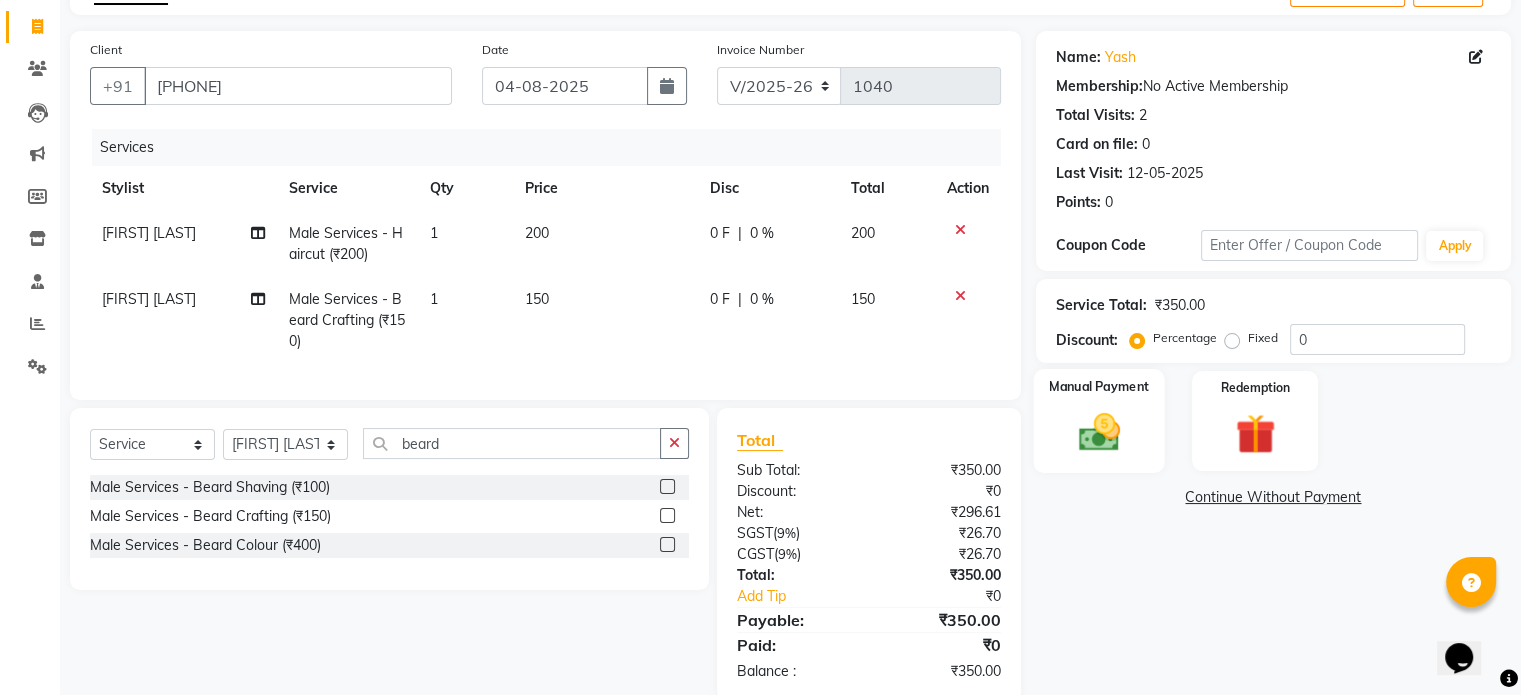 click 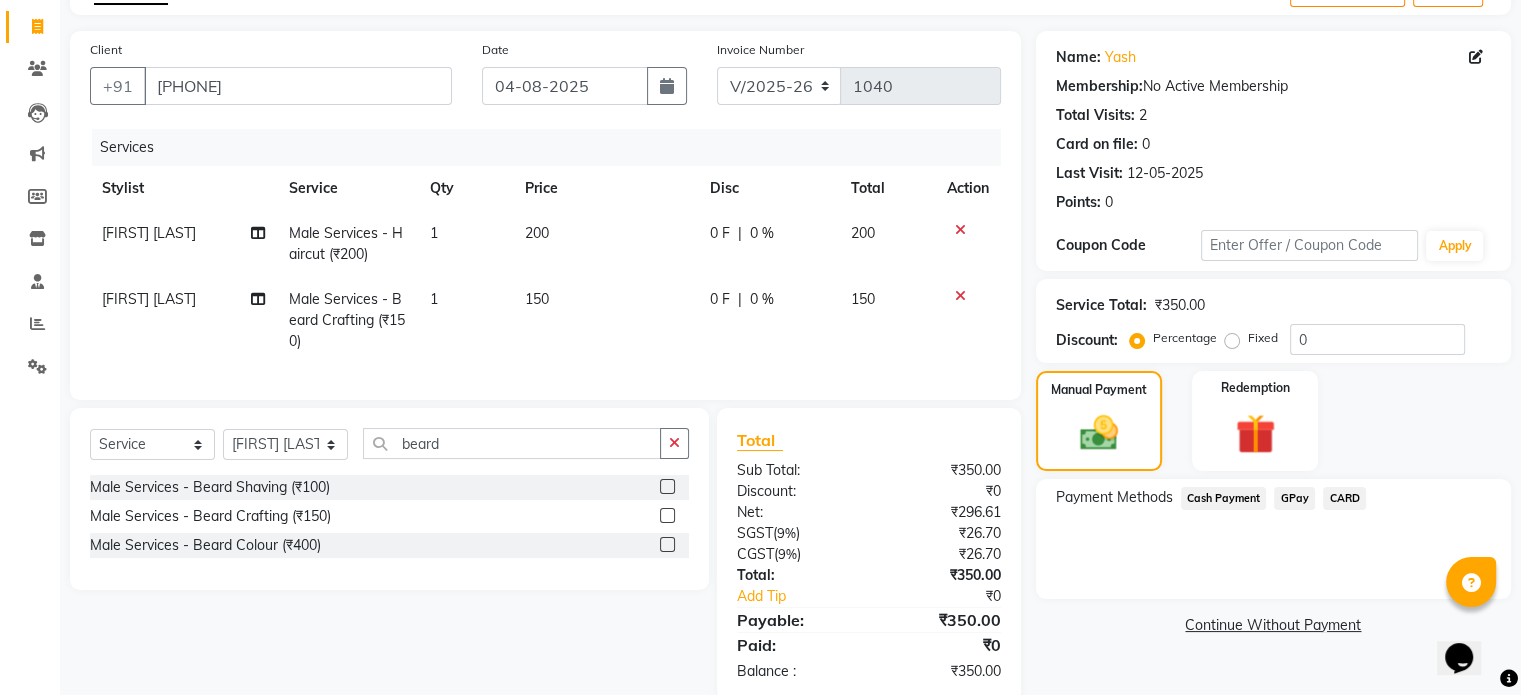 click on "GPay" 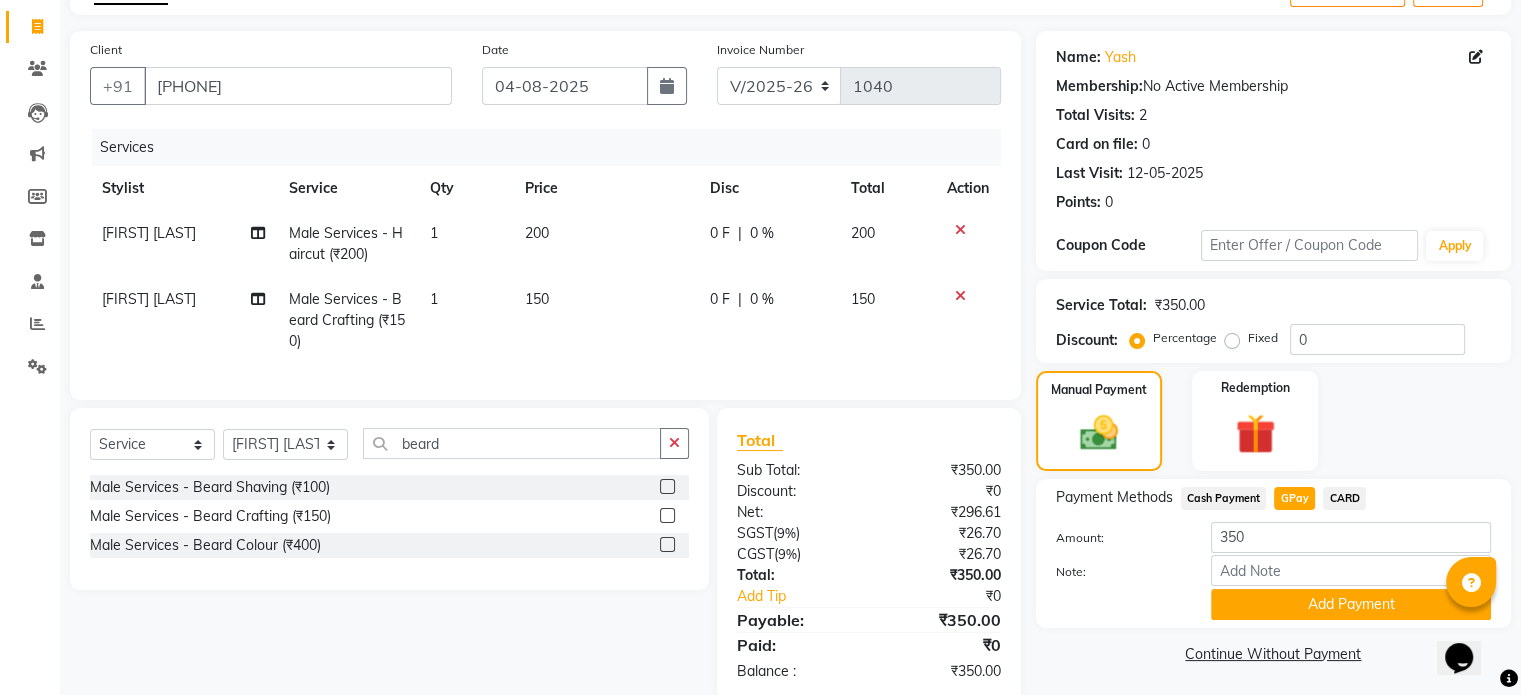 scroll, scrollTop: 172, scrollLeft: 0, axis: vertical 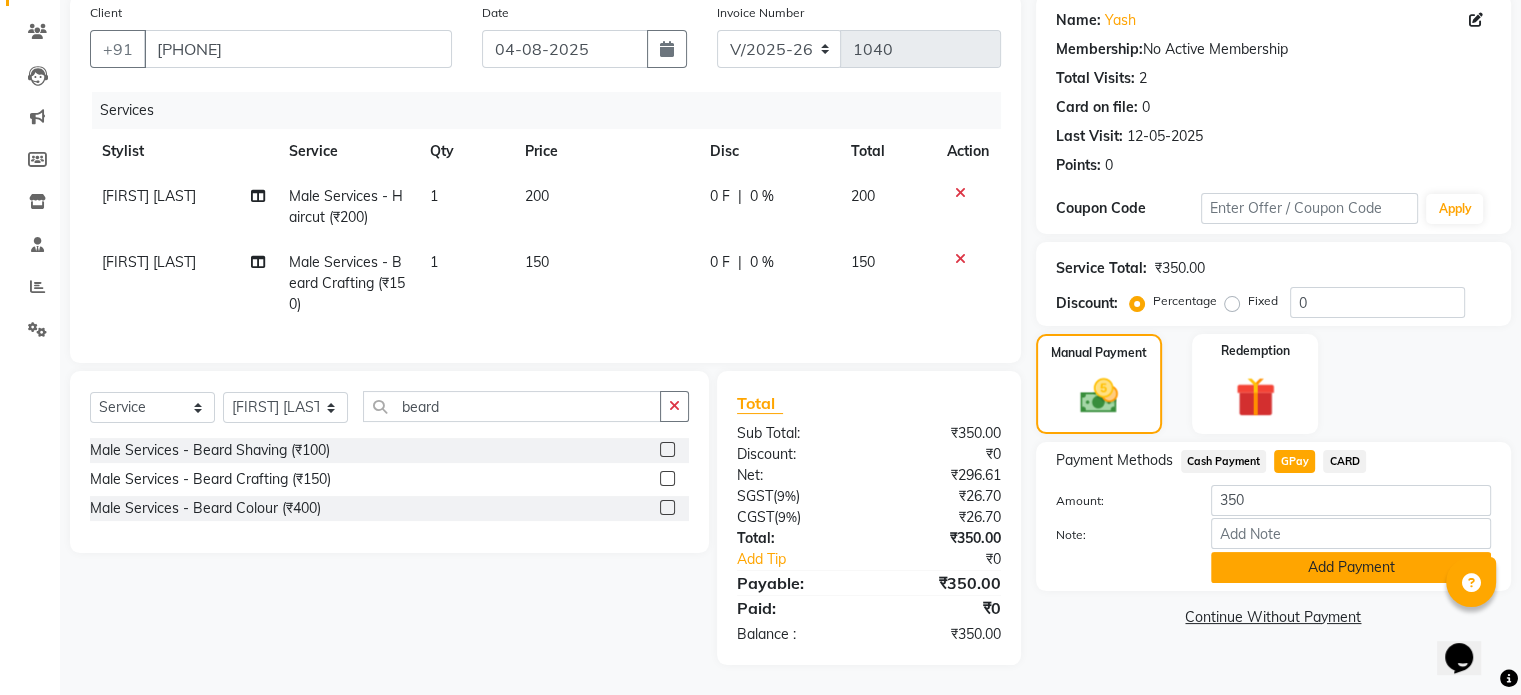 click on "Add Payment" 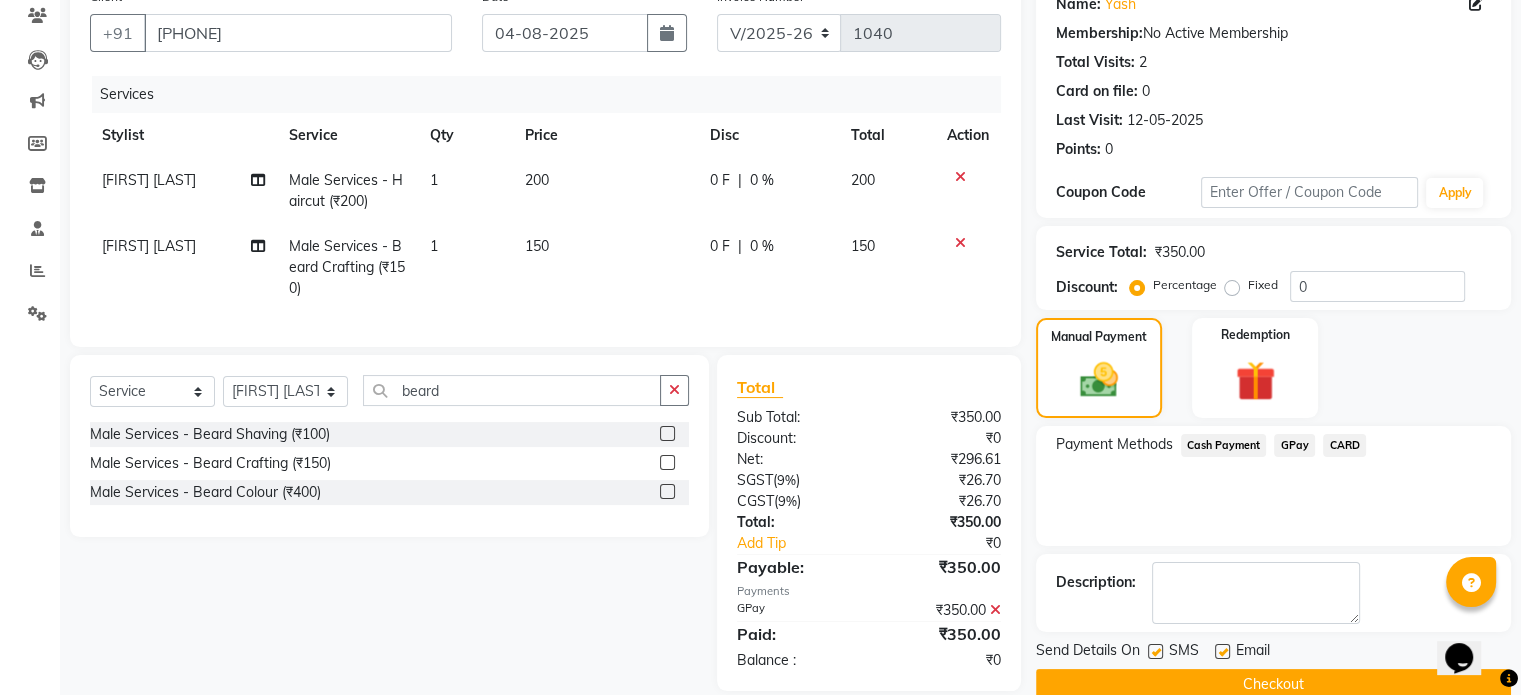 scroll, scrollTop: 213, scrollLeft: 0, axis: vertical 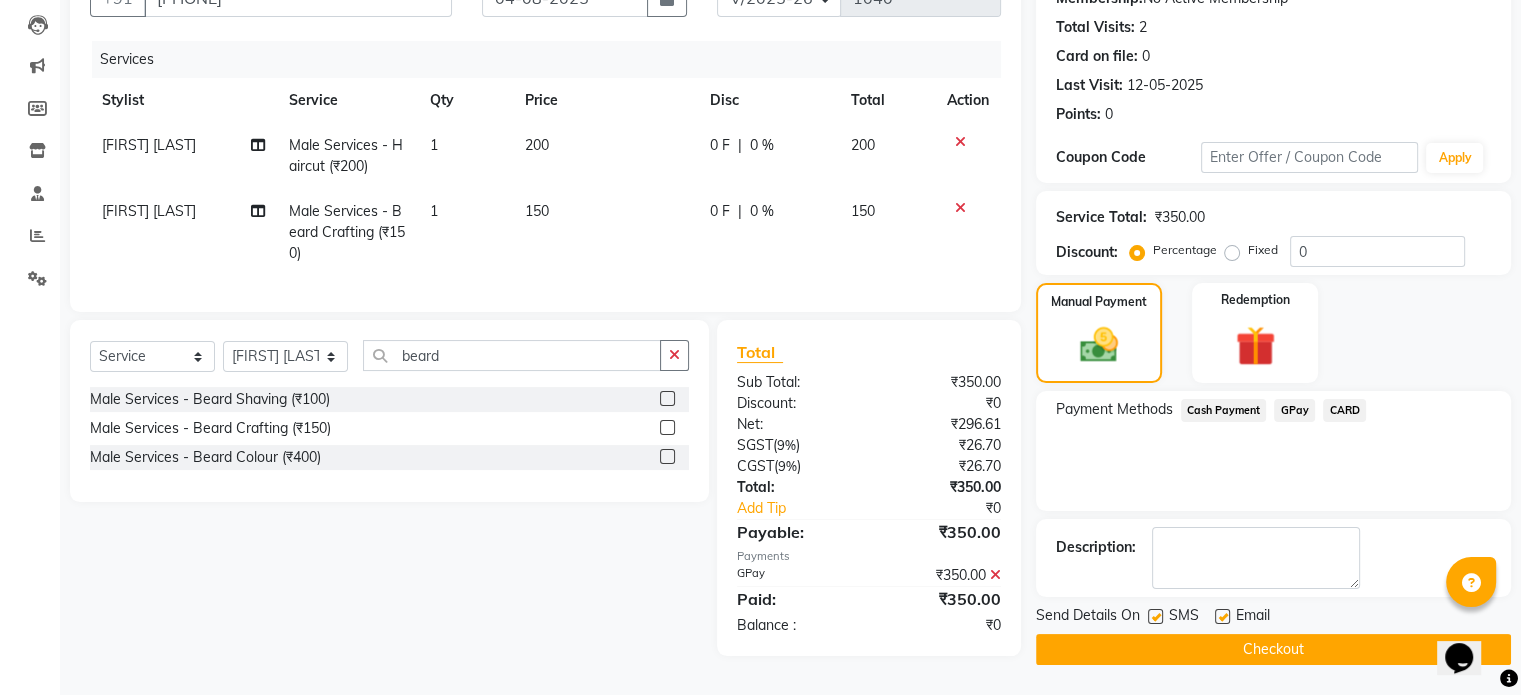 click on "Checkout" 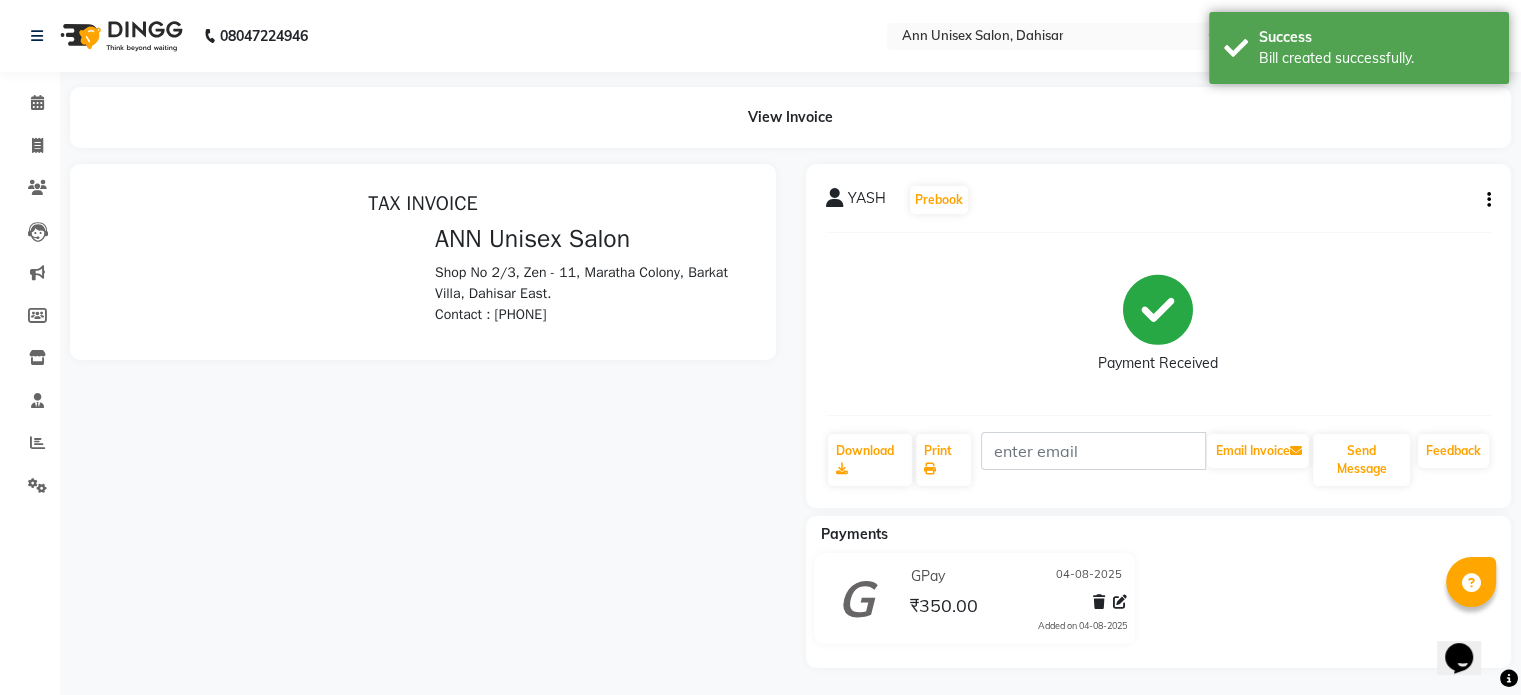 scroll, scrollTop: 0, scrollLeft: 0, axis: both 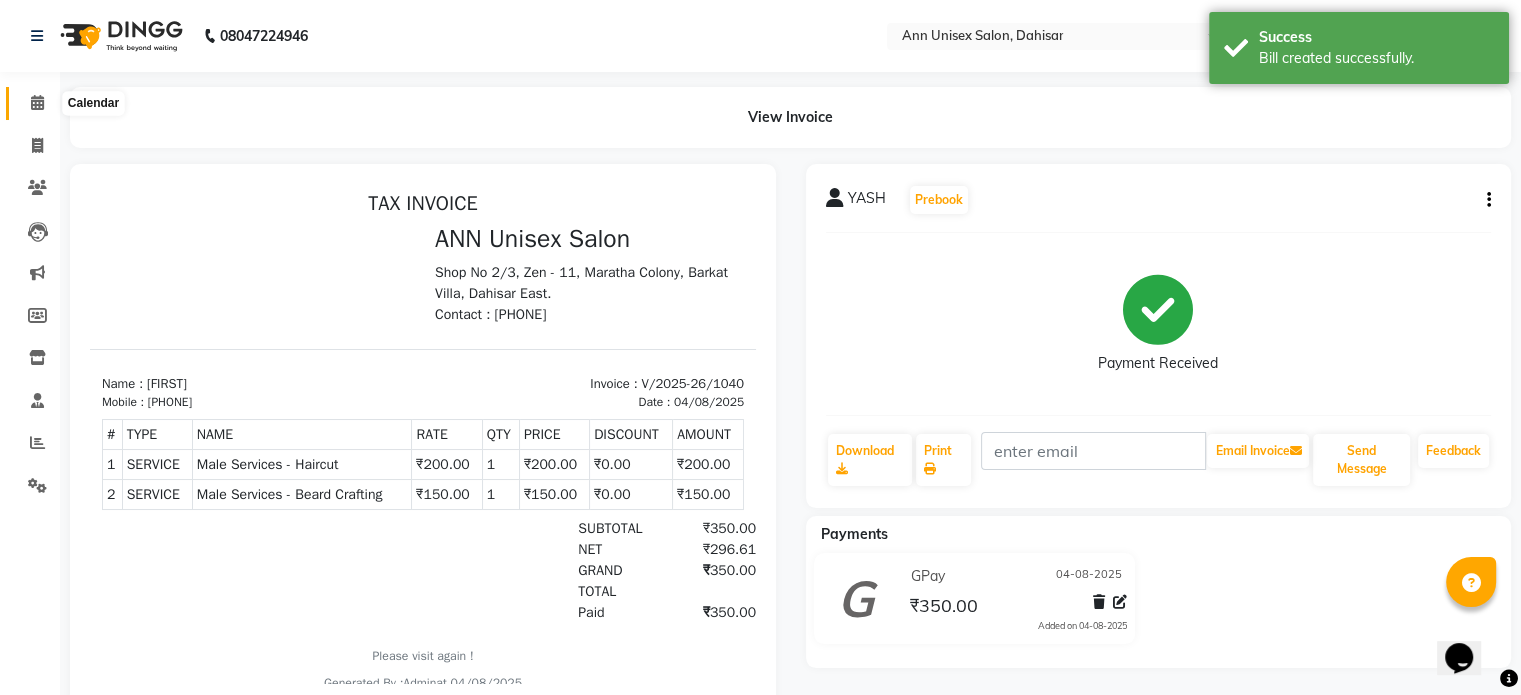 click 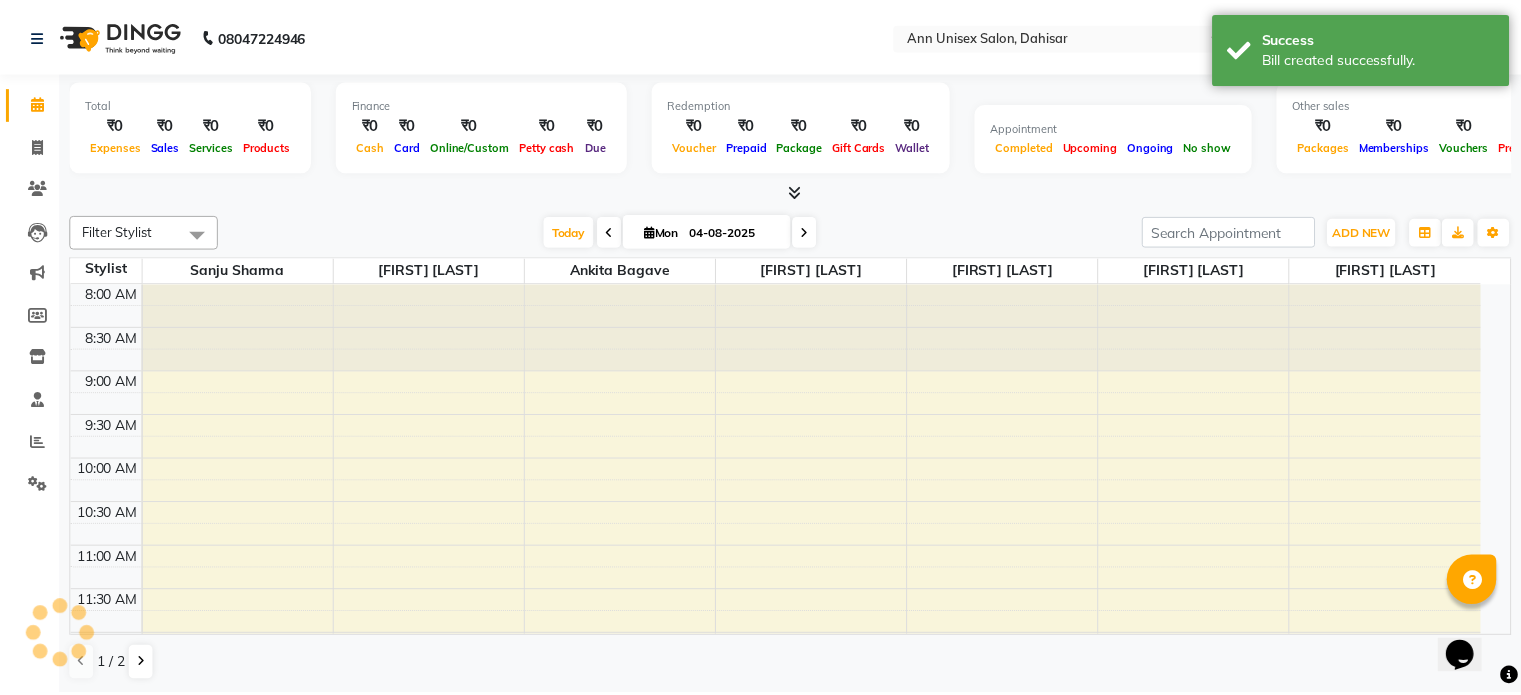 scroll, scrollTop: 915, scrollLeft: 0, axis: vertical 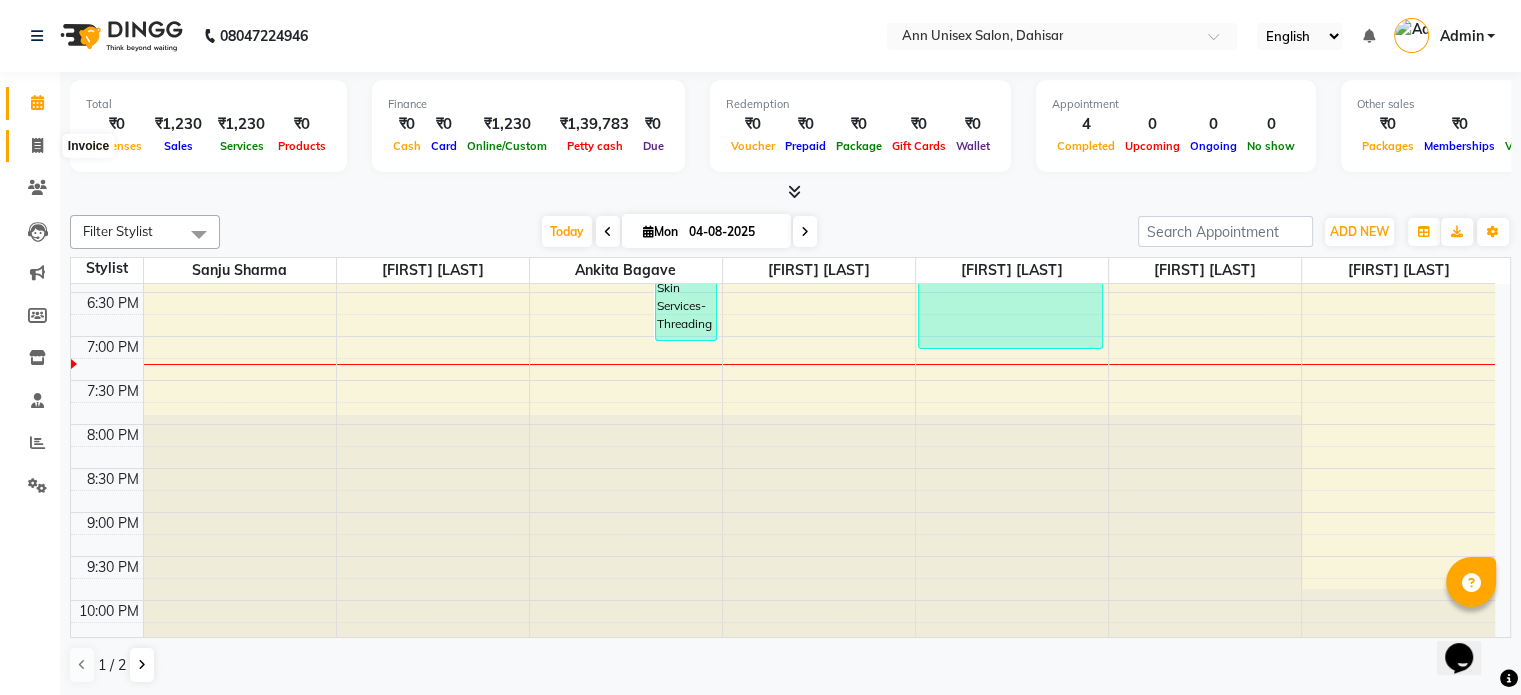 click 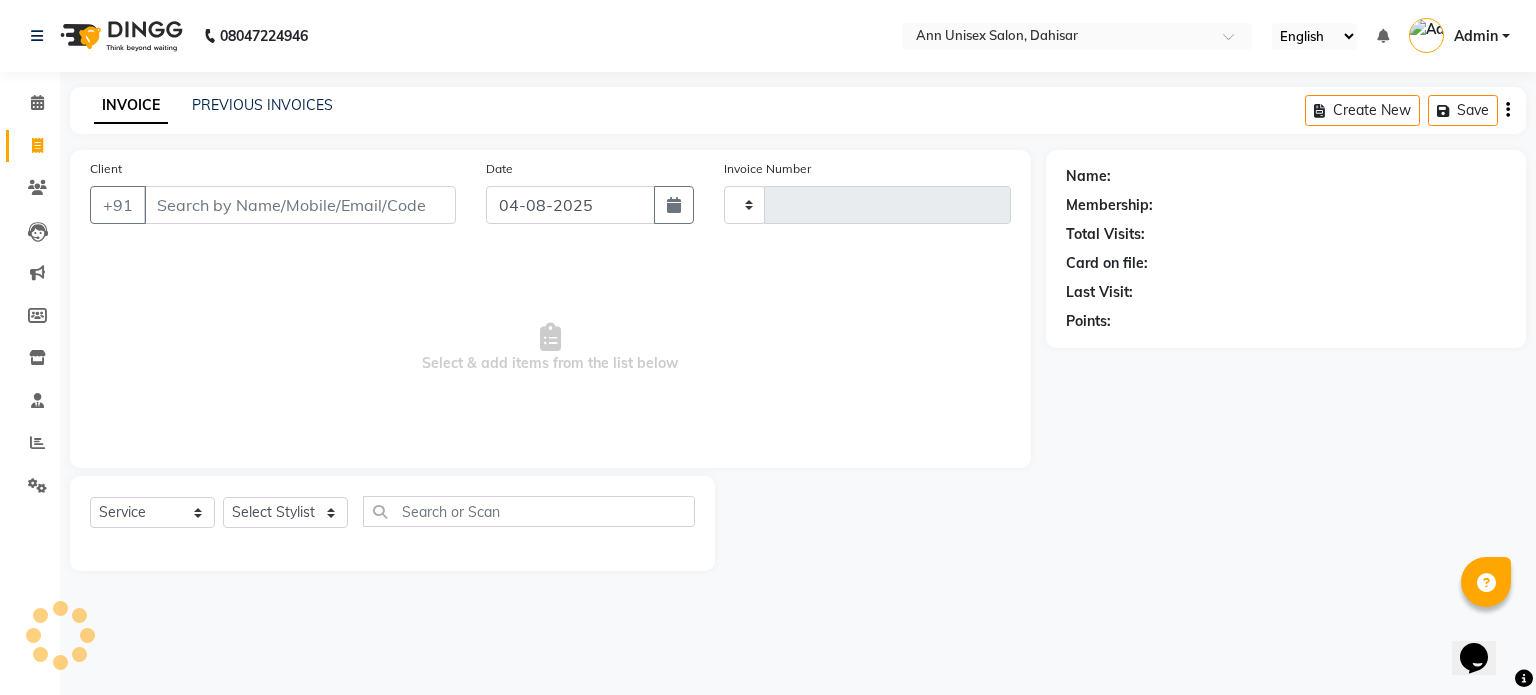 type on "1041" 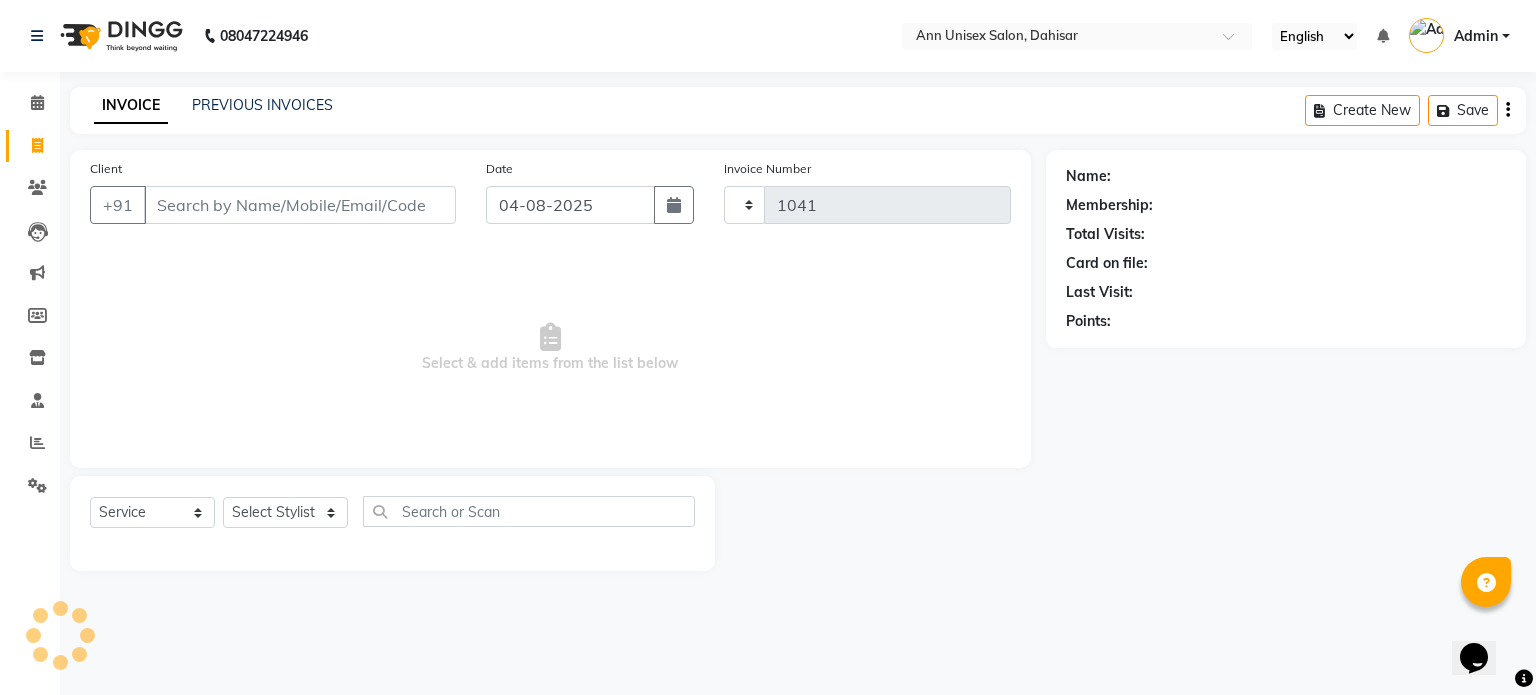 select on "7372" 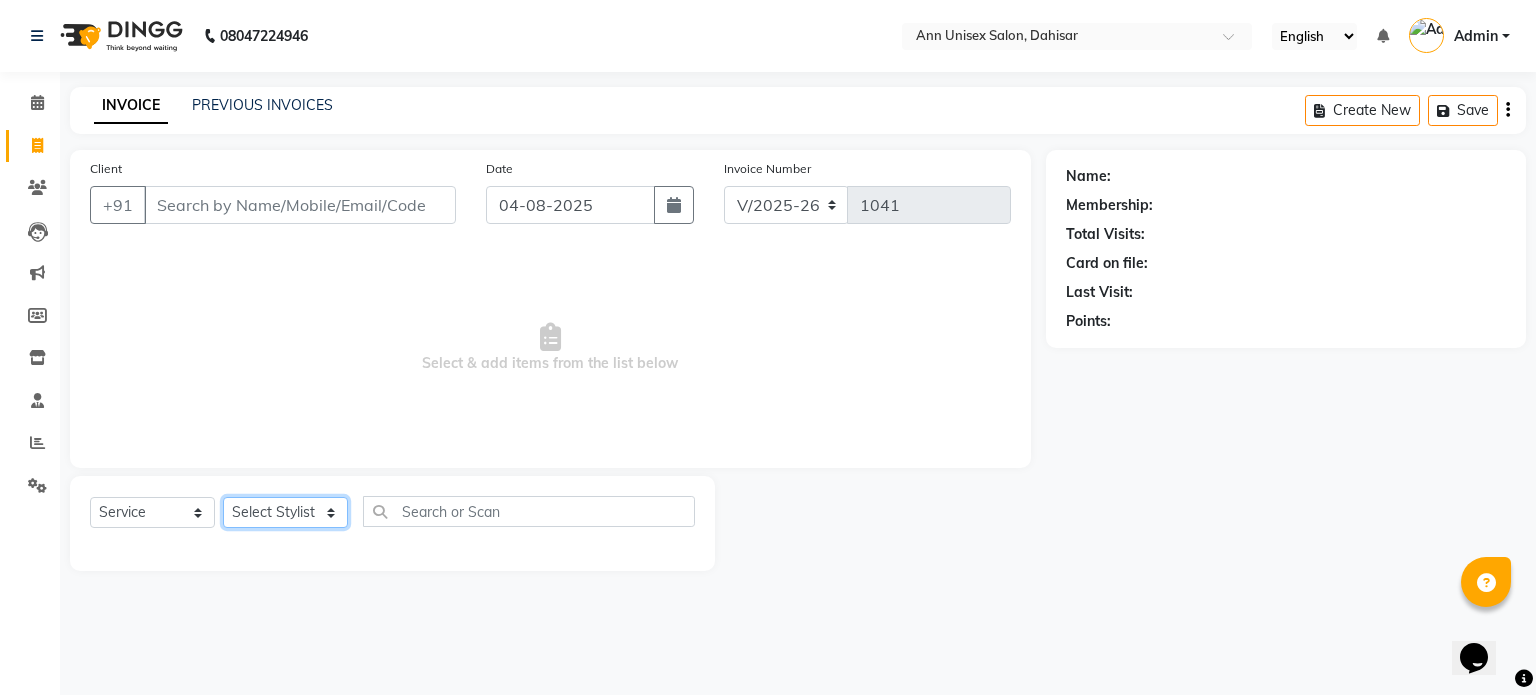 click on "Select Stylist Ankita Bagave Kasim salmani Manisha Doshi Pooja Jha RAHUL AHANKARE Rahul Thakur Sanju Sharma SHARUKH" 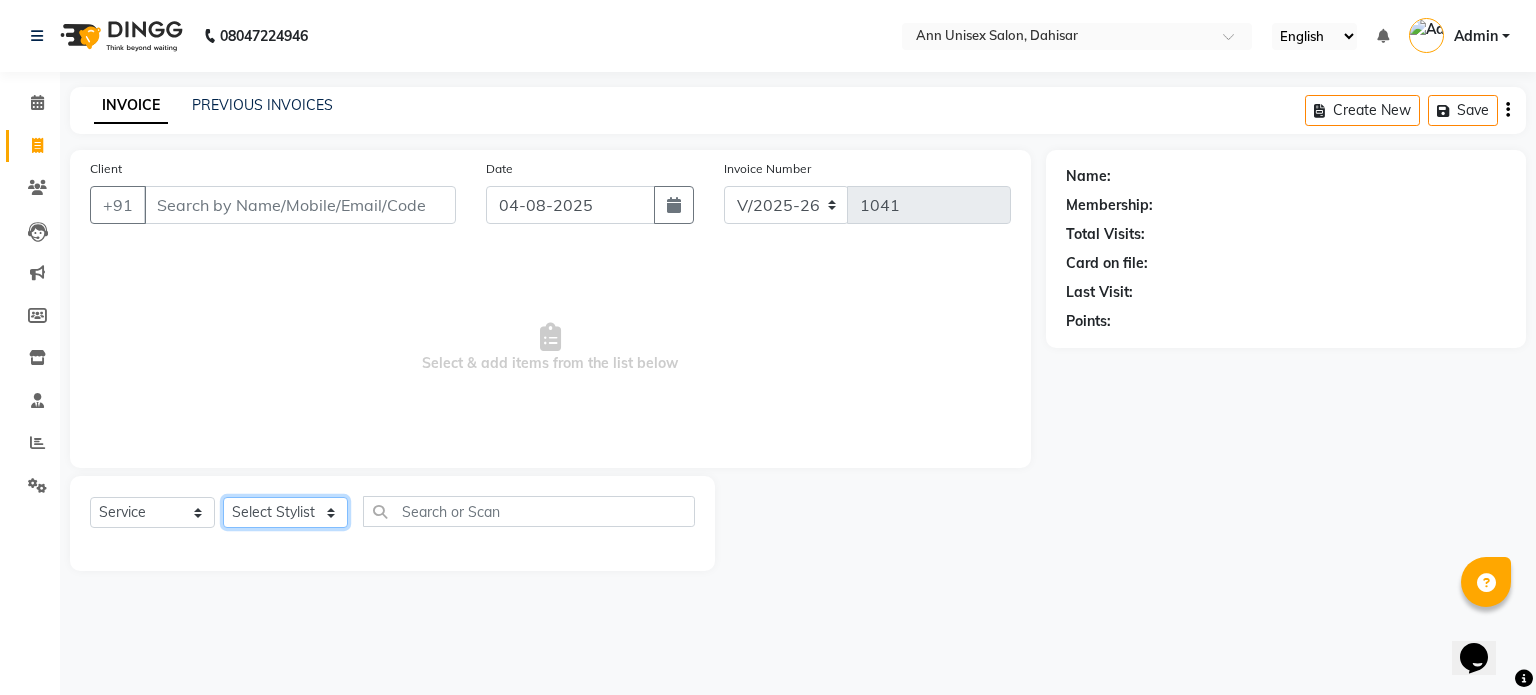 select on "64436" 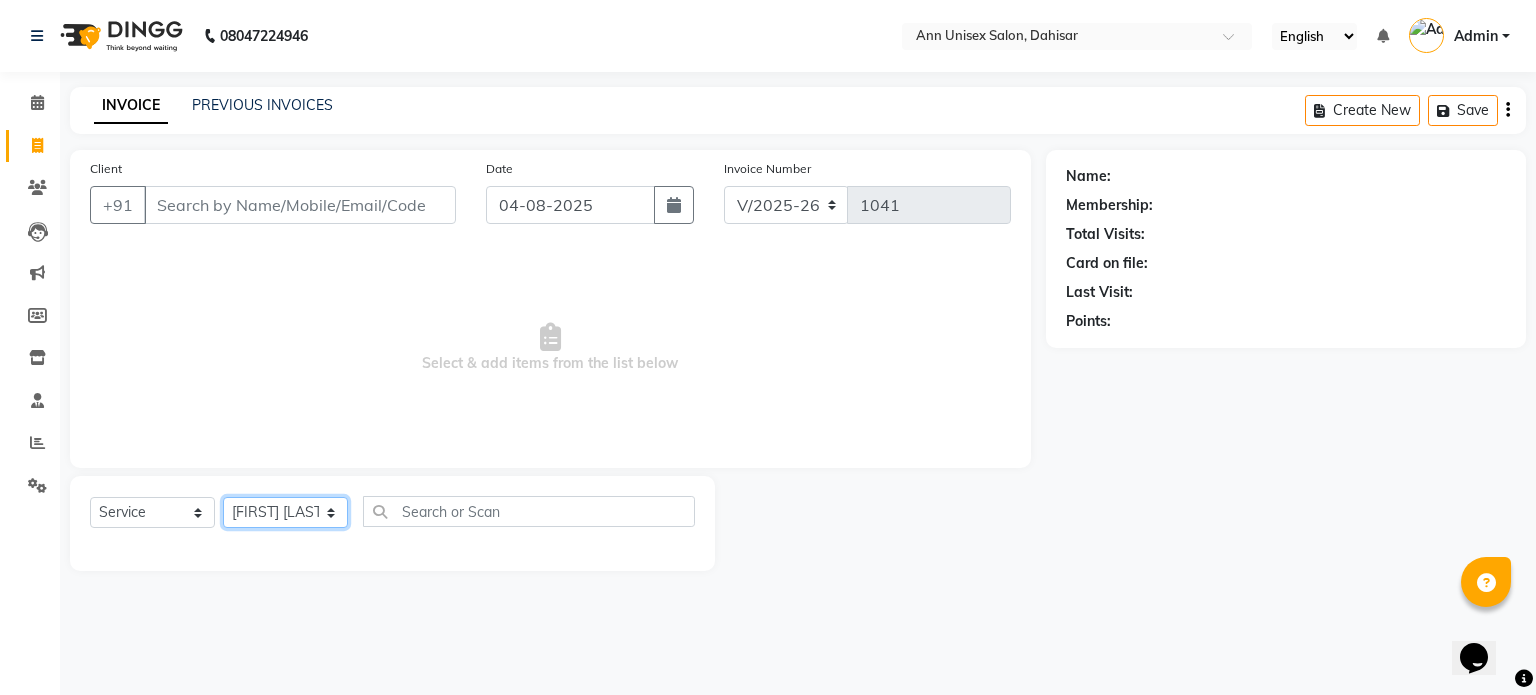 click on "Select Stylist Ankita Bagave Kasim salmani Manisha Doshi Pooja Jha RAHUL AHANKARE Rahul Thakur Sanju Sharma SHARUKH" 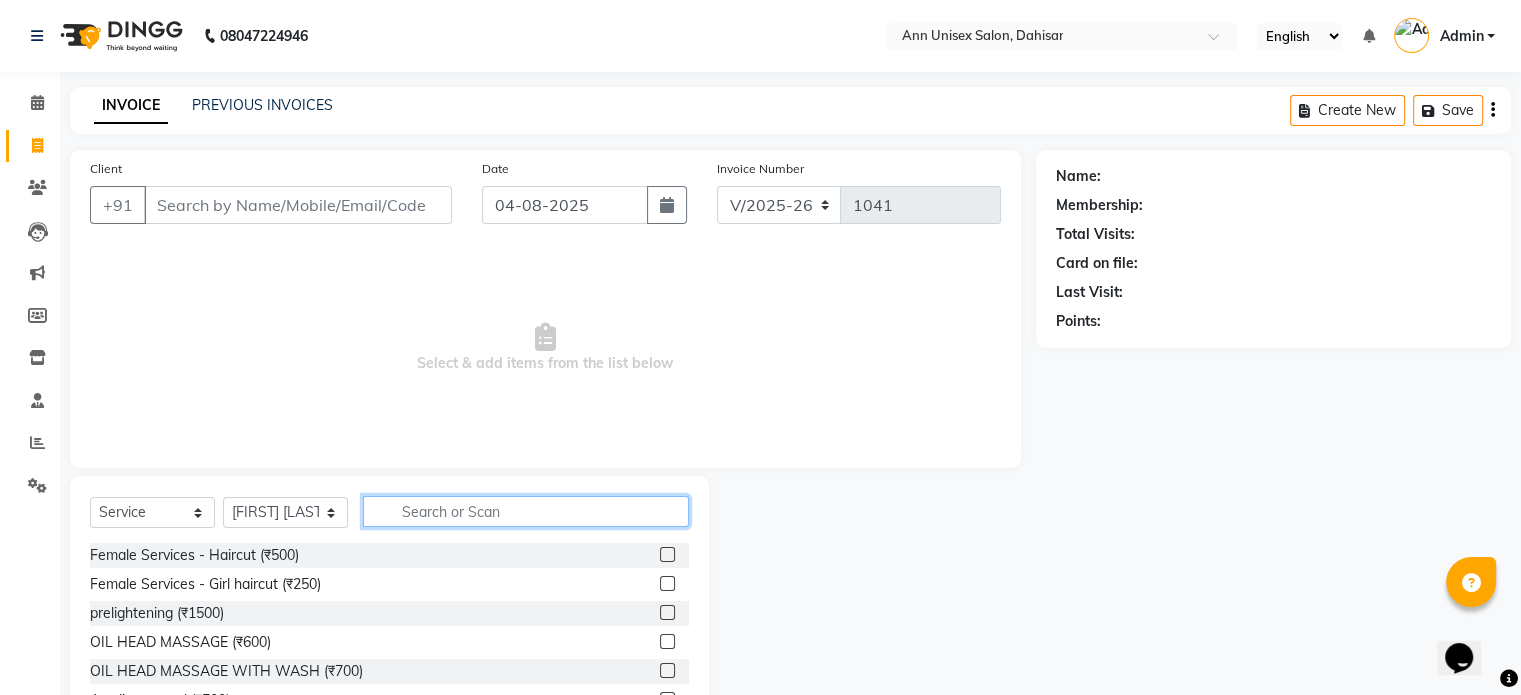click 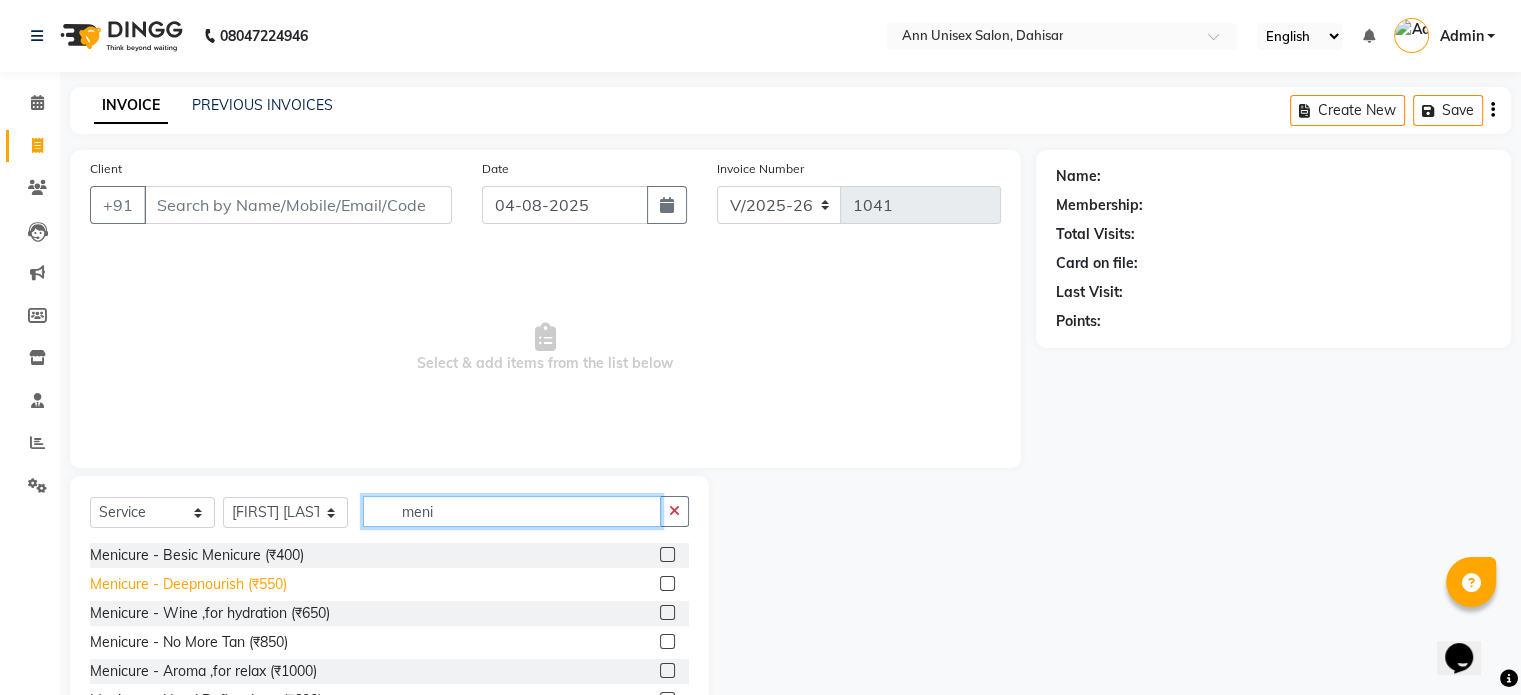 type on "meni" 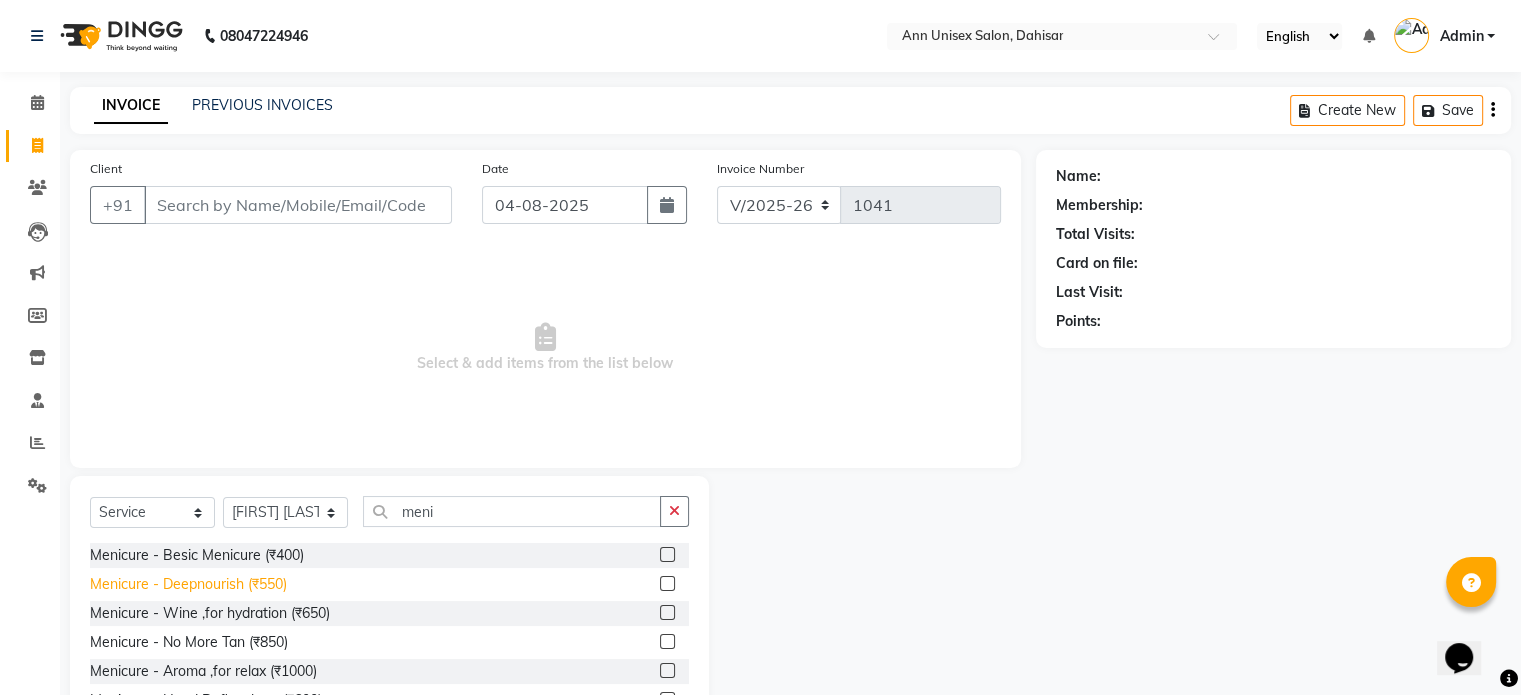 click on "Menicure - Deepnourish (₹550)" 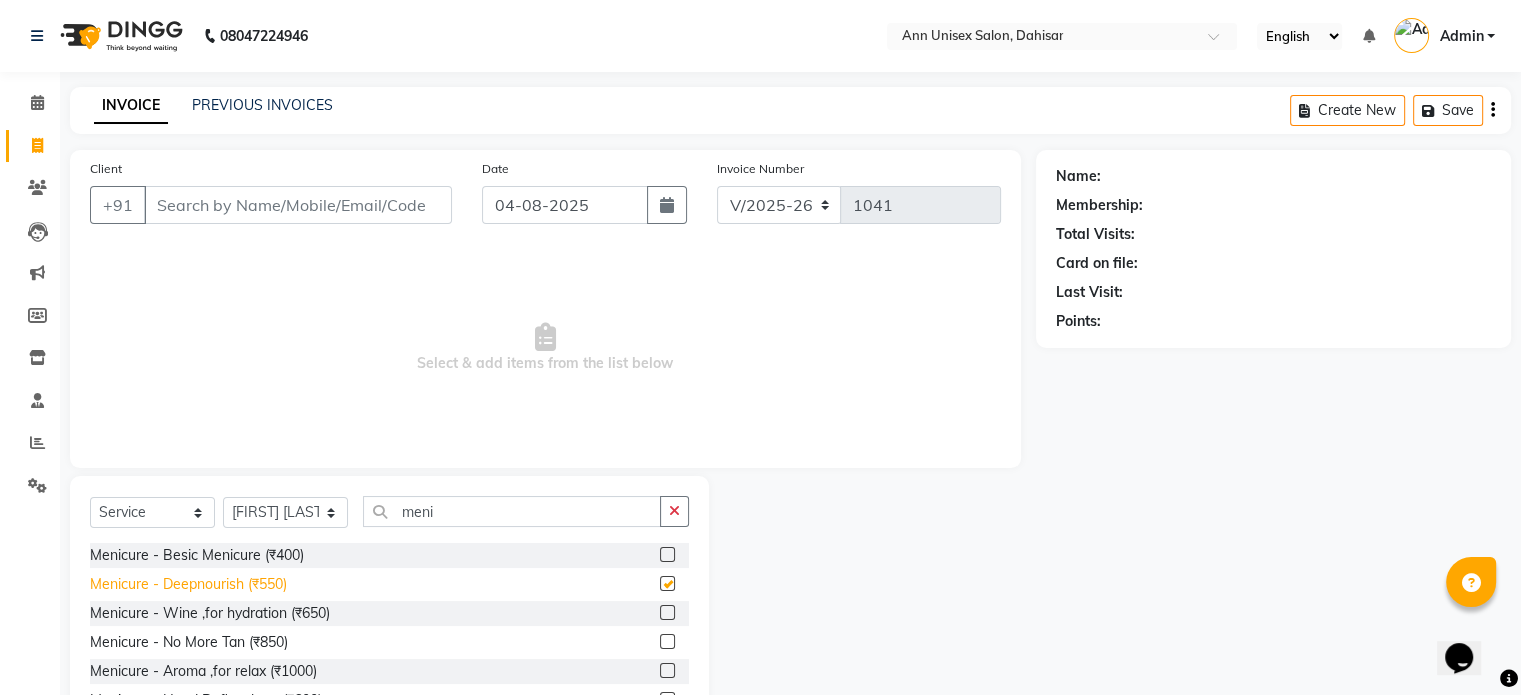 checkbox on "false" 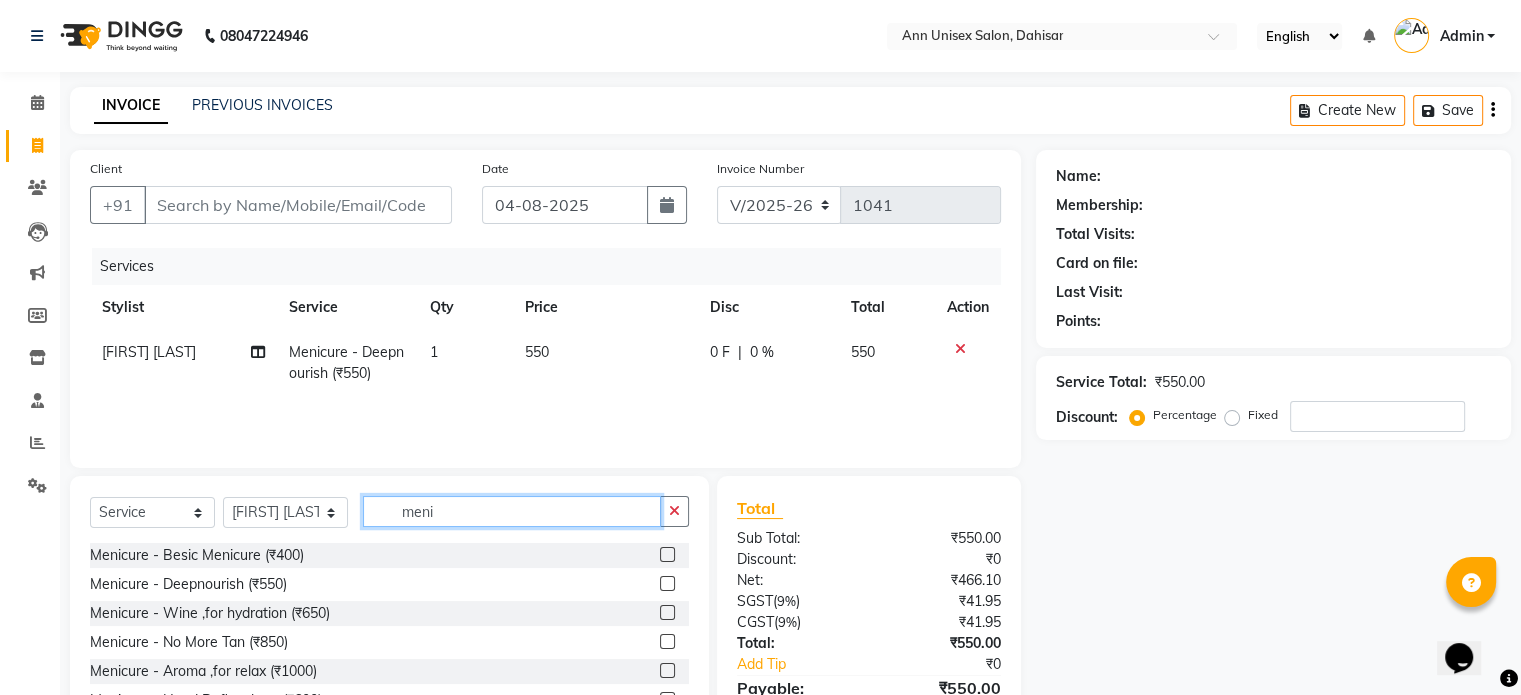 click on "meni" 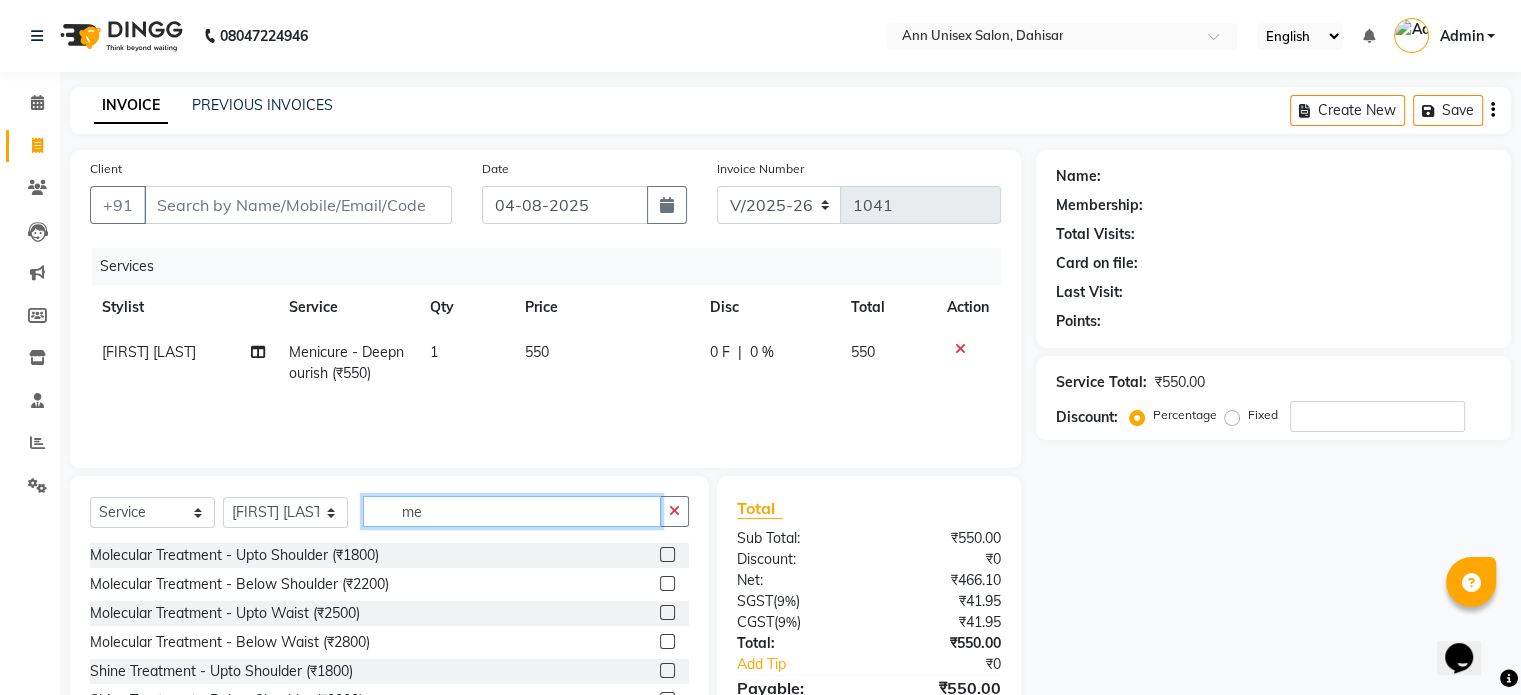 type on "m" 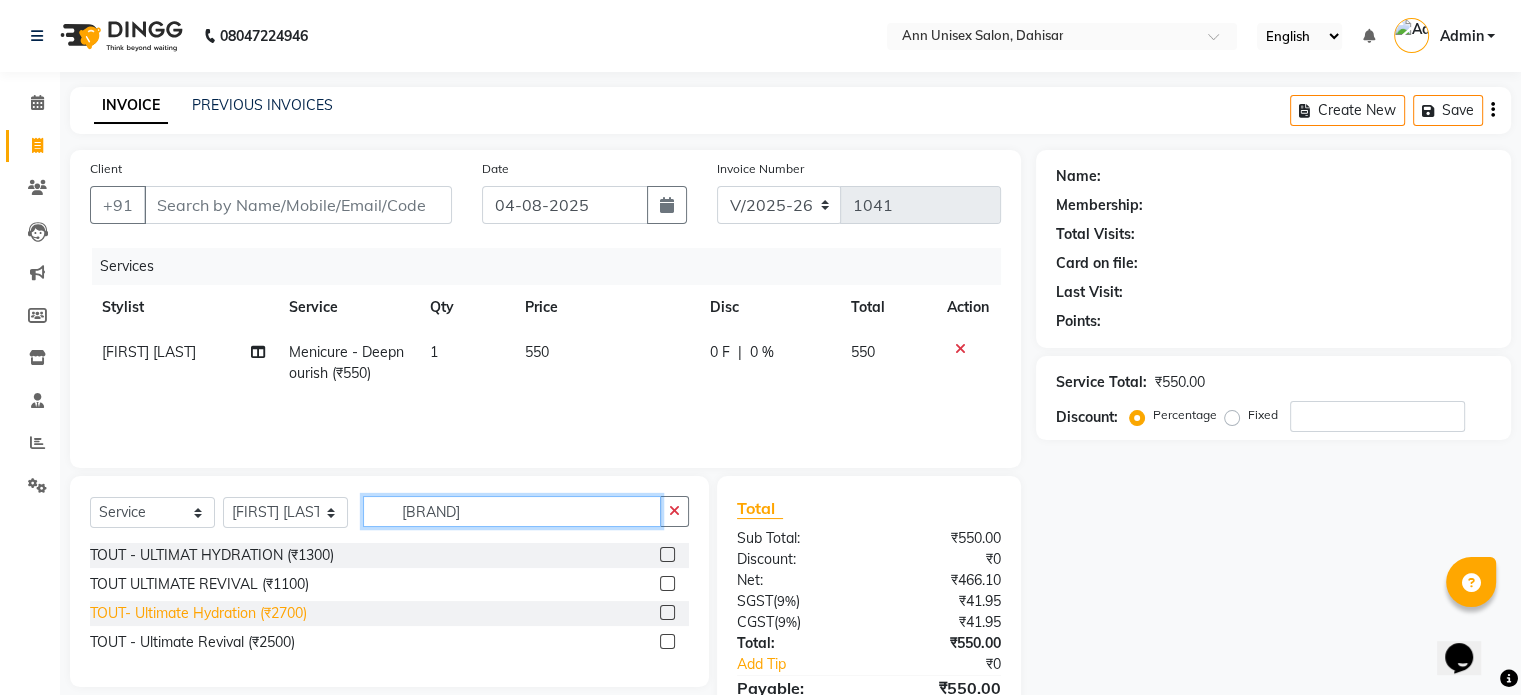 type on "[BRAND]" 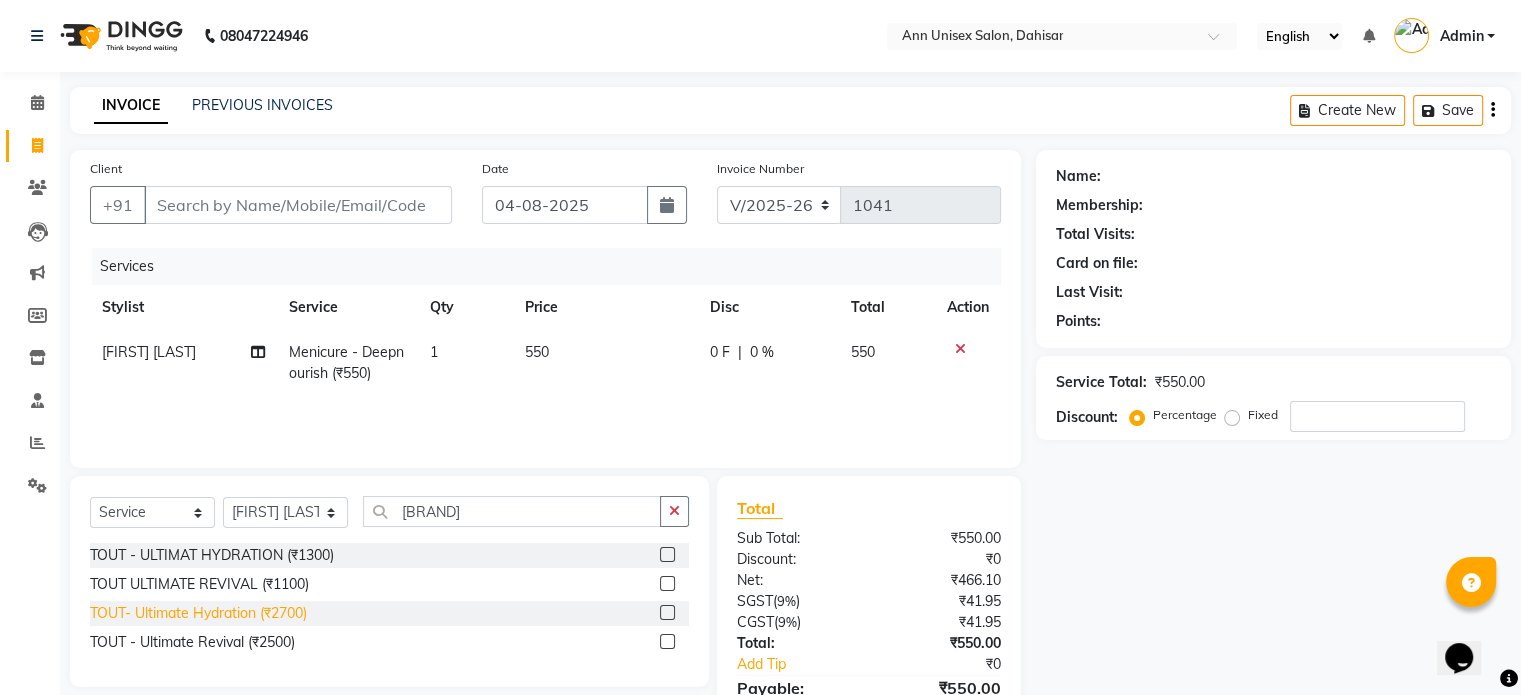 click on "TOUT- Ultimate Hydration (₹2700)" 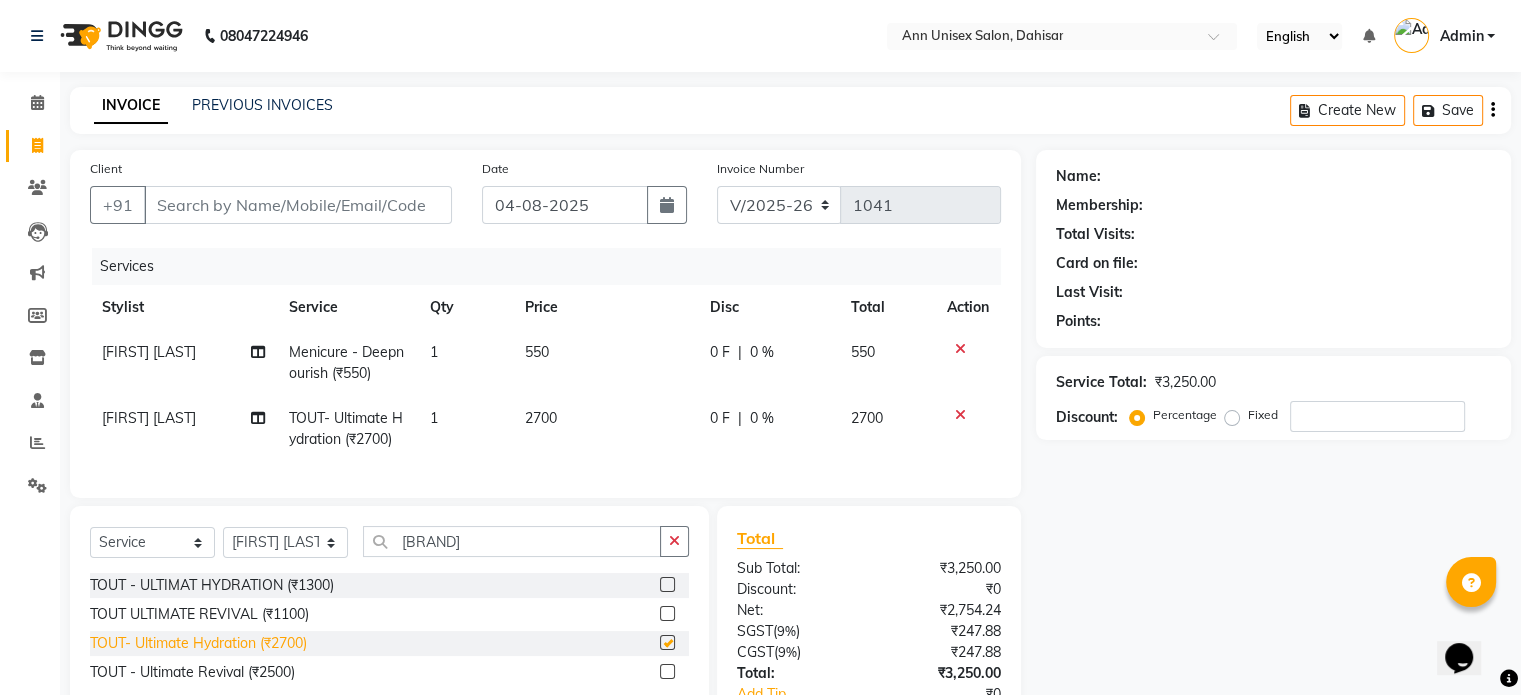 checkbox on "false" 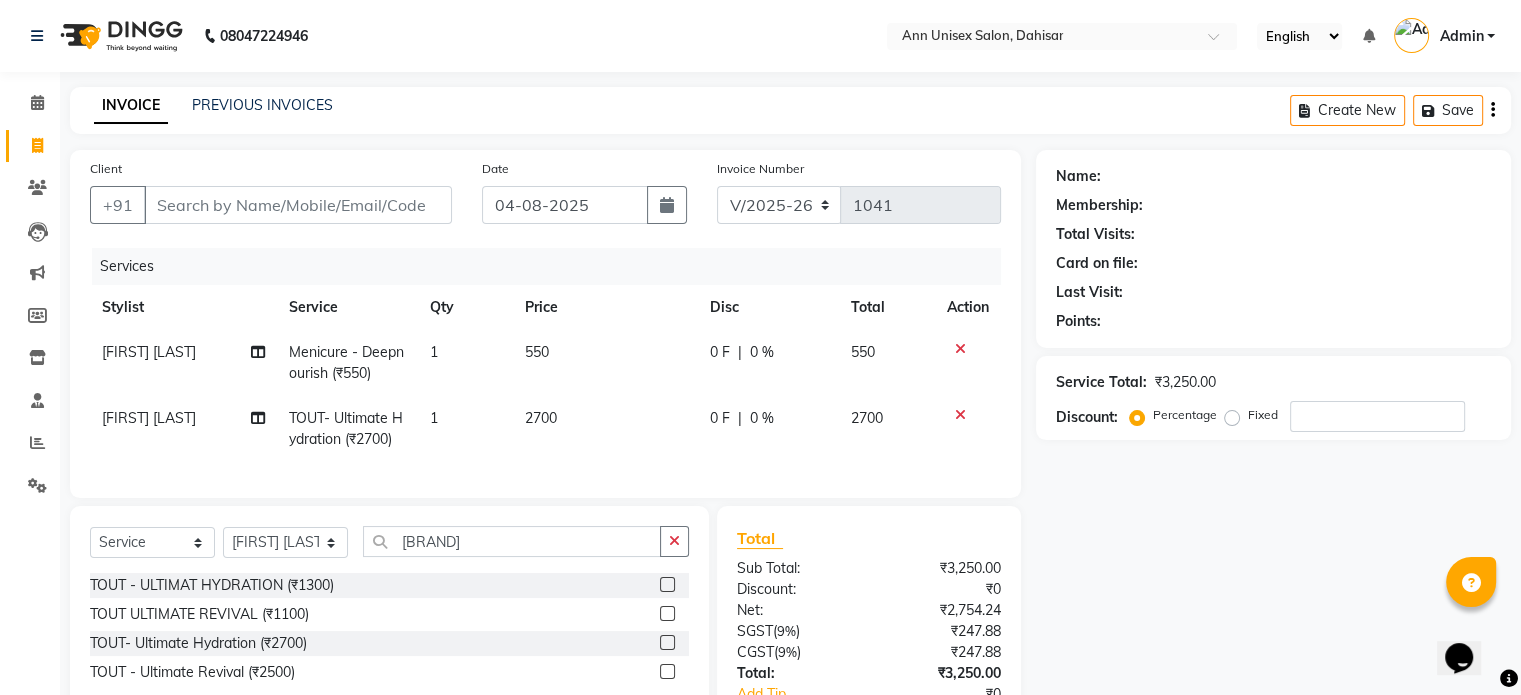 click on "0 %" 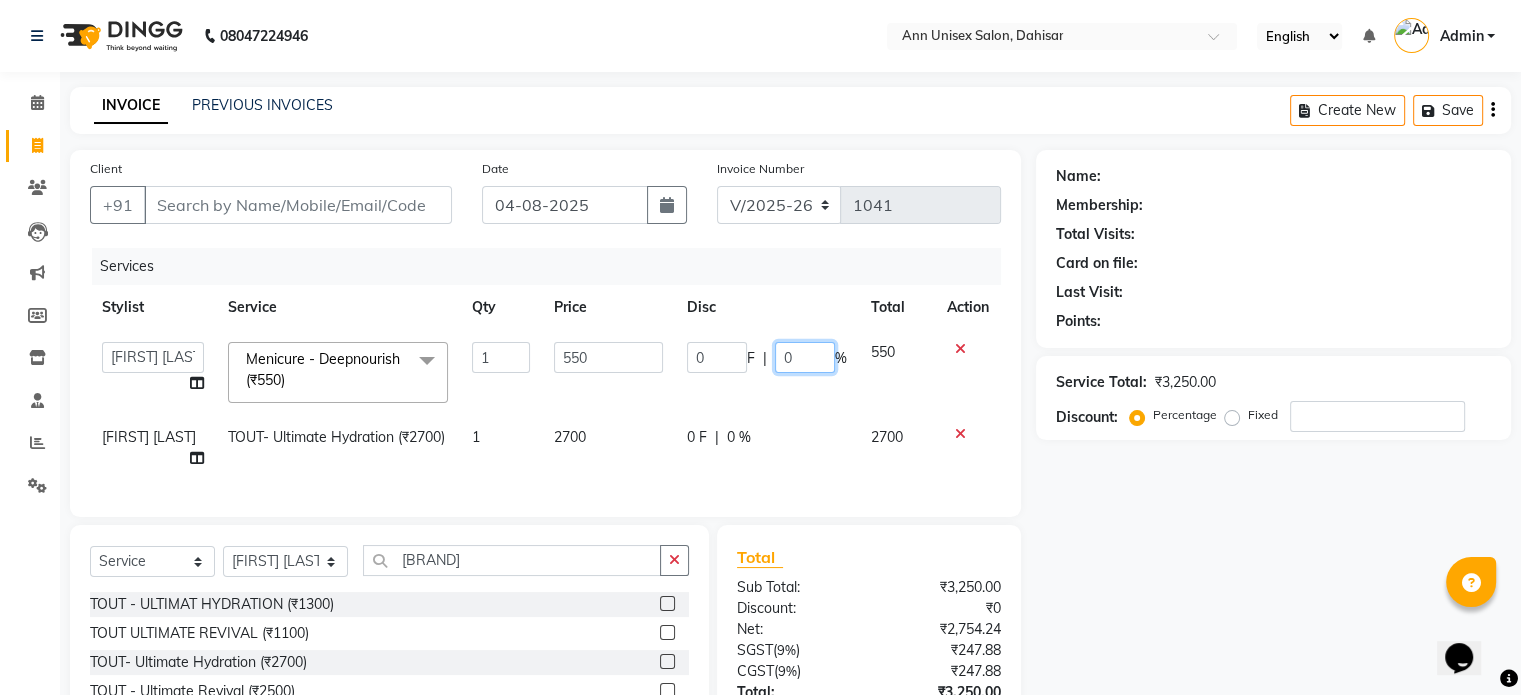 click on "0" 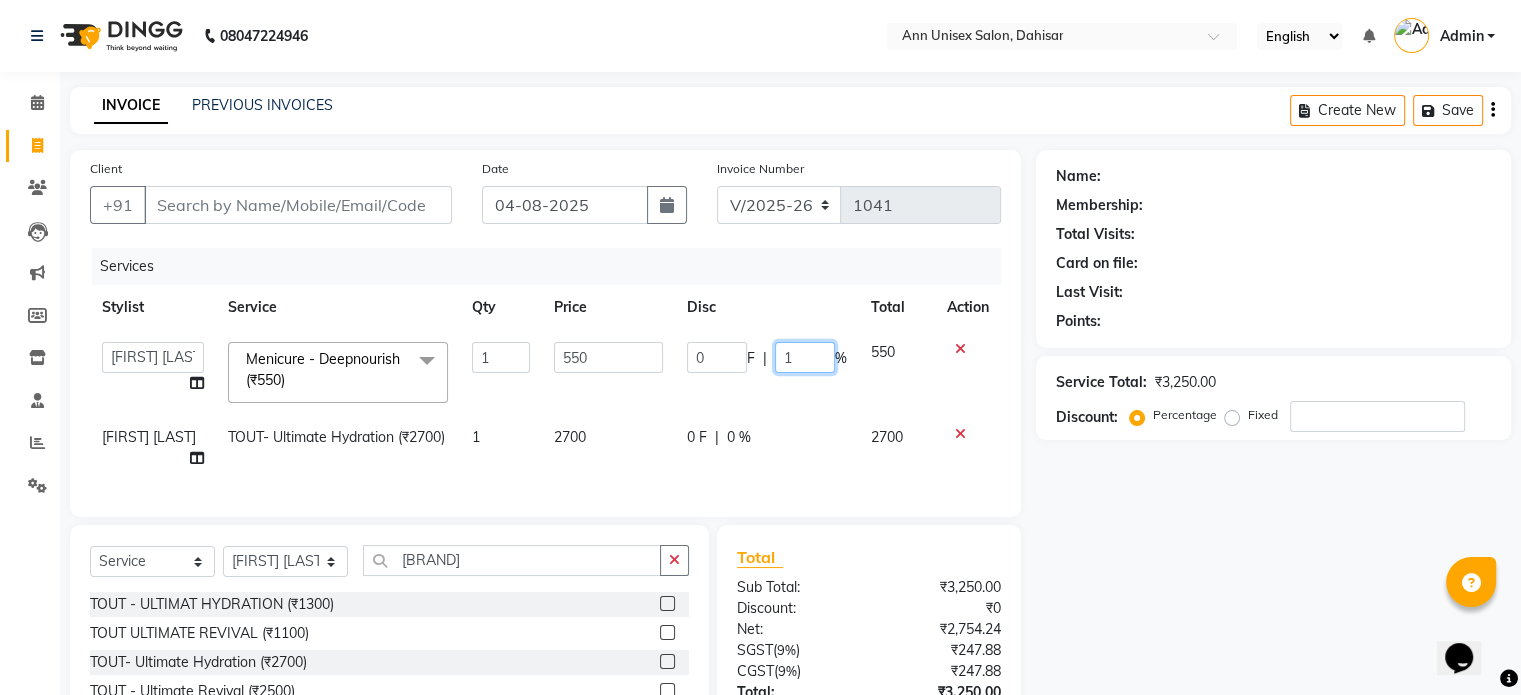 type on "15" 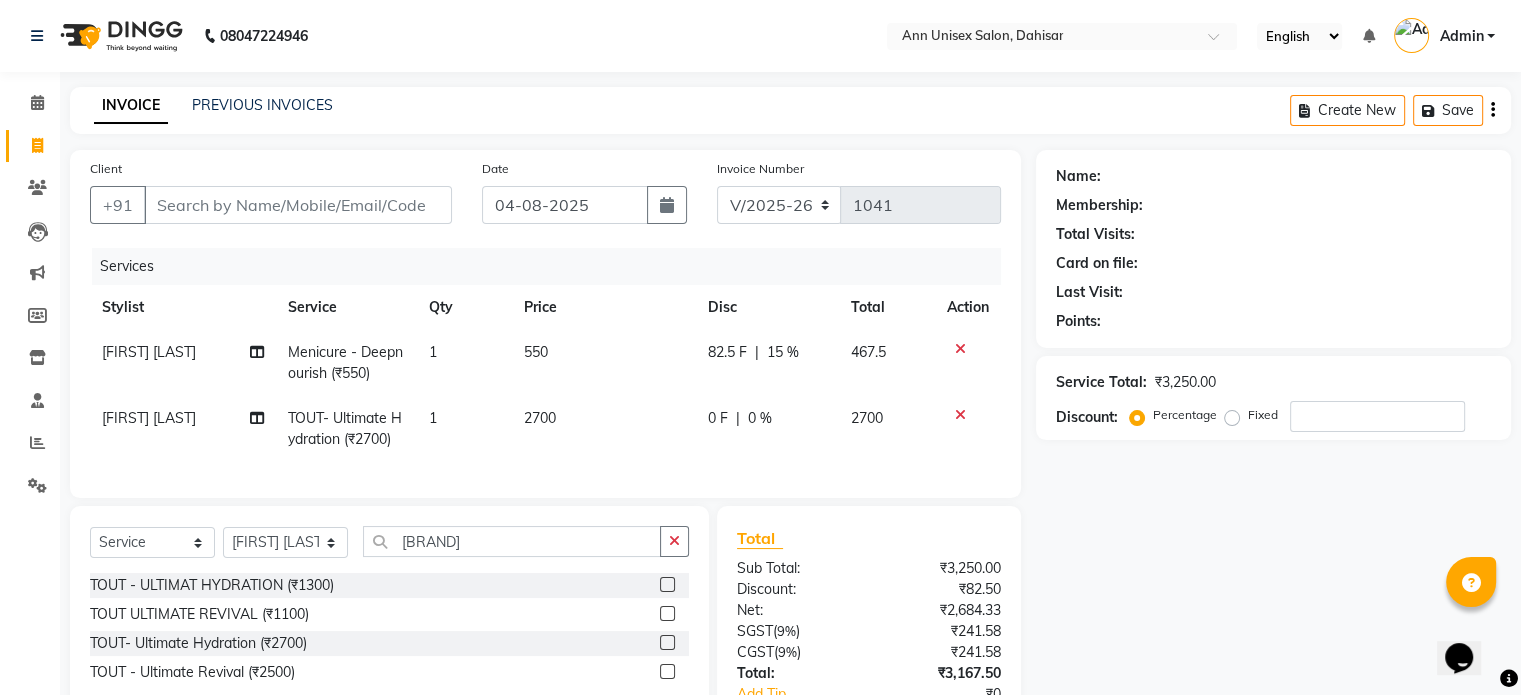 click on "0 F | 0 %" 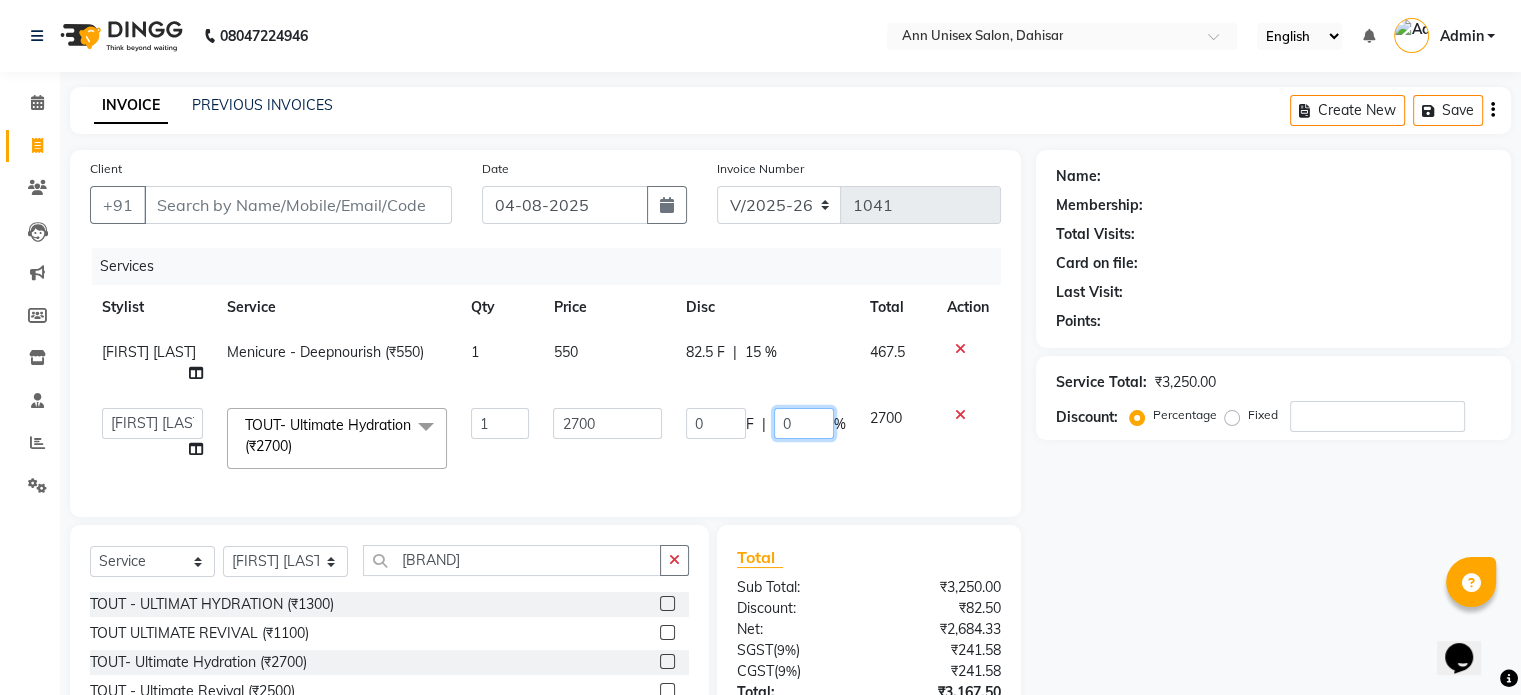 click on "0" 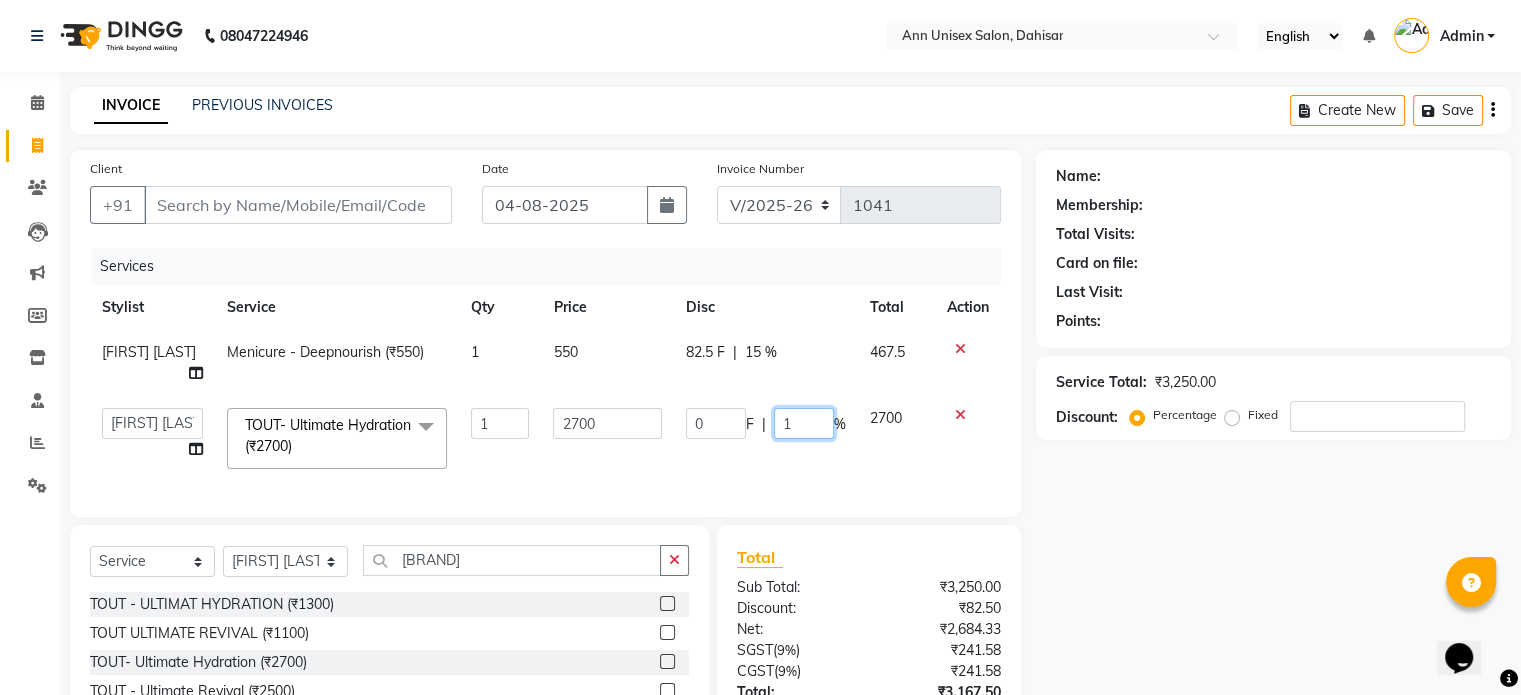 type on "15" 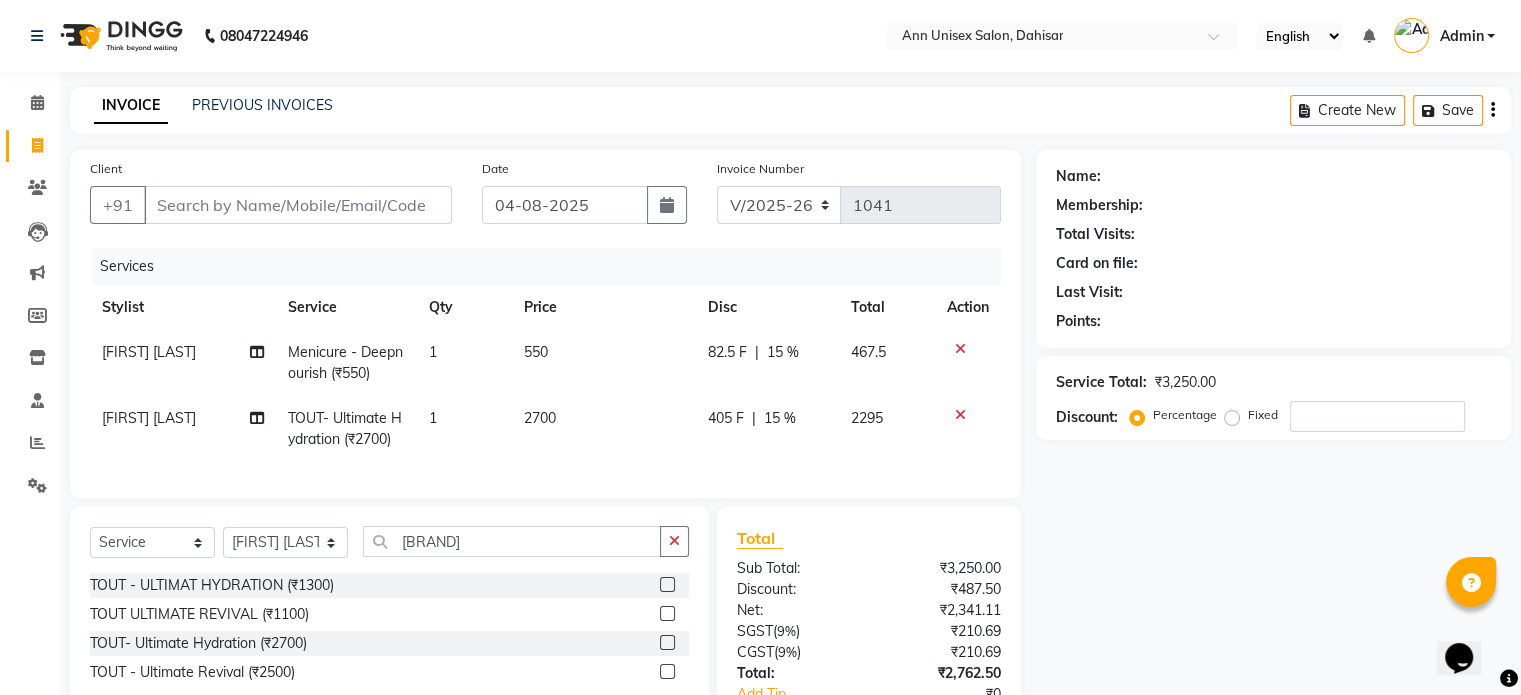 click on "405 F | 15 %" 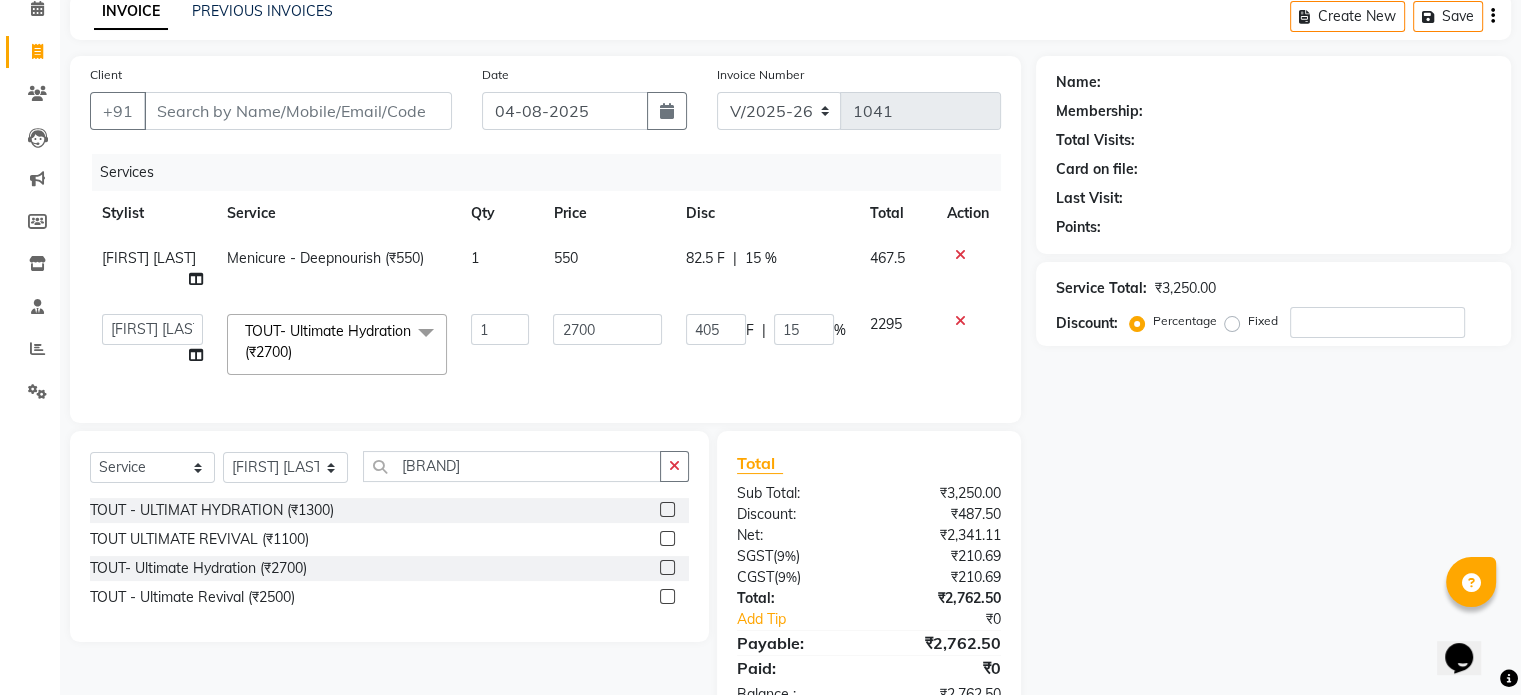scroll, scrollTop: 0, scrollLeft: 0, axis: both 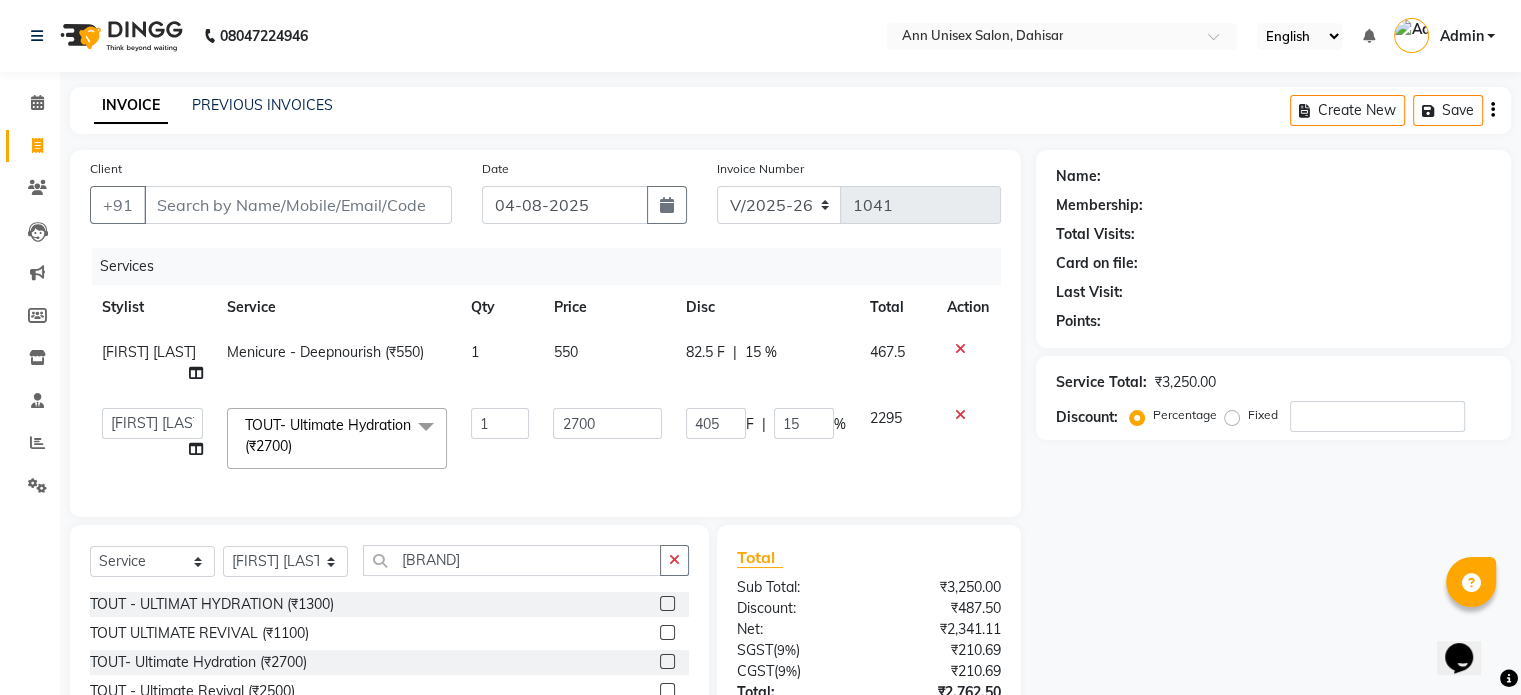 click on "405 F | 15 %" 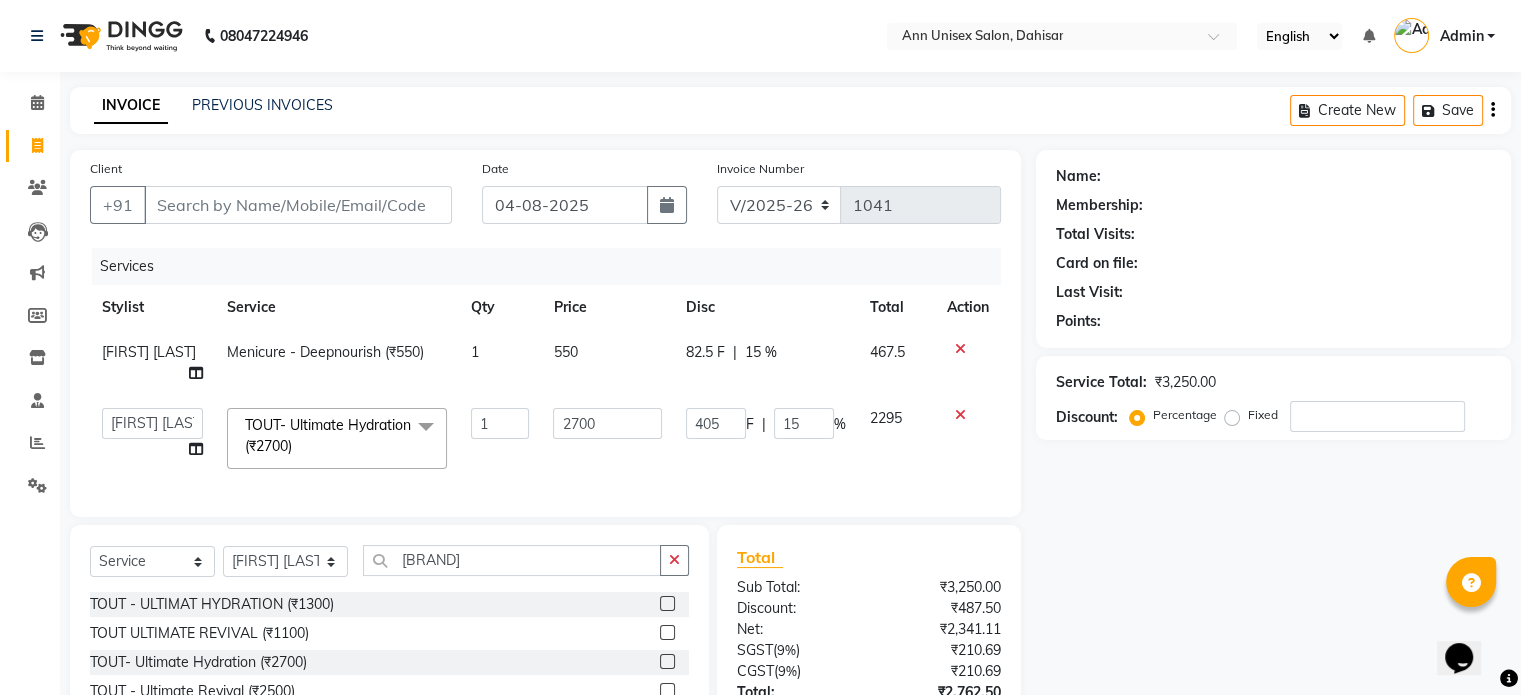 click on "2700" 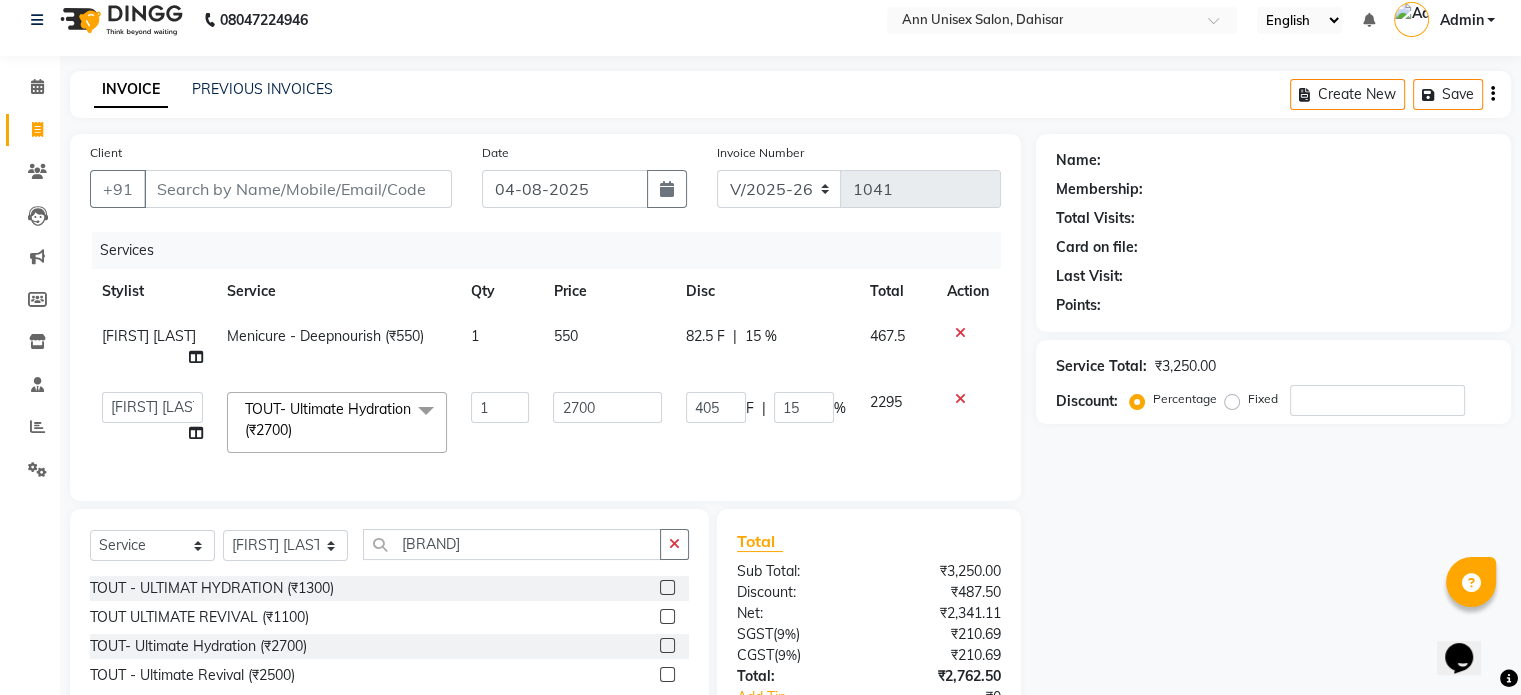 scroll, scrollTop: 0, scrollLeft: 0, axis: both 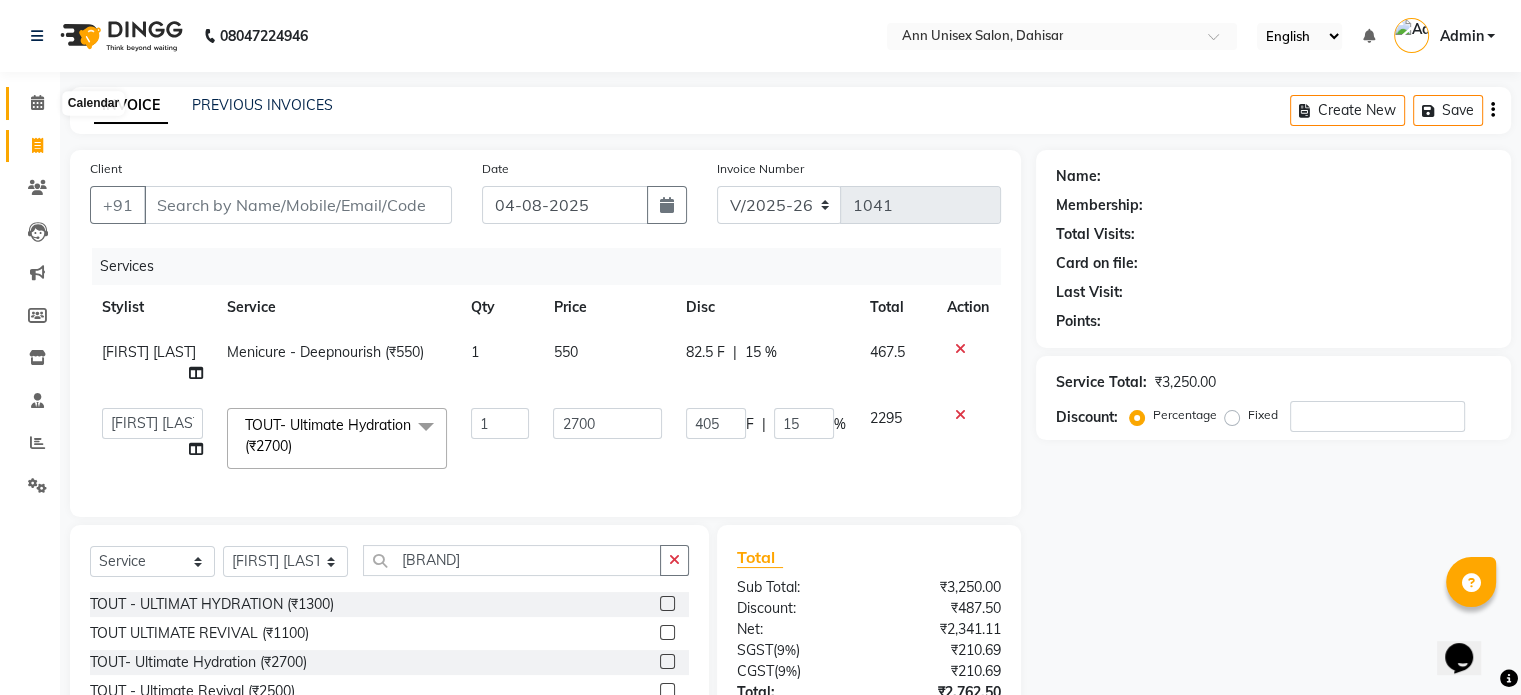 click 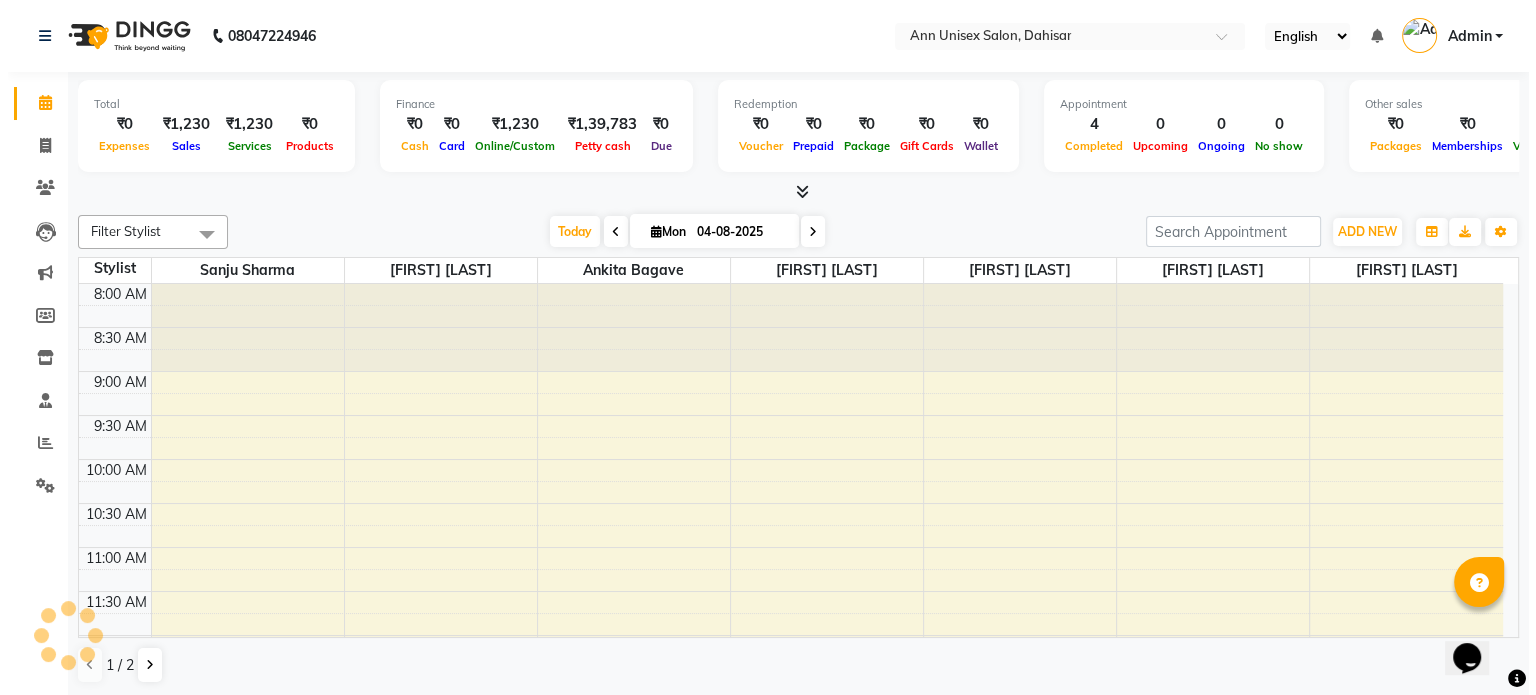 scroll, scrollTop: 0, scrollLeft: 0, axis: both 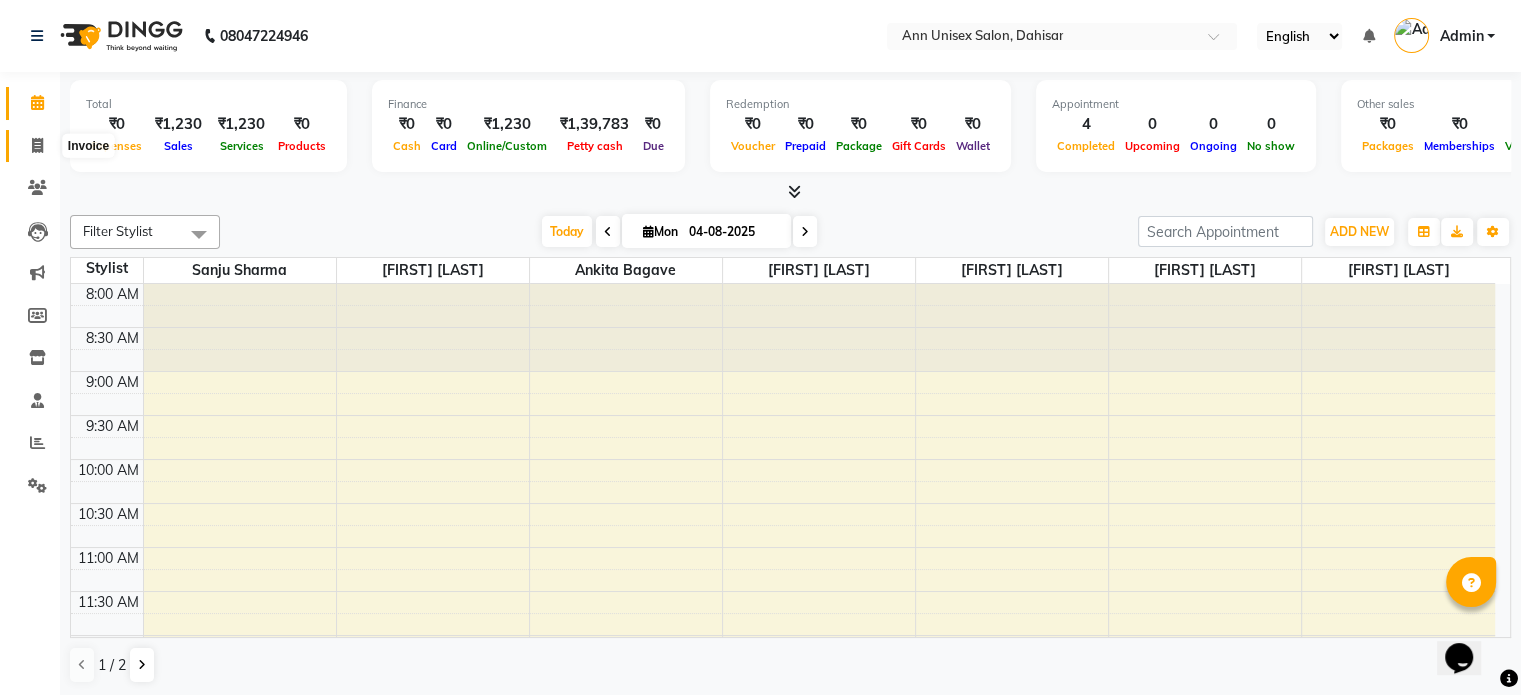 click 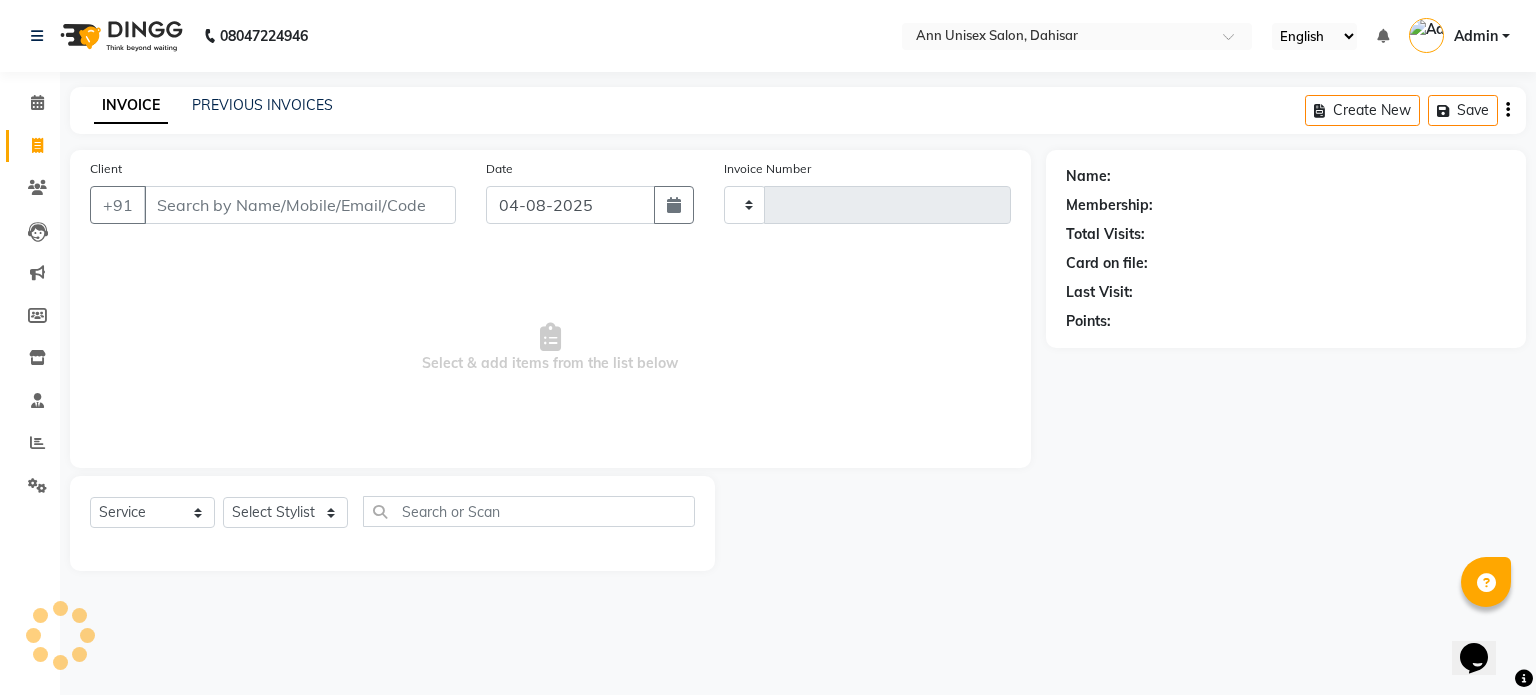 type on "1041" 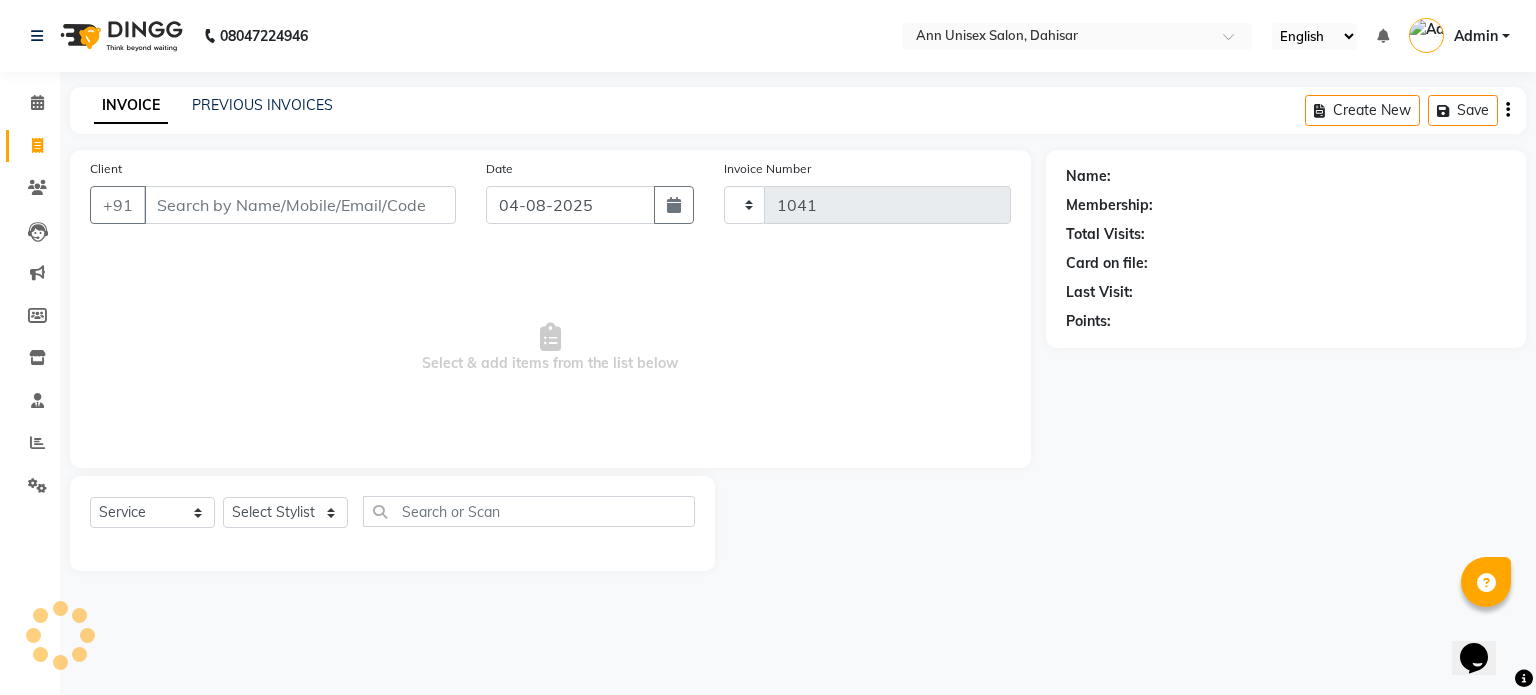select on "7372" 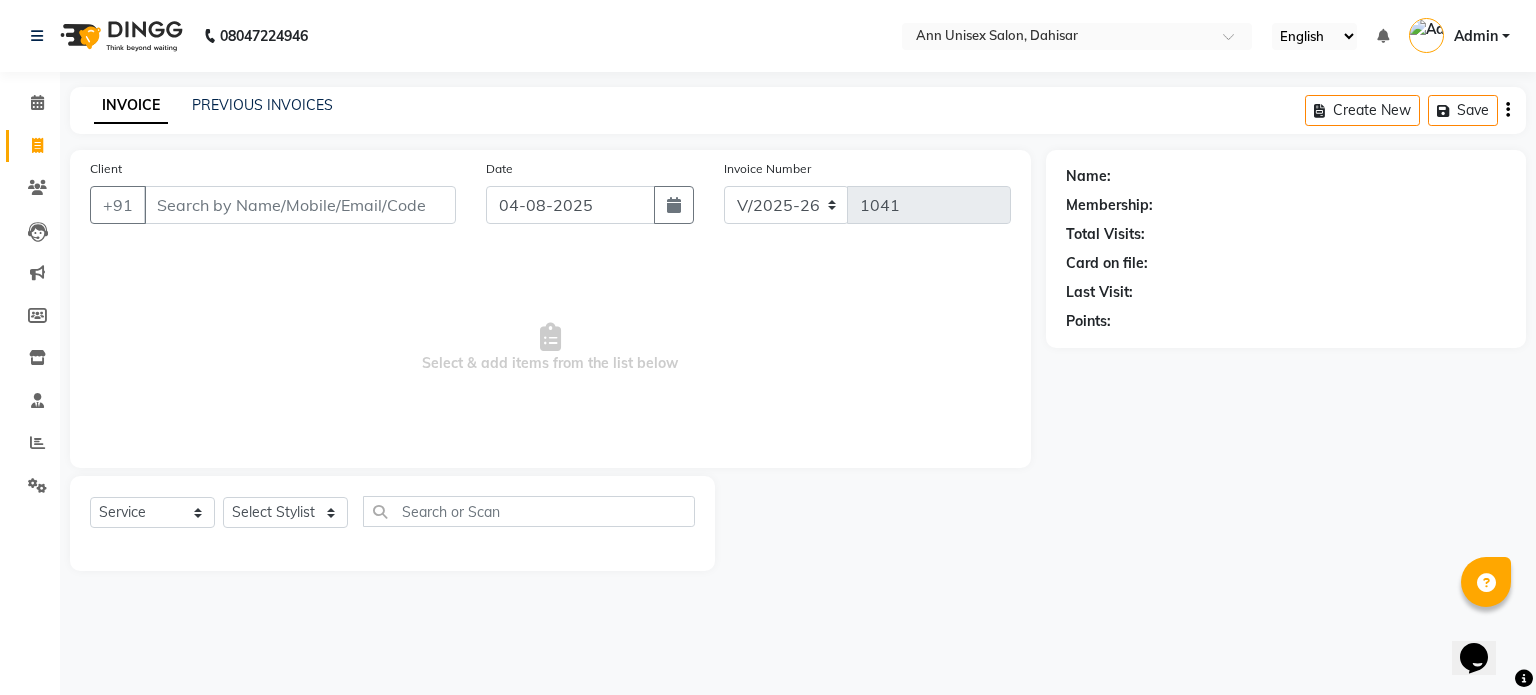click on "Client" at bounding box center [300, 205] 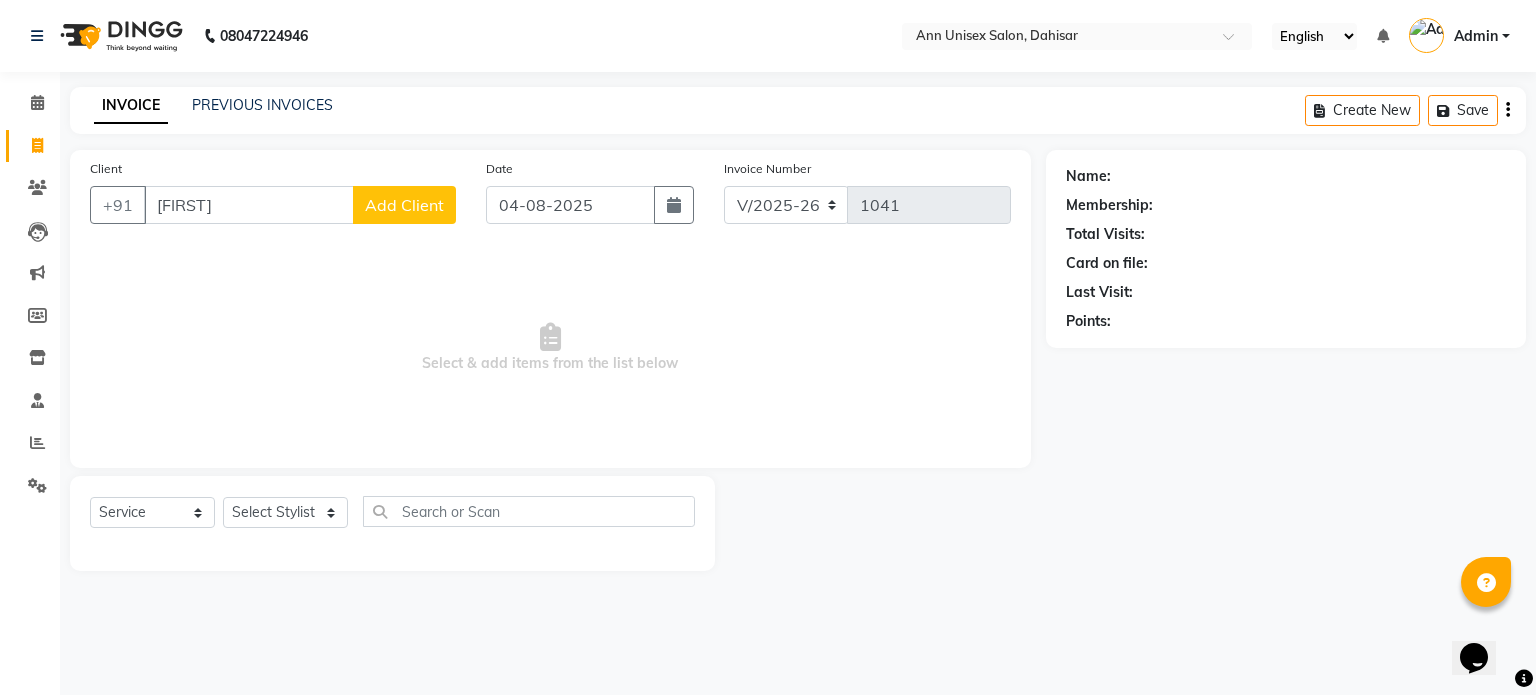 type on "[FIRST]" 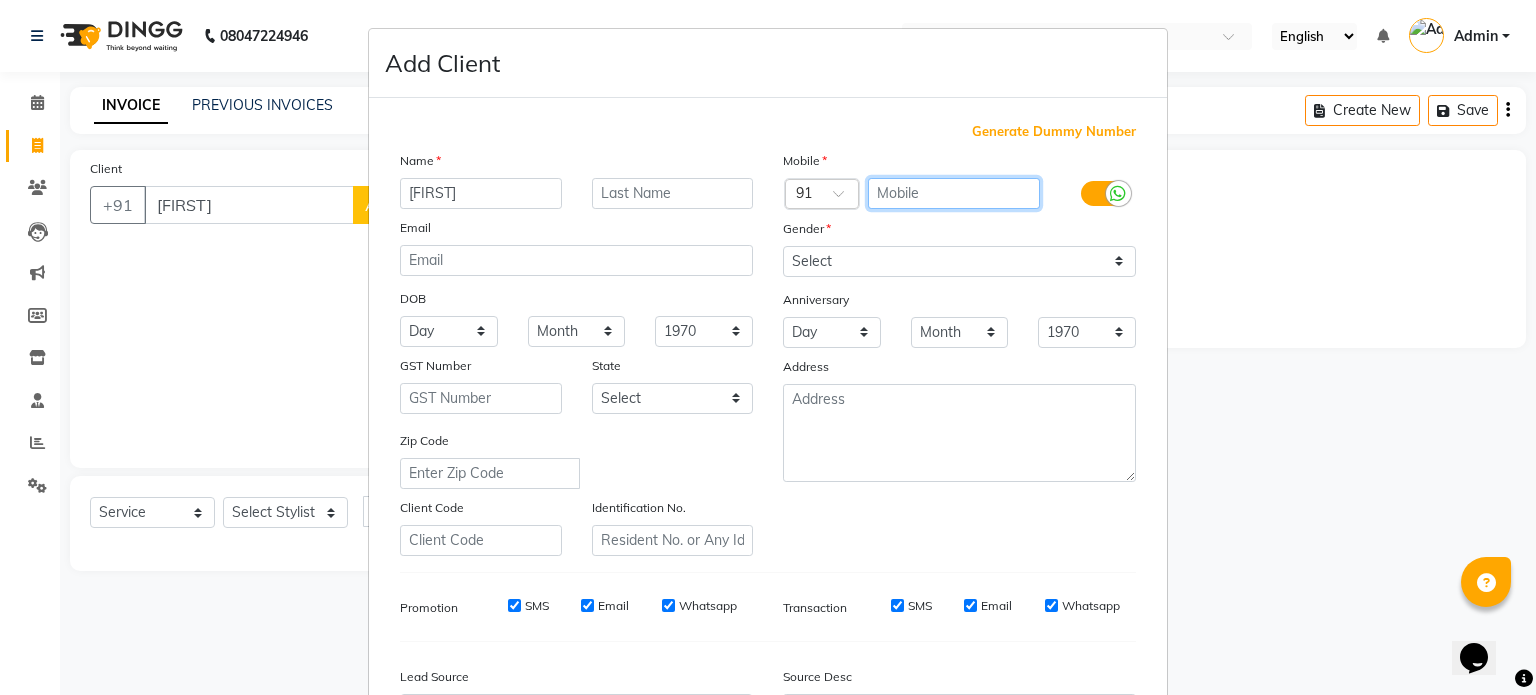 click at bounding box center (954, 193) 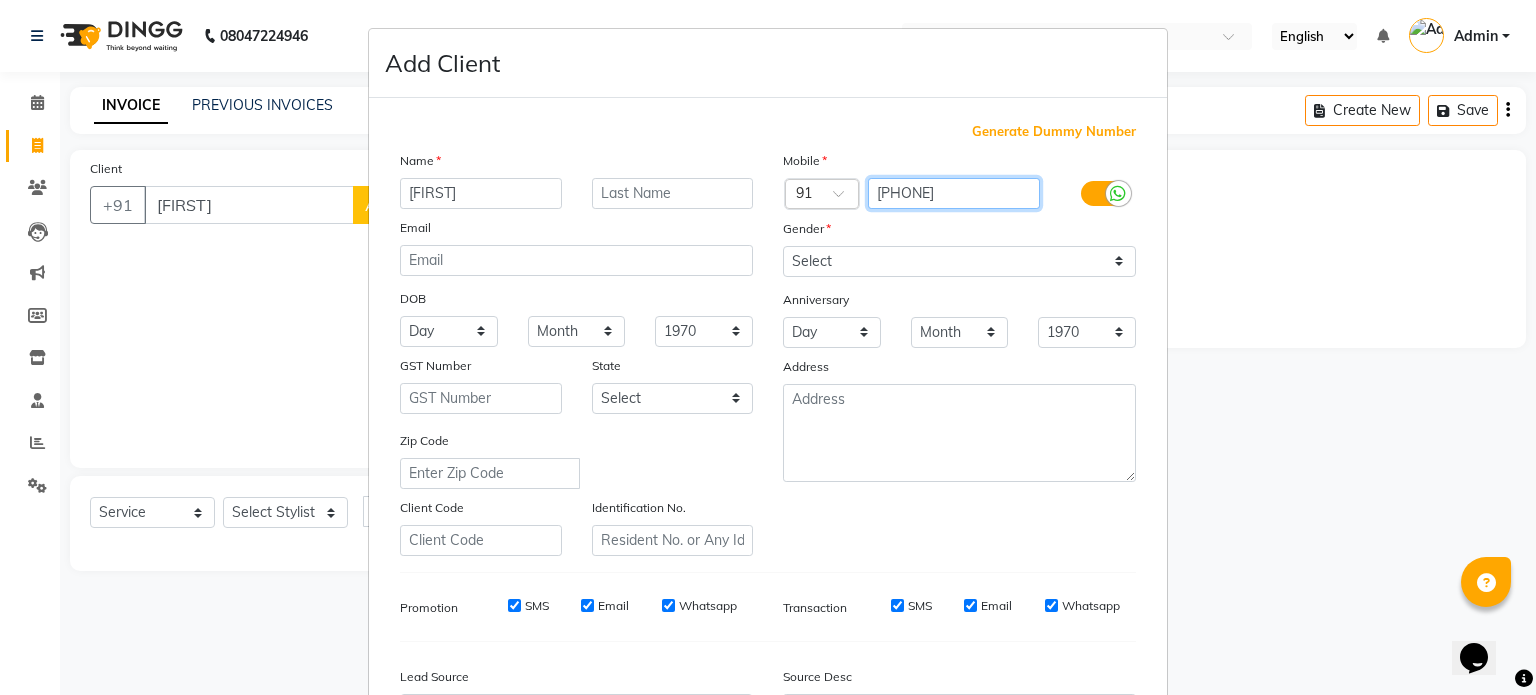 type on "[PHONE]" 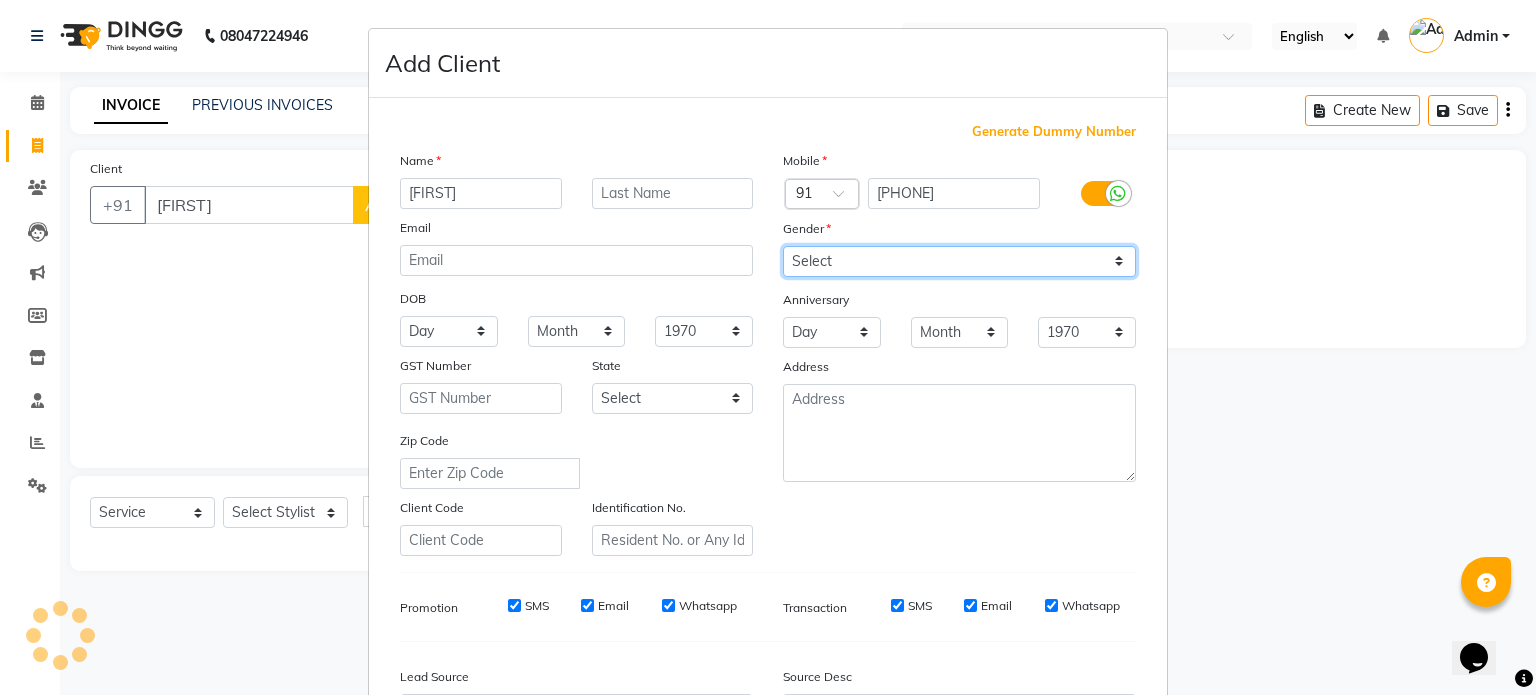 click on "Select Male Female Other Prefer Not To Say" at bounding box center (959, 261) 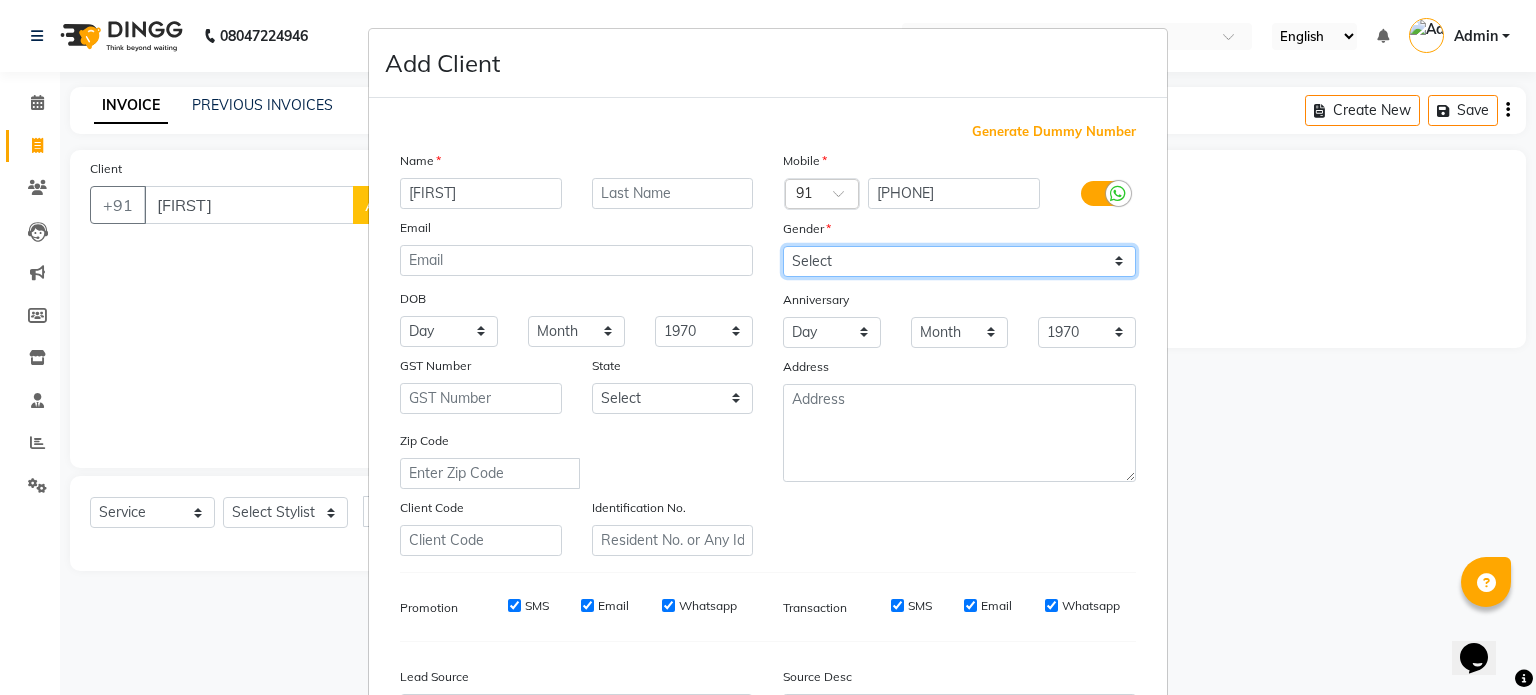 select on "male" 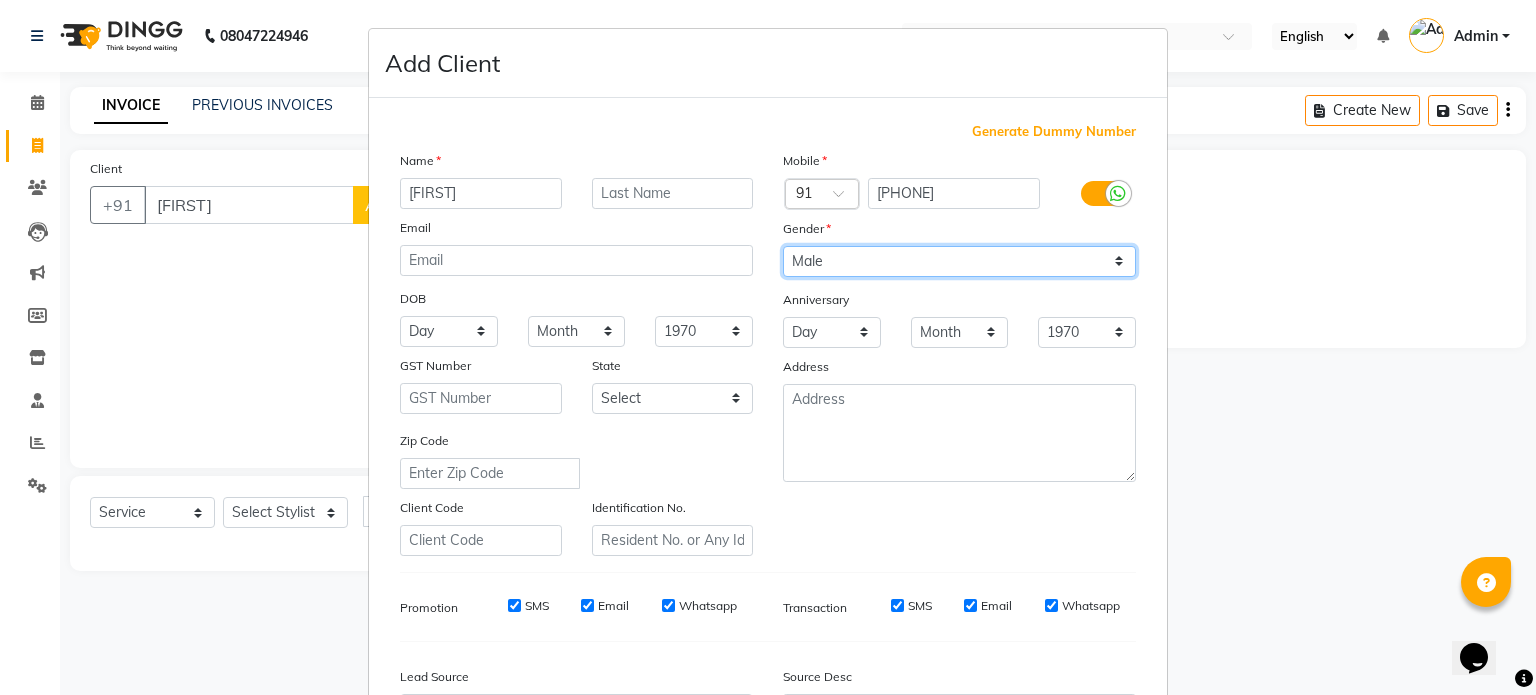 click on "Select Male Female Other Prefer Not To Say" at bounding box center [959, 261] 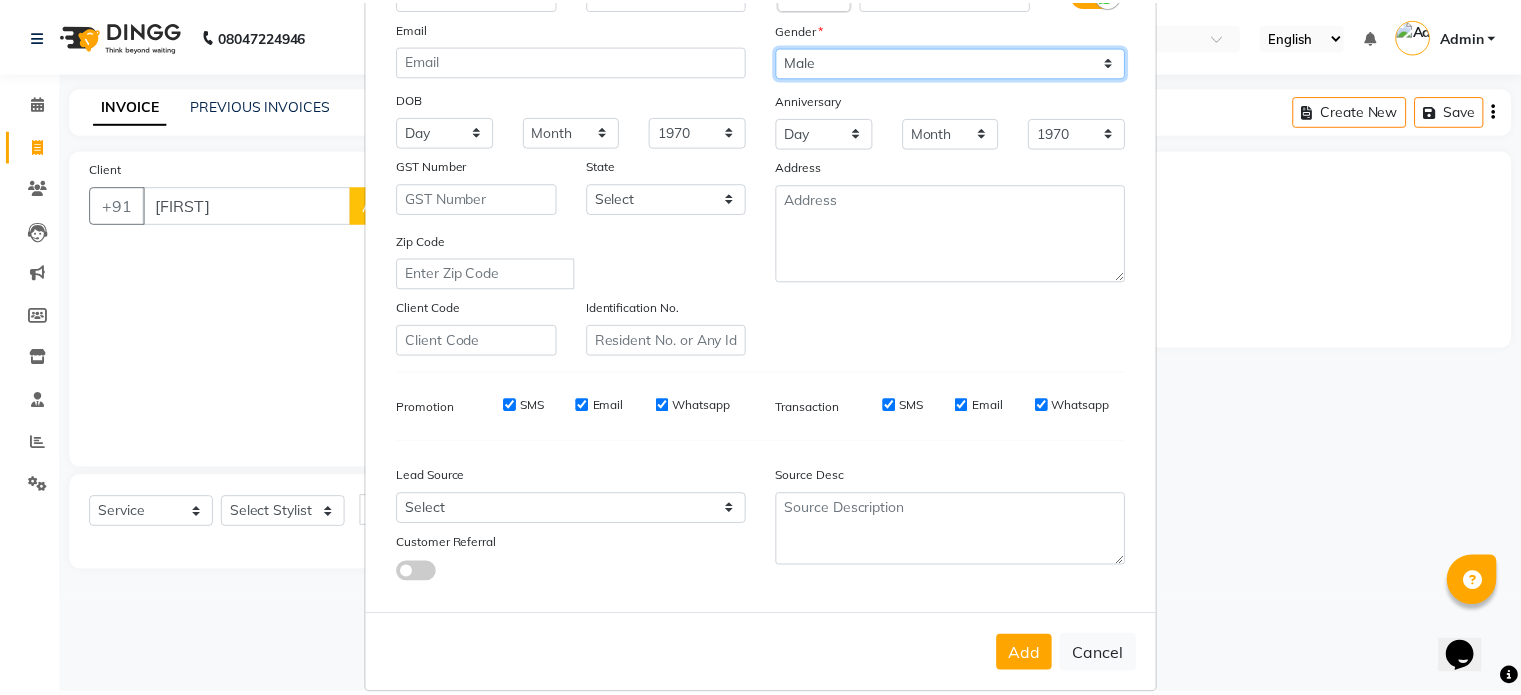 scroll, scrollTop: 204, scrollLeft: 0, axis: vertical 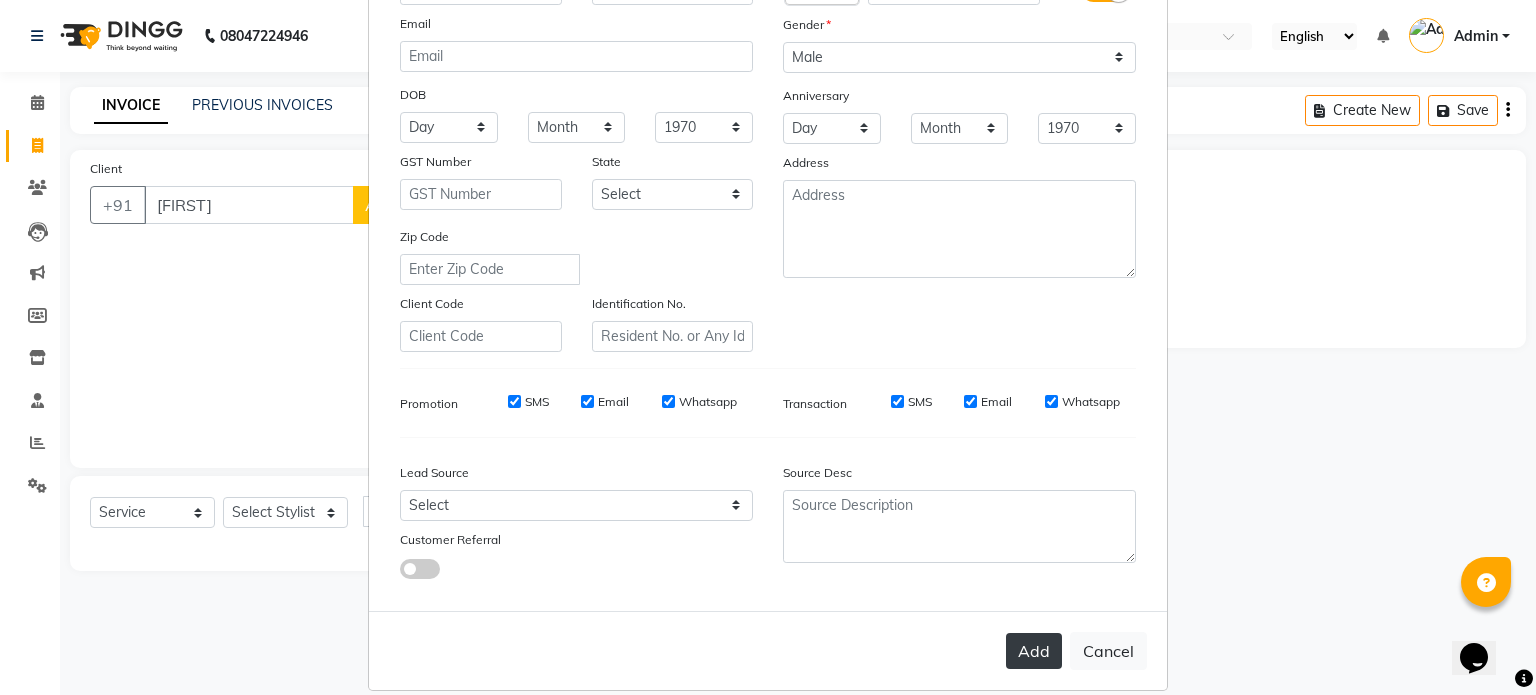 click on "Add" at bounding box center (1034, 651) 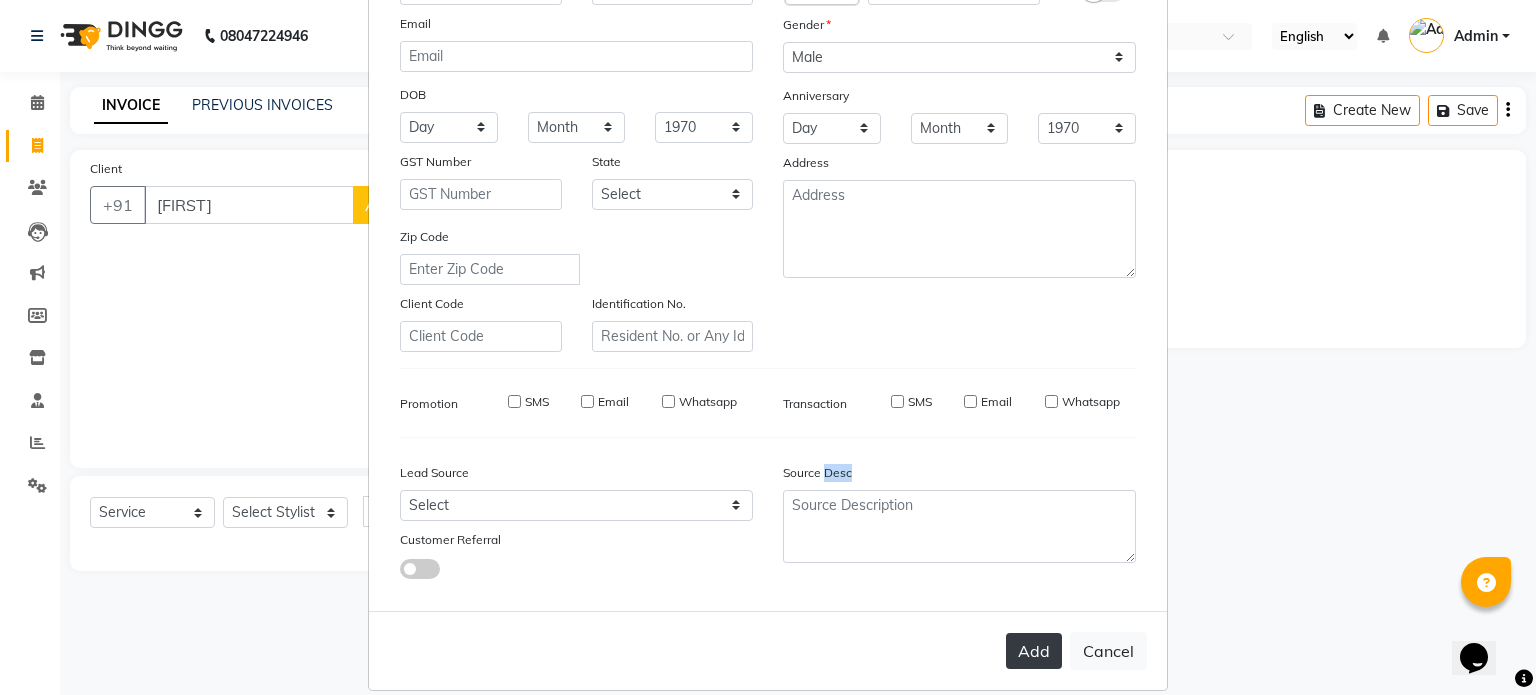 type on "[PHONE]" 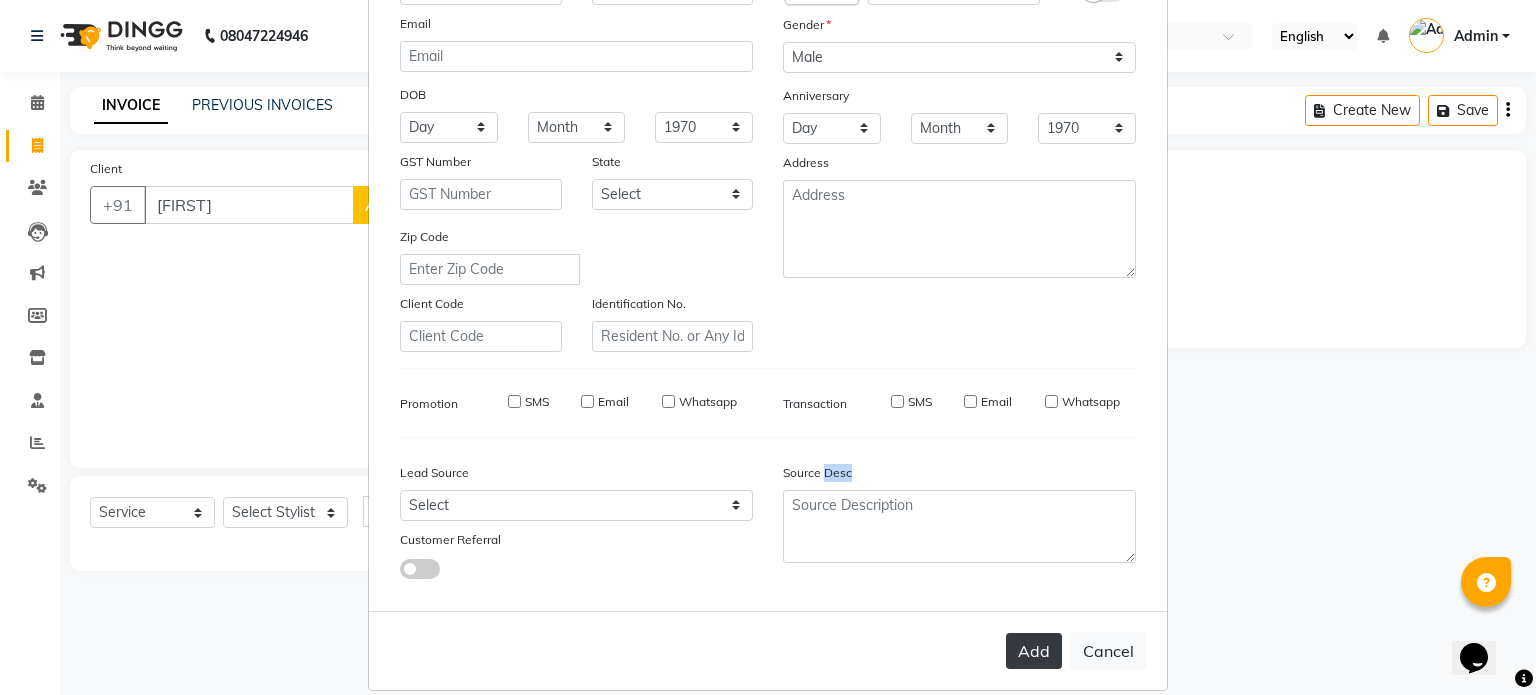 type 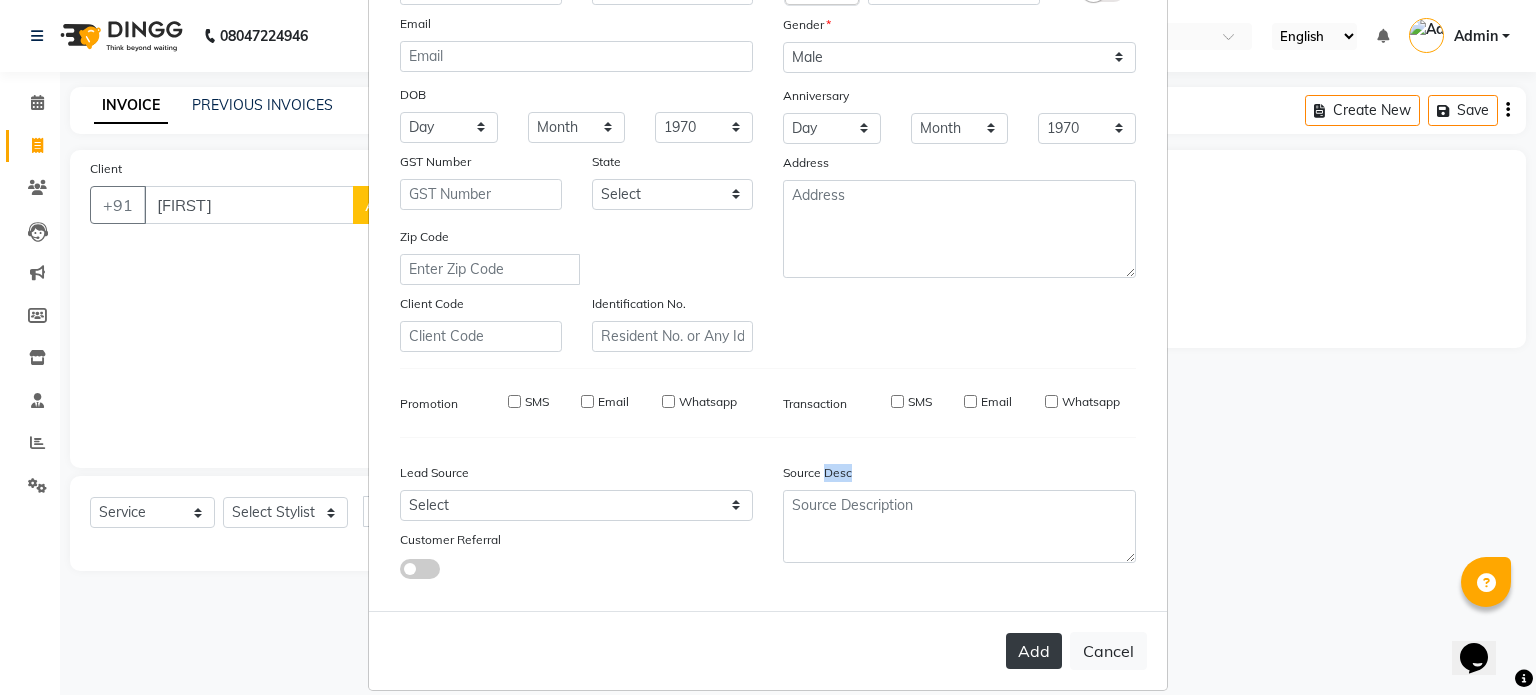 select 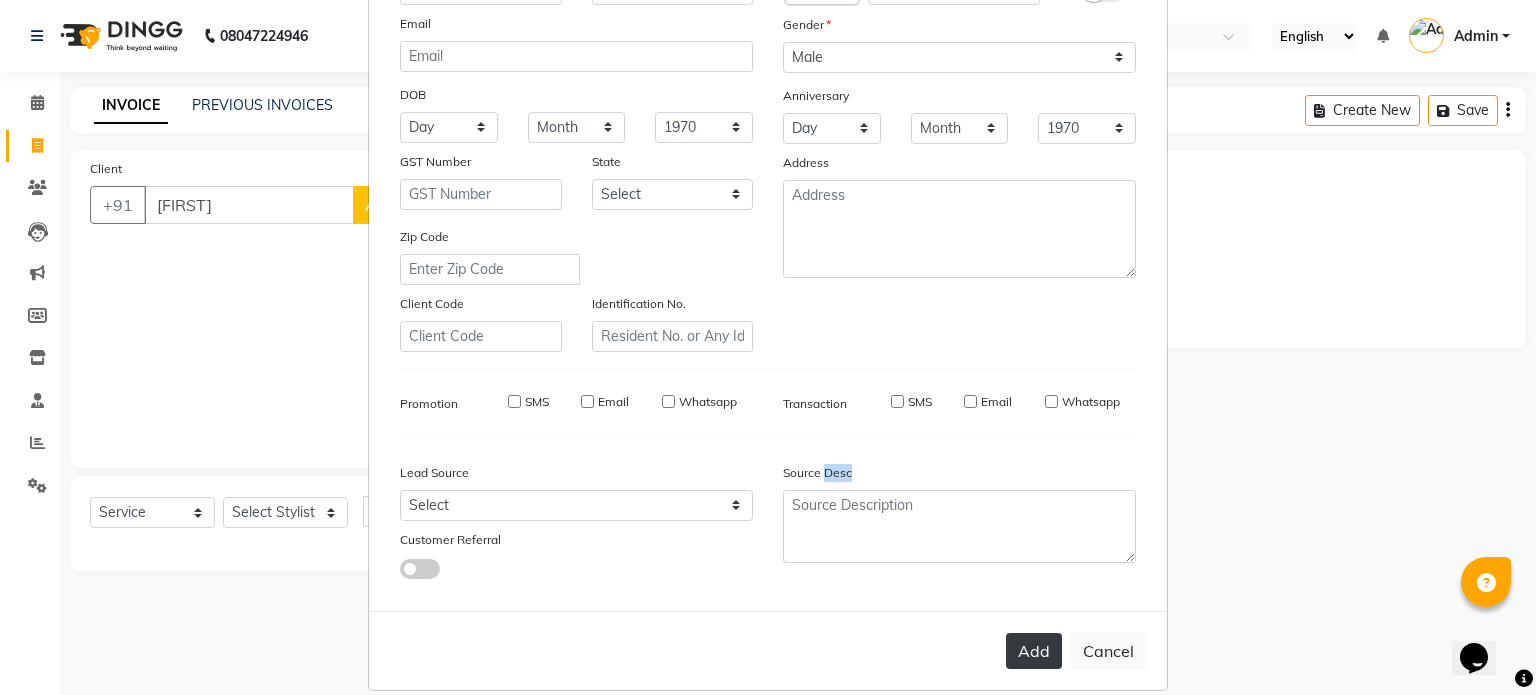 select 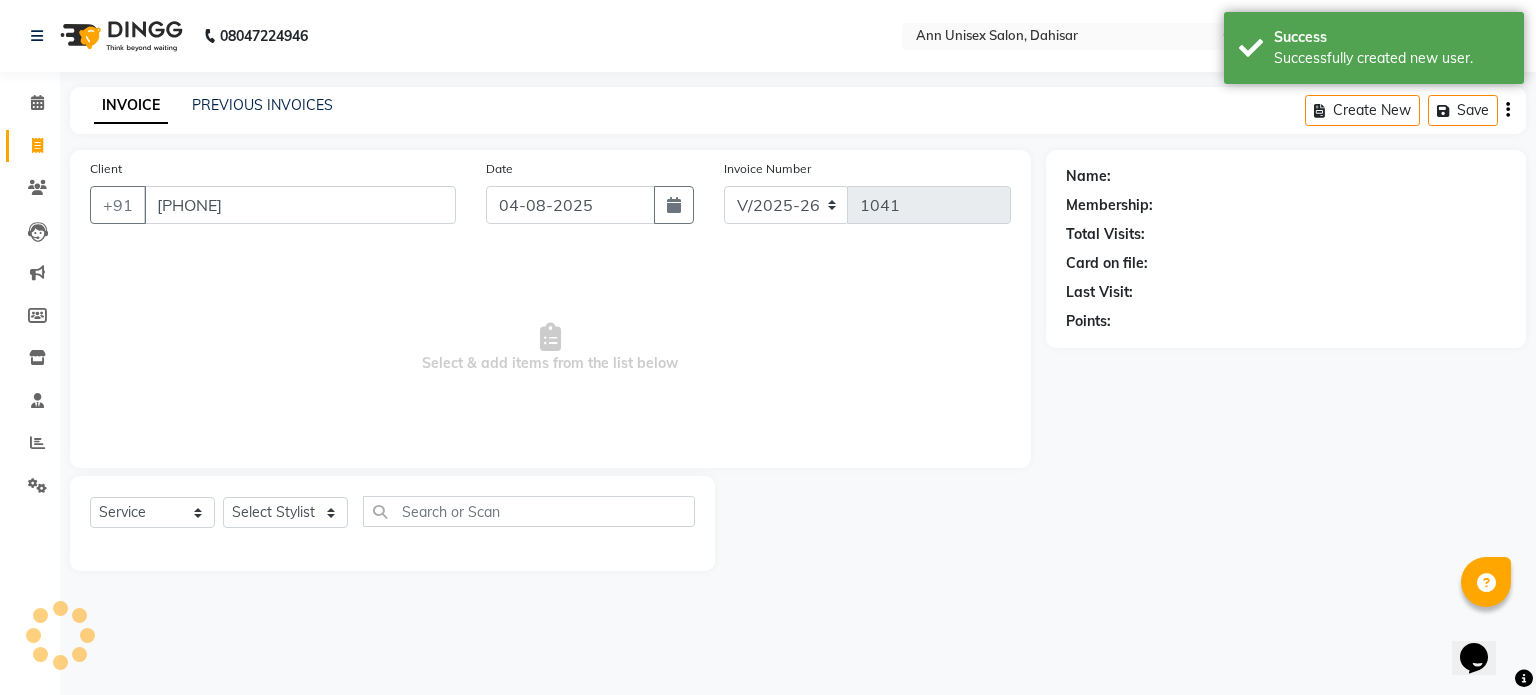 click on "Add   Cancel" at bounding box center [768, 600] 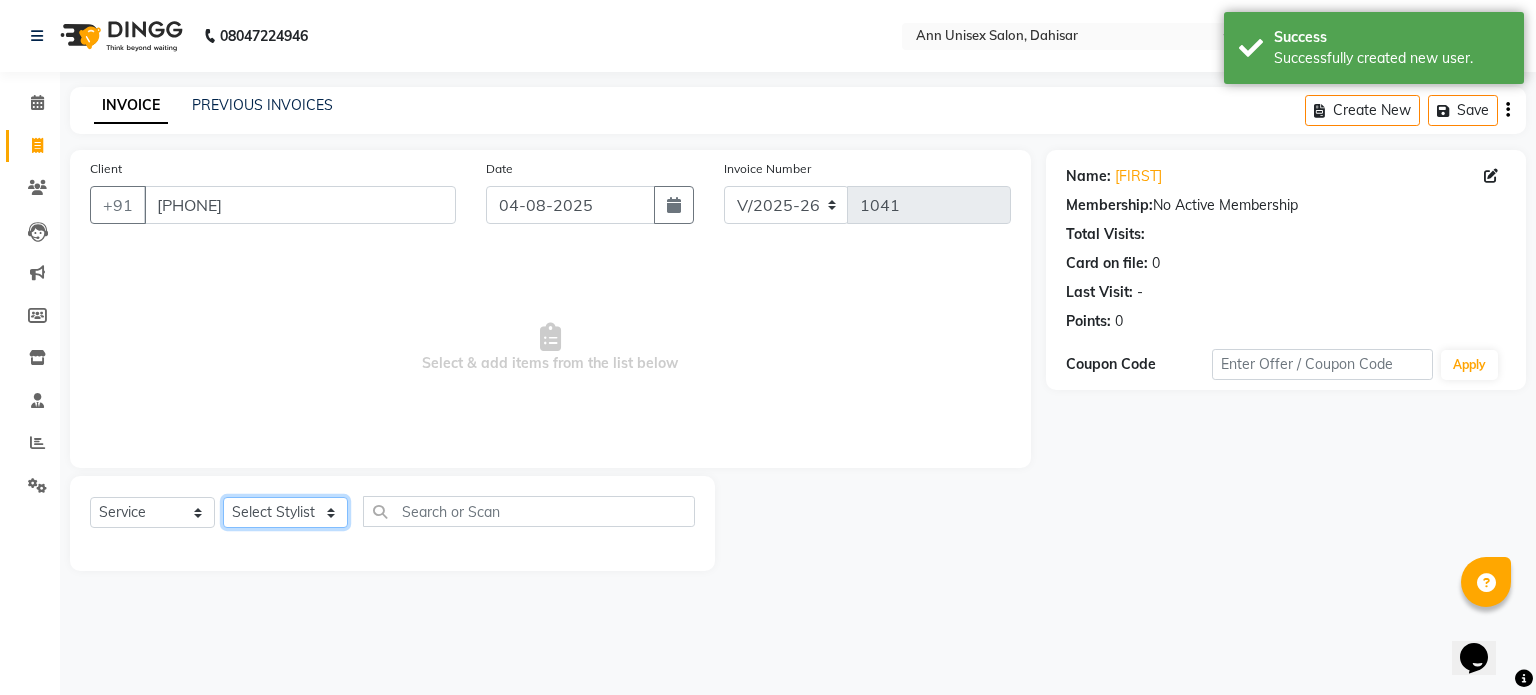 click on "Select Stylist Ankita Bagave Kasim salmani Manisha Doshi Pooja Jha RAHUL AHANKARE Rahul Thakur Sanju Sharma SHARUKH" 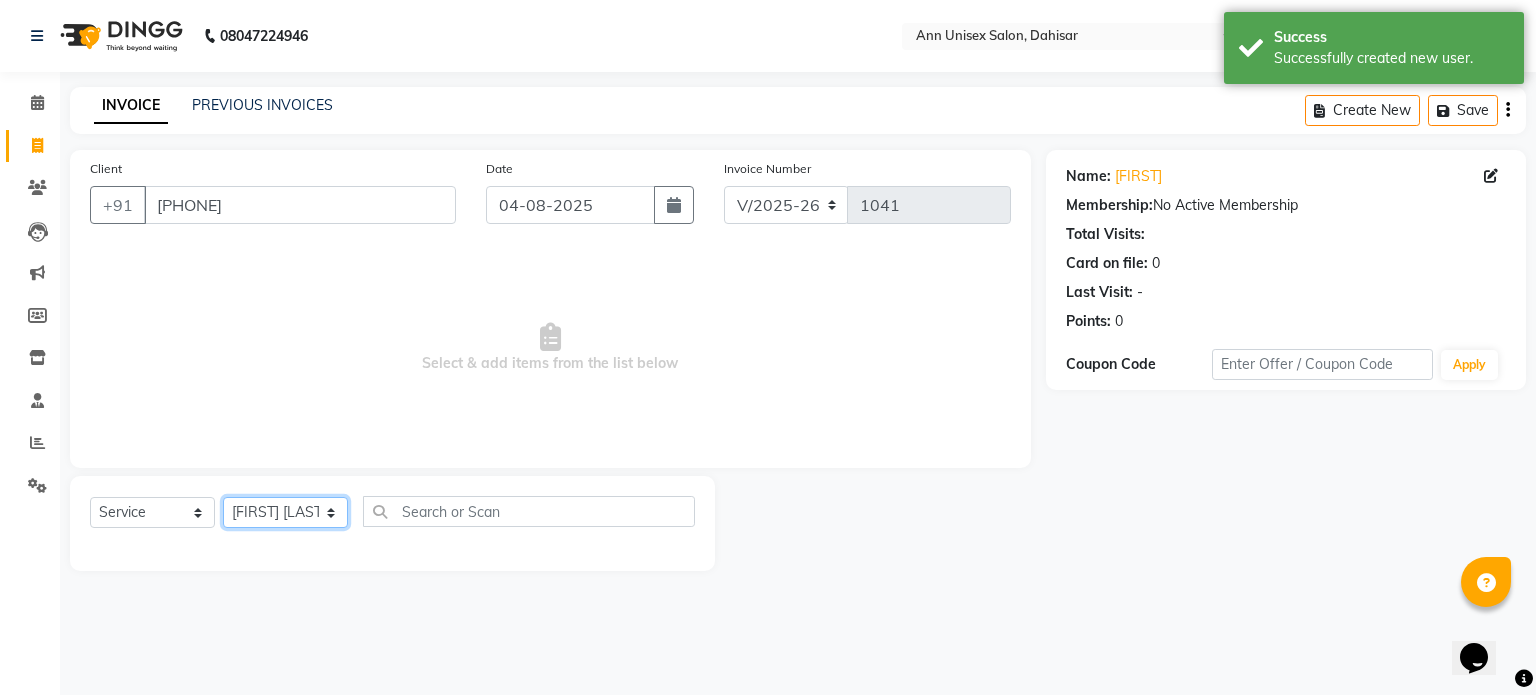 click on "Select Stylist Ankita Bagave Kasim salmani Manisha Doshi Pooja Jha RAHUL AHANKARE Rahul Thakur Sanju Sharma SHARUKH" 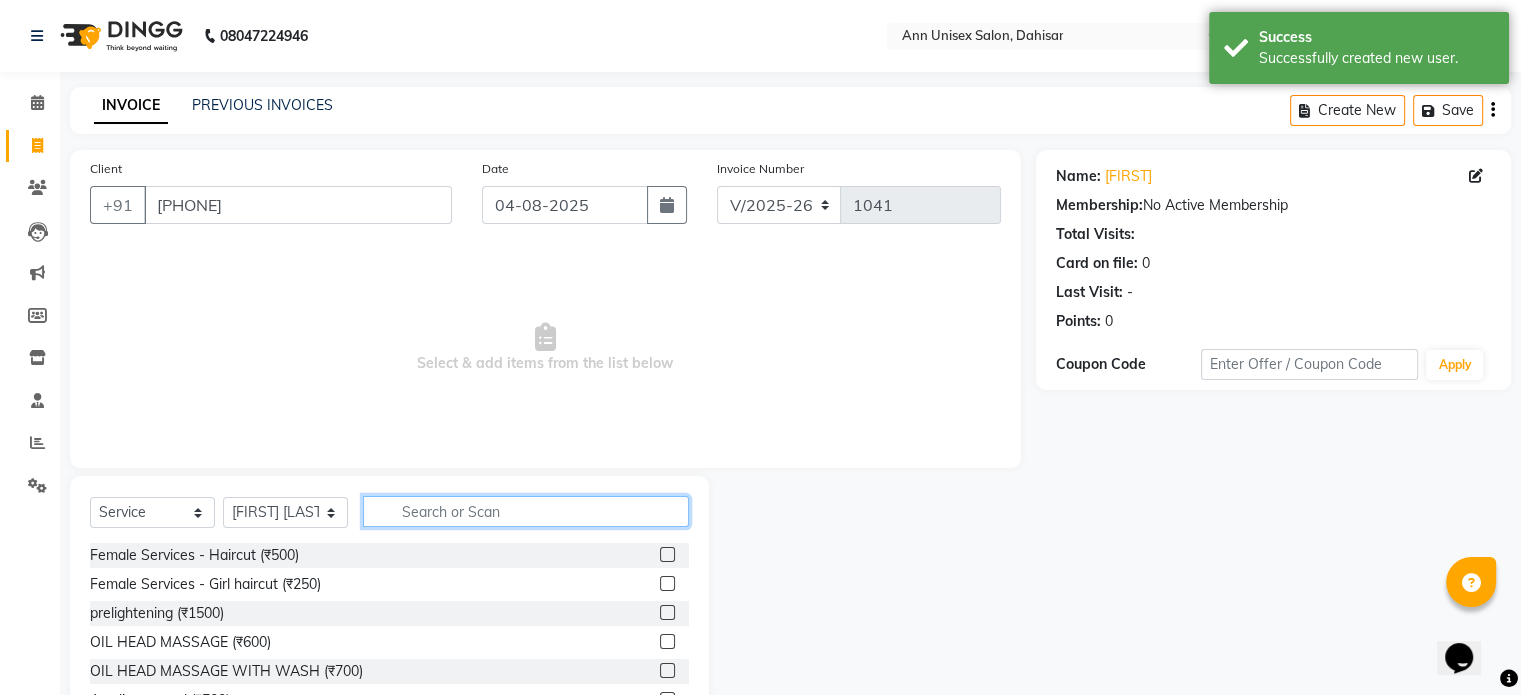click 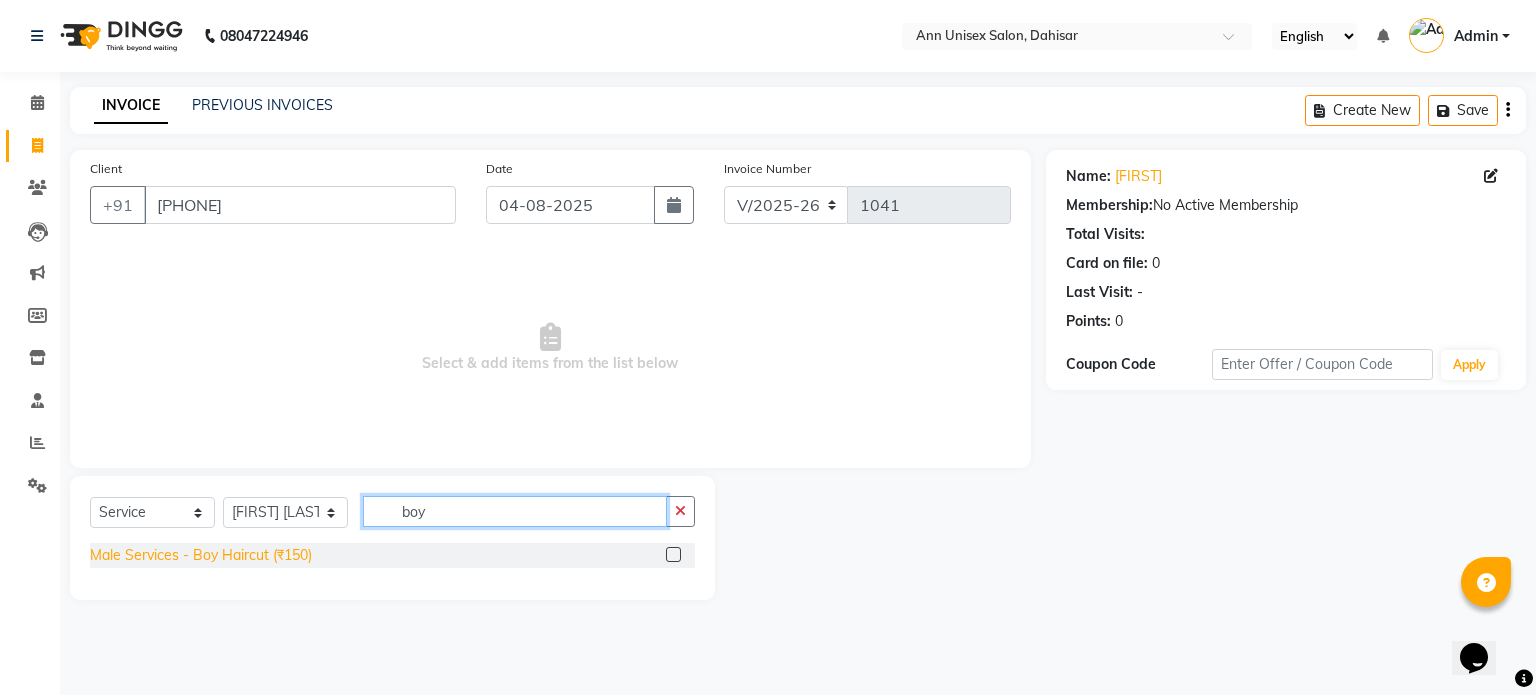 type on "boy" 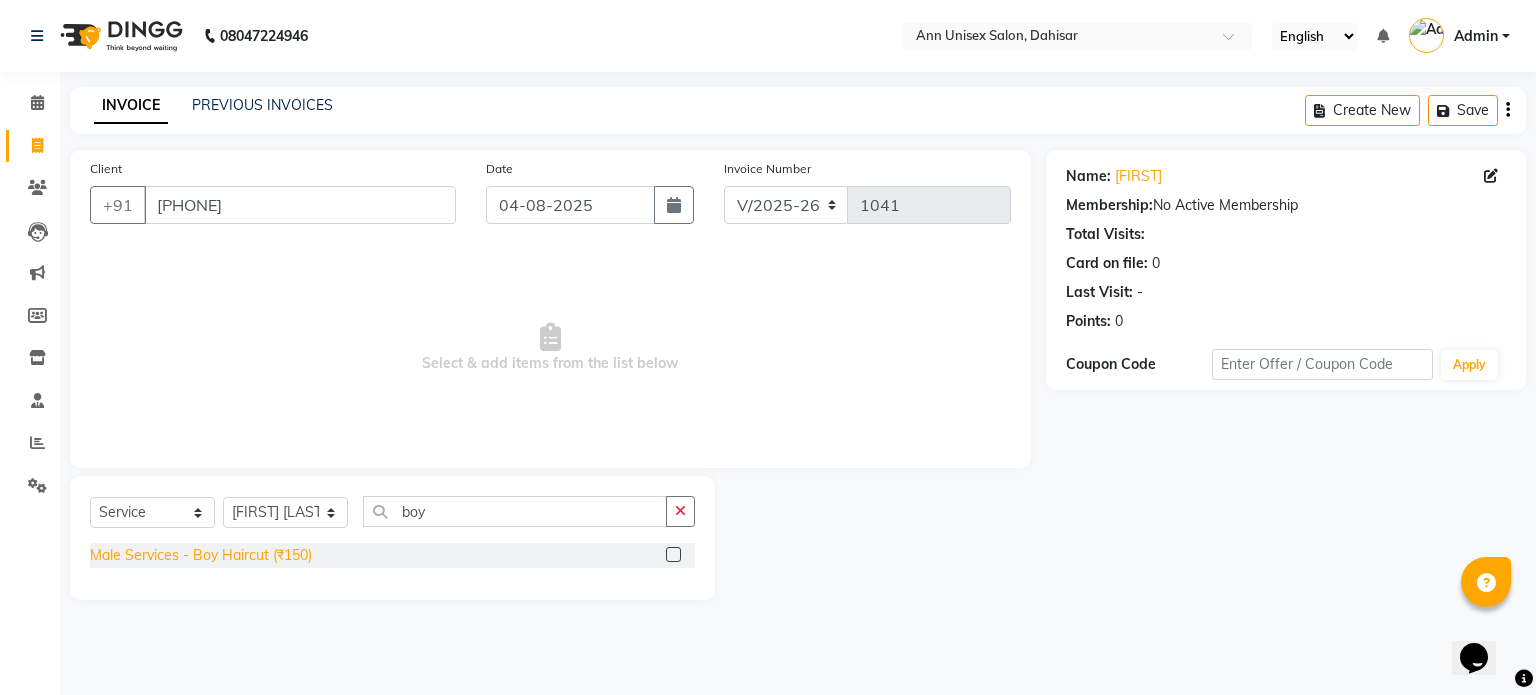 click on "Male Services - Boy Haircut (₹150)" 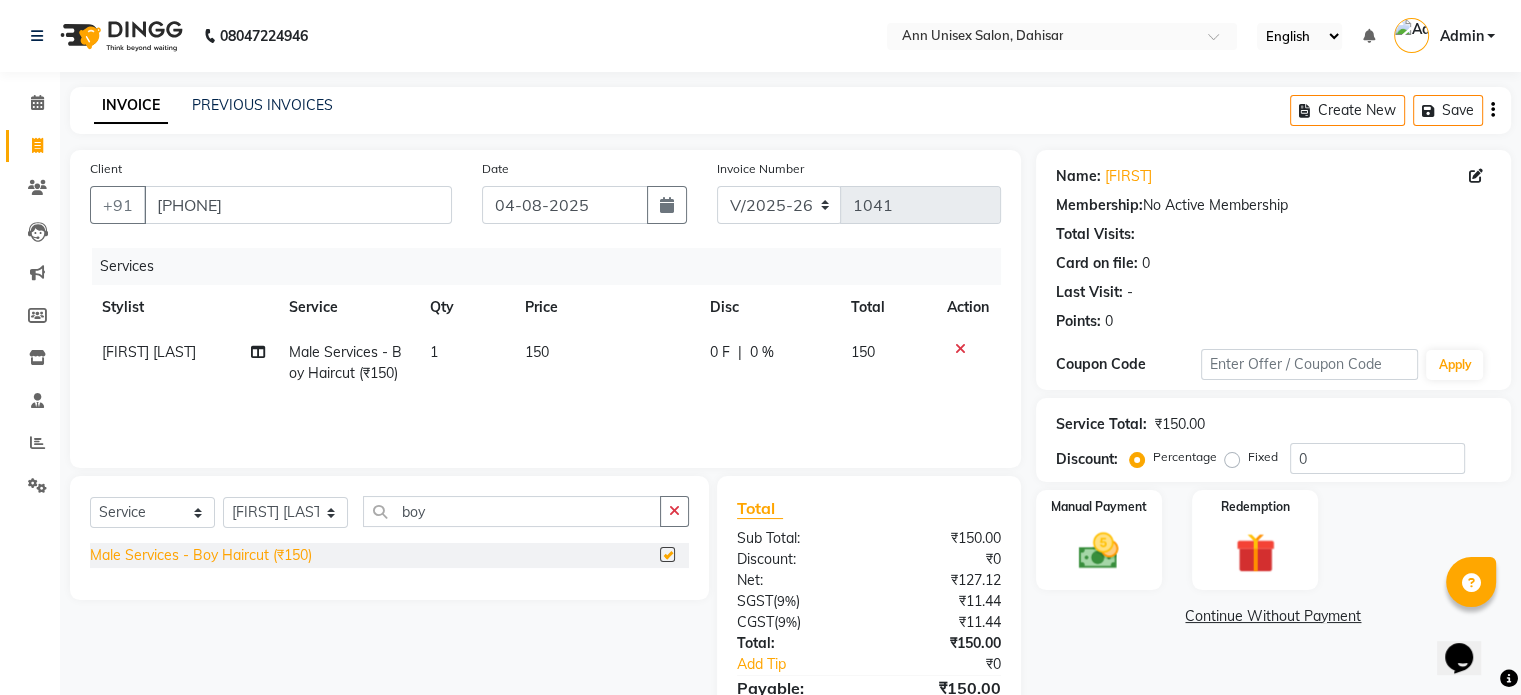checkbox on "false" 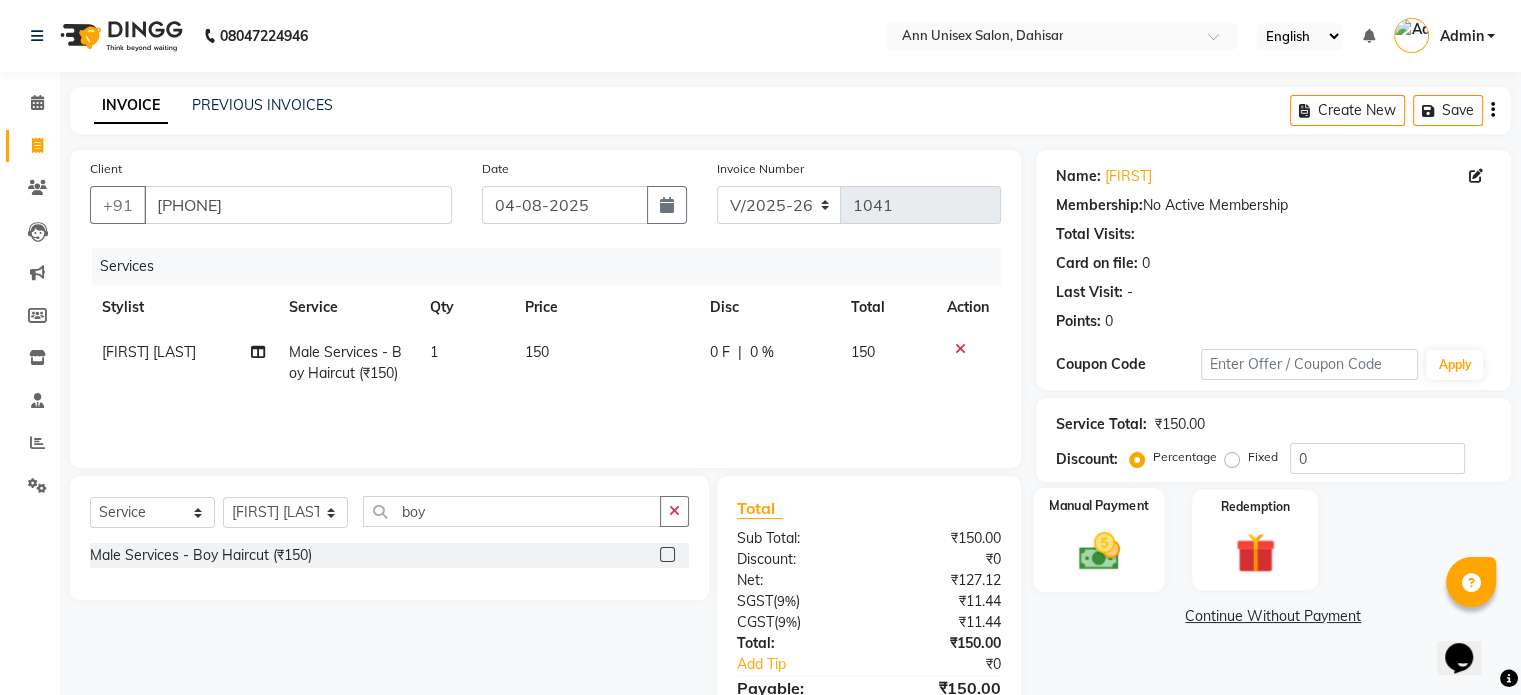 click 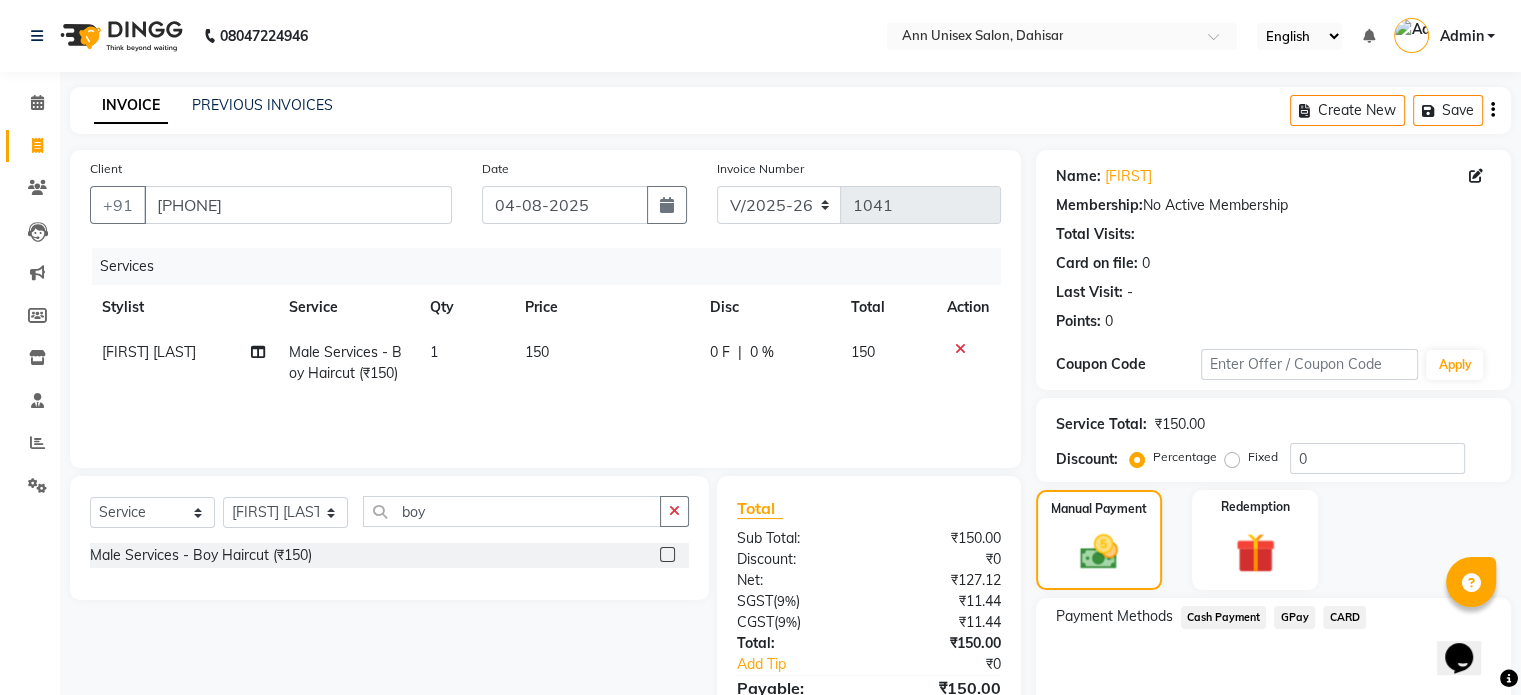 click on "Cash Payment" 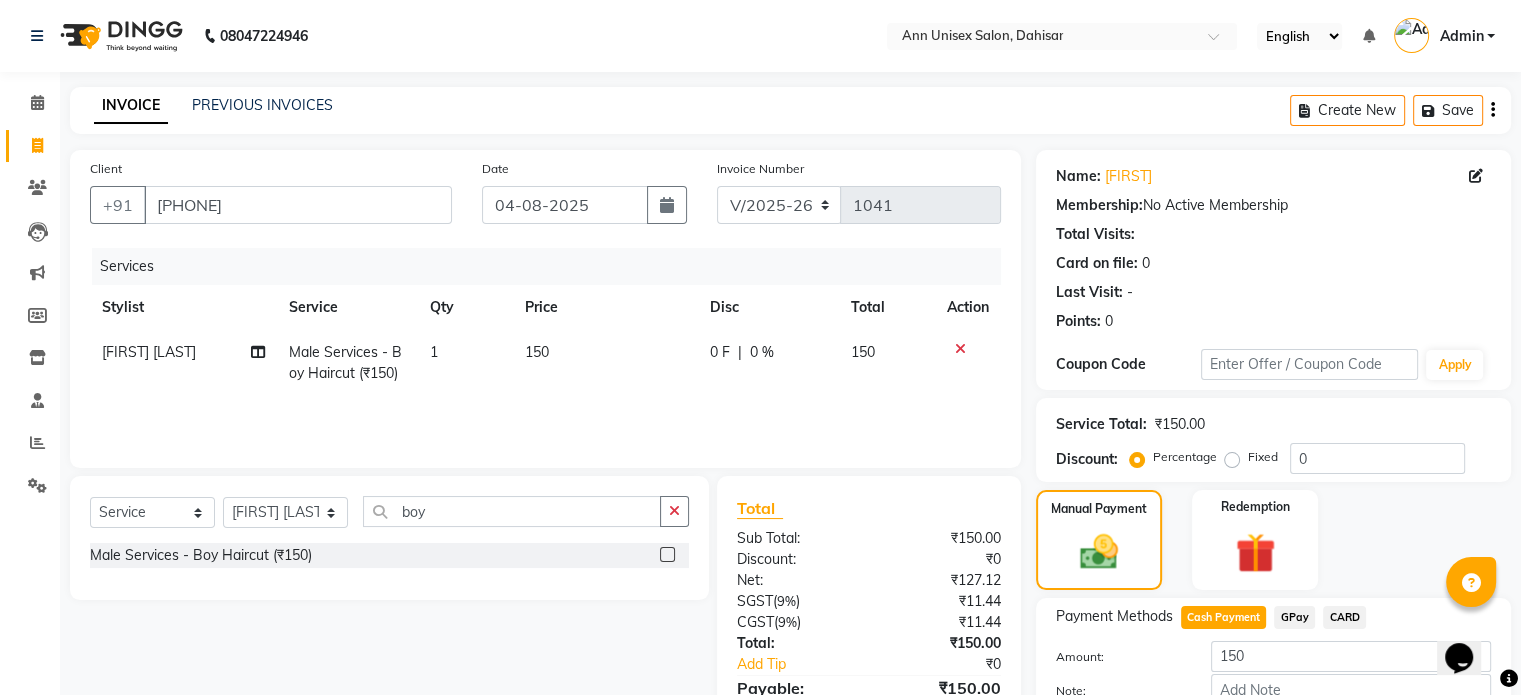 scroll, scrollTop: 124, scrollLeft: 0, axis: vertical 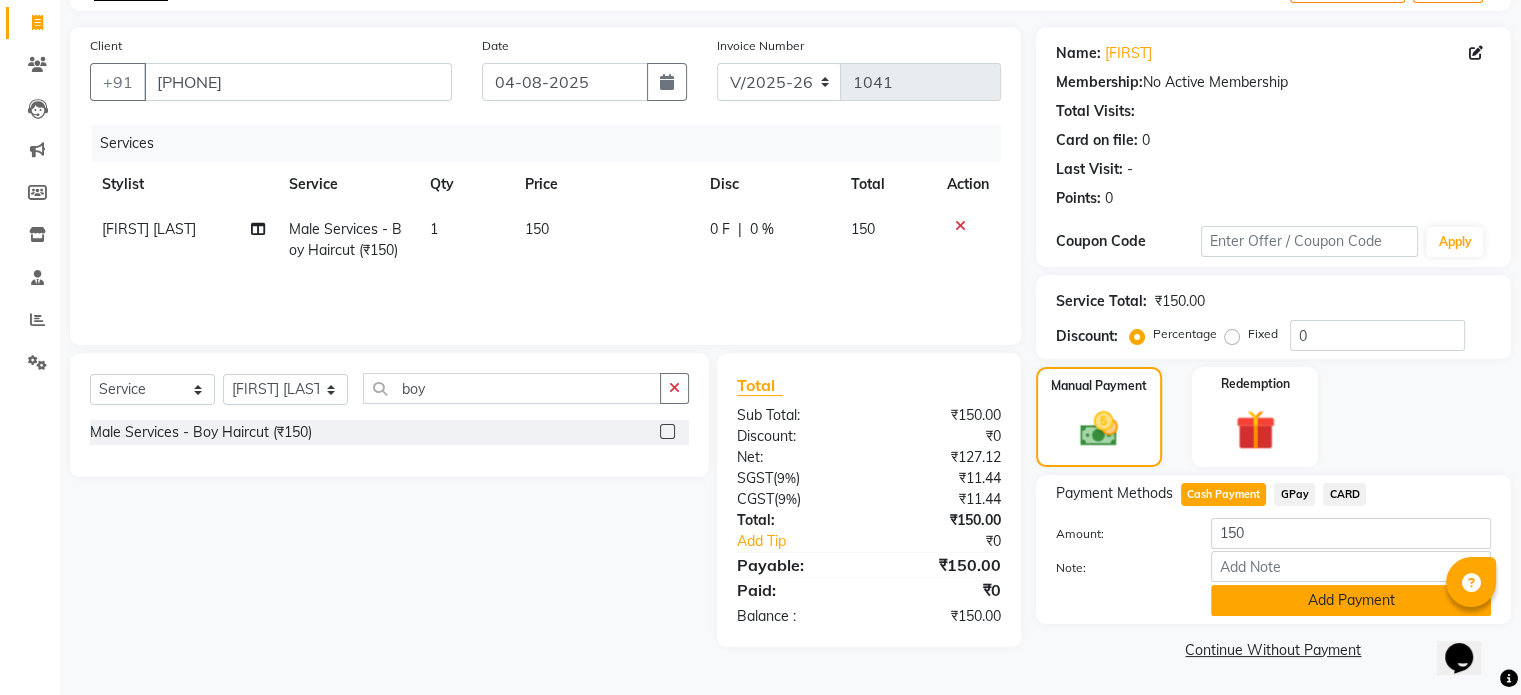 click on "Add Payment" 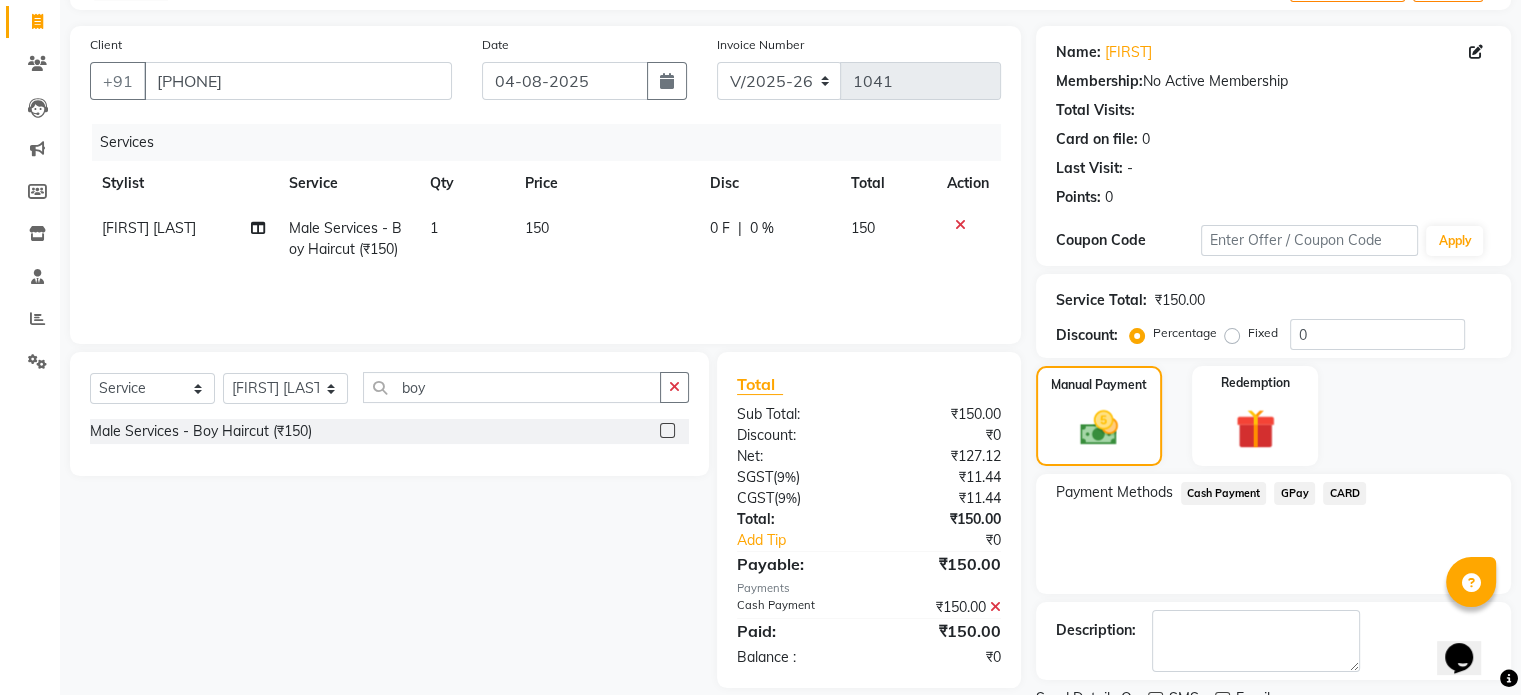 scroll, scrollTop: 205, scrollLeft: 0, axis: vertical 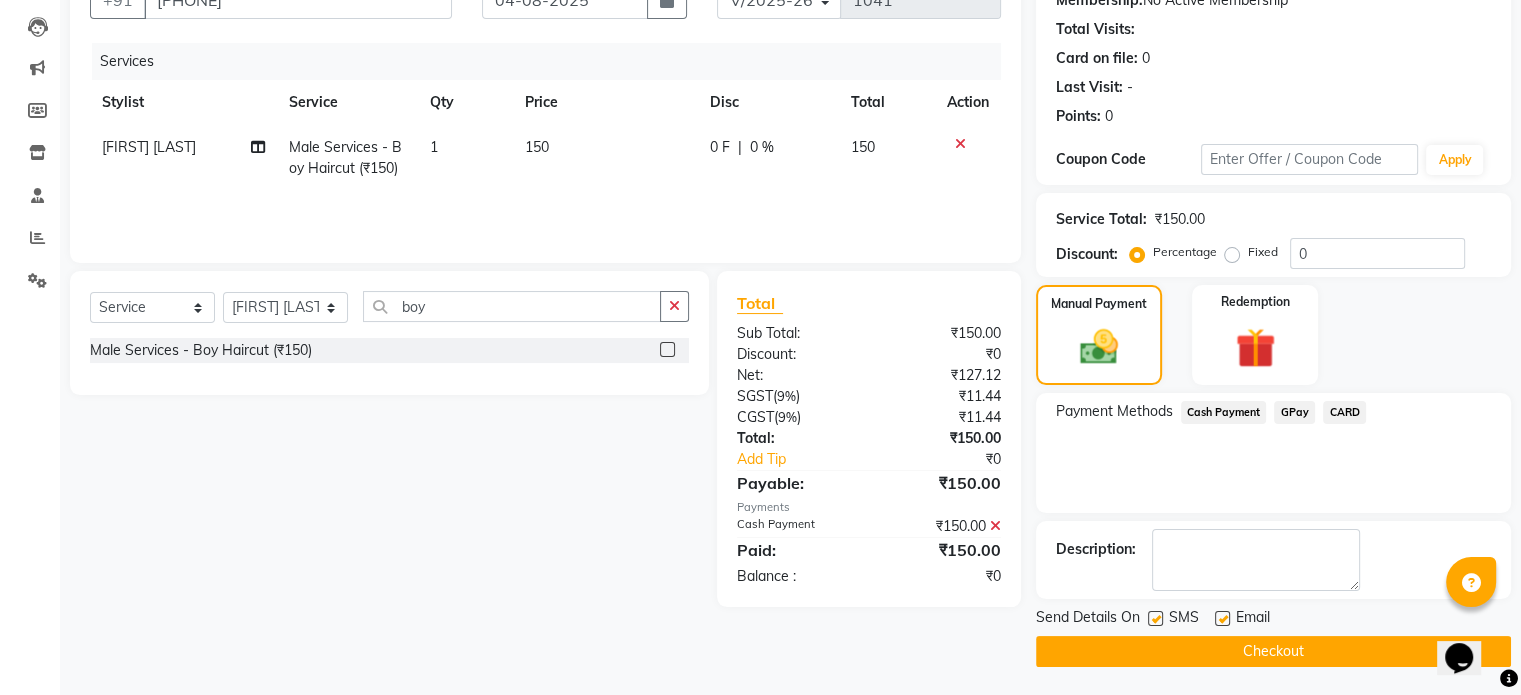 click on "Checkout" 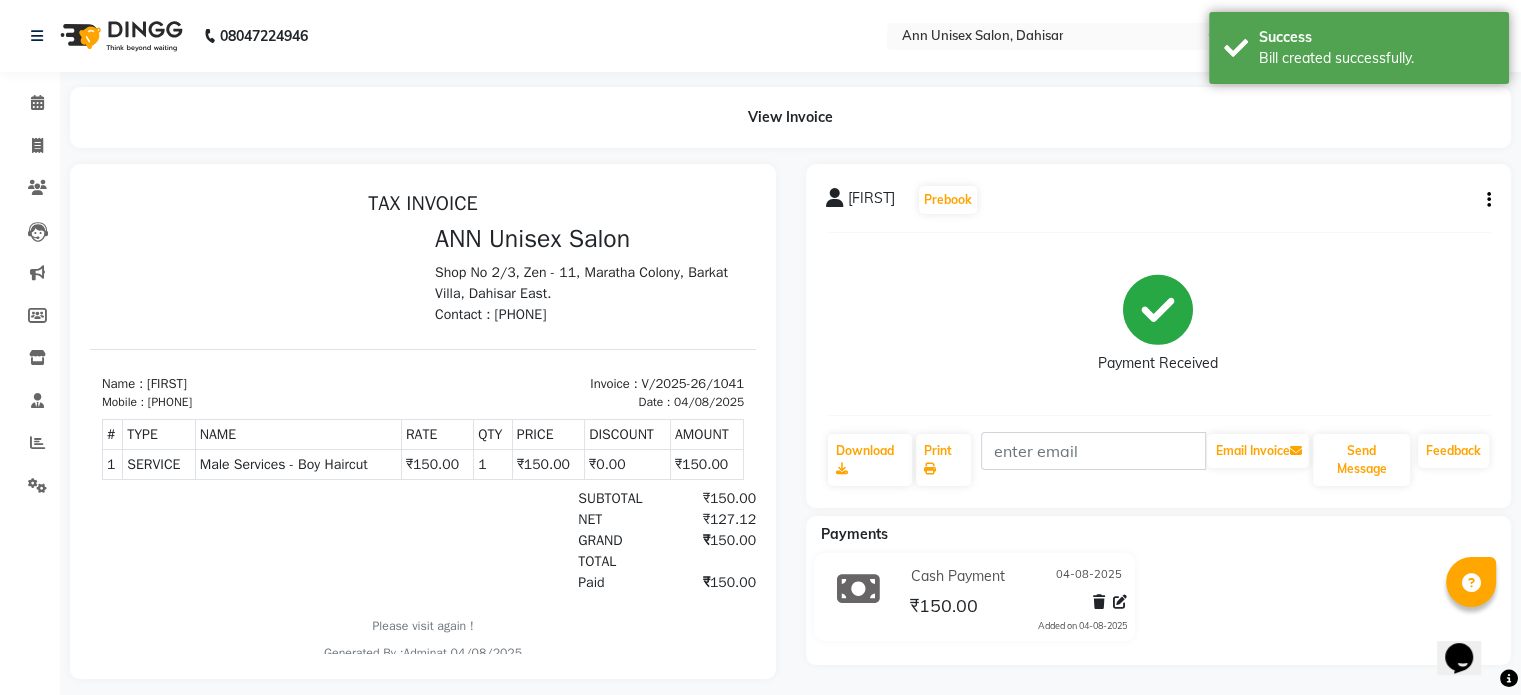 scroll, scrollTop: 0, scrollLeft: 0, axis: both 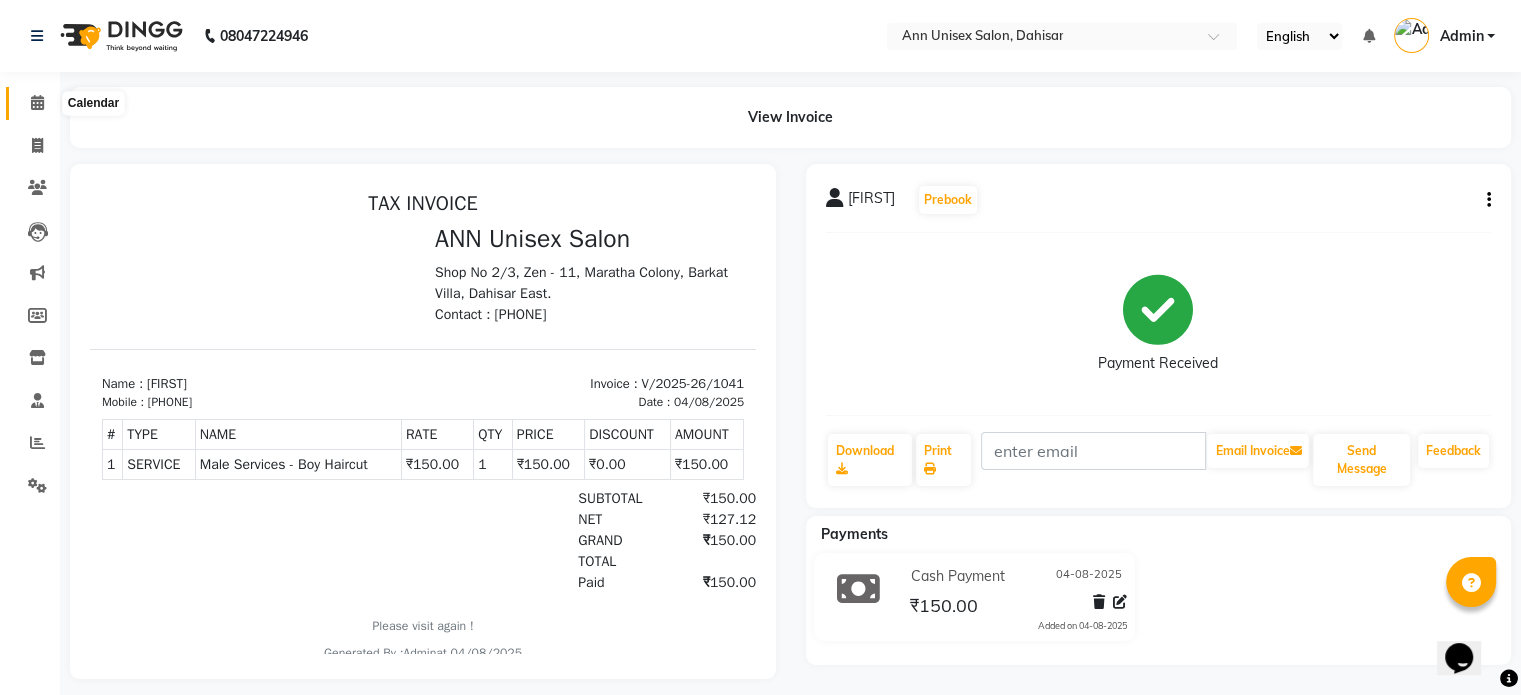 click 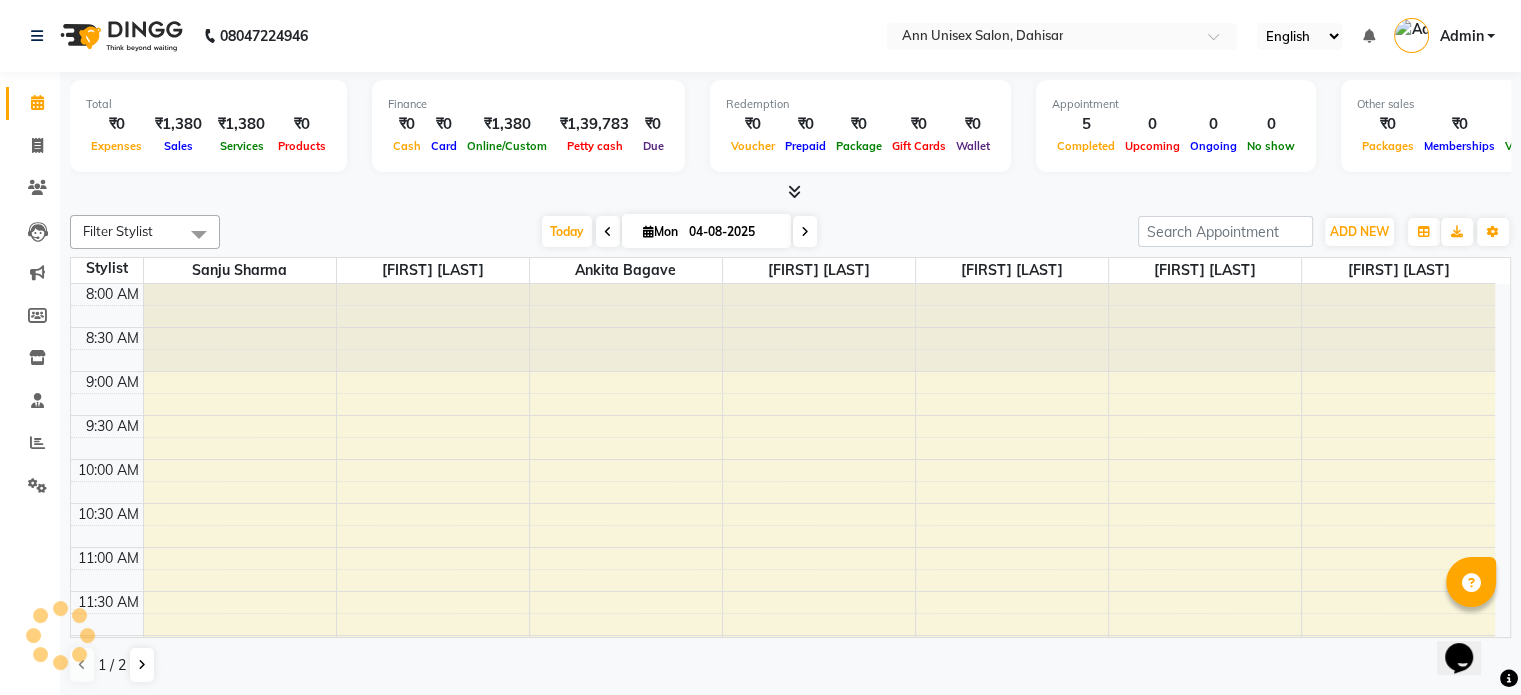 scroll, scrollTop: 915, scrollLeft: 0, axis: vertical 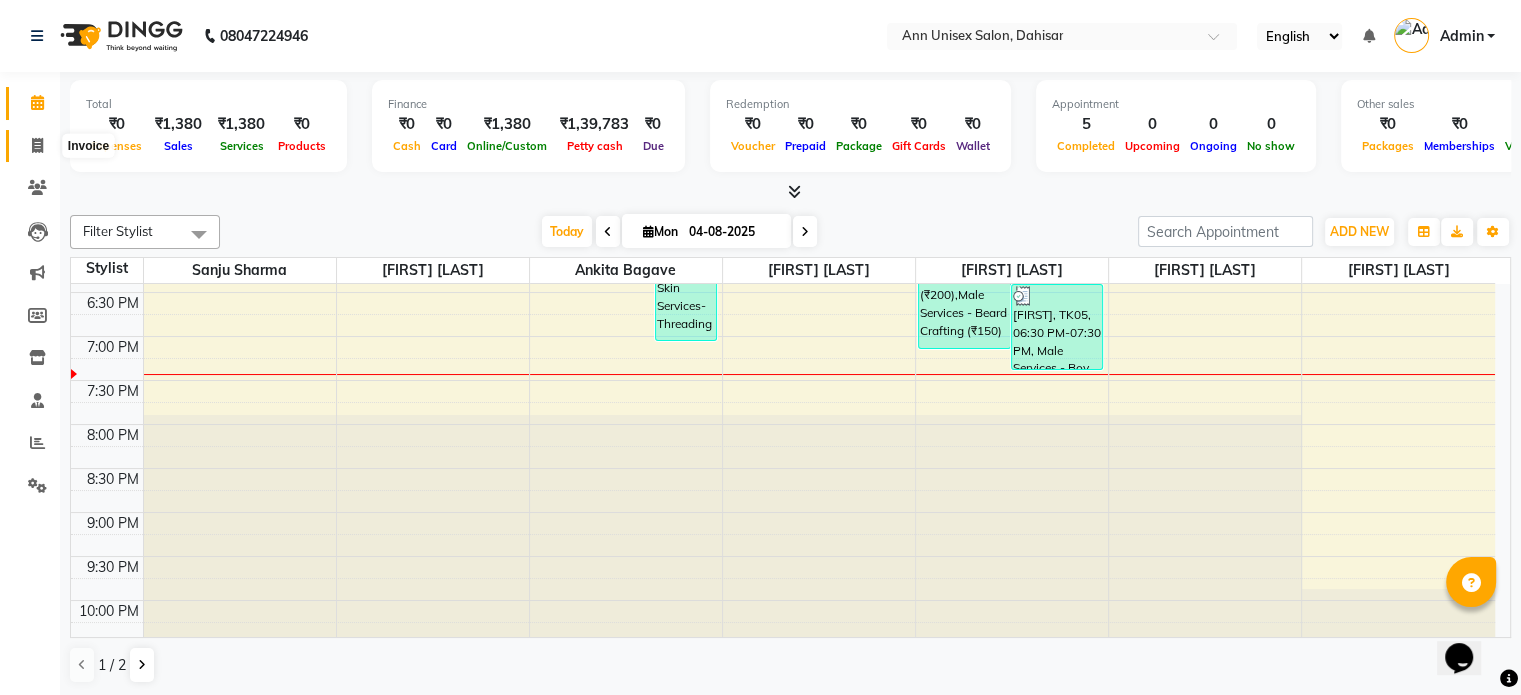 click 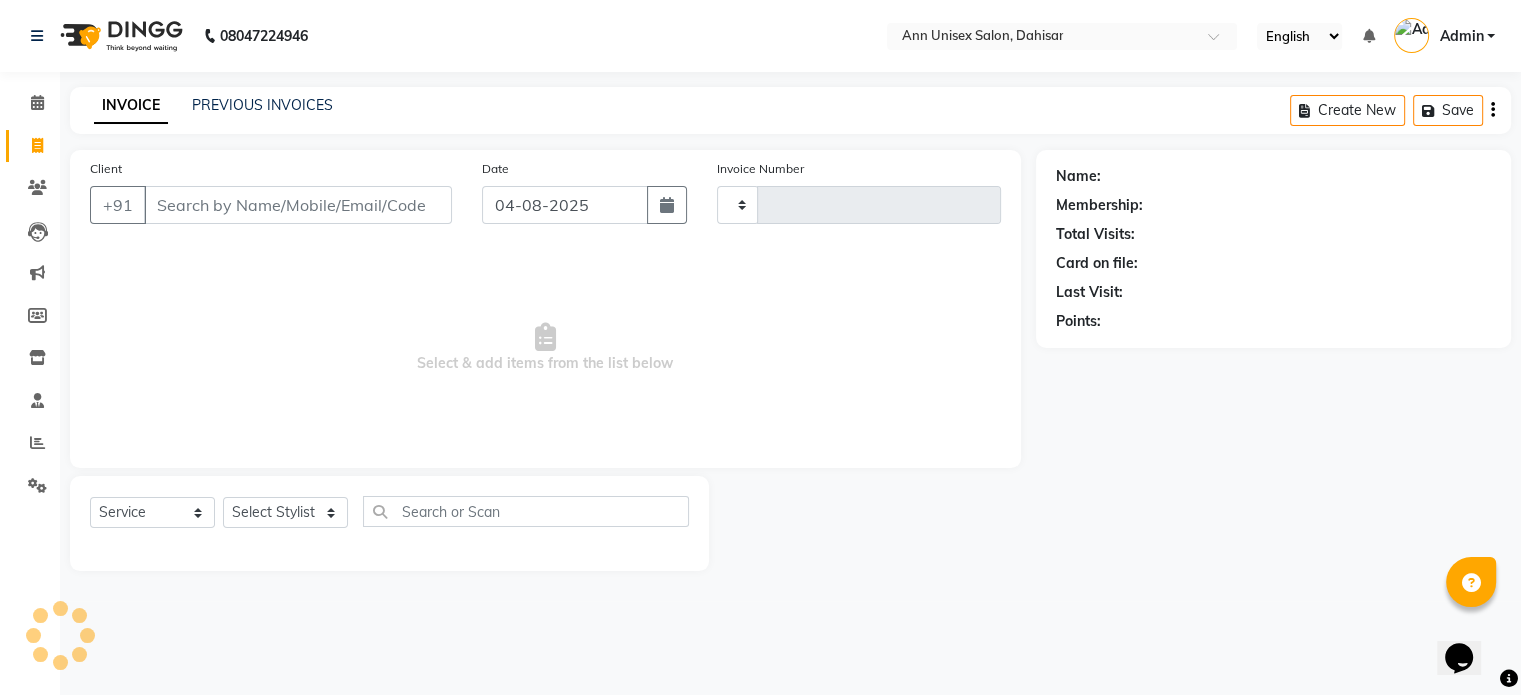 type on "1042" 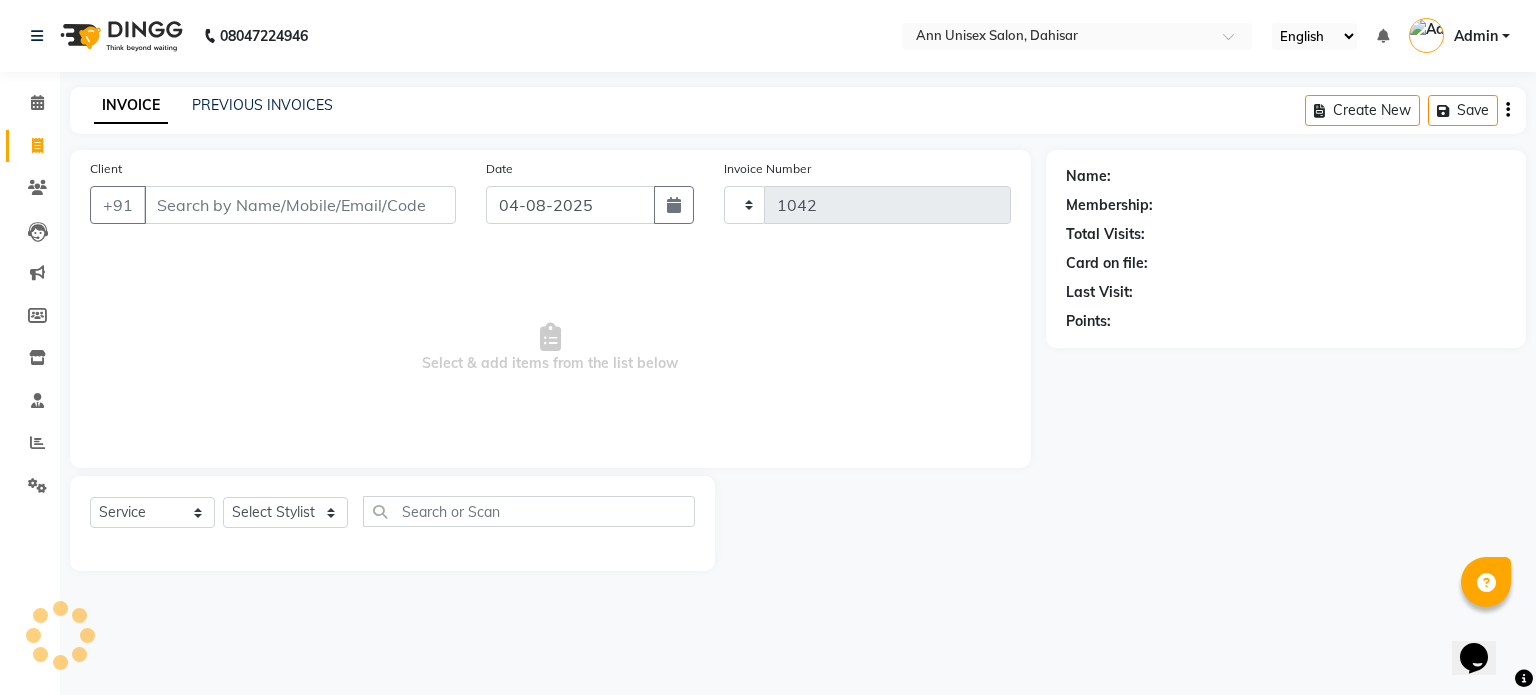 select on "7372" 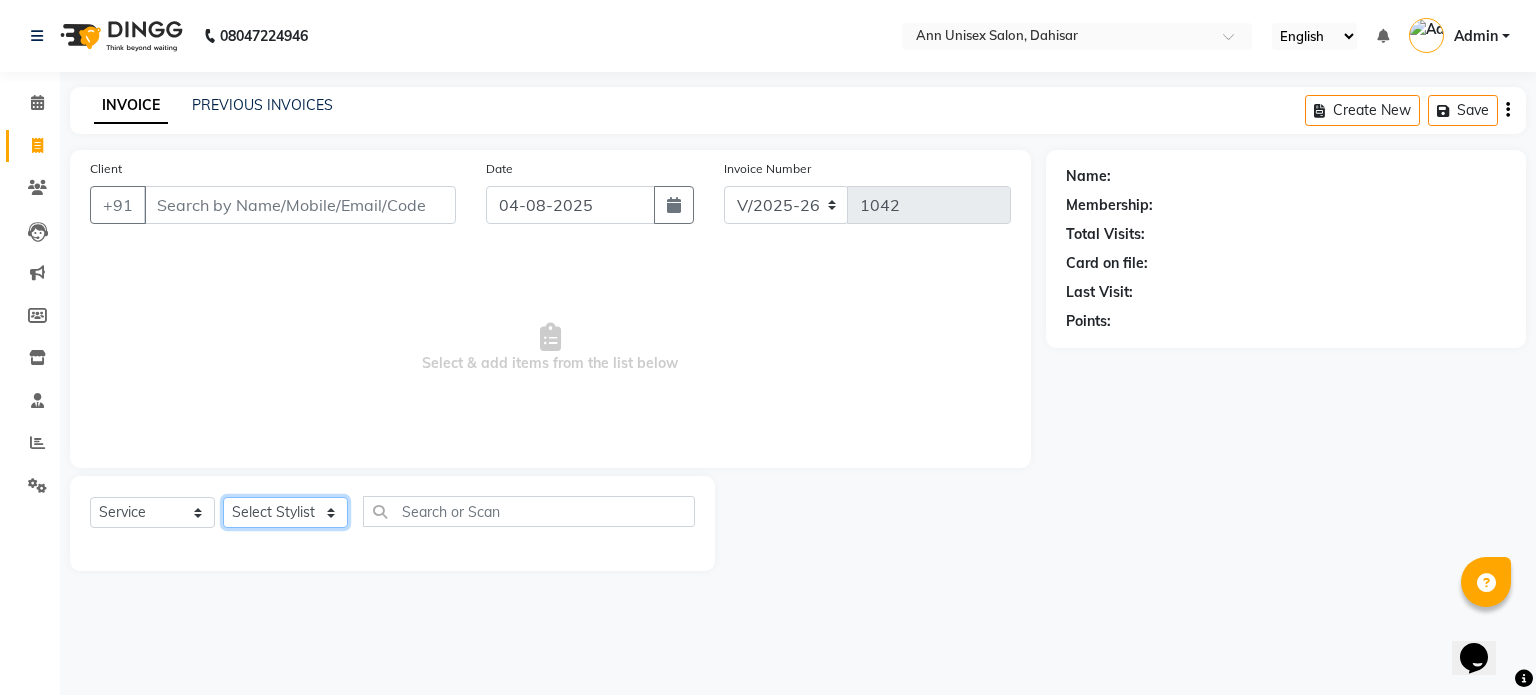 click on "Select Stylist Ankita Bagave Kasim salmani Manisha Doshi Pooja Jha RAHUL AHANKARE Rahul Thakur Sanju Sharma SHARUKH" 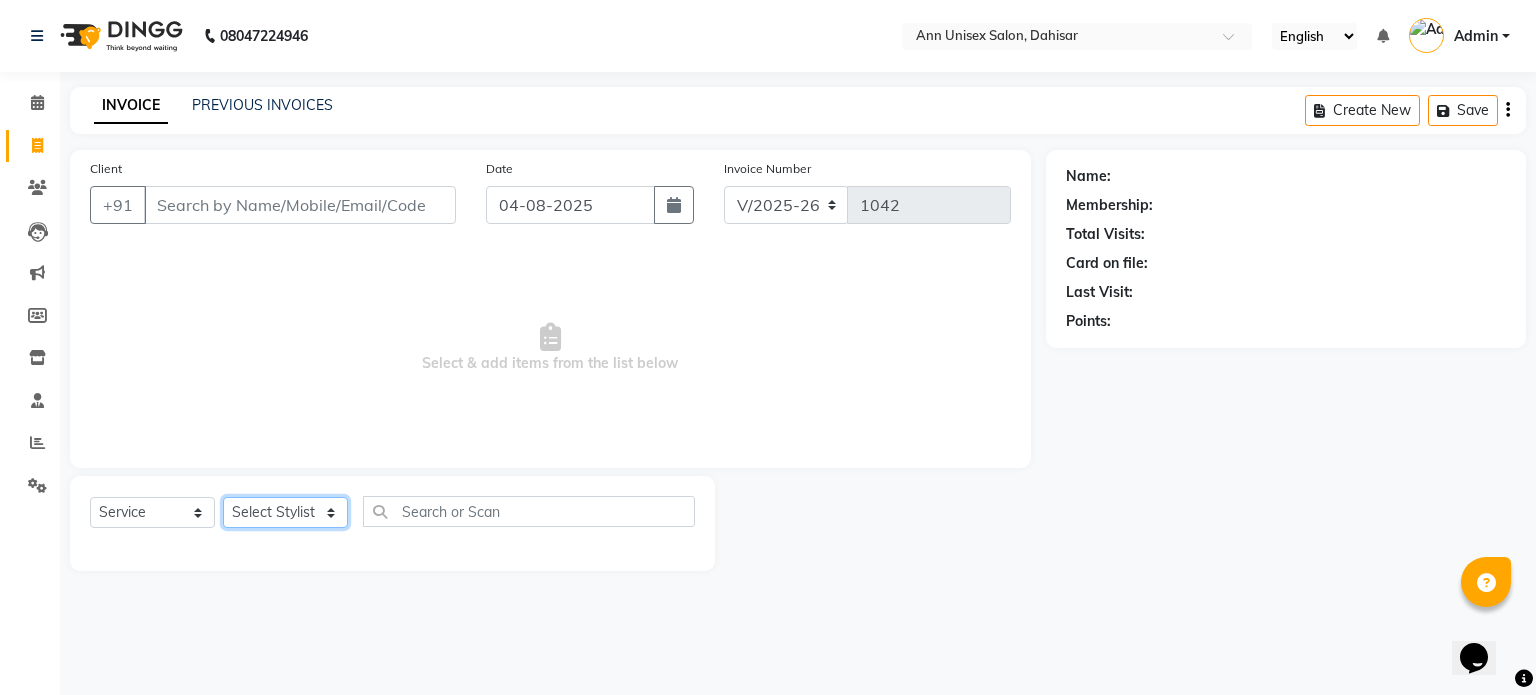 click on "Select Stylist Ankita Bagave Kasim salmani Manisha Doshi Pooja Jha RAHUL AHANKARE Rahul Thakur Sanju Sharma SHARUKH" 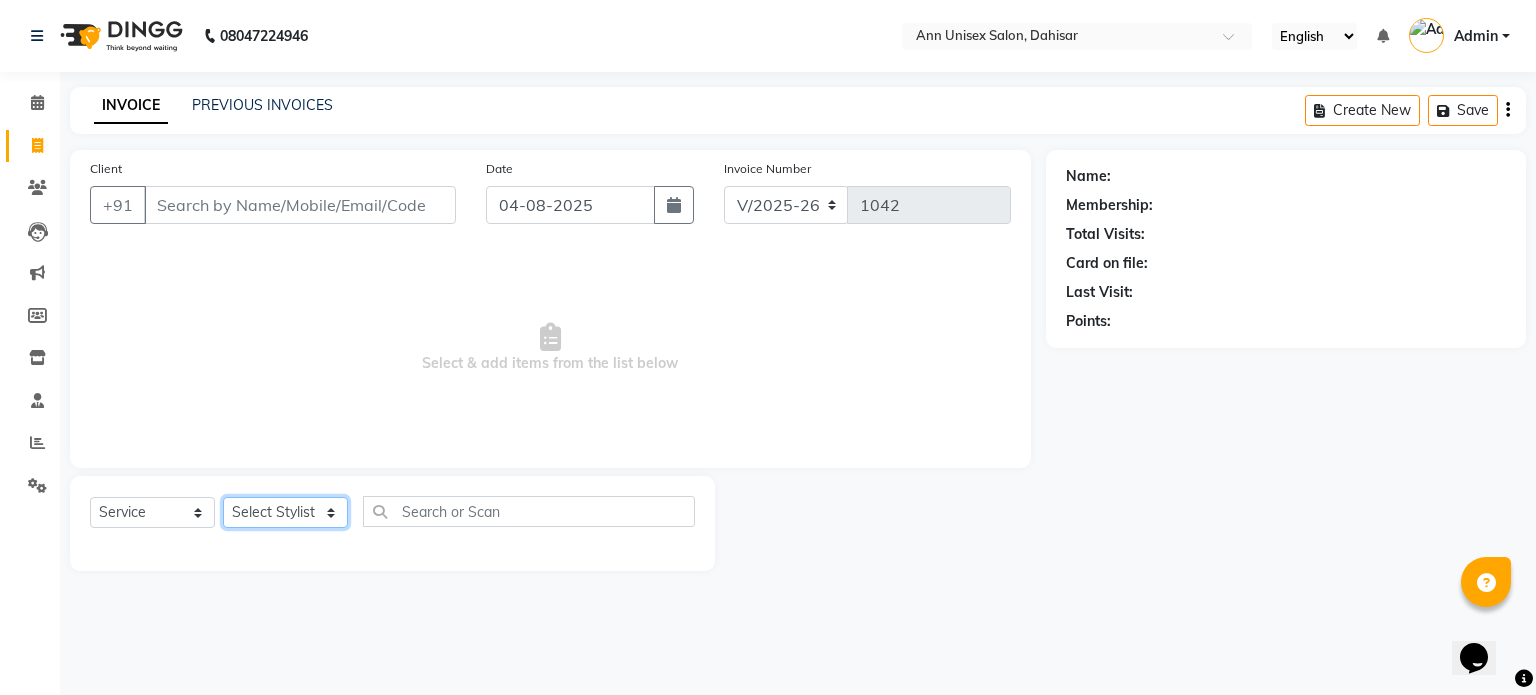 select on "64436" 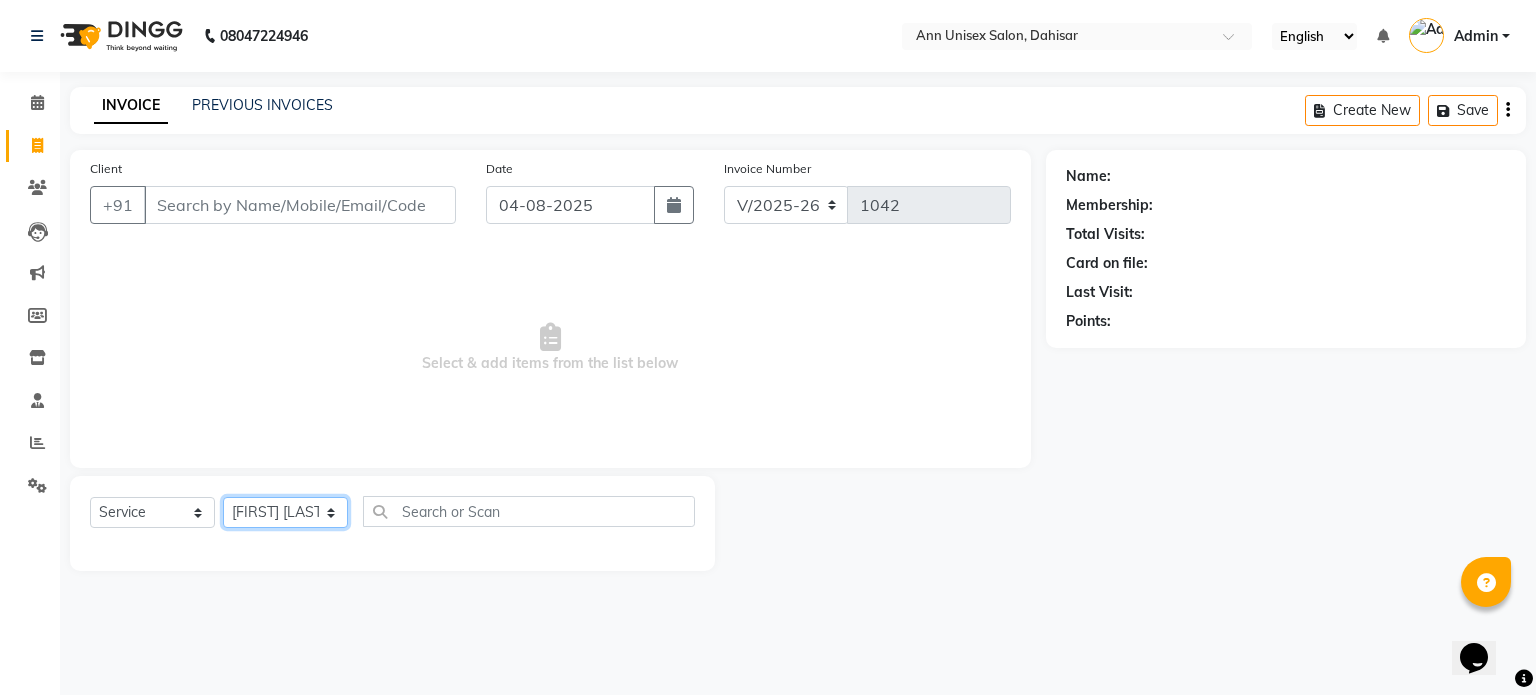 click on "Select Stylist Ankita Bagave Kasim salmani Manisha Doshi Pooja Jha RAHUL AHANKARE Rahul Thakur Sanju Sharma SHARUKH" 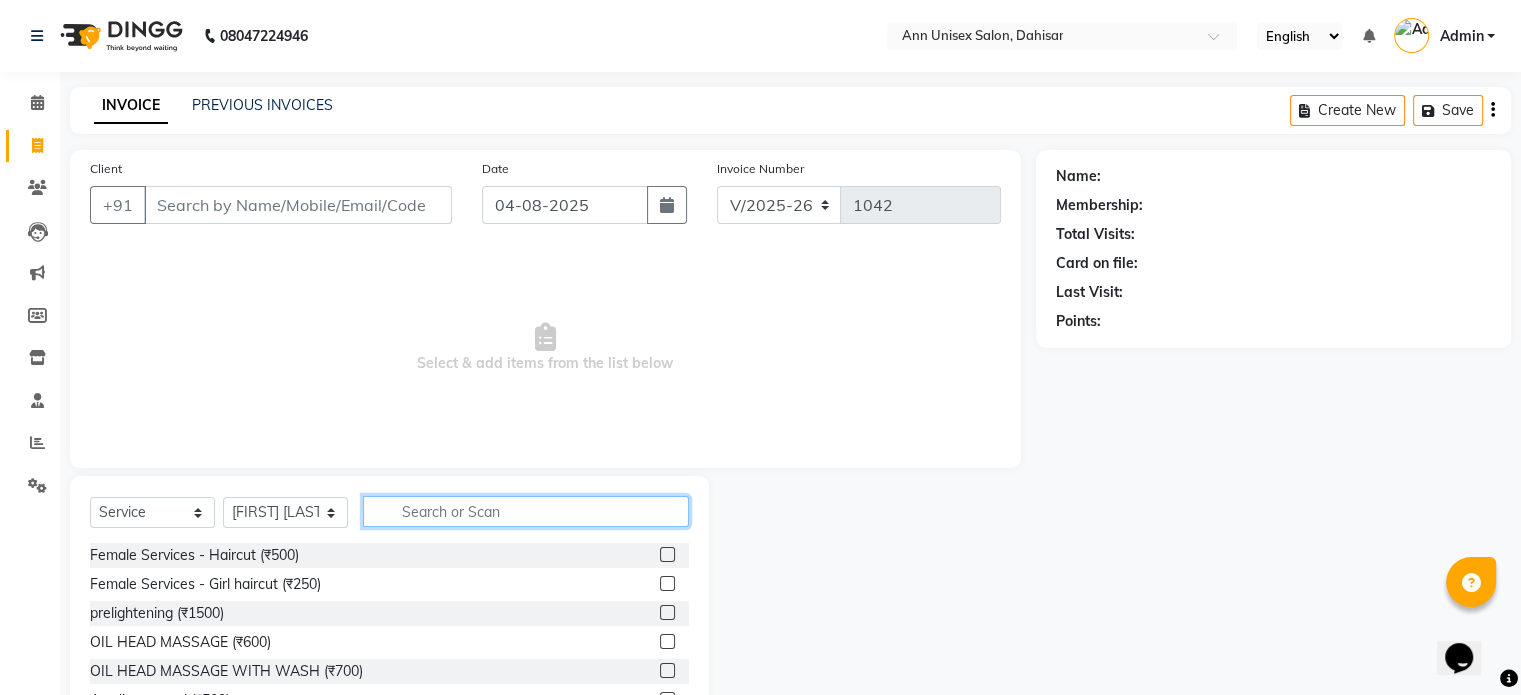 click 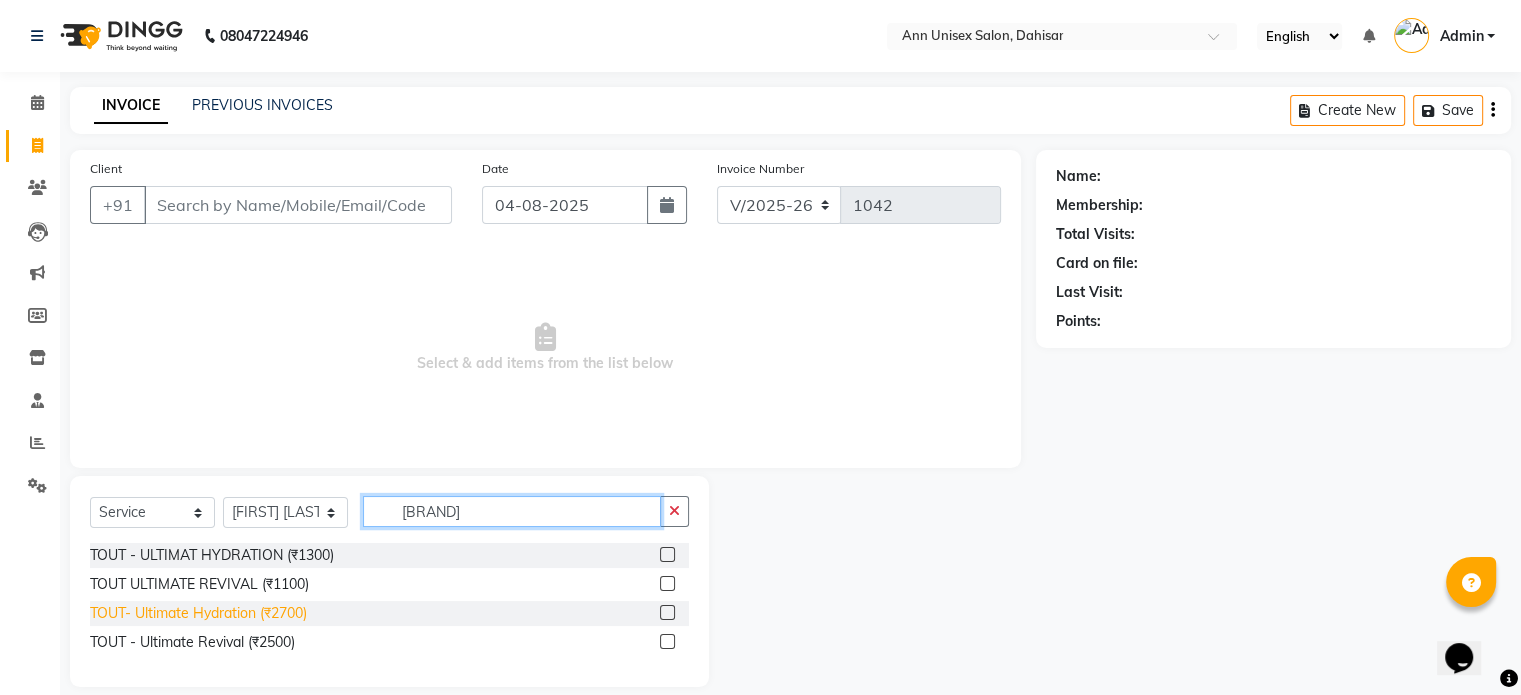 type on "[BRAND]" 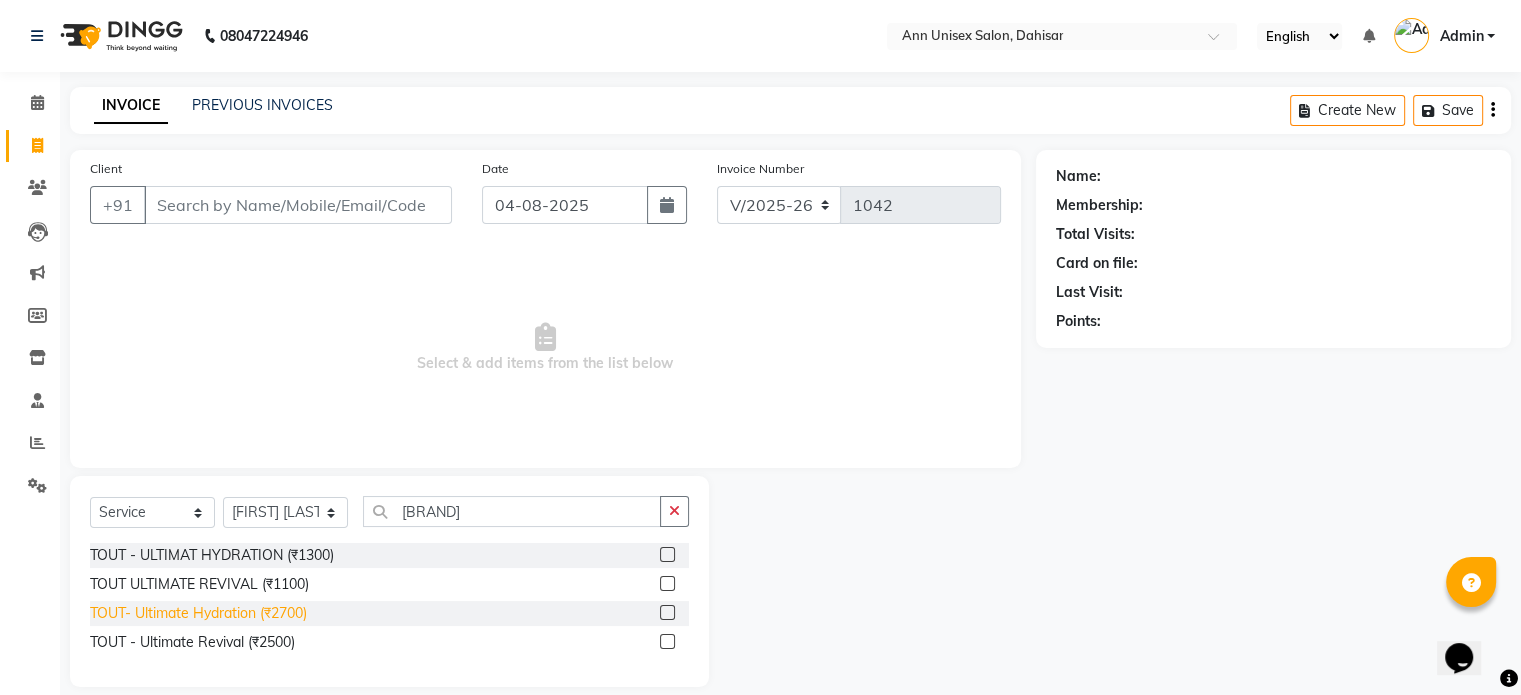 click on "TOUT- Ultimate Hydration (₹2700)" 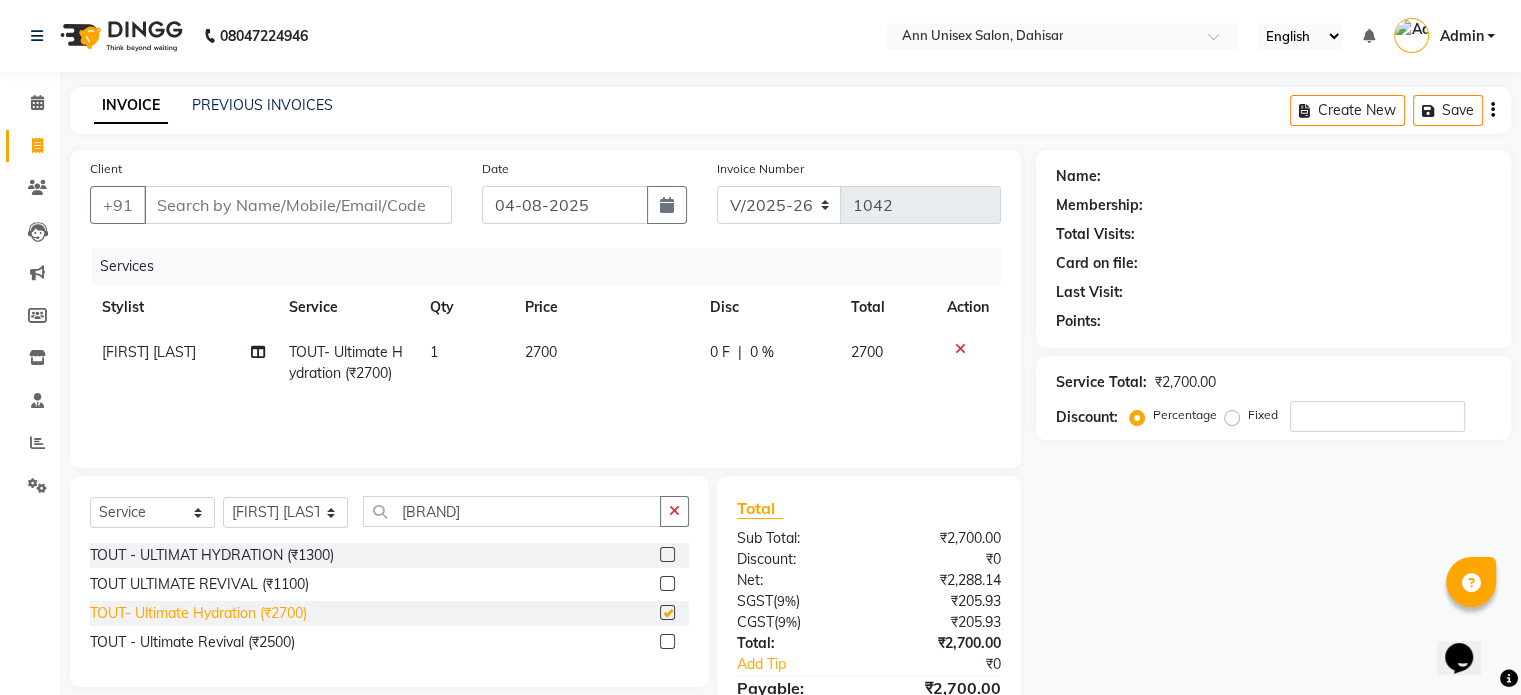 checkbox on "false" 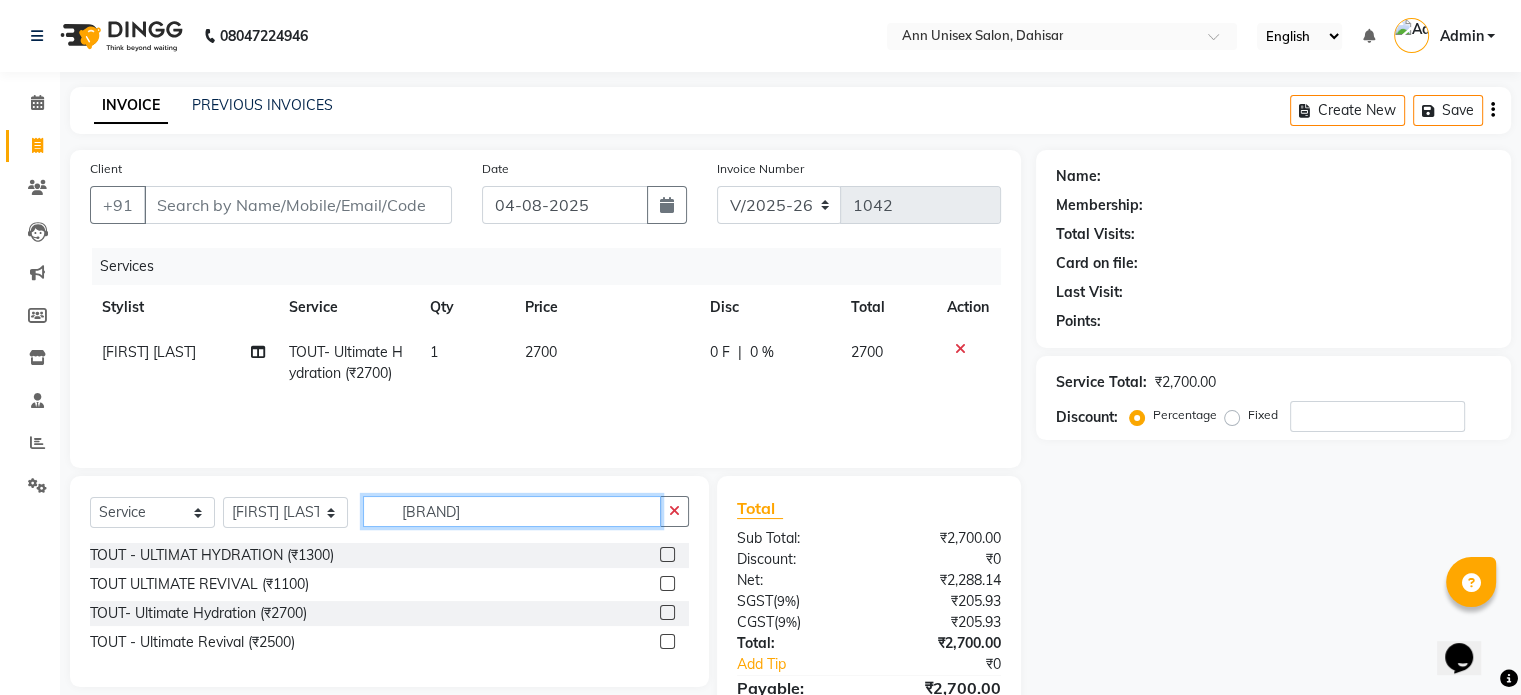 click on "[BRAND]" 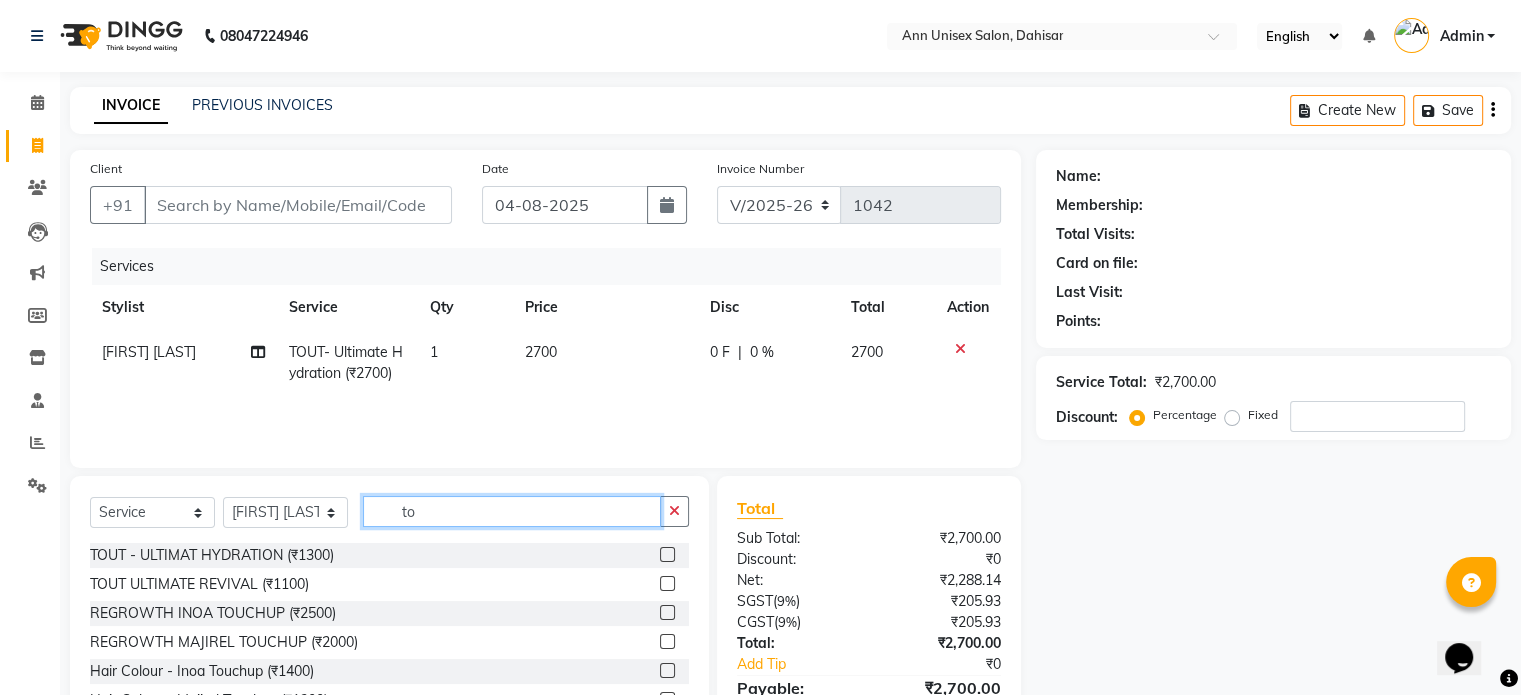 type on "t" 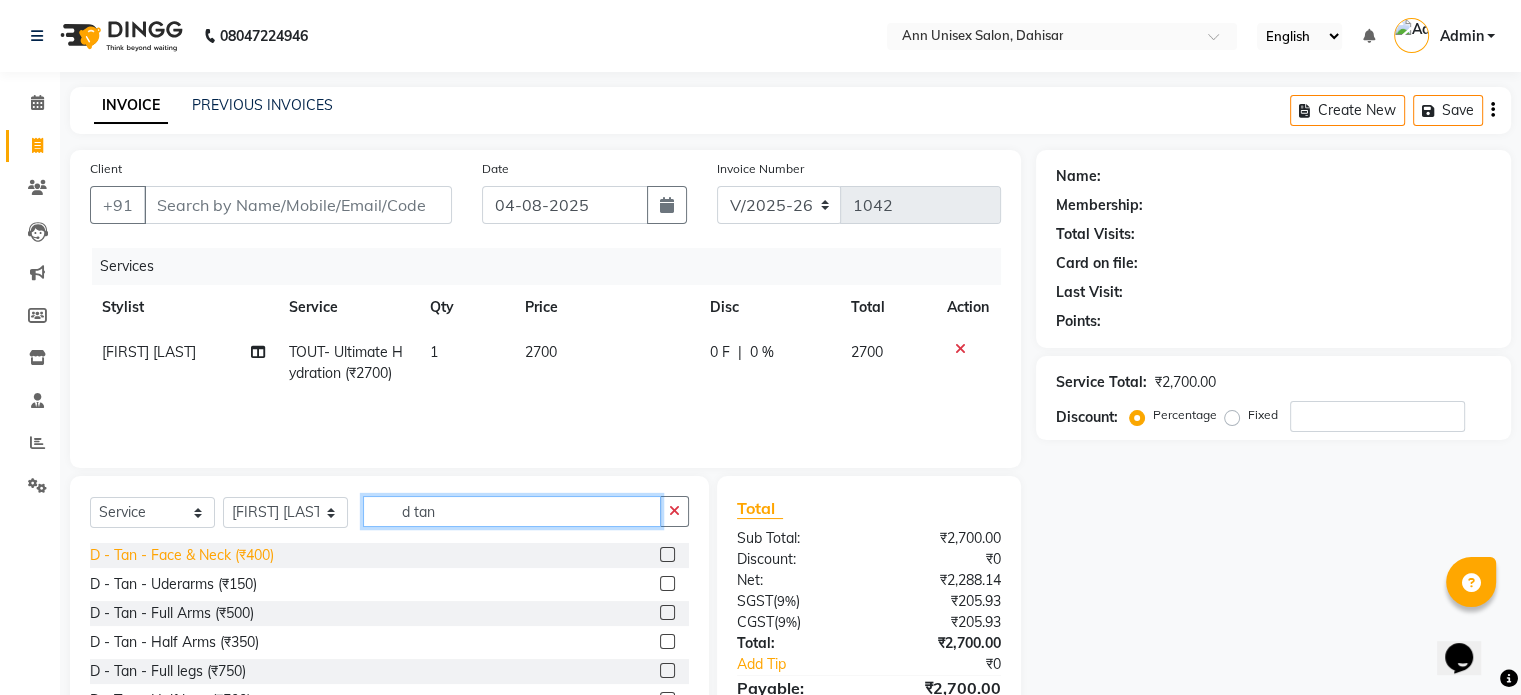 type on "d tan" 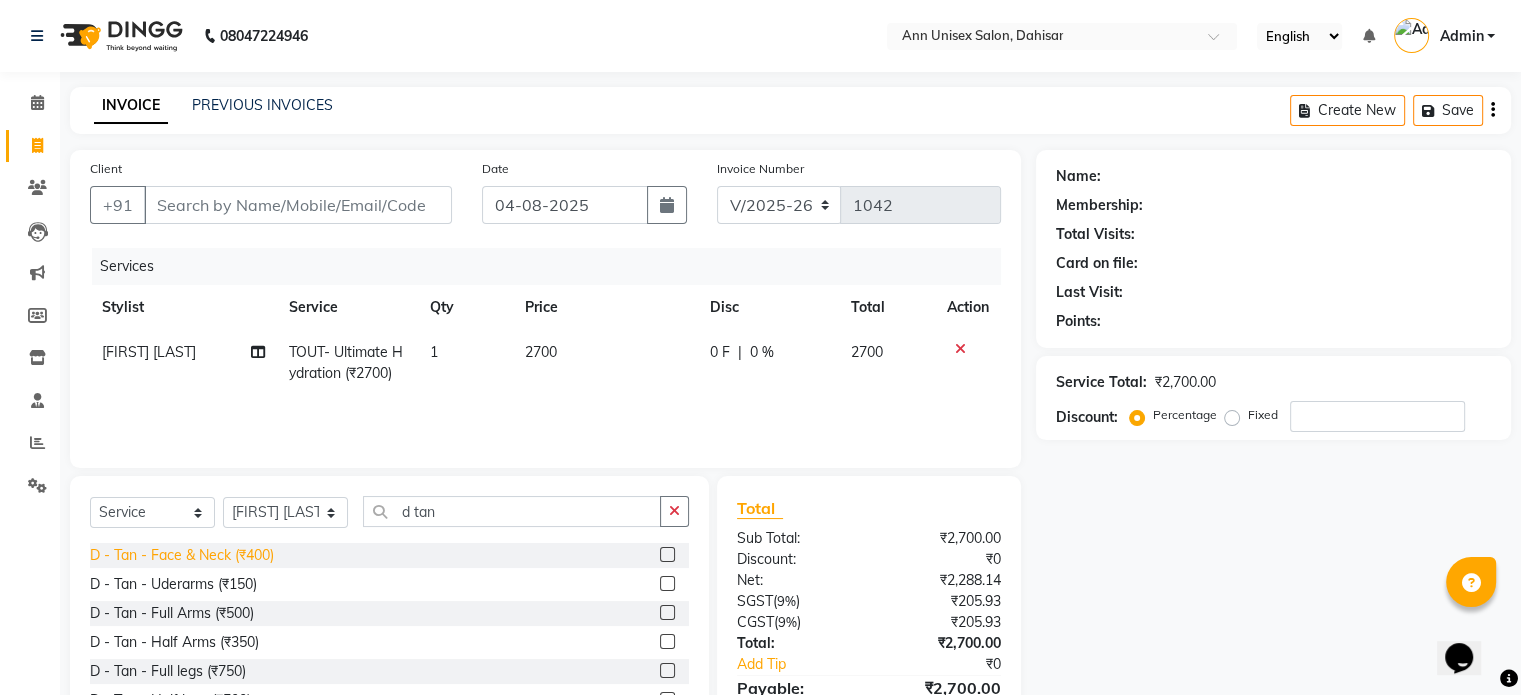 click on "D - Tan - Face & Neck (₹400)" 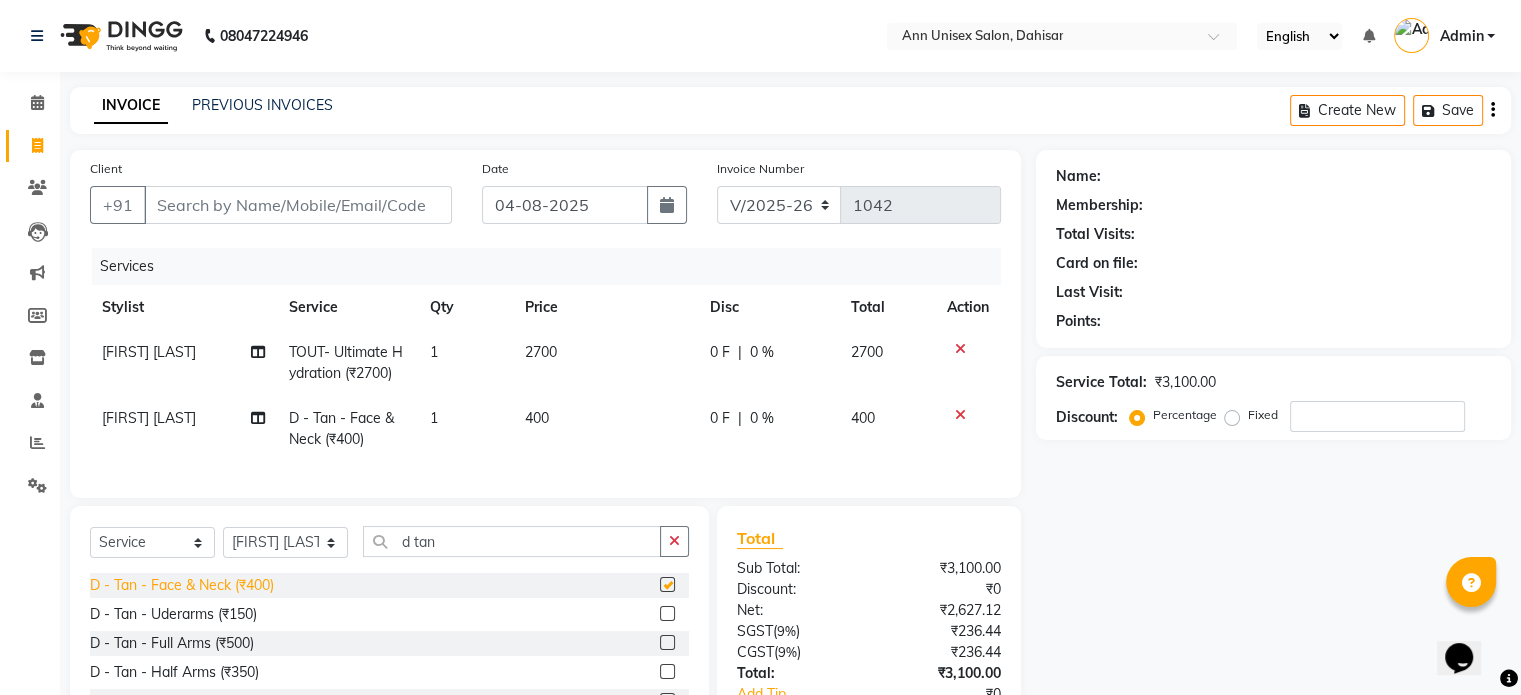 checkbox on "false" 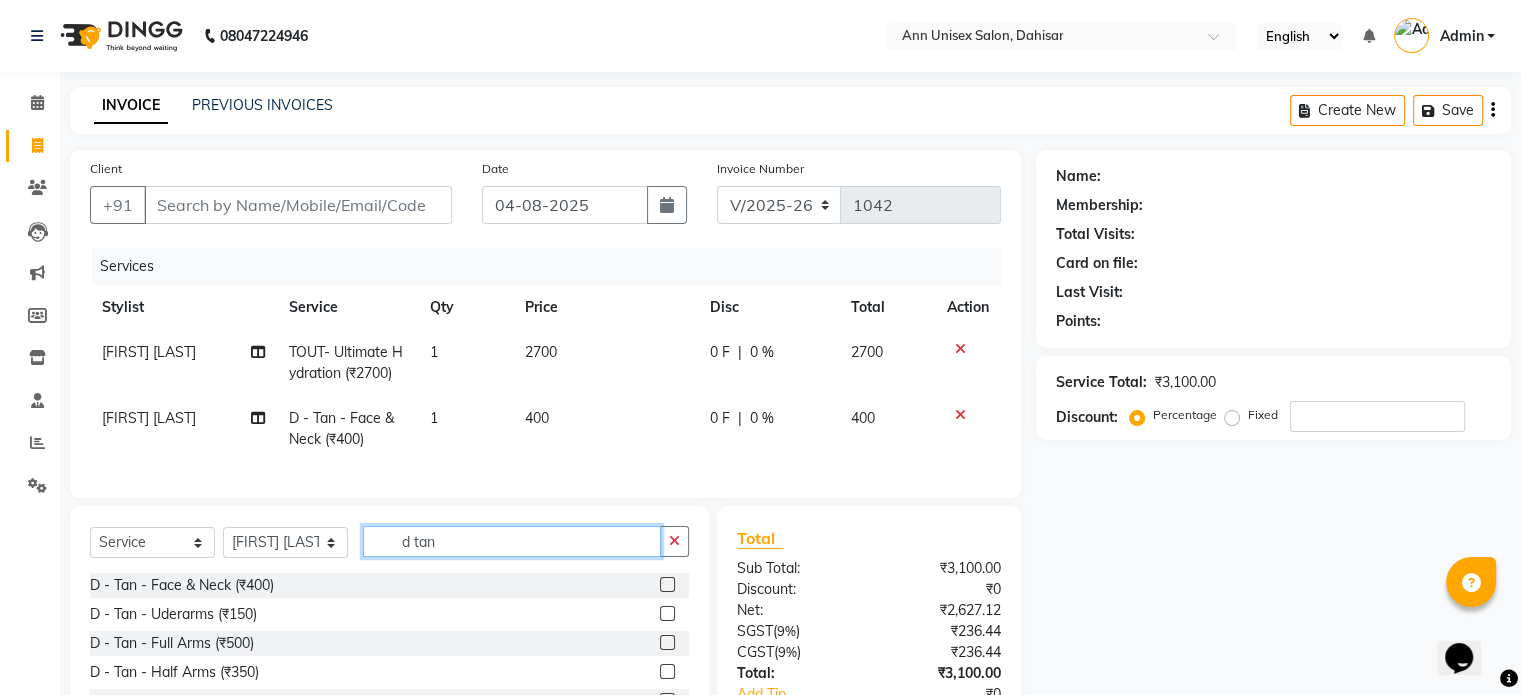 click on "d tan" 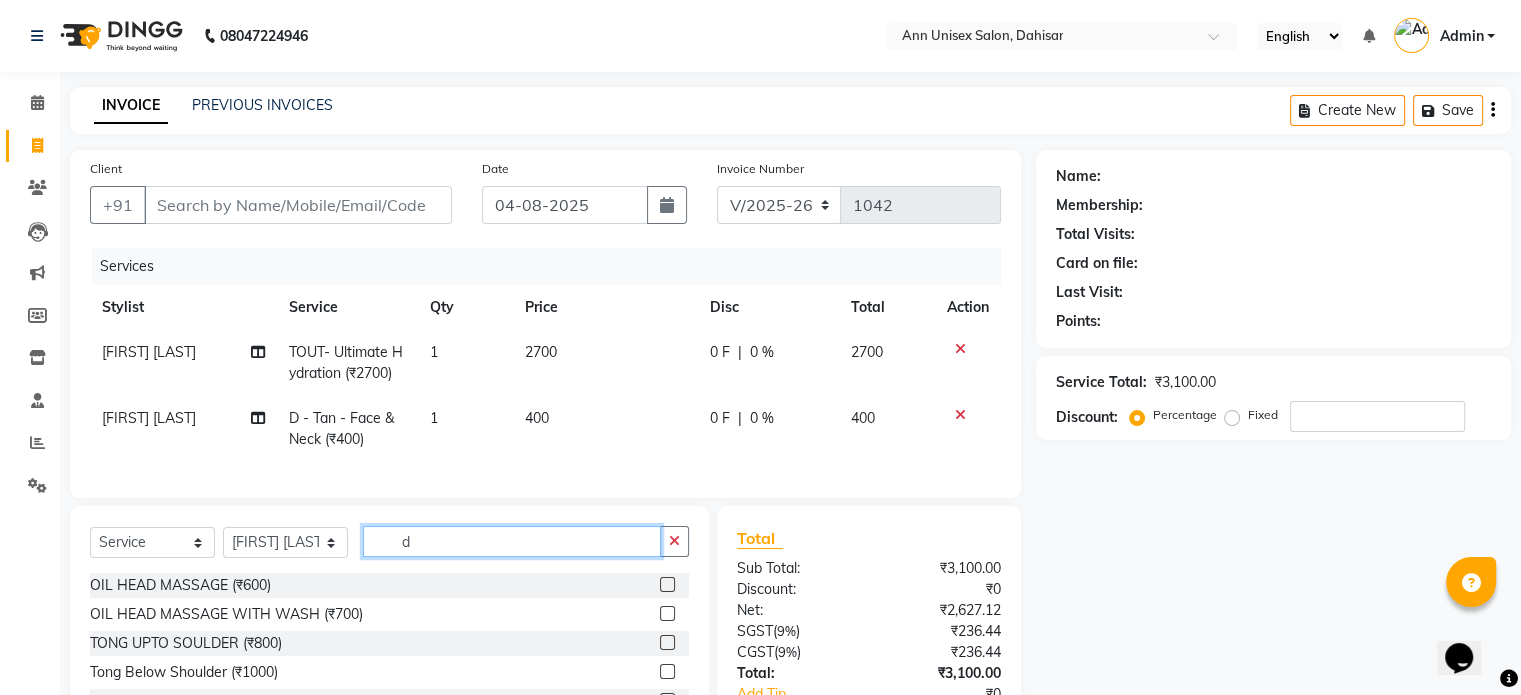 type on "d" 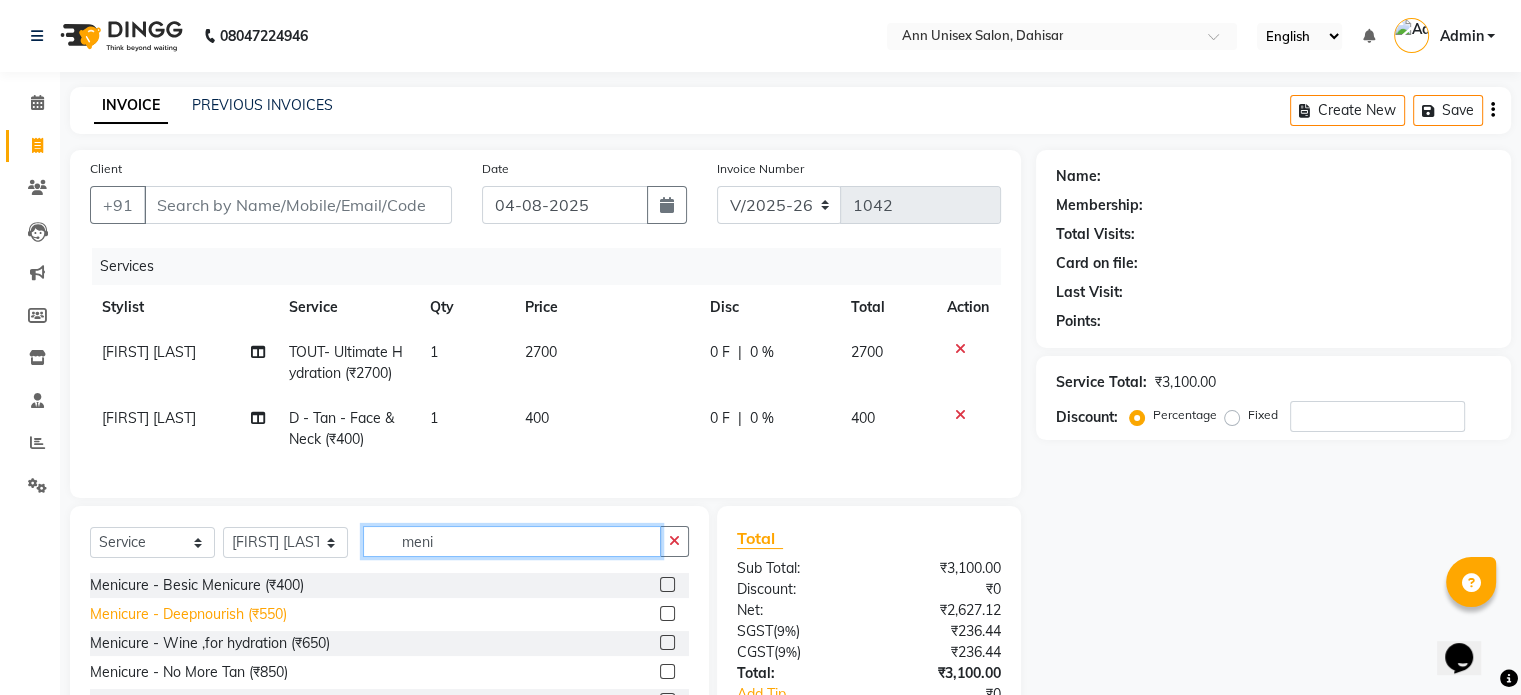type on "meni" 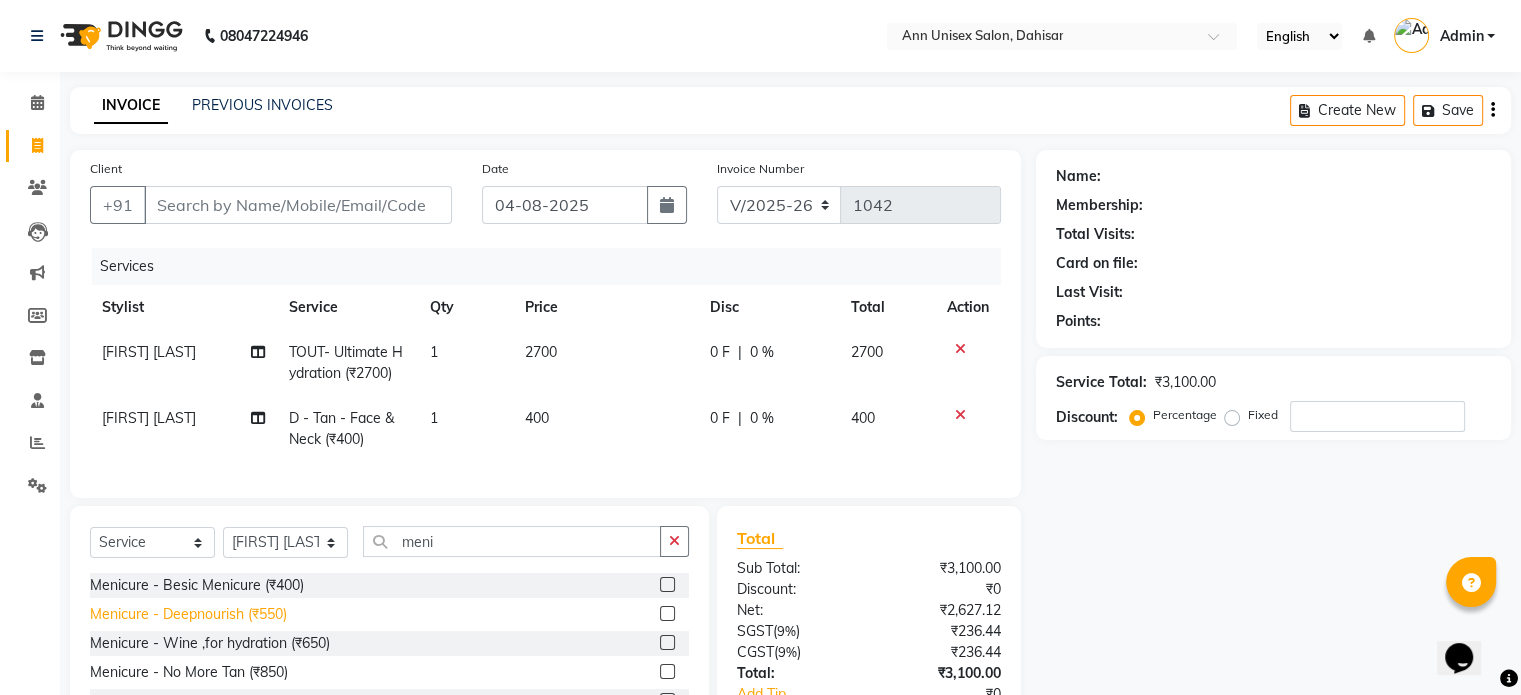 click on "Menicure - Deepnourish (₹550)" 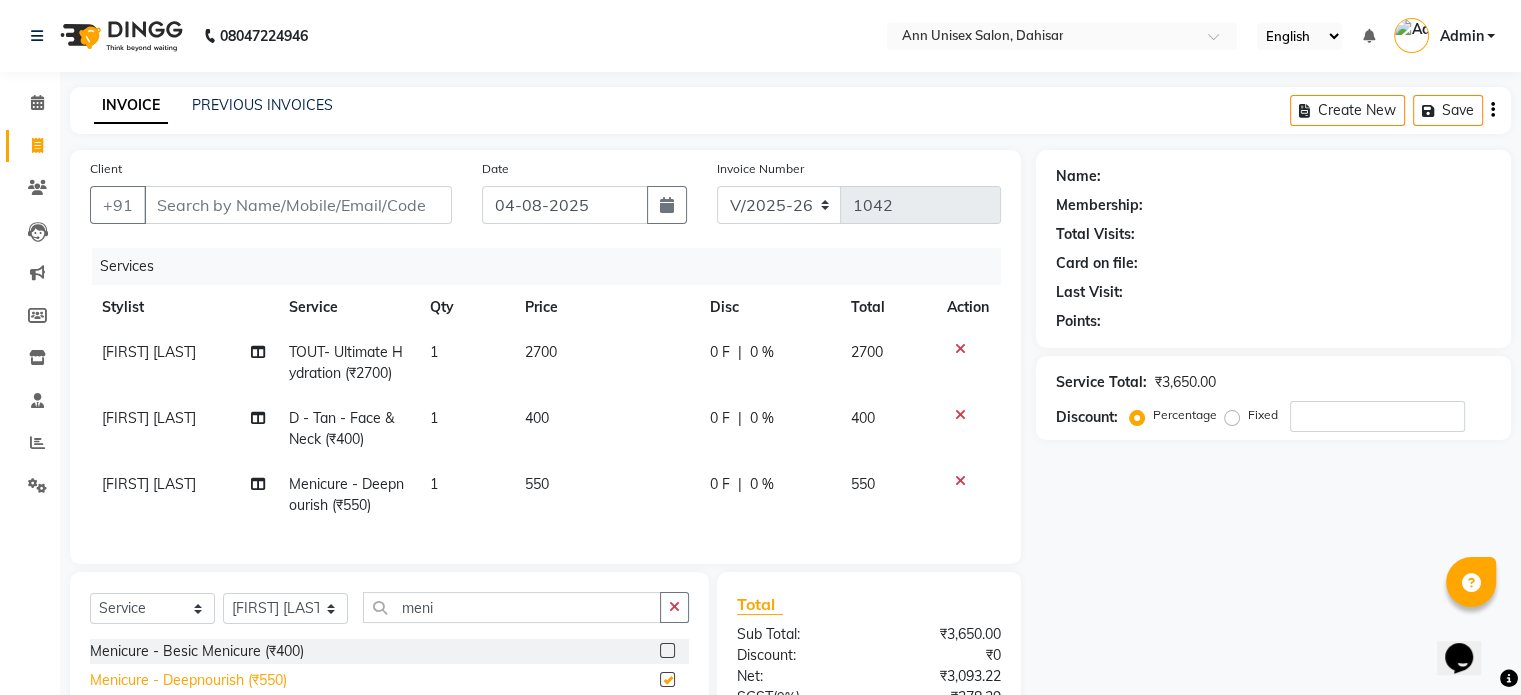 checkbox on "false" 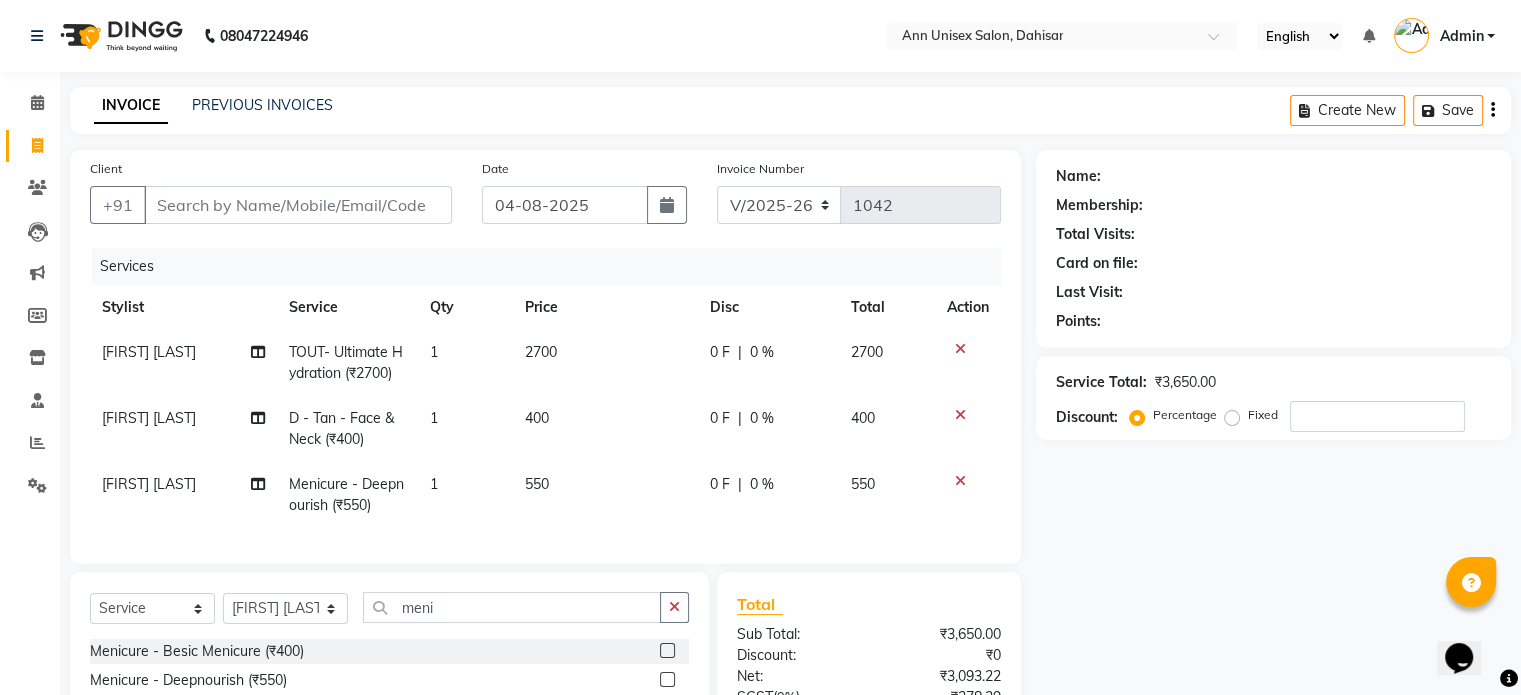 scroll, scrollTop: 56, scrollLeft: 0, axis: vertical 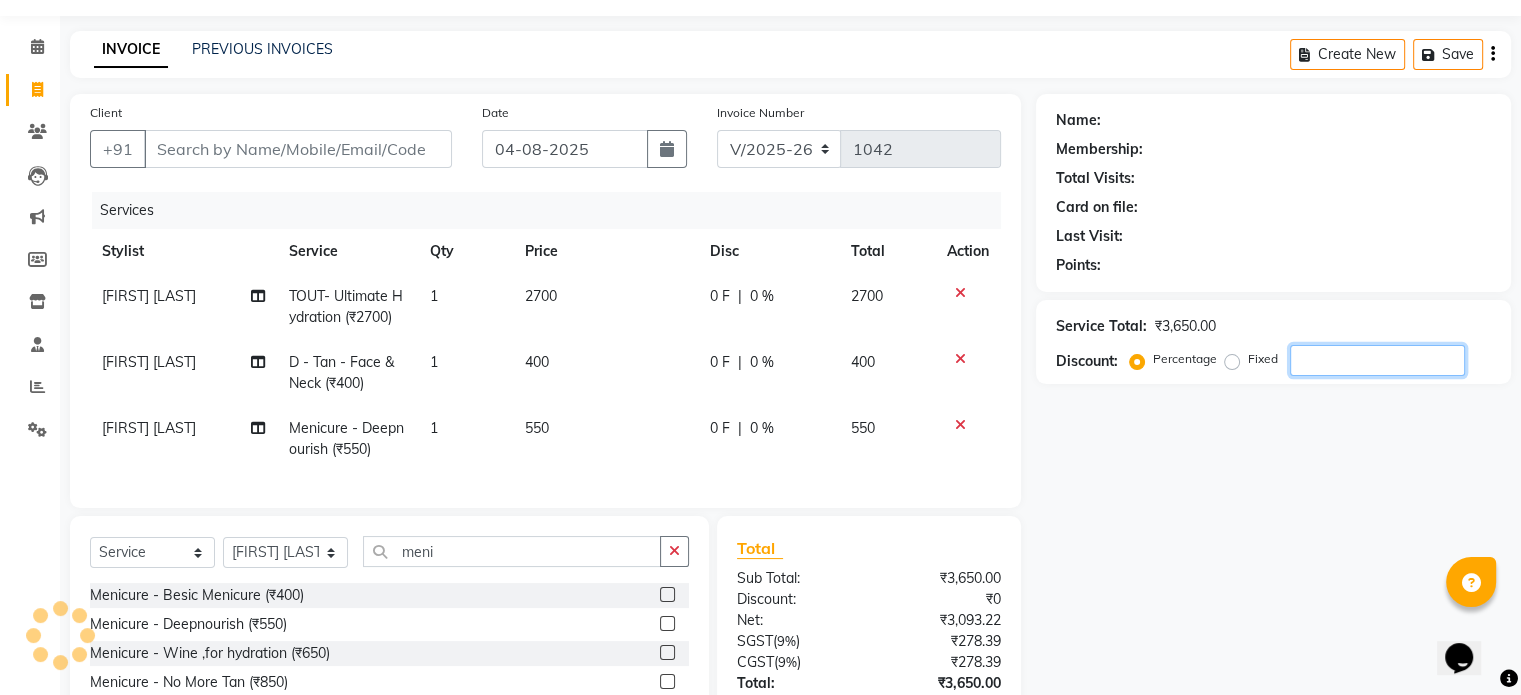 click 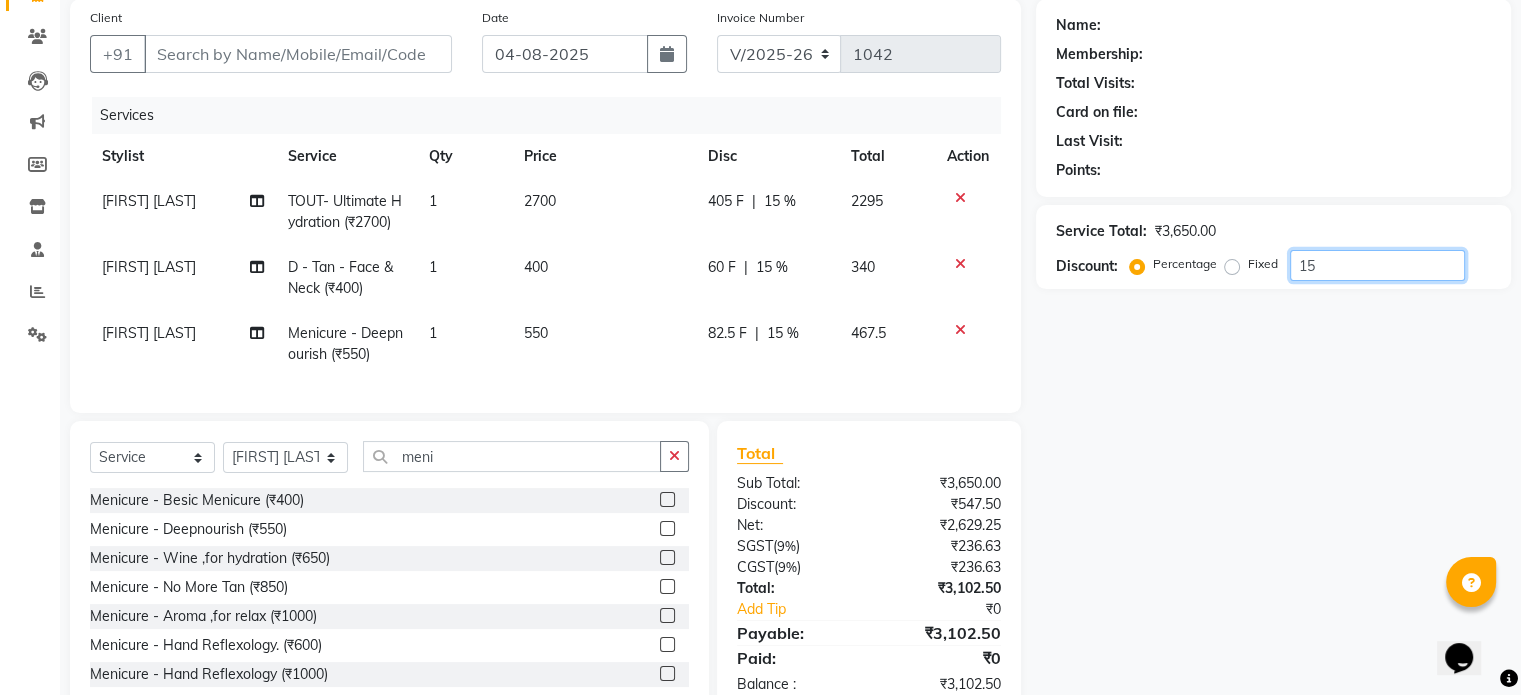 scroll, scrollTop: 0, scrollLeft: 0, axis: both 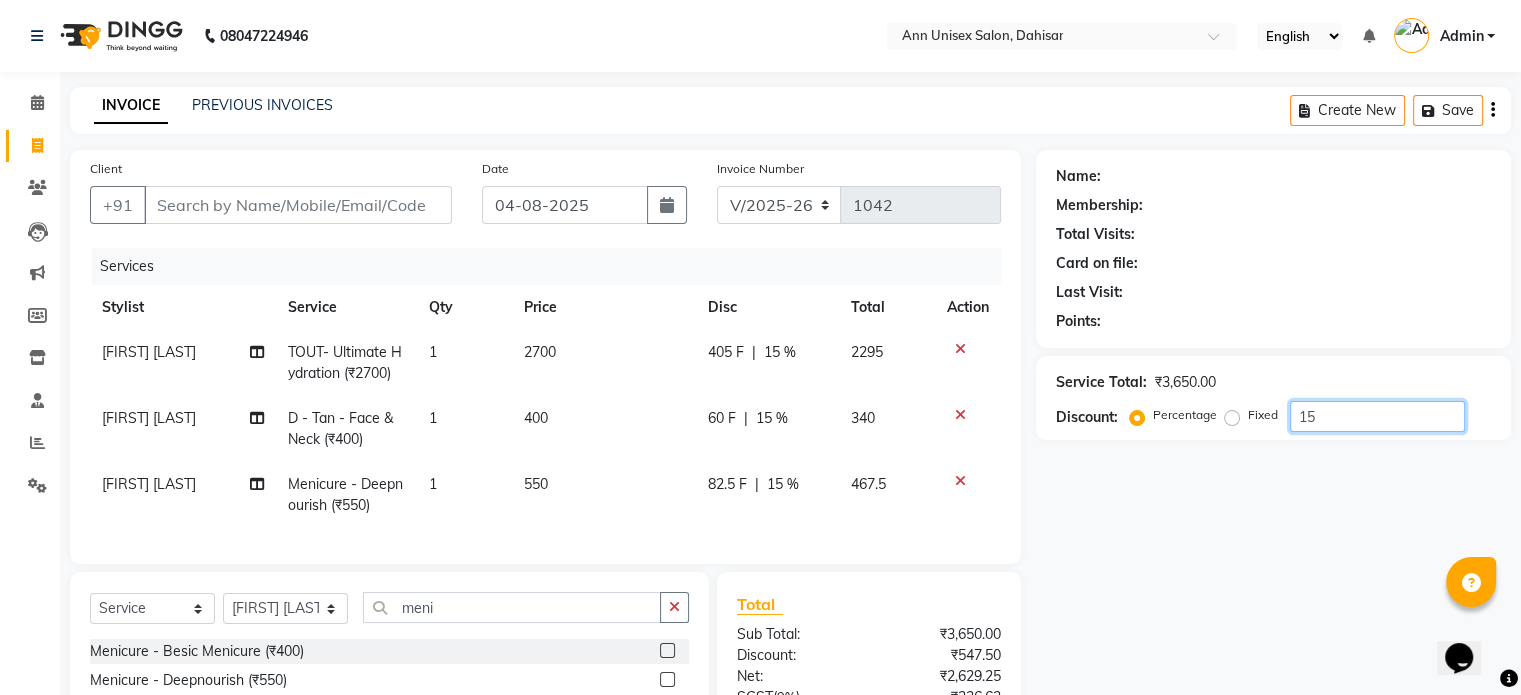 type on "15" 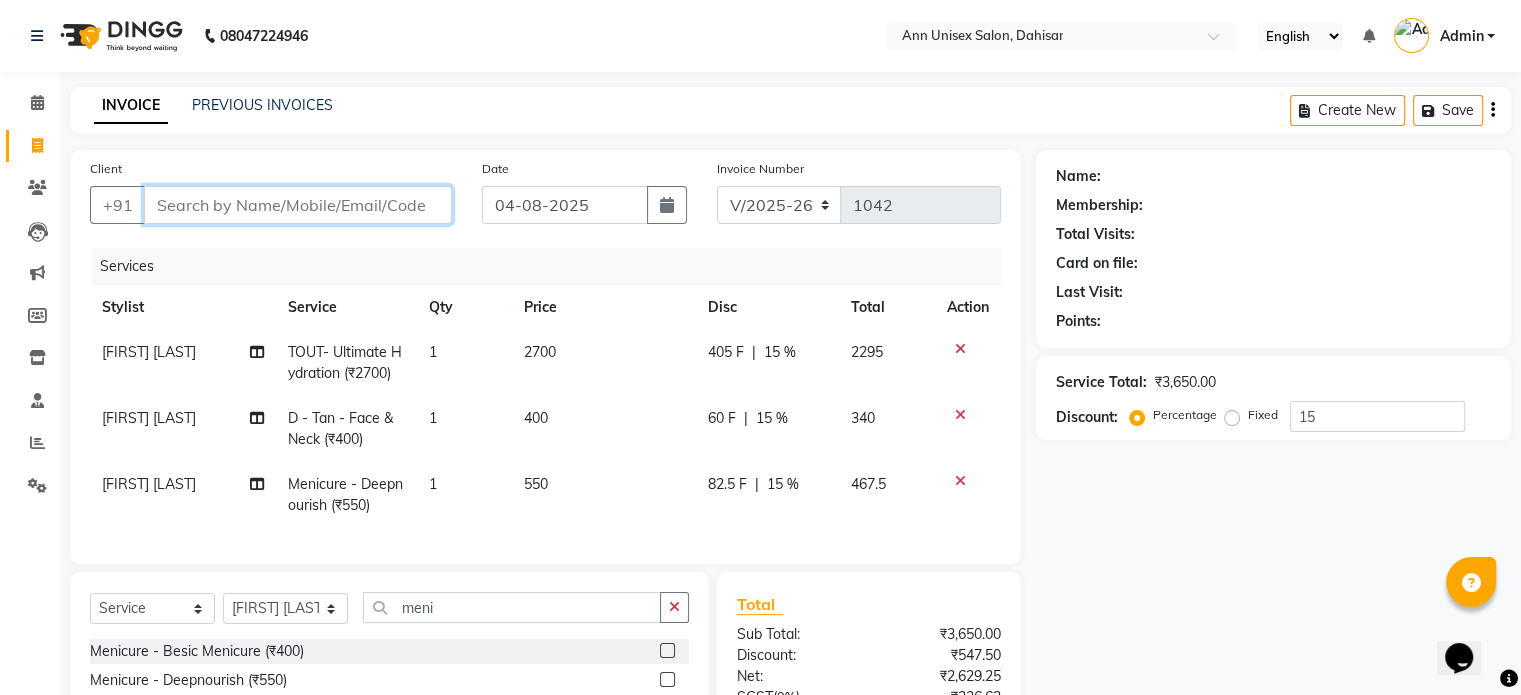 click on "Client" at bounding box center (298, 205) 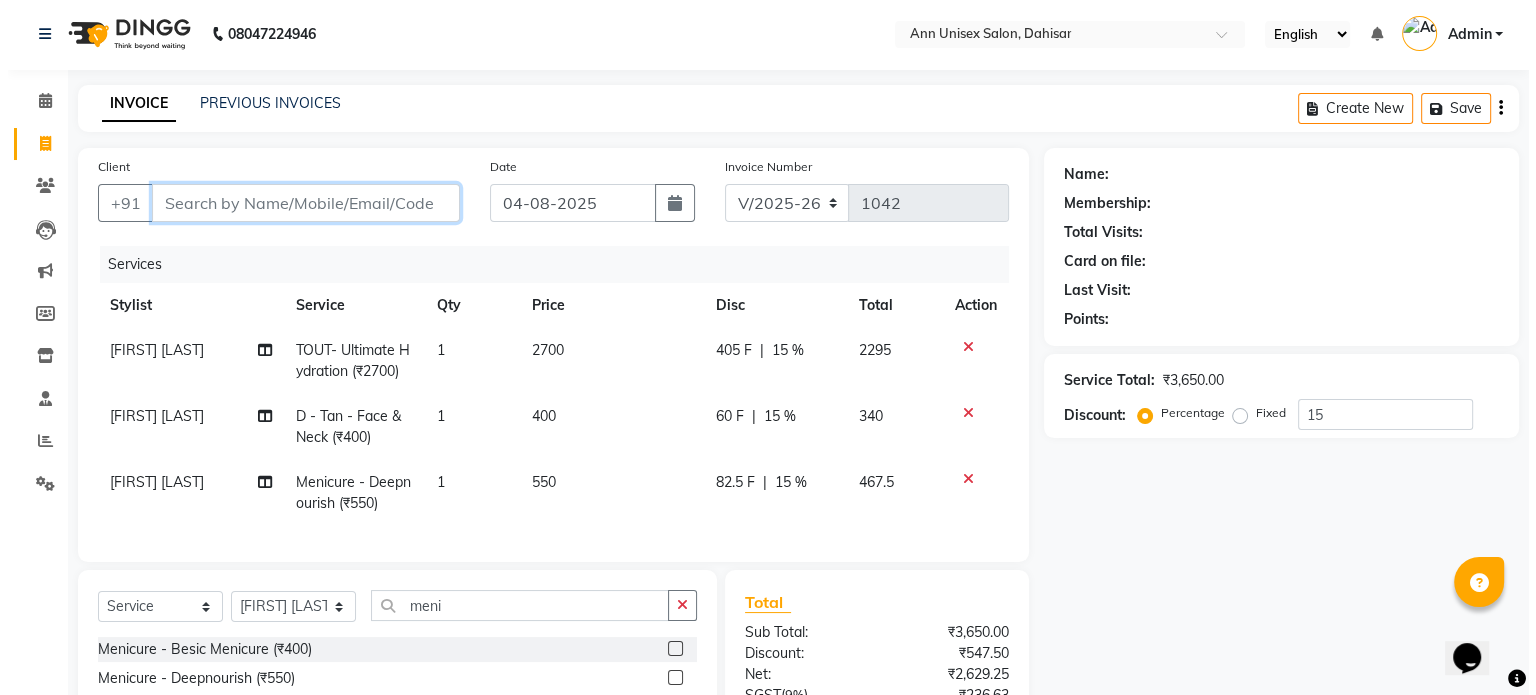 scroll, scrollTop: 0, scrollLeft: 0, axis: both 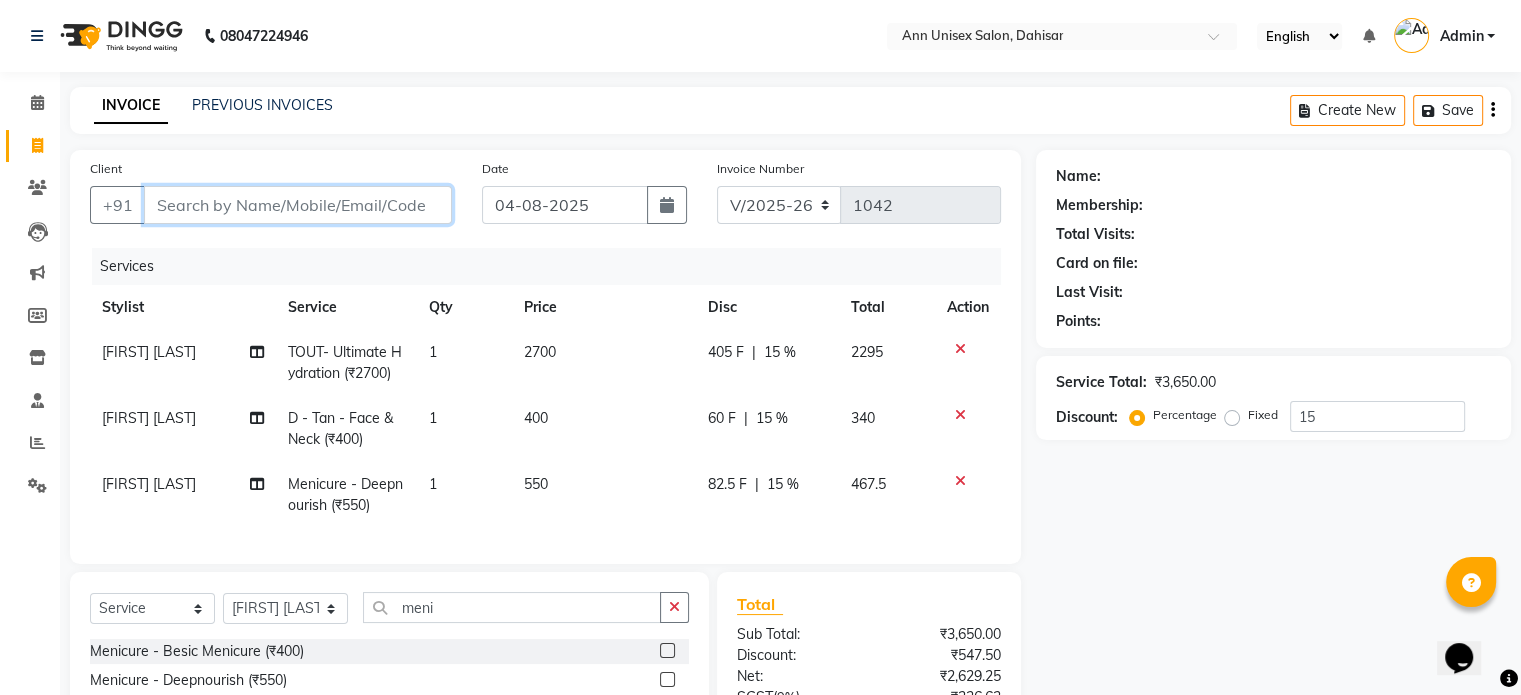 type on "8" 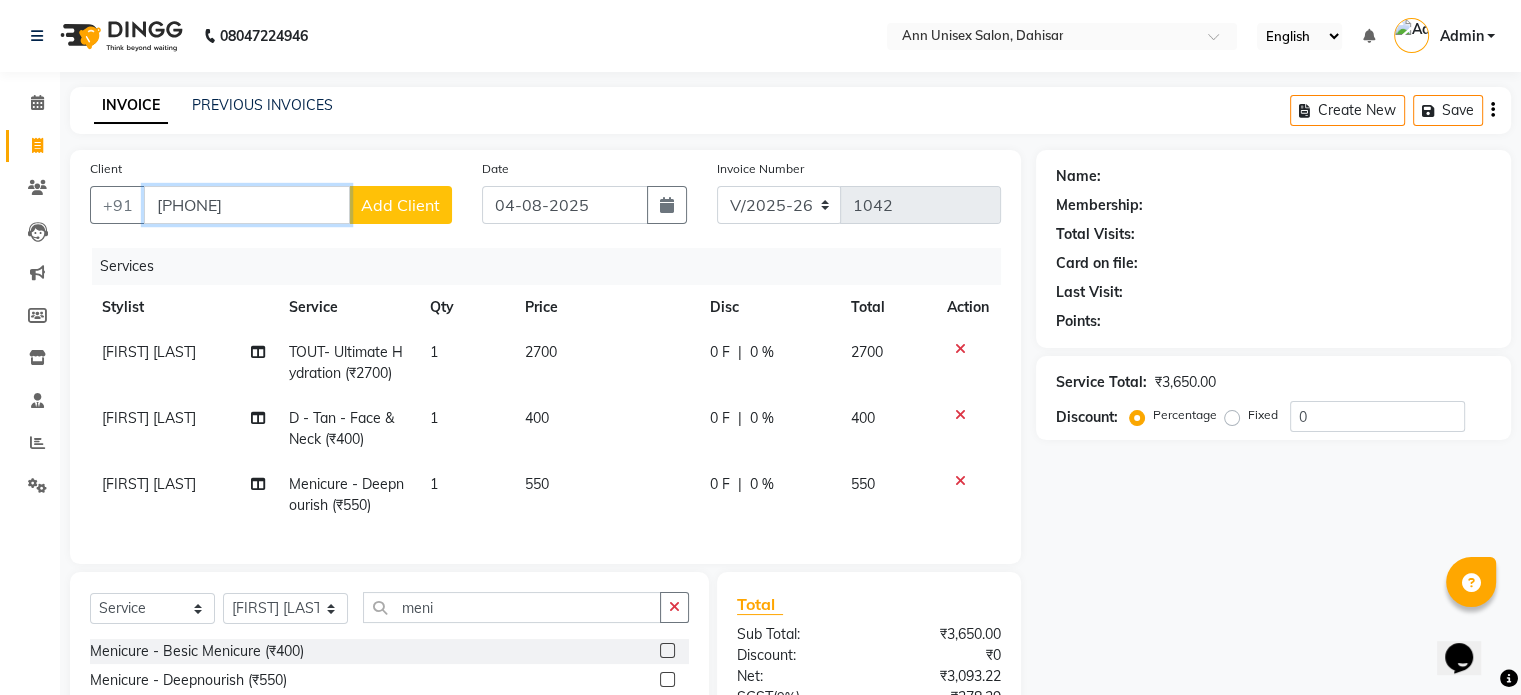 type on "[PHONE]" 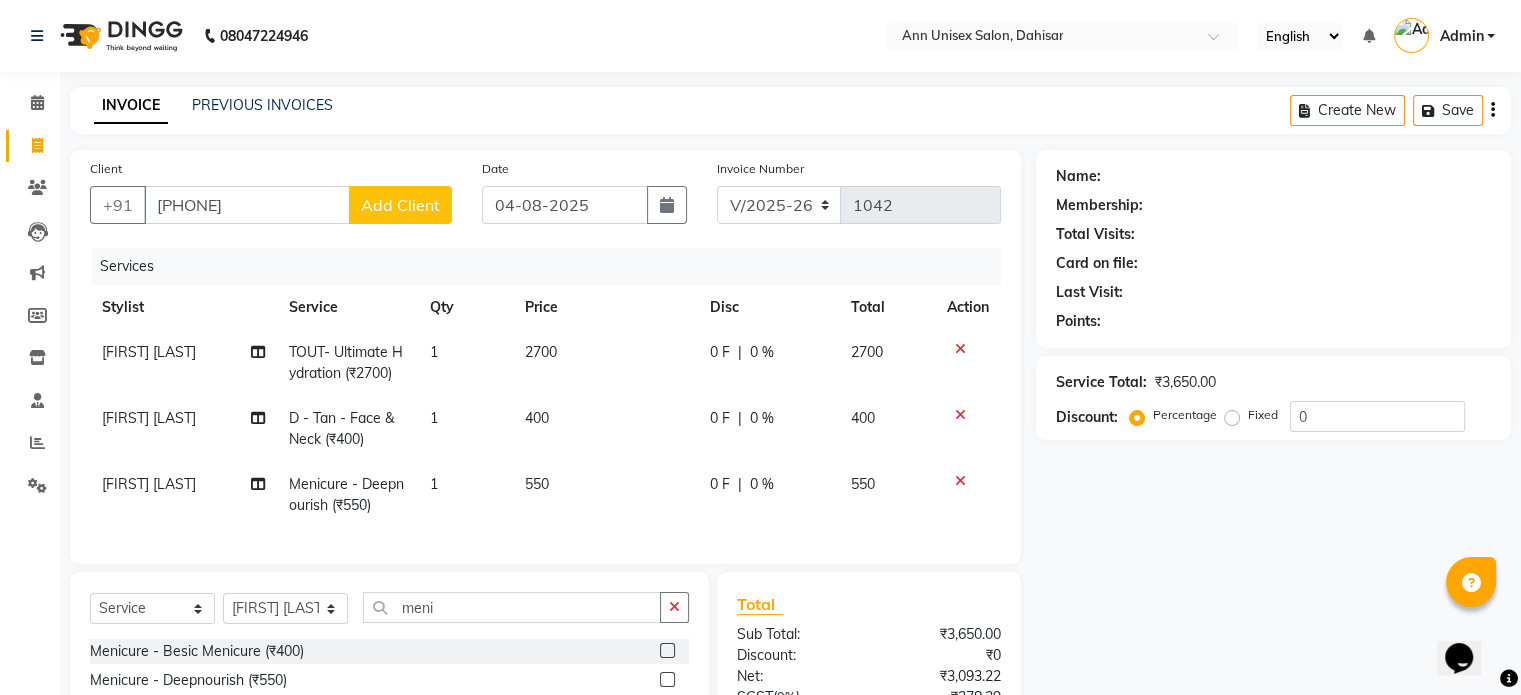 click on "Add Client" 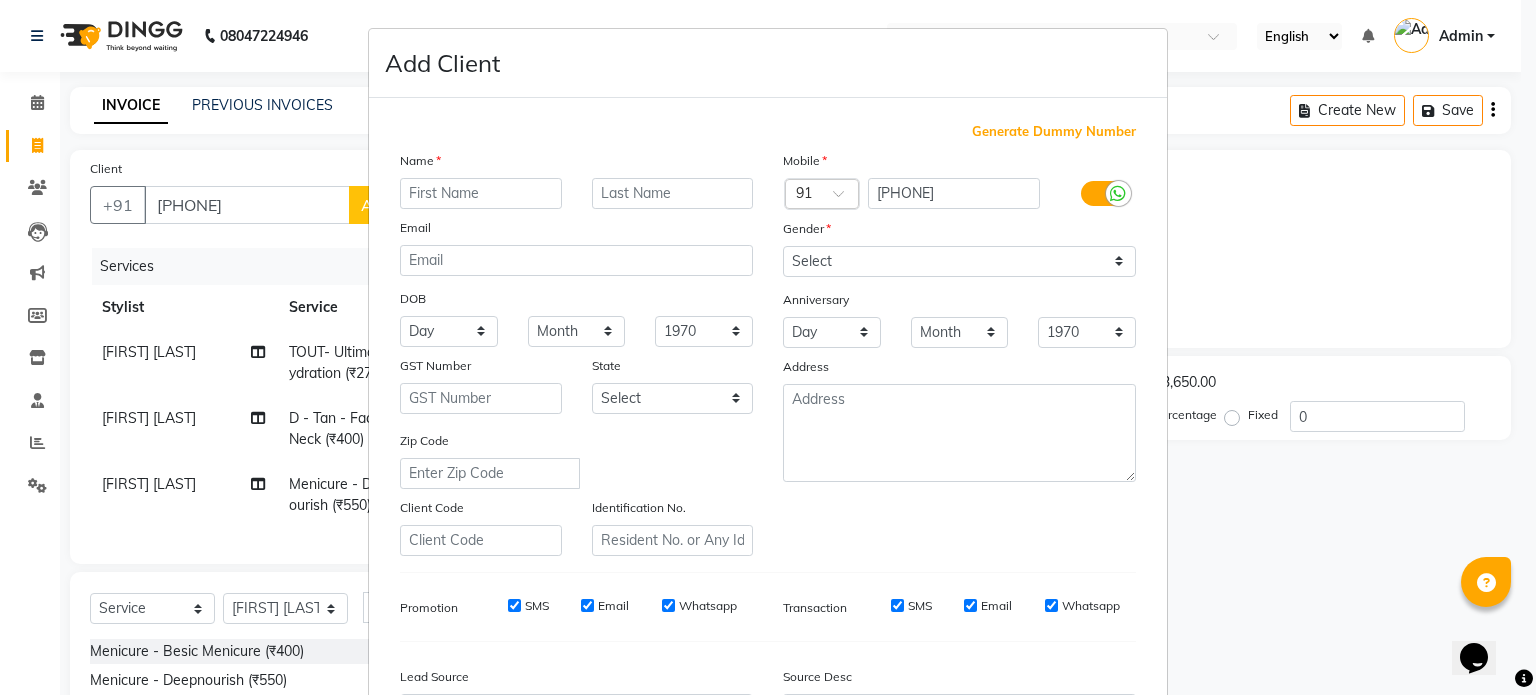 click at bounding box center (481, 193) 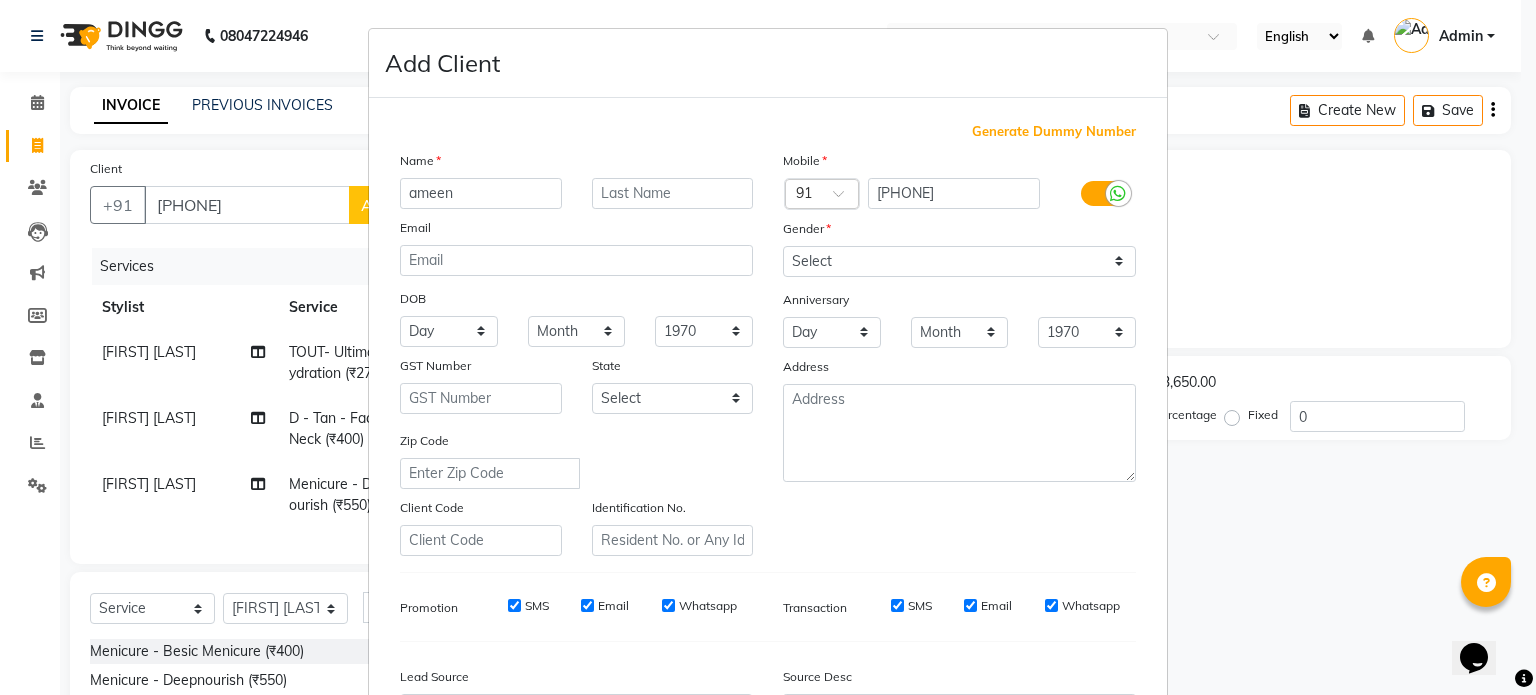 type on "ameen" 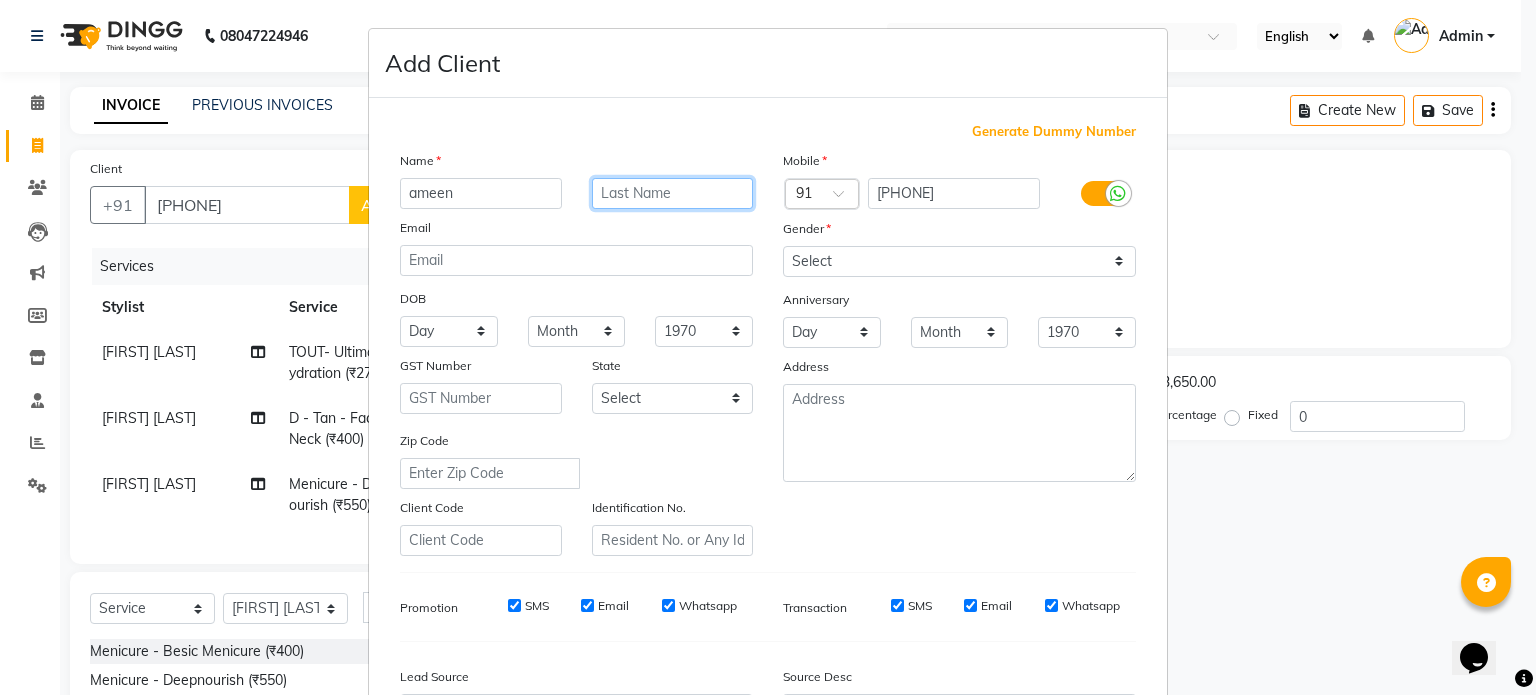 click at bounding box center [673, 193] 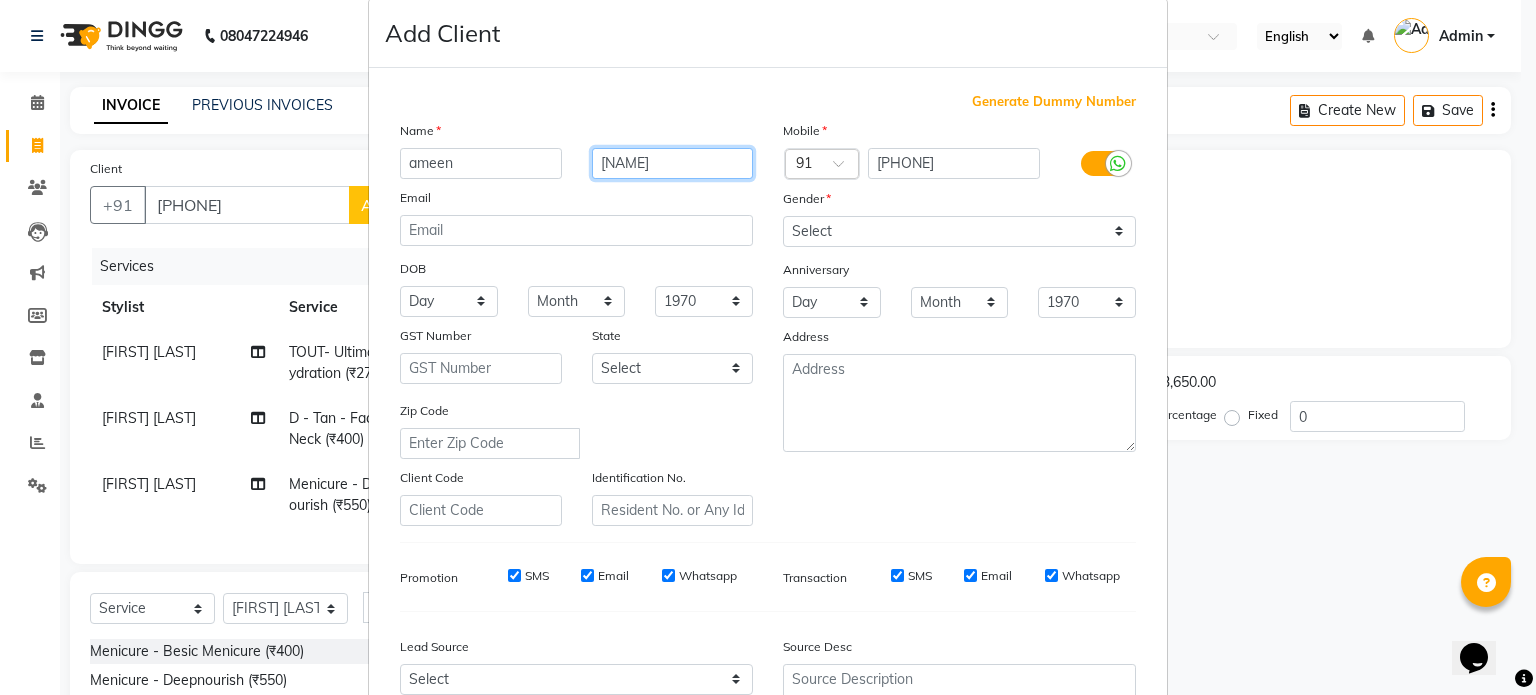 scroll, scrollTop: 28, scrollLeft: 0, axis: vertical 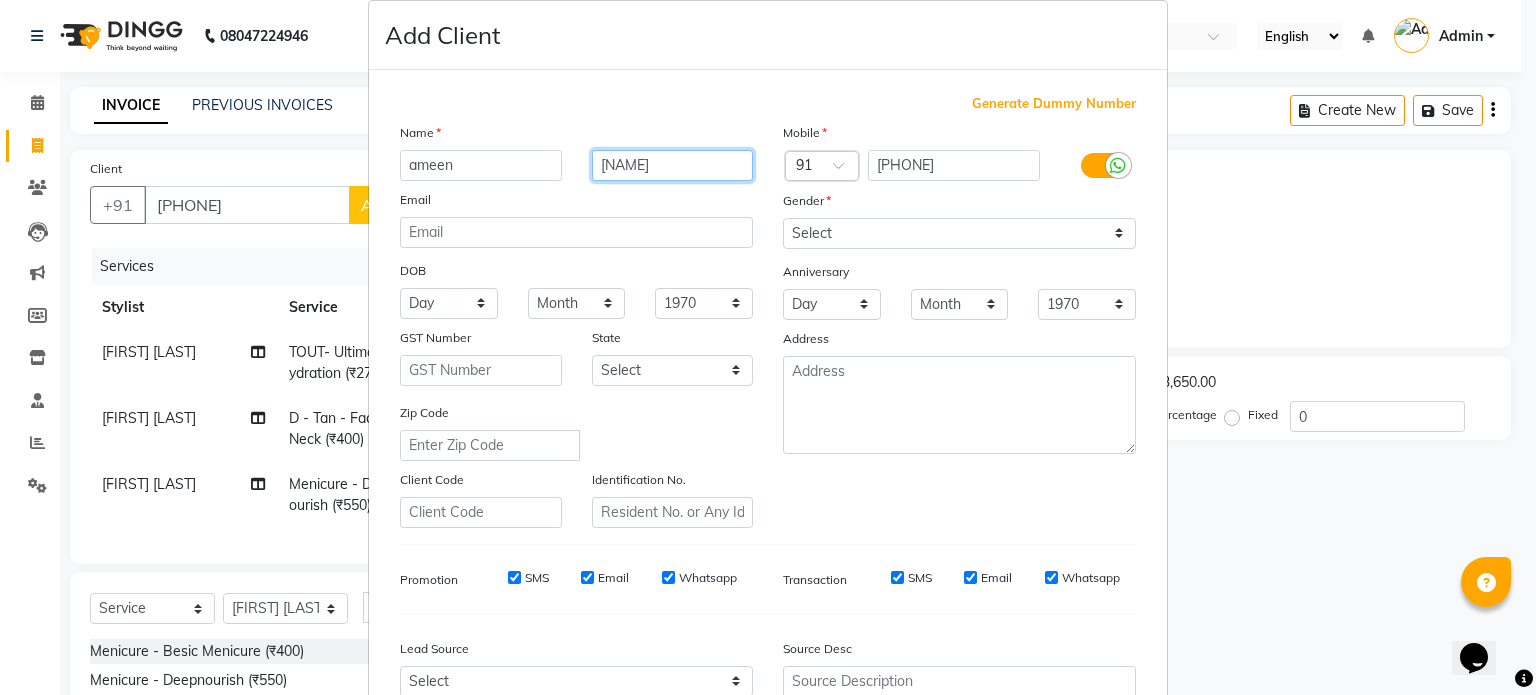 type on "[NAME]" 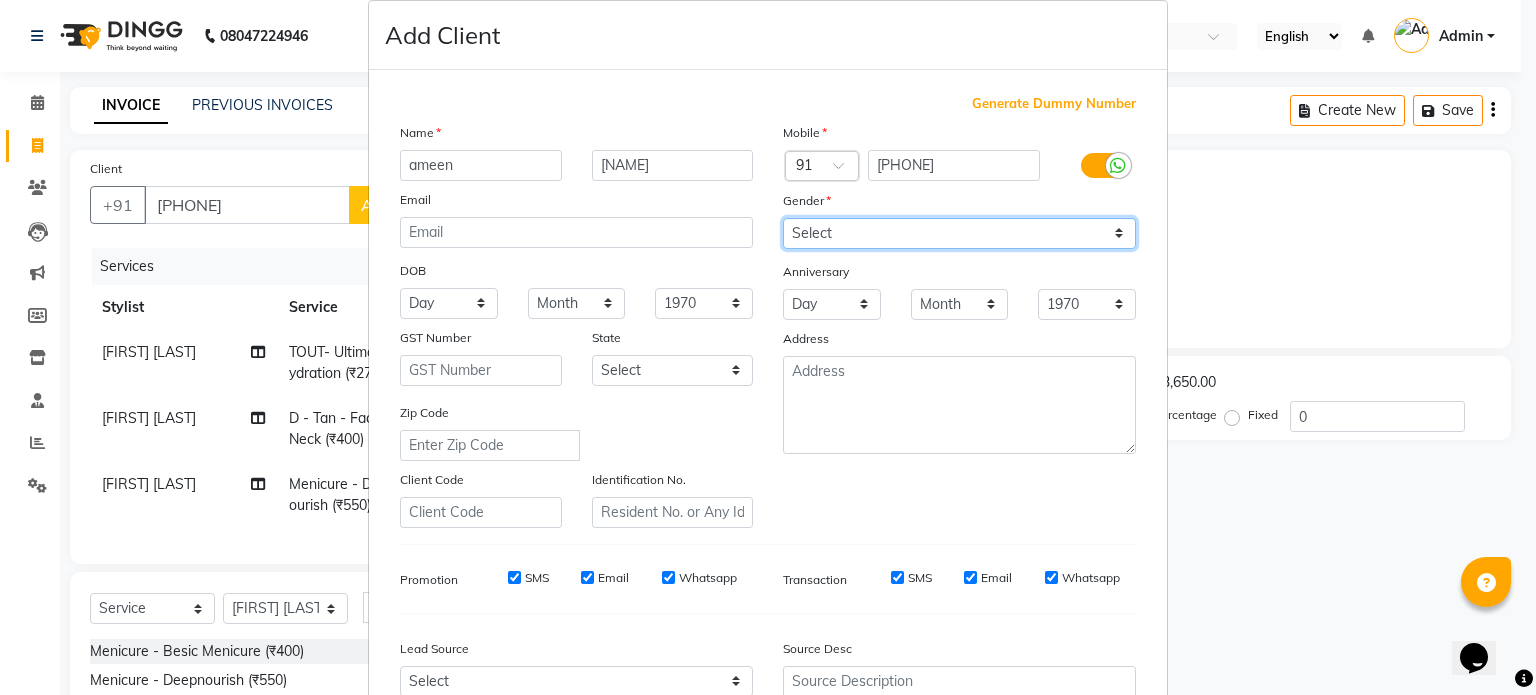 click on "Select Male Female Other Prefer Not To Say" at bounding box center (959, 233) 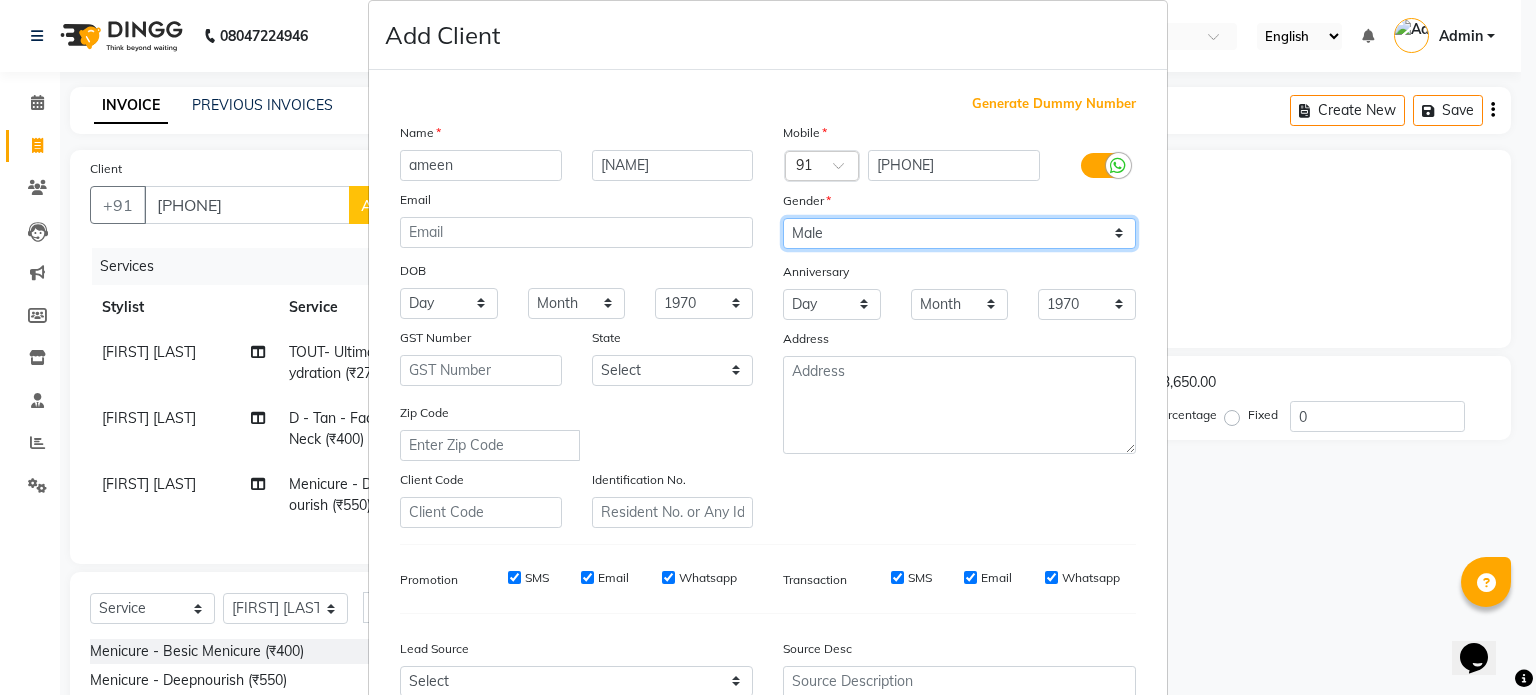 click on "Select Male Female Other Prefer Not To Say" at bounding box center (959, 233) 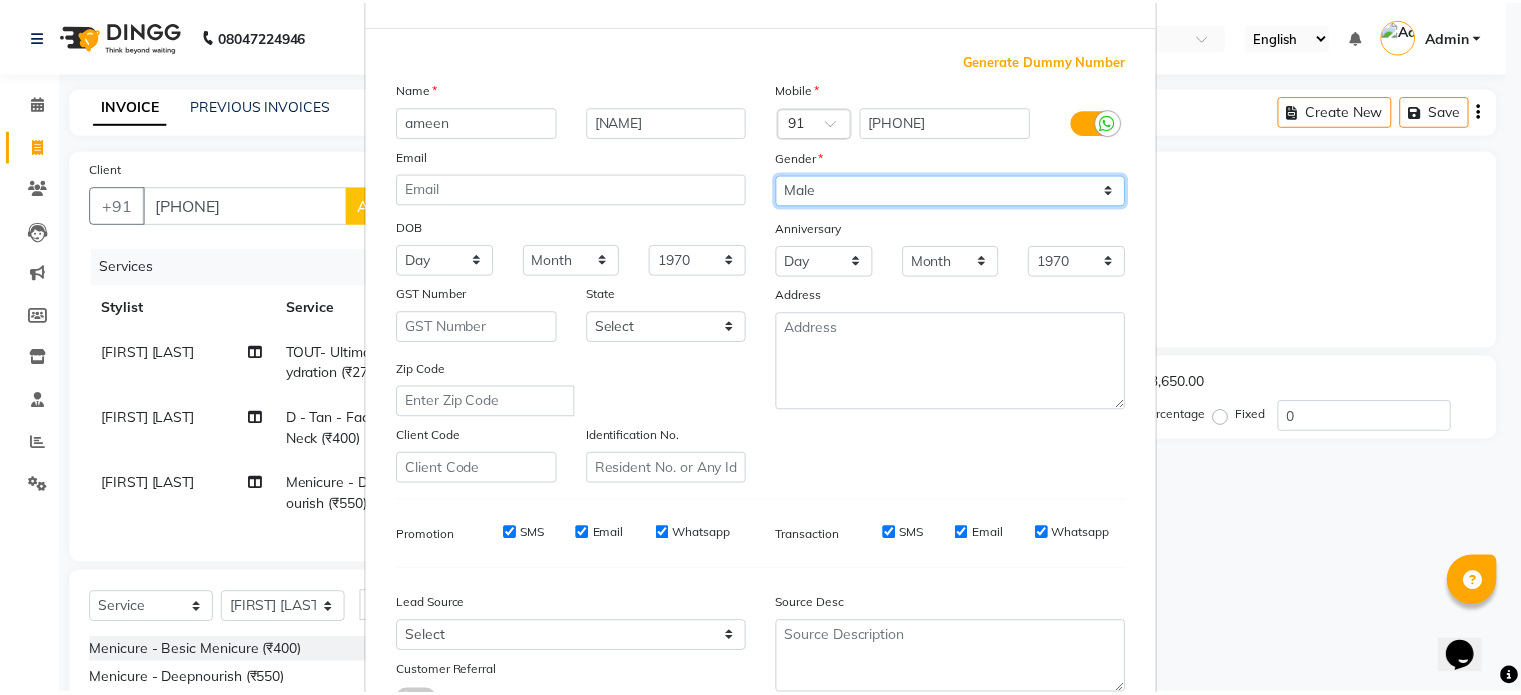 scroll, scrollTop: 237, scrollLeft: 0, axis: vertical 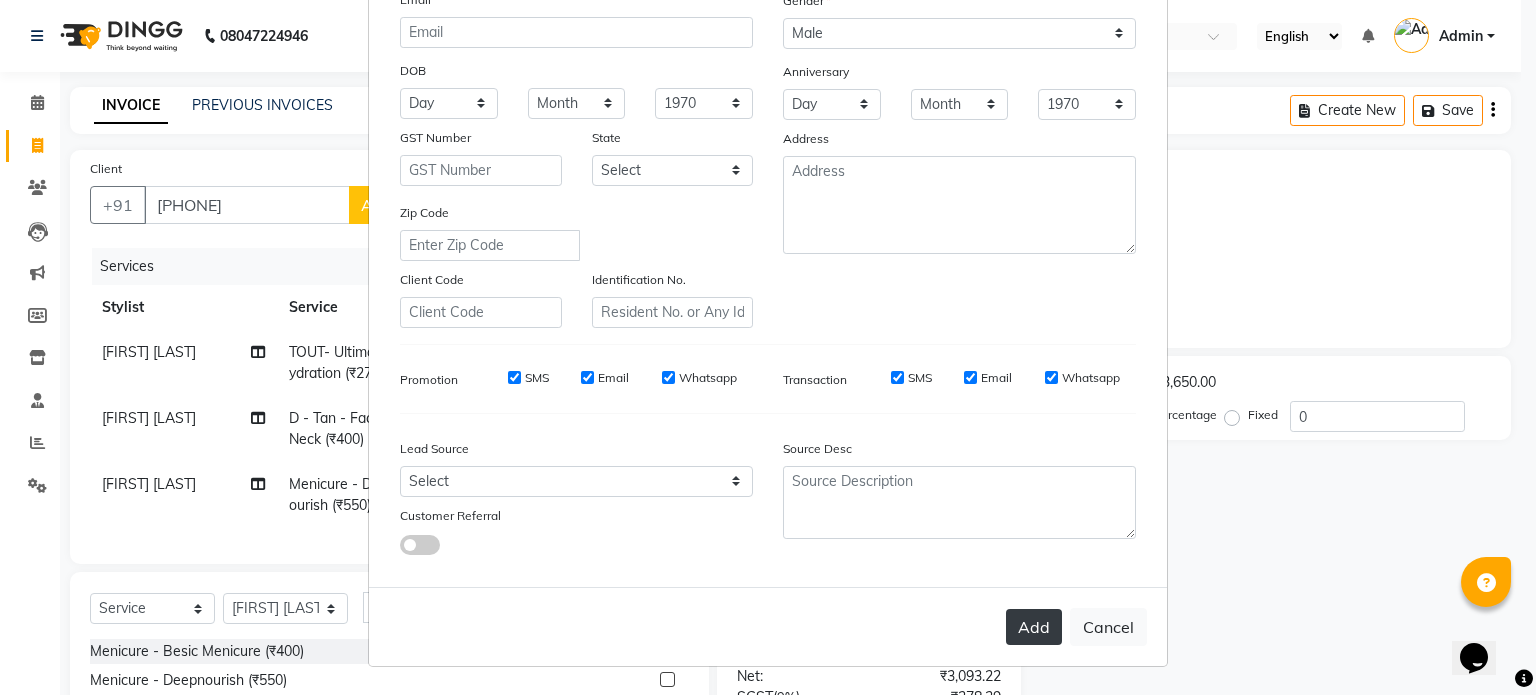 click on "Add" at bounding box center (1034, 627) 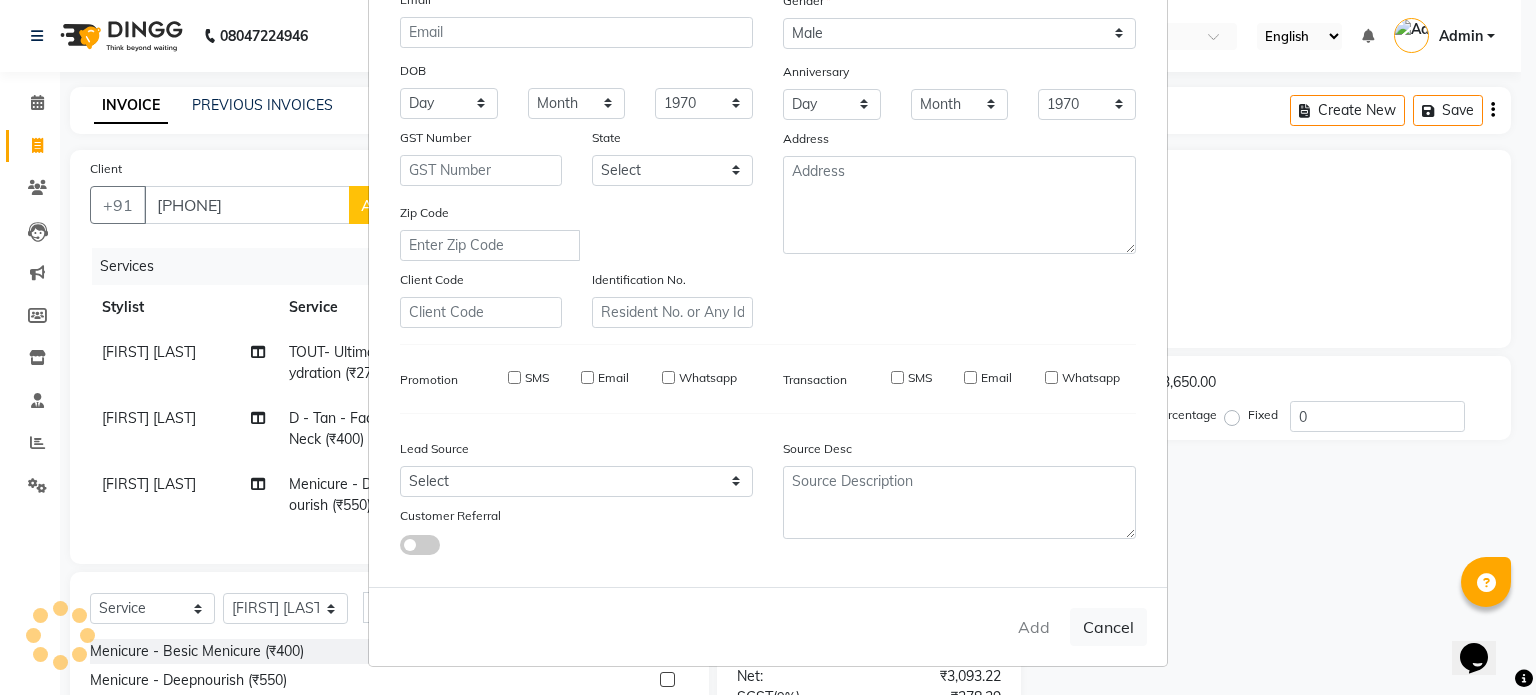 type 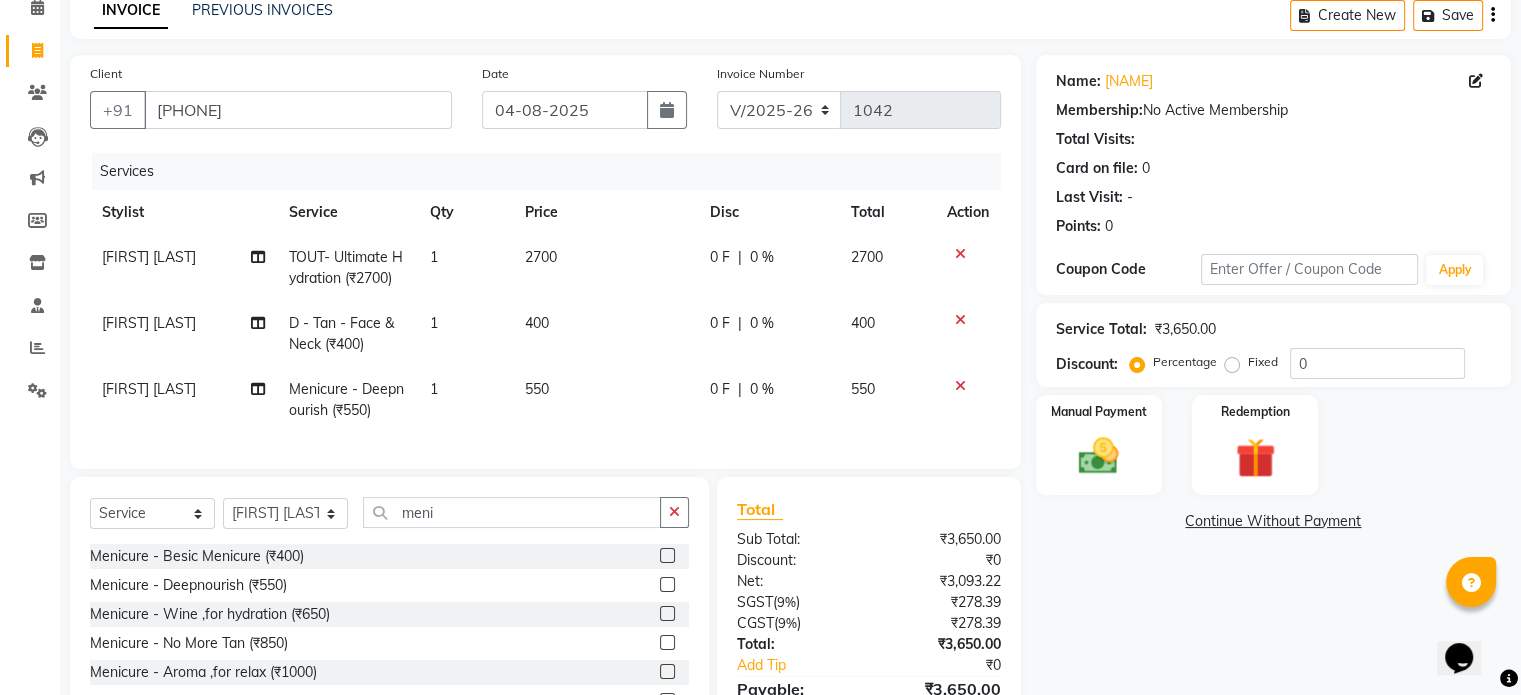 scroll, scrollTop: 94, scrollLeft: 0, axis: vertical 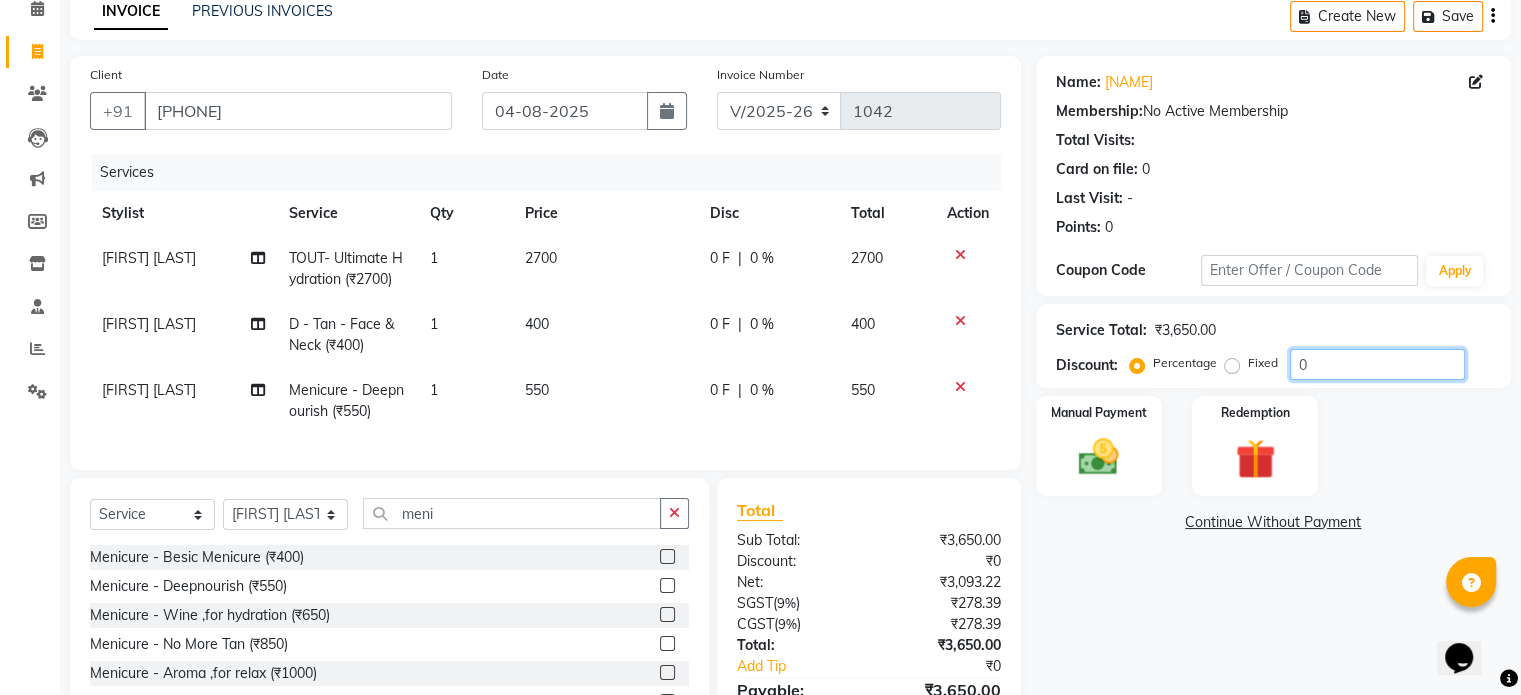 click on "0" 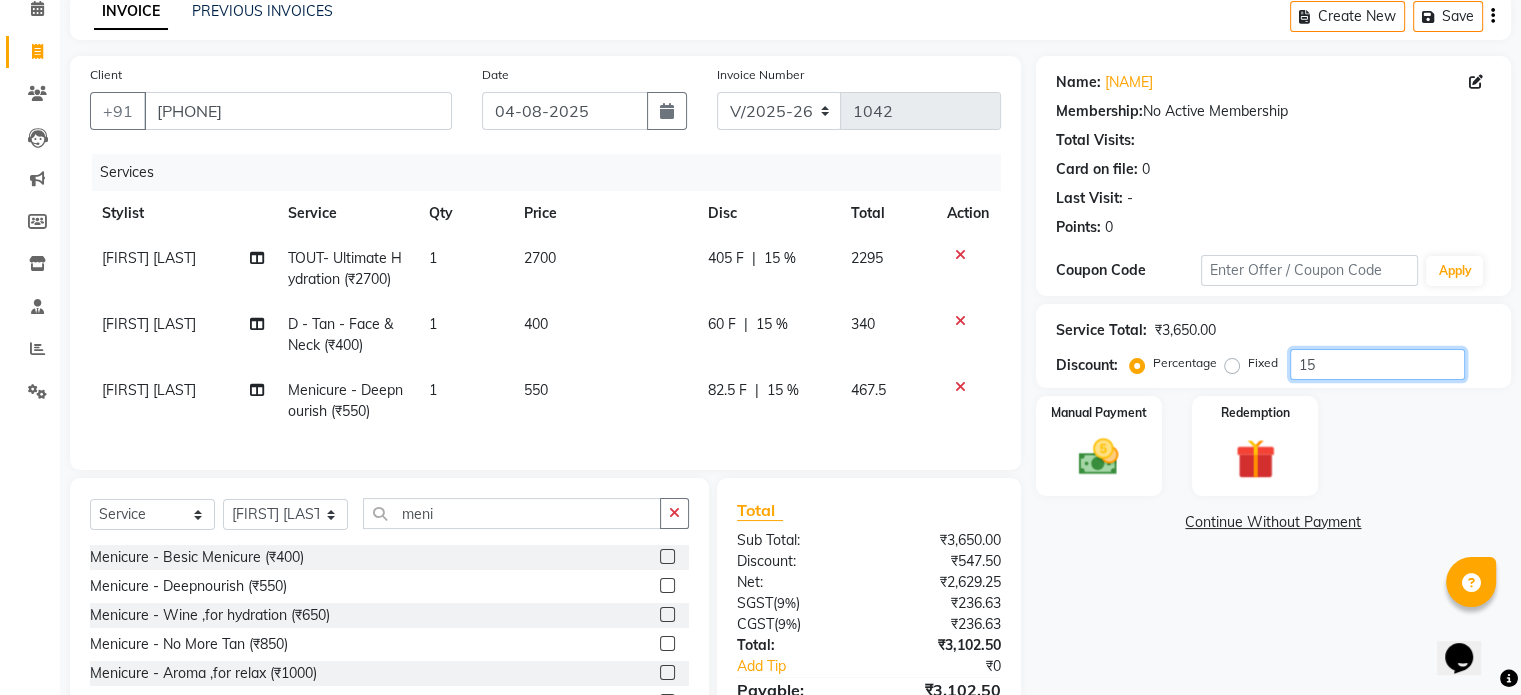 type on "15" 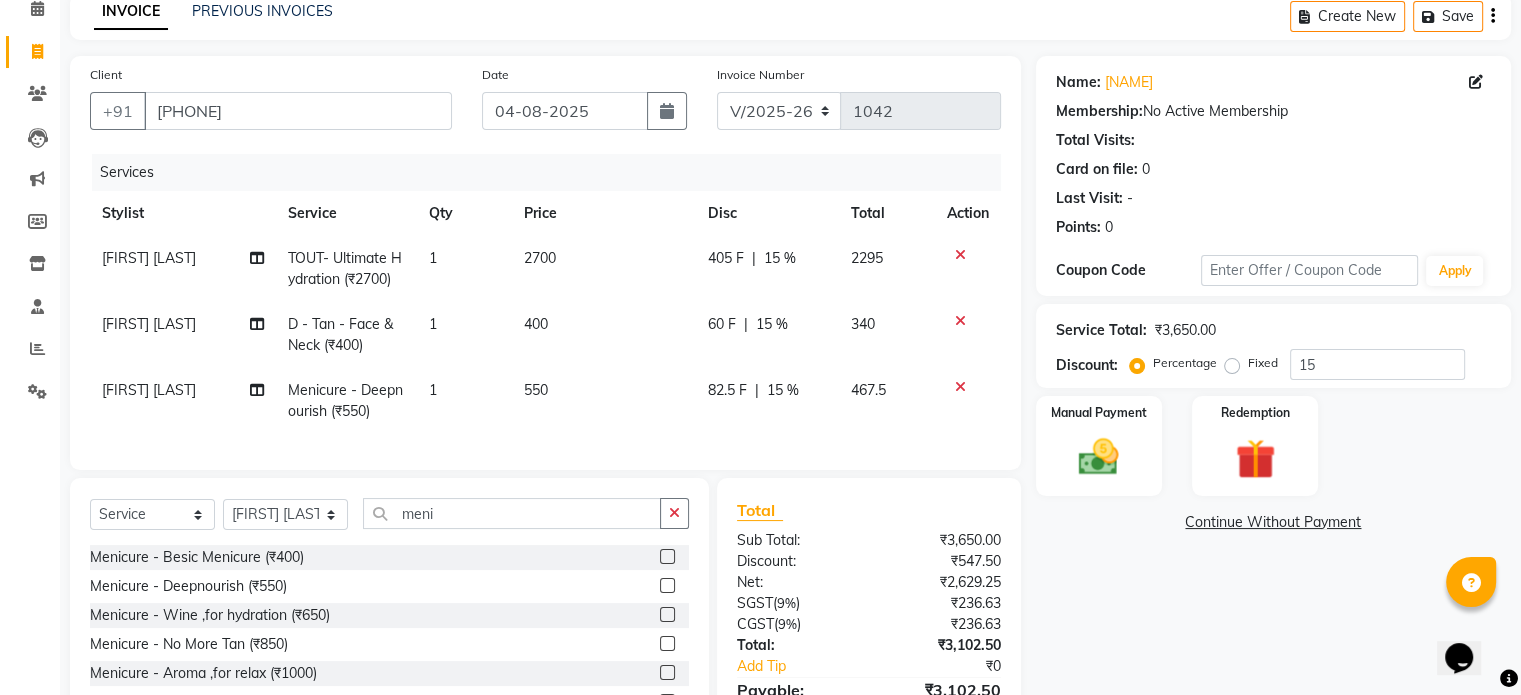 click on "Manual Payment Redemption" 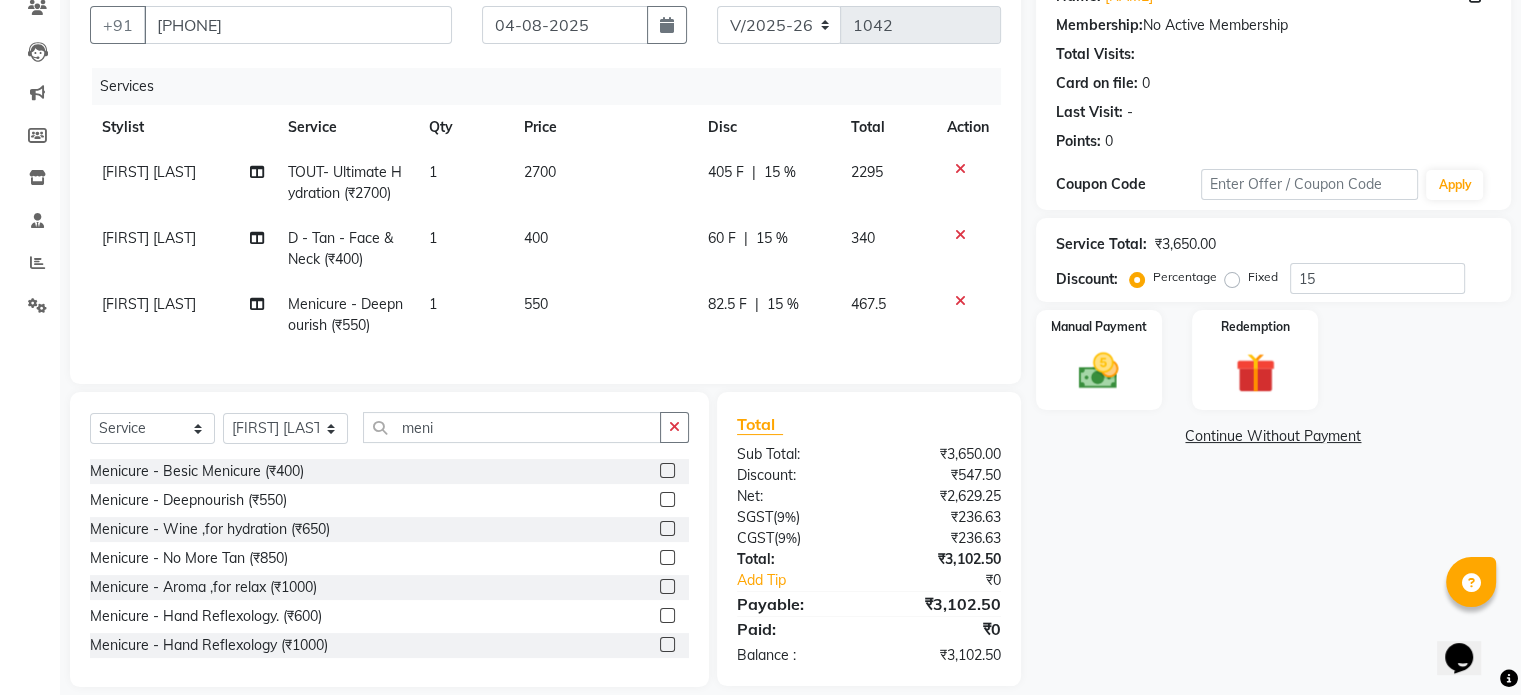 scroll, scrollTop: 217, scrollLeft: 0, axis: vertical 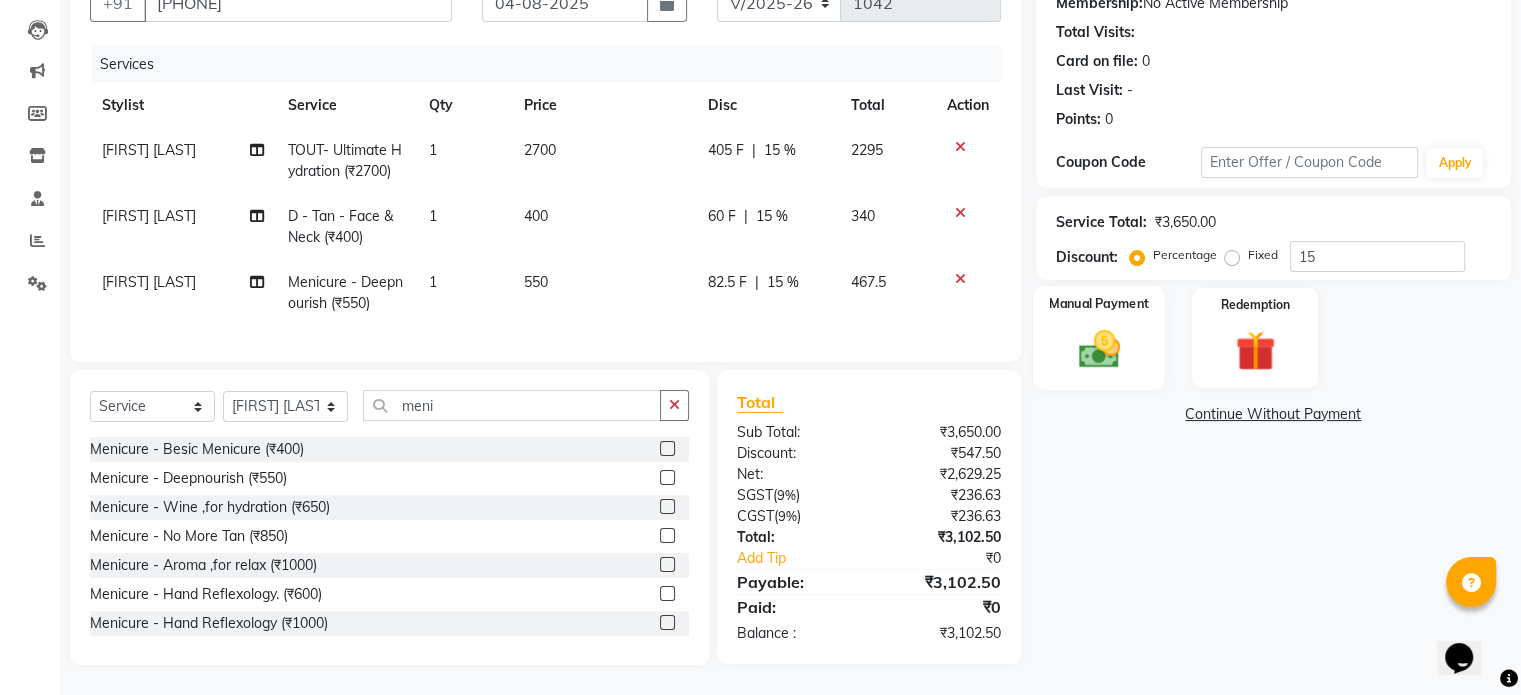 click 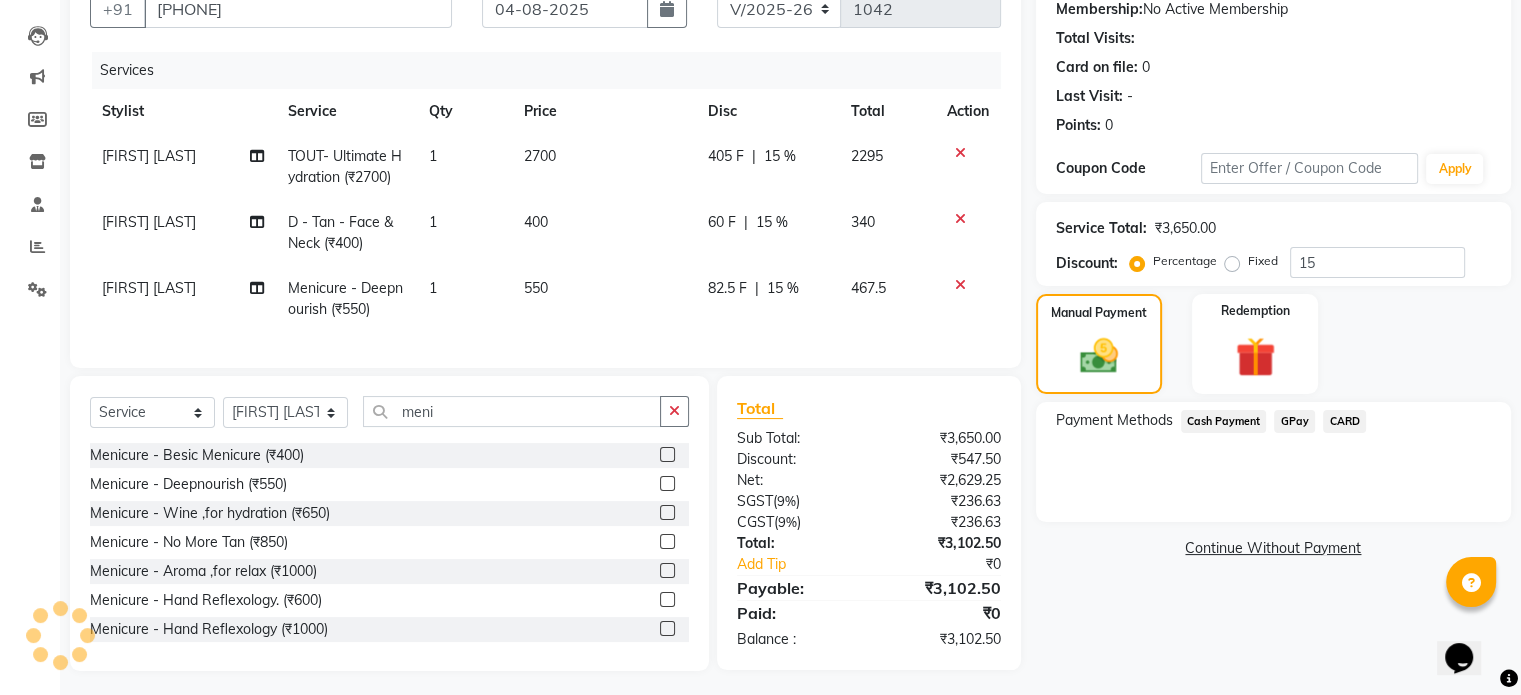 scroll, scrollTop: 217, scrollLeft: 0, axis: vertical 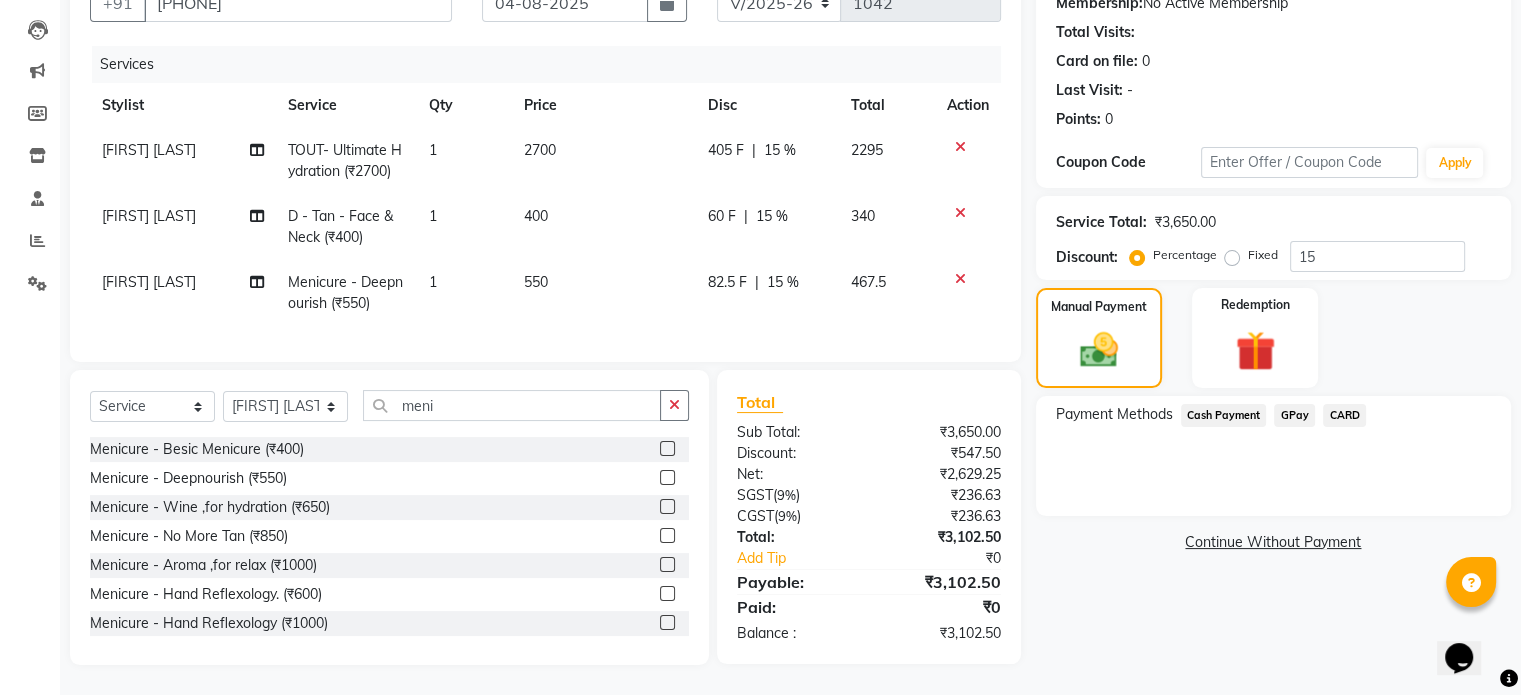 click on "GPay" 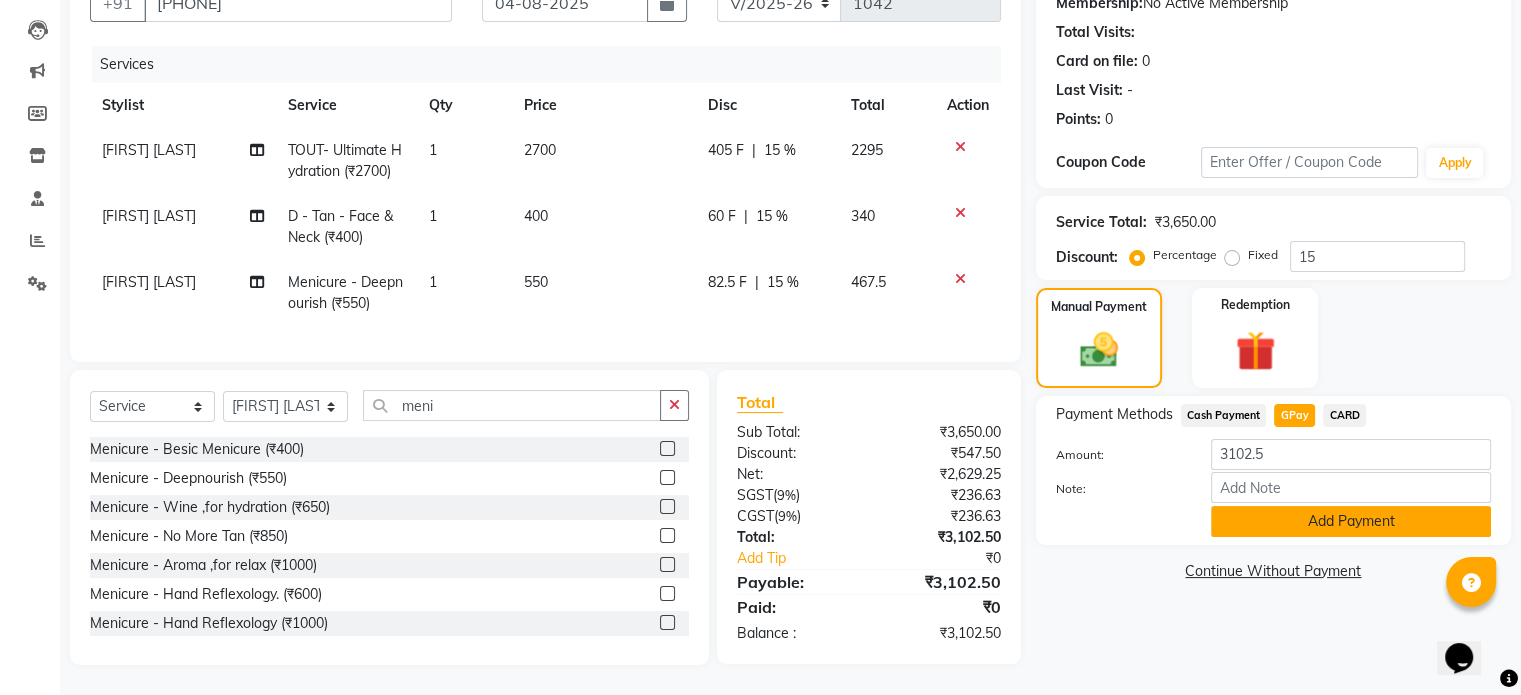 click on "Add Payment" 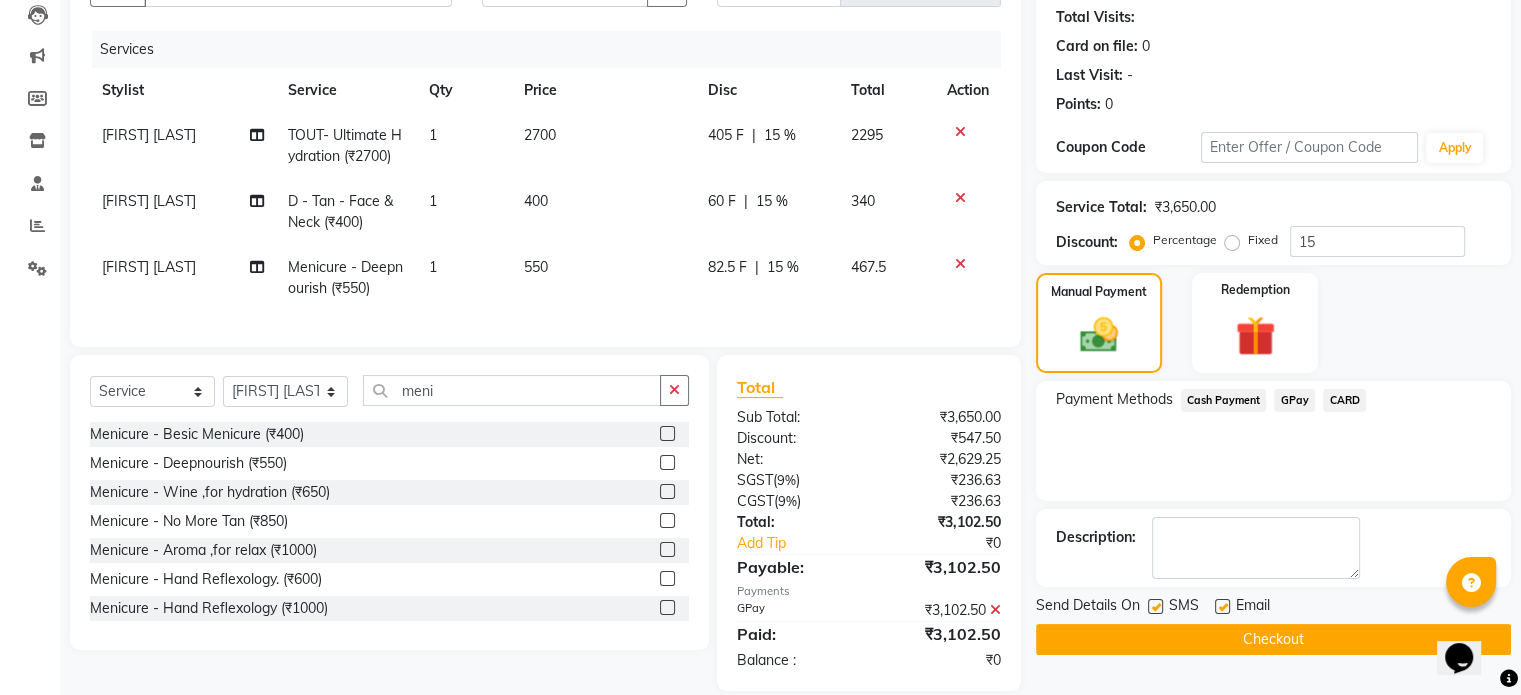 click on "GPay" 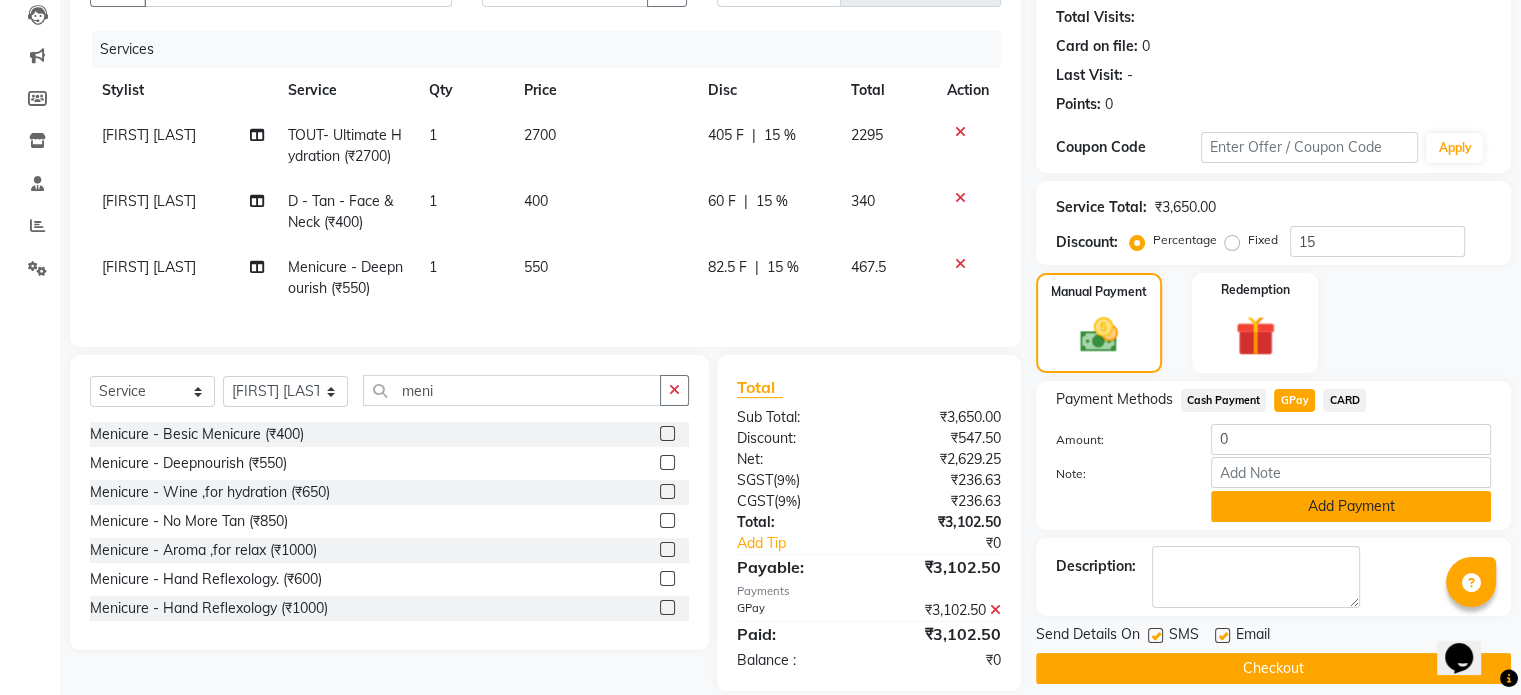 click on "Add Payment" 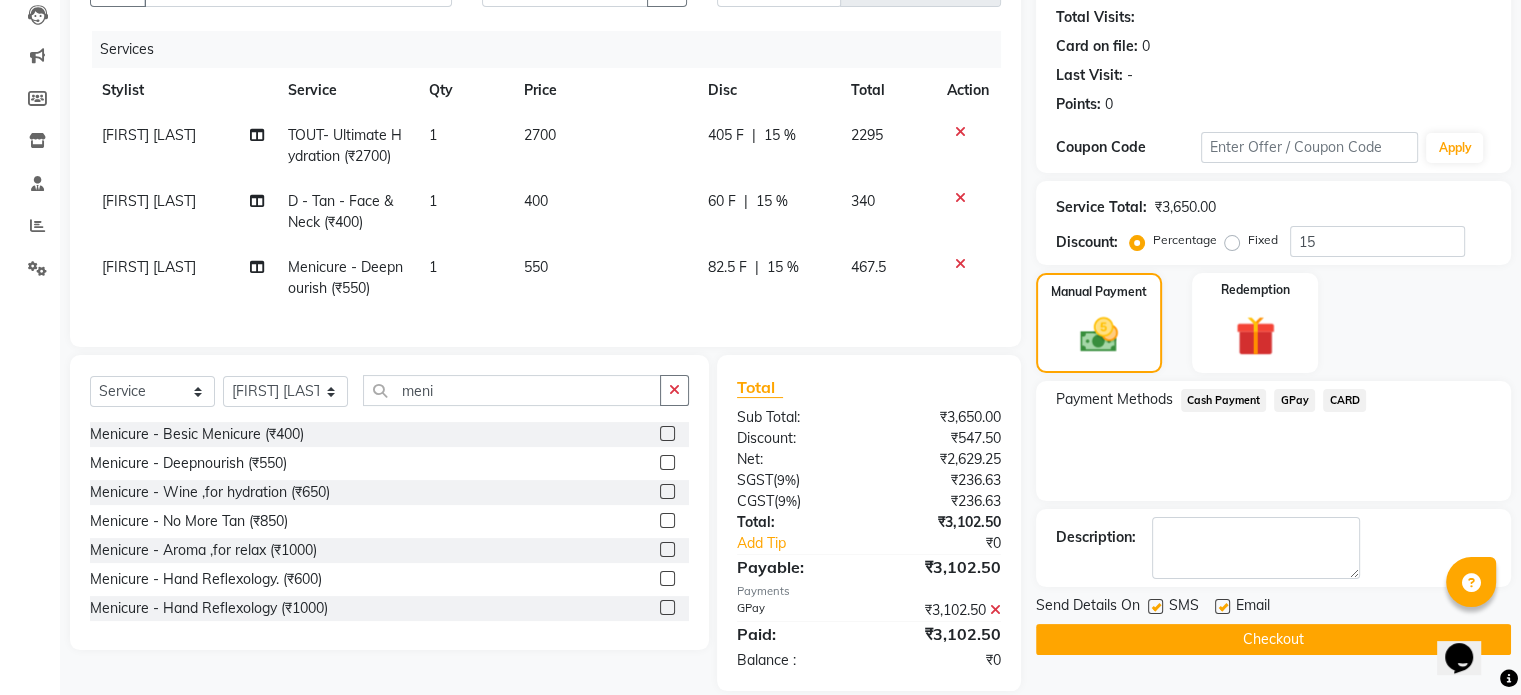 click on "Checkout" 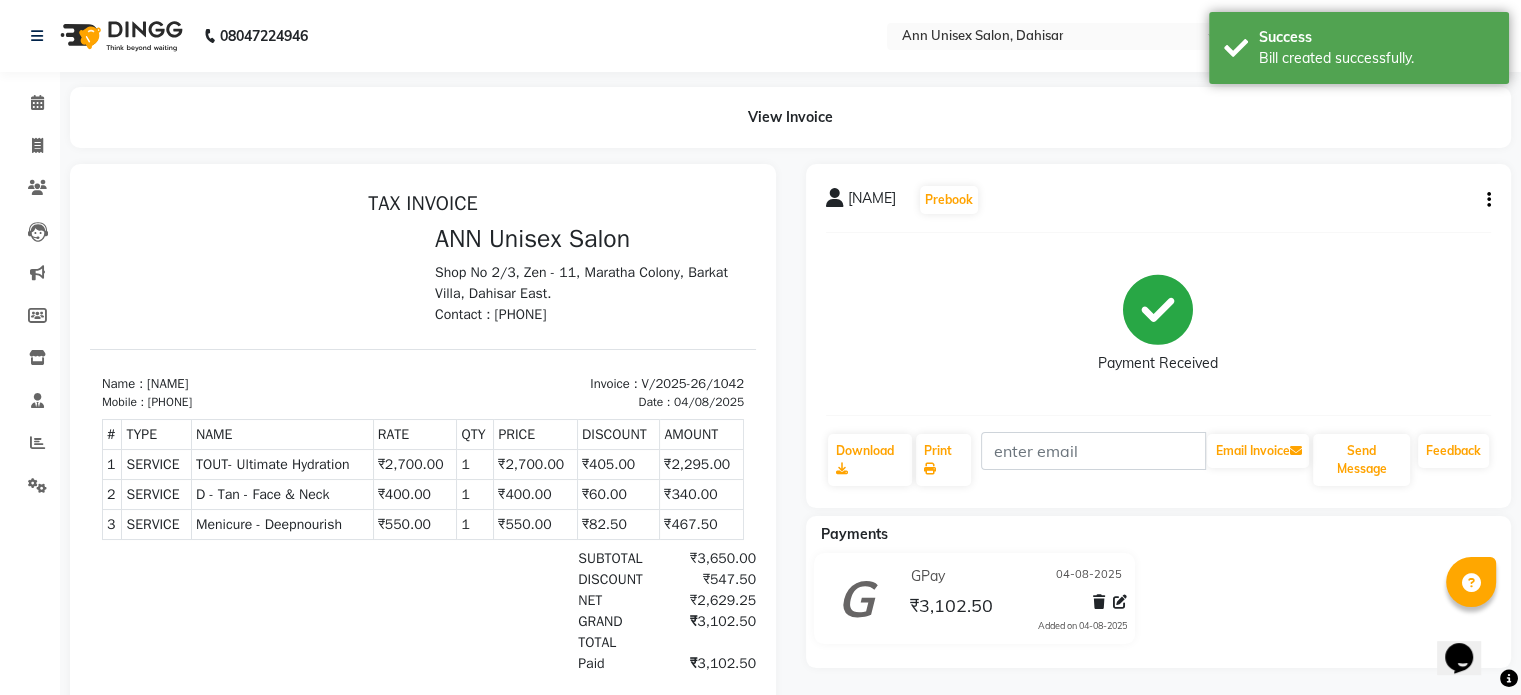 scroll, scrollTop: 0, scrollLeft: 0, axis: both 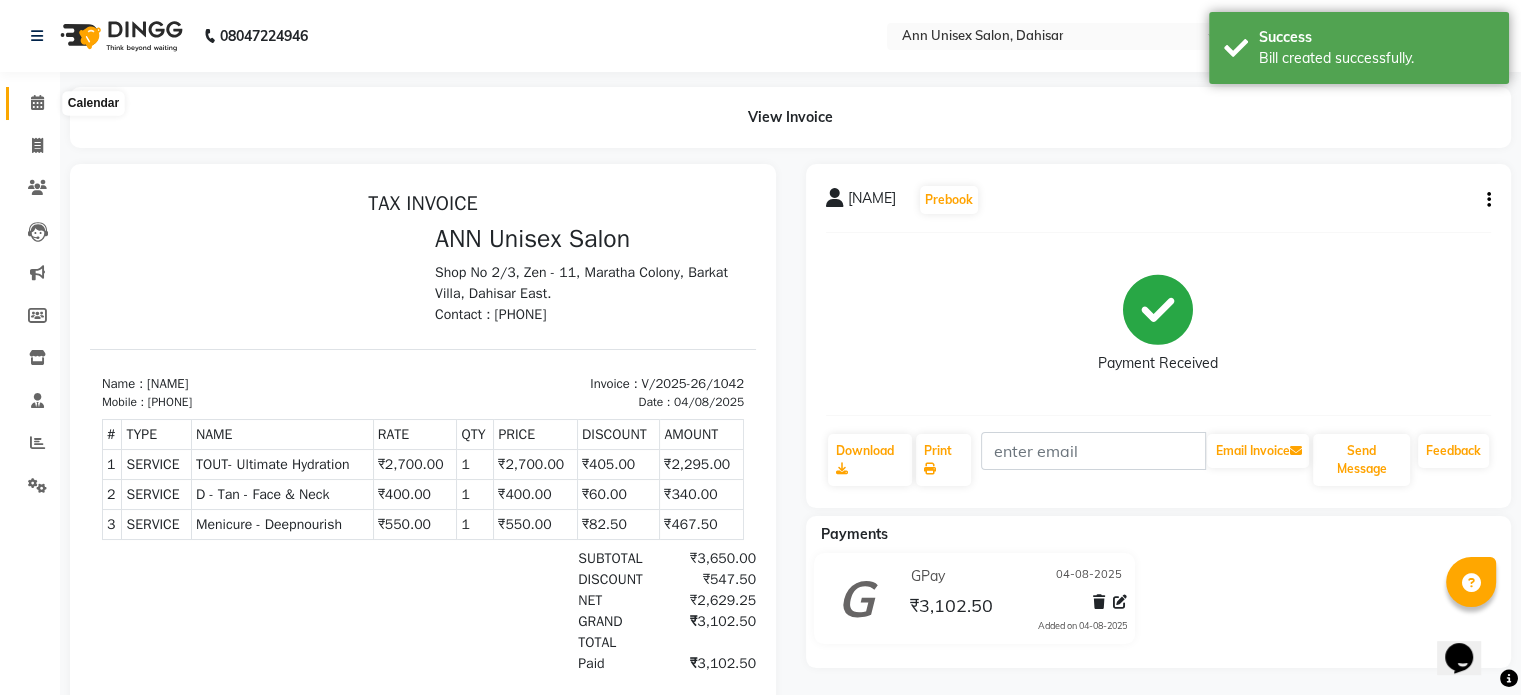 click 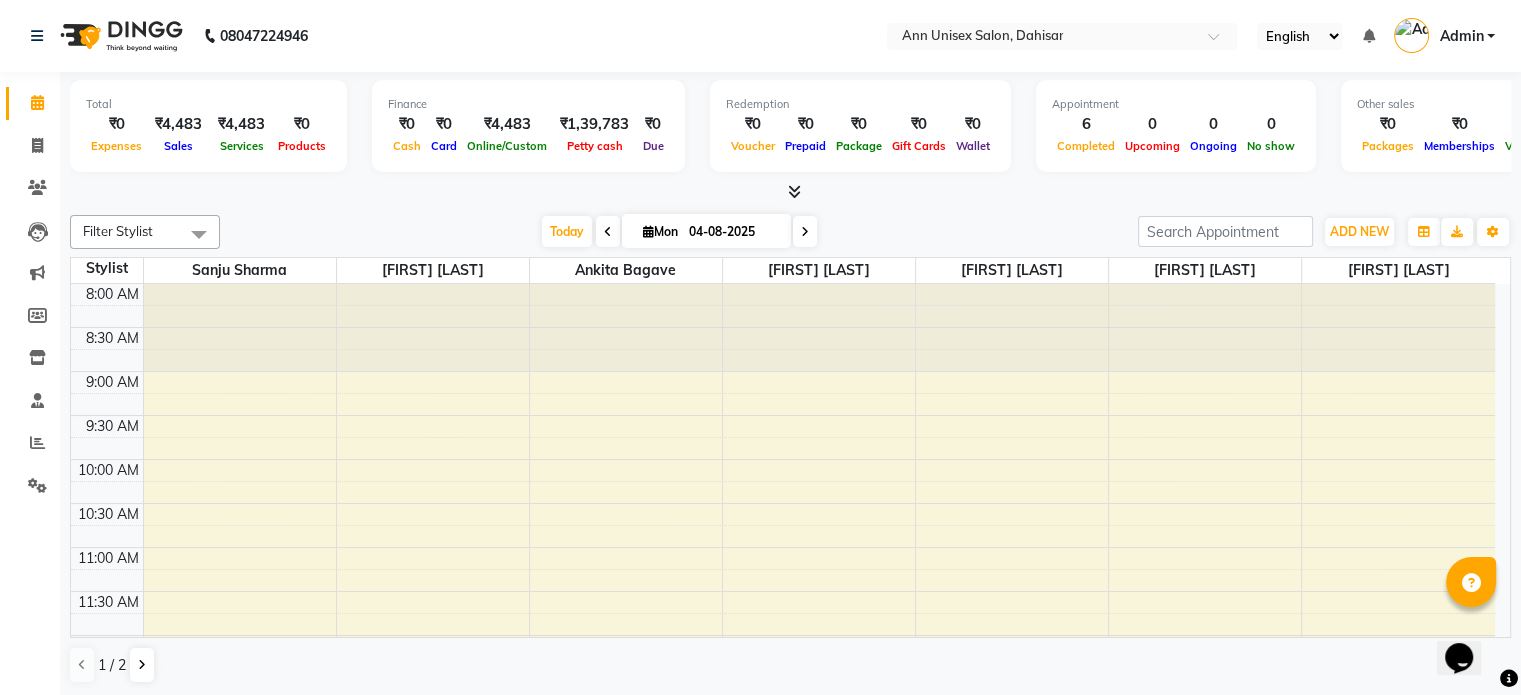 scroll, scrollTop: 0, scrollLeft: 0, axis: both 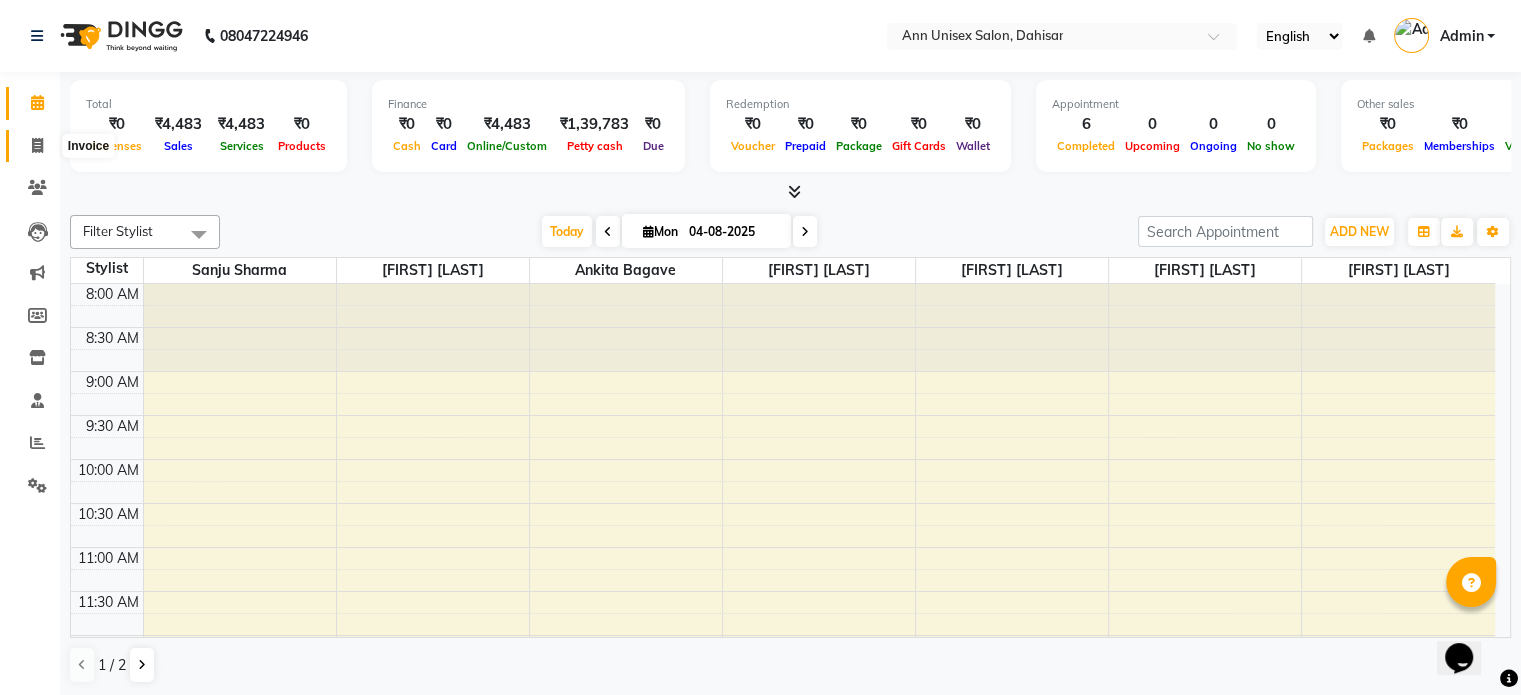 click 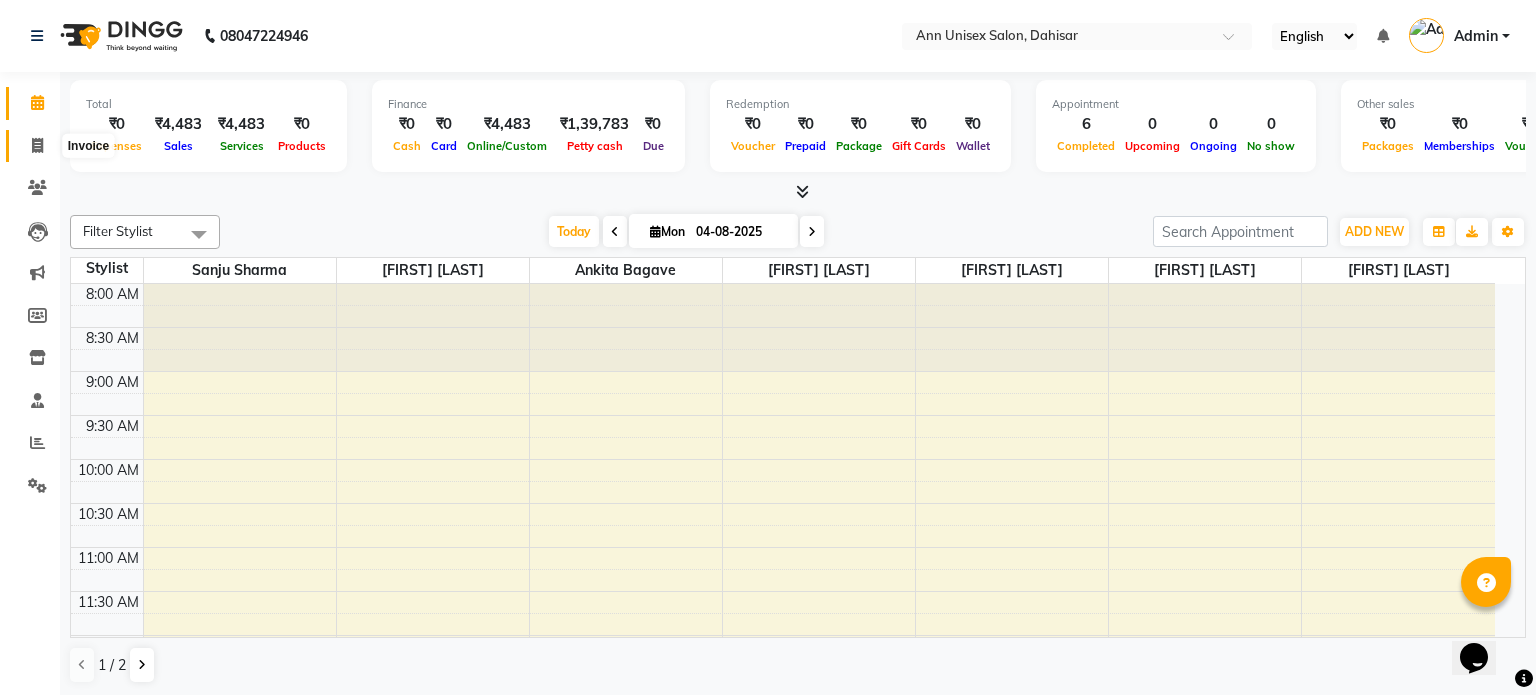 select on "7372" 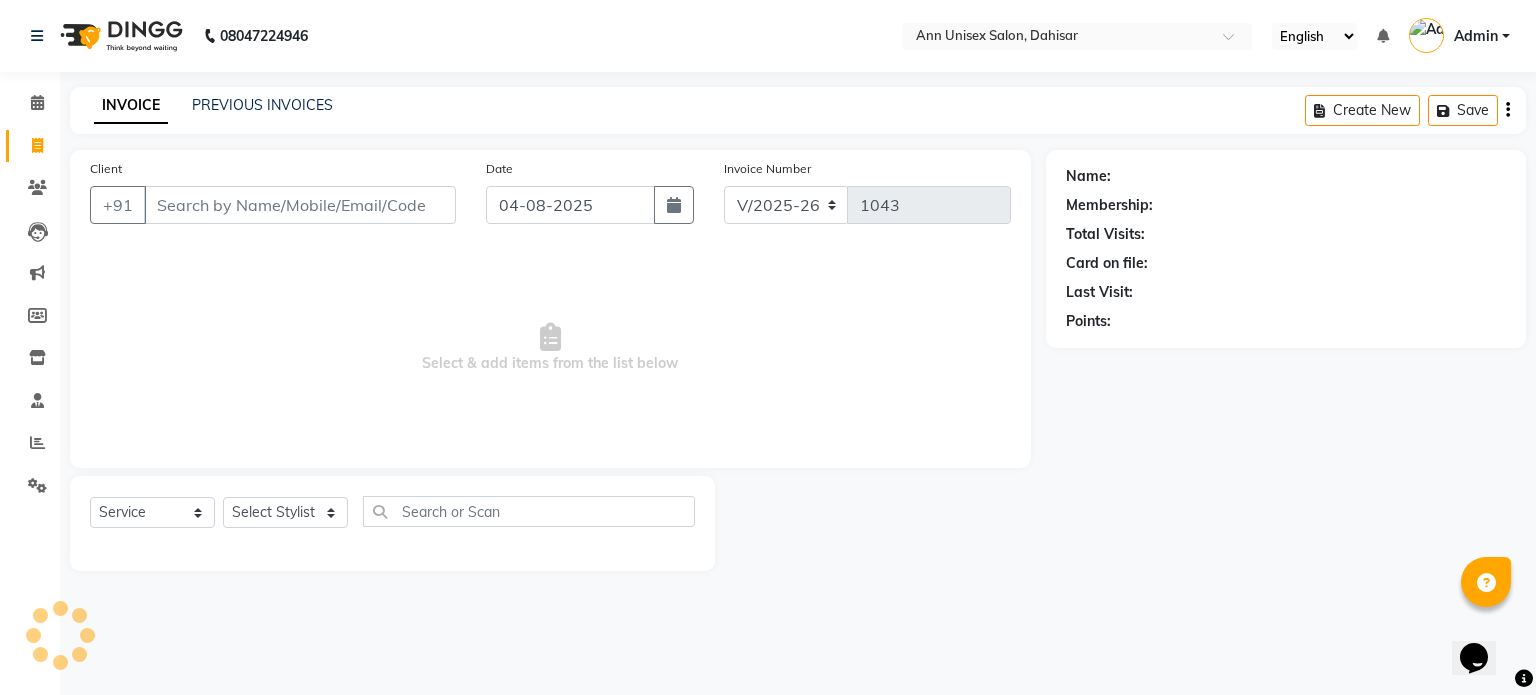 click on "Client" at bounding box center (300, 205) 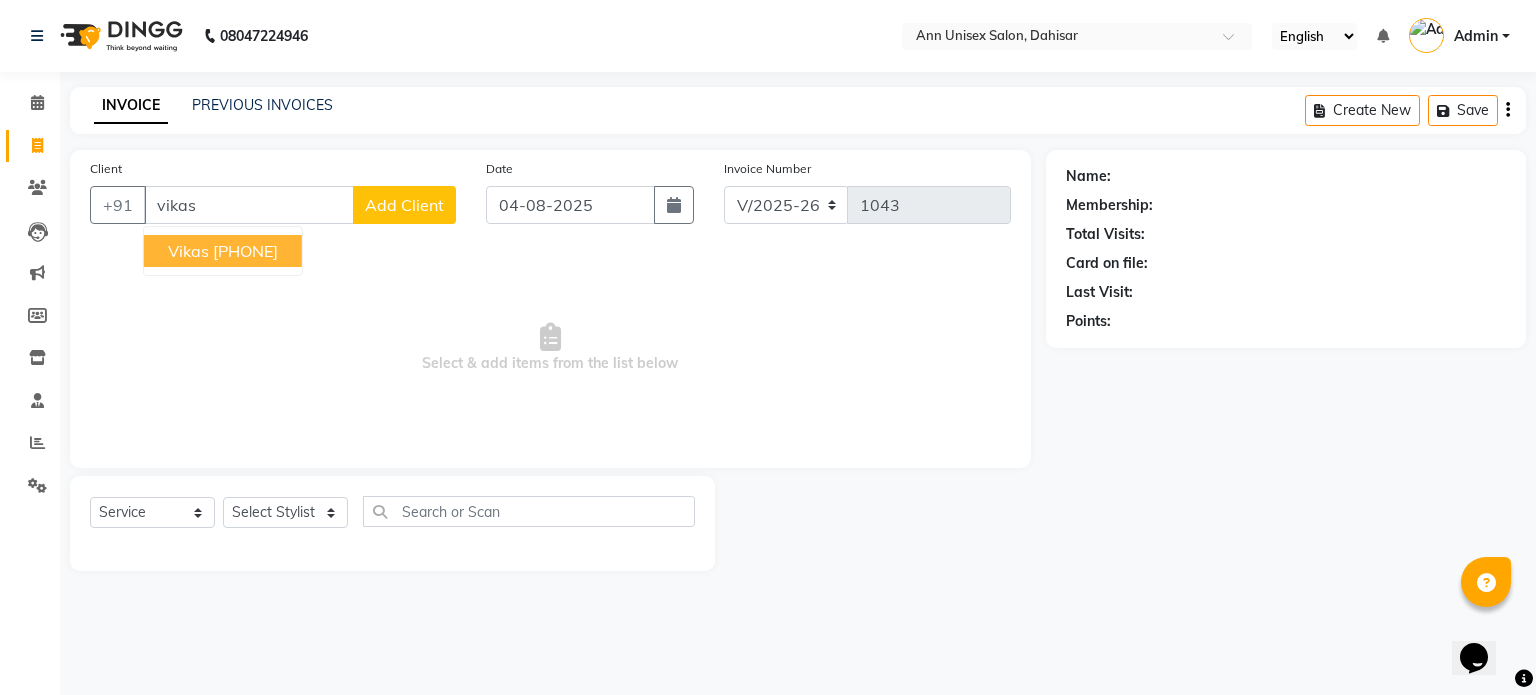 click on "[PHONE]" at bounding box center [245, 251] 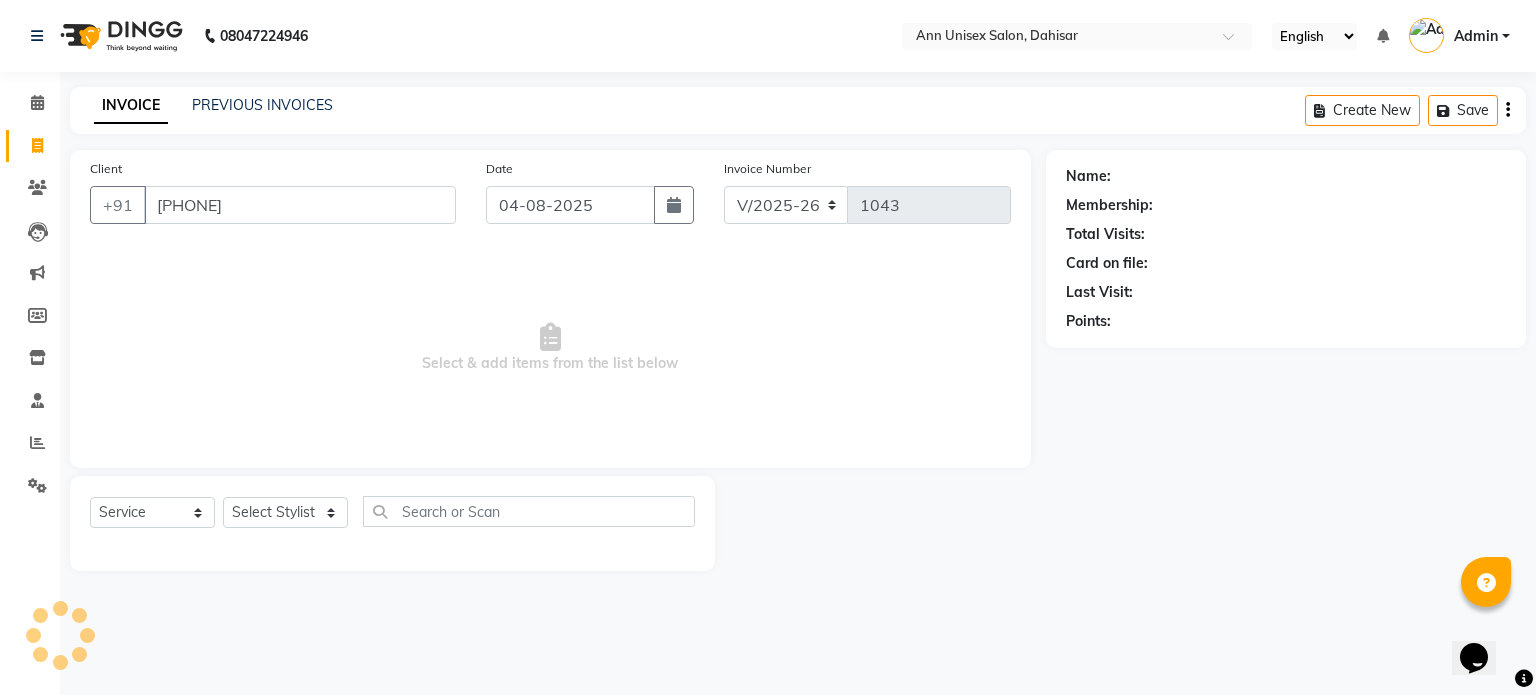 type on "[PHONE]" 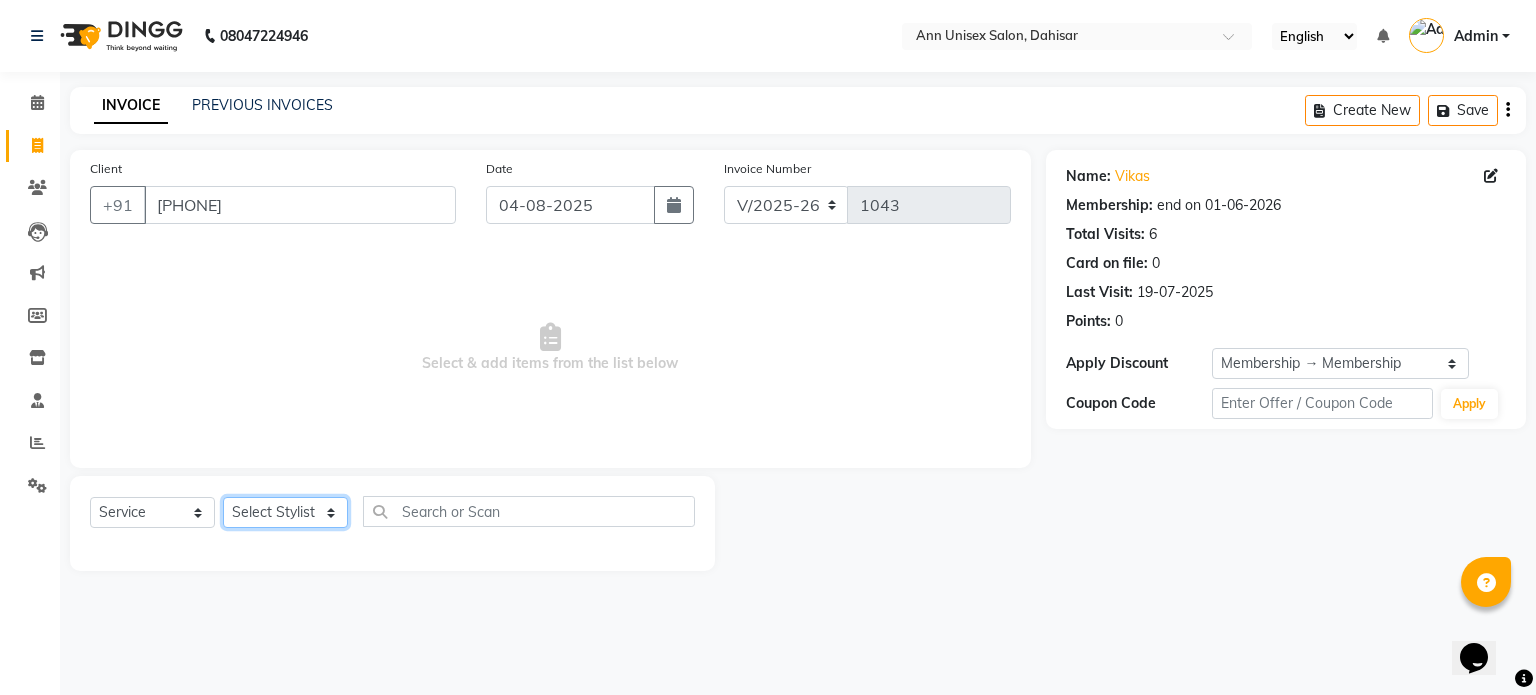 click on "Select Stylist Ankita Bagave Kasim salmani Manisha Doshi Pooja Jha RAHUL AHANKARE Rahul Thakur Sanju Sharma SHARUKH" 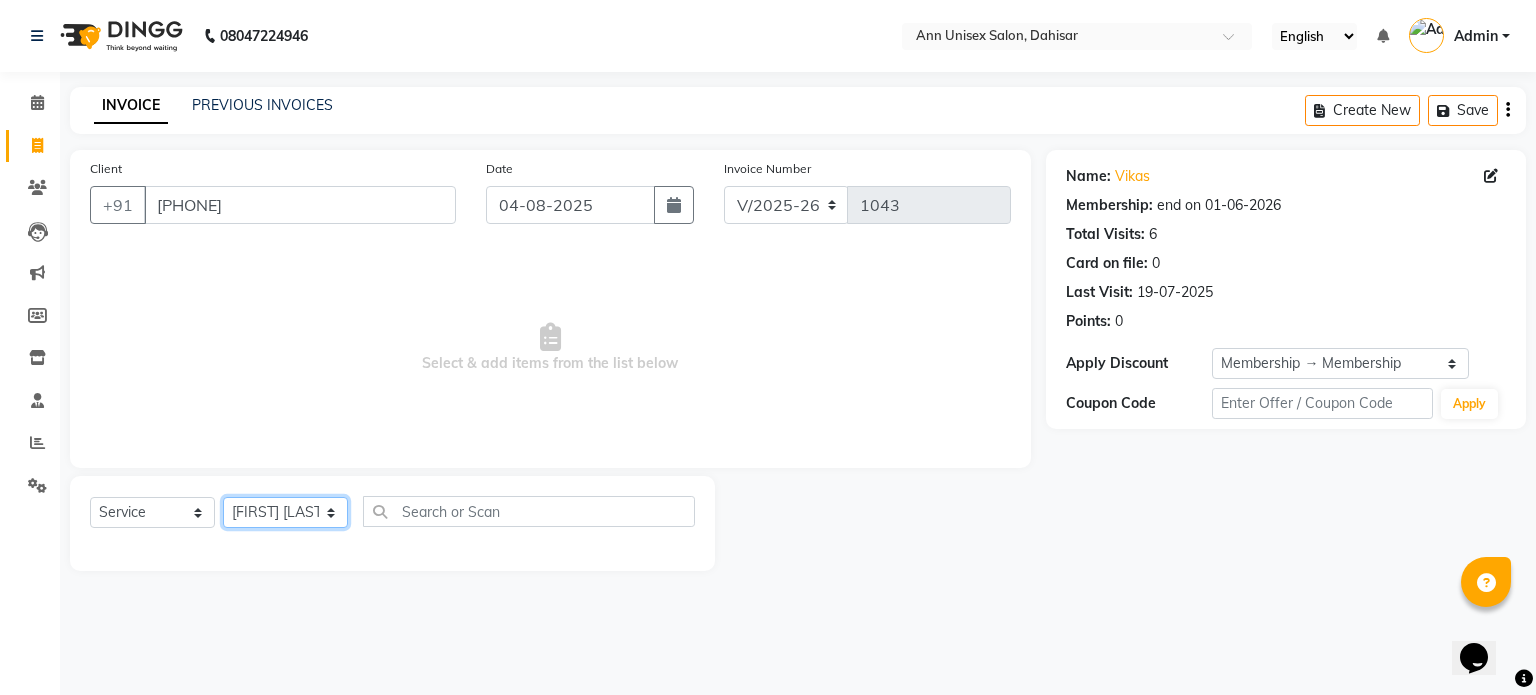 click on "Select Stylist Ankita Bagave Kasim salmani Manisha Doshi Pooja Jha RAHUL AHANKARE Rahul Thakur Sanju Sharma SHARUKH" 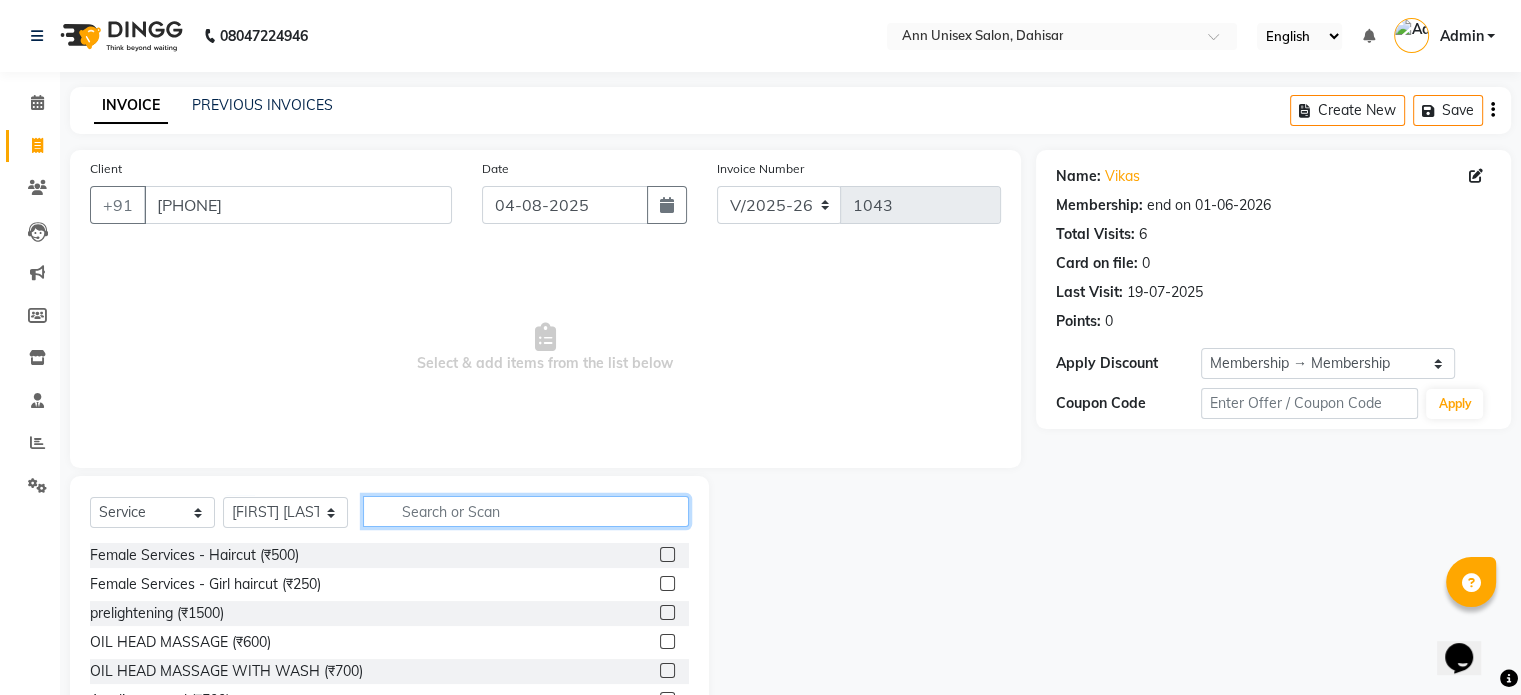 click 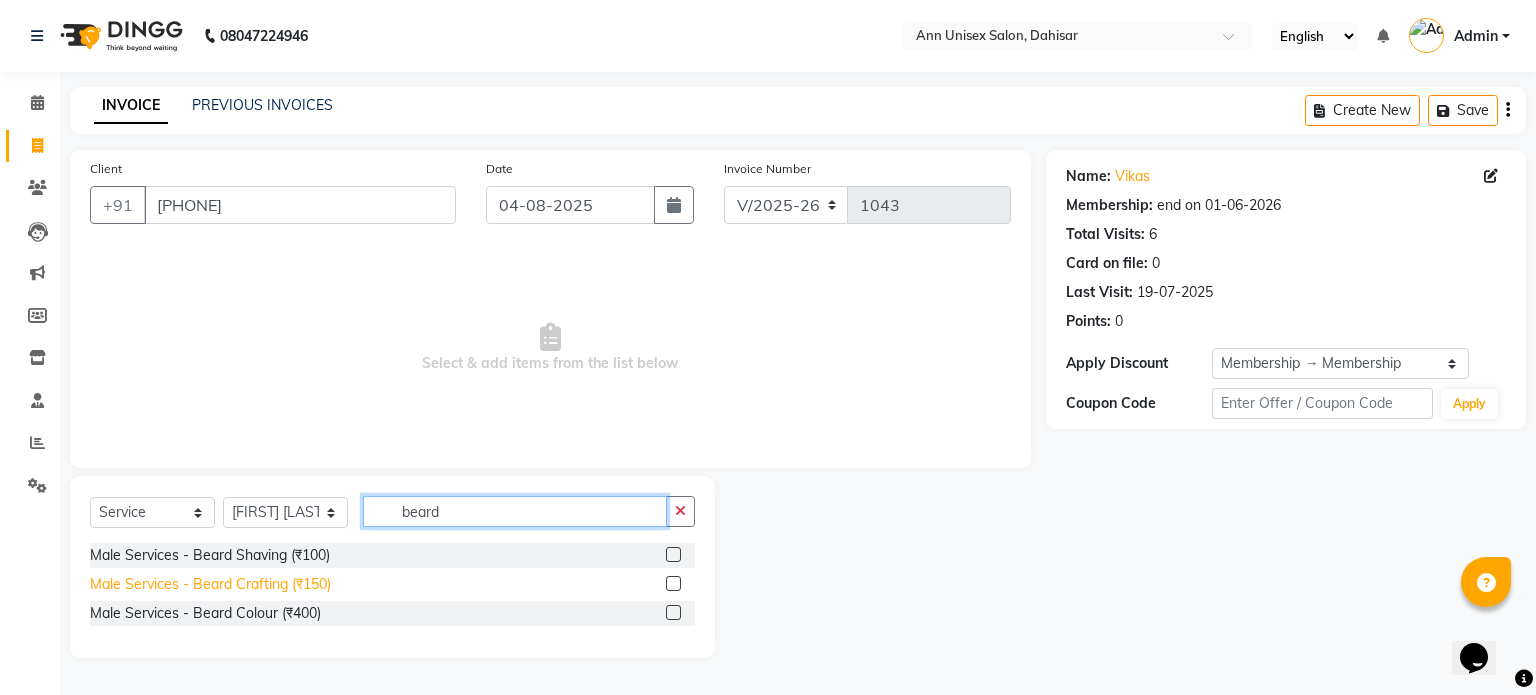 type on "beard" 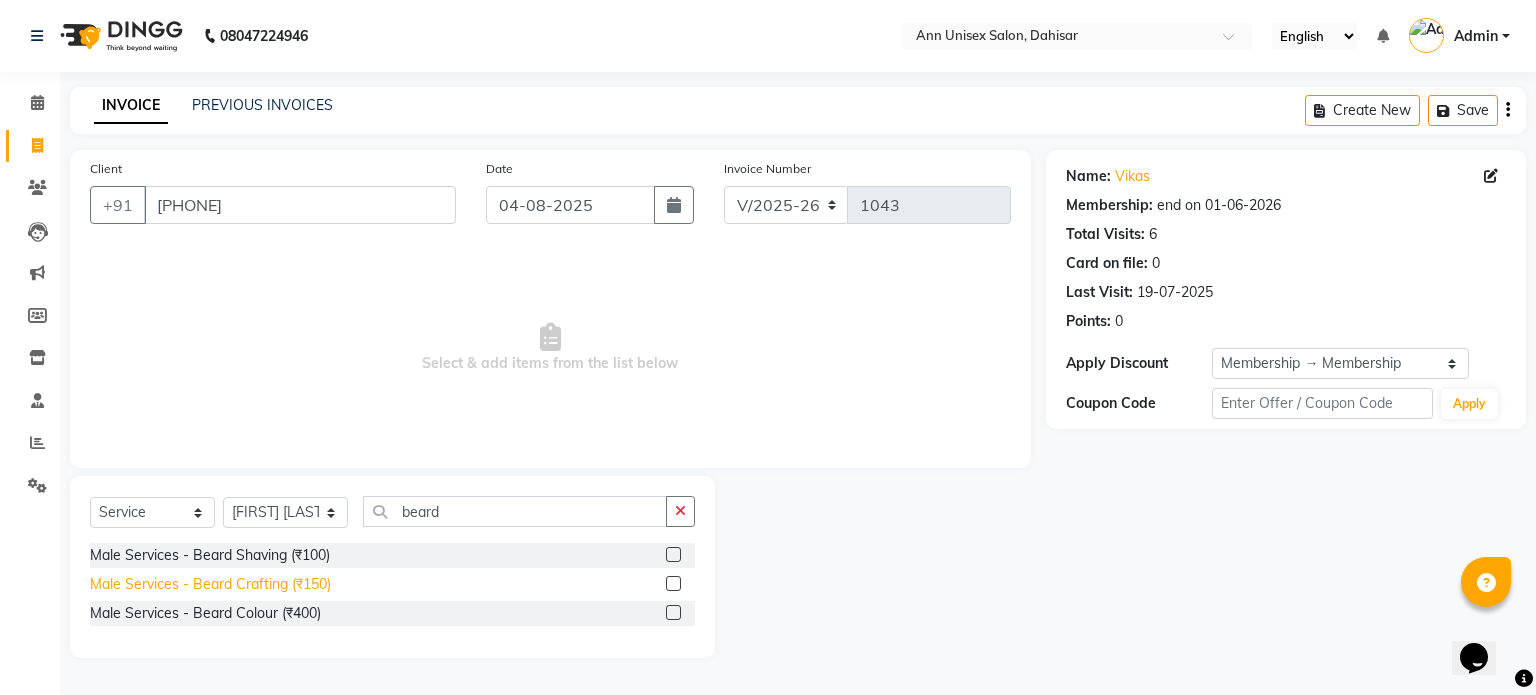 click on "Male Services - Beard Crafting (₹150)" 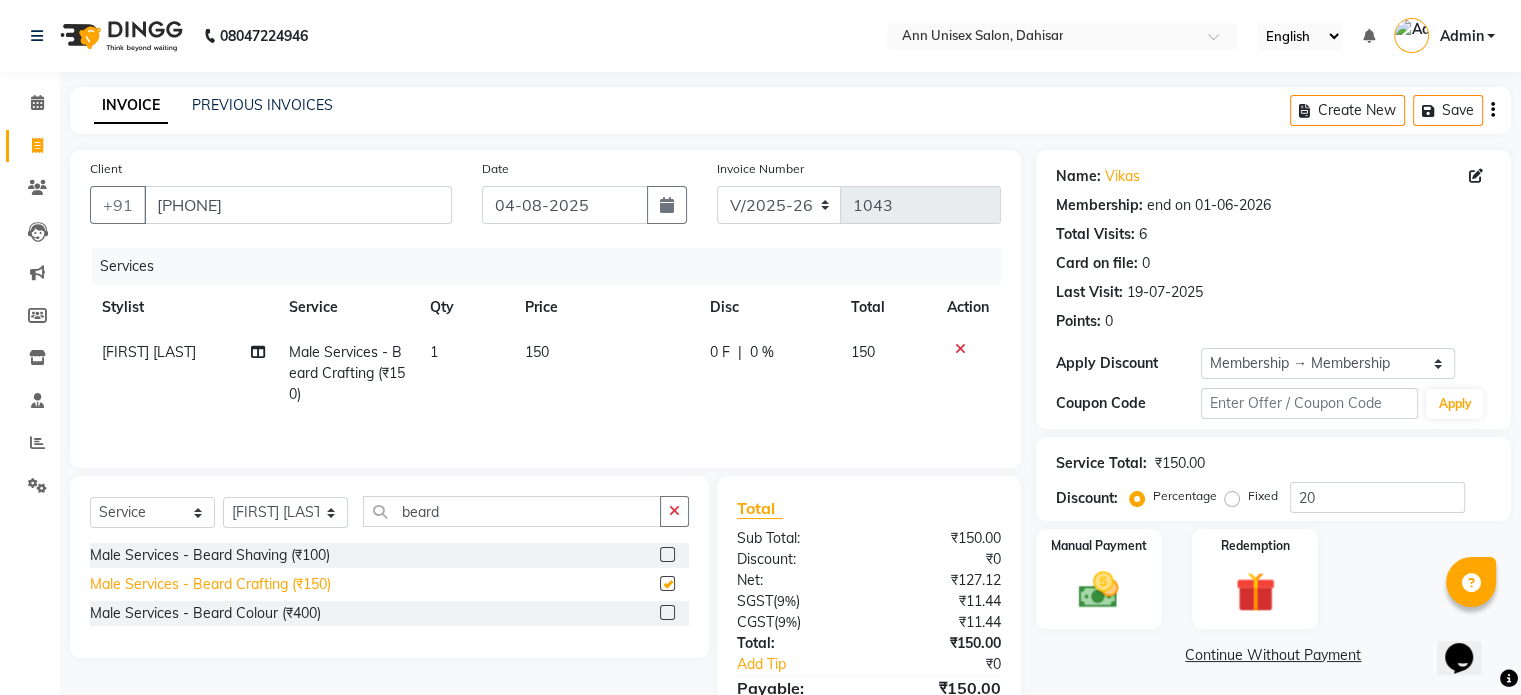 checkbox on "false" 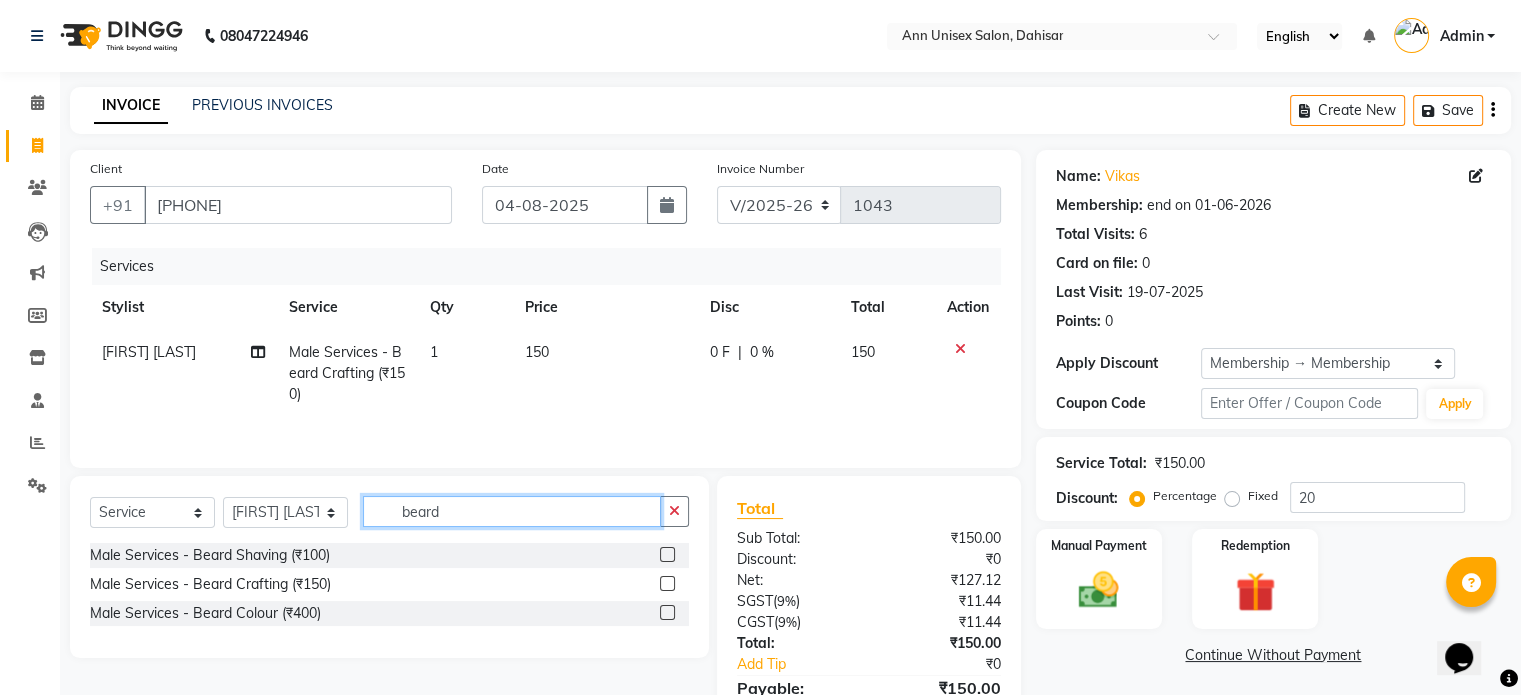 click on "beard" 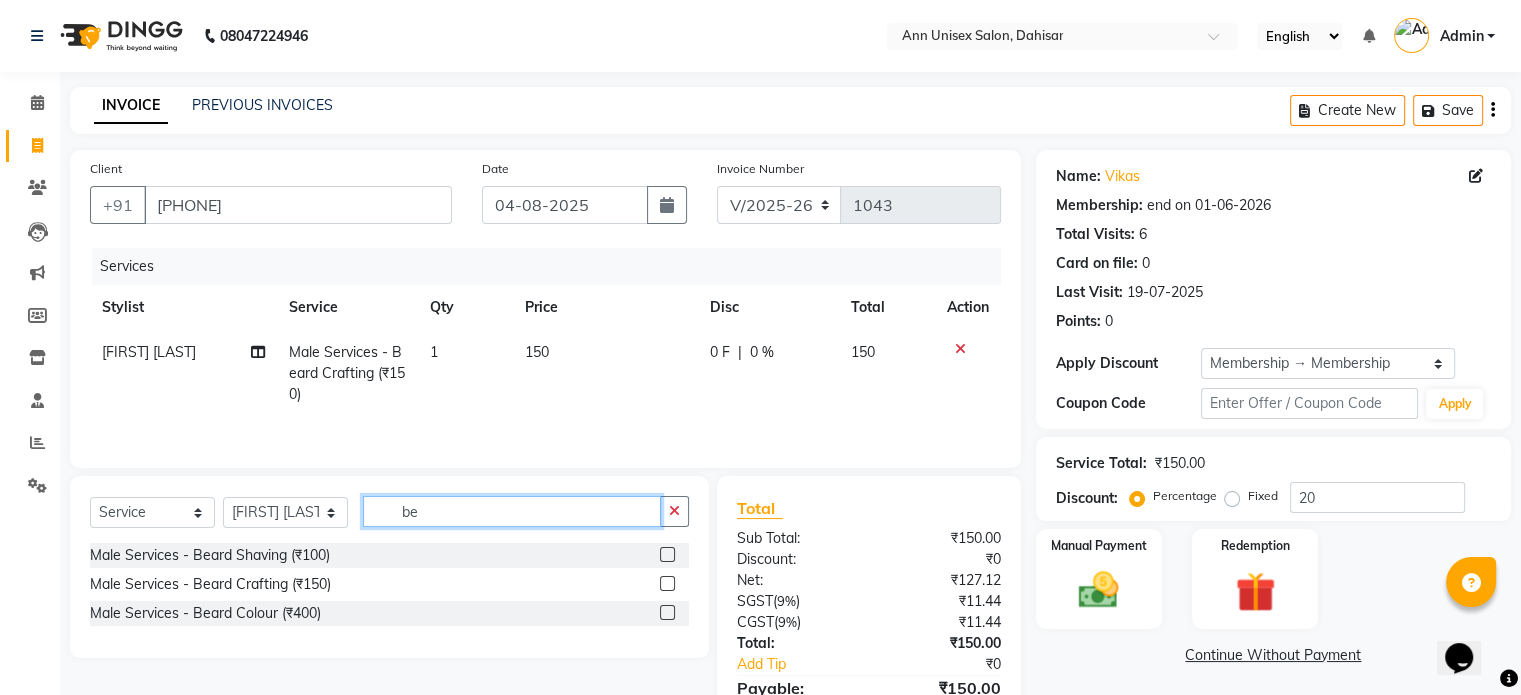 type on "b" 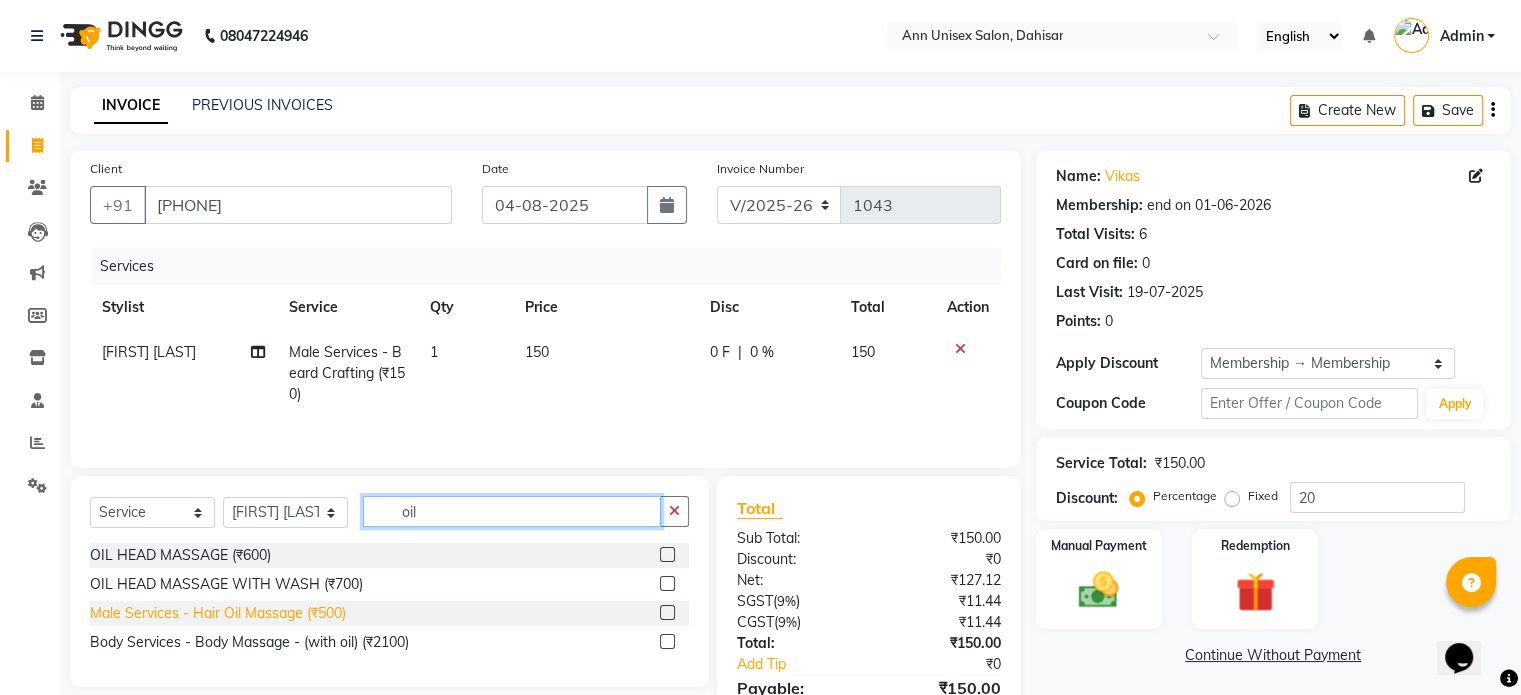 type on "oil" 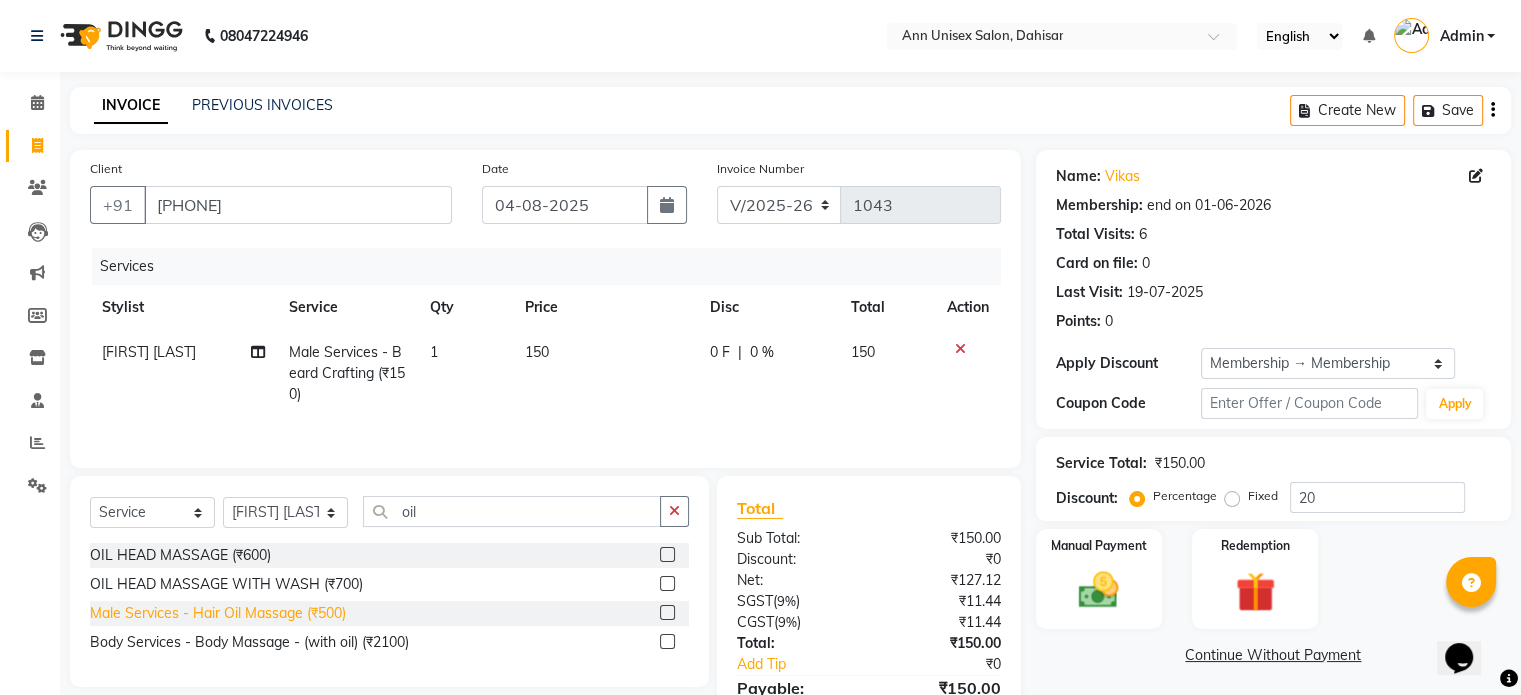 click on "Male Services - Hair Oil Massage (₹500)" 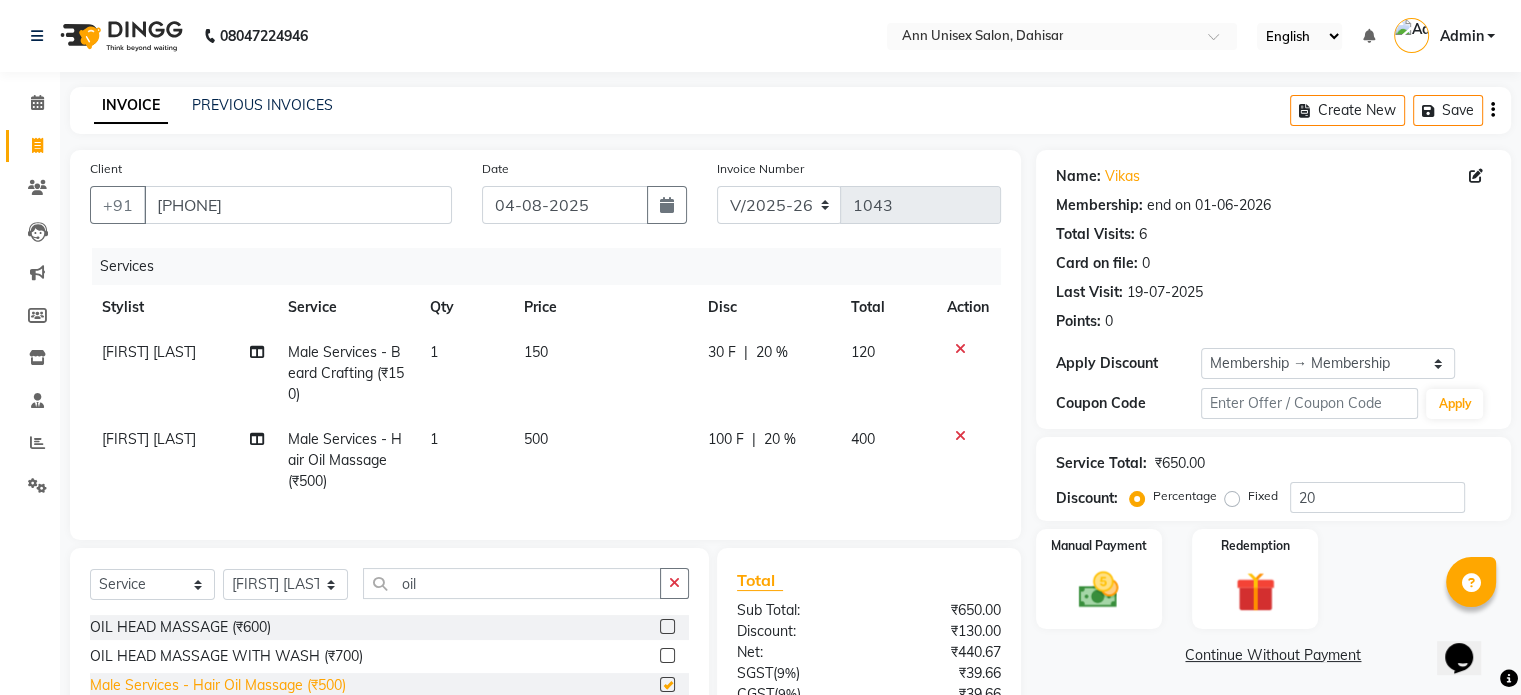 checkbox on "false" 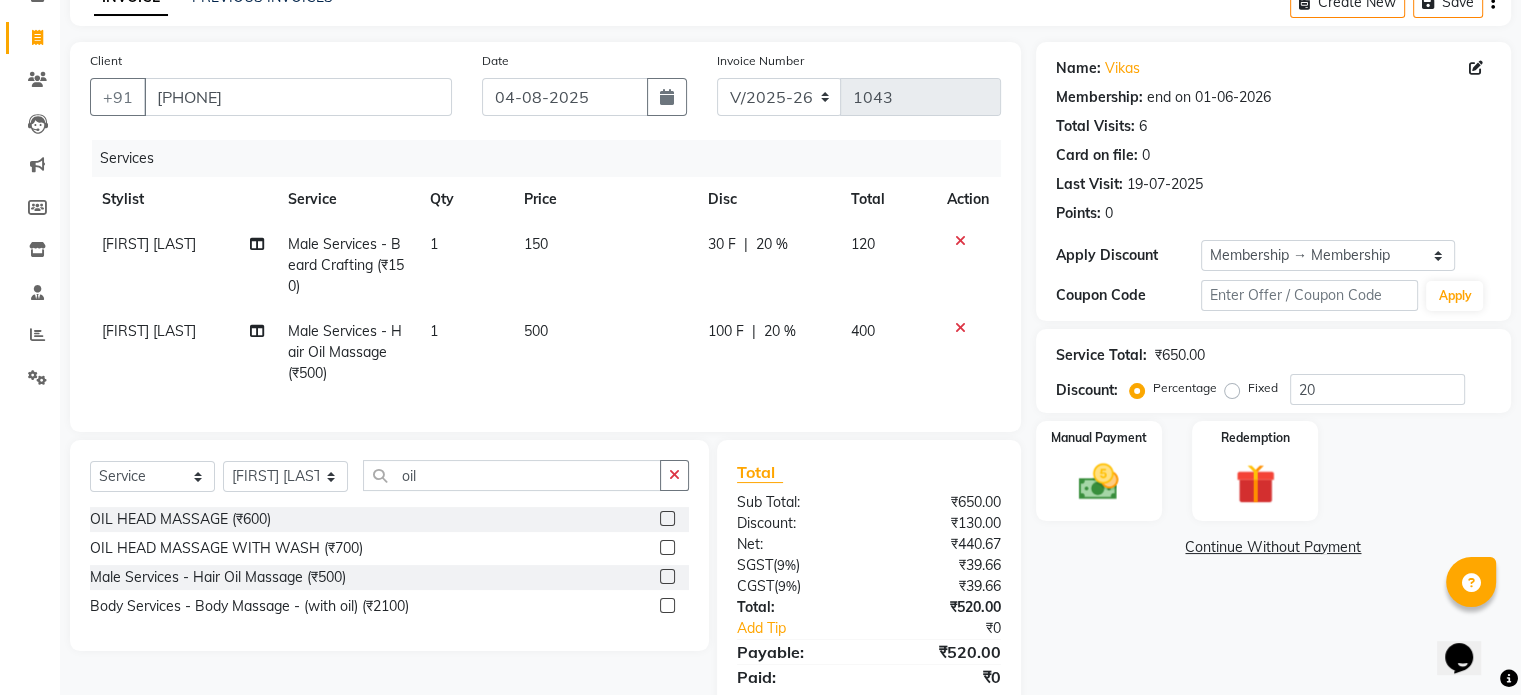 scroll, scrollTop: 119, scrollLeft: 0, axis: vertical 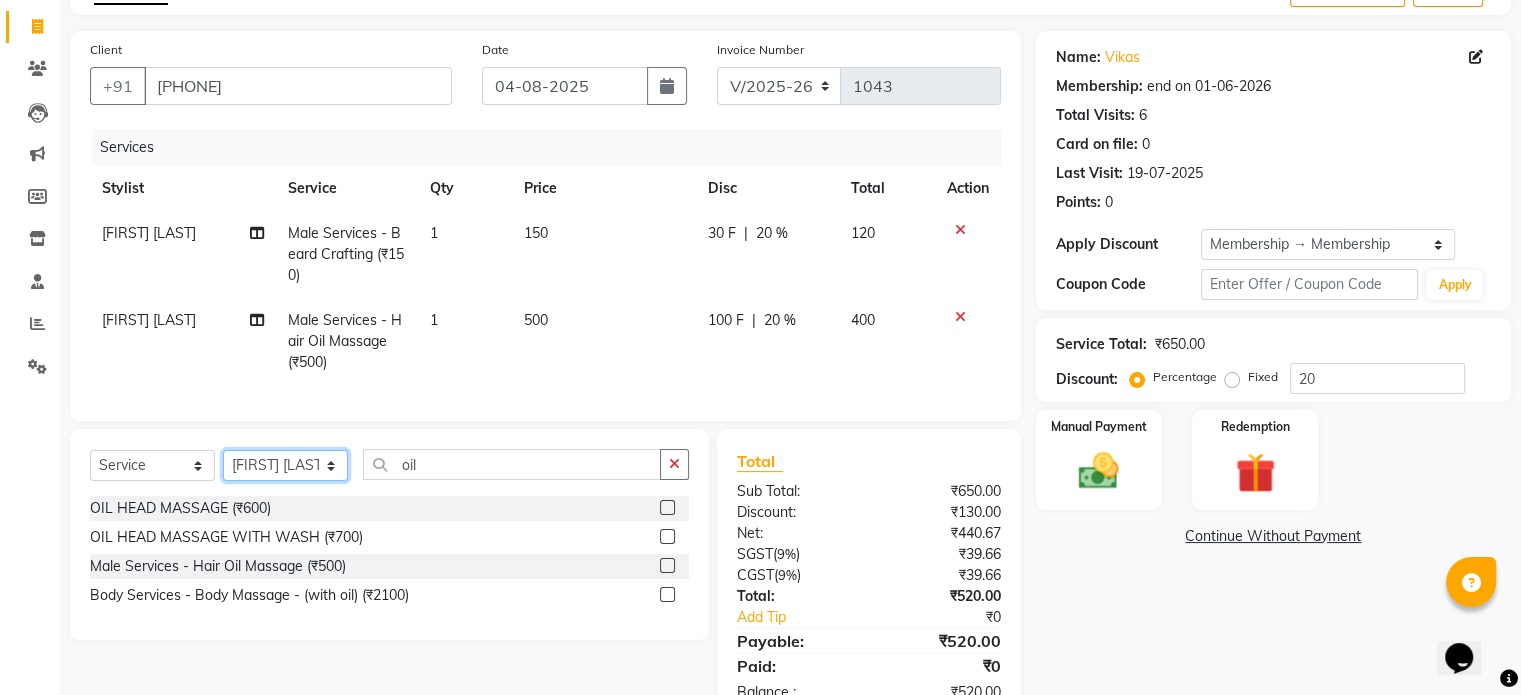 click on "Select Stylist Ankita Bagave Kasim salmani Manisha Doshi Pooja Jha RAHUL AHANKARE Rahul Thakur Sanju Sharma SHARUKH" 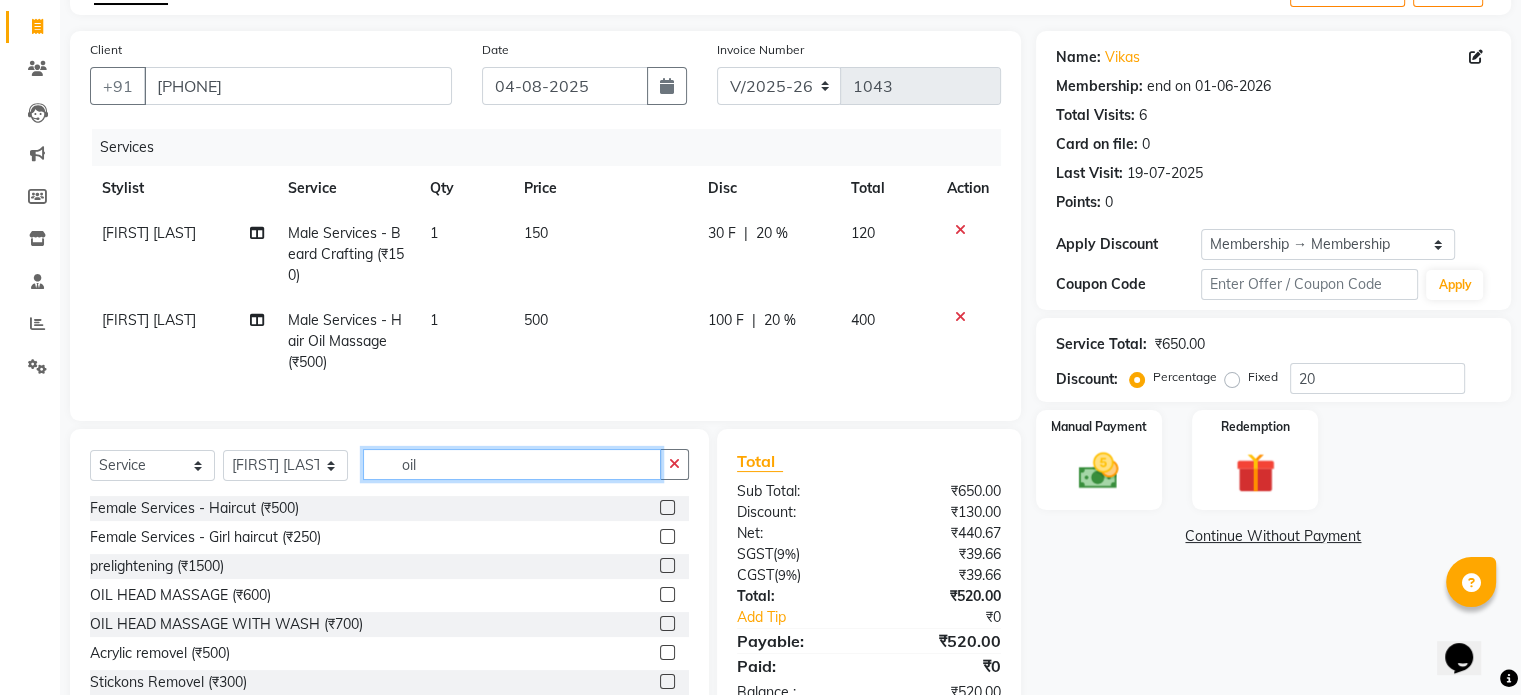 click on "oil" 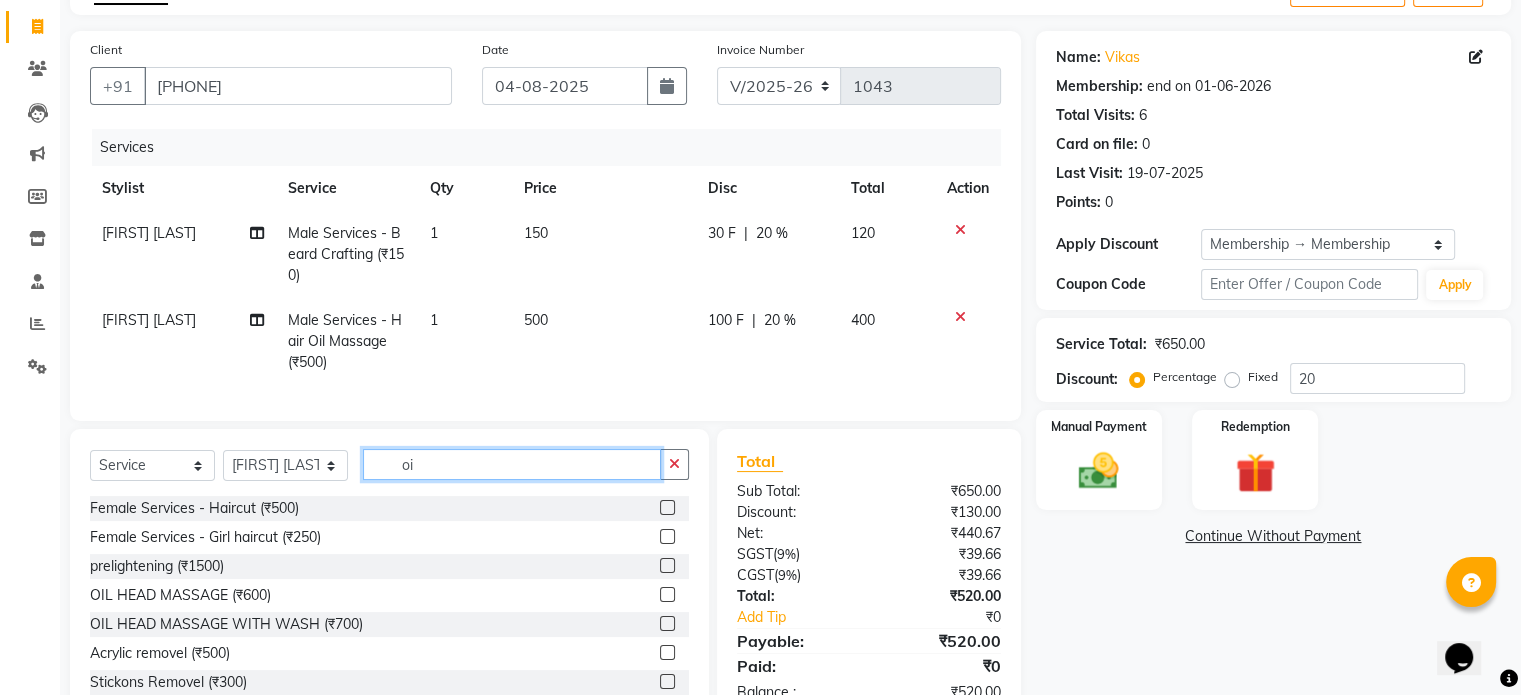 type on "o" 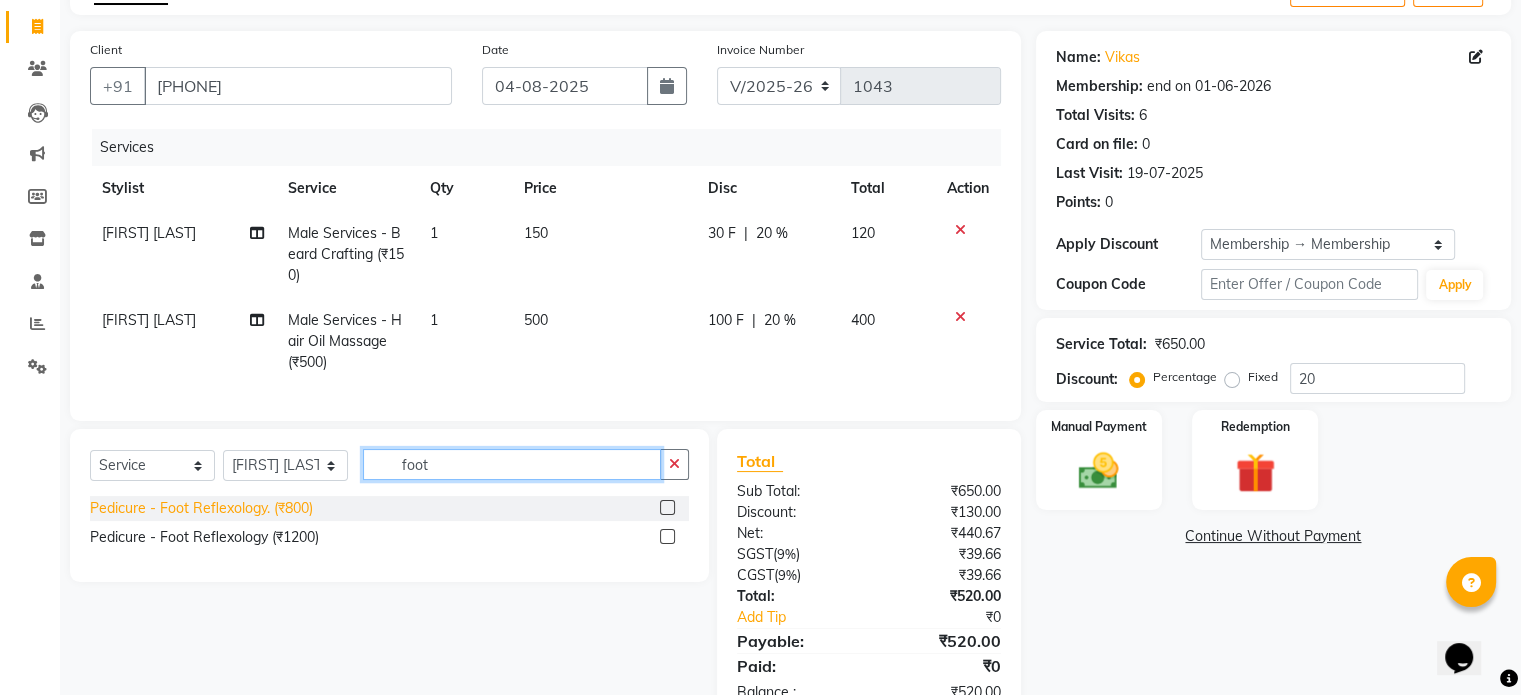 type on "foot" 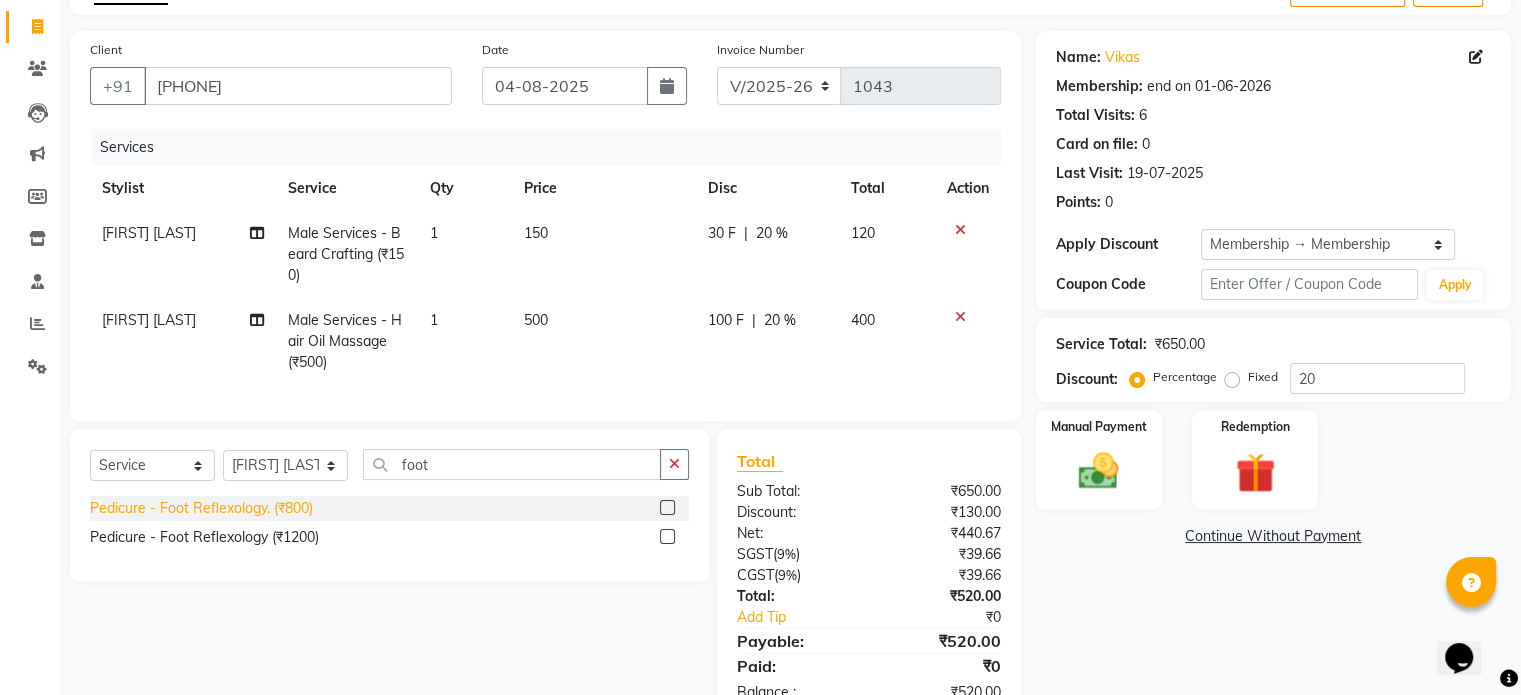 click on "Pedicure - Foot Reflexology. (₹800)" 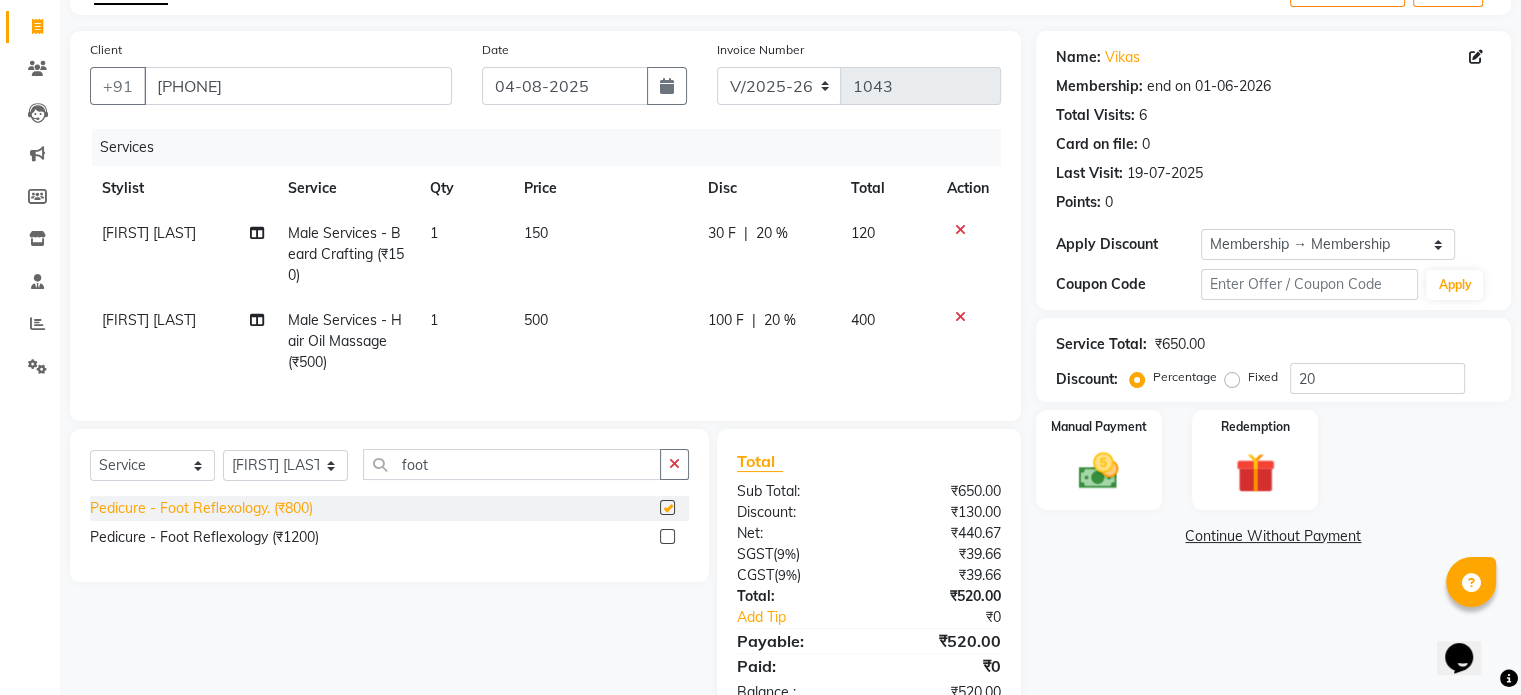 checkbox on "false" 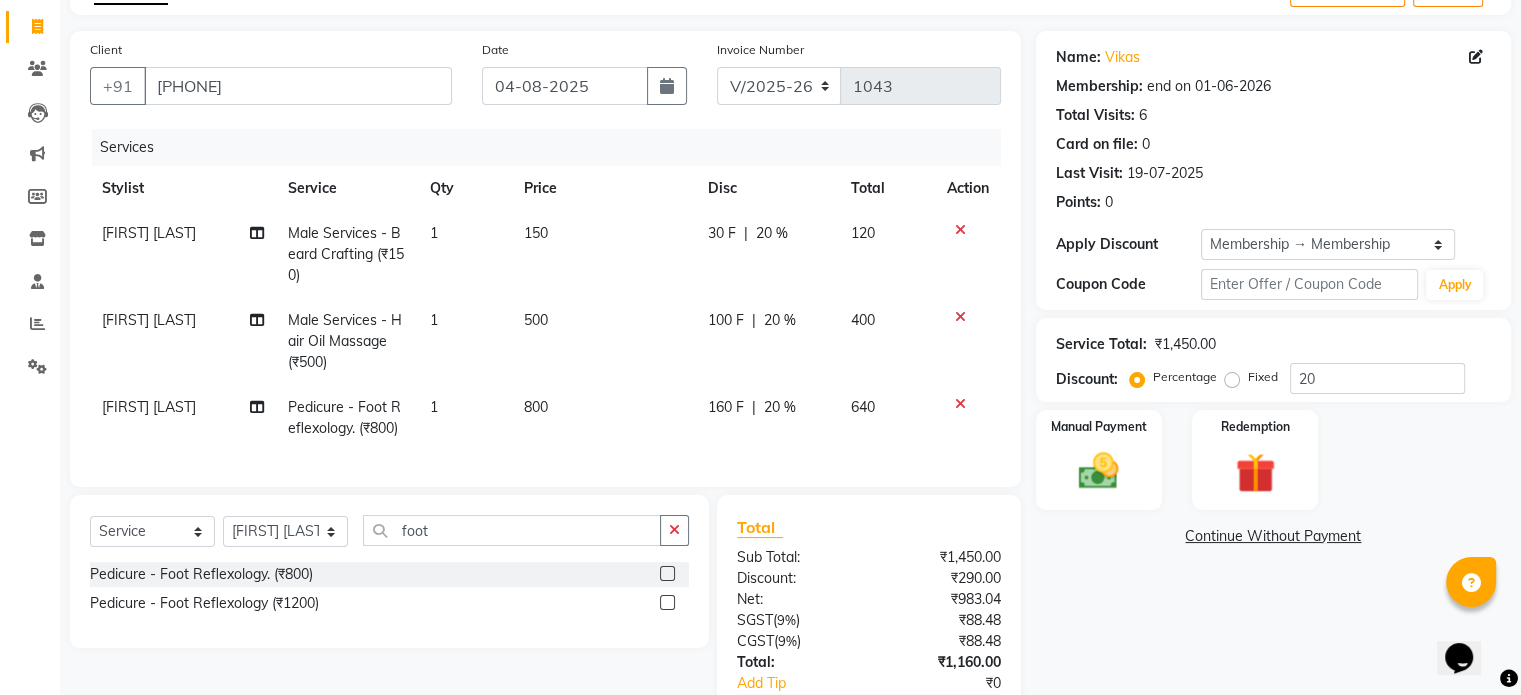 click on "20 %" 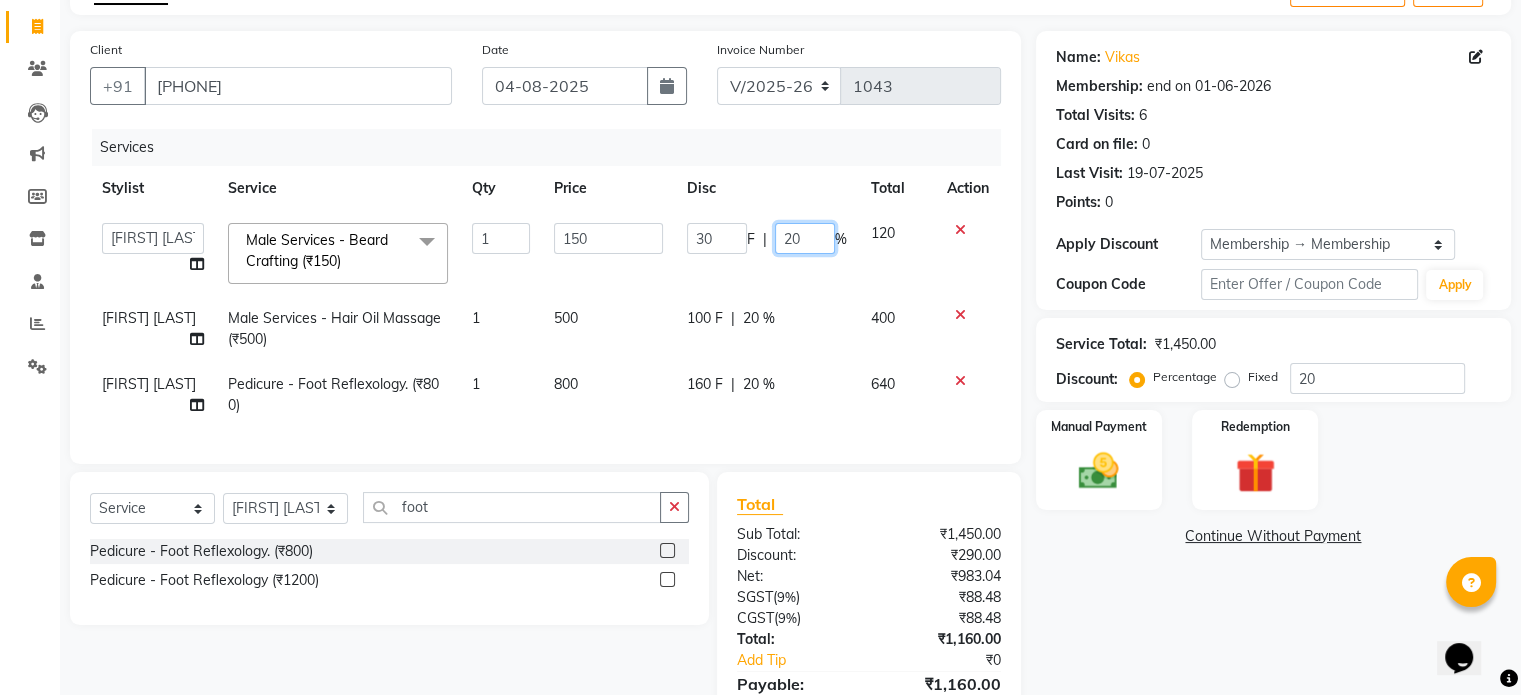 click on "20" 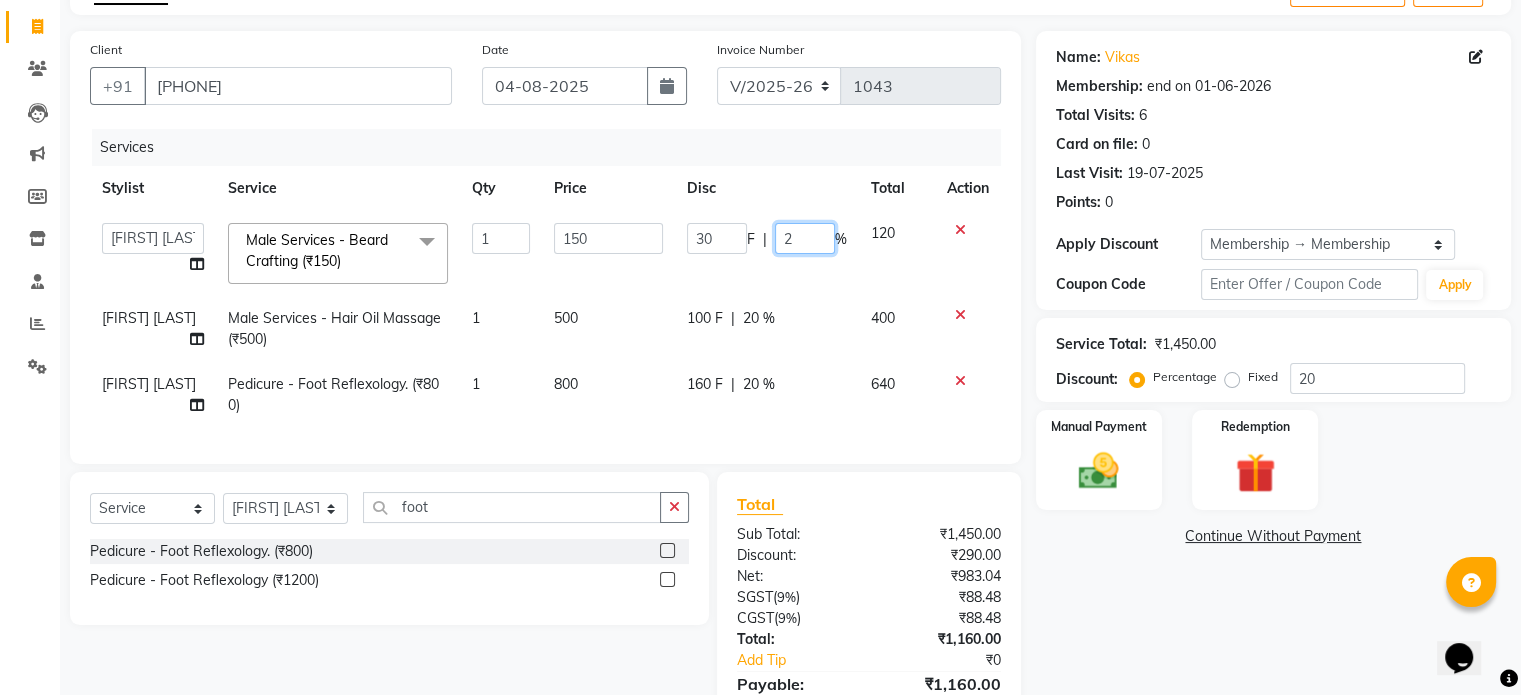 type 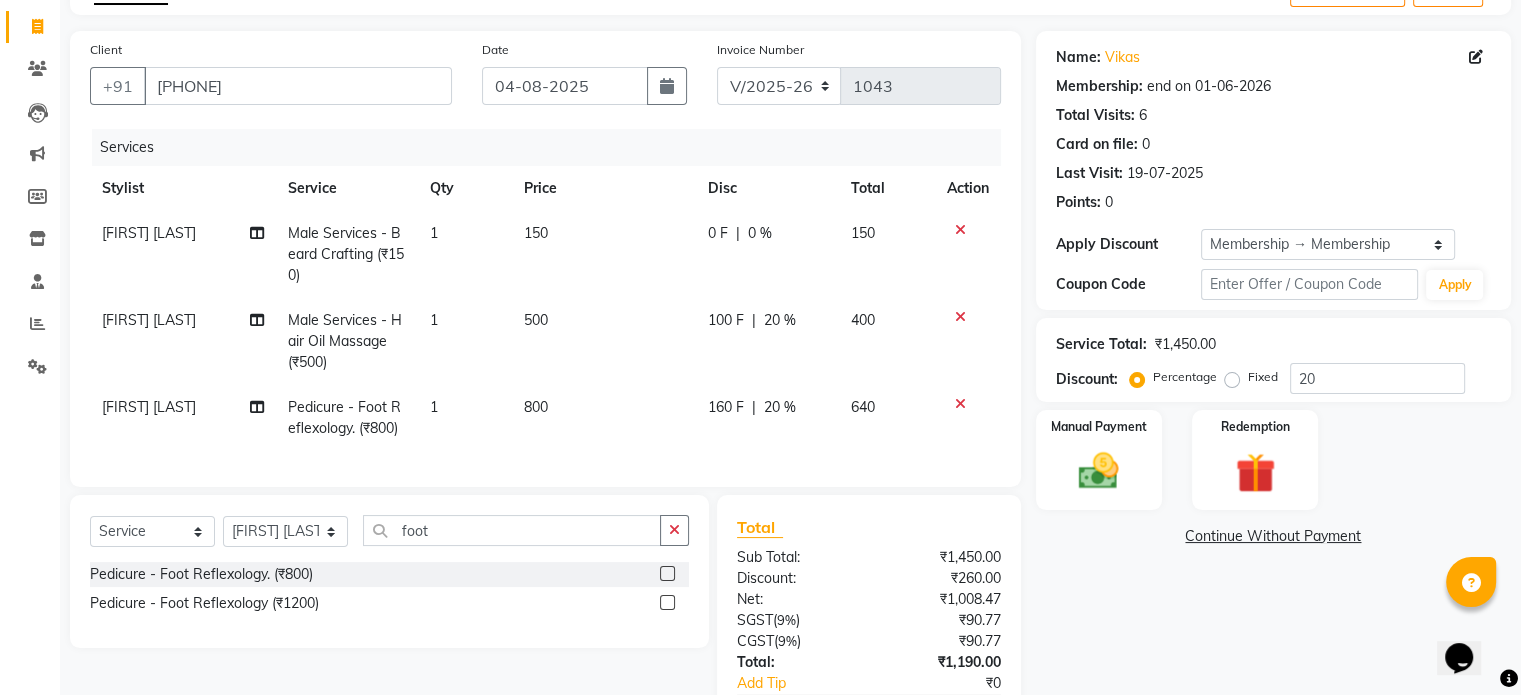 click on "500" 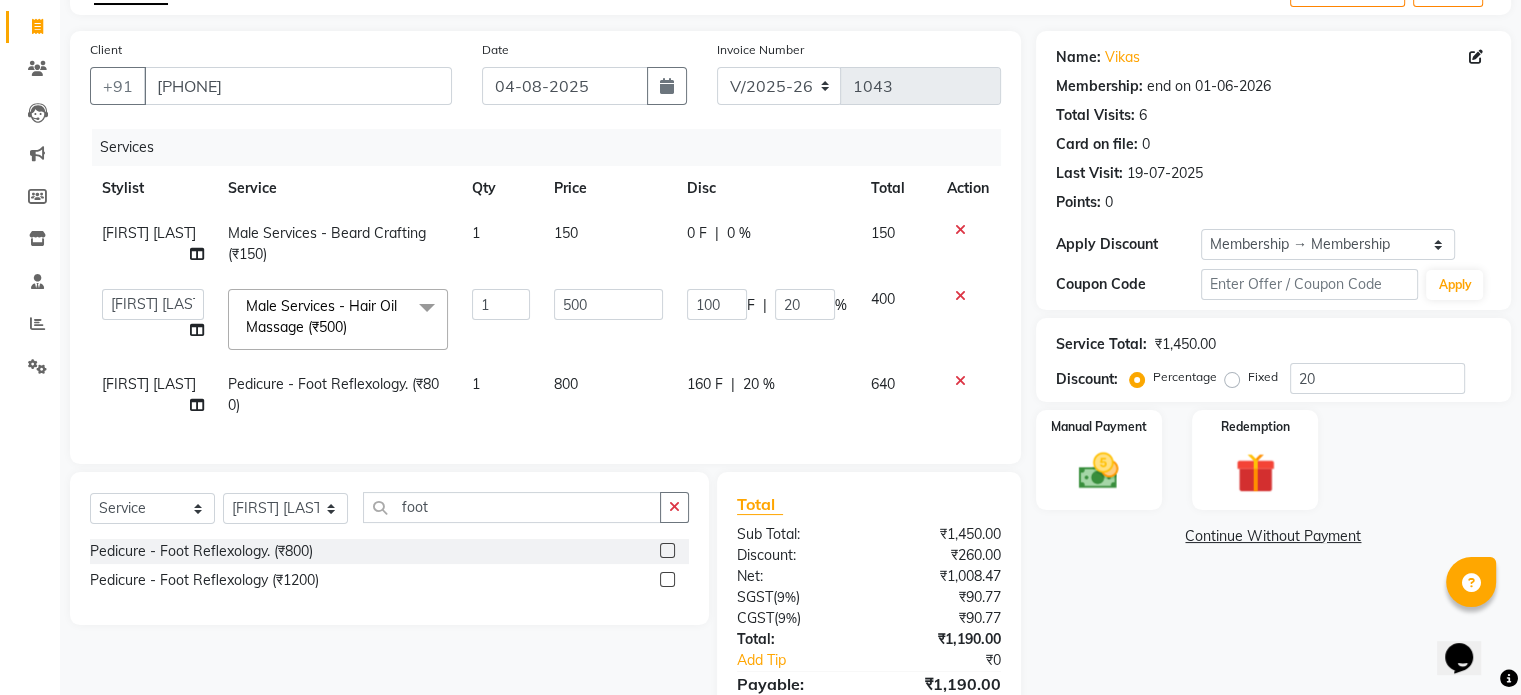 click on "Select Service Product Membership Package Voucher Prepaid Gift Card Select Stylist [NAME] [NAME] [NAME] [NAME] [NAME] [NAME] foot Pedicure - Foot Reflexology. (₹800) Pedicure - Foot Reflexology (₹1200)" 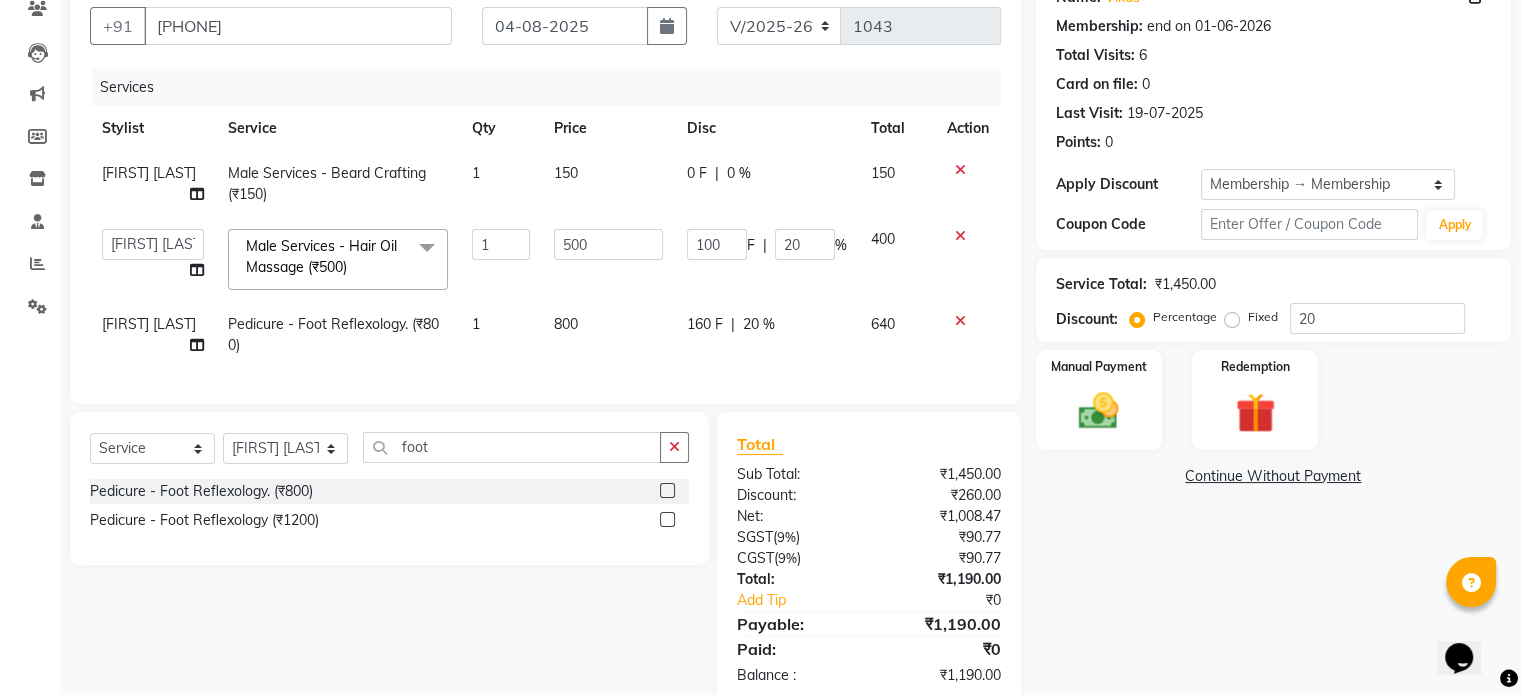 scroll, scrollTop: 180, scrollLeft: 0, axis: vertical 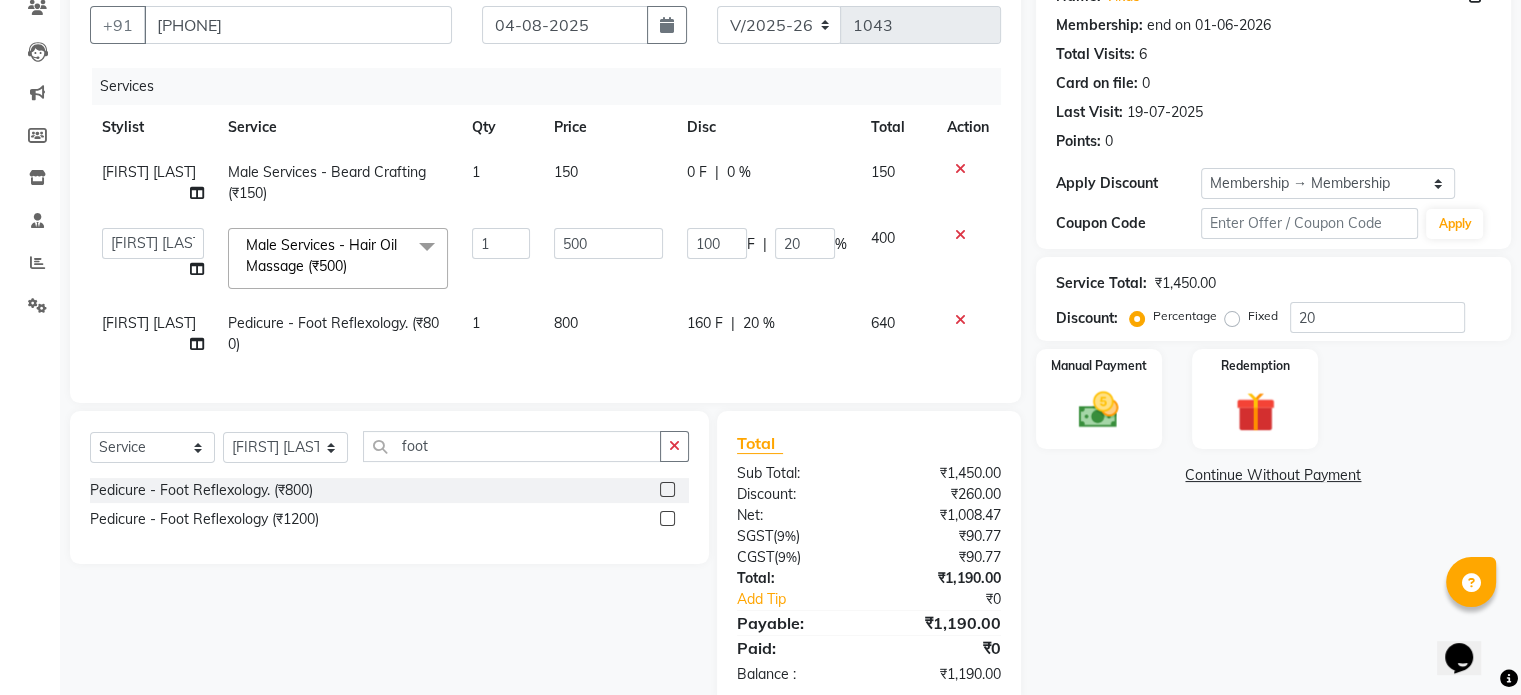 click on "800" 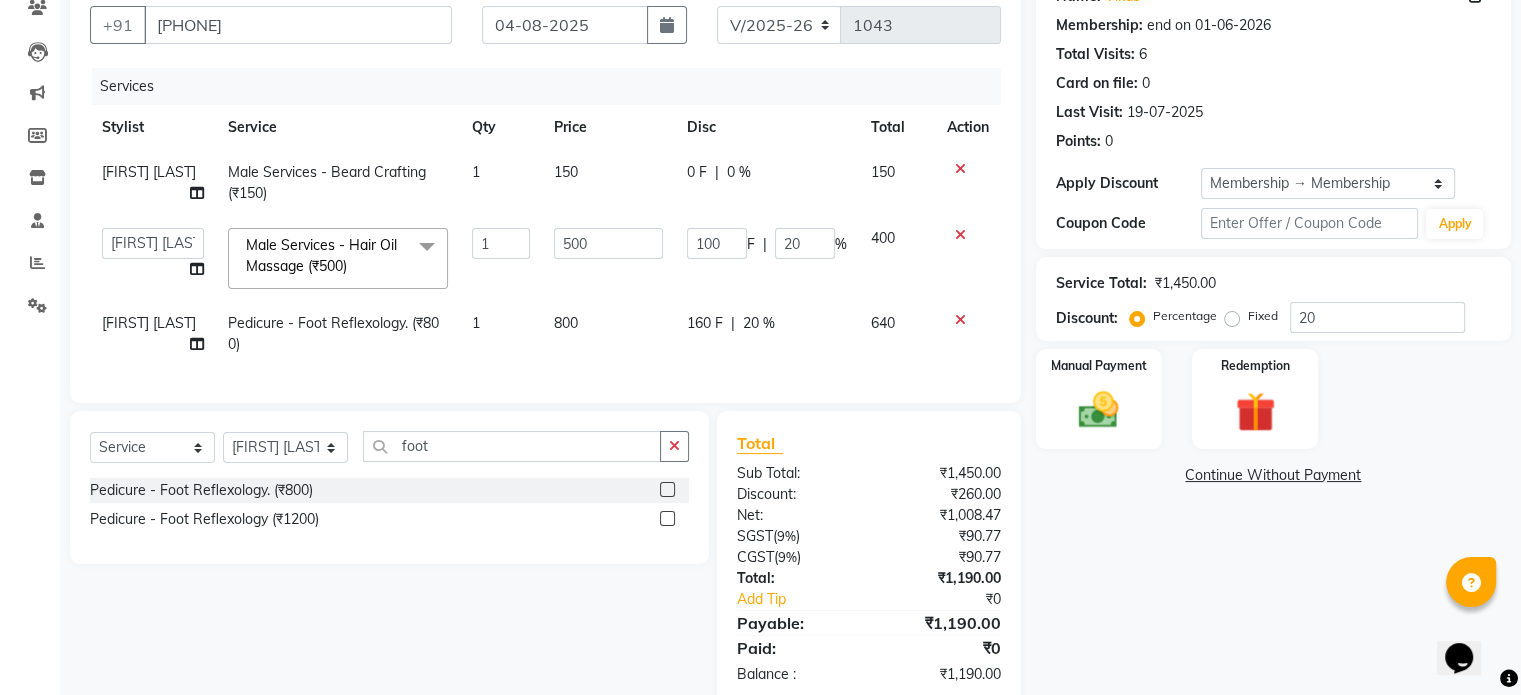 select on "64436" 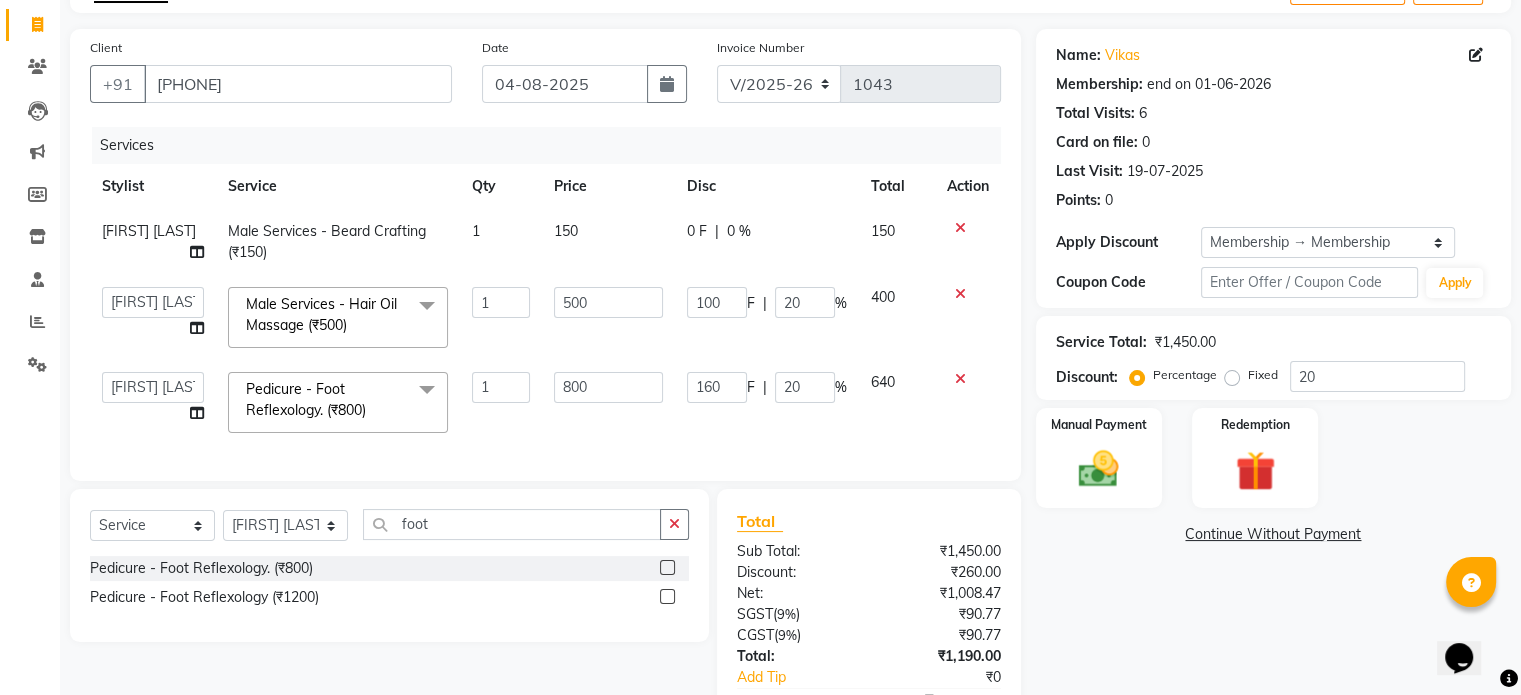 scroll, scrollTop: 120, scrollLeft: 0, axis: vertical 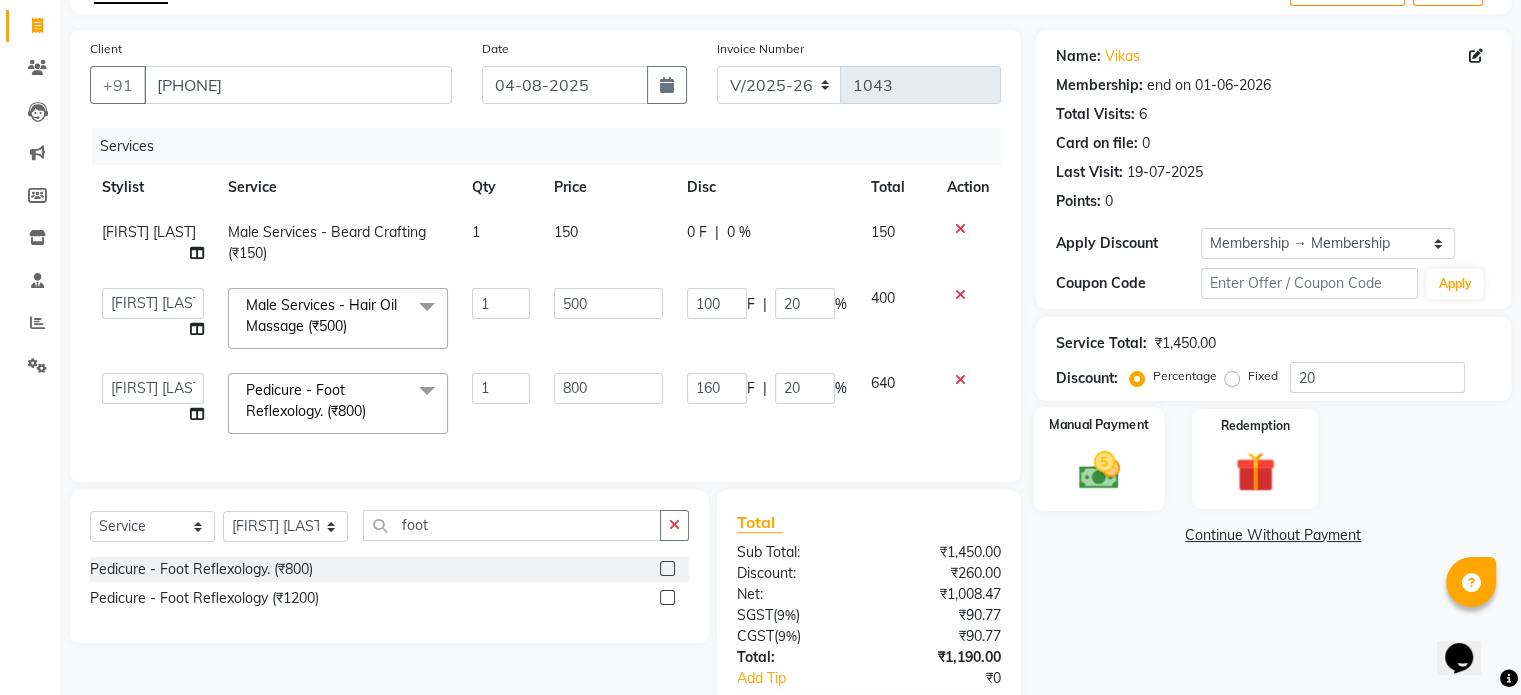 click 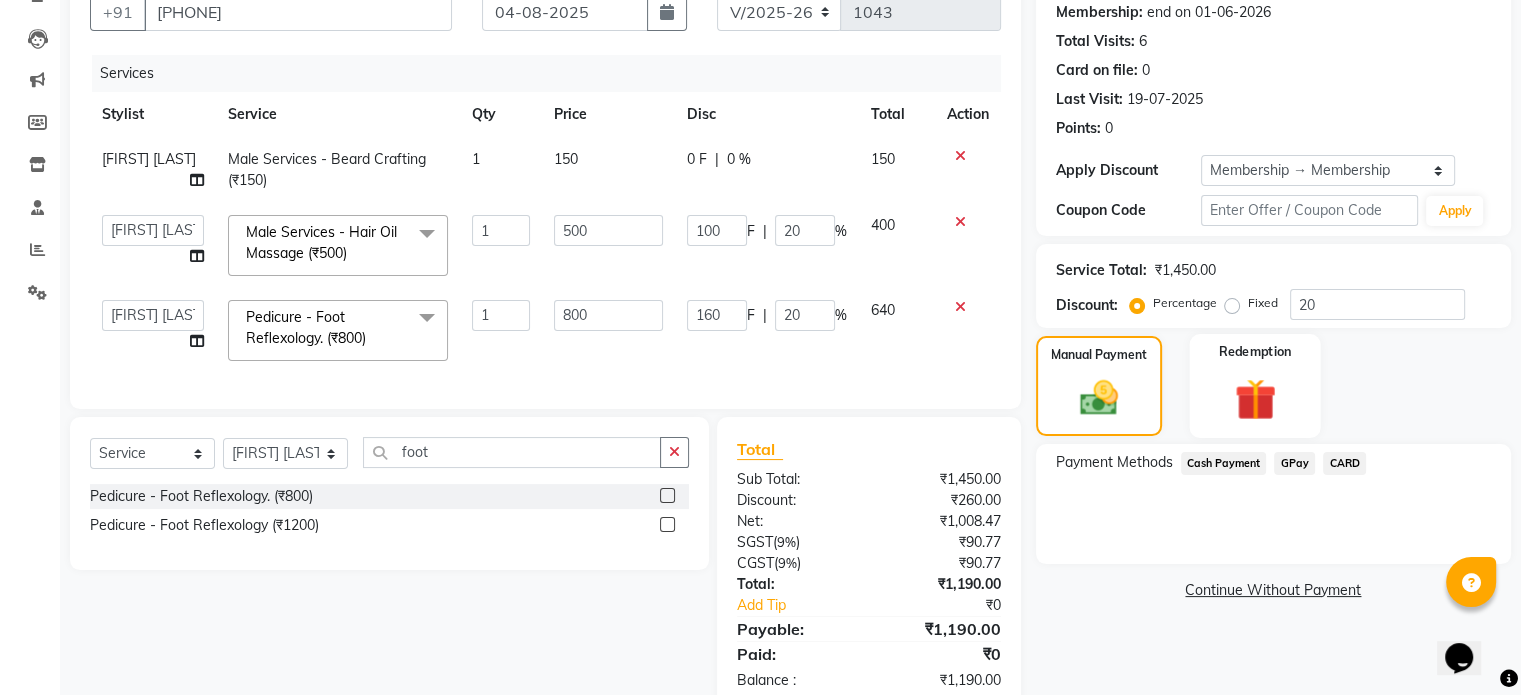 scroll, scrollTop: 192, scrollLeft: 0, axis: vertical 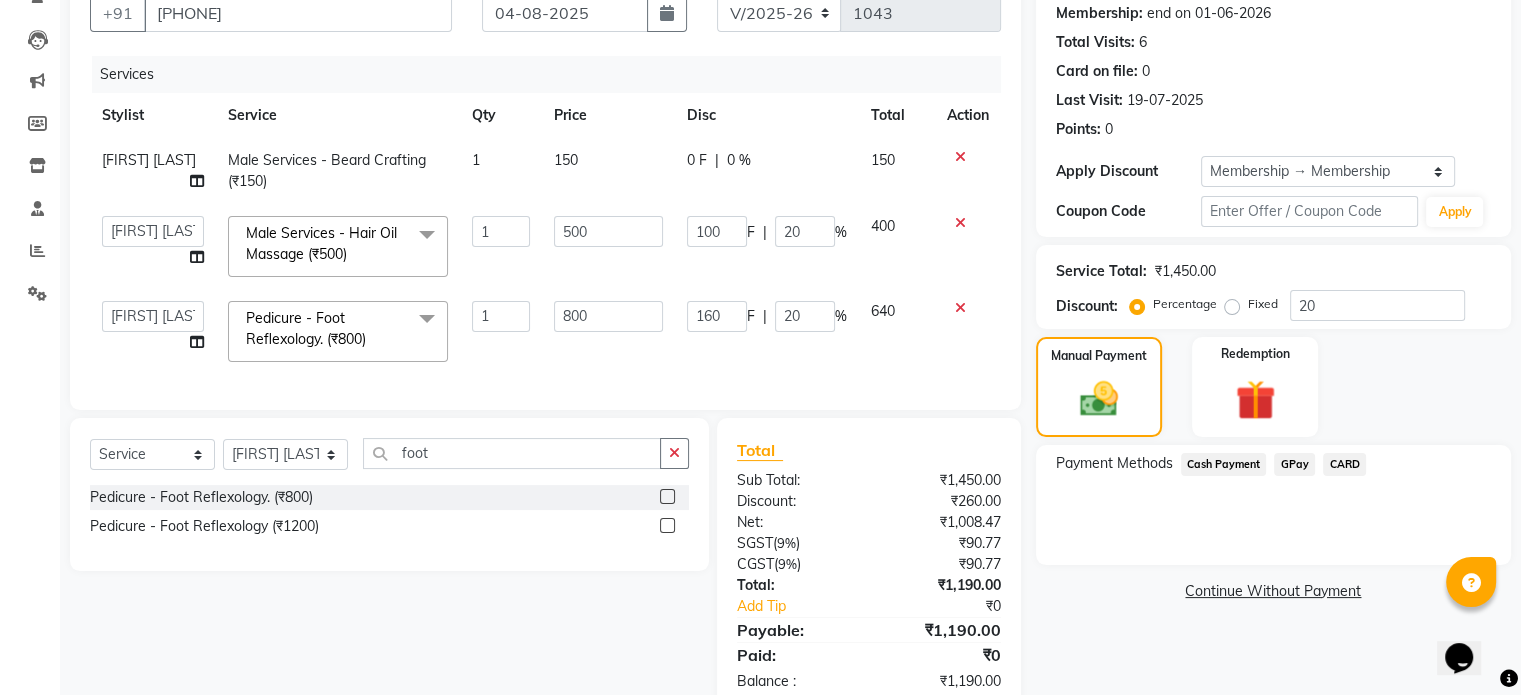 click on "GPay" 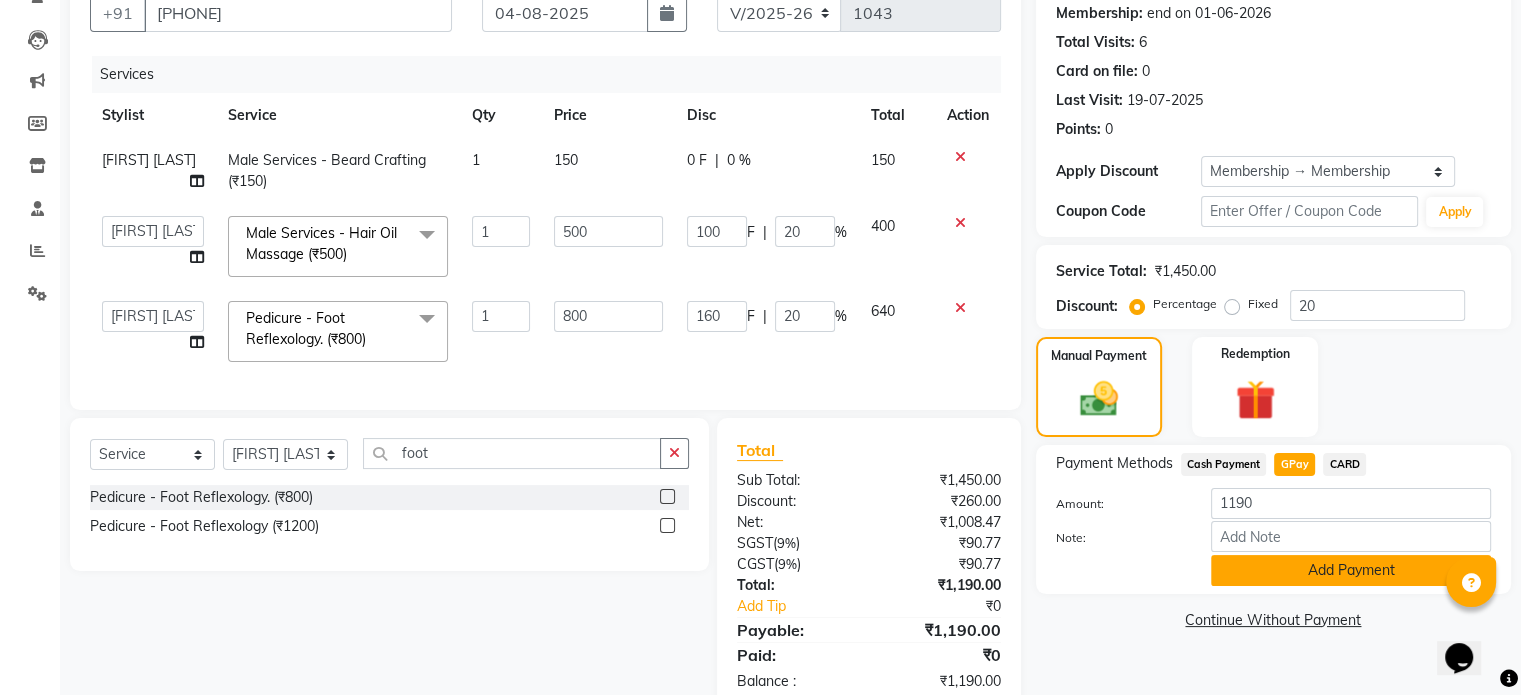 click on "Add Payment" 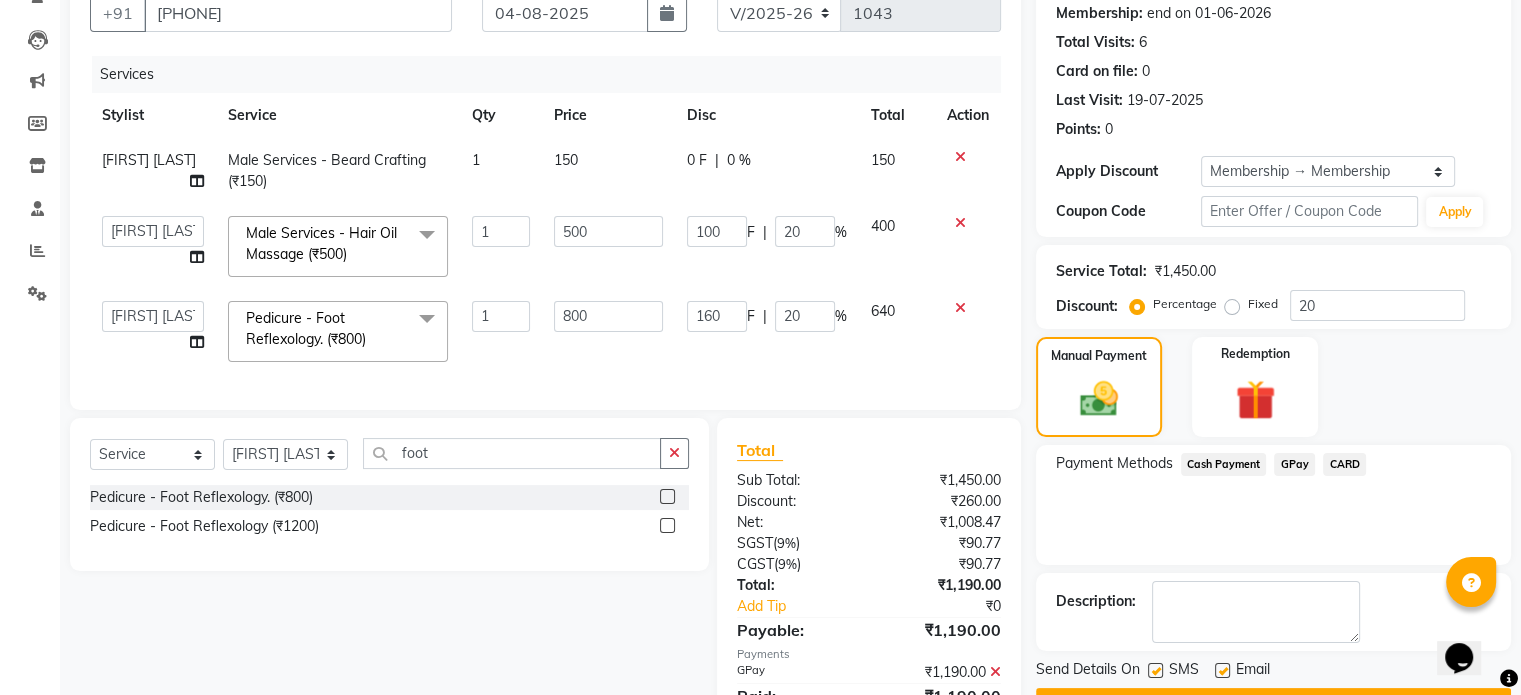 scroll, scrollTop: 295, scrollLeft: 0, axis: vertical 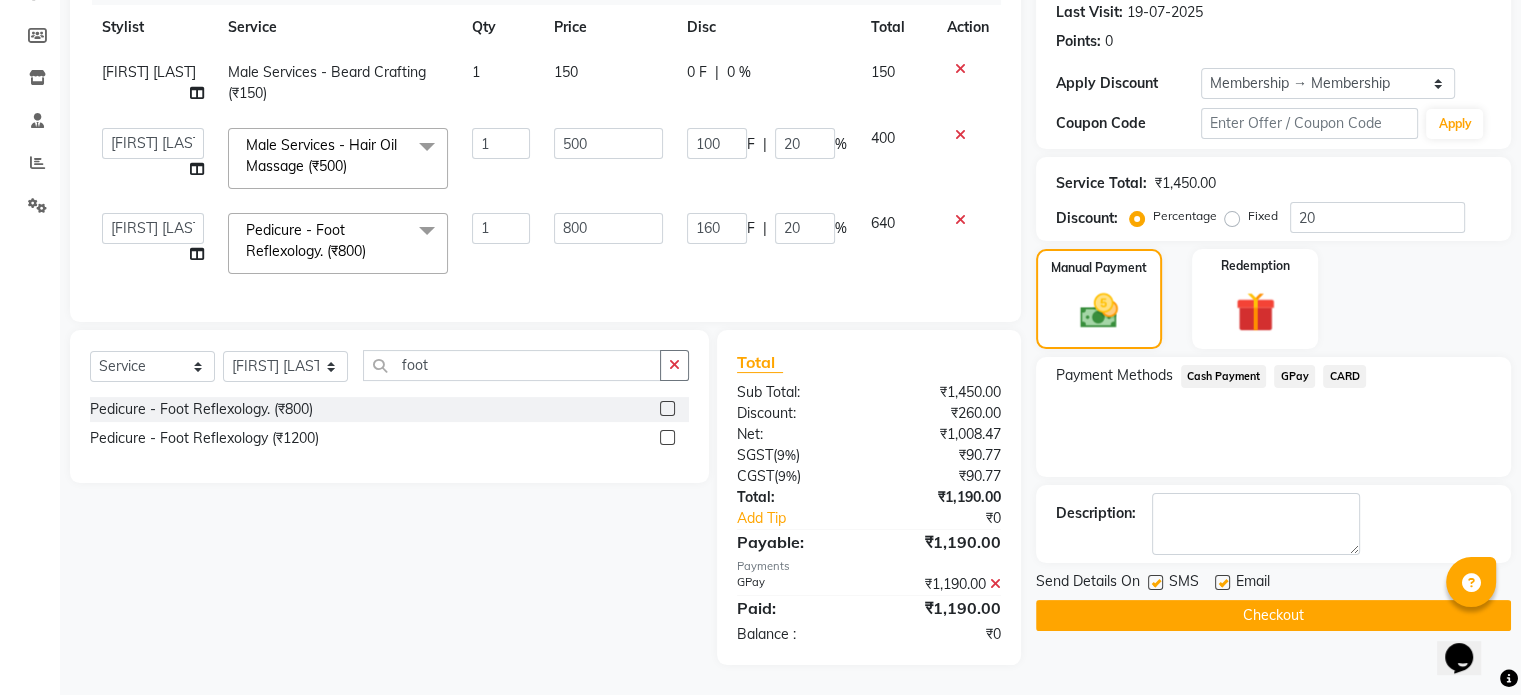 click on "Checkout" 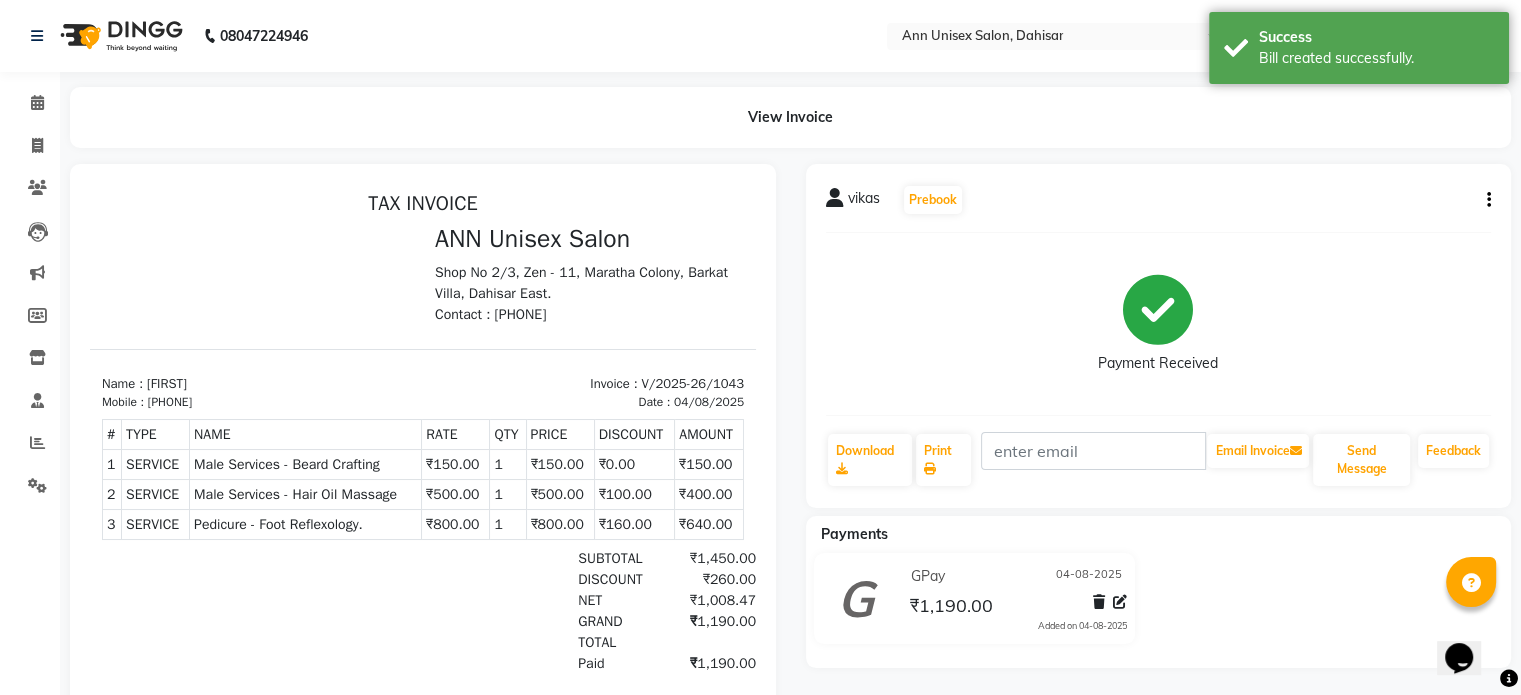 scroll, scrollTop: 15, scrollLeft: 0, axis: vertical 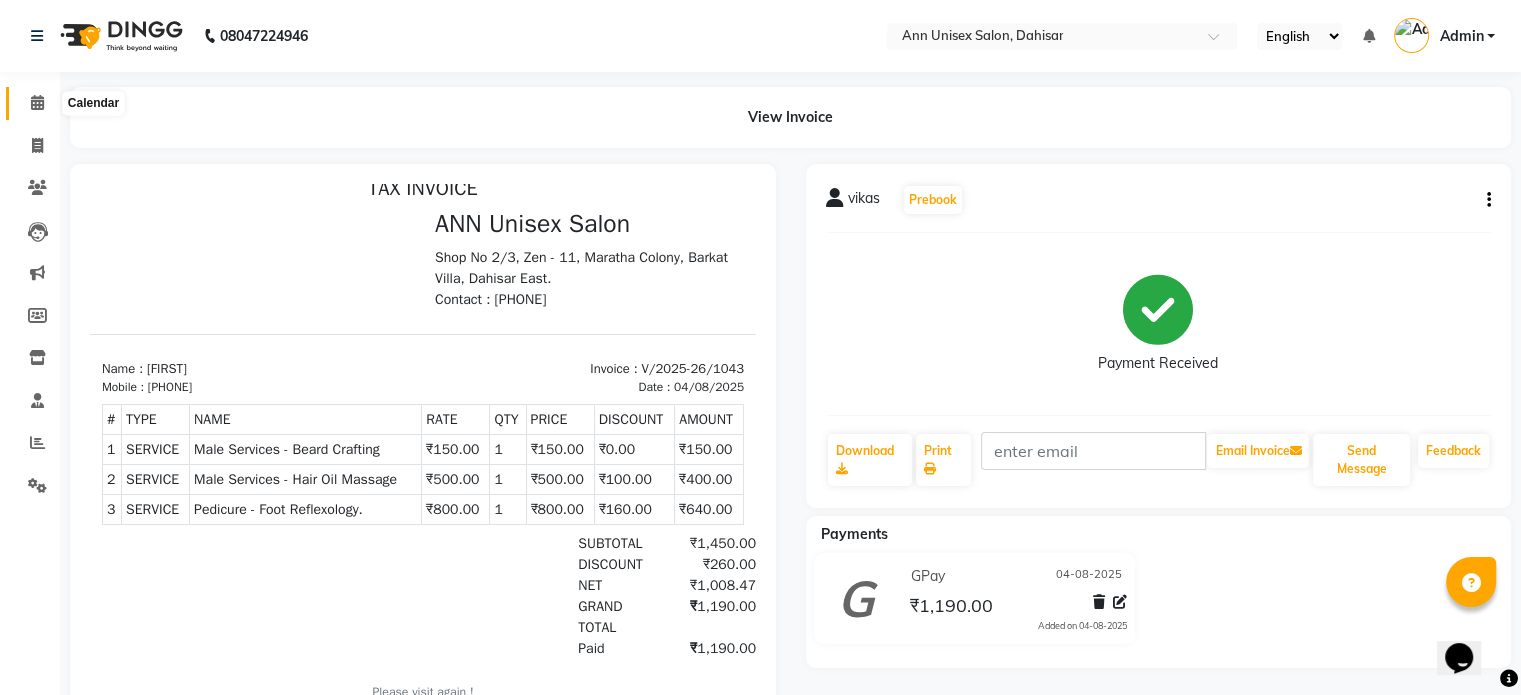 click 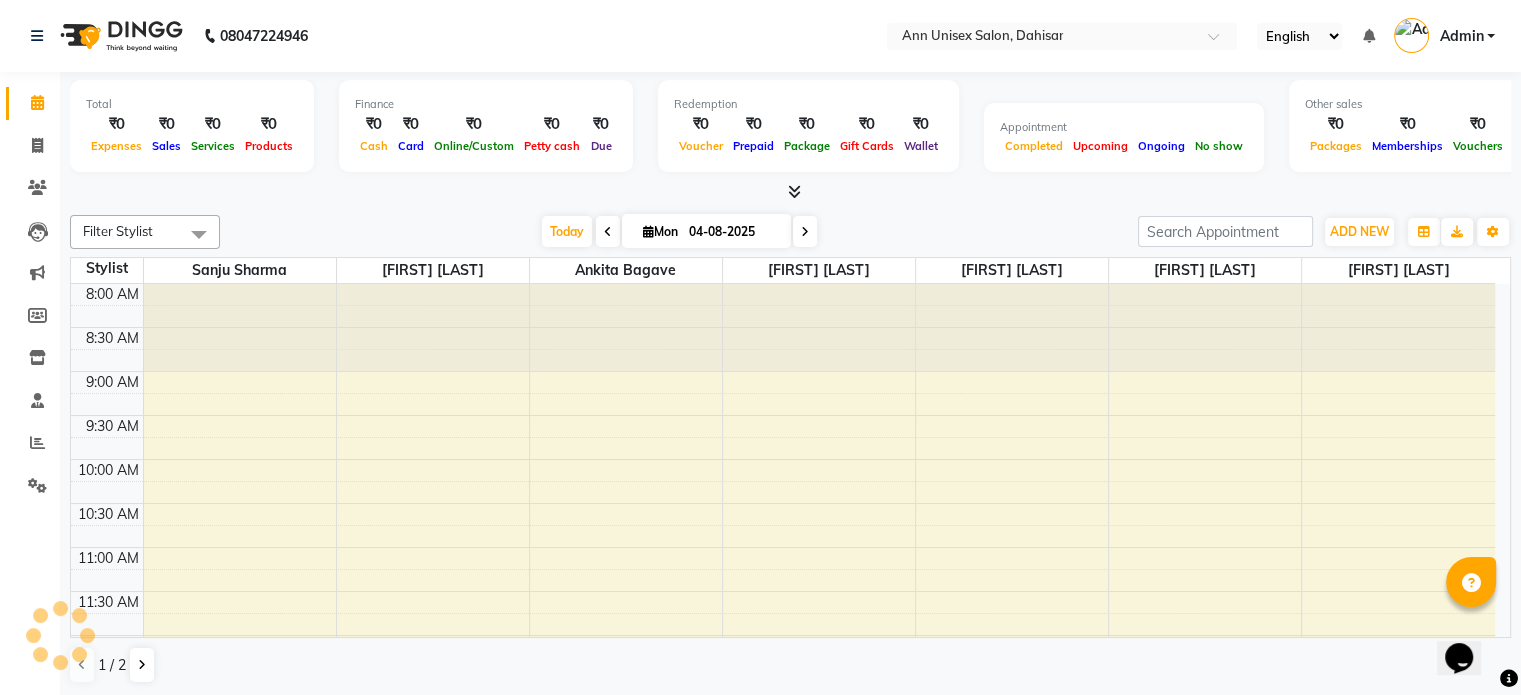 scroll, scrollTop: 0, scrollLeft: 0, axis: both 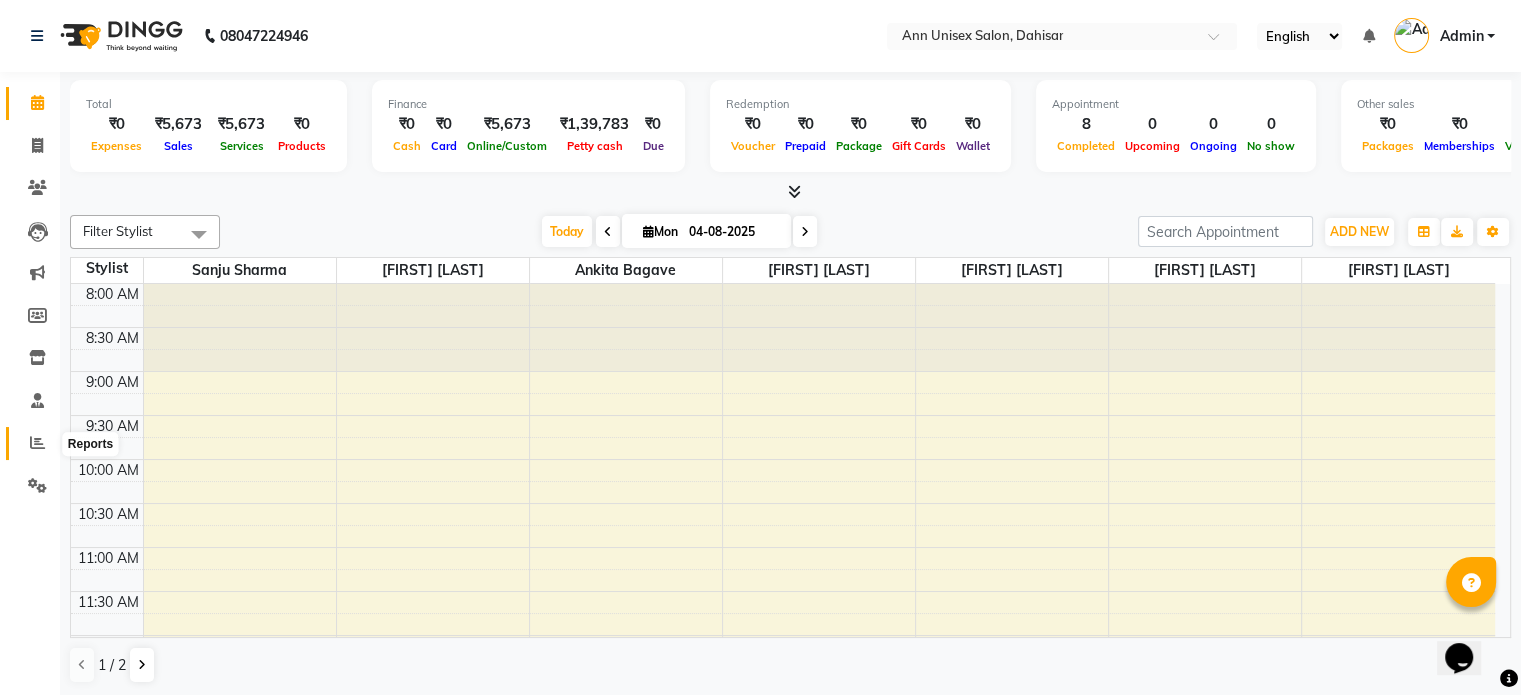 click 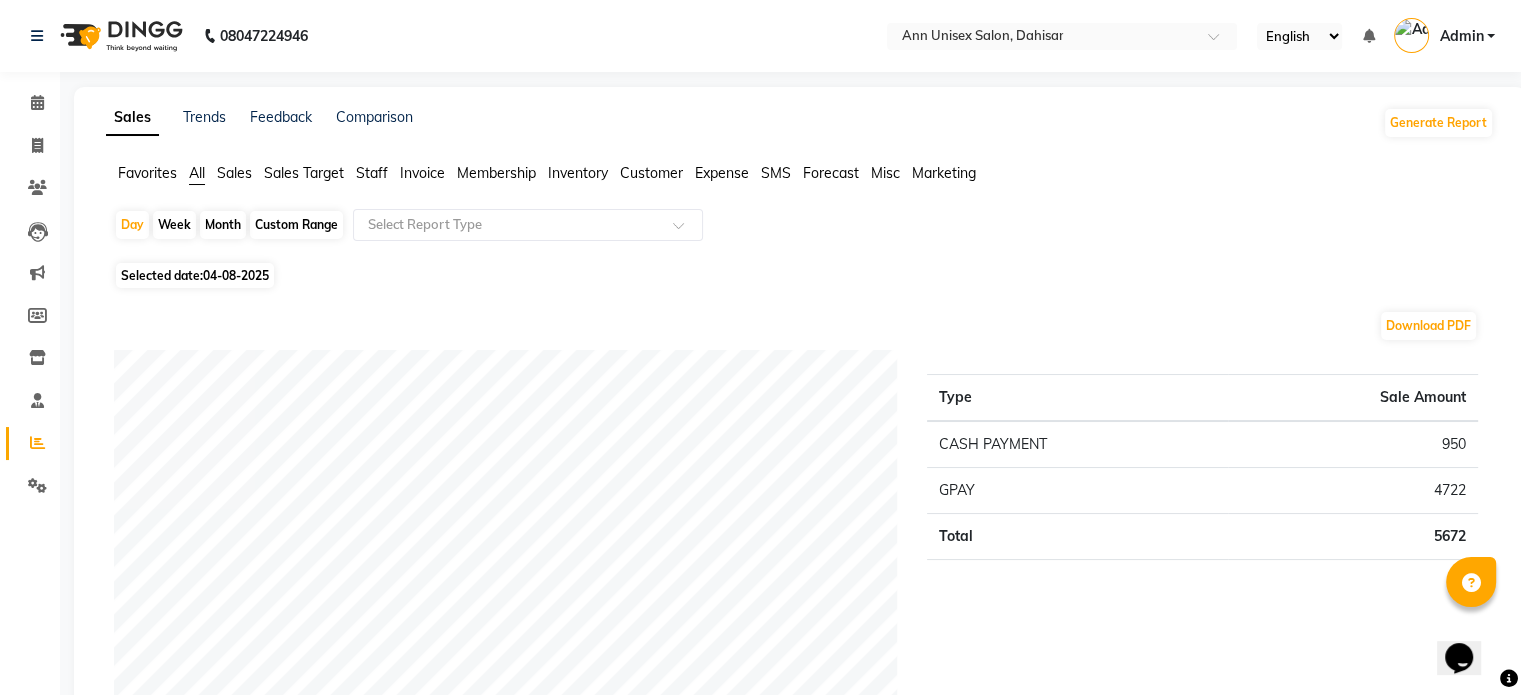click on "Month" 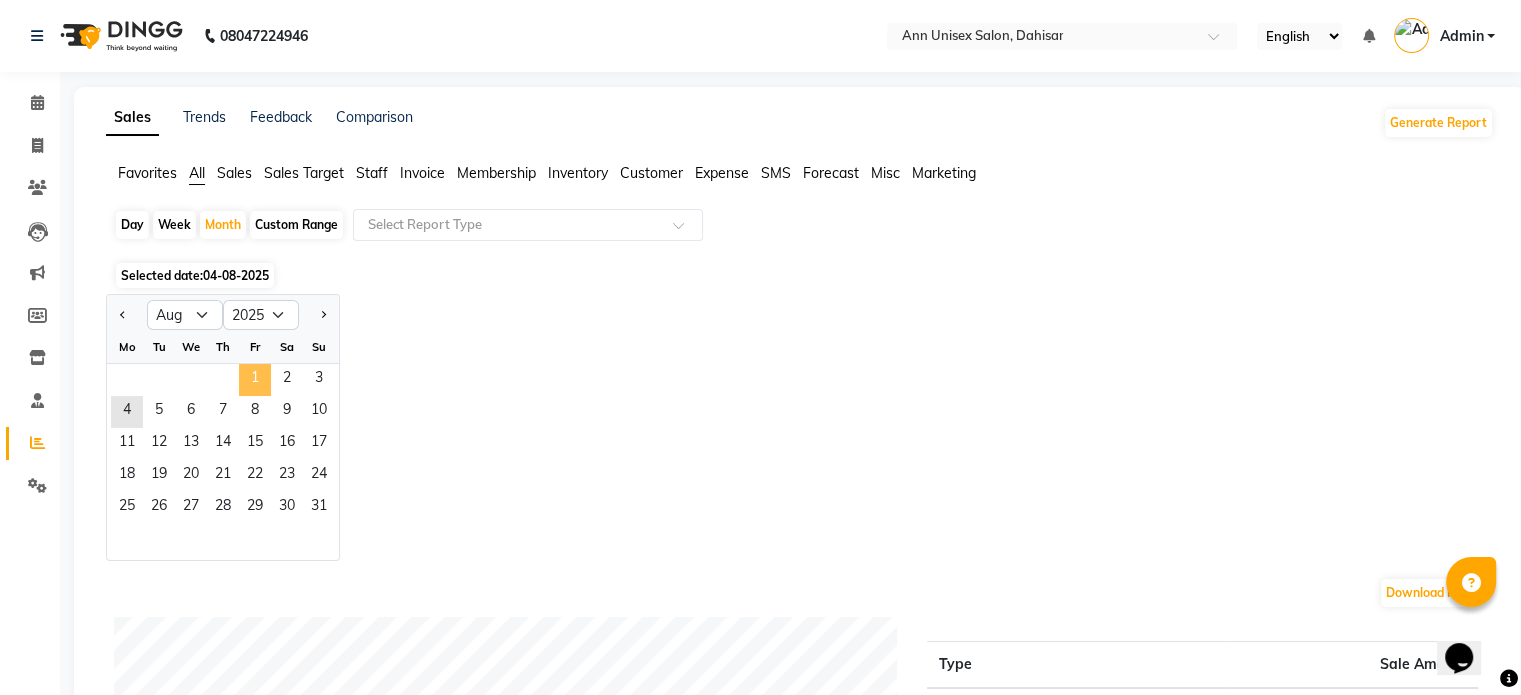 click on "1" 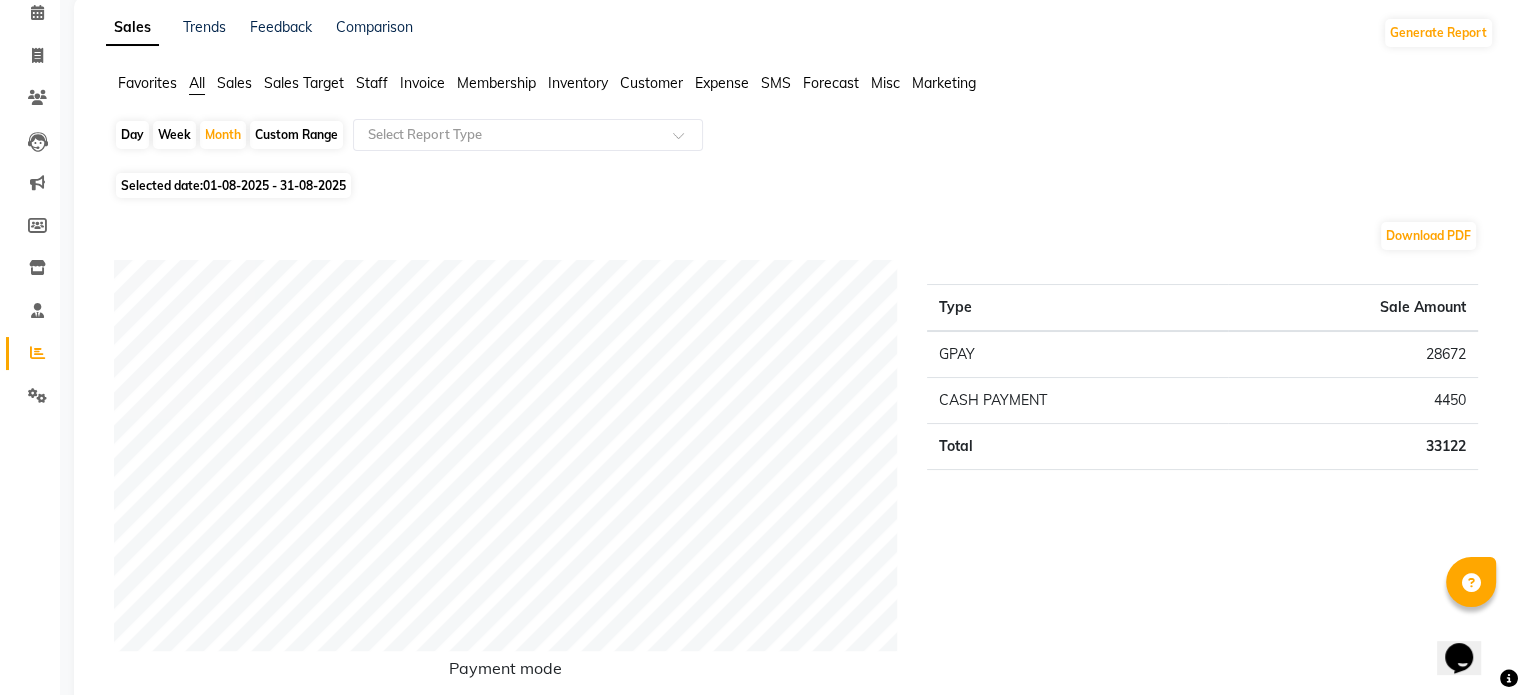 scroll, scrollTop: 0, scrollLeft: 0, axis: both 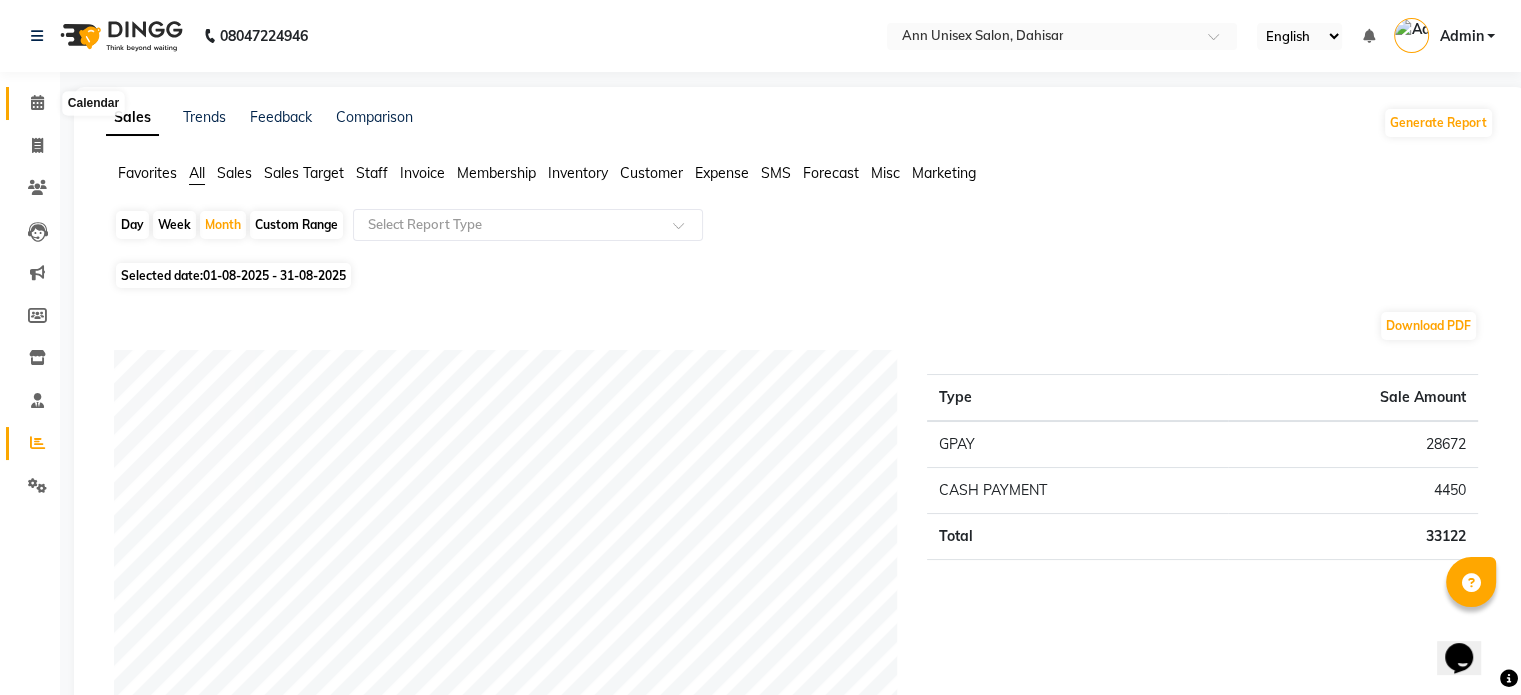 click 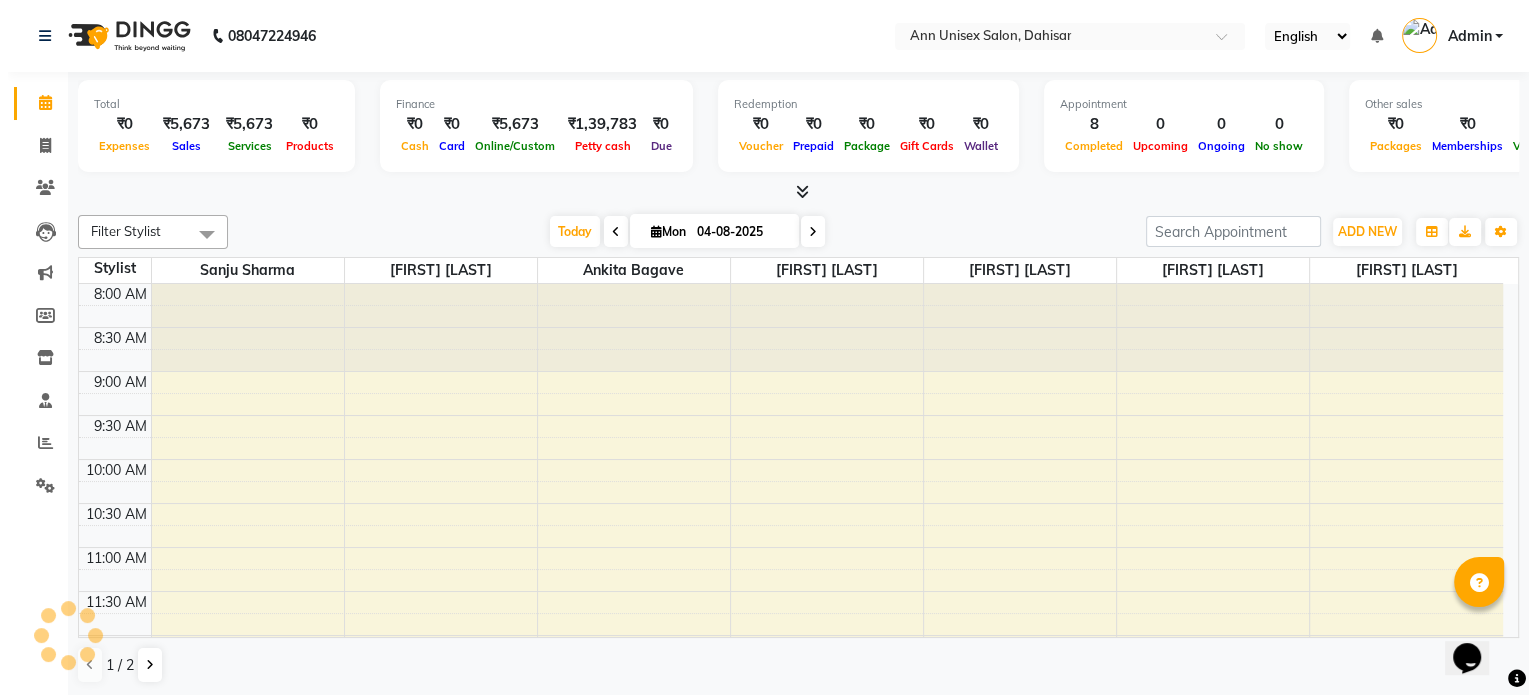 scroll, scrollTop: 0, scrollLeft: 0, axis: both 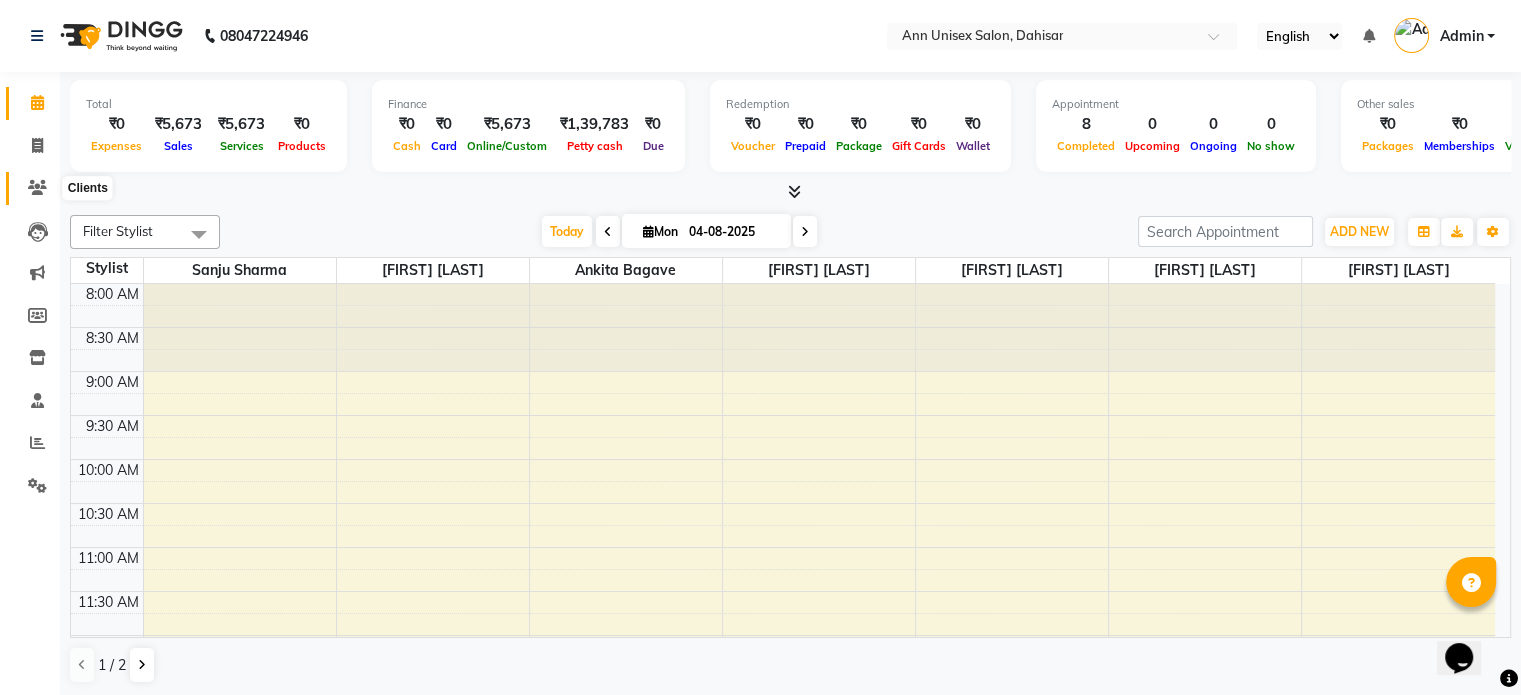 click 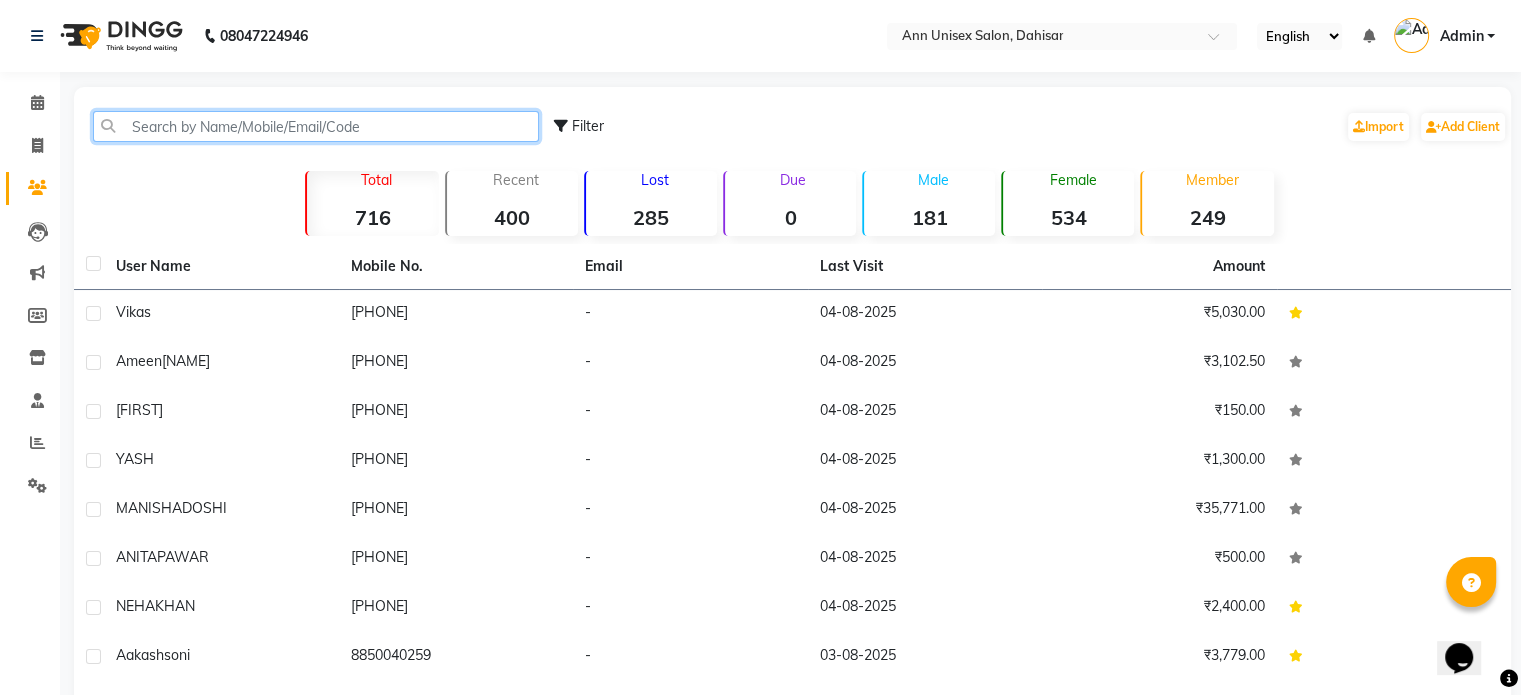 click 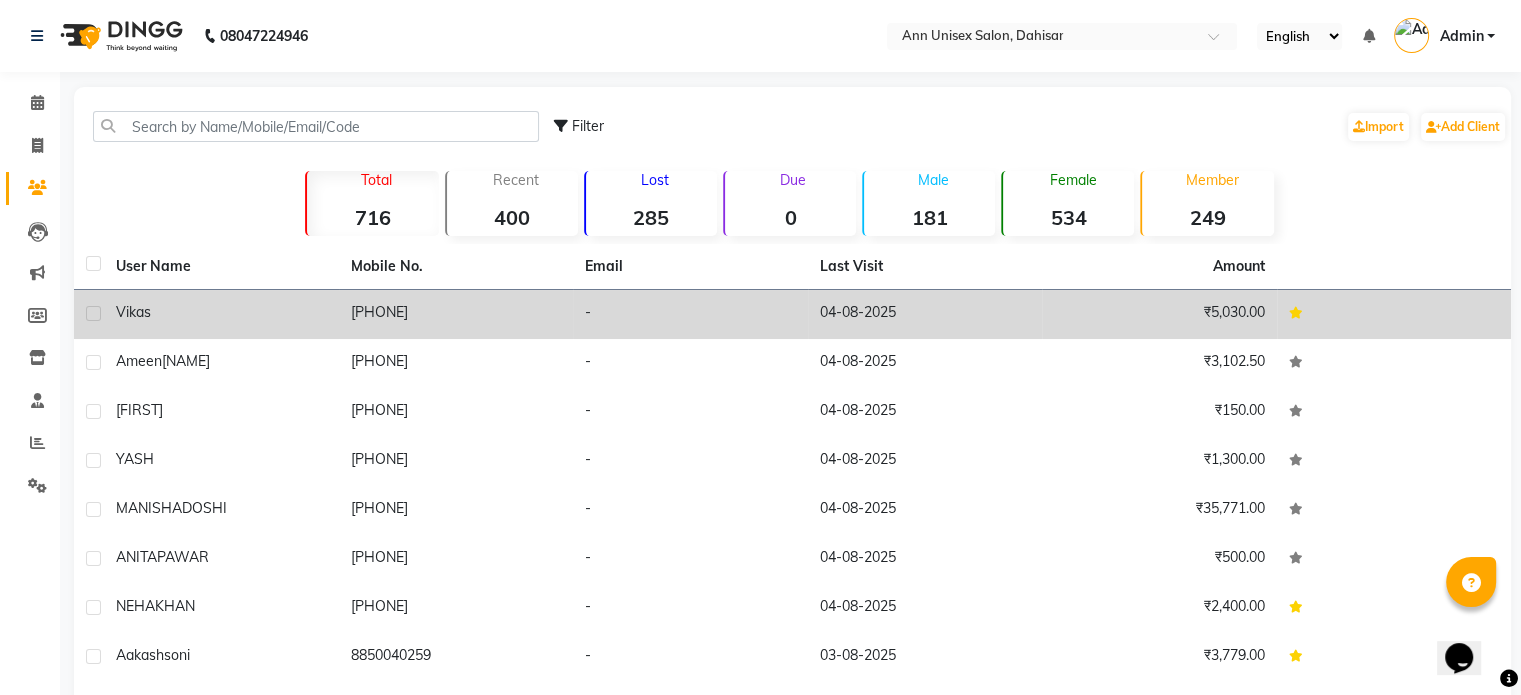 click on "vikas" 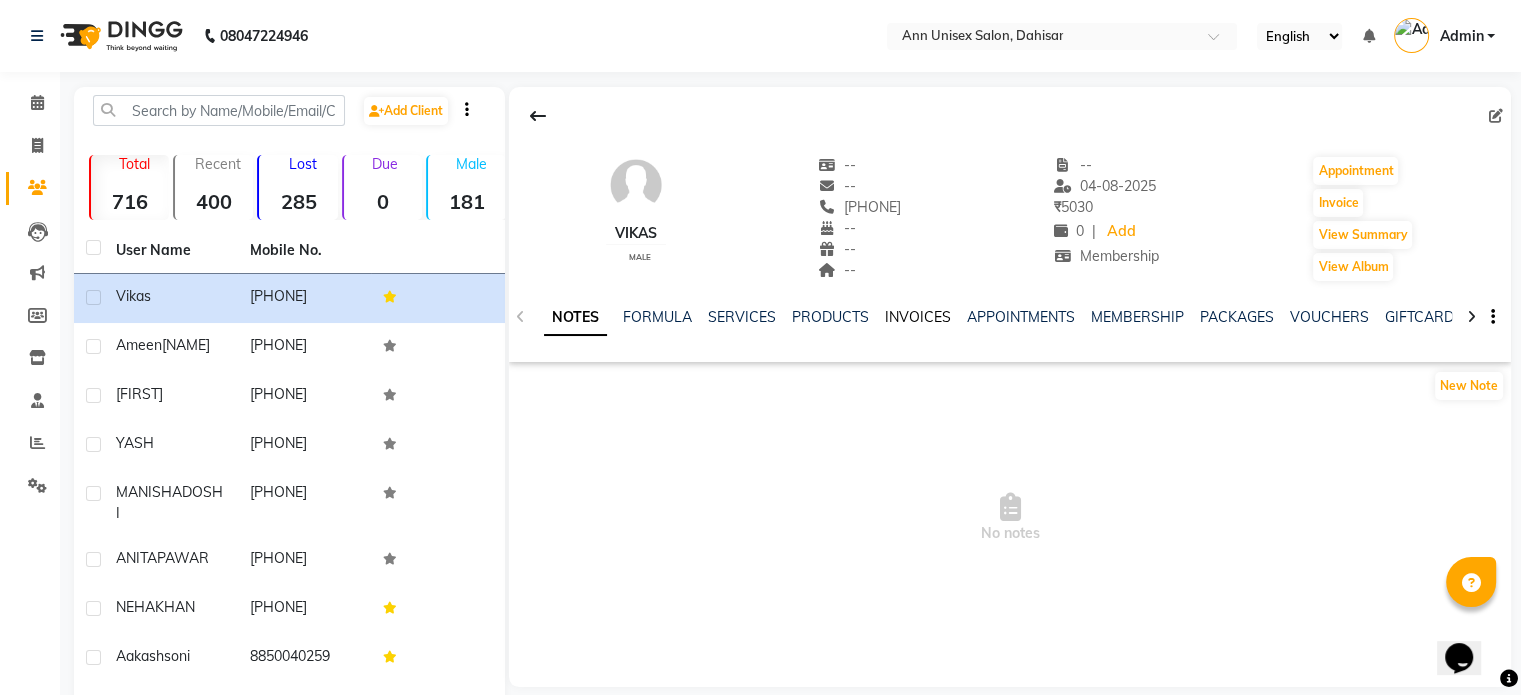 click on "INVOICES" 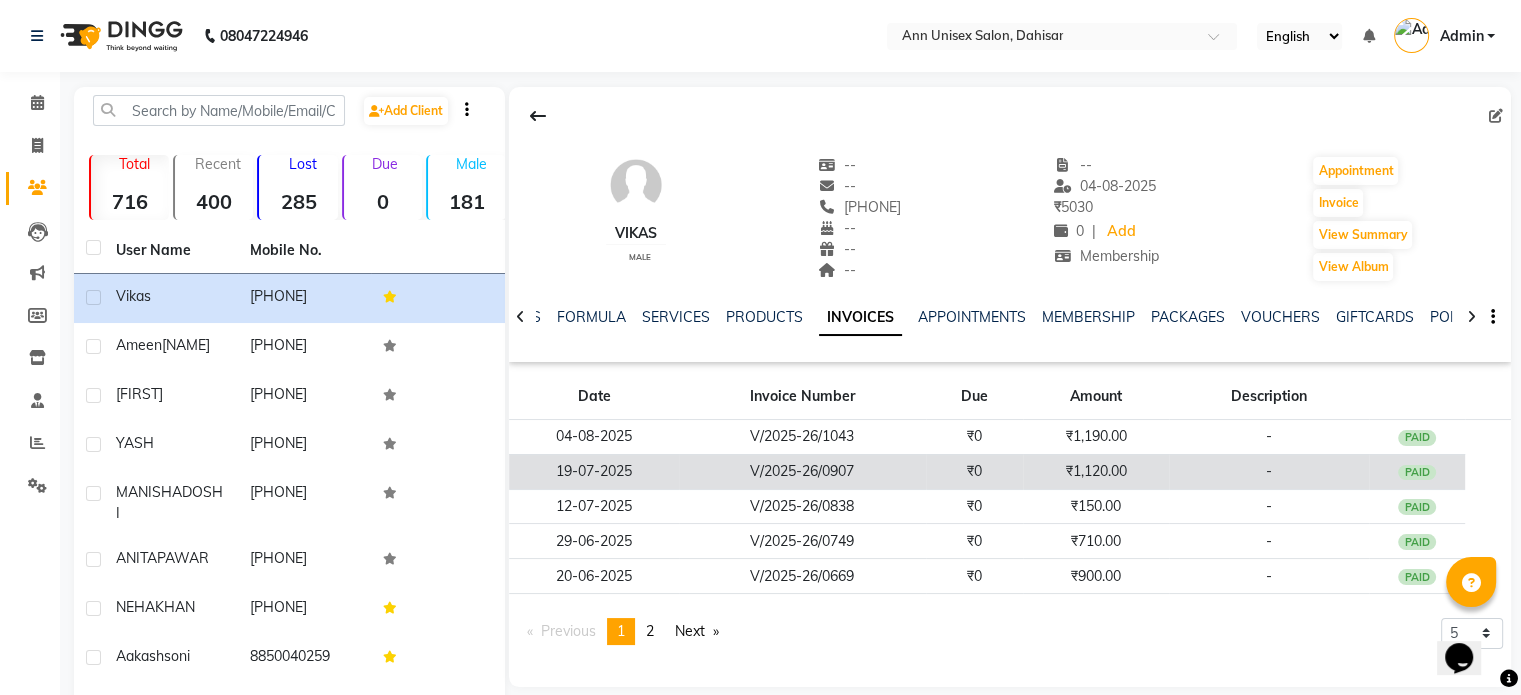 click on "V/2025-26/0907" 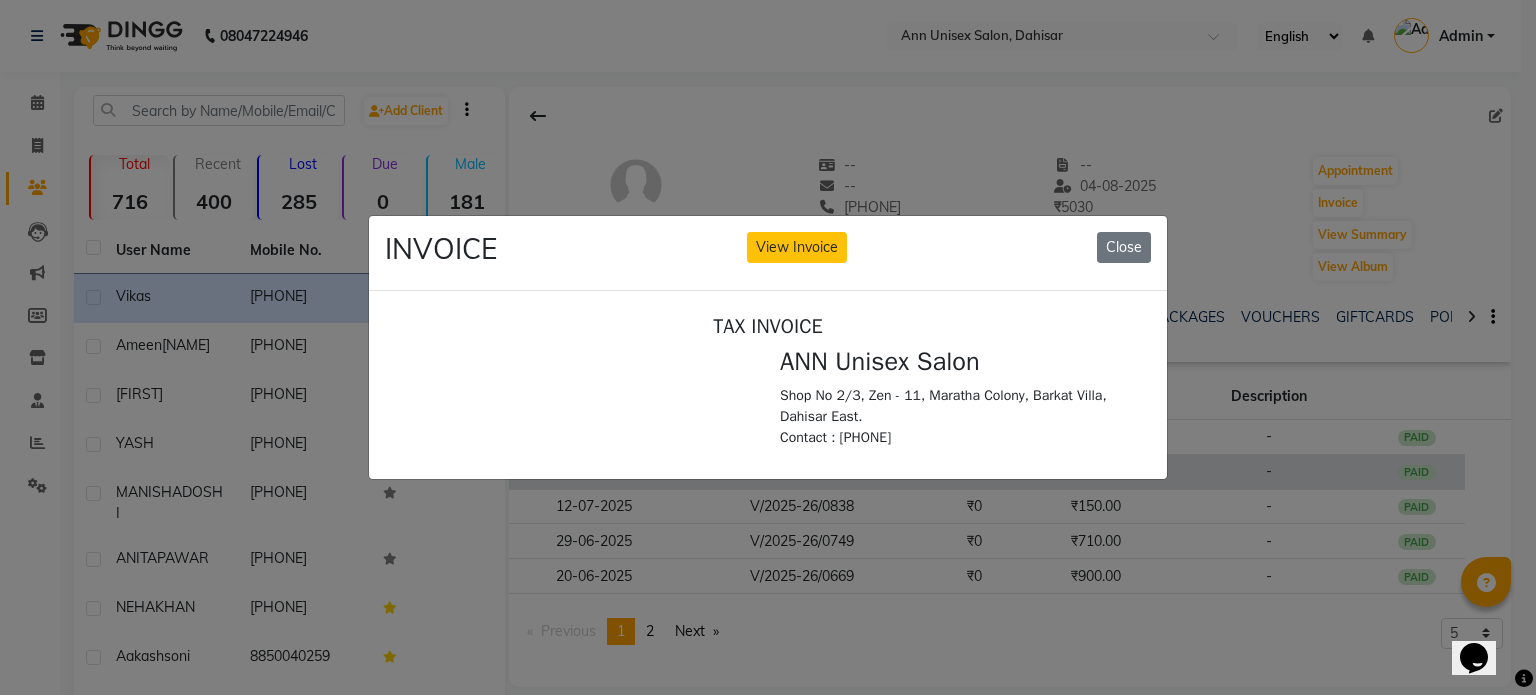 scroll, scrollTop: 0, scrollLeft: 0, axis: both 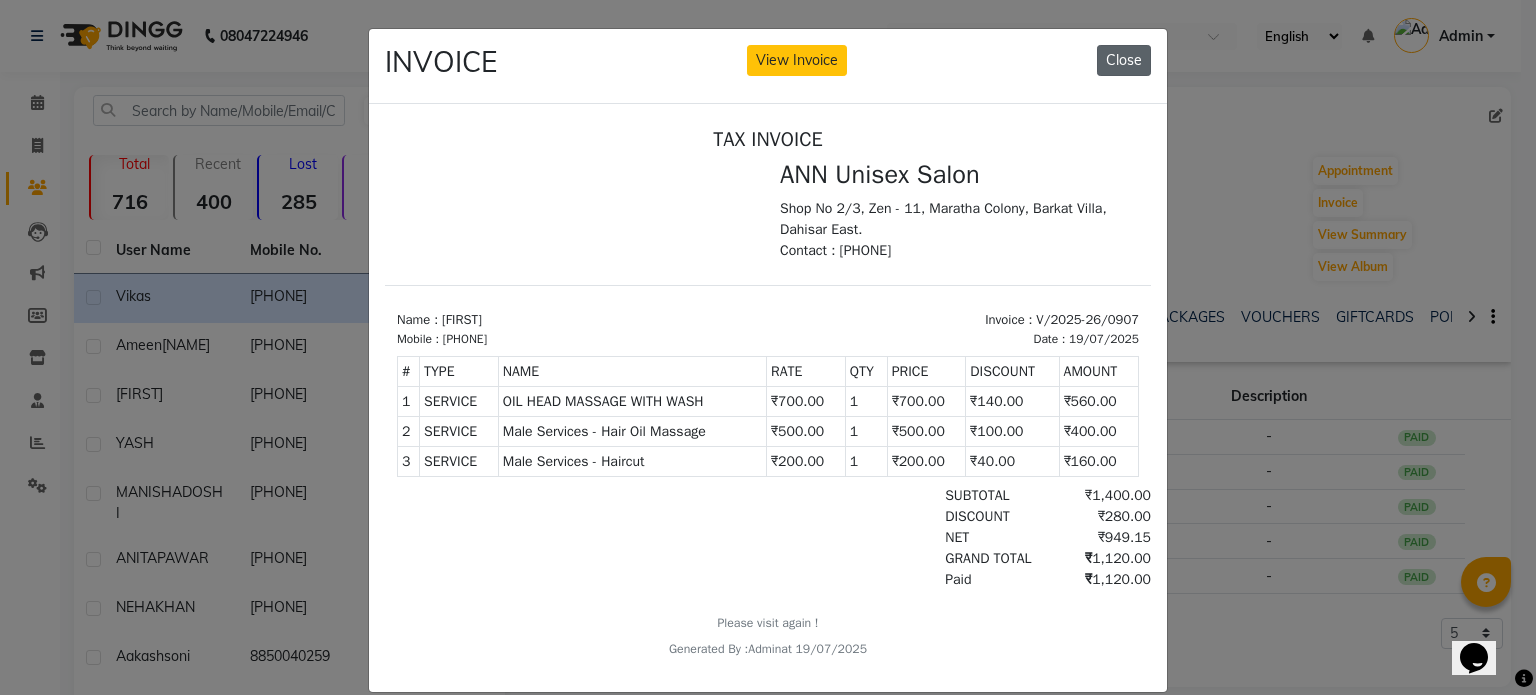 click on "Close" 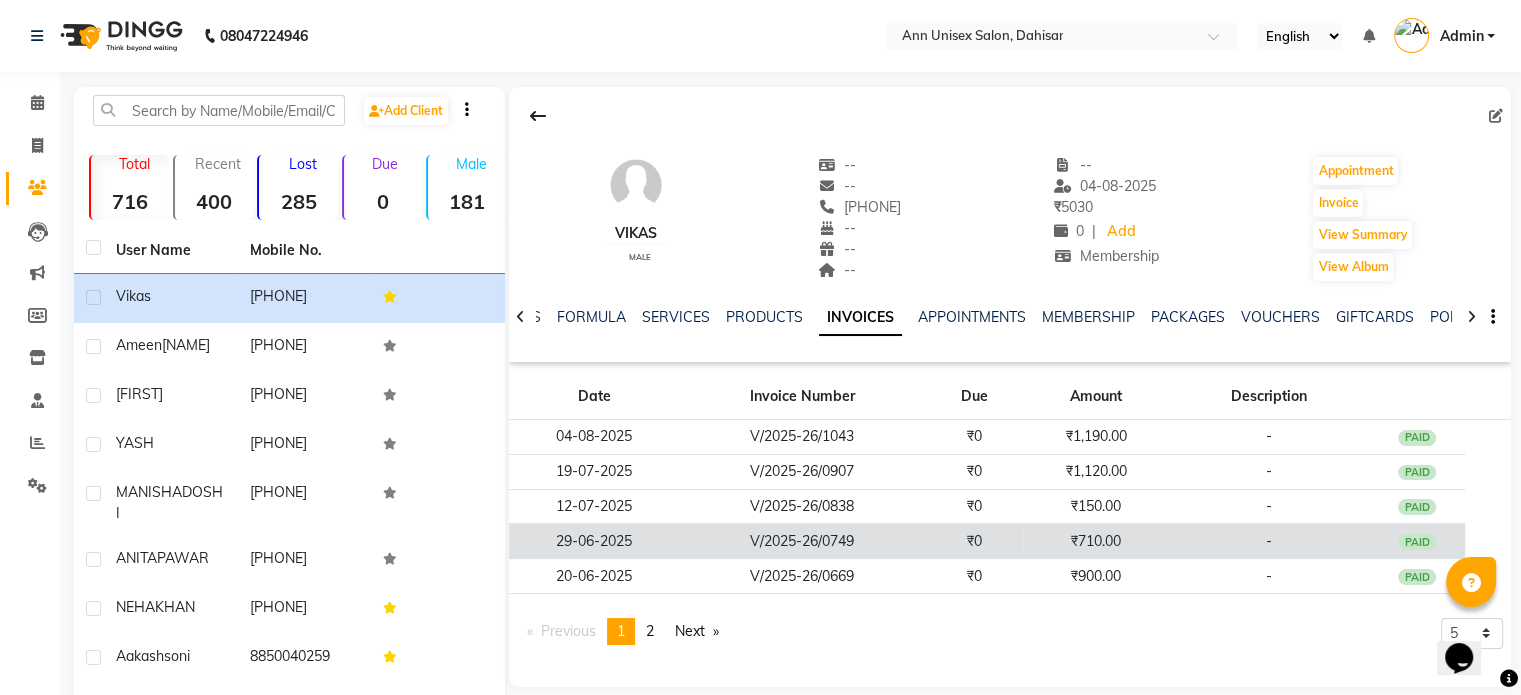 click on "V/2025-26/0749" 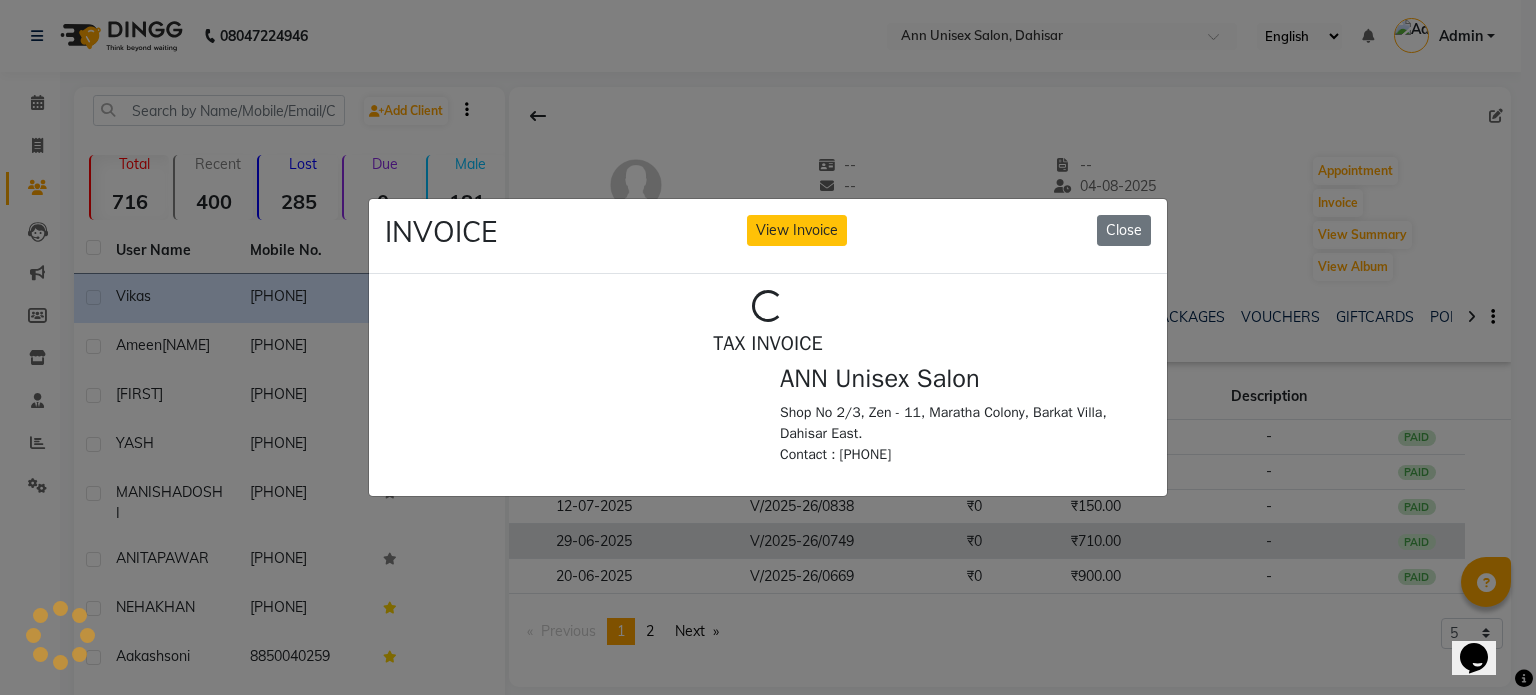 scroll, scrollTop: 0, scrollLeft: 0, axis: both 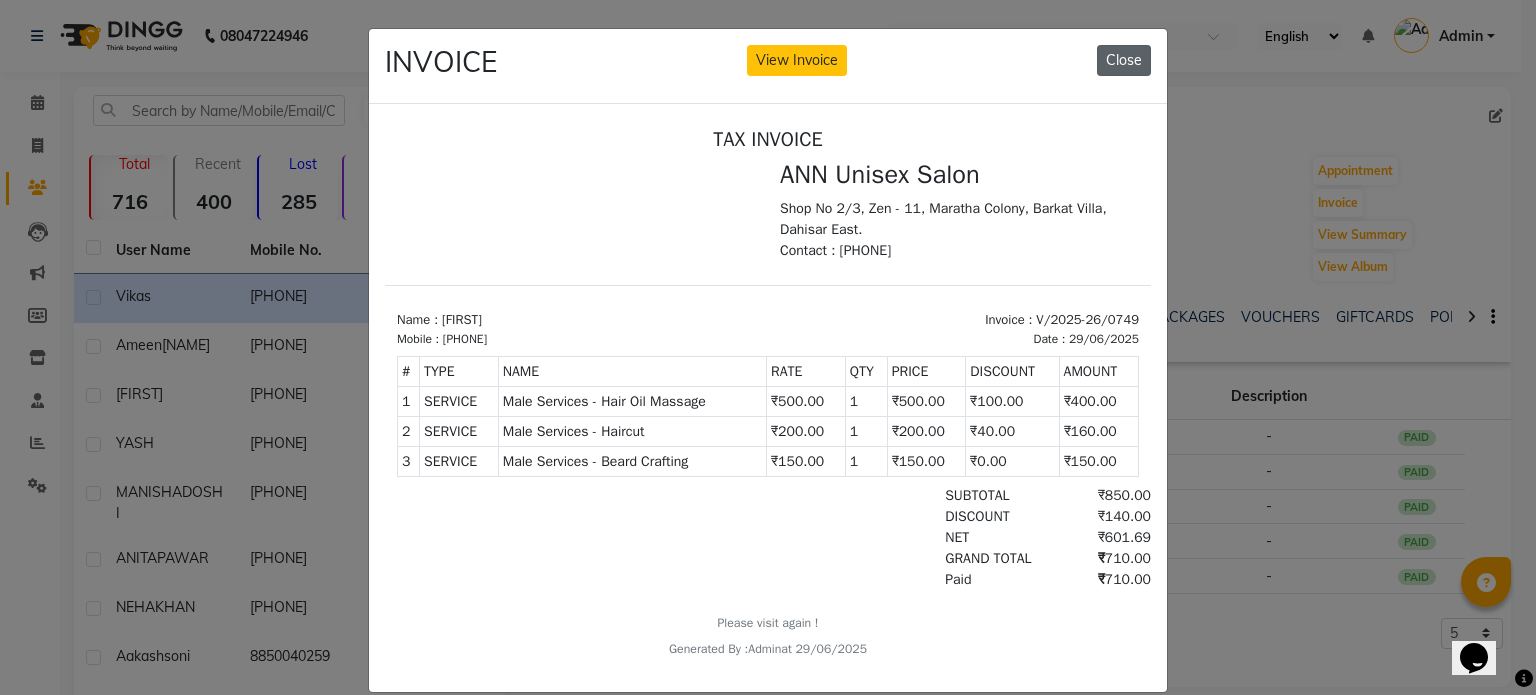 click on "Close" 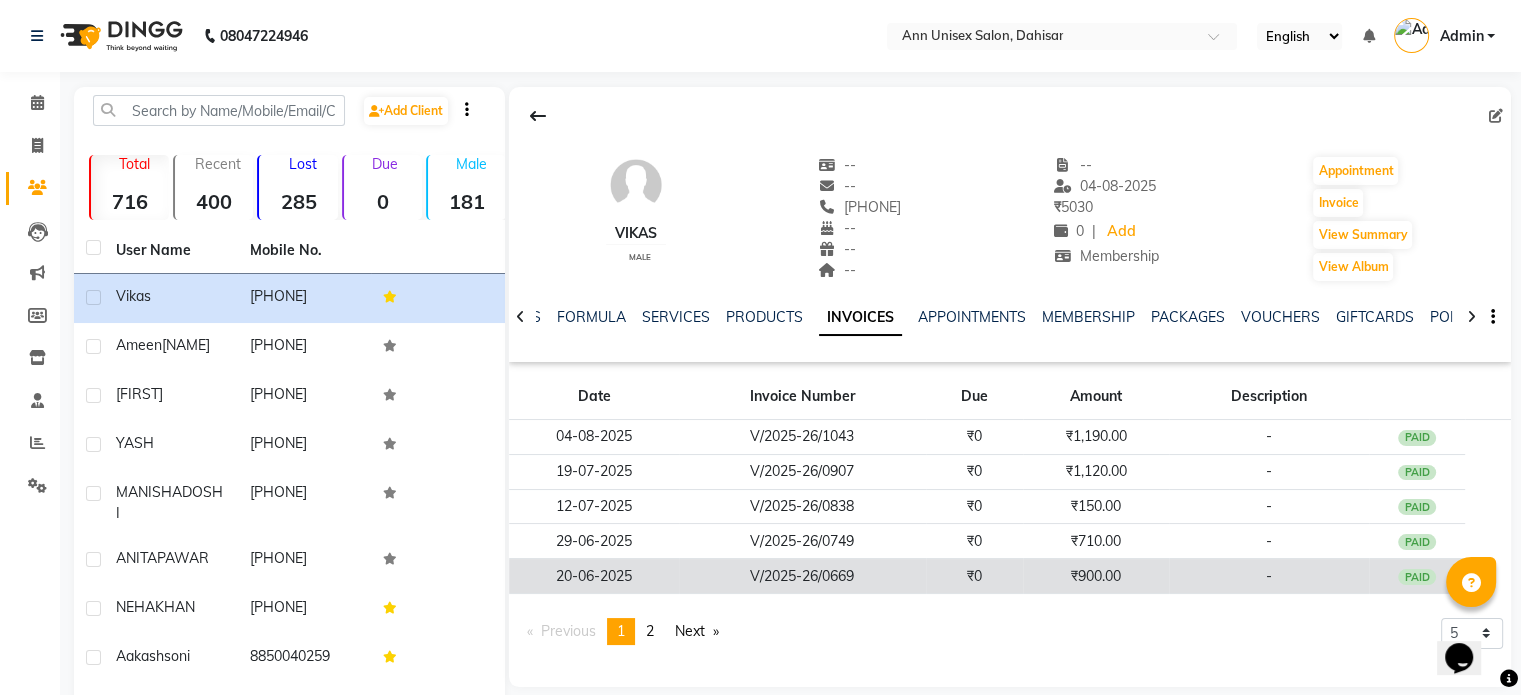 click on "V/2025-26/0669" 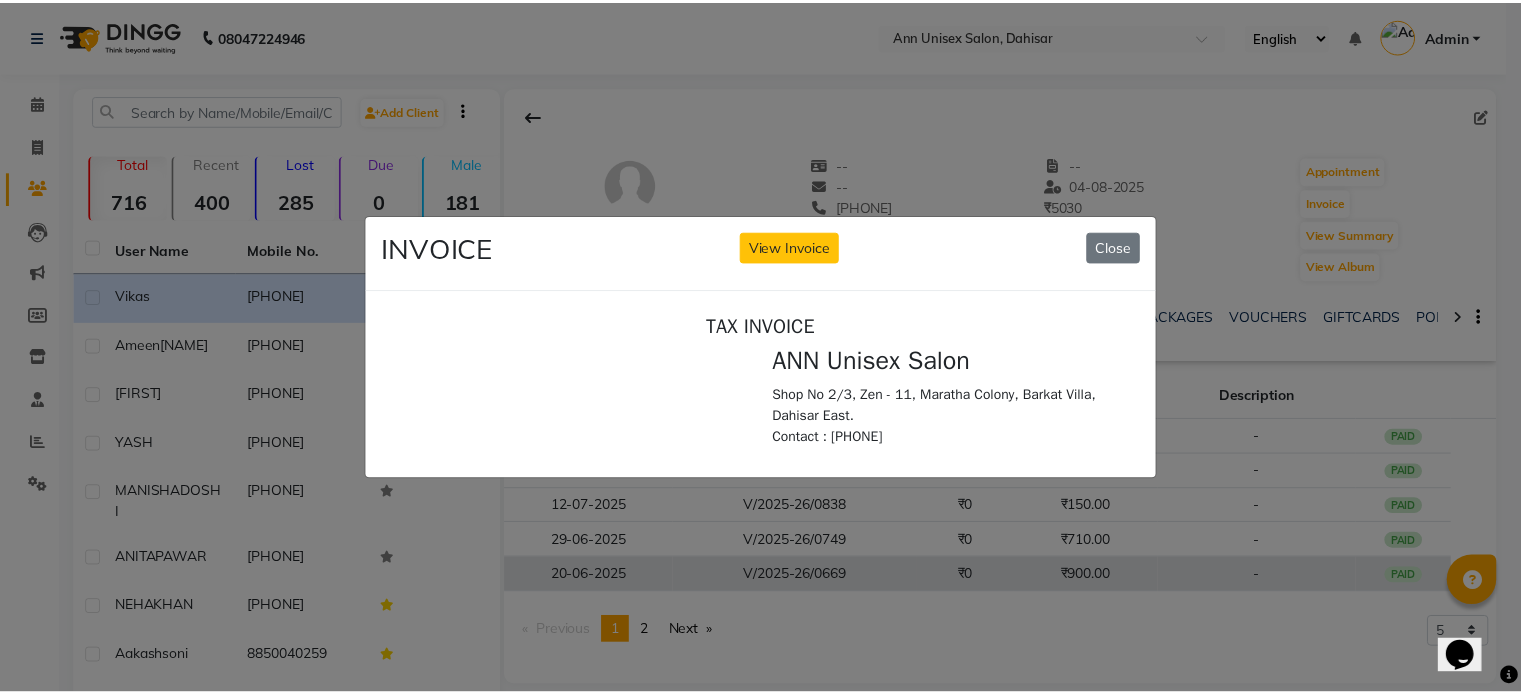 scroll, scrollTop: 0, scrollLeft: 0, axis: both 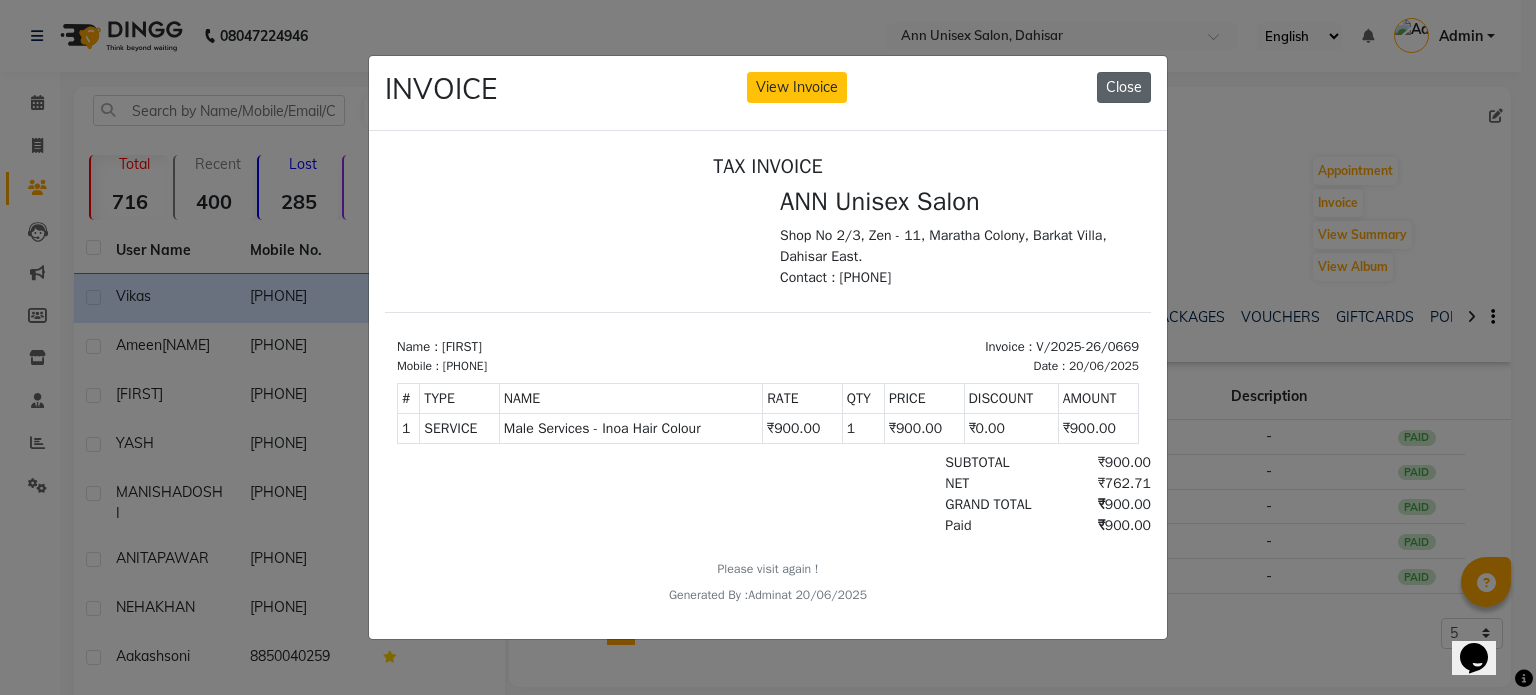 click on "Close" 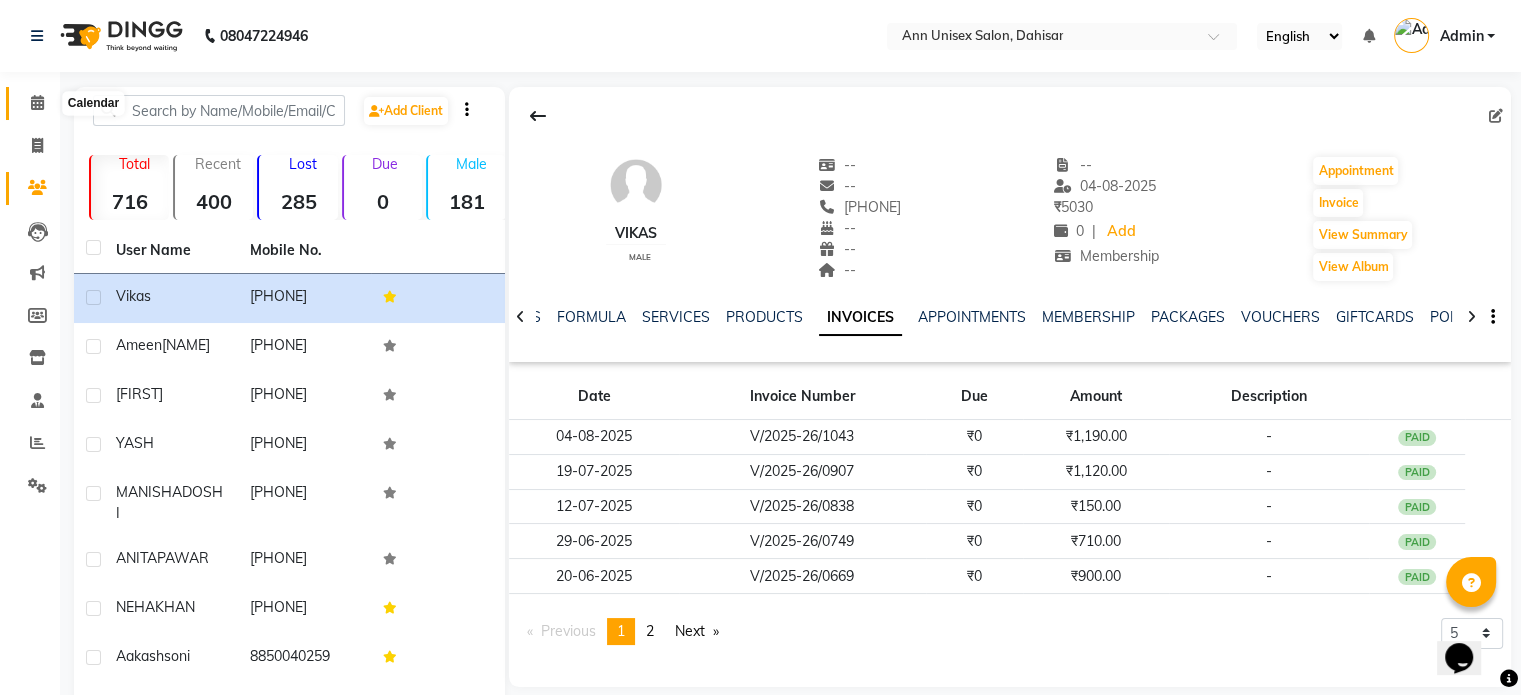 click 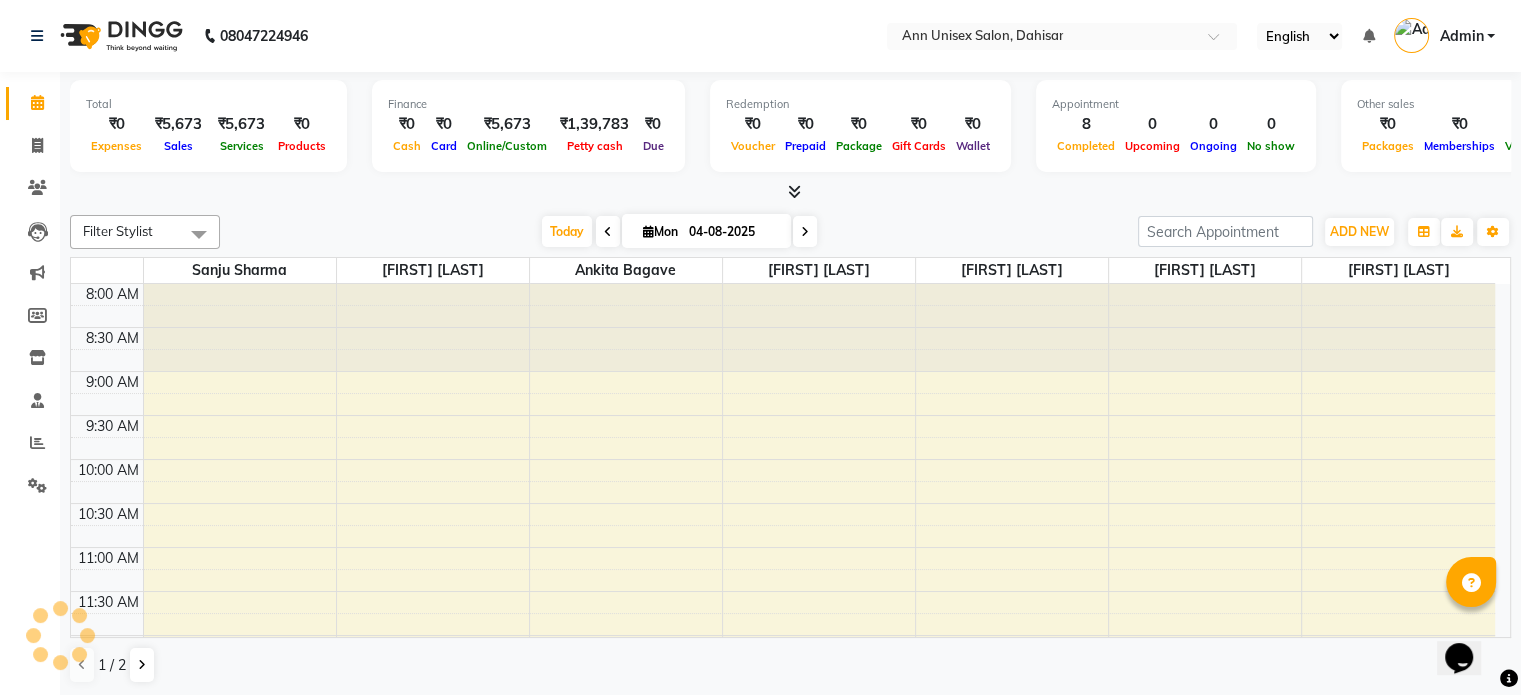 scroll, scrollTop: 0, scrollLeft: 0, axis: both 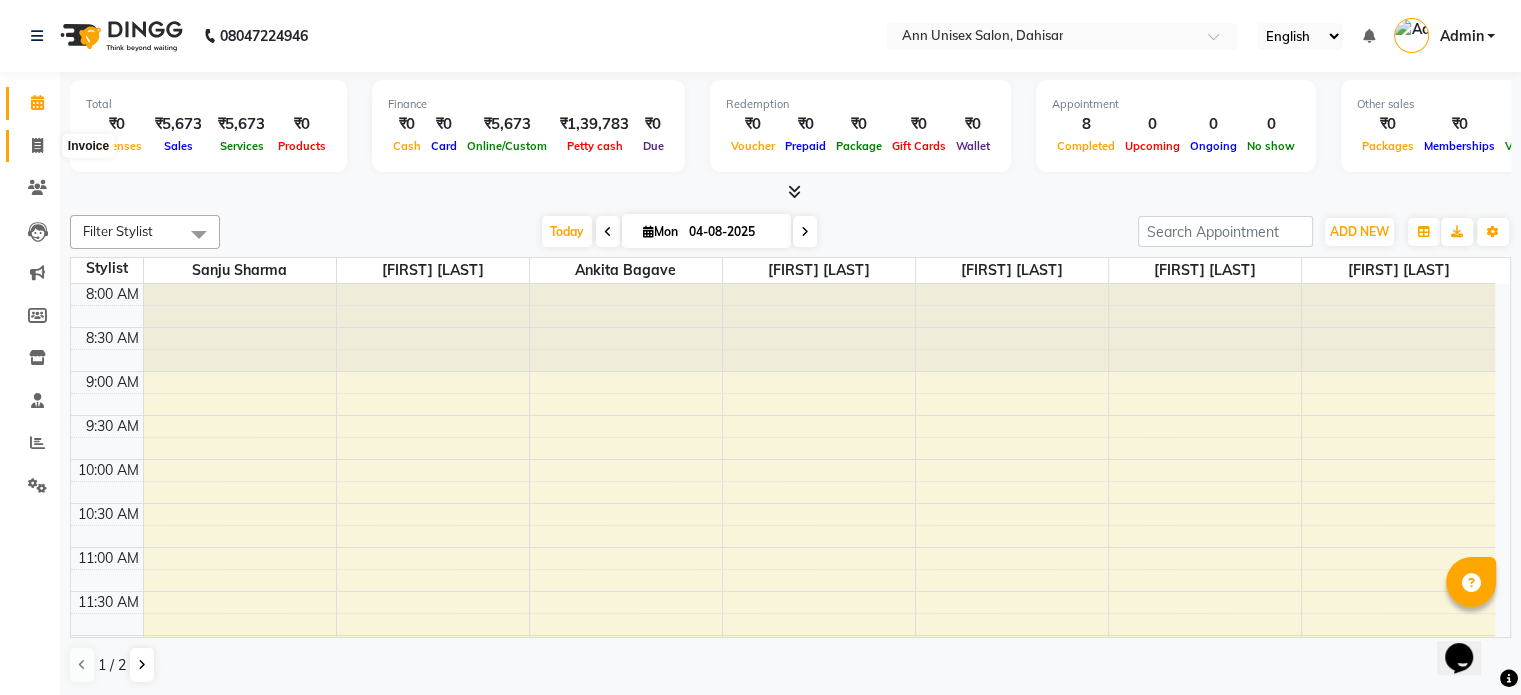 click 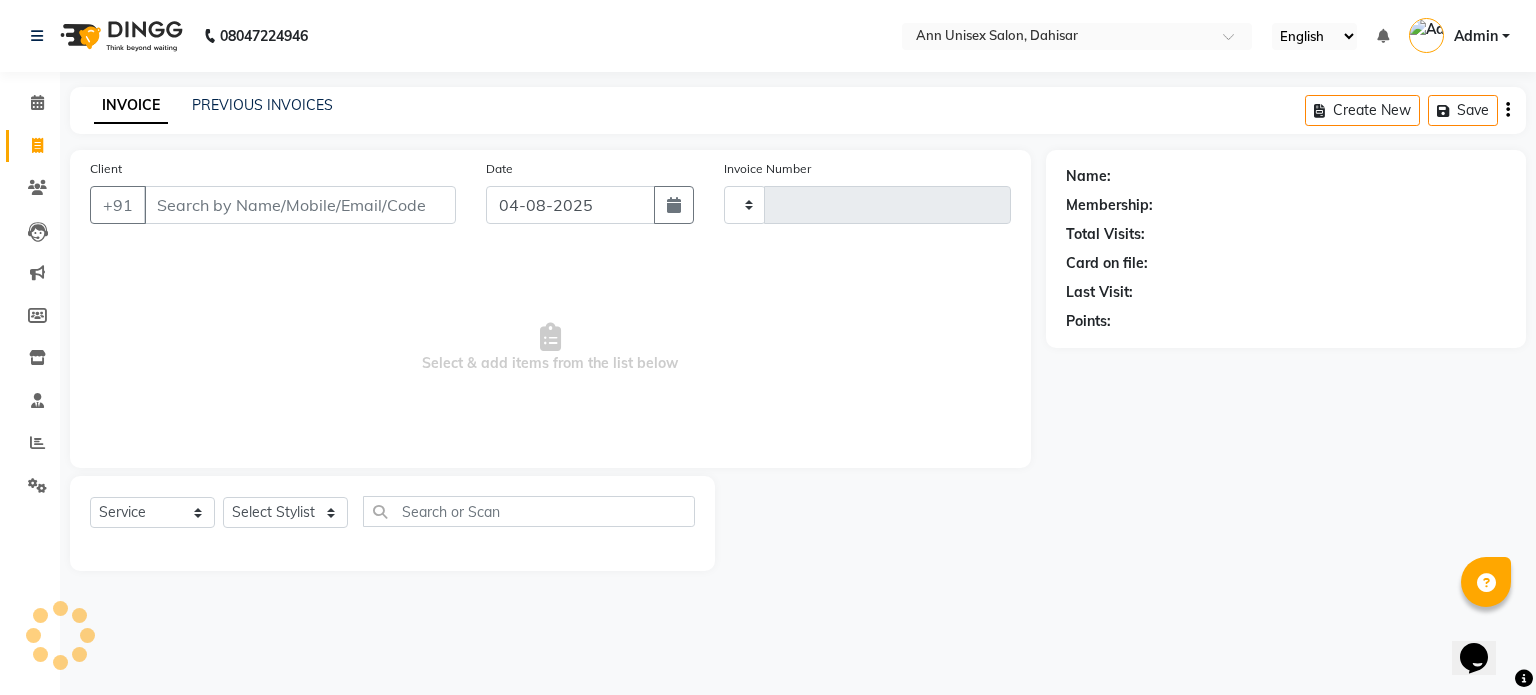 type on "1044" 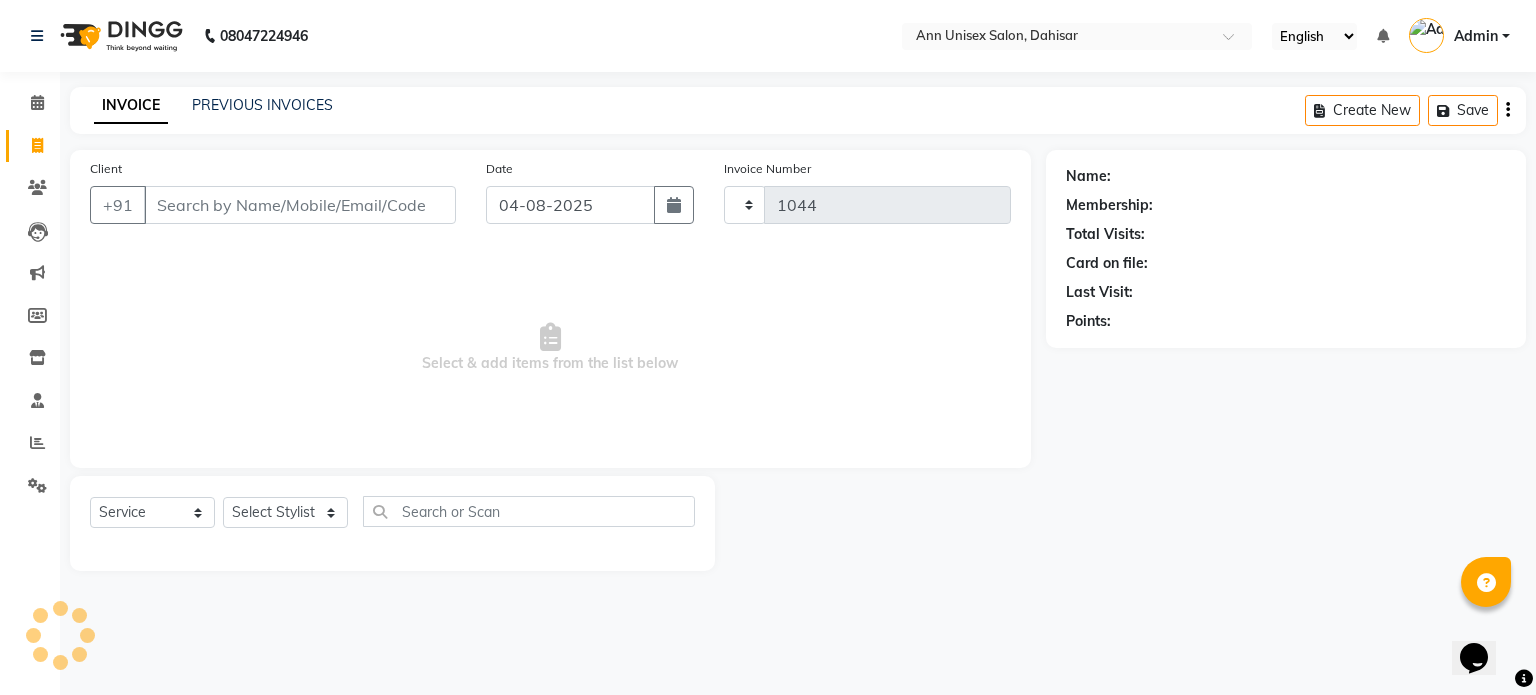 select on "7372" 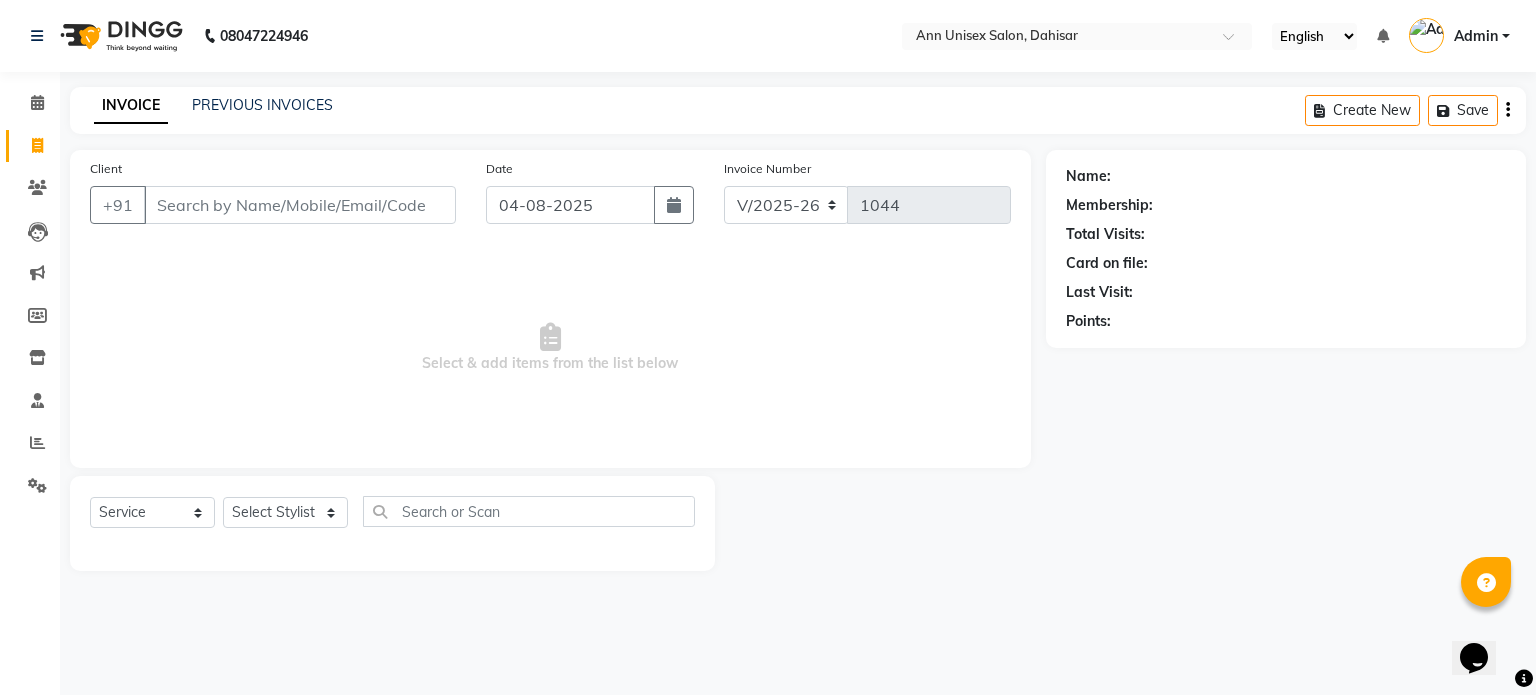 click on "Client" at bounding box center (300, 205) 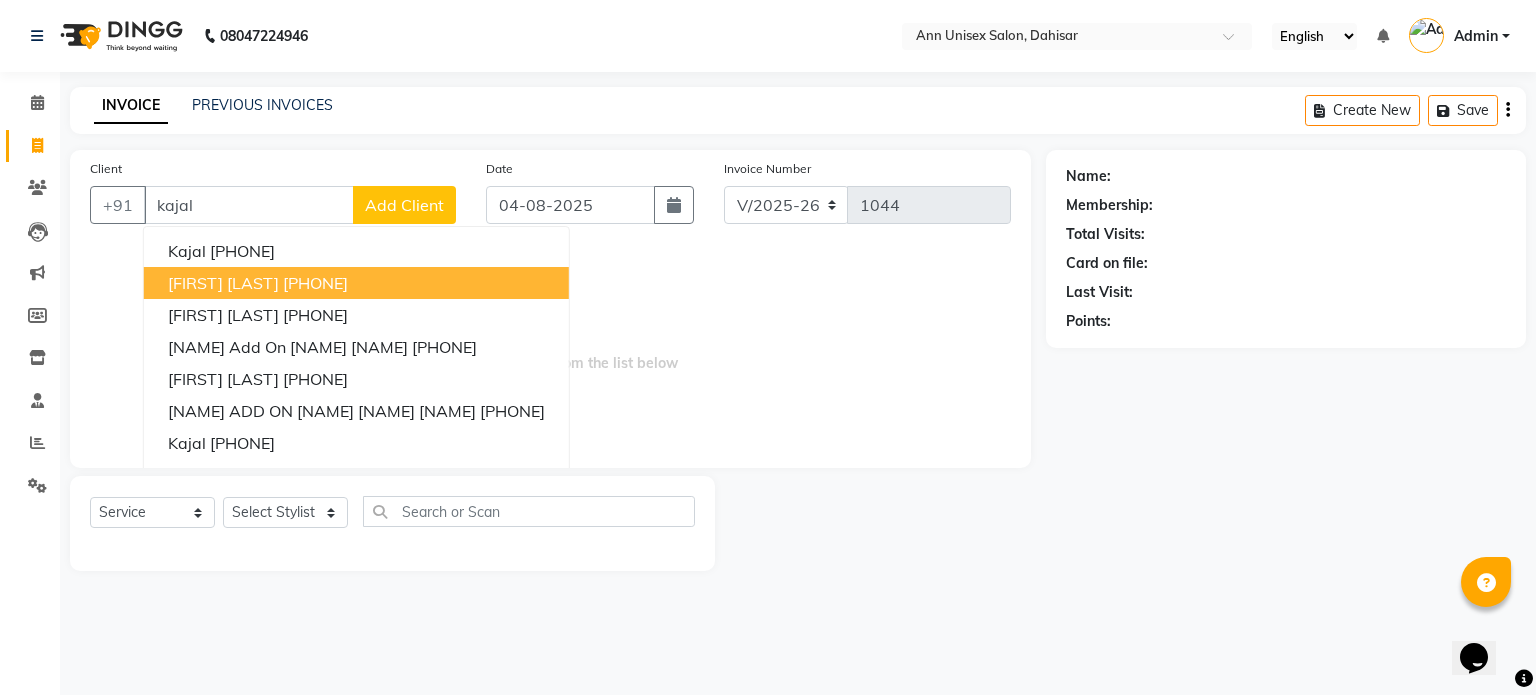 click on "[FIRST] [LAST]" at bounding box center (223, 283) 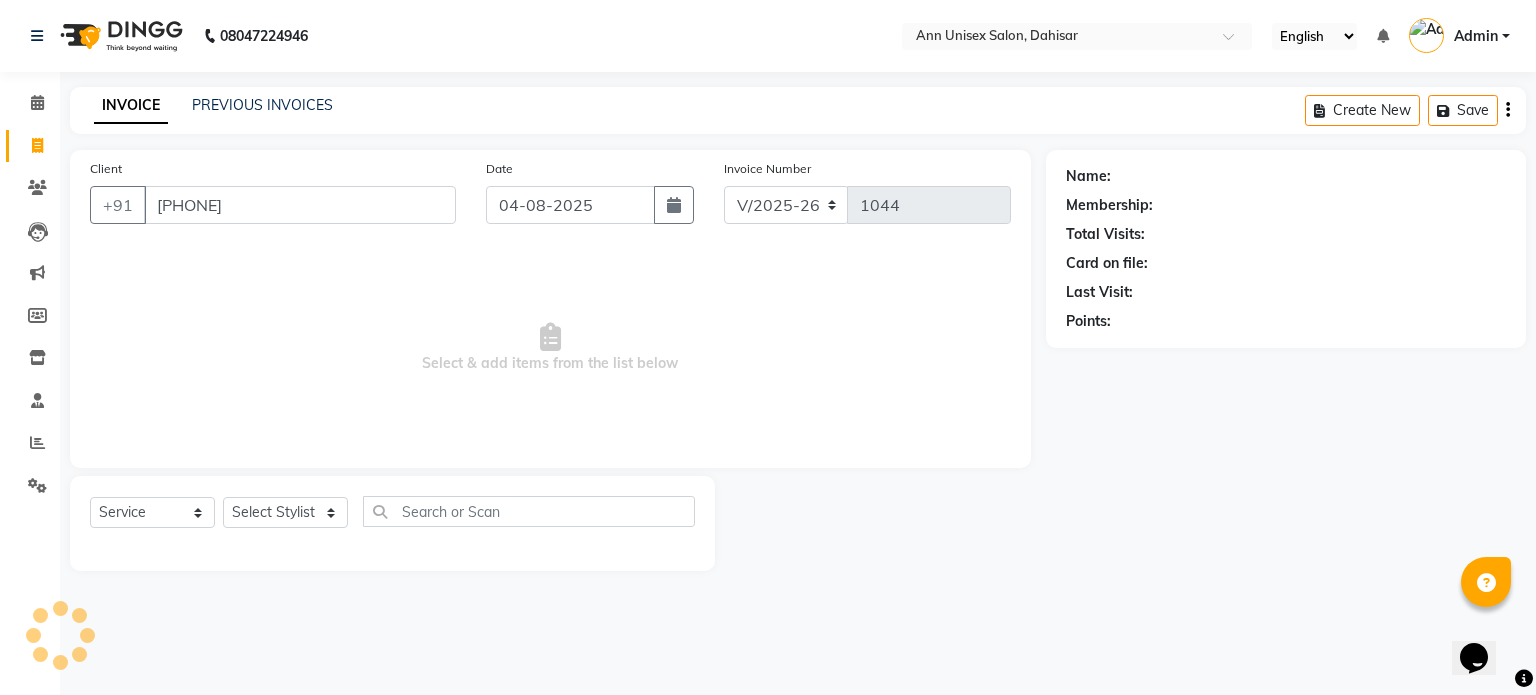 type on "[PHONE]" 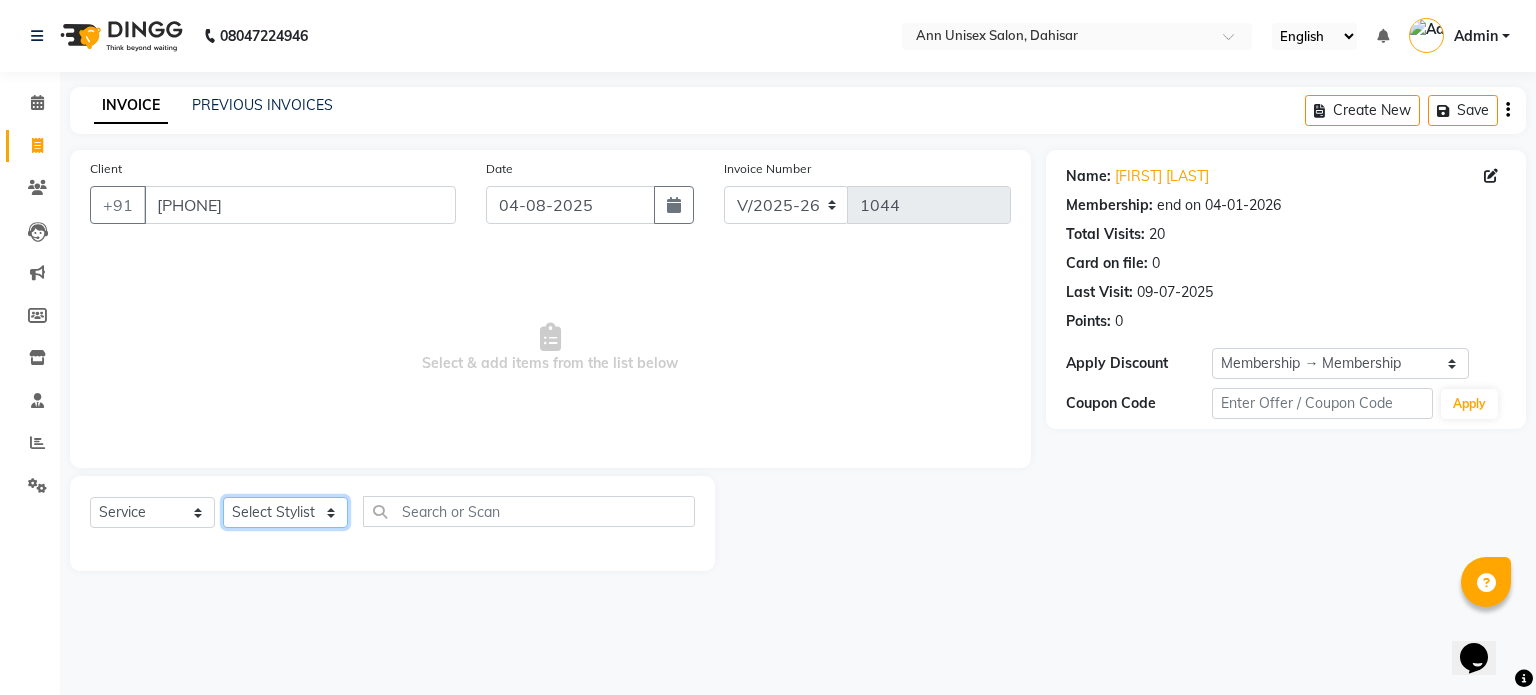 click on "Select Stylist Ankita Bagave Kasim salmani Manisha Doshi Pooja Jha RAHUL AHANKARE Rahul Thakur Sanju Sharma SHARUKH" 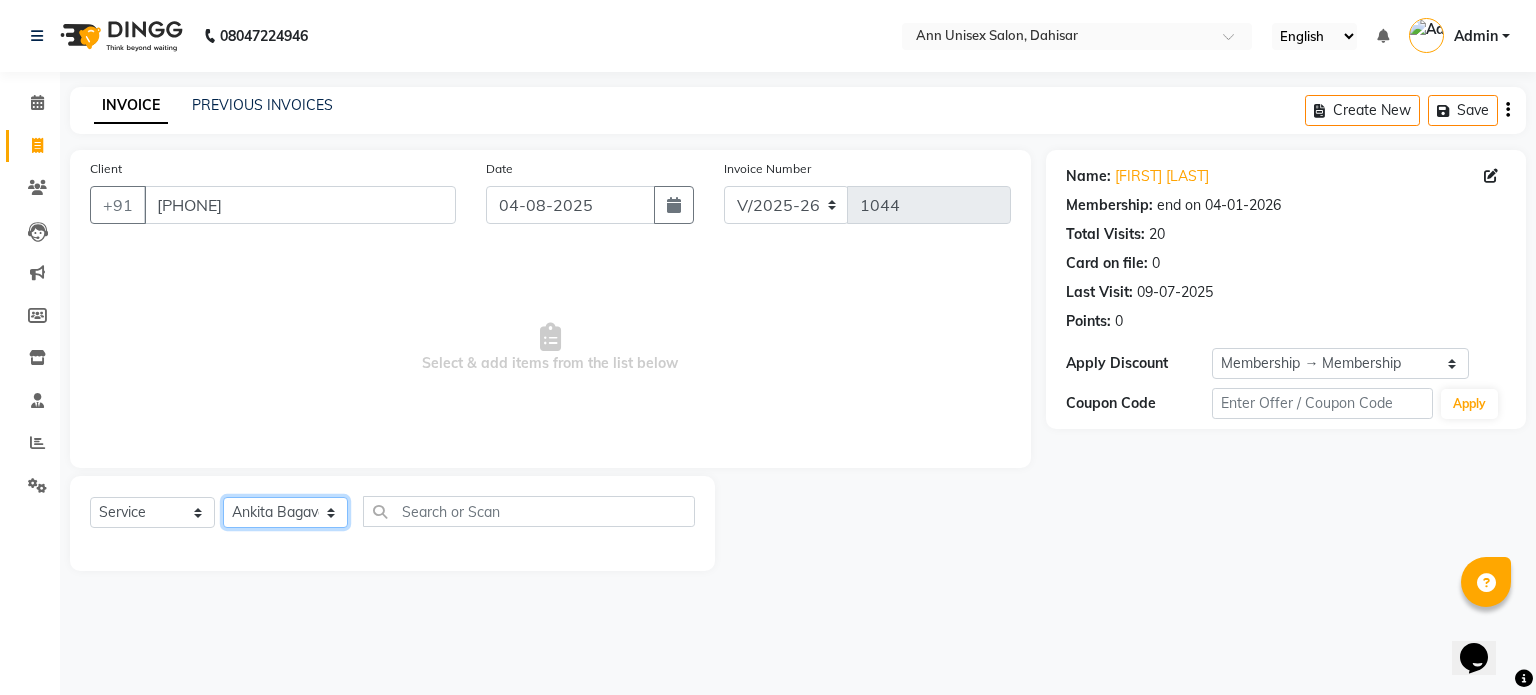 click on "Select Stylist Ankita Bagave Kasim salmani Manisha Doshi Pooja Jha RAHUL AHANKARE Rahul Thakur Sanju Sharma SHARUKH" 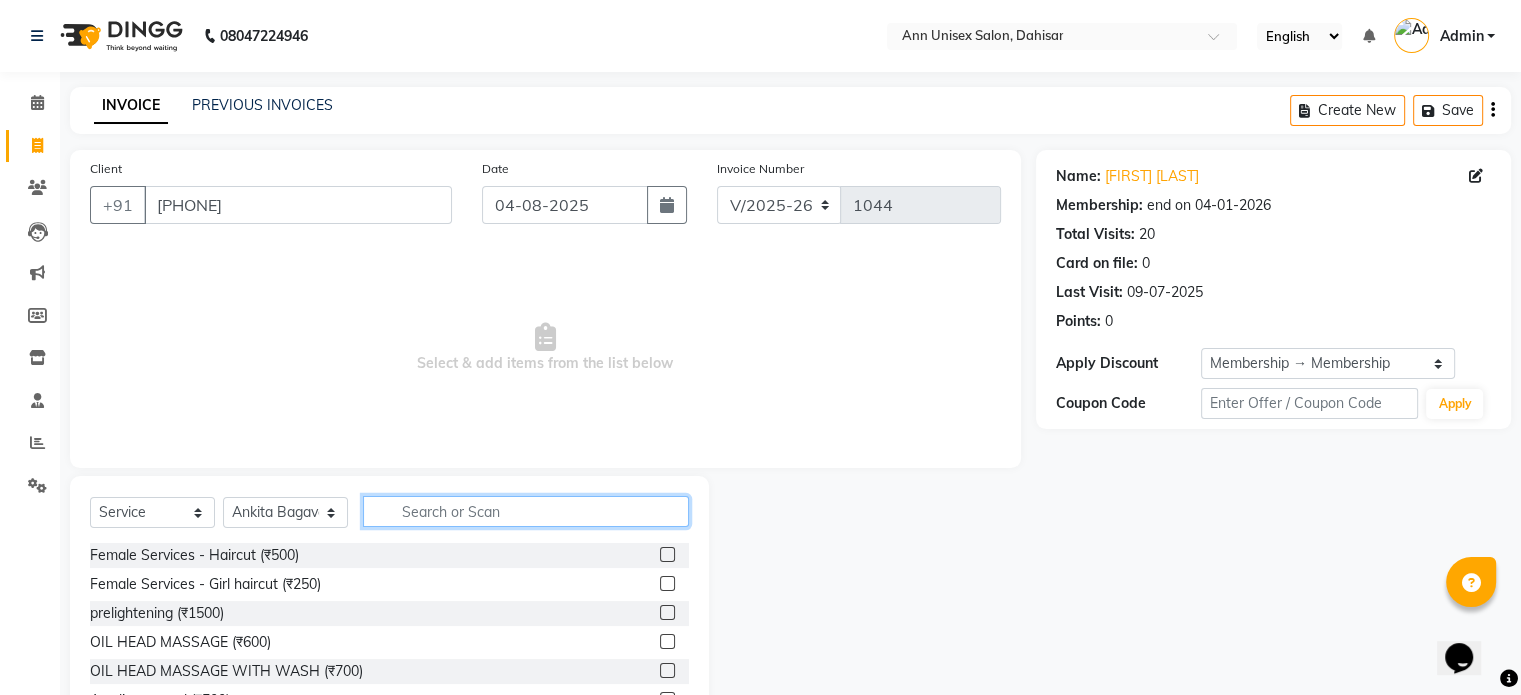 click 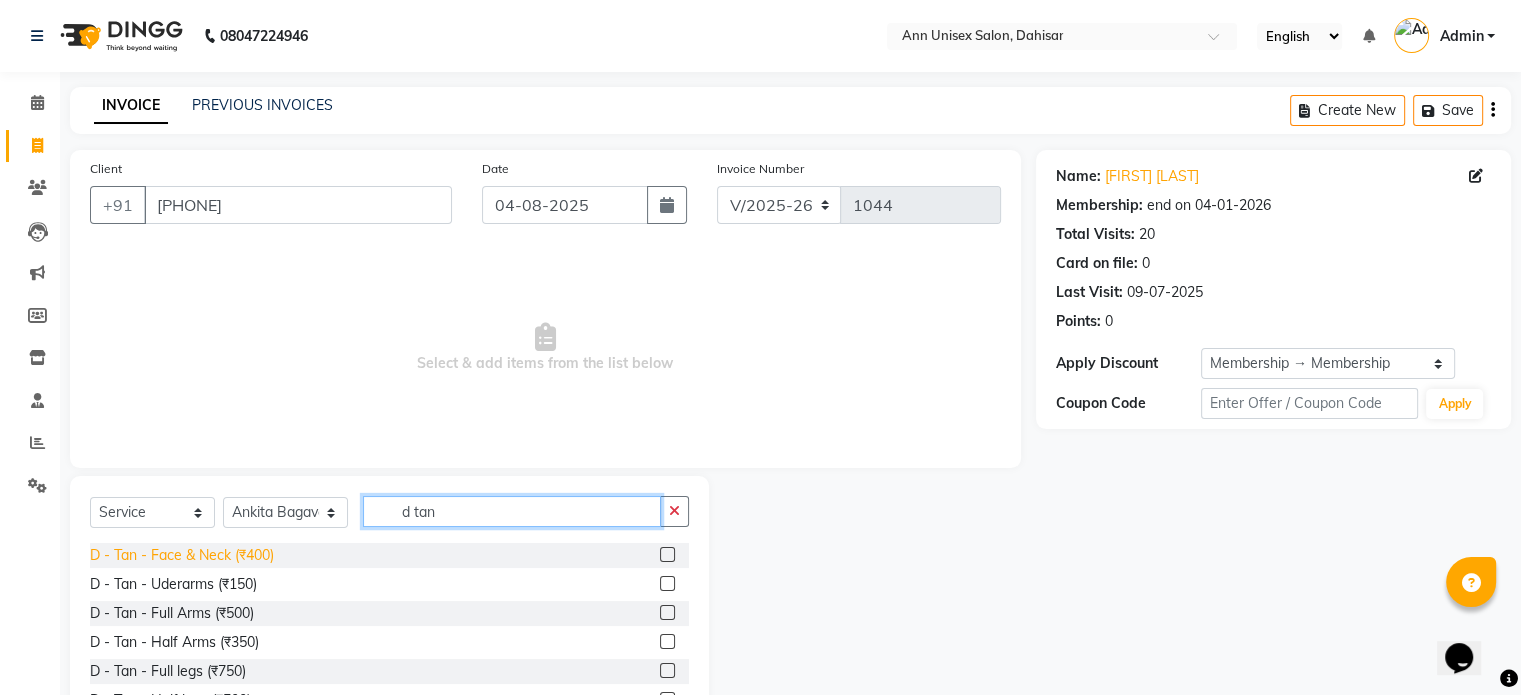 type on "d tan" 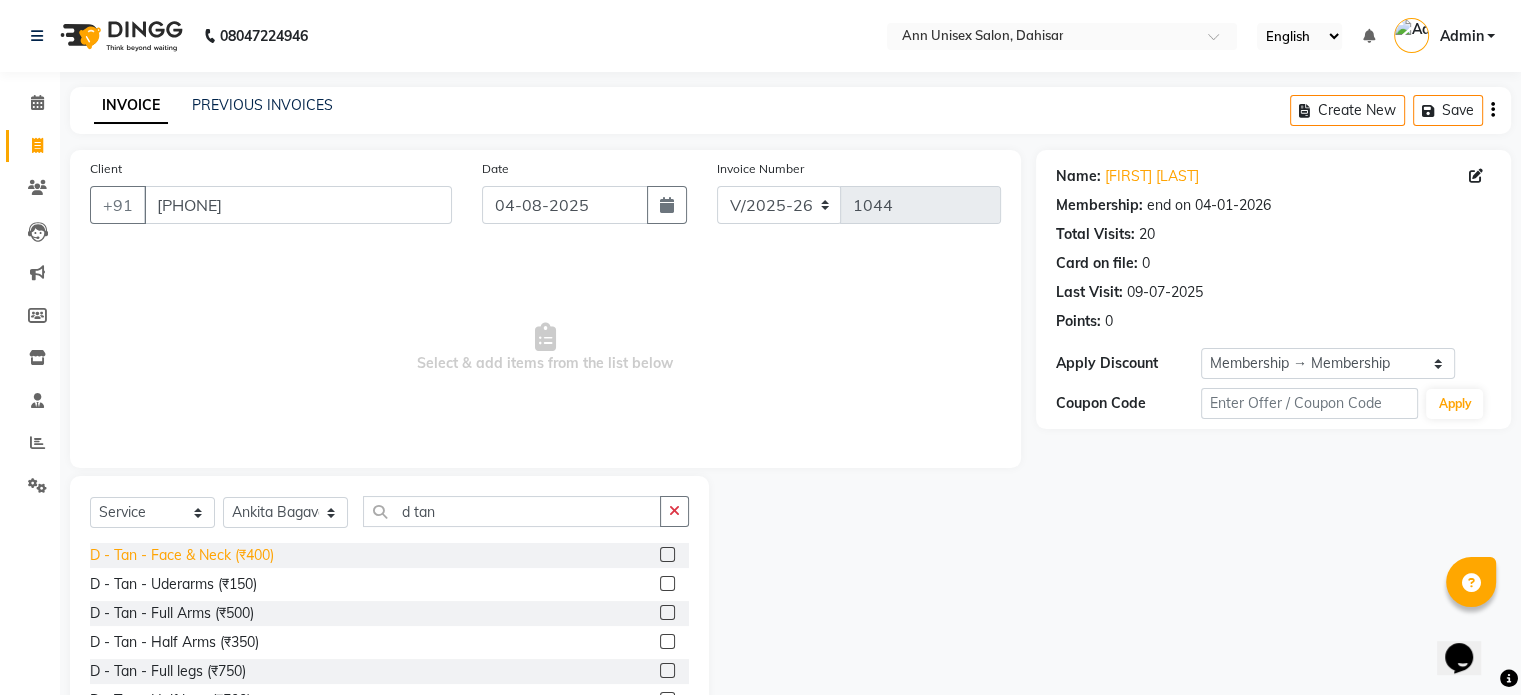 click on "D - Tan - Face & Neck (₹400)" 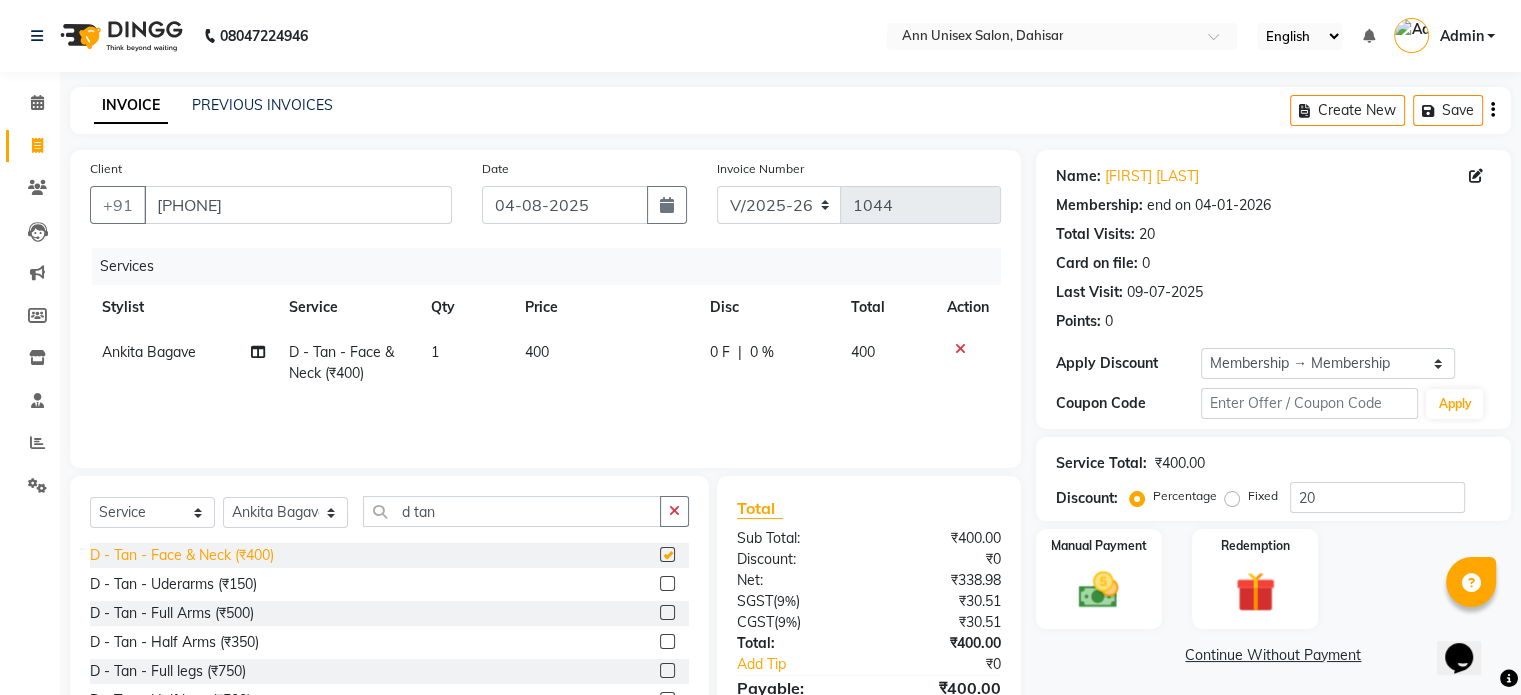 checkbox on "false" 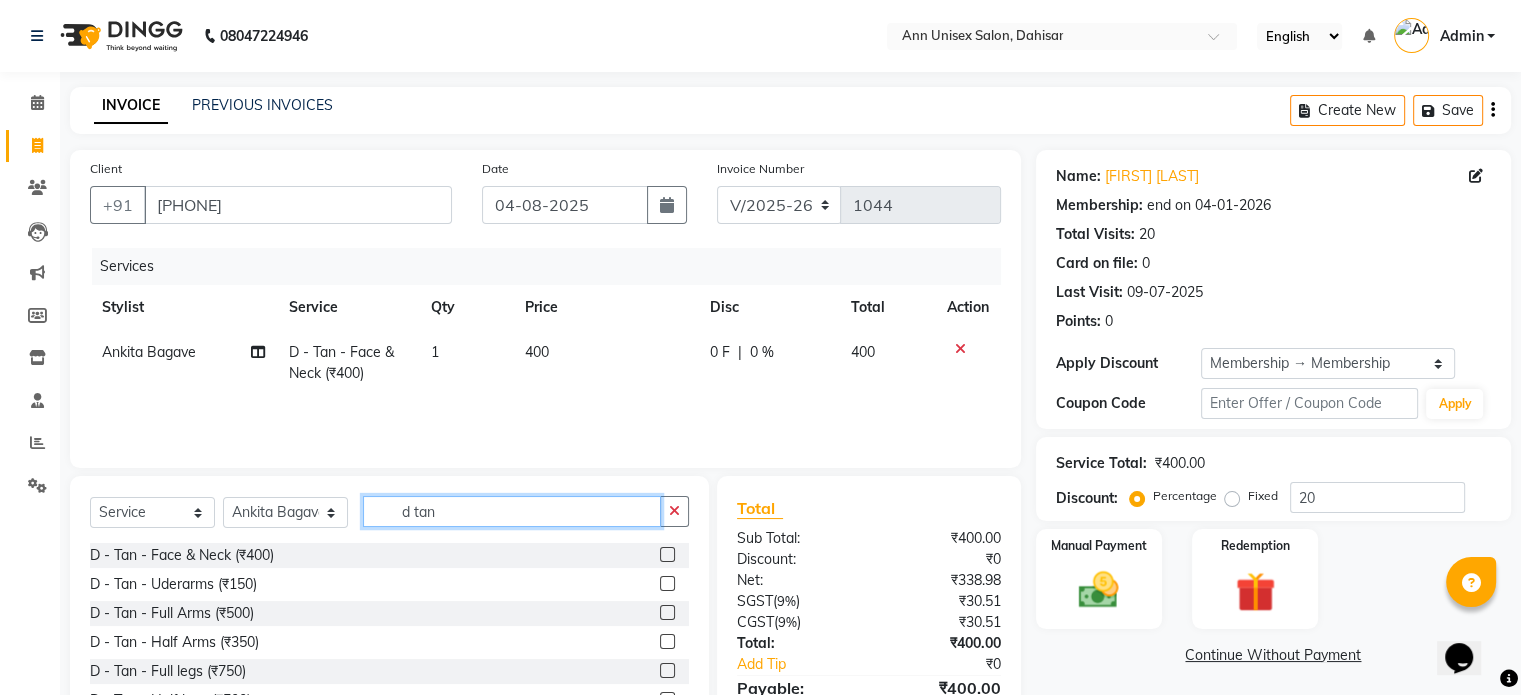 click on "d tan" 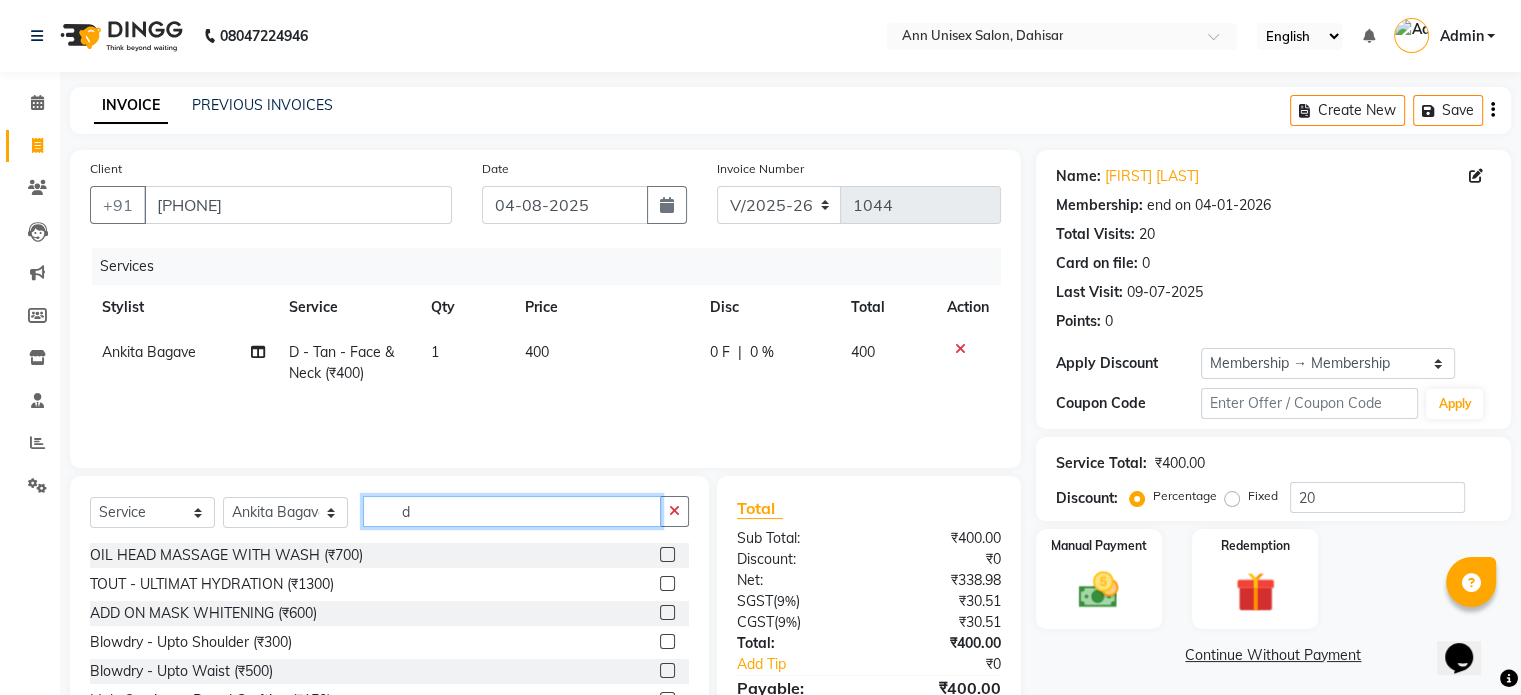 type on "d" 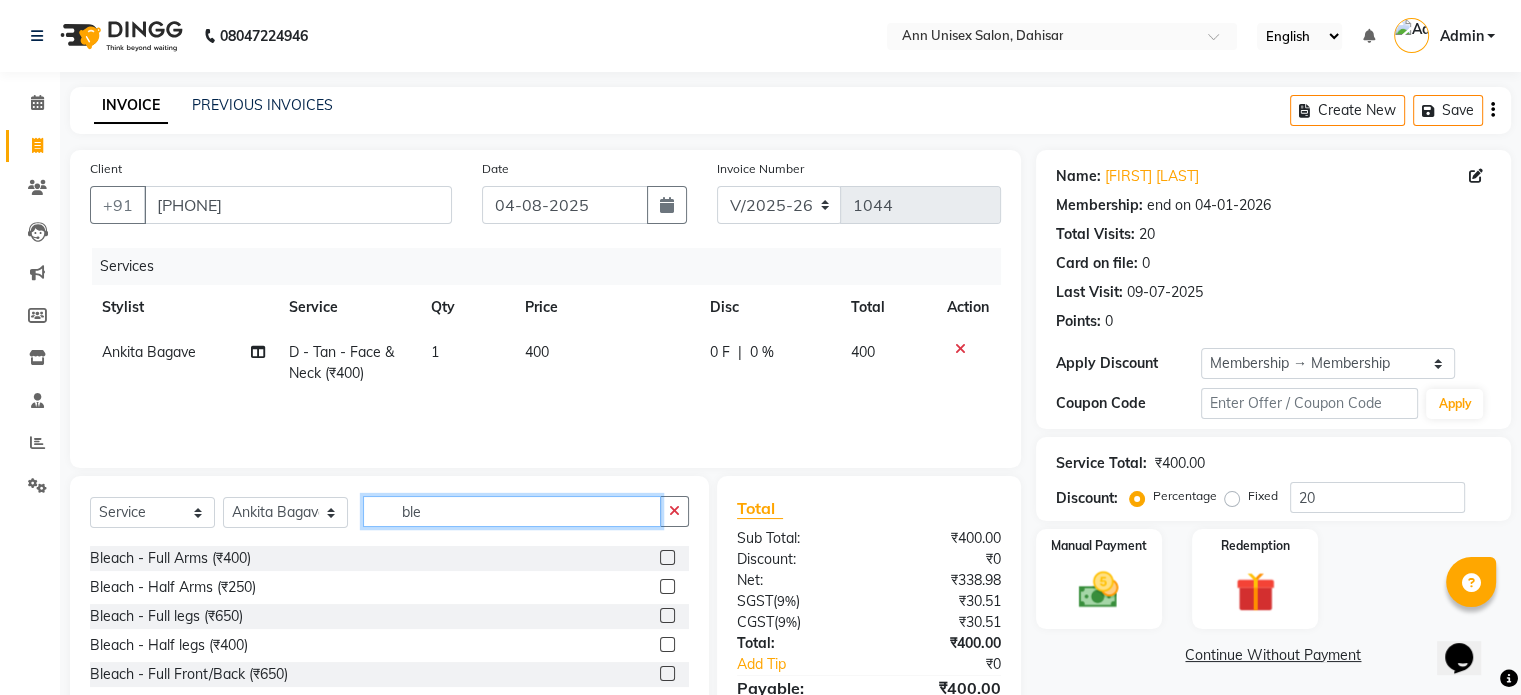 scroll, scrollTop: 60, scrollLeft: 0, axis: vertical 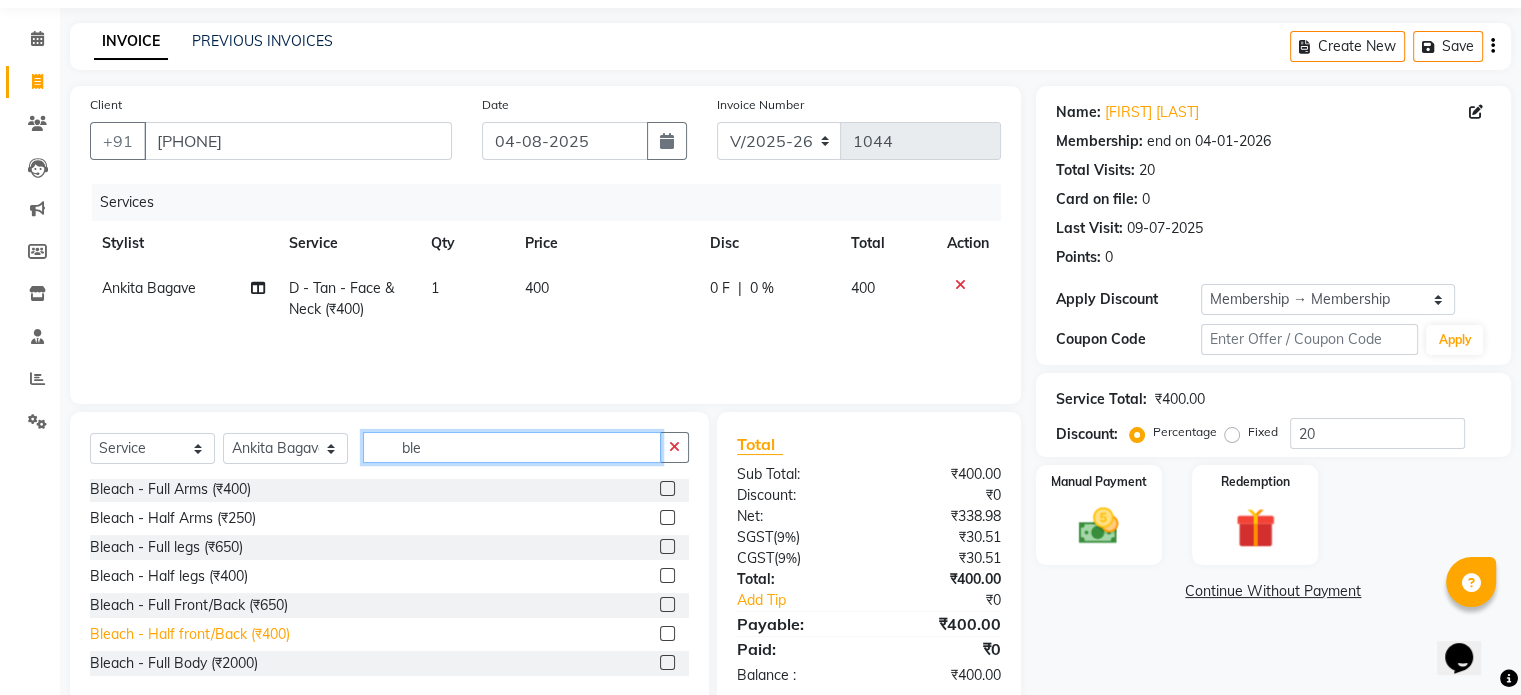 type on "ble" 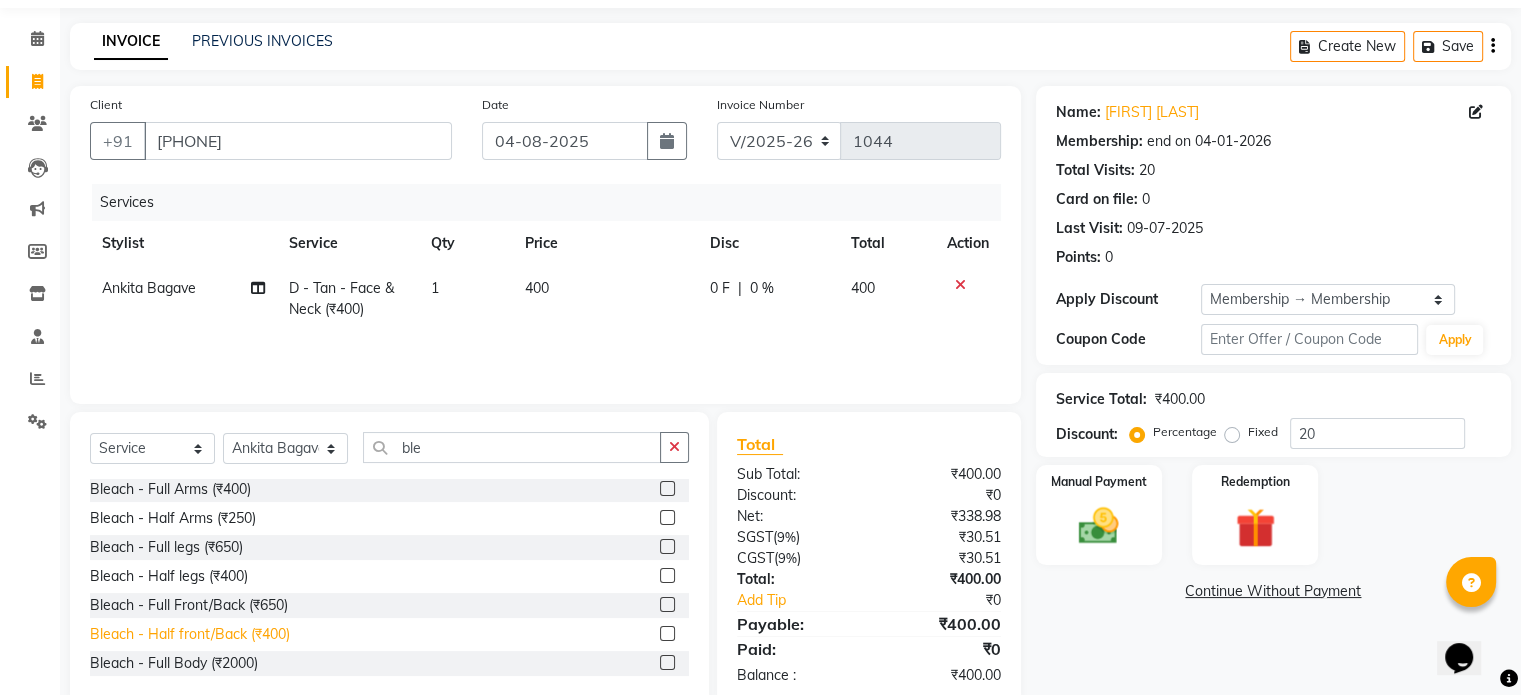 click on "Bleach - Half front/Back (₹400)" 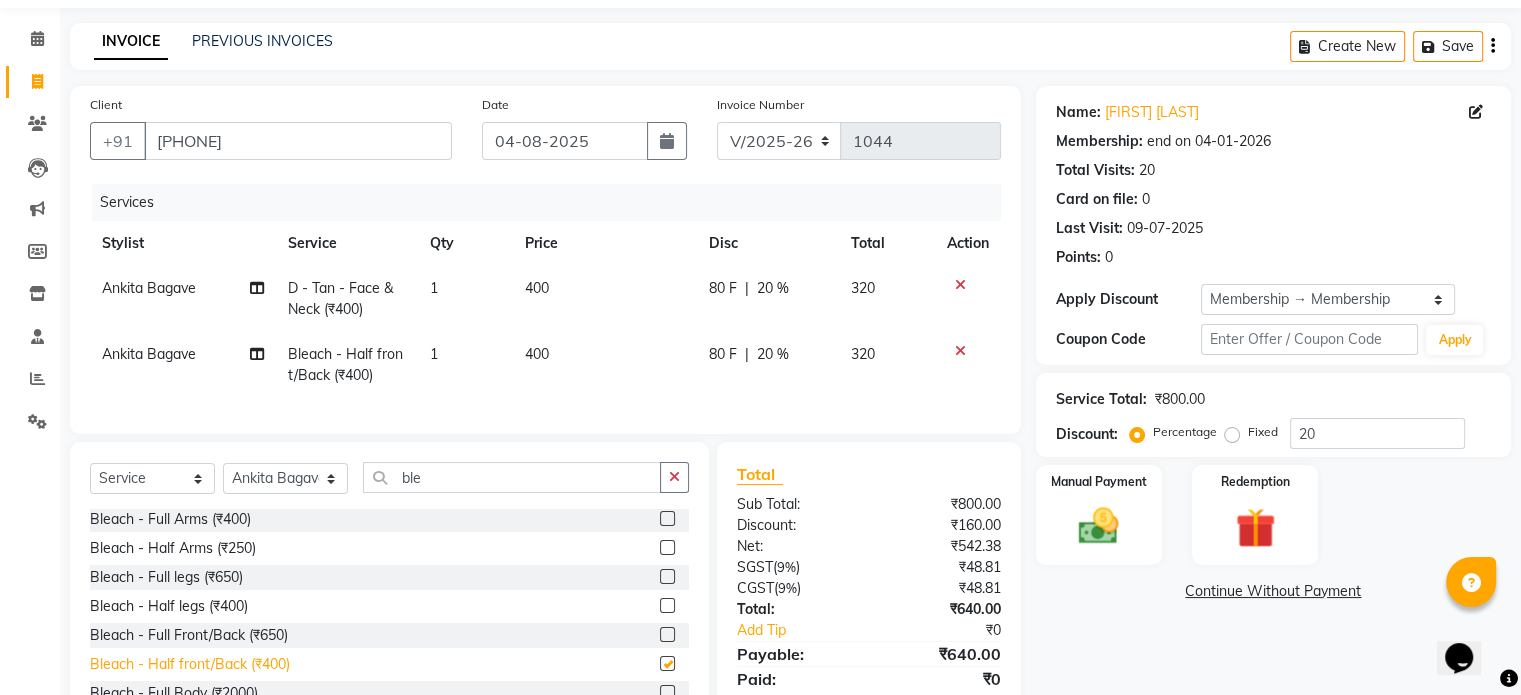 checkbox on "false" 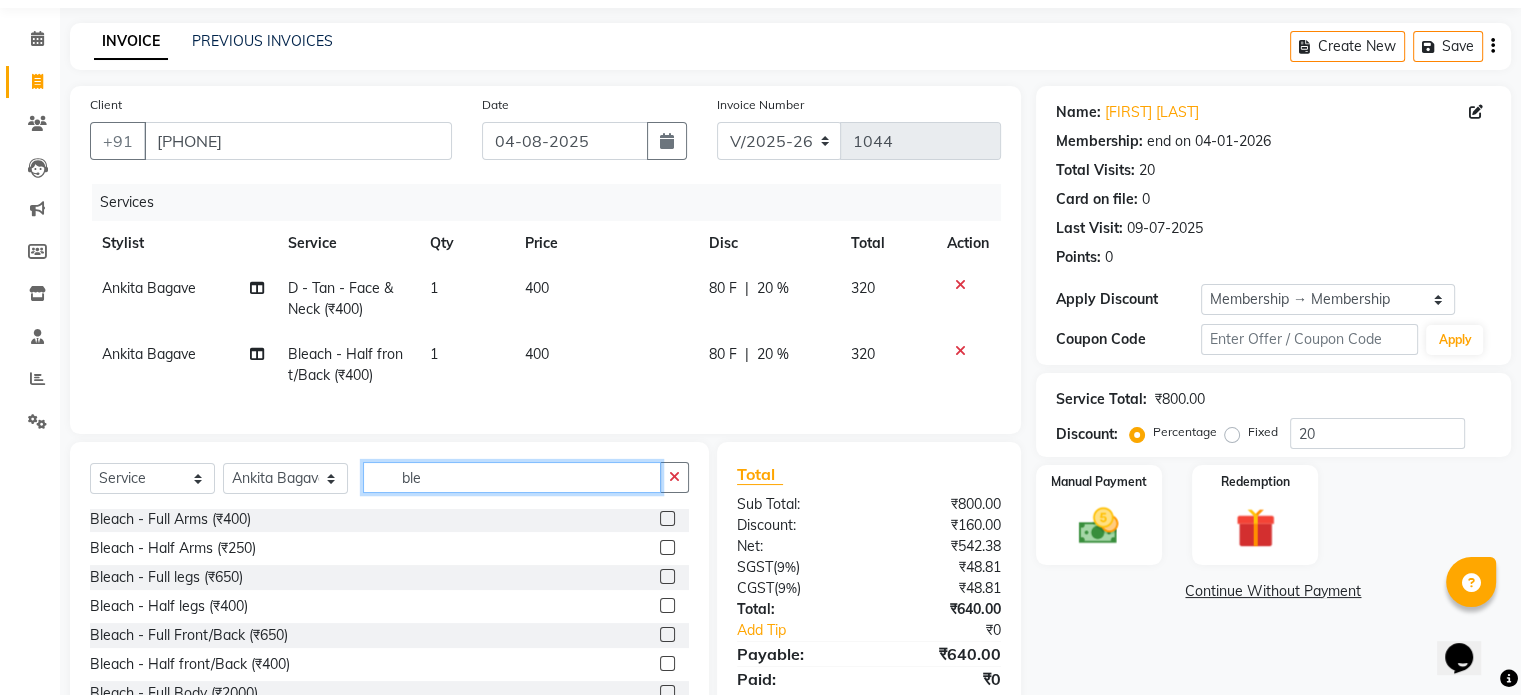 click on "ble" 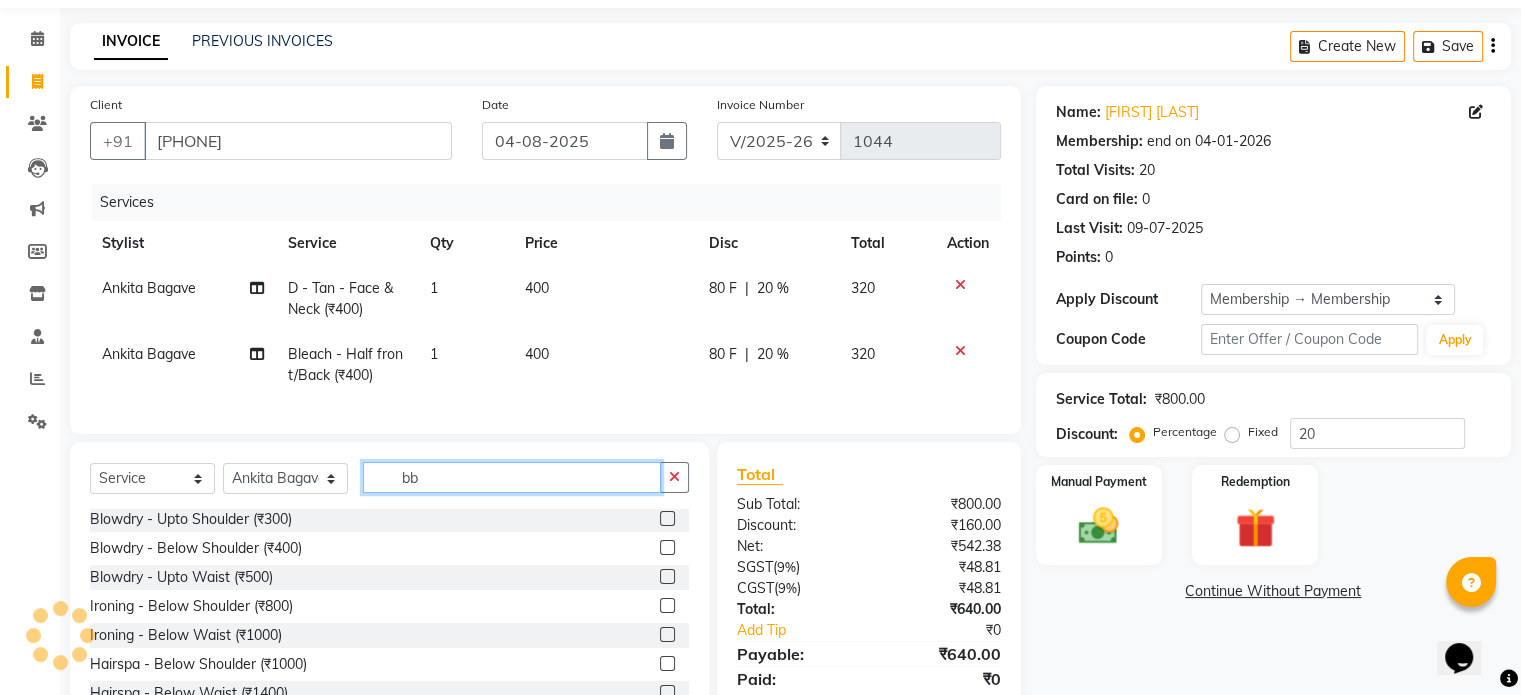 scroll, scrollTop: 0, scrollLeft: 0, axis: both 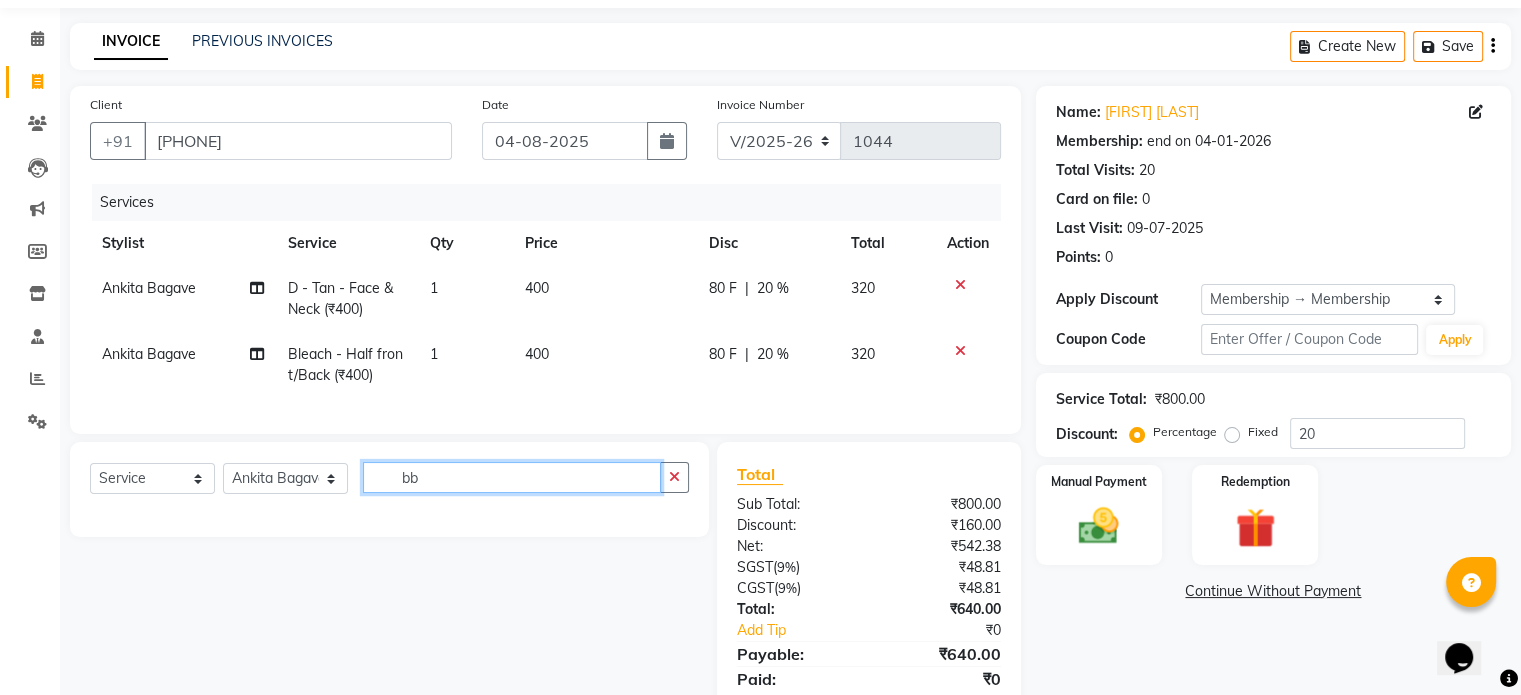 type on "b" 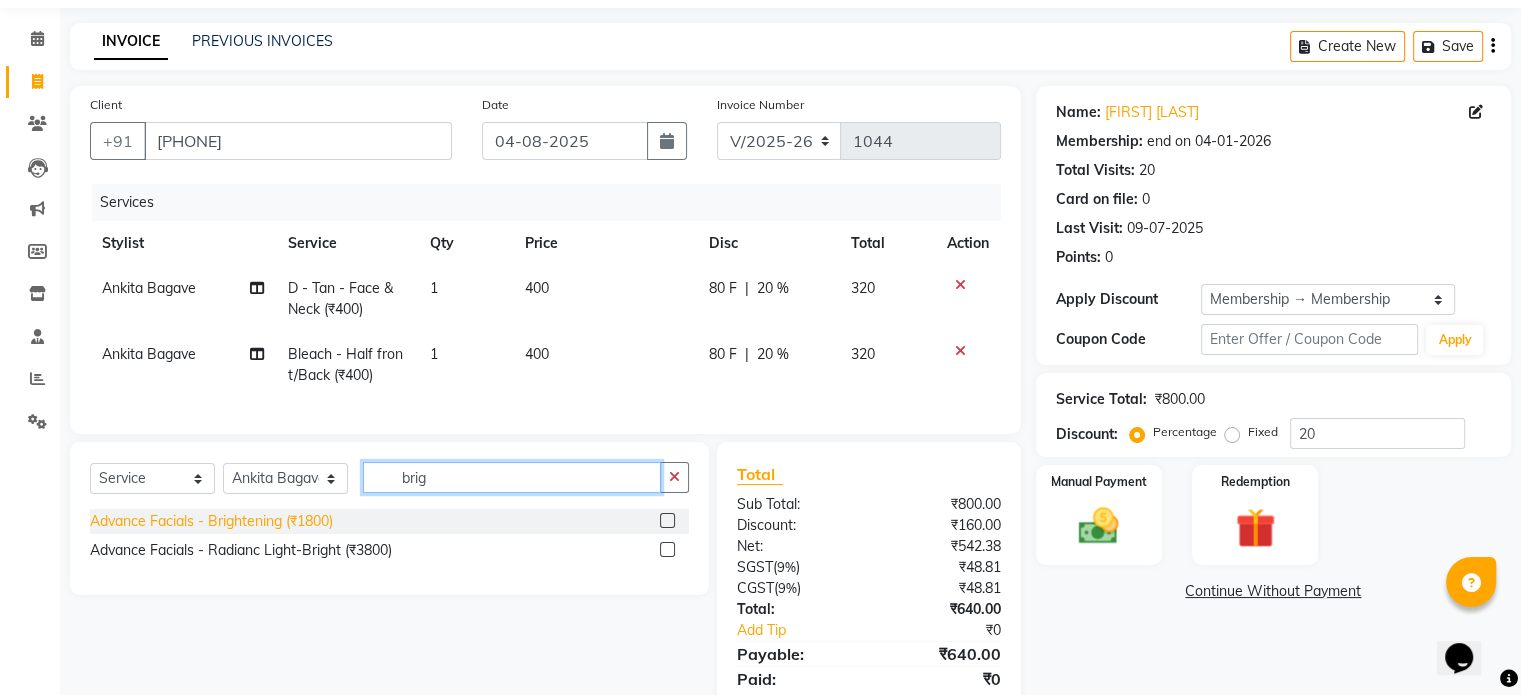 type on "brig" 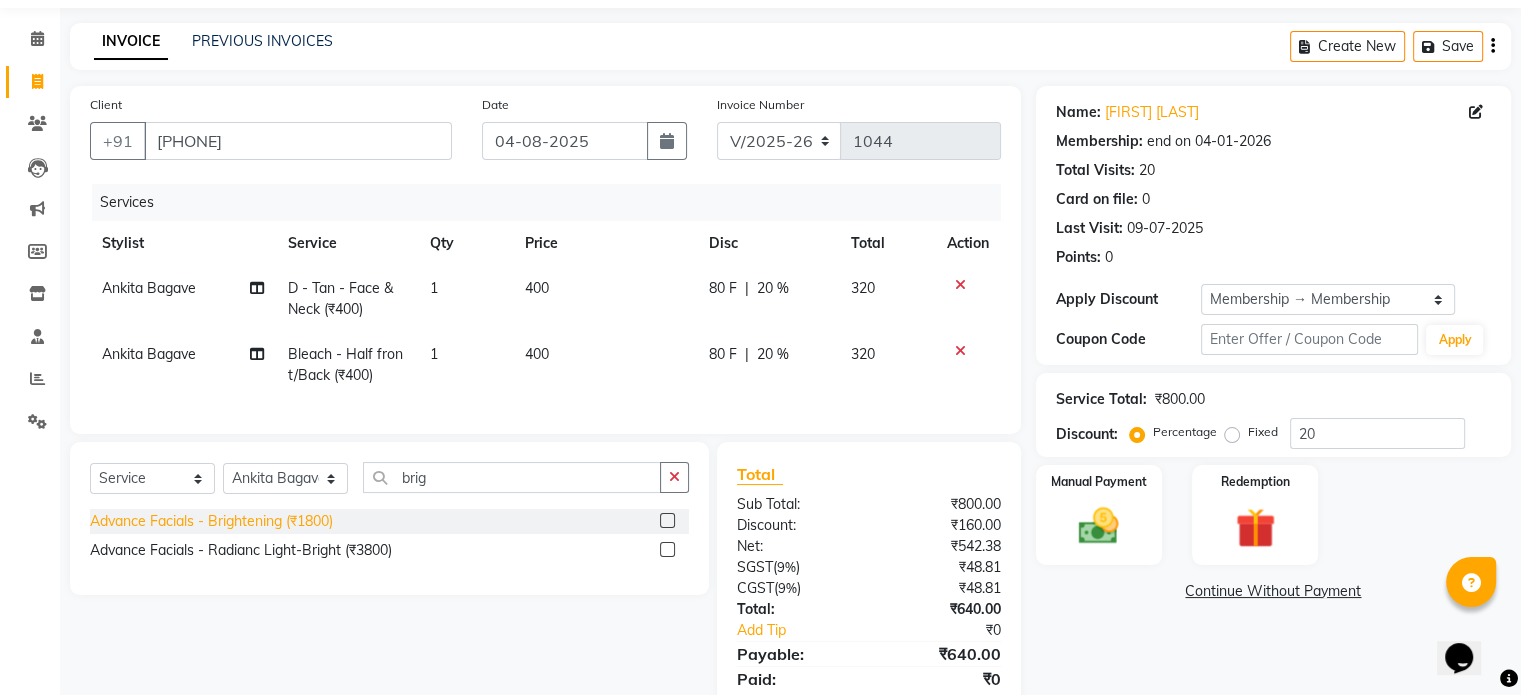 click on "Advance Facials - Brightening (₹1800)" 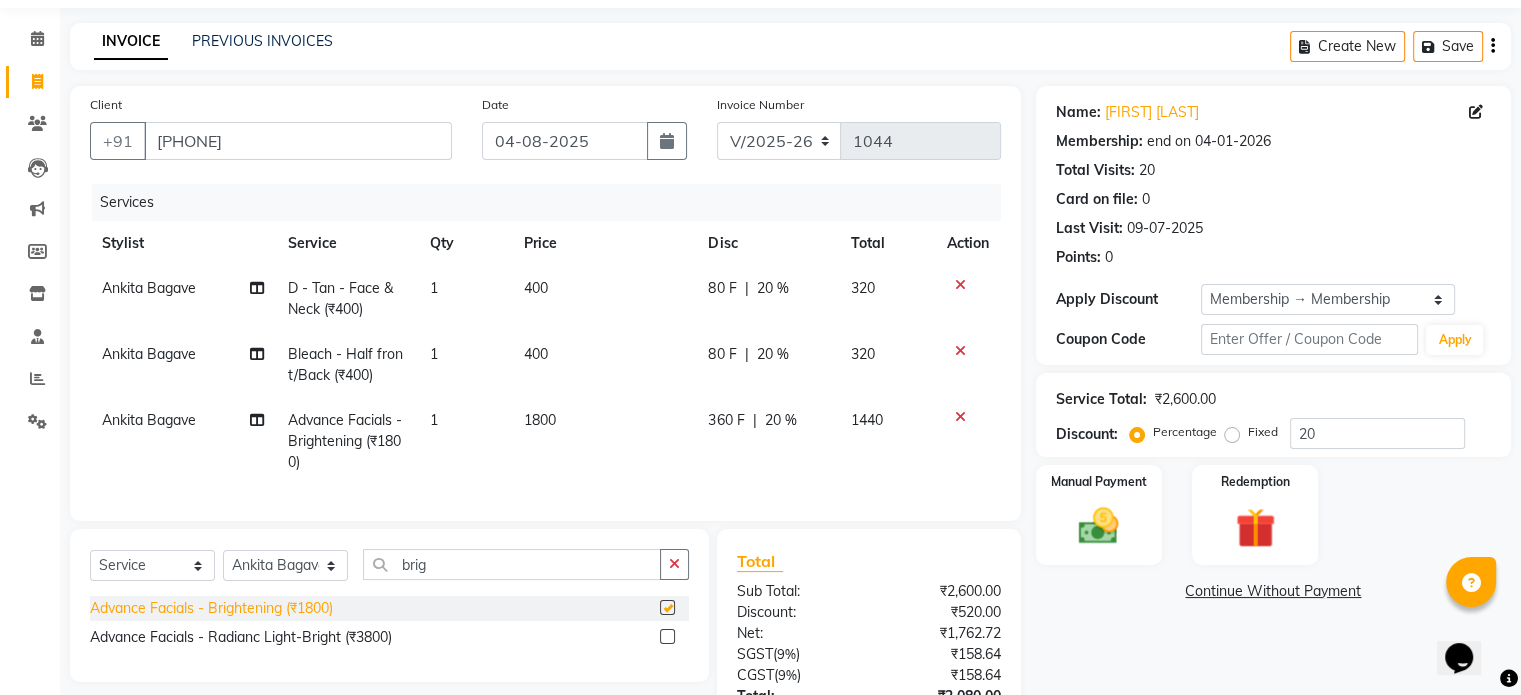 checkbox on "false" 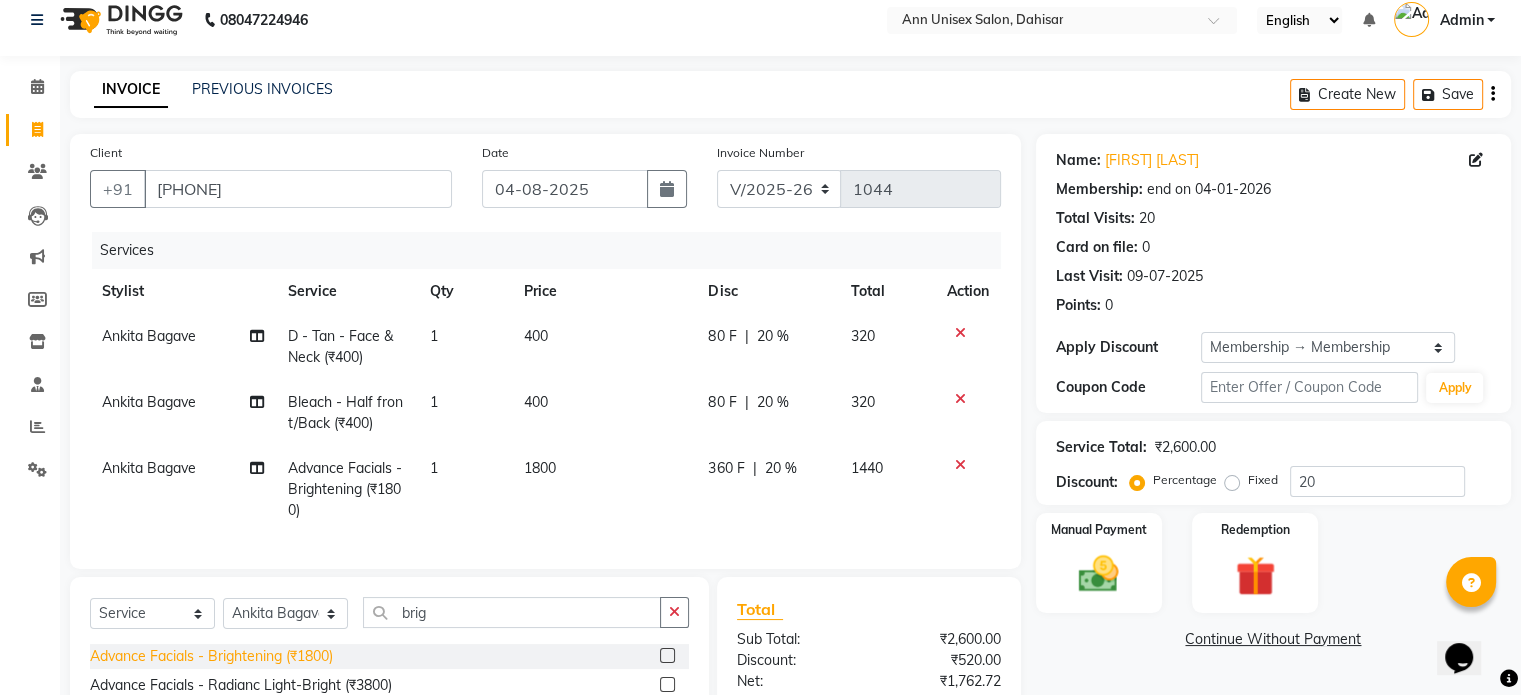 scroll, scrollTop: 185, scrollLeft: 0, axis: vertical 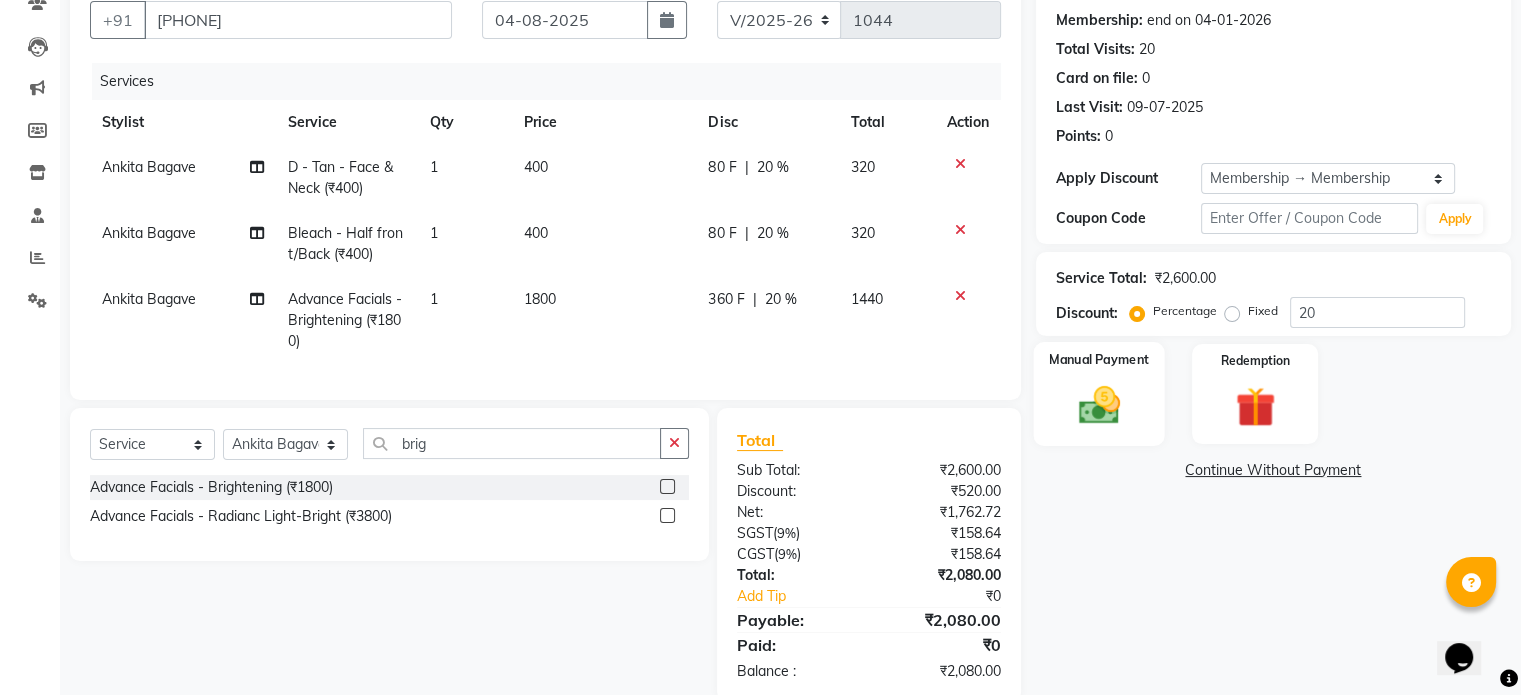 click 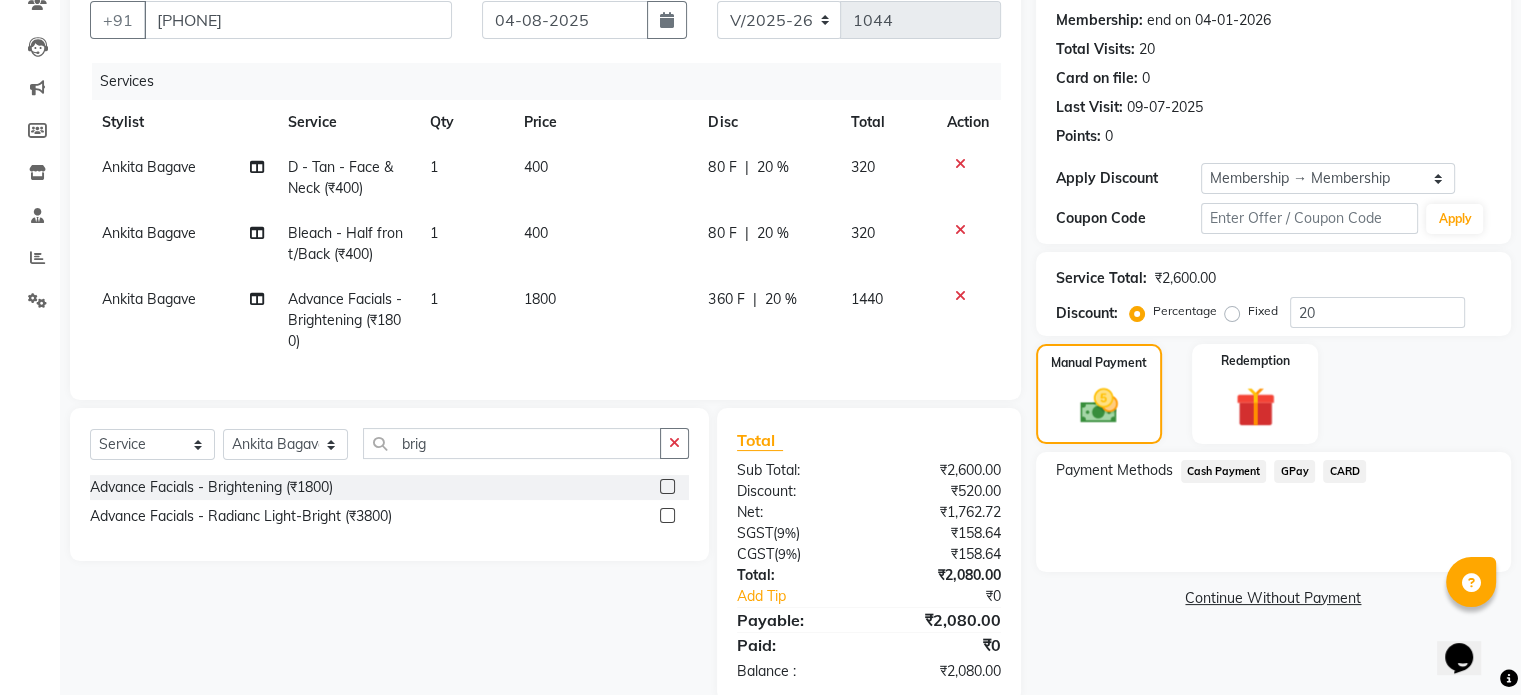 click on "GPay" 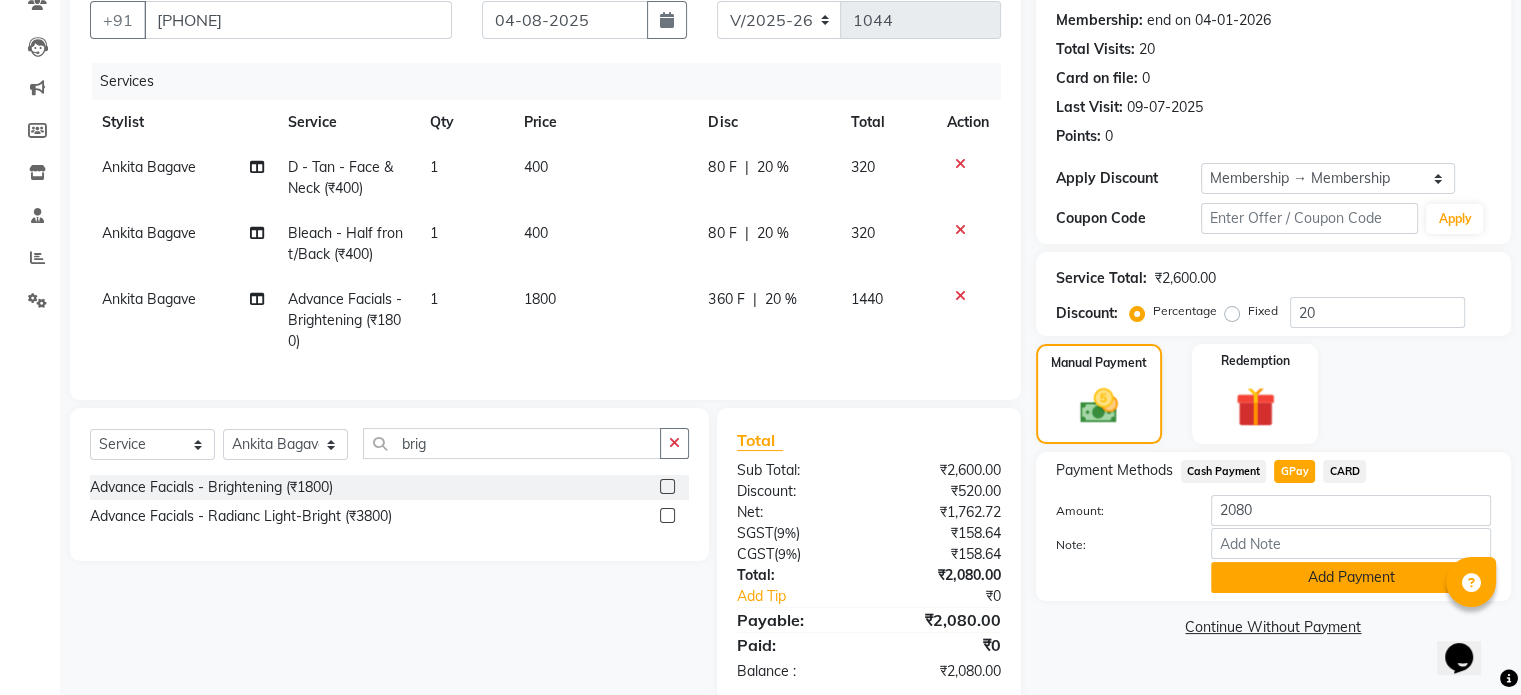 click on "Add Payment" 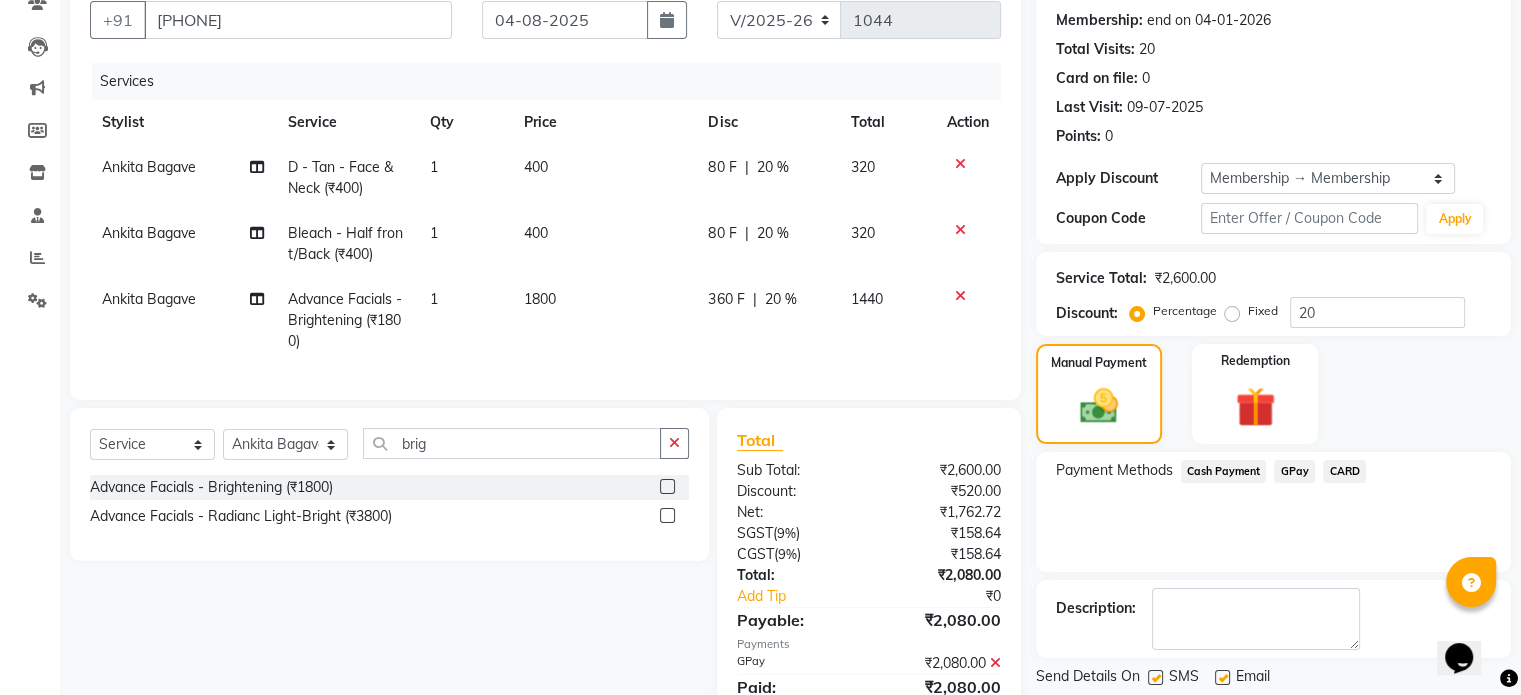 scroll, scrollTop: 279, scrollLeft: 0, axis: vertical 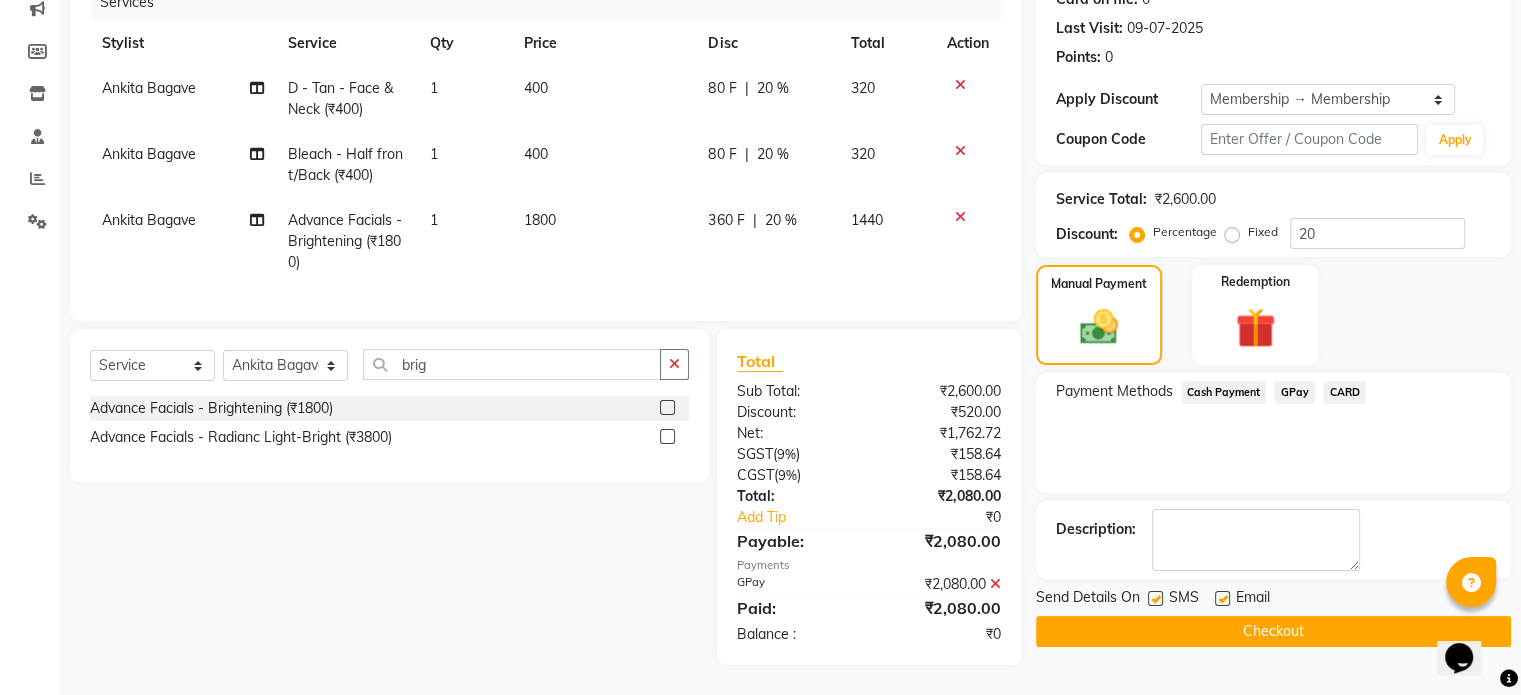 click on "Checkout" 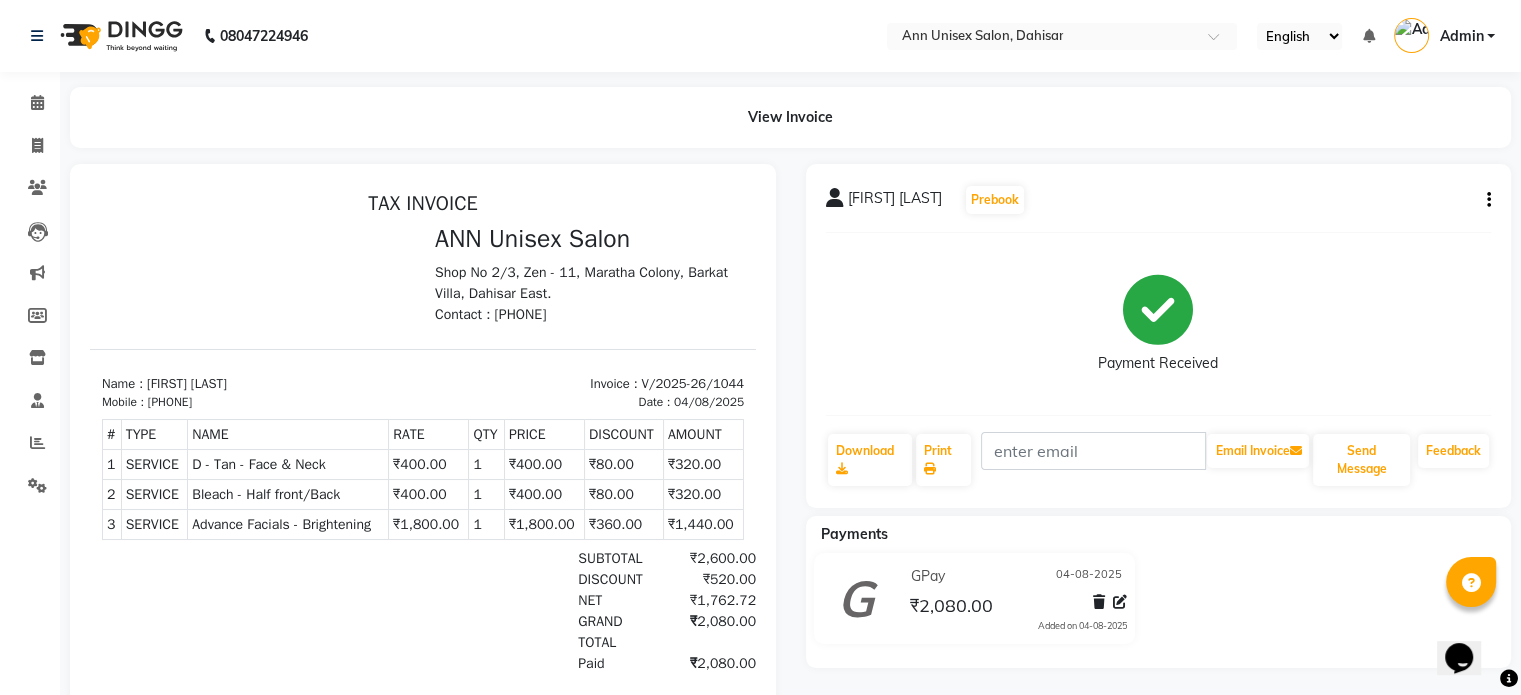 scroll, scrollTop: 0, scrollLeft: 0, axis: both 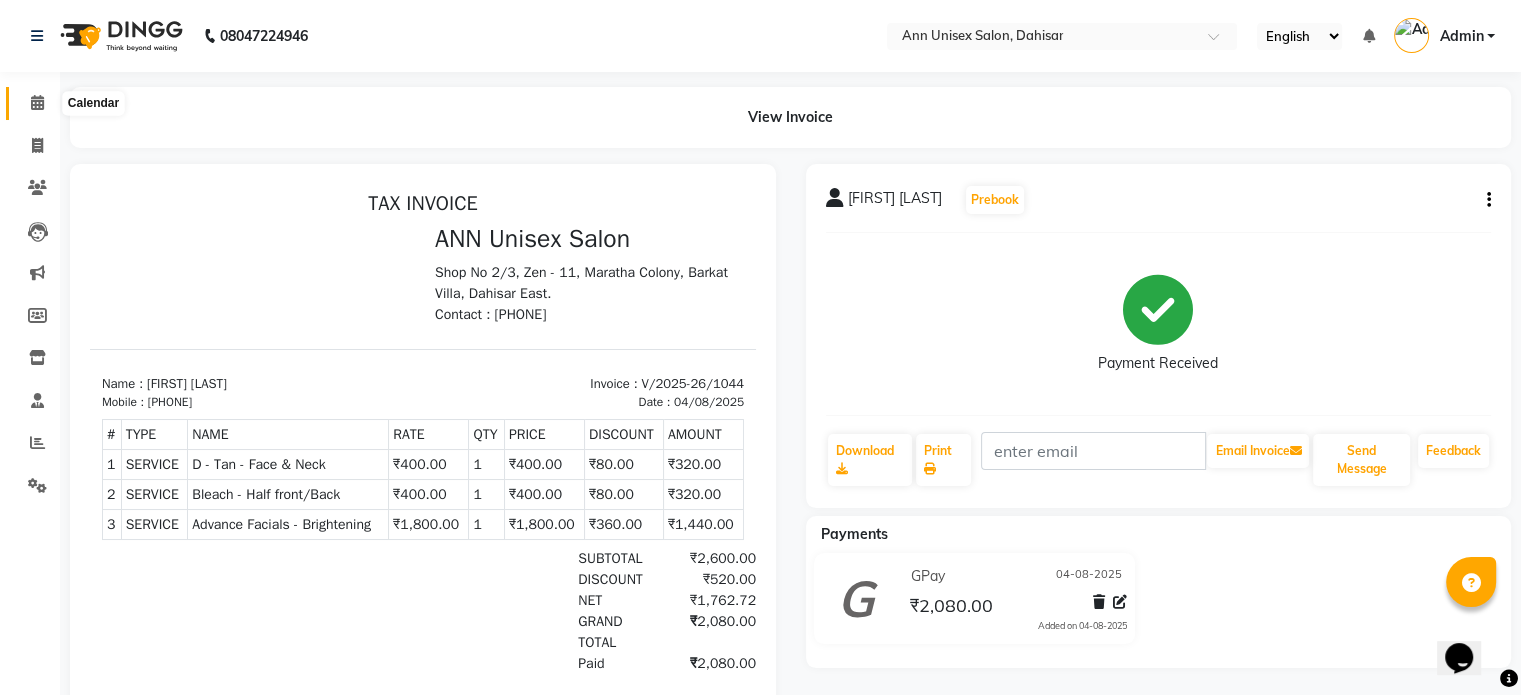 click 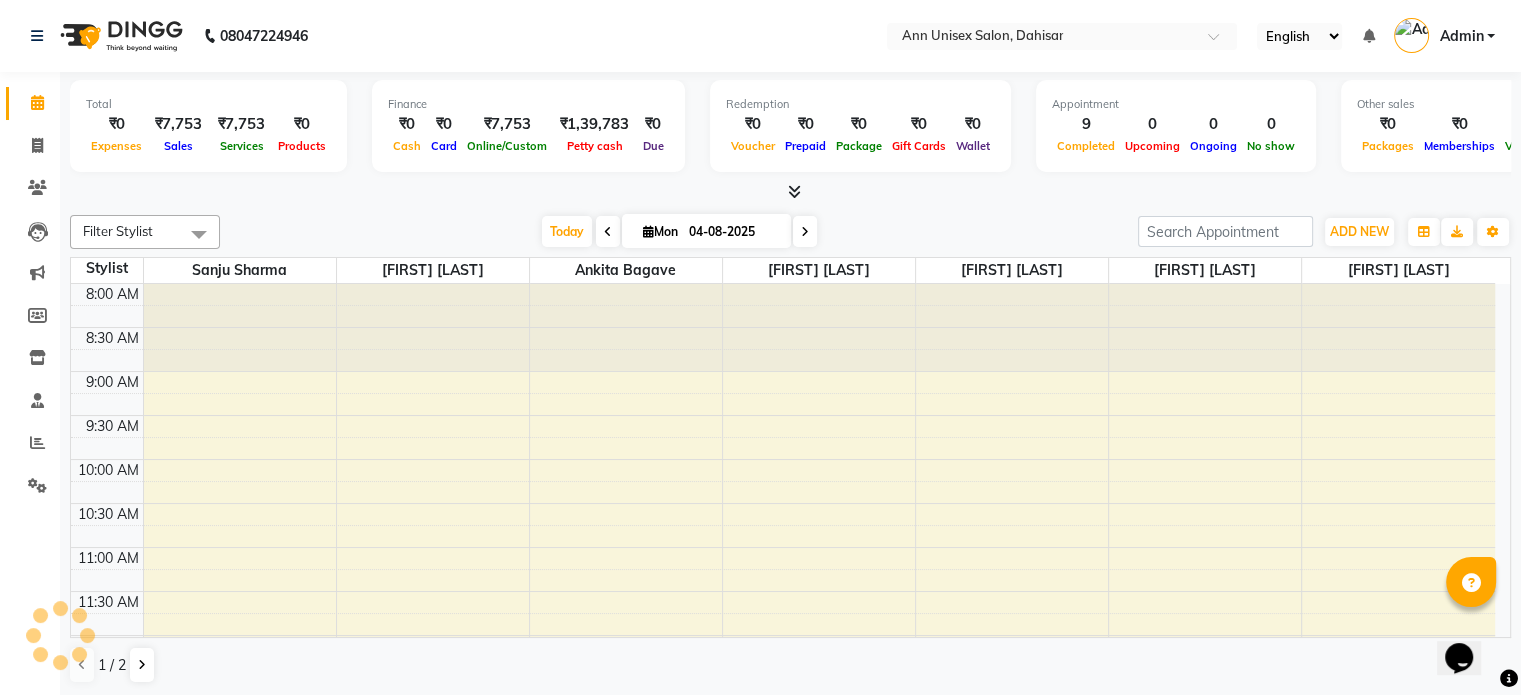 scroll, scrollTop: 0, scrollLeft: 0, axis: both 